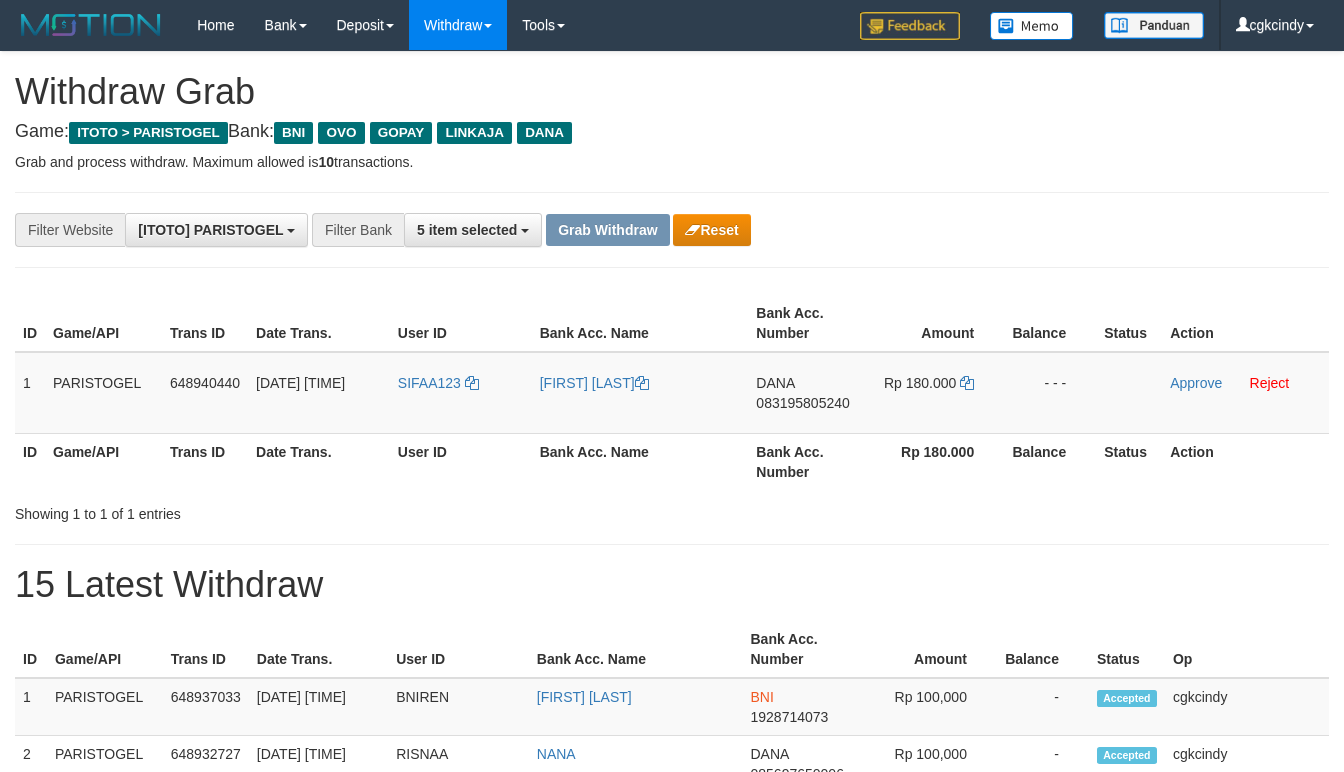 scroll, scrollTop: 0, scrollLeft: 0, axis: both 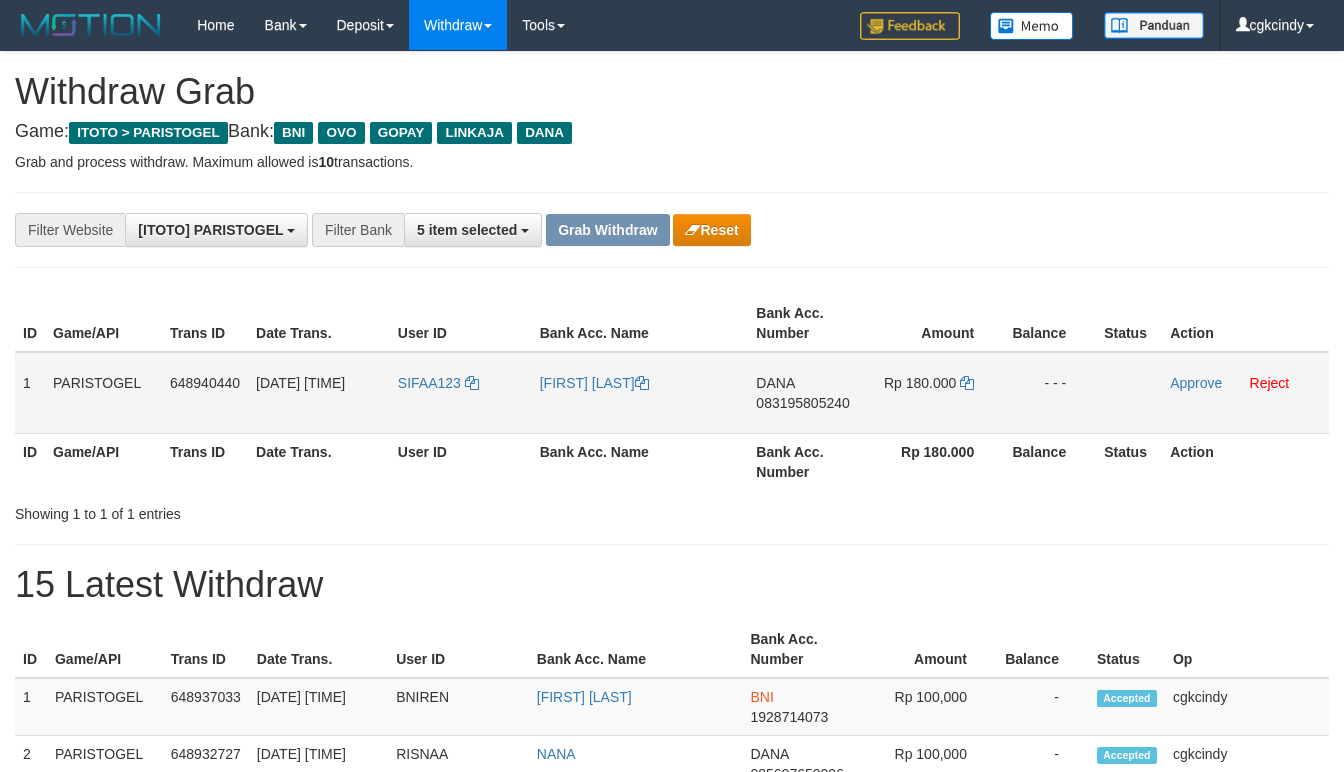 click on "SIFAA123" at bounding box center [461, 393] 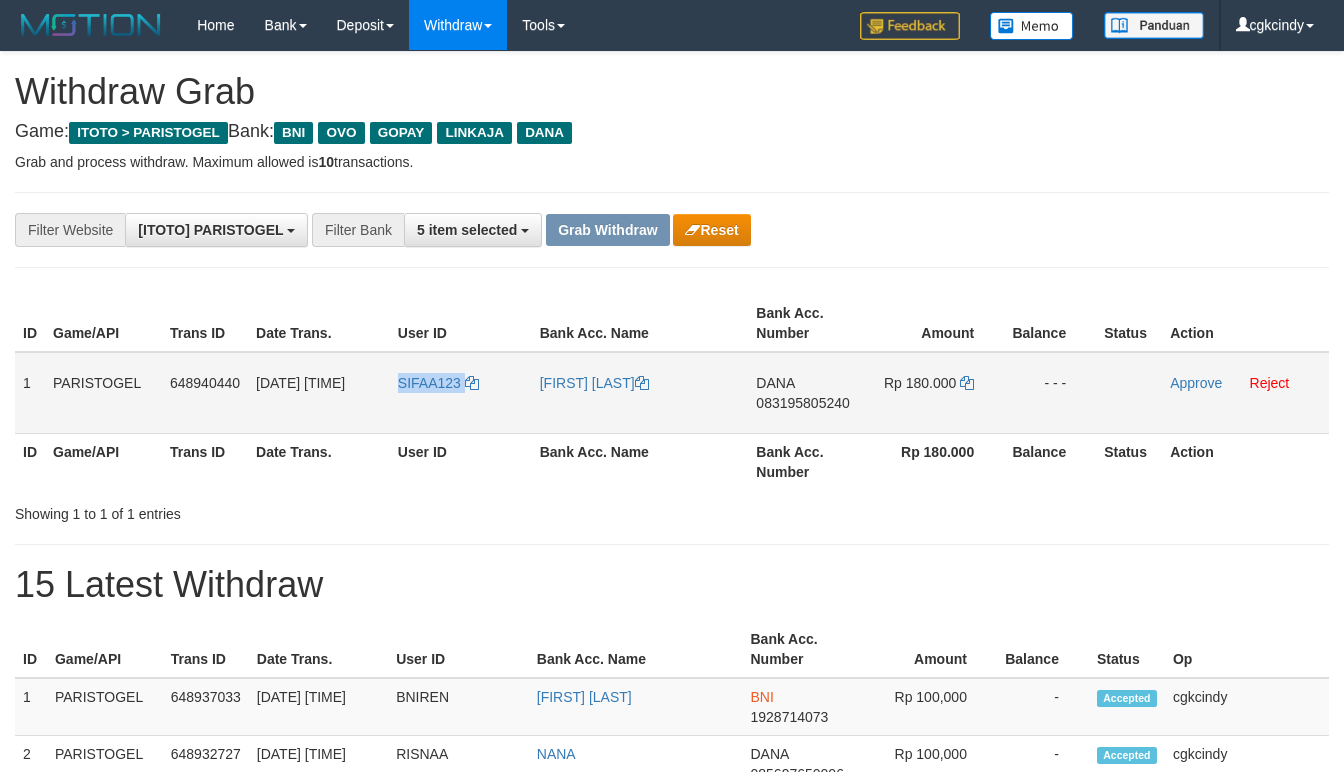 click on "SIFAA123" at bounding box center (461, 393) 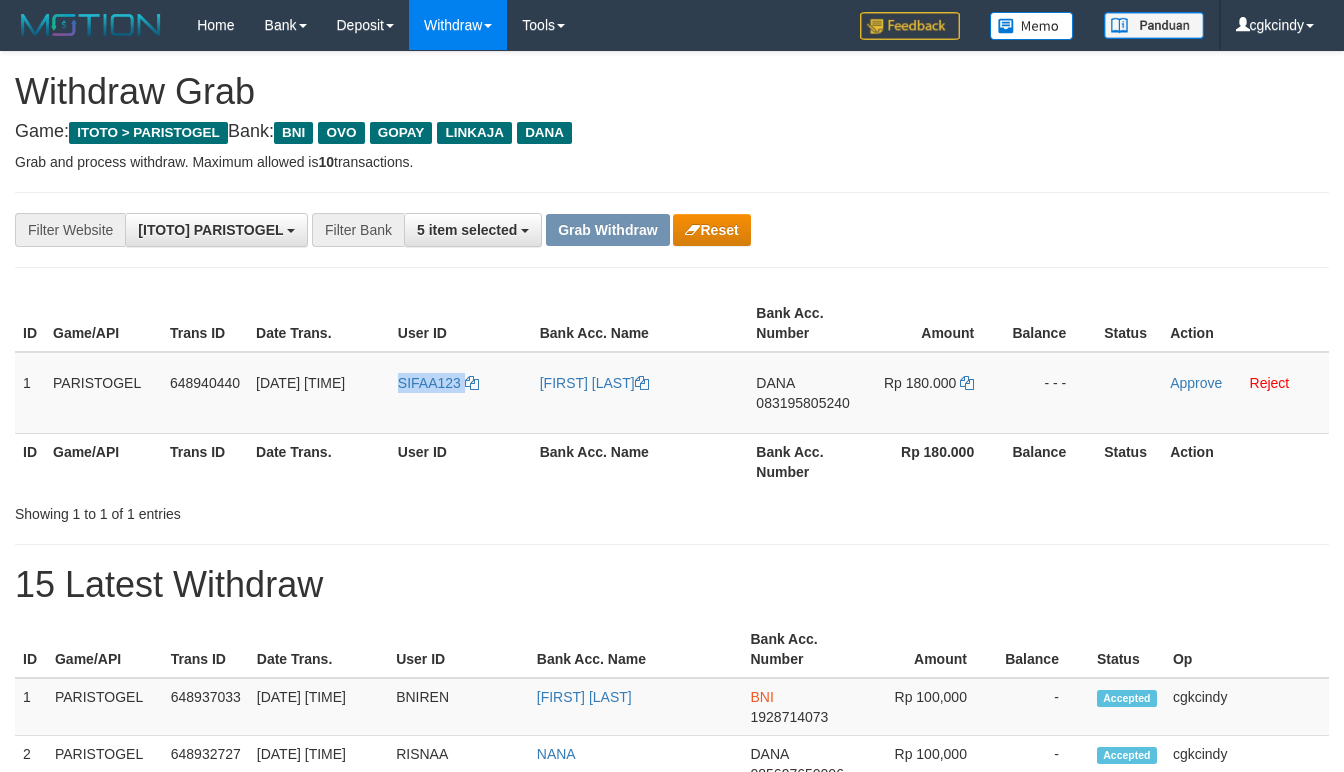 copy on "SIFAA123" 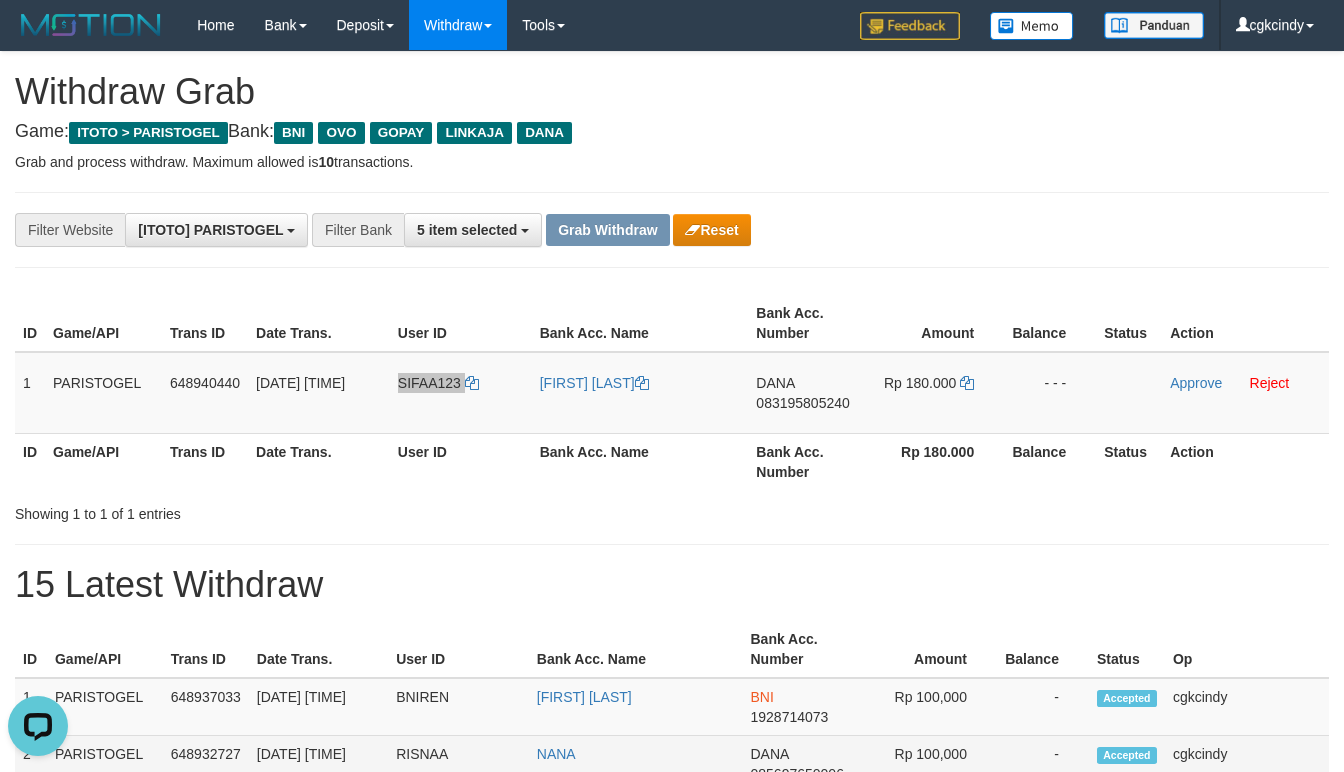 scroll, scrollTop: 0, scrollLeft: 0, axis: both 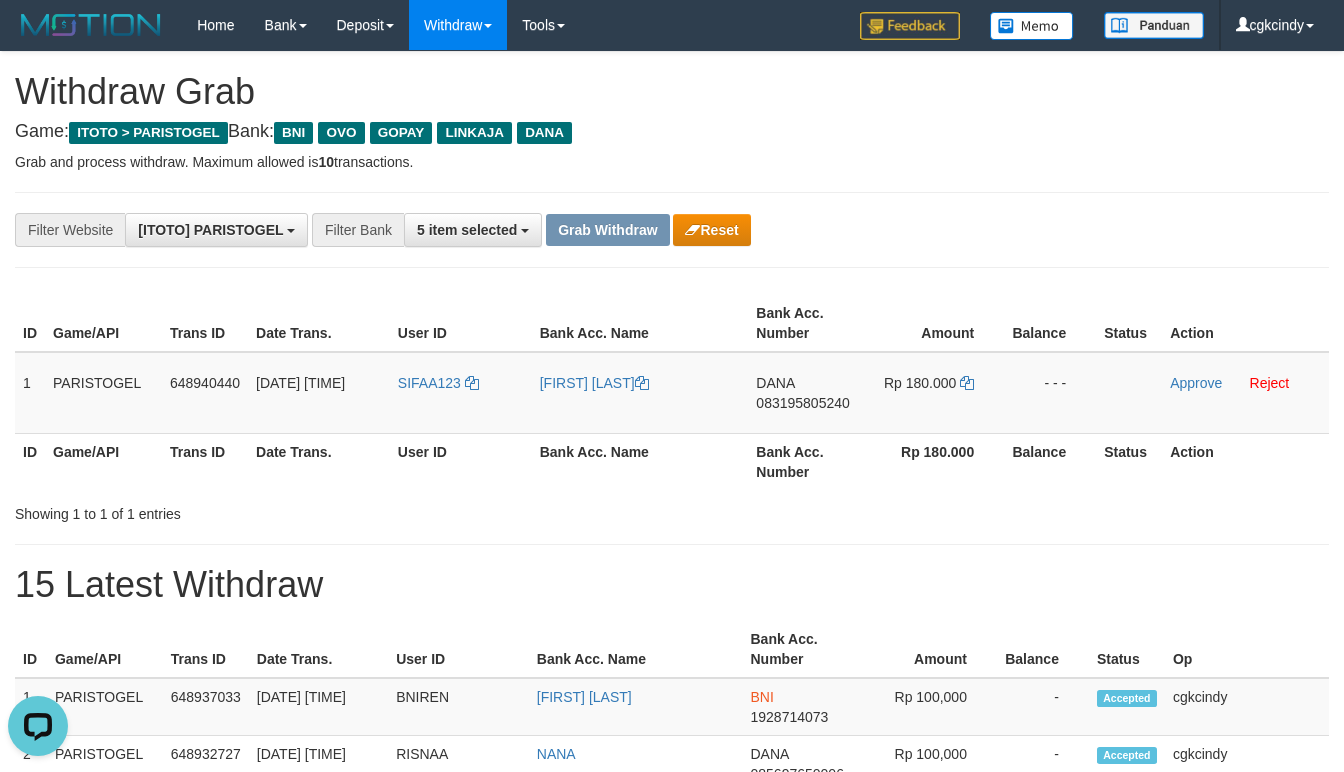 click on "Game/API" at bounding box center [103, 323] 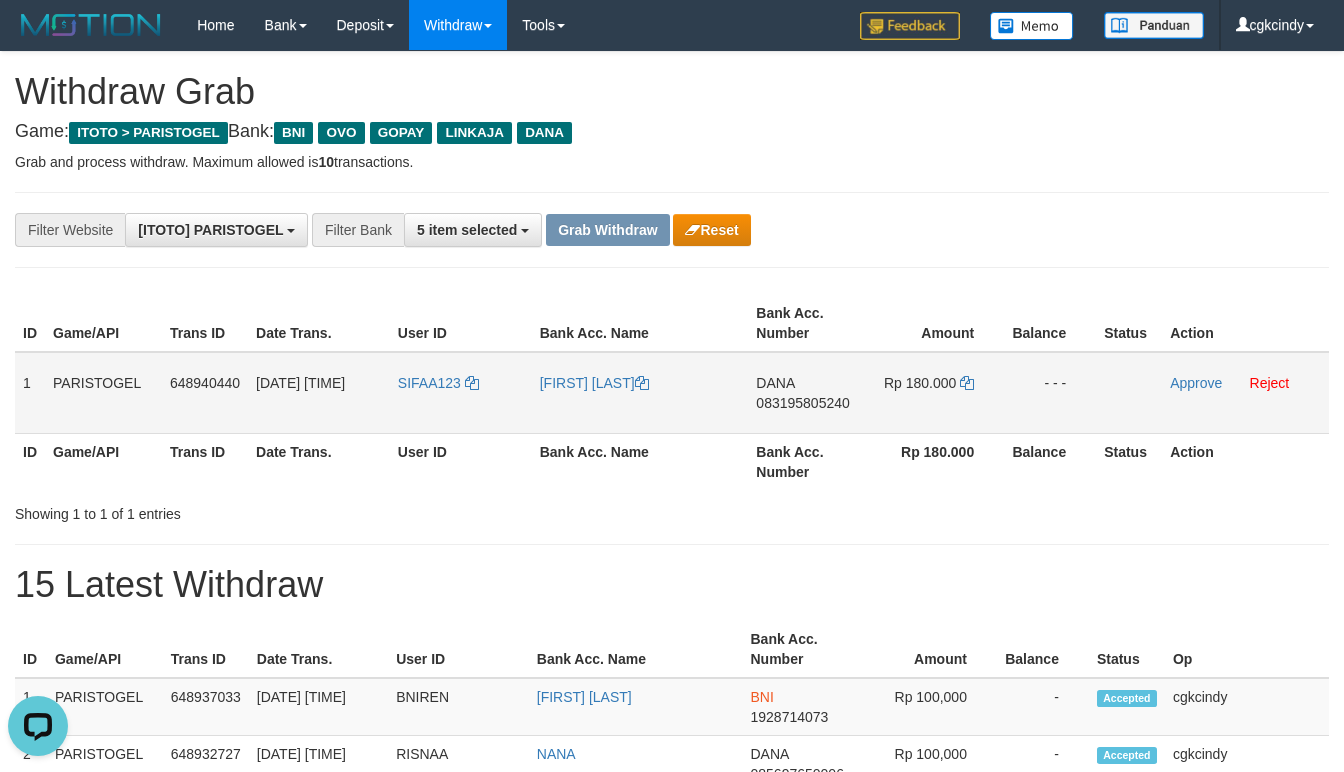 click on "SIFAA123" at bounding box center (461, 393) 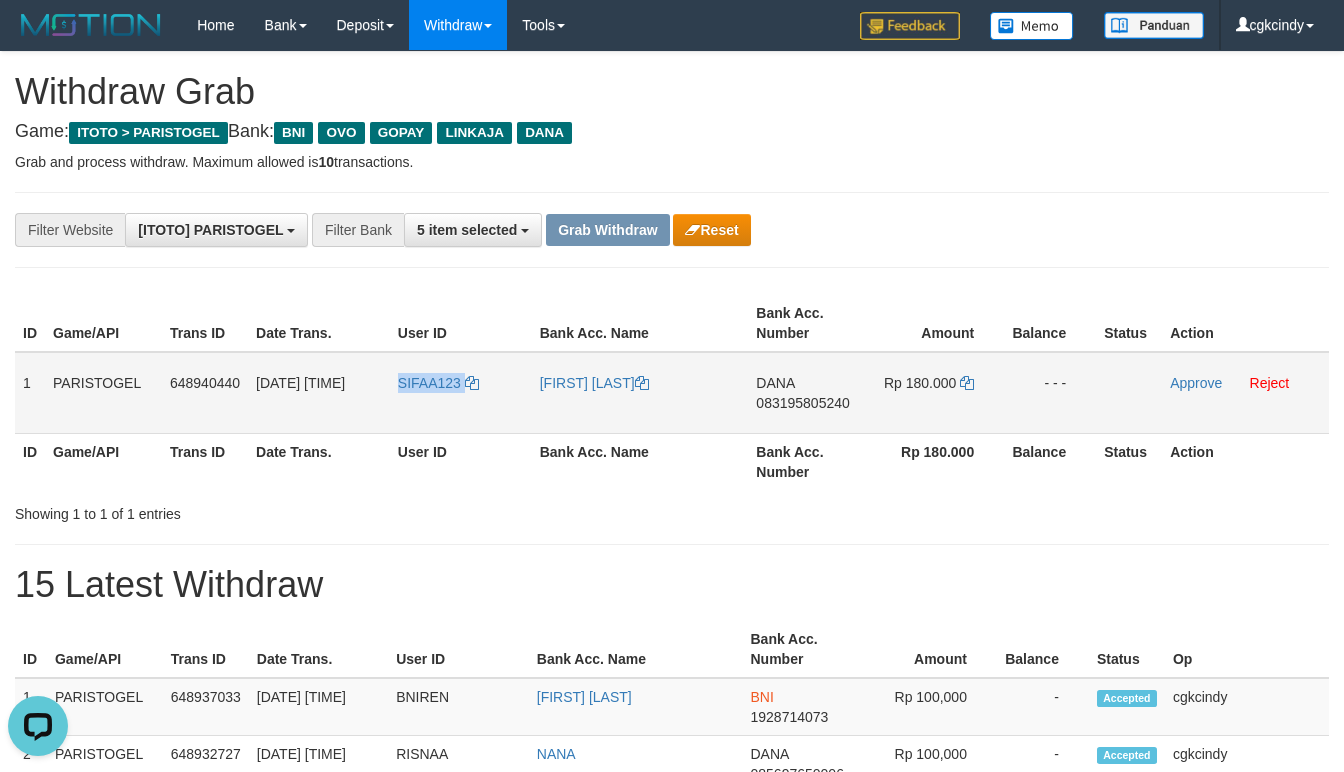 click on "SIFAA123" at bounding box center (461, 393) 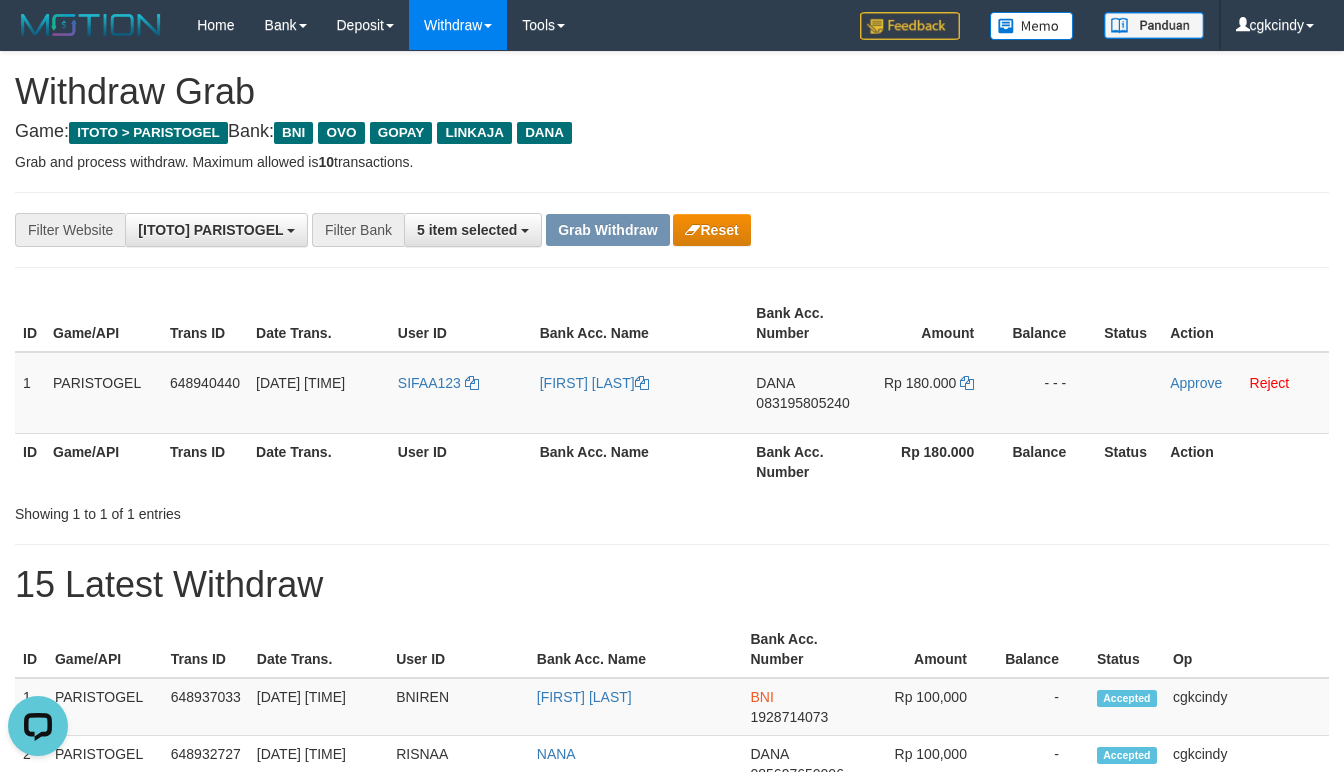 click on "15 Latest Withdraw" at bounding box center (672, 585) 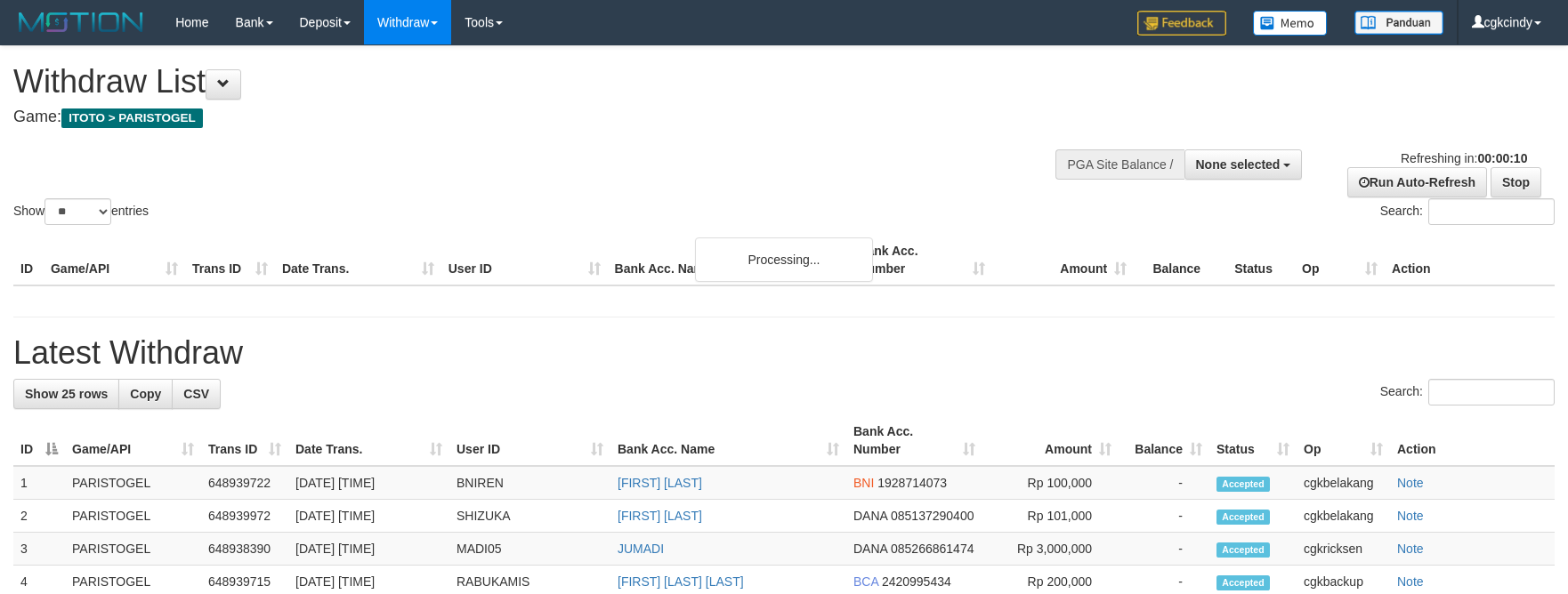 select 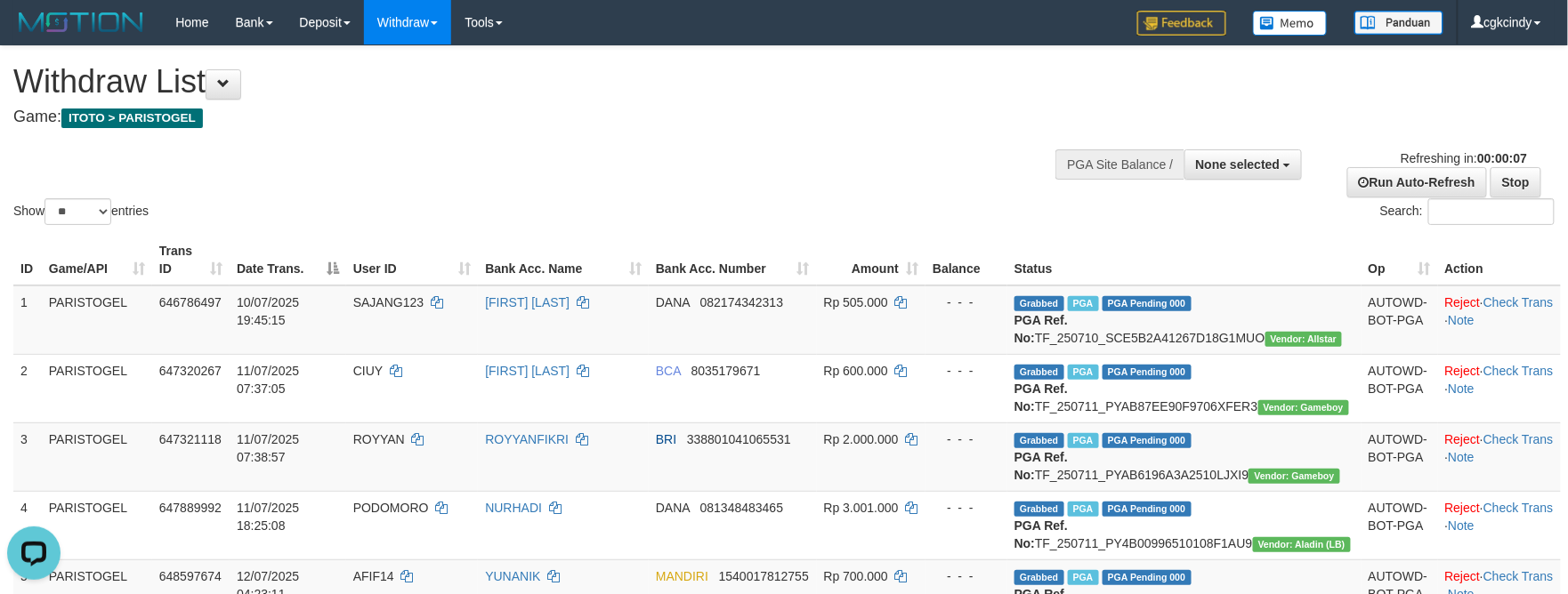 scroll, scrollTop: 0, scrollLeft: 0, axis: both 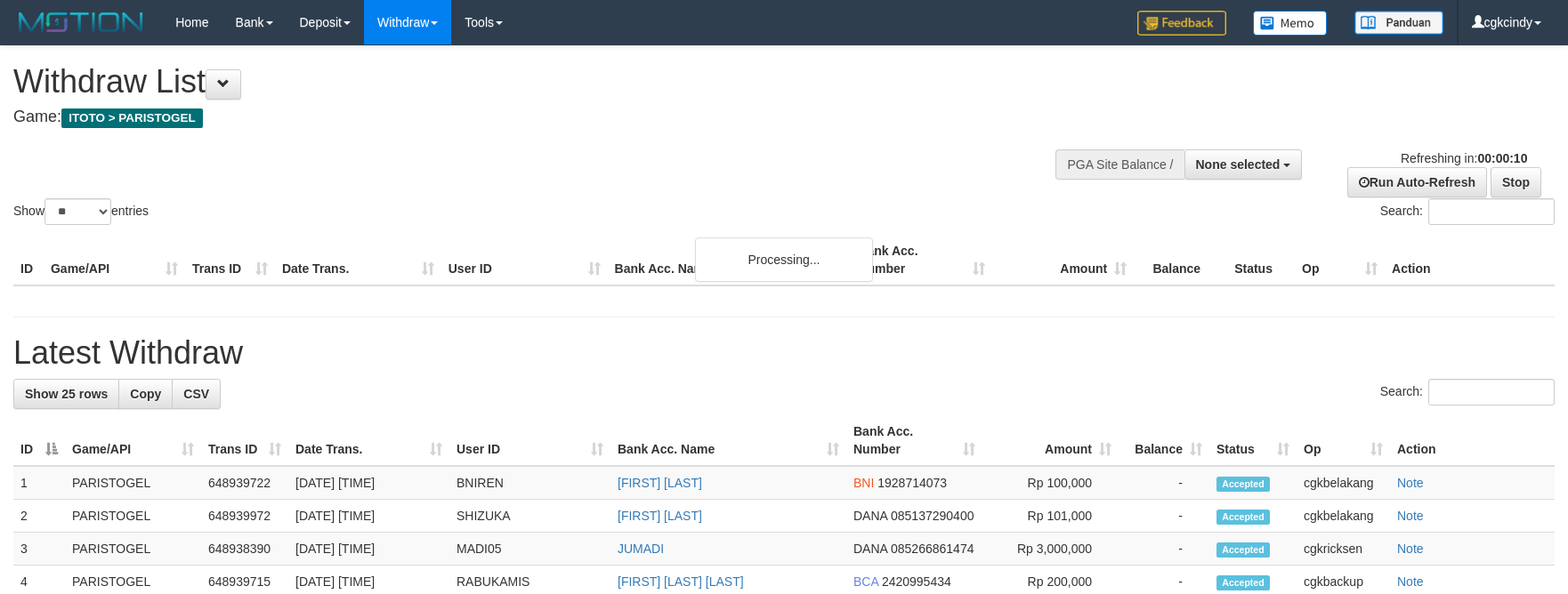 select 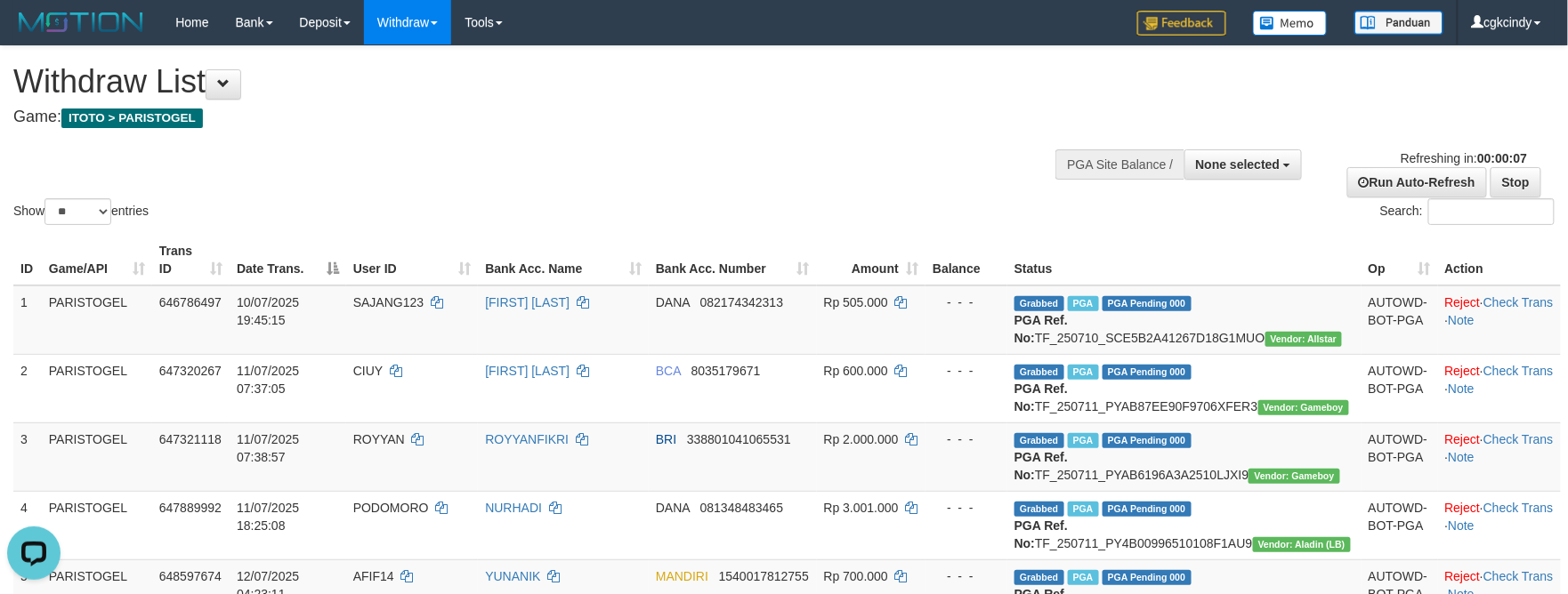 scroll, scrollTop: 0, scrollLeft: 0, axis: both 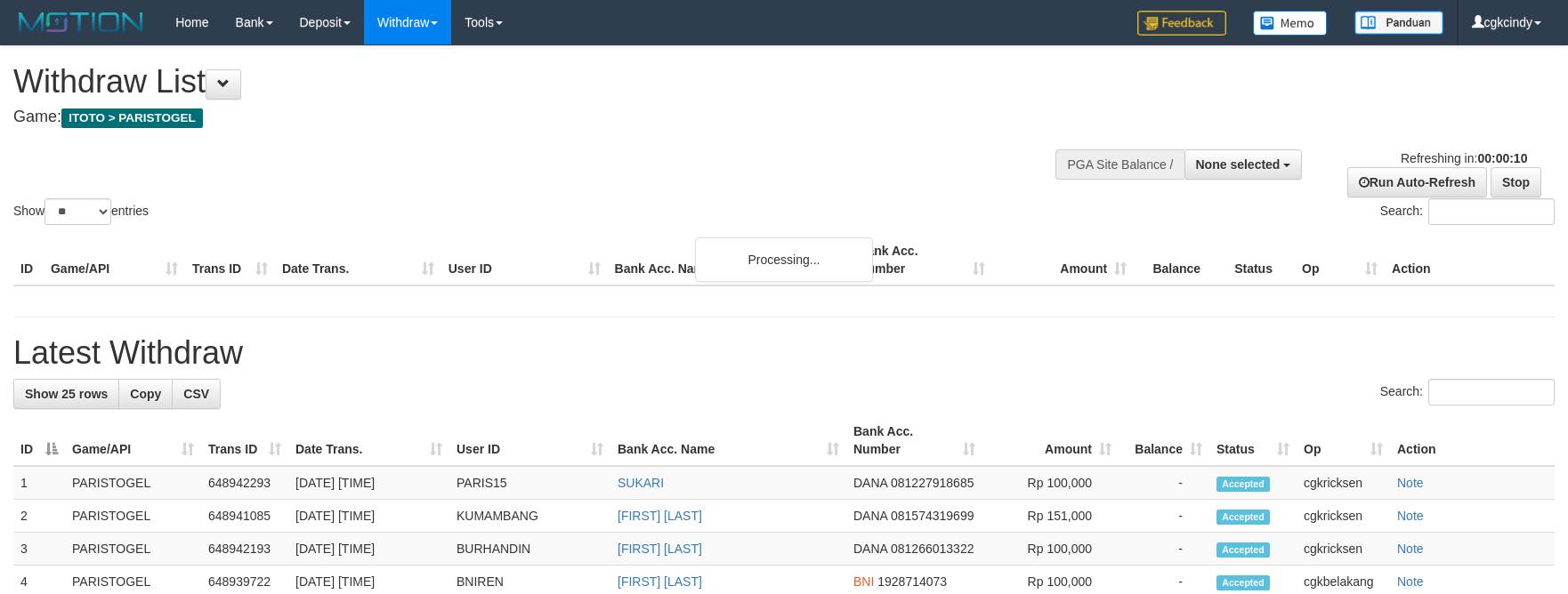 select 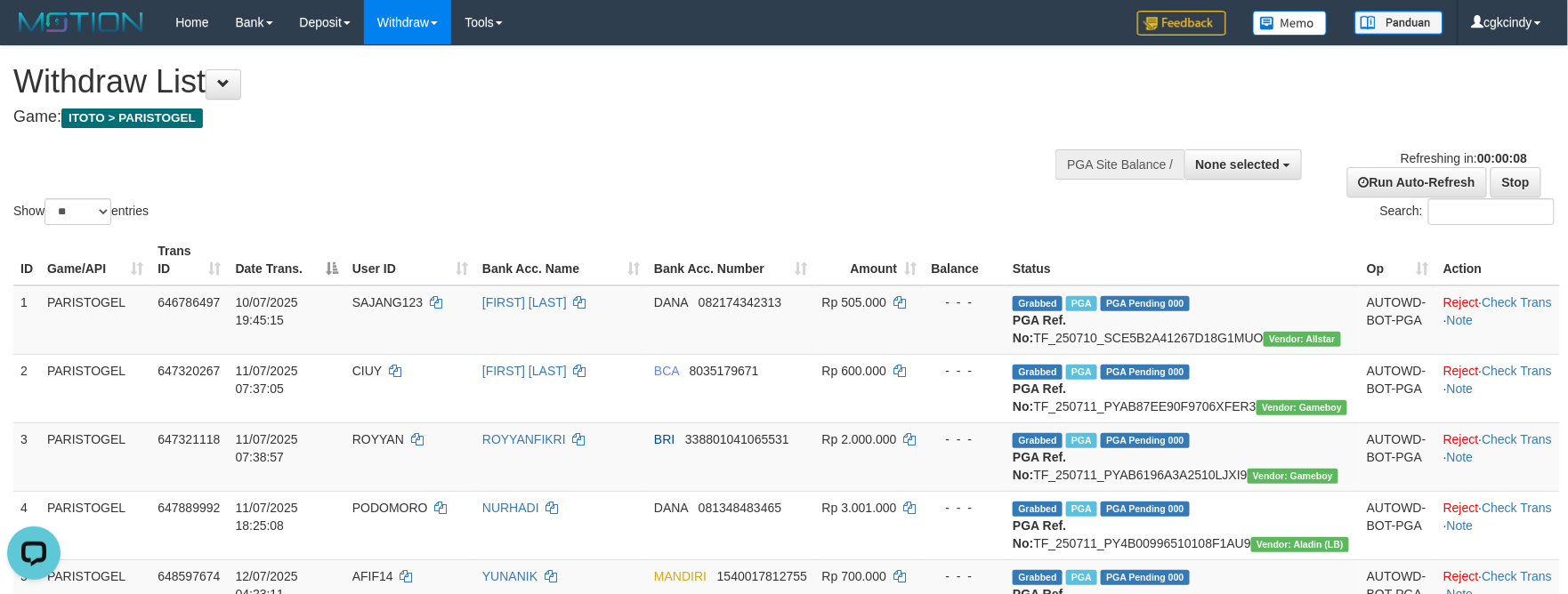 scroll, scrollTop: 0, scrollLeft: 0, axis: both 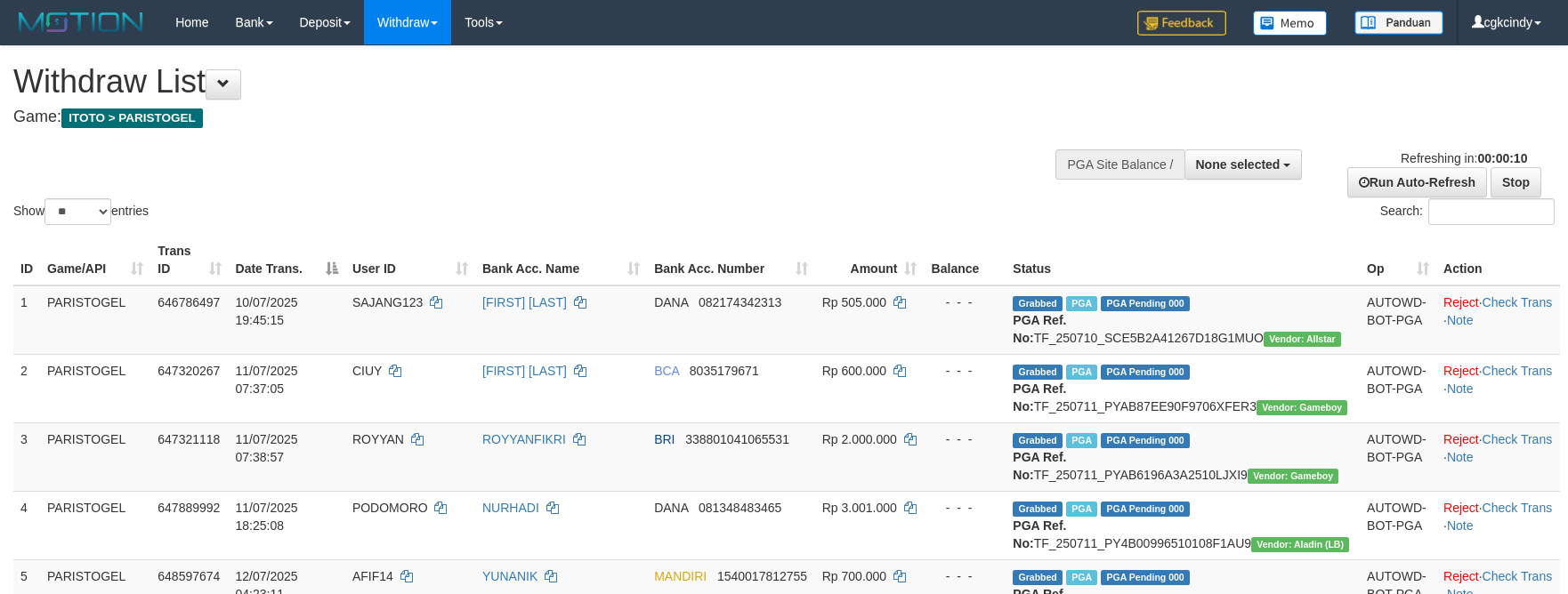 select 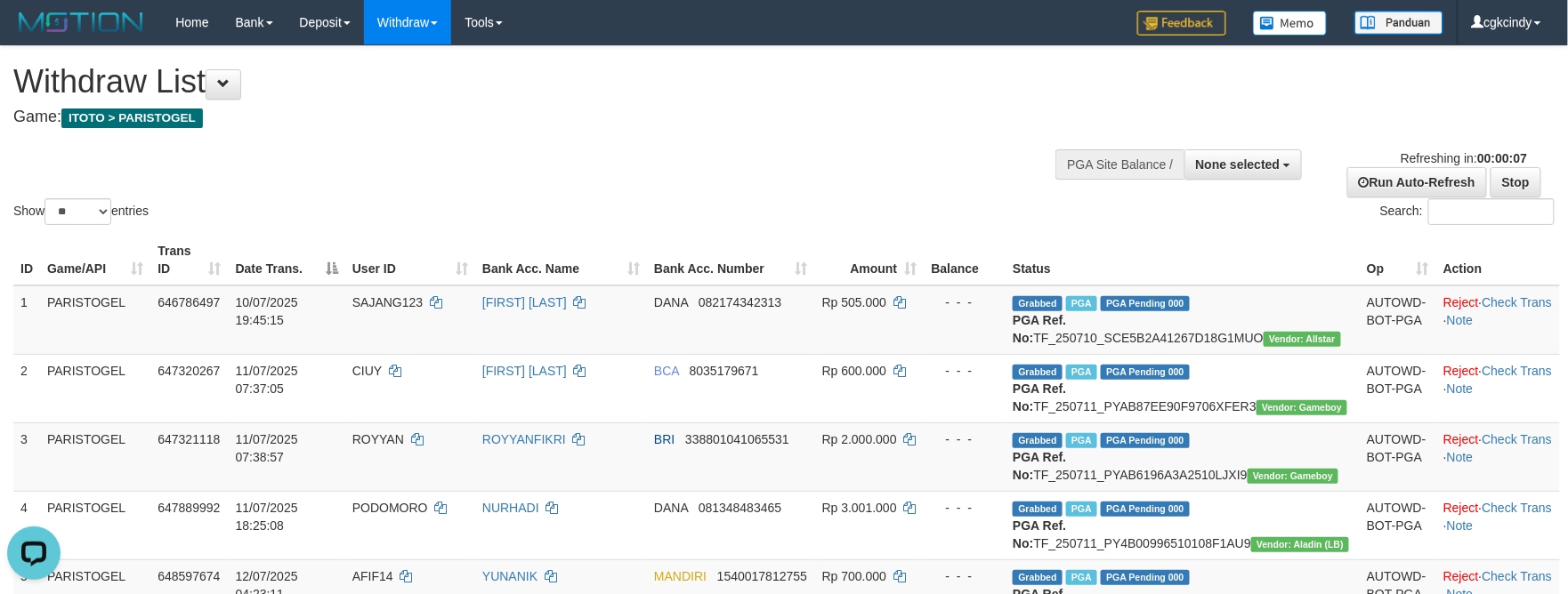 scroll, scrollTop: 0, scrollLeft: 0, axis: both 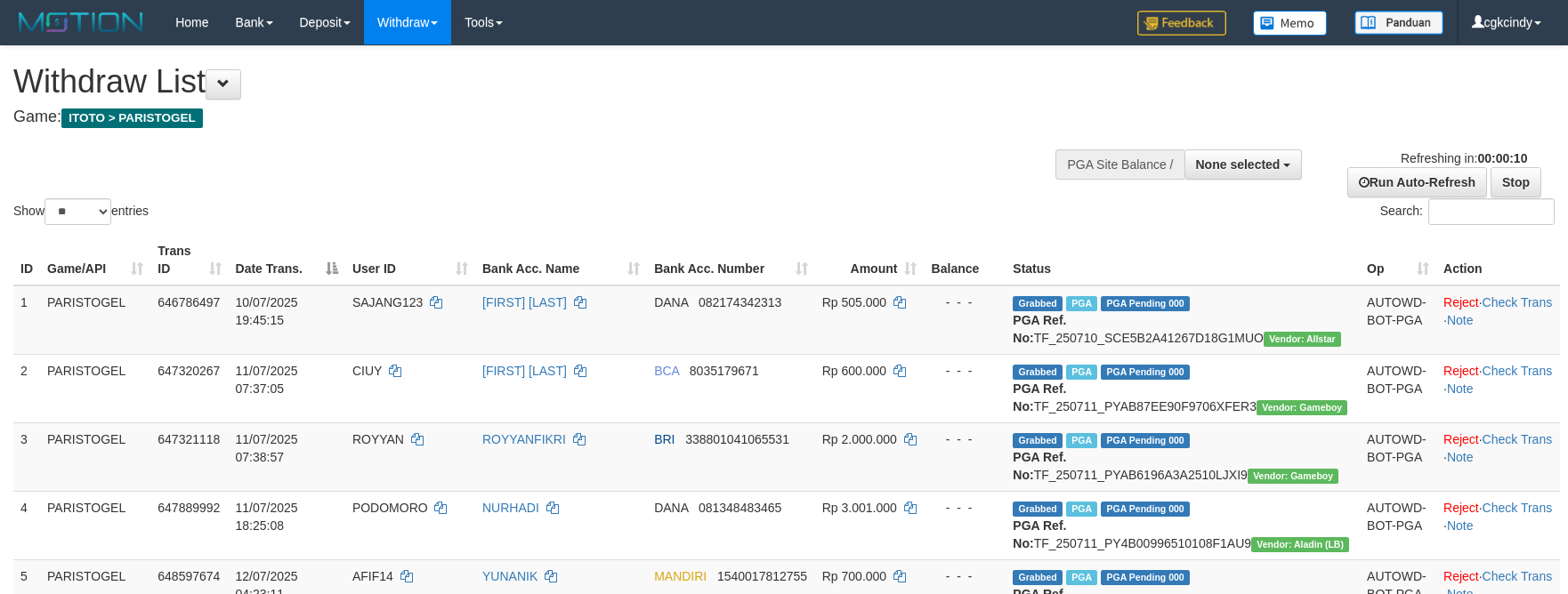 select 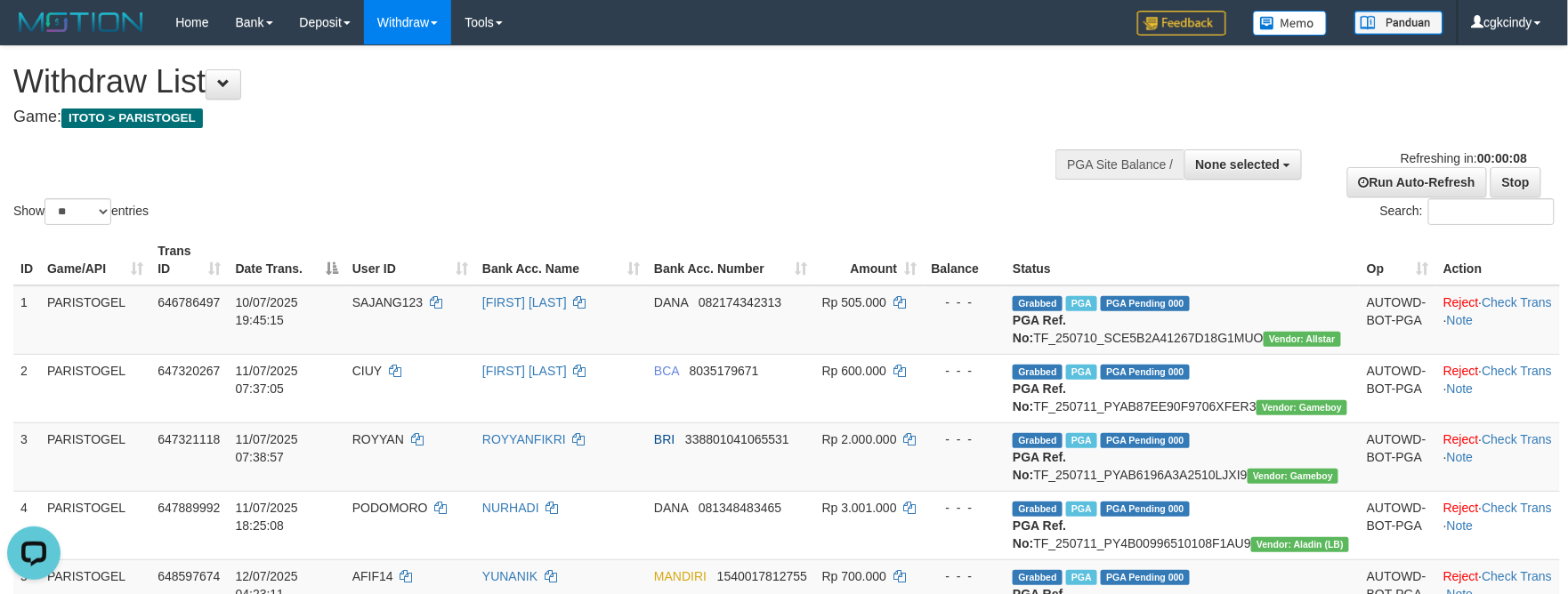 scroll, scrollTop: 0, scrollLeft: 0, axis: both 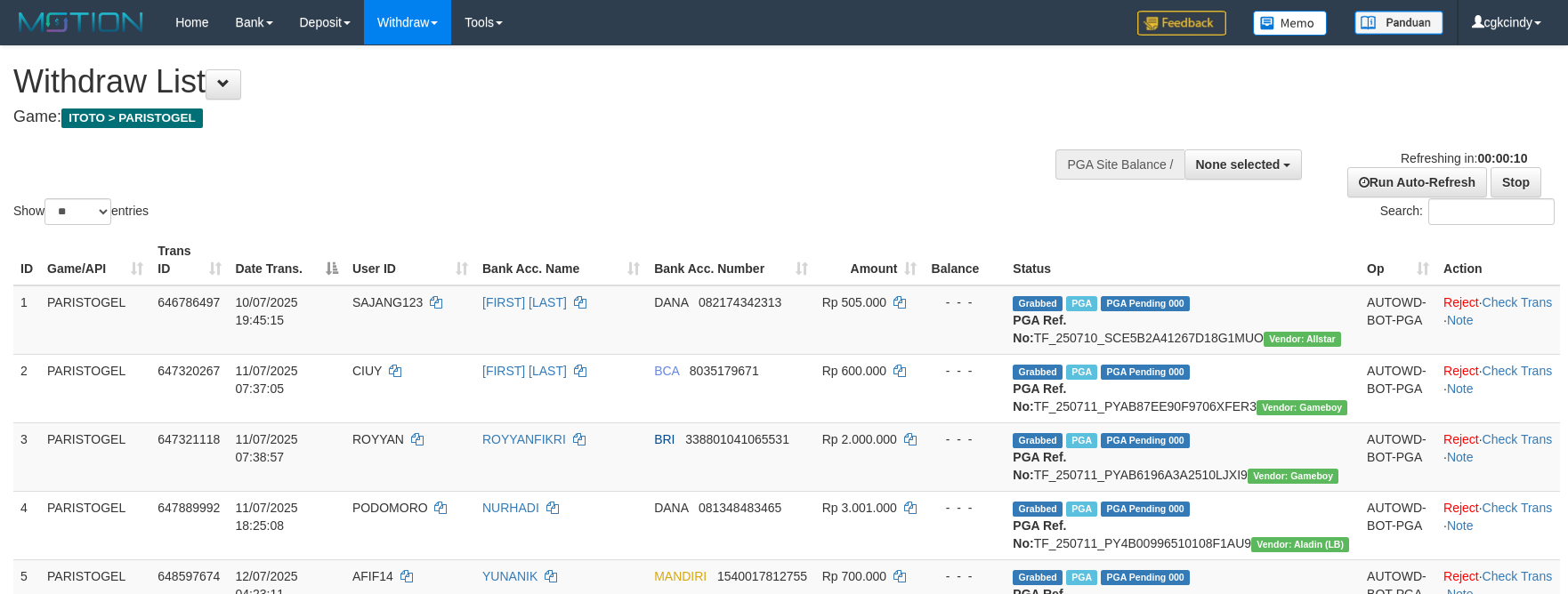 select 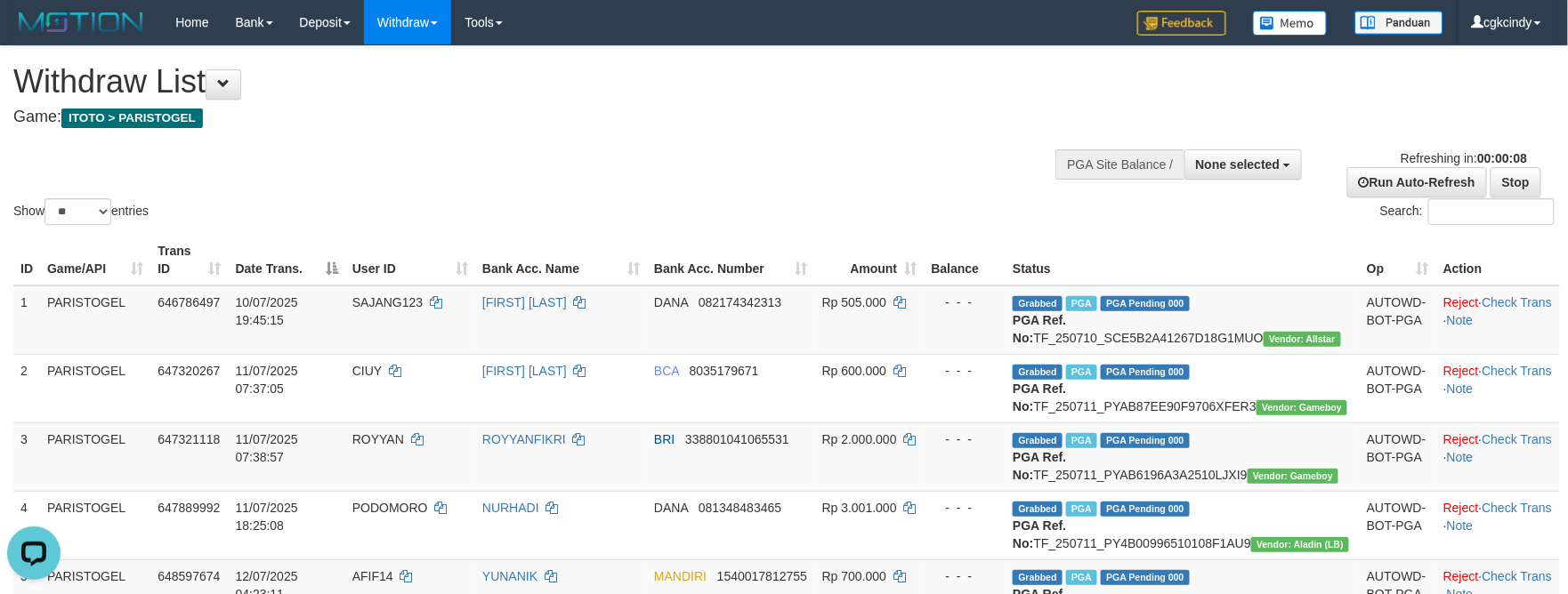 scroll, scrollTop: 0, scrollLeft: 0, axis: both 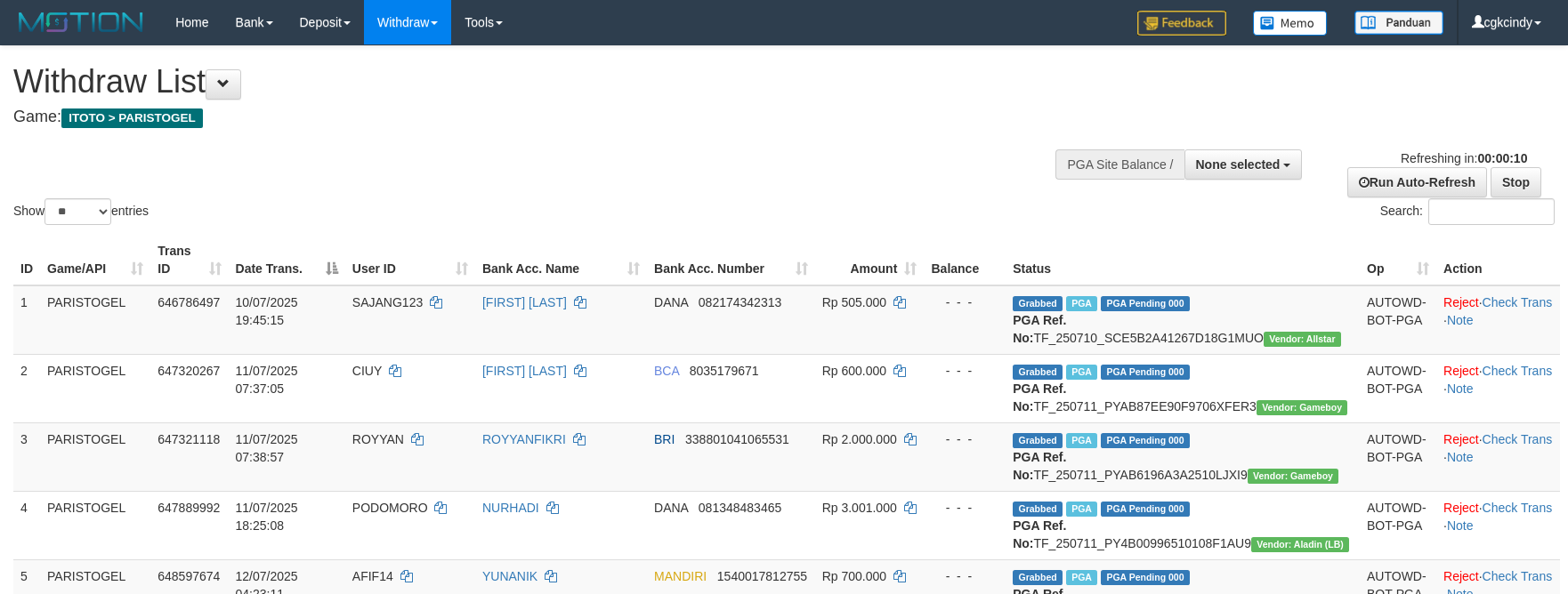 select 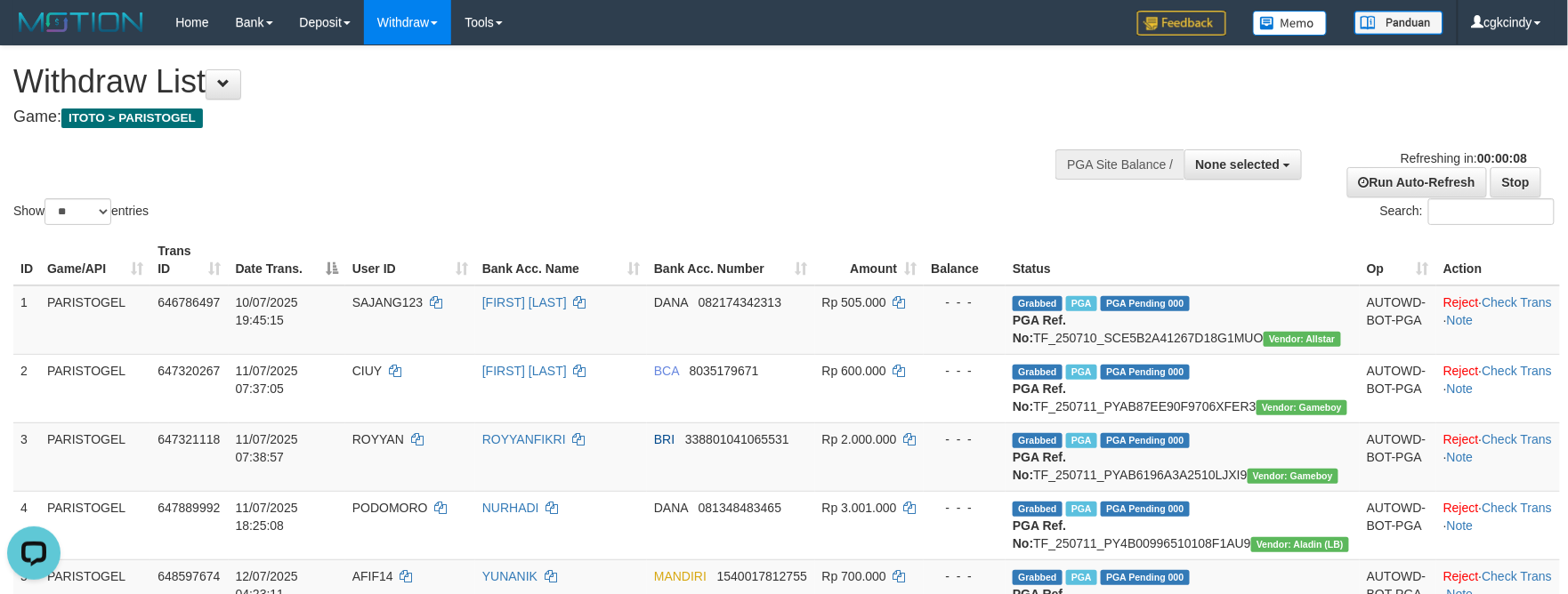 scroll, scrollTop: 0, scrollLeft: 0, axis: both 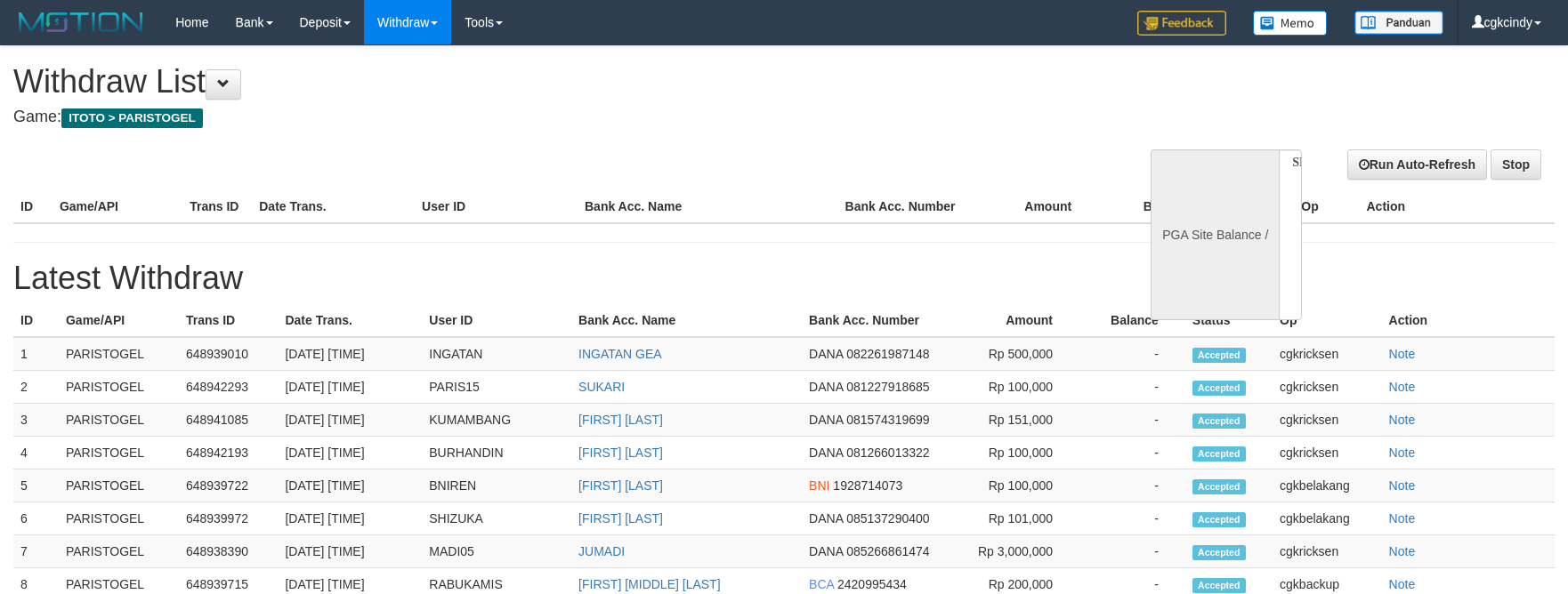 select 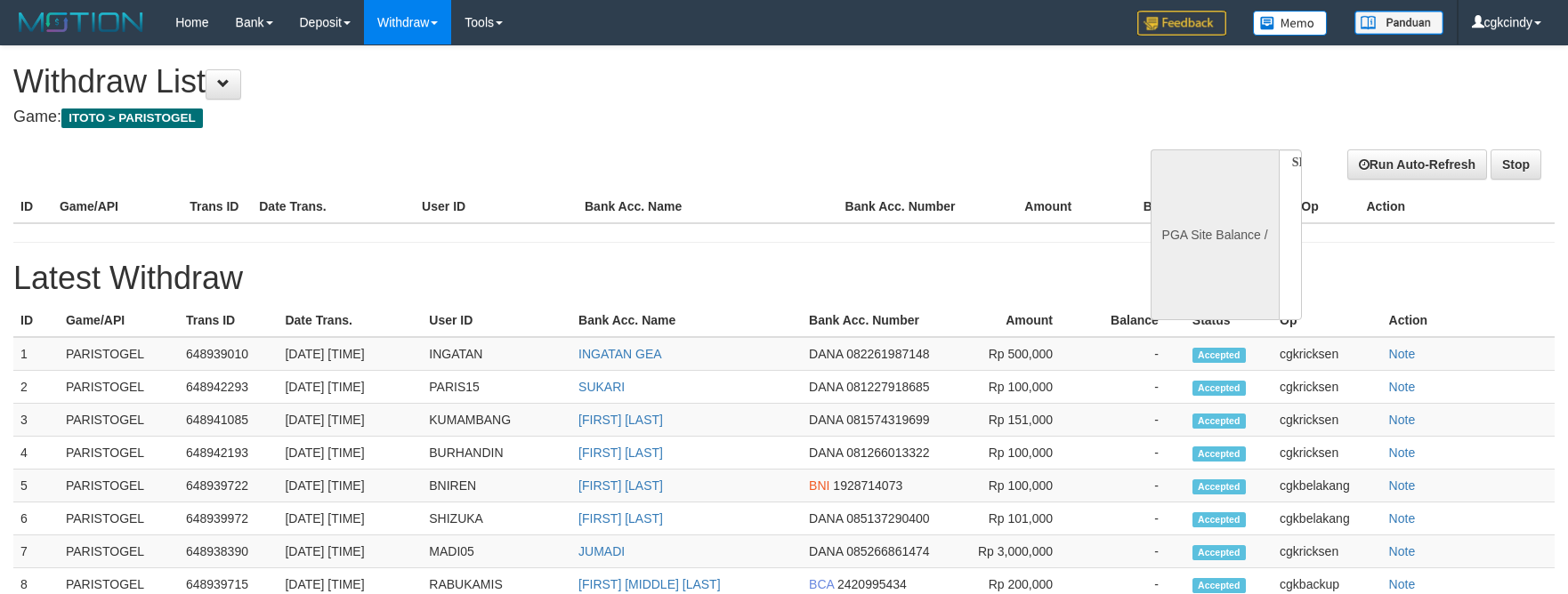 scroll, scrollTop: 0, scrollLeft: 0, axis: both 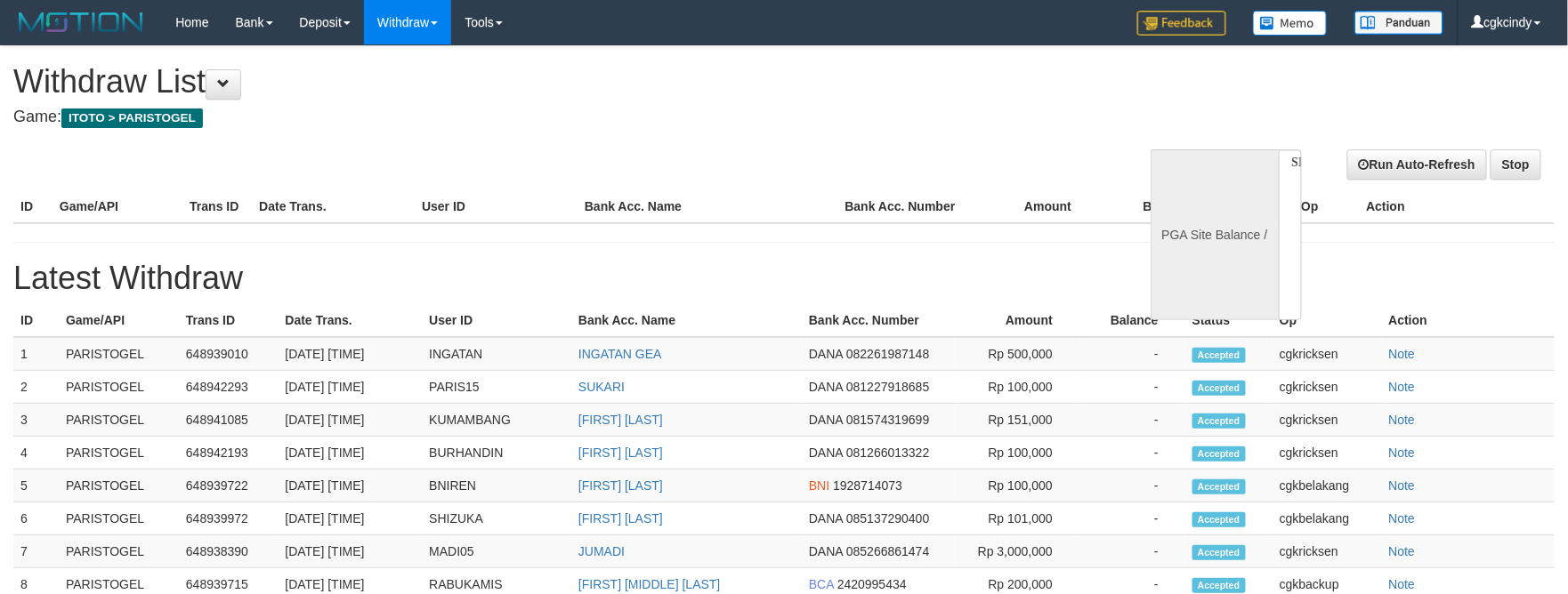 select on "**" 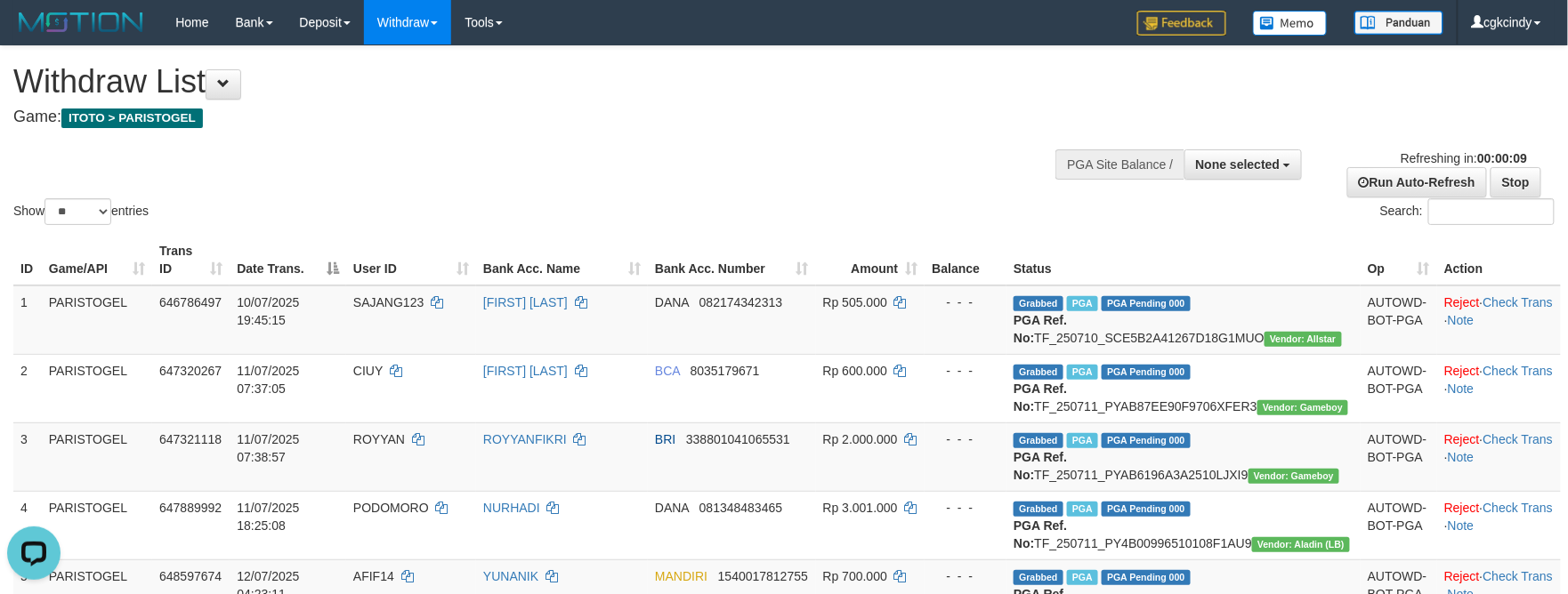 scroll, scrollTop: 0, scrollLeft: 0, axis: both 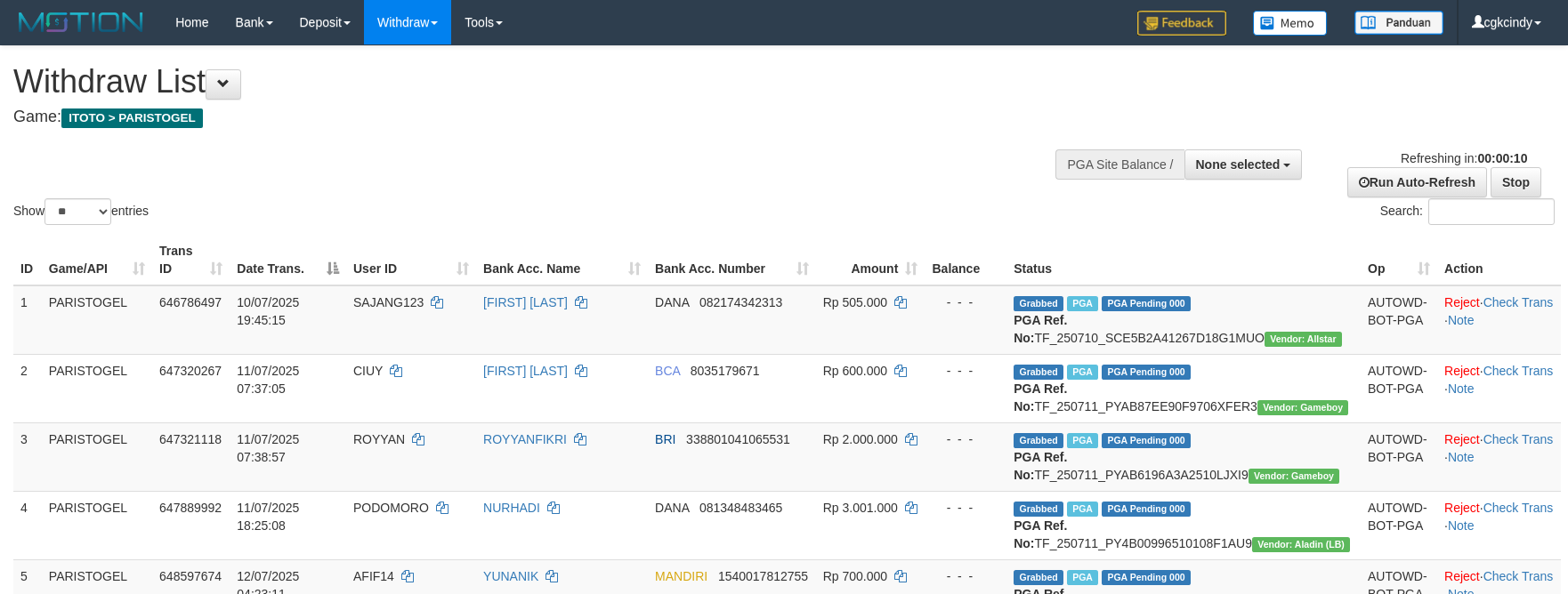select 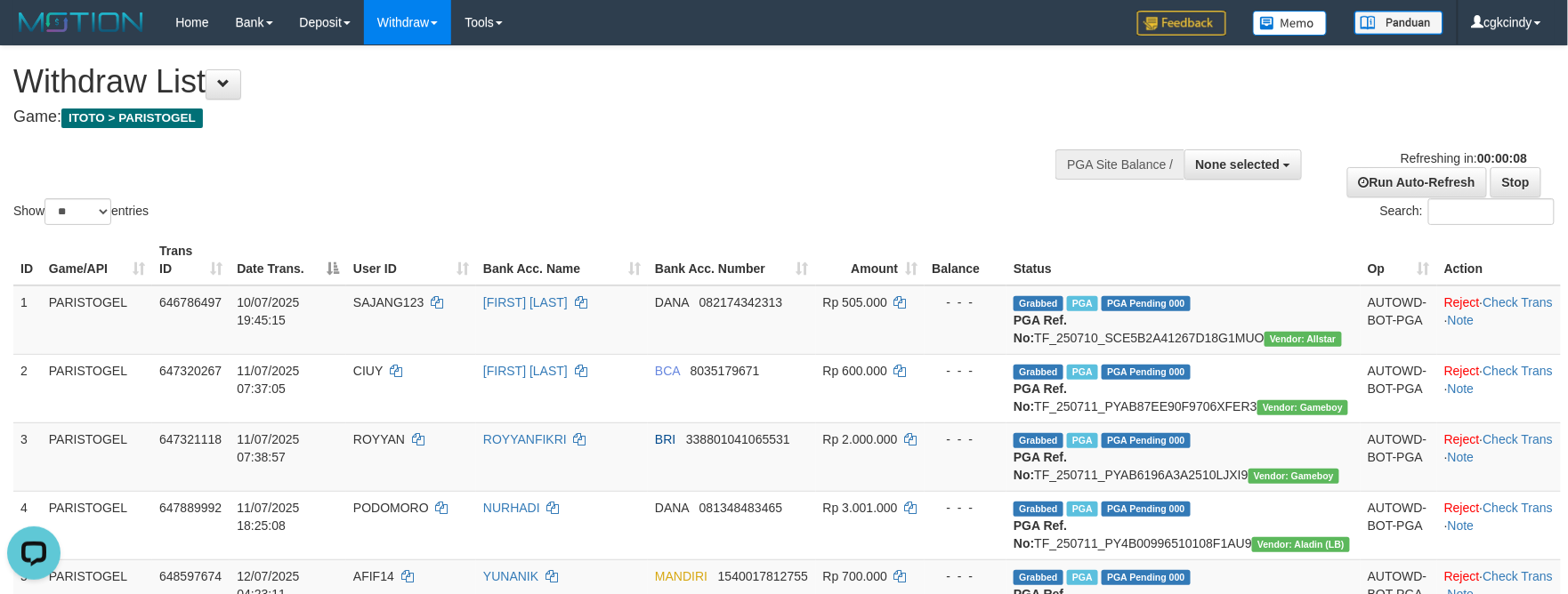 scroll, scrollTop: 0, scrollLeft: 0, axis: both 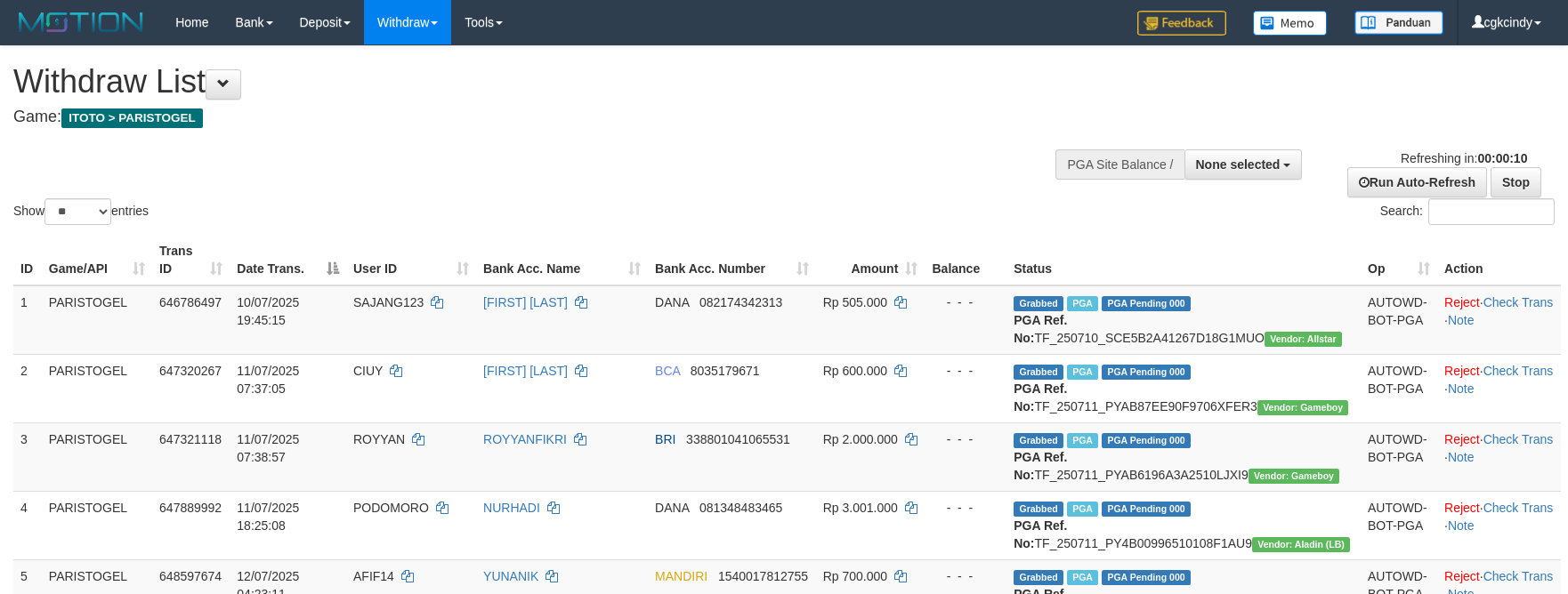 select 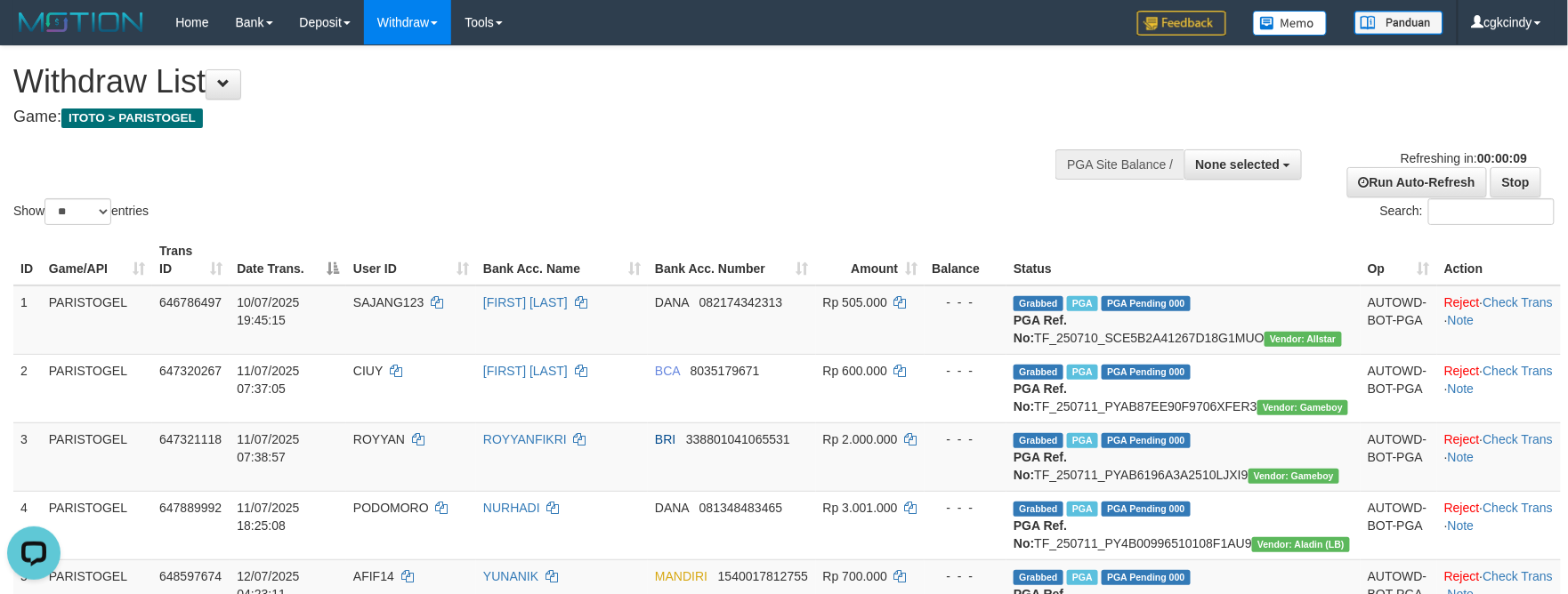 scroll, scrollTop: 0, scrollLeft: 0, axis: both 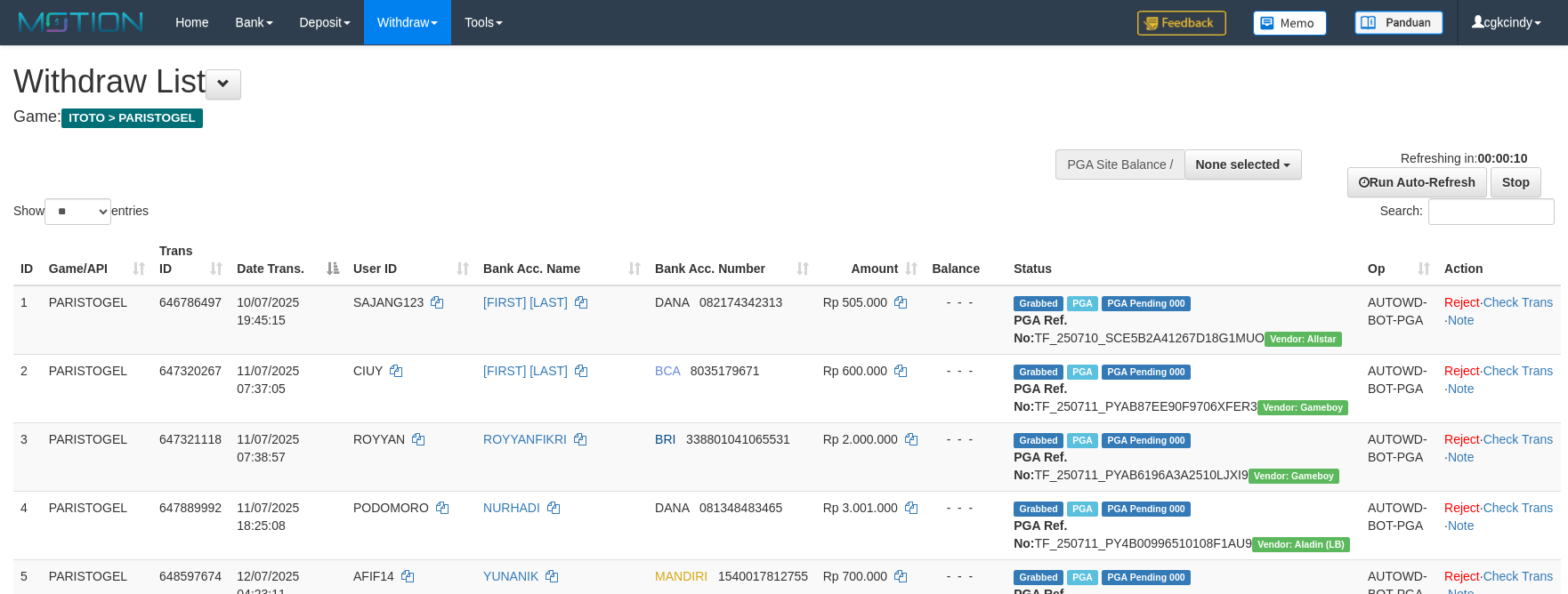 select 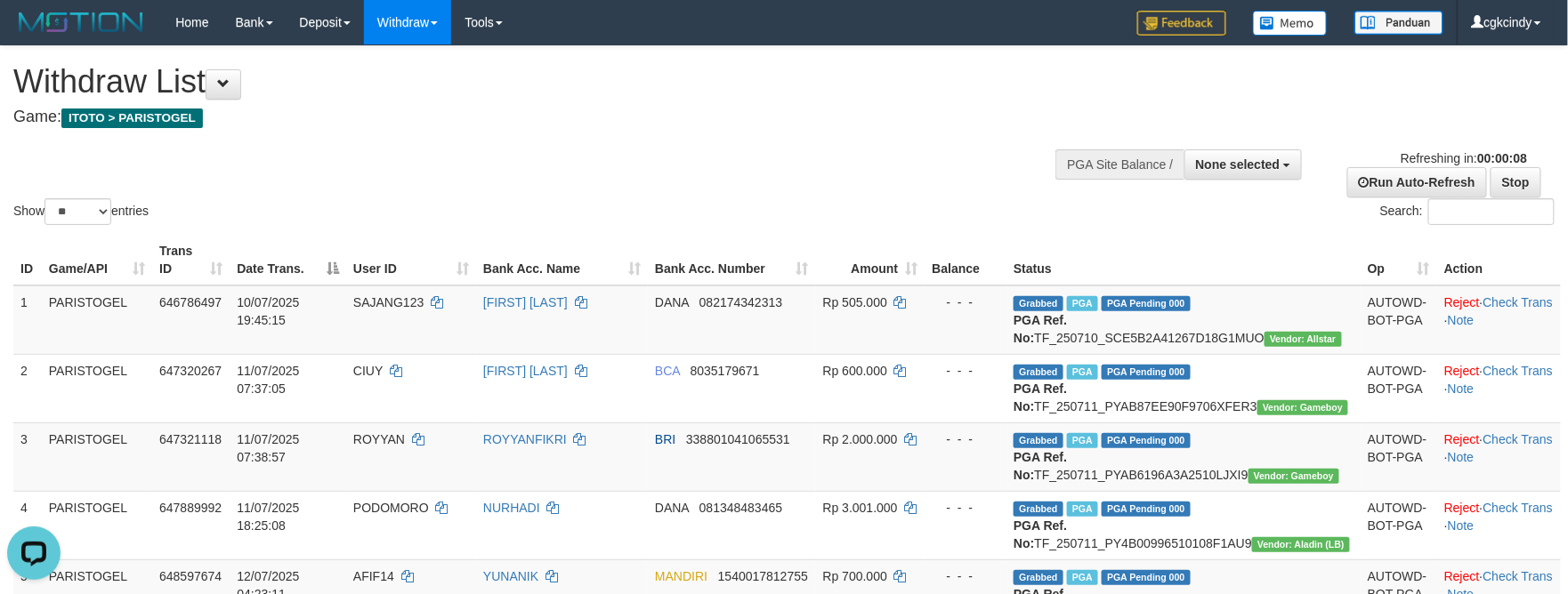 scroll, scrollTop: 0, scrollLeft: 0, axis: both 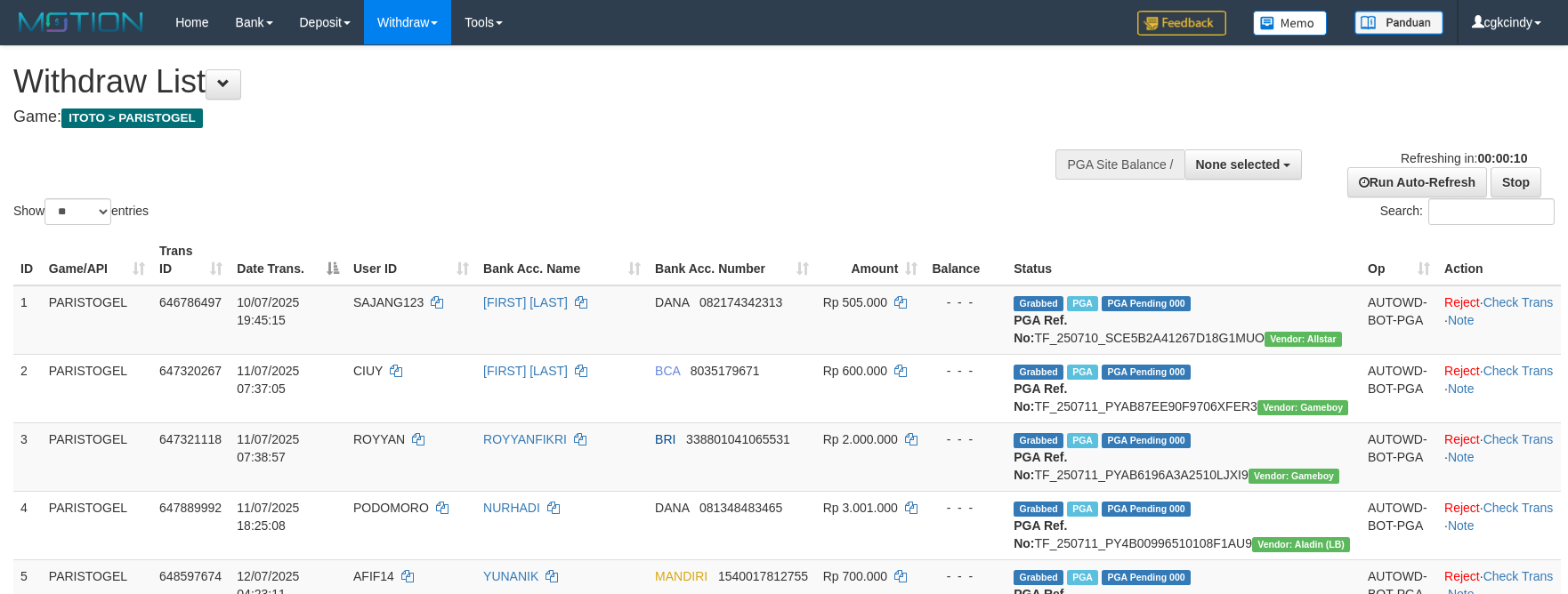select 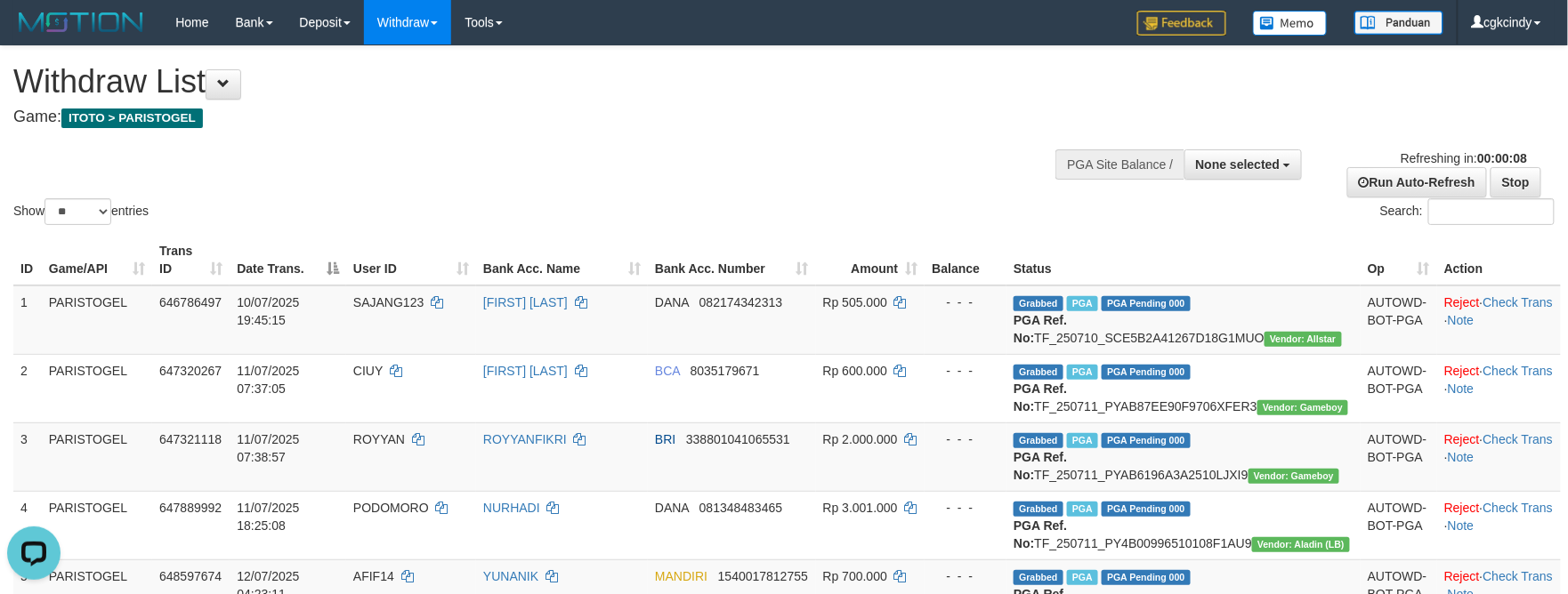 scroll, scrollTop: 0, scrollLeft: 0, axis: both 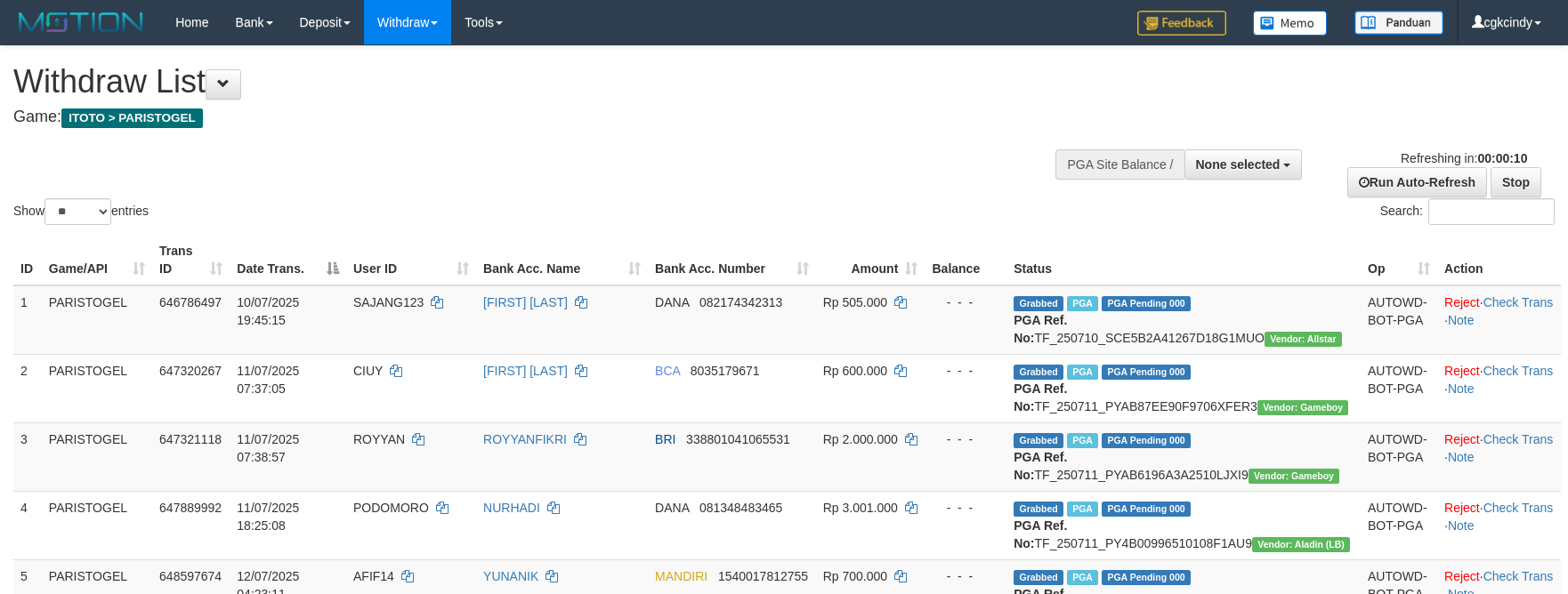 select 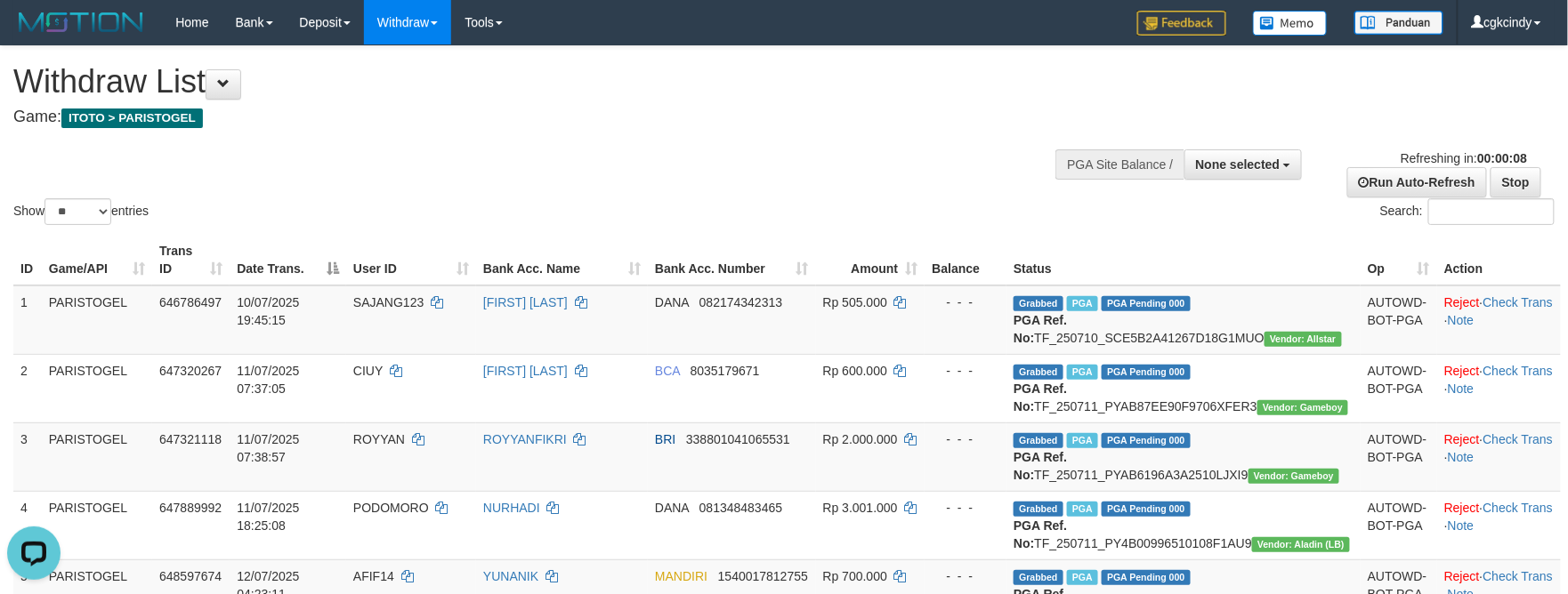 scroll, scrollTop: 0, scrollLeft: 0, axis: both 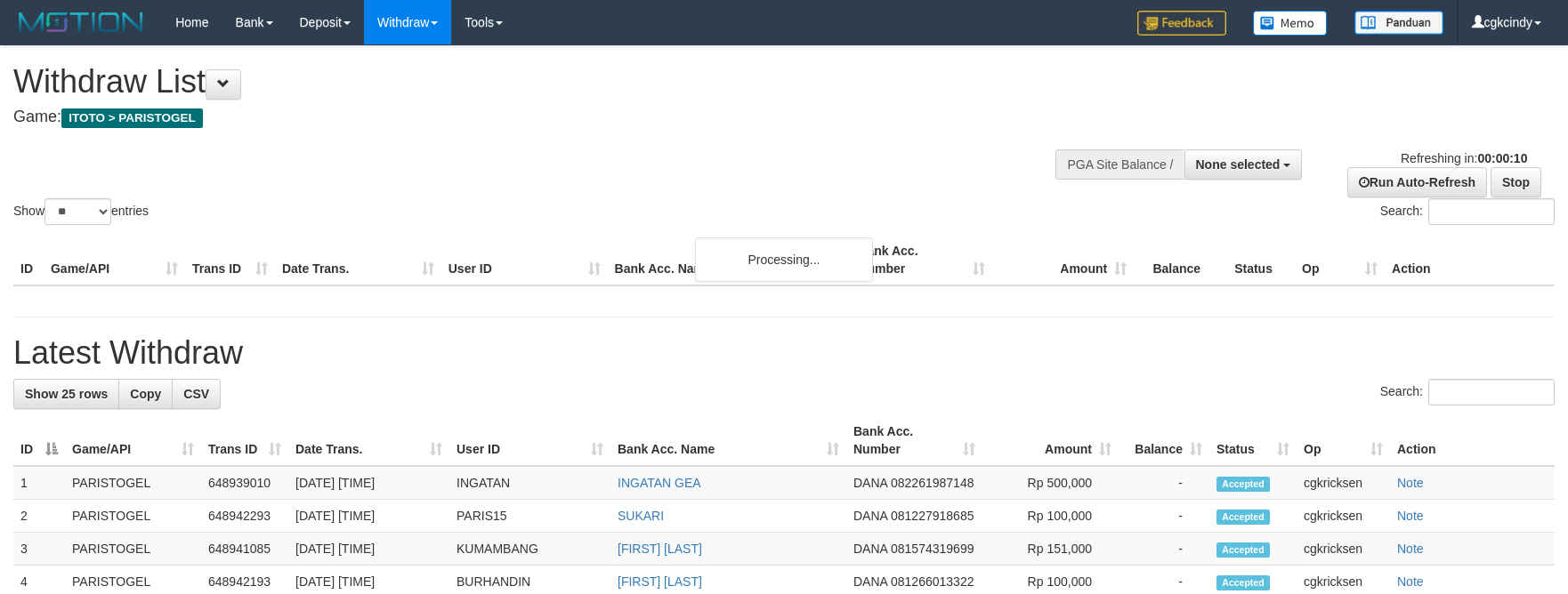 select 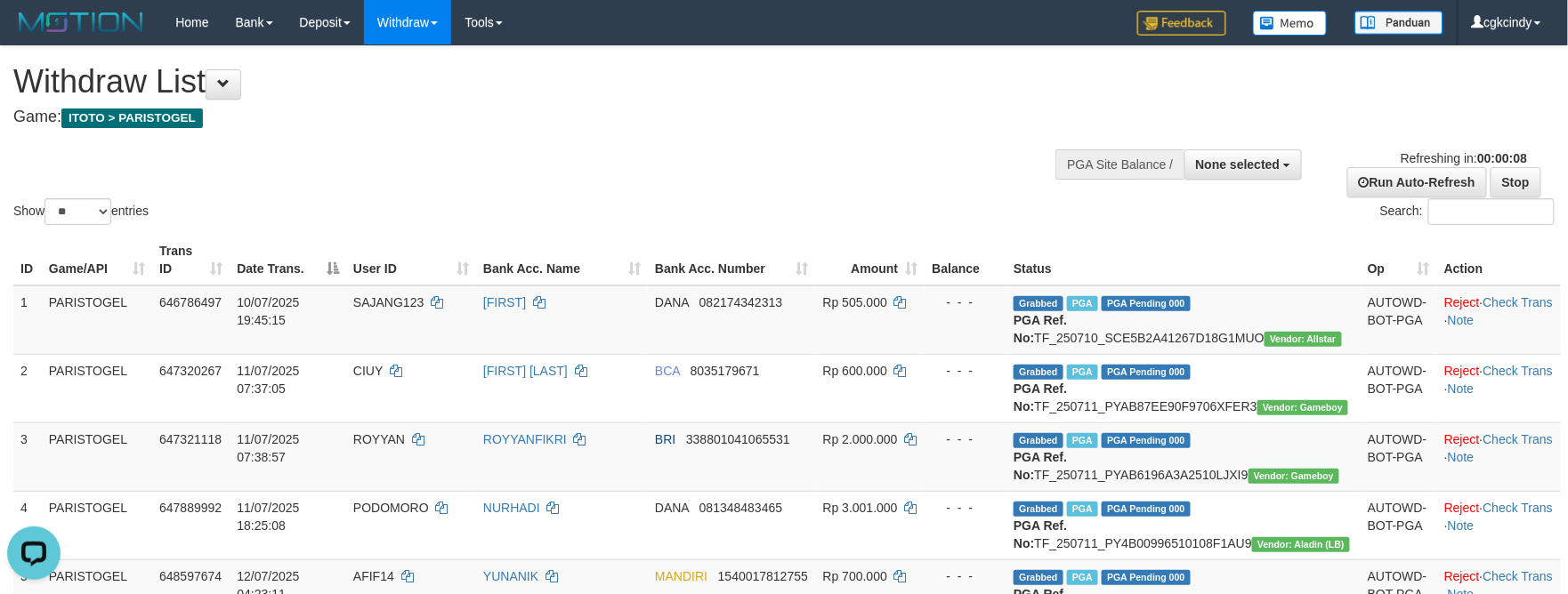 scroll, scrollTop: 0, scrollLeft: 0, axis: both 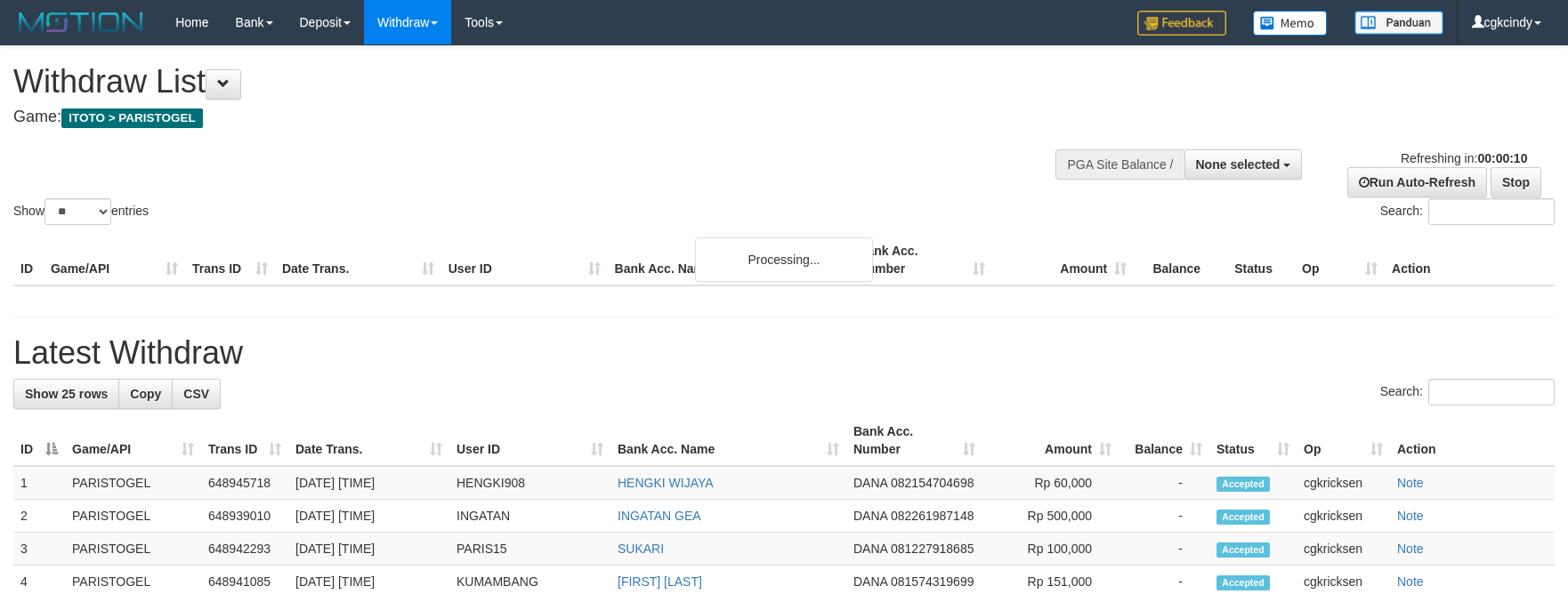 select 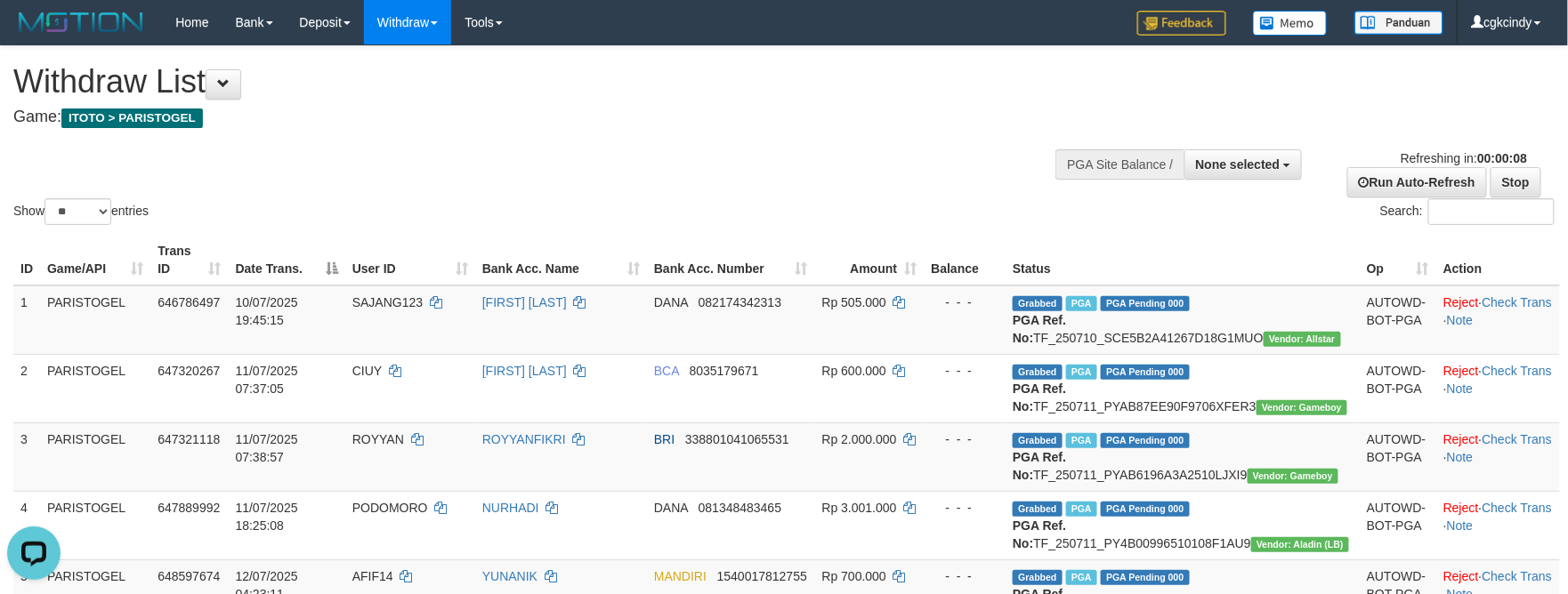 scroll, scrollTop: 0, scrollLeft: 0, axis: both 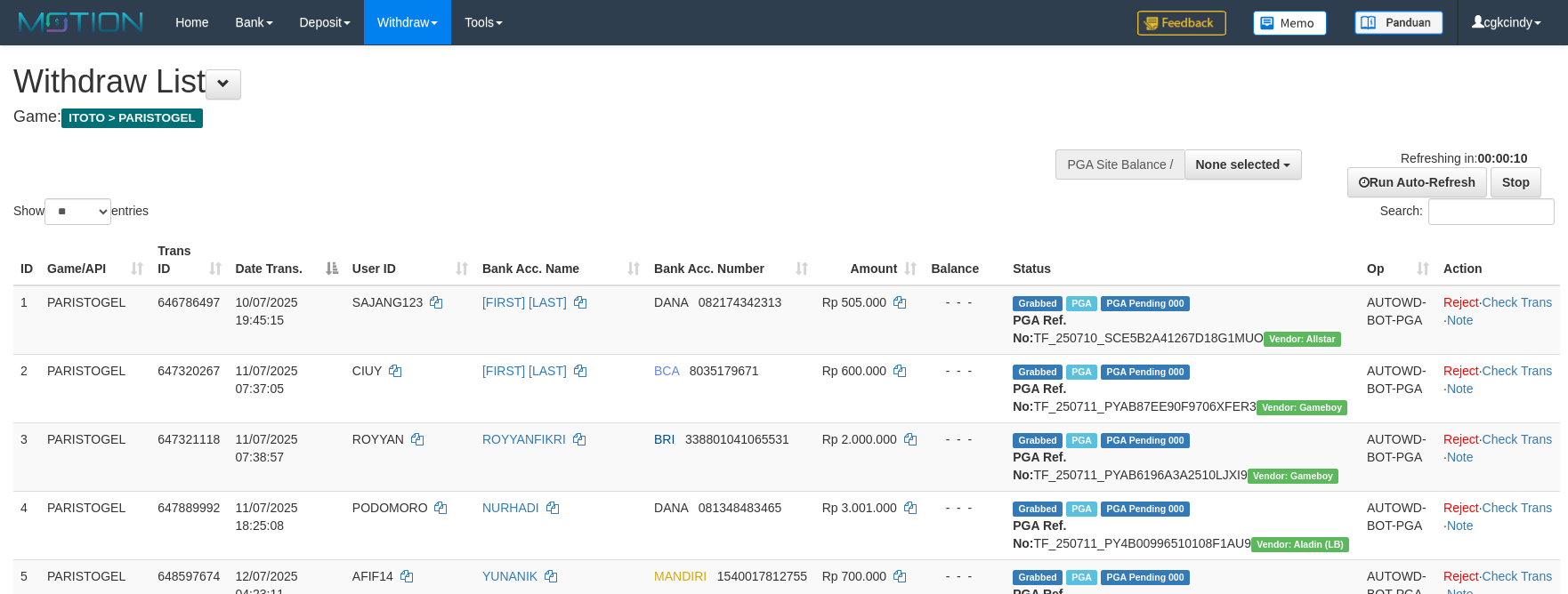 select 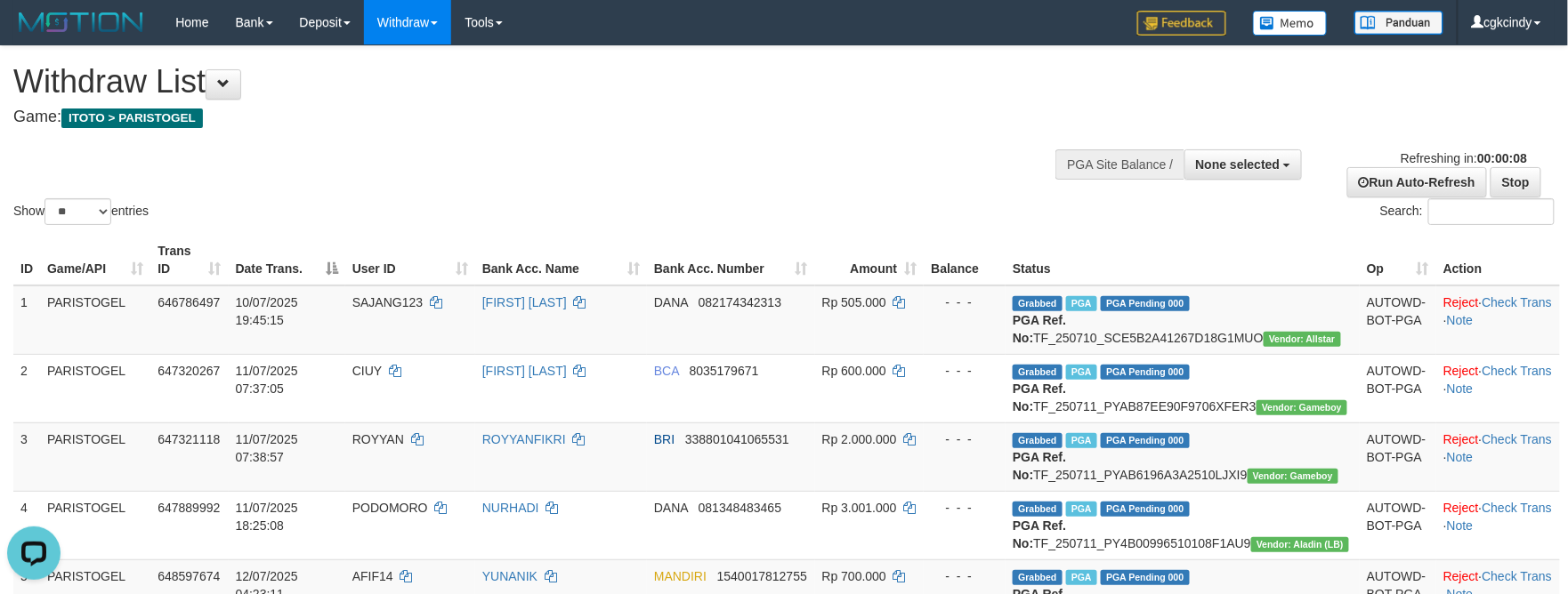 scroll, scrollTop: 0, scrollLeft: 0, axis: both 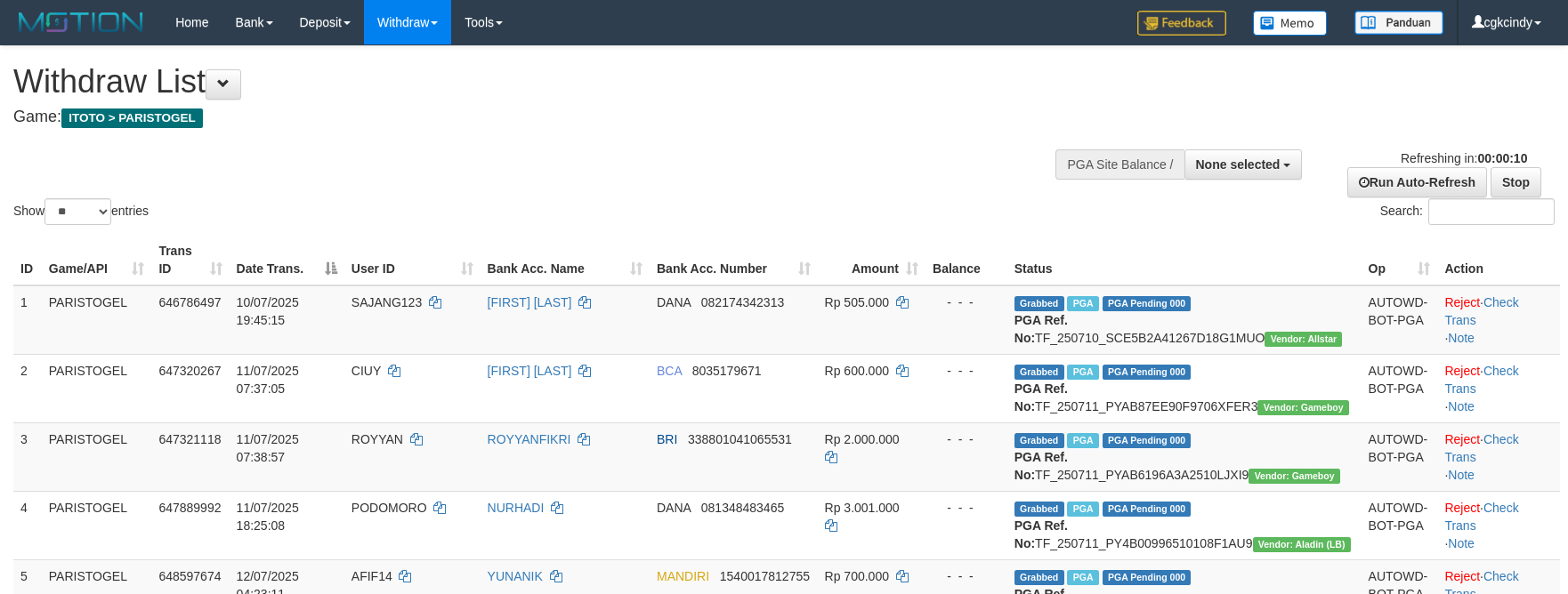 select 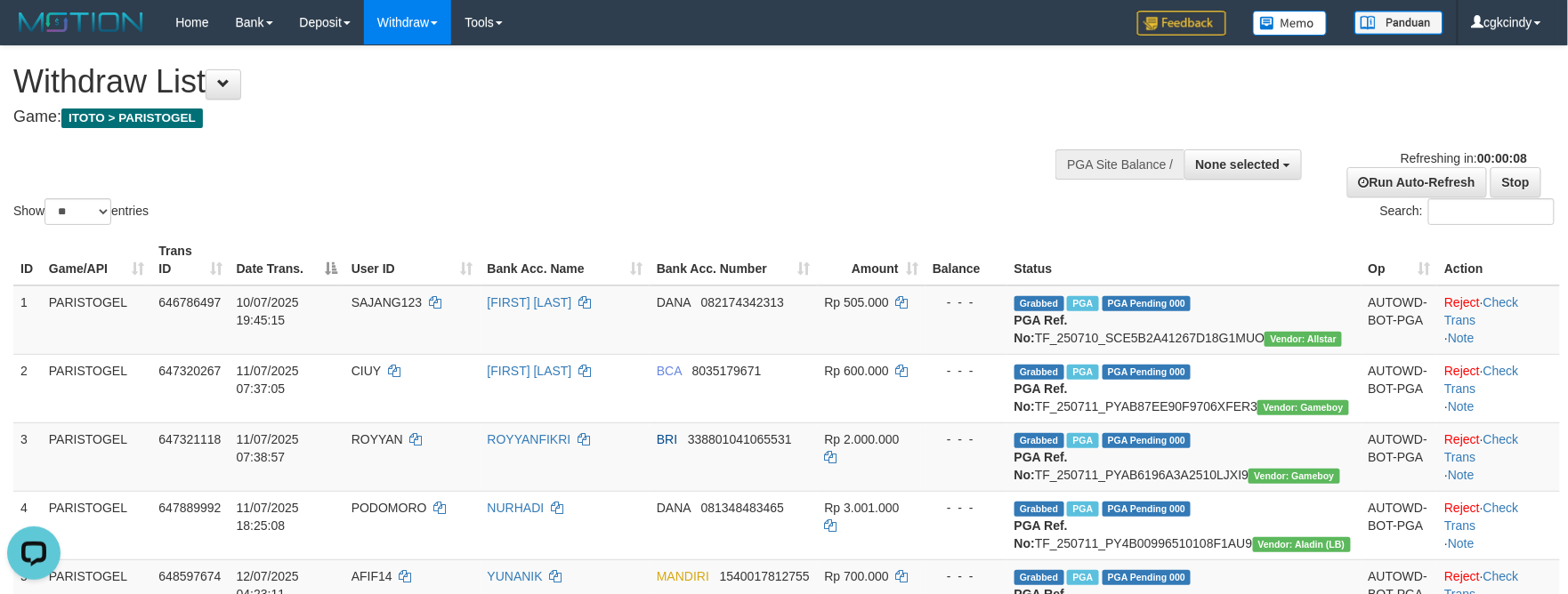 scroll, scrollTop: 0, scrollLeft: 0, axis: both 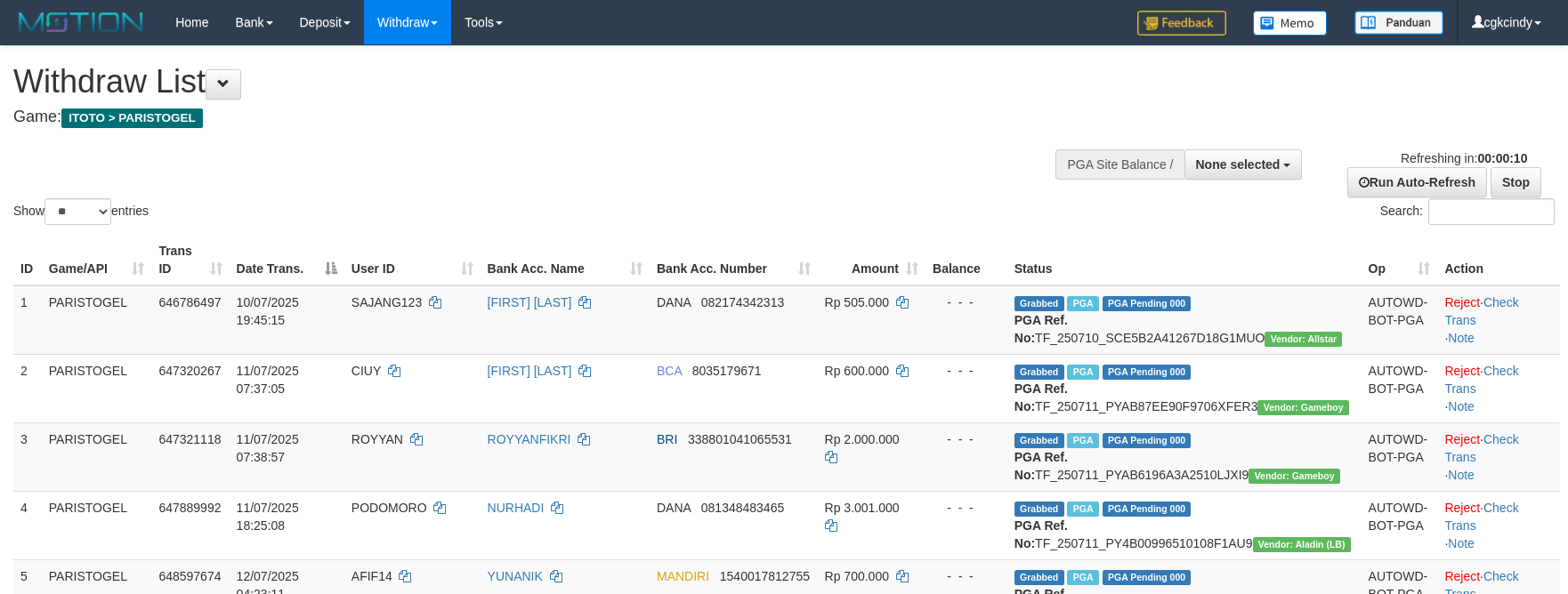 select 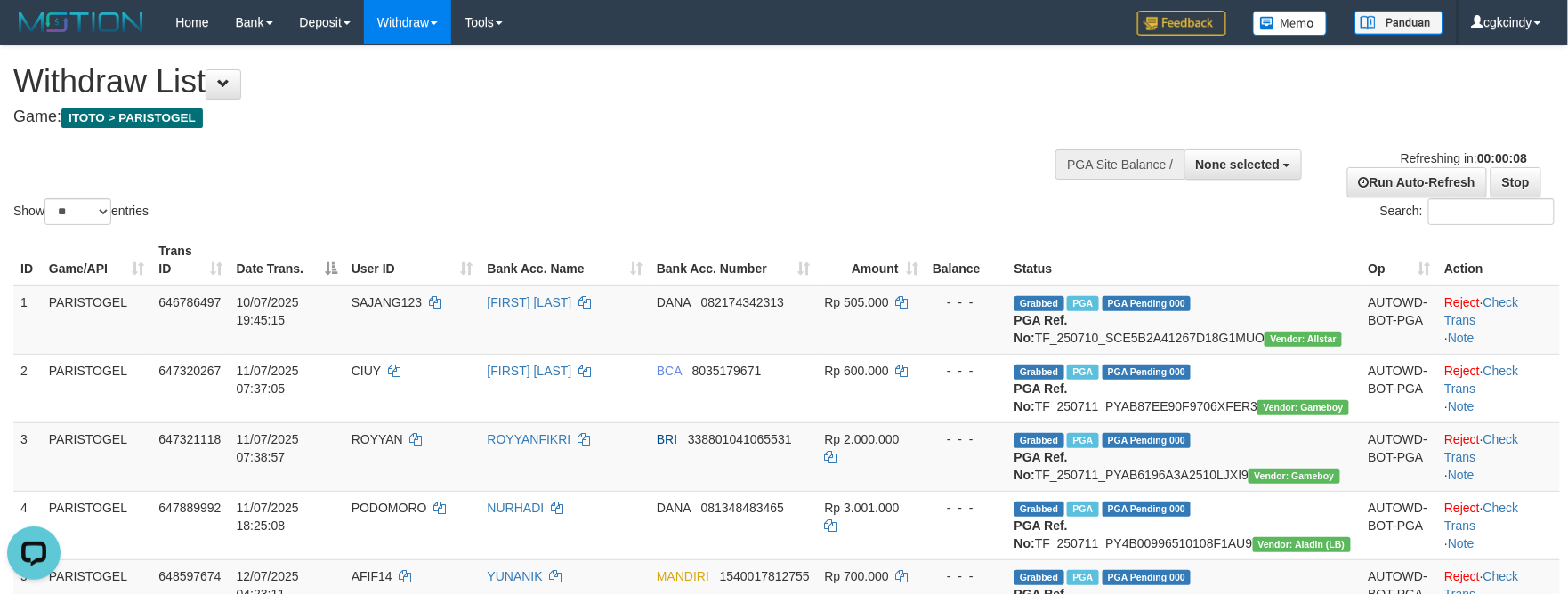 scroll, scrollTop: 0, scrollLeft: 0, axis: both 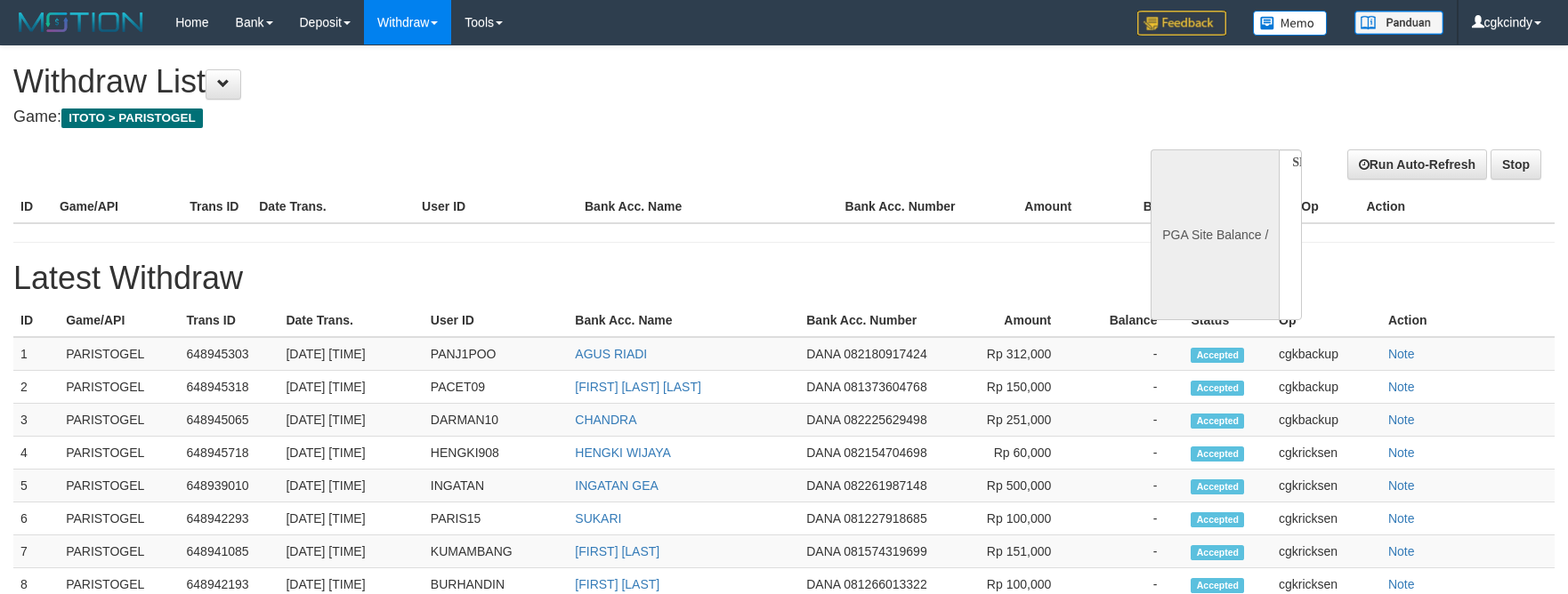 select 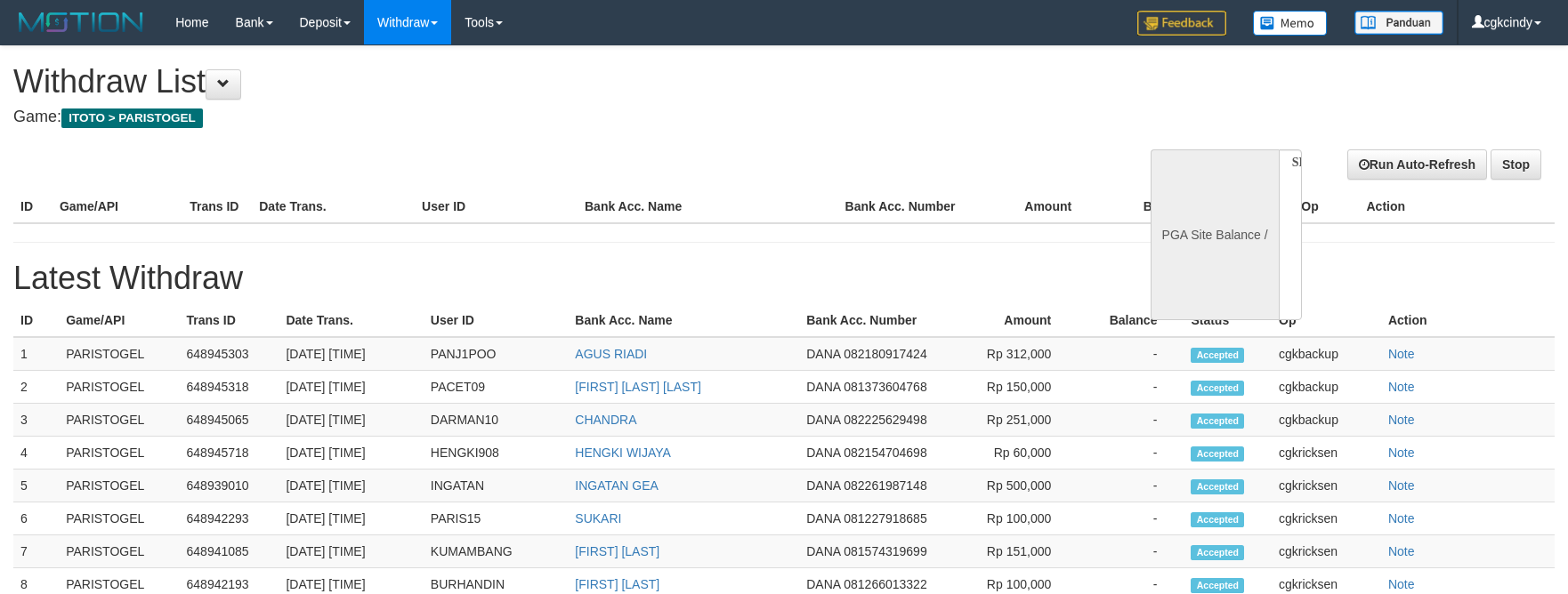 scroll, scrollTop: 0, scrollLeft: 0, axis: both 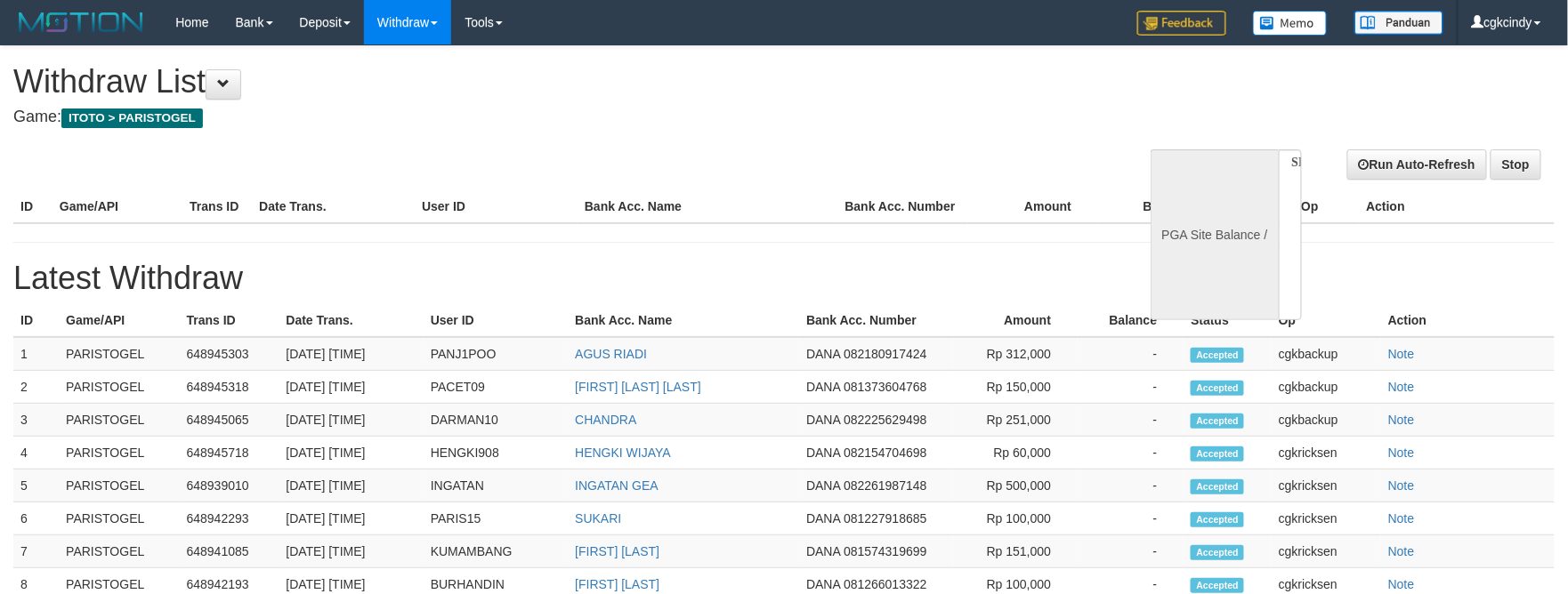 select on "**" 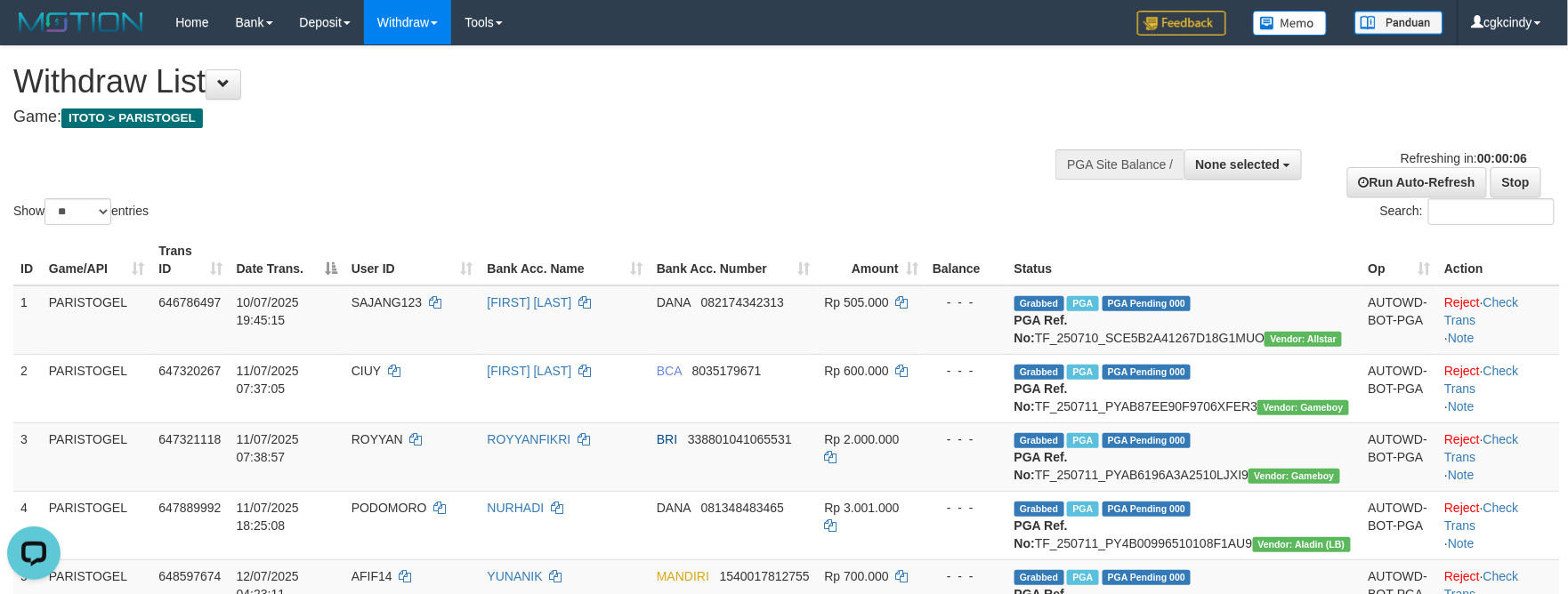 scroll, scrollTop: 0, scrollLeft: 0, axis: both 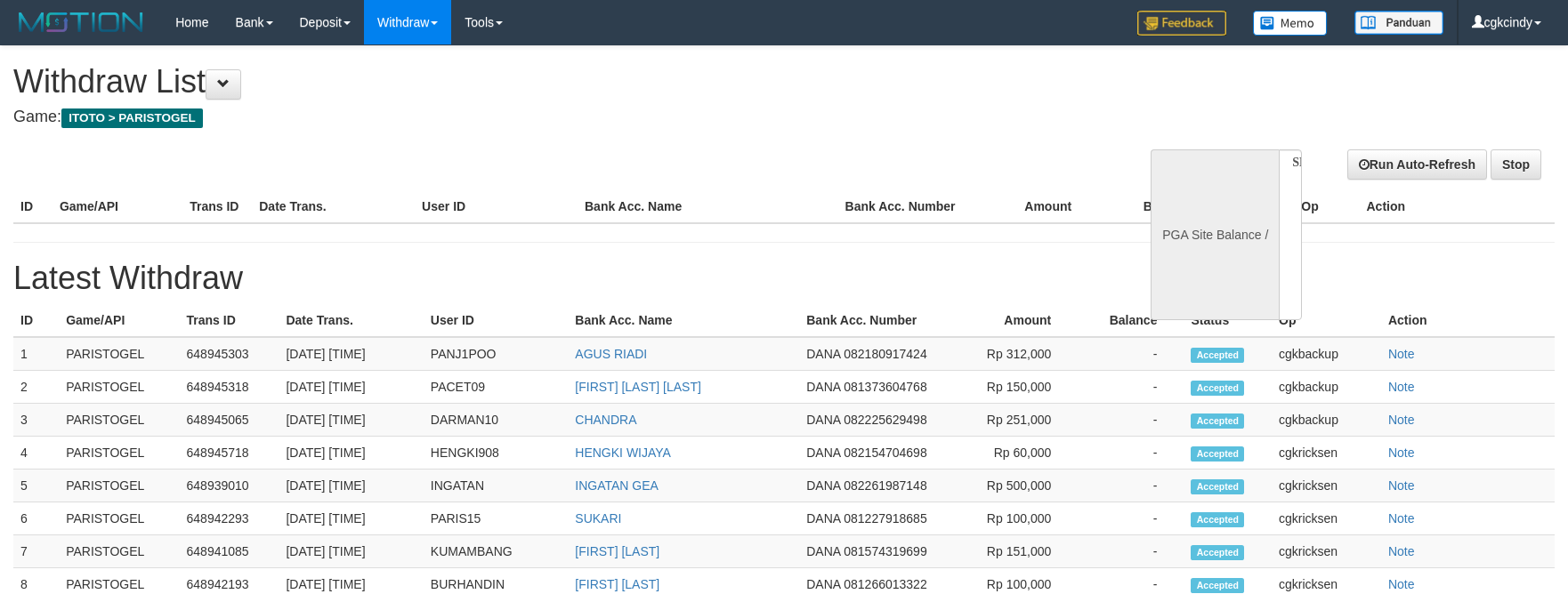 select 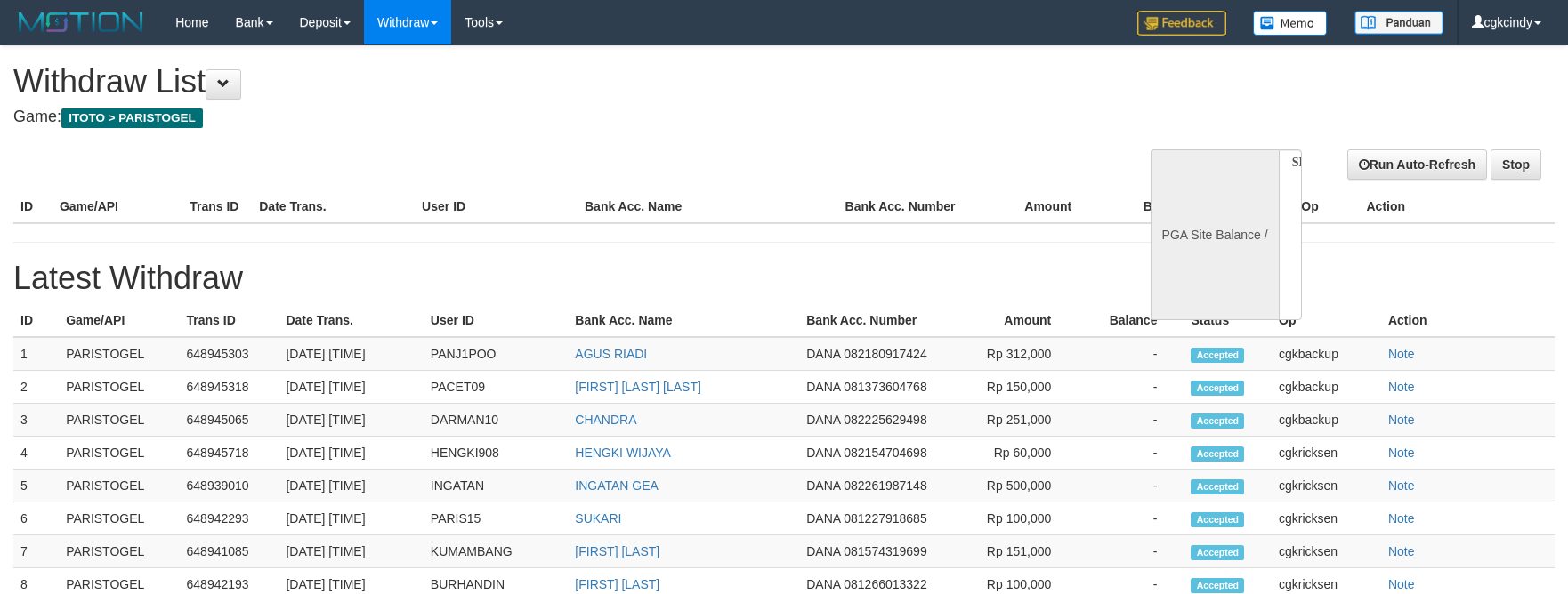 scroll, scrollTop: 0, scrollLeft: 0, axis: both 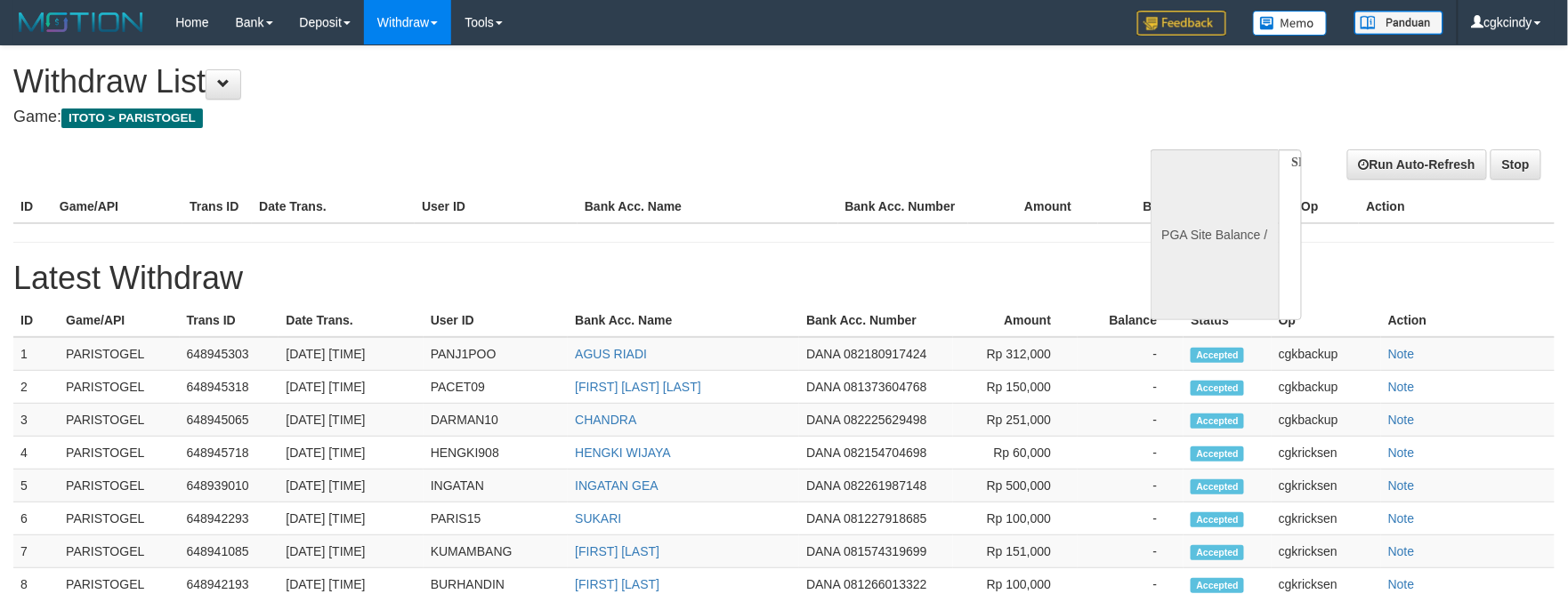select on "**" 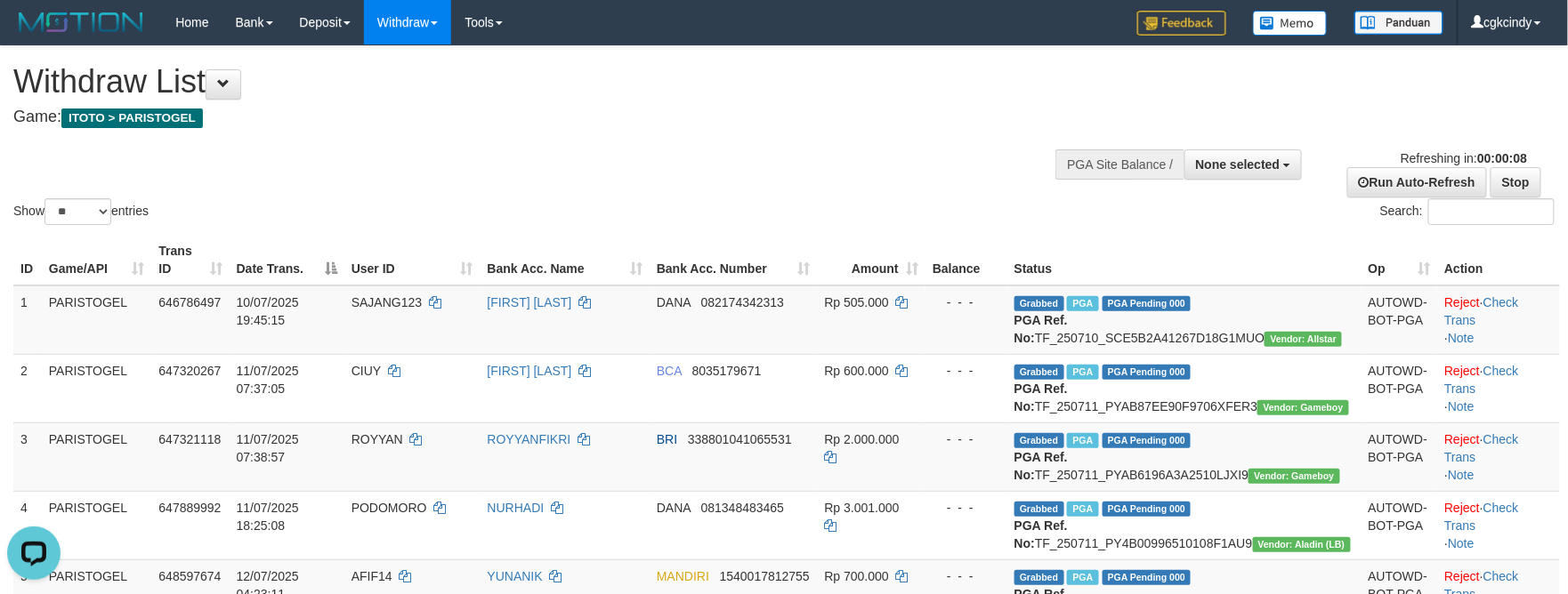 scroll, scrollTop: 0, scrollLeft: 0, axis: both 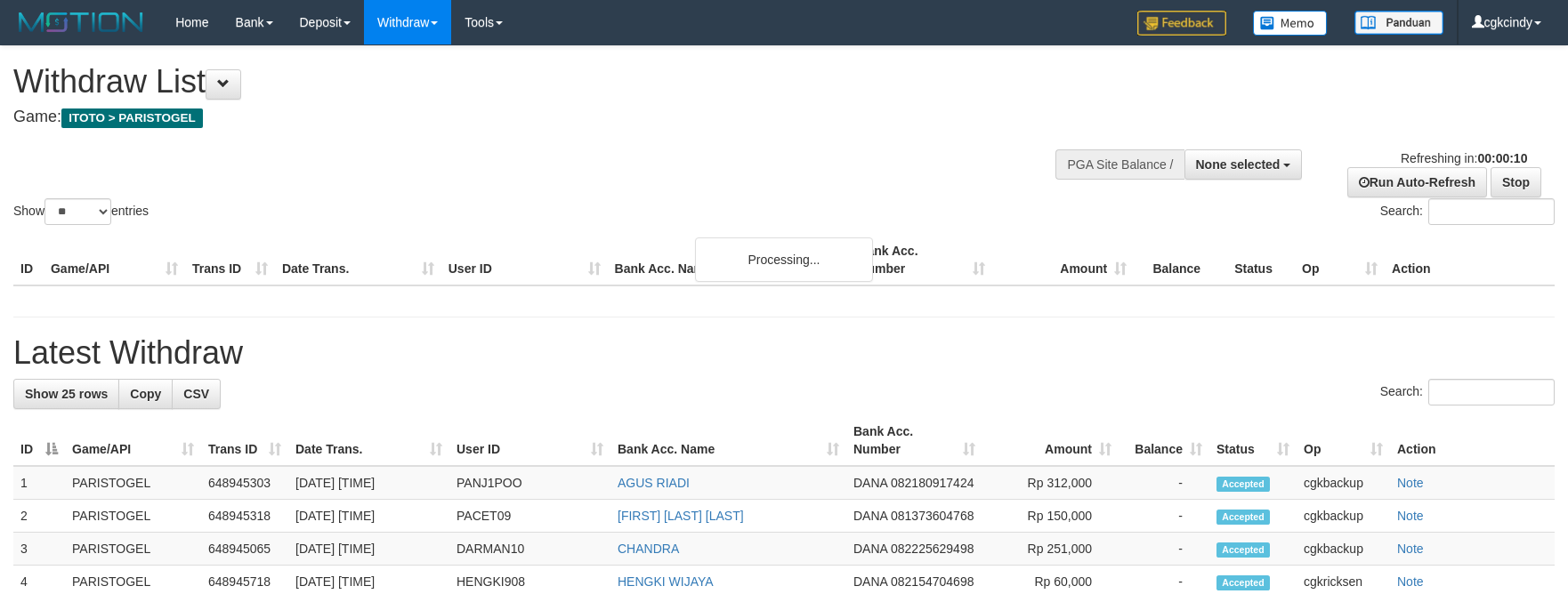 select 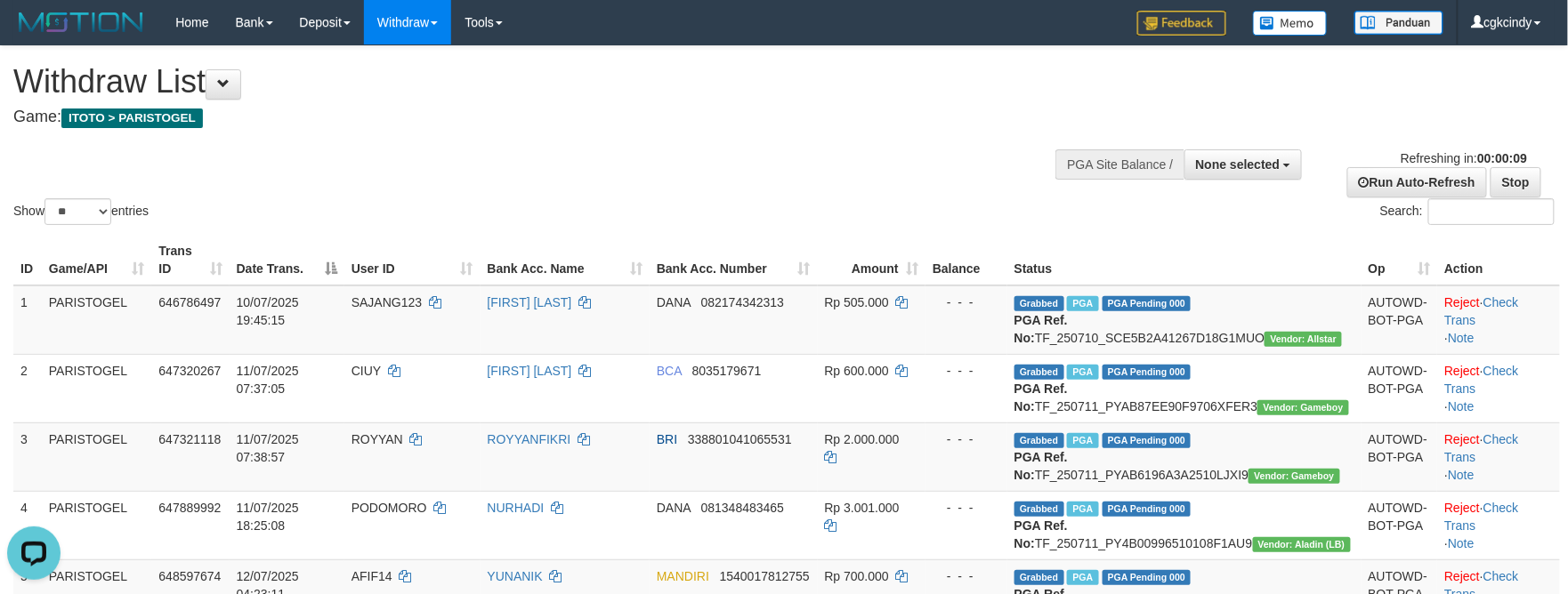 scroll, scrollTop: 0, scrollLeft: 0, axis: both 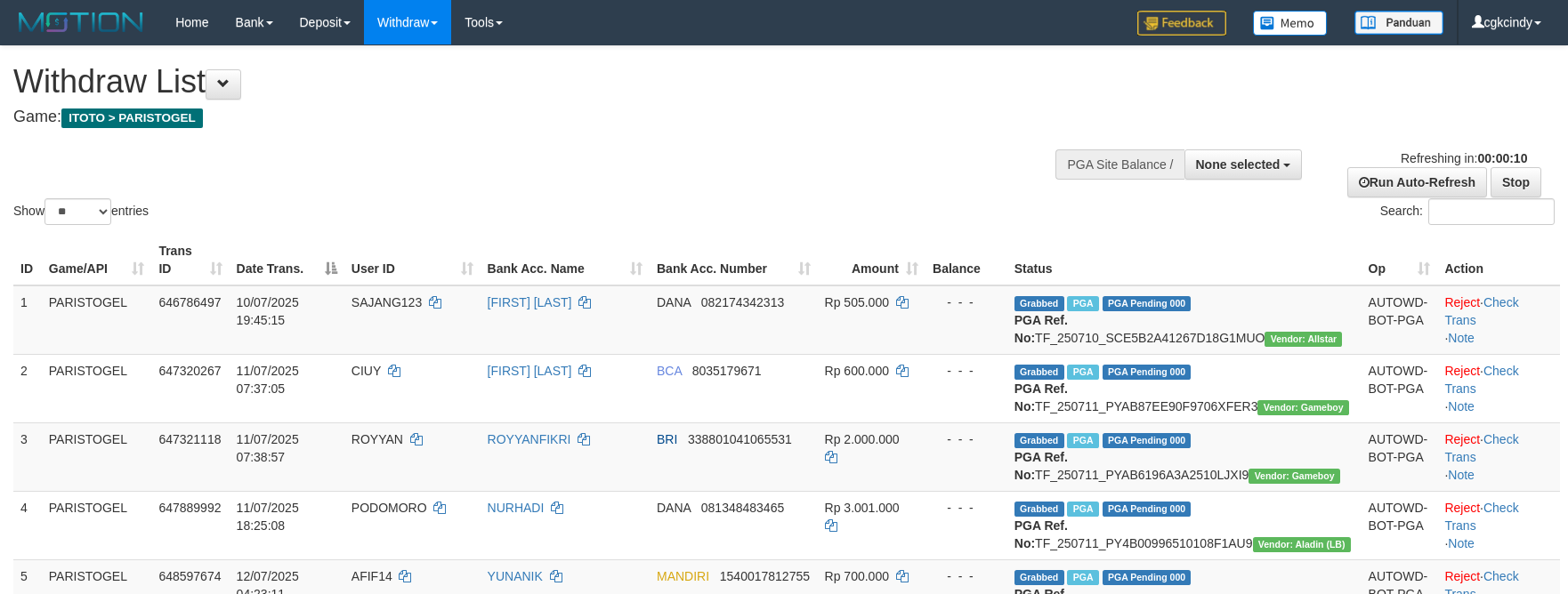 select 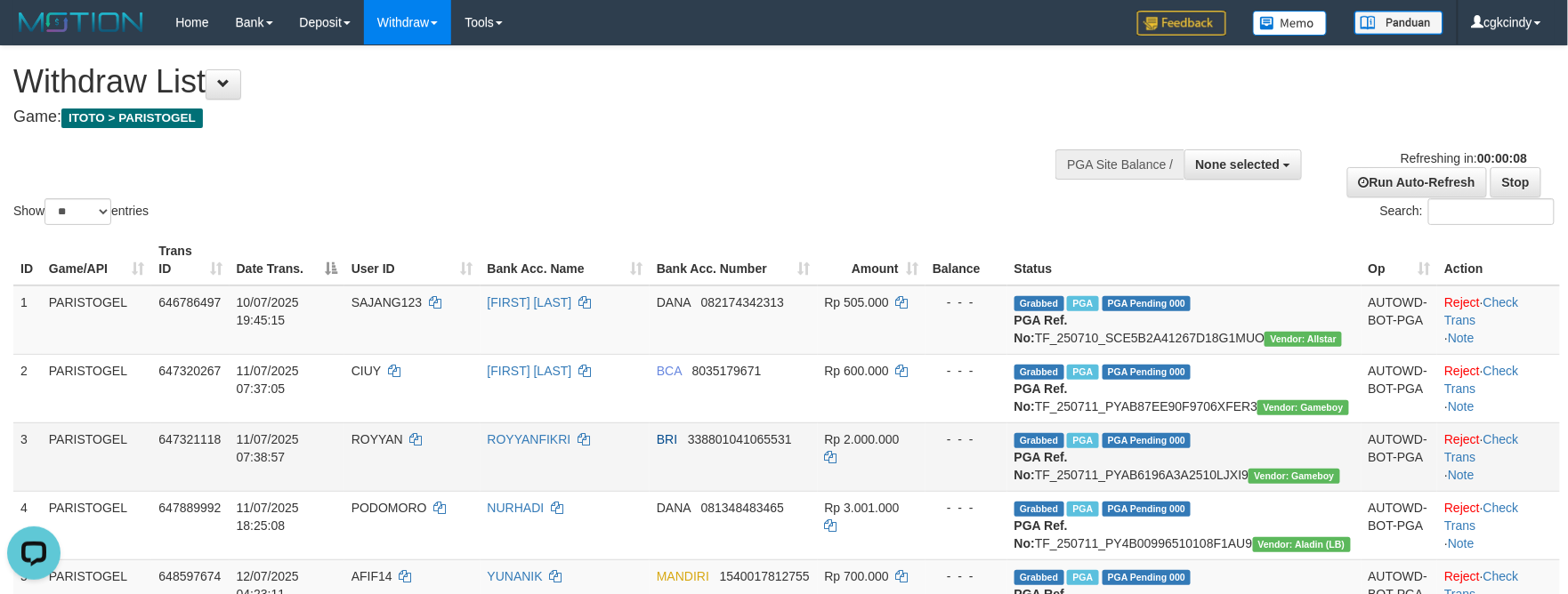 scroll, scrollTop: 0, scrollLeft: 0, axis: both 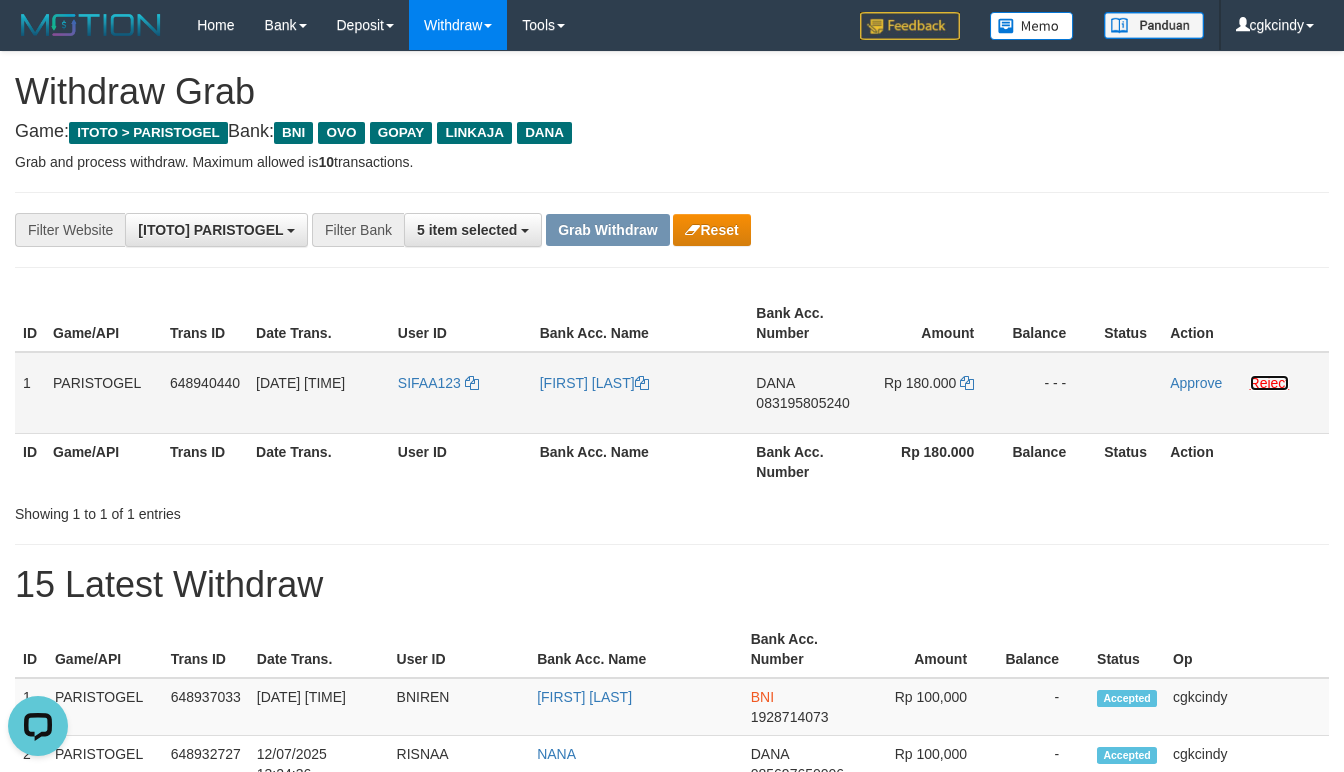 click on "Reject" at bounding box center [1270, 383] 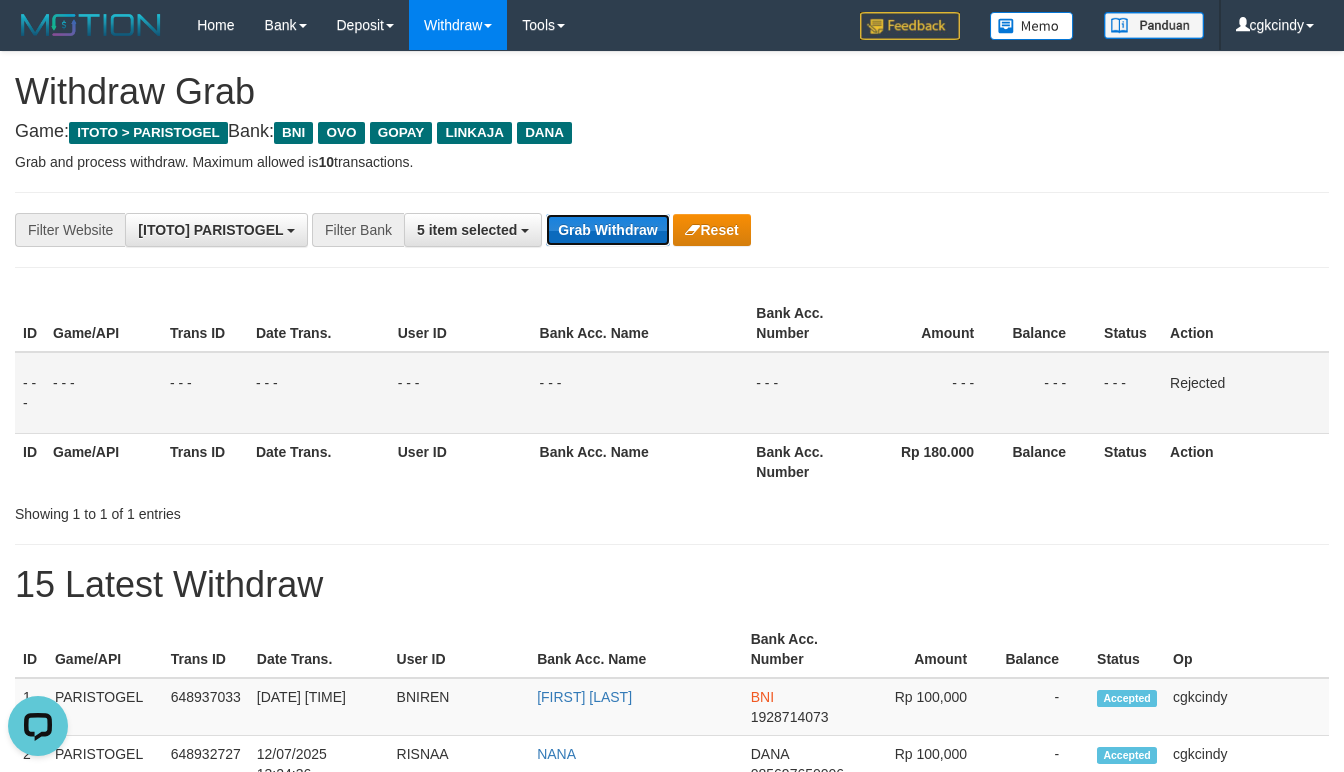 drag, startPoint x: 598, startPoint y: 228, endPoint x: 453, endPoint y: 316, distance: 169.61427 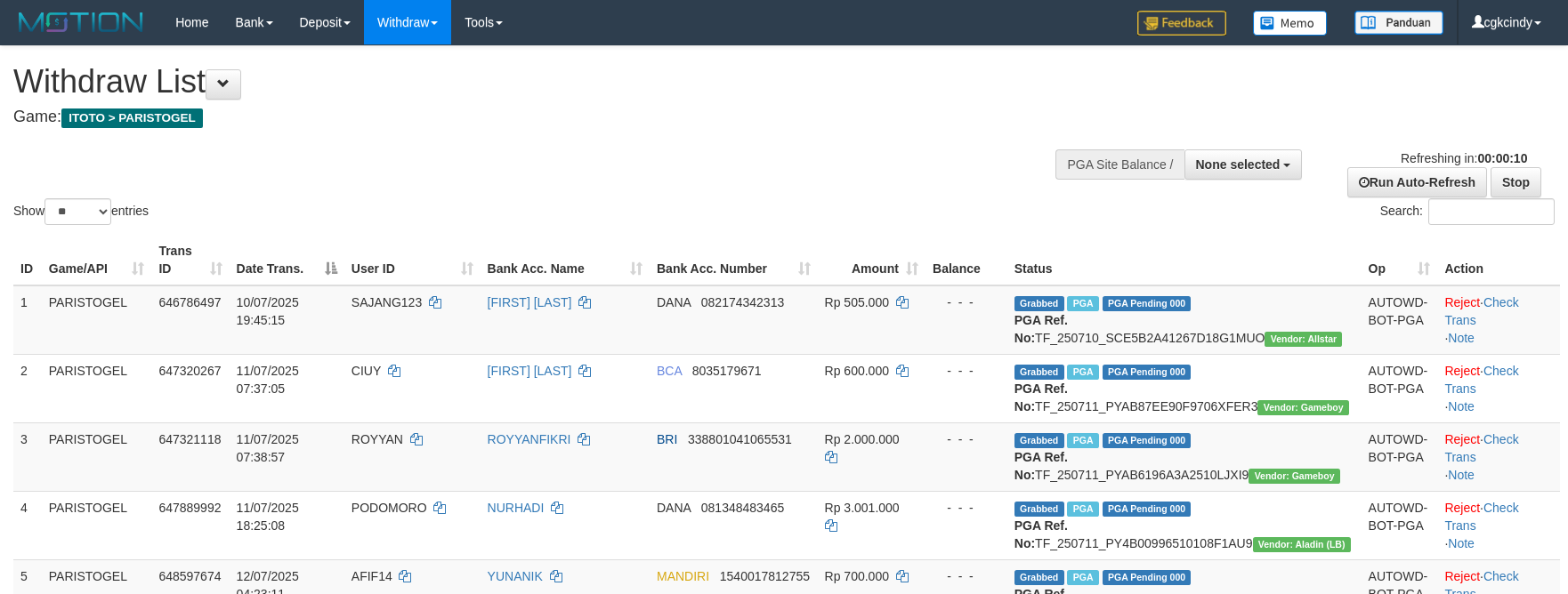 select 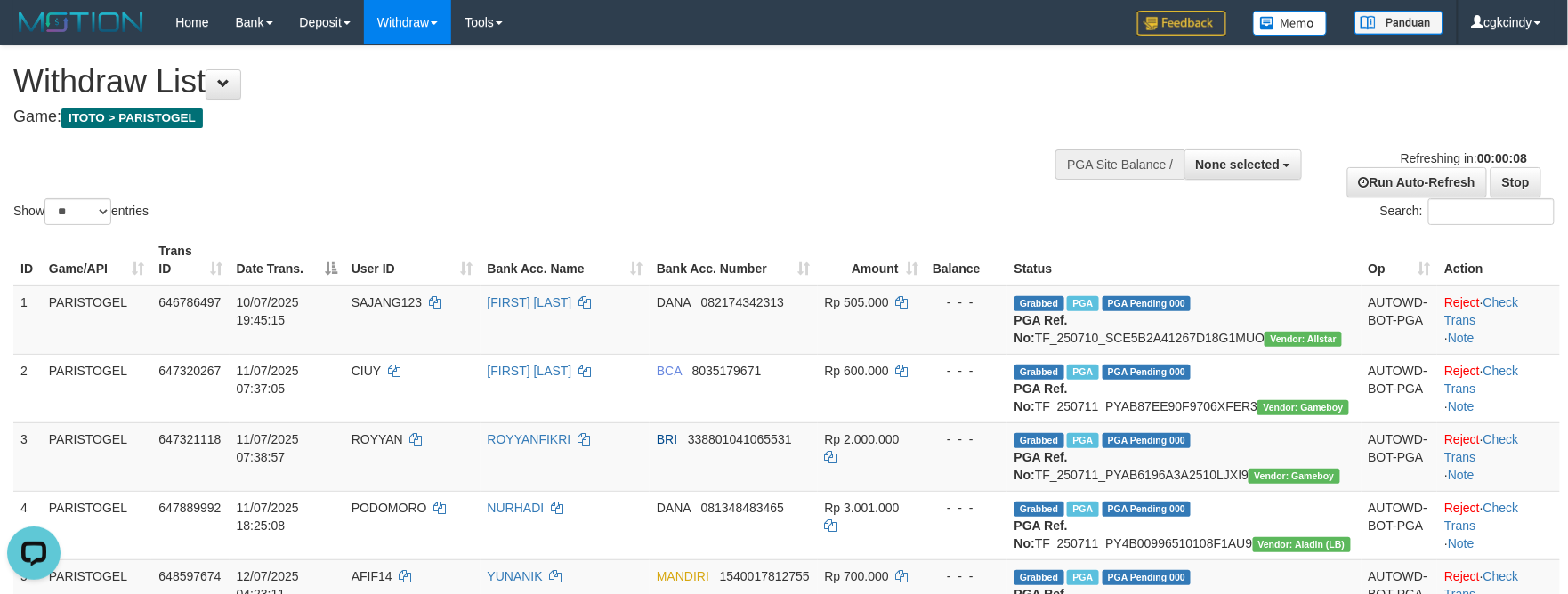 scroll, scrollTop: 0, scrollLeft: 0, axis: both 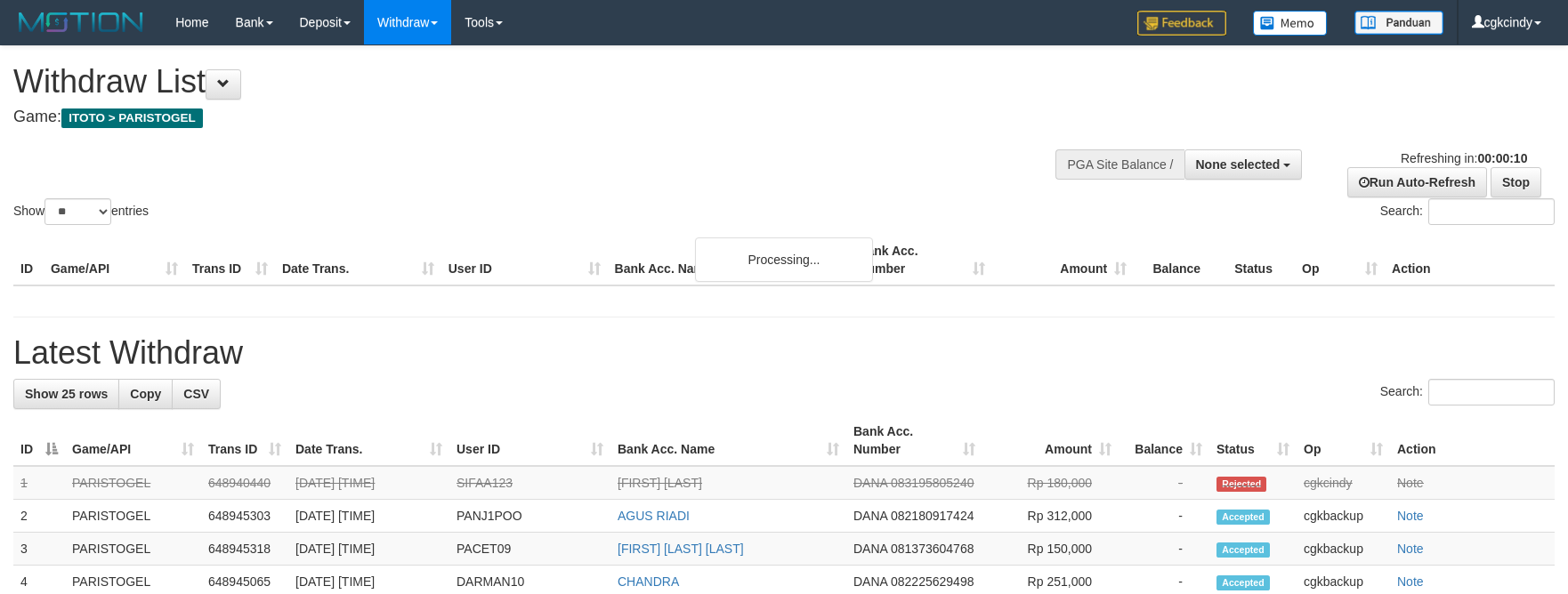 select 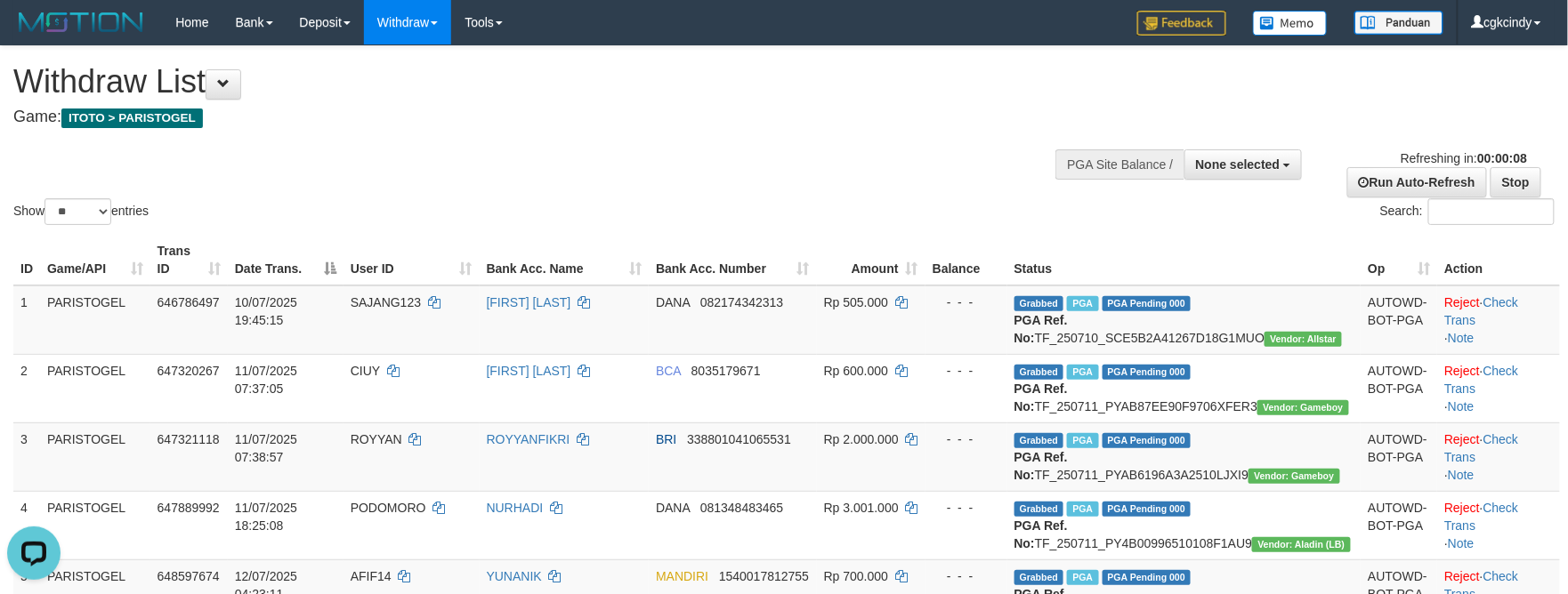 scroll, scrollTop: 0, scrollLeft: 0, axis: both 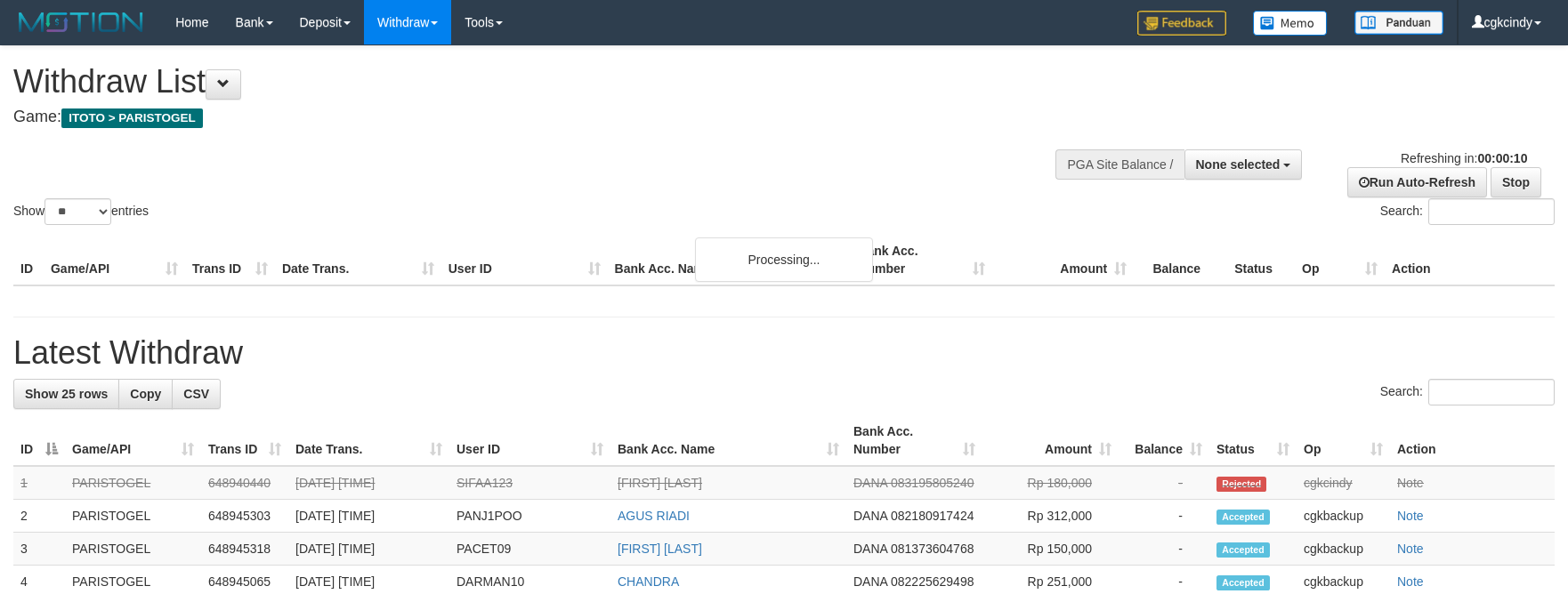 select 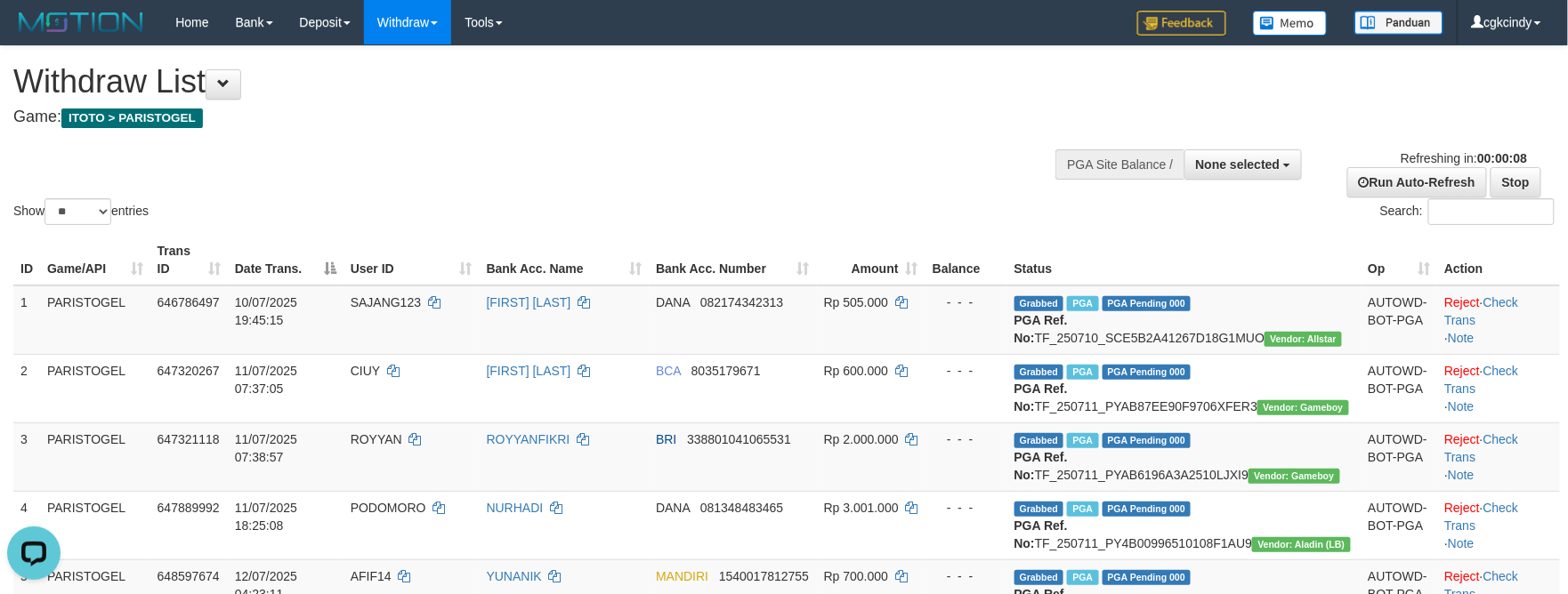 scroll, scrollTop: 0, scrollLeft: 0, axis: both 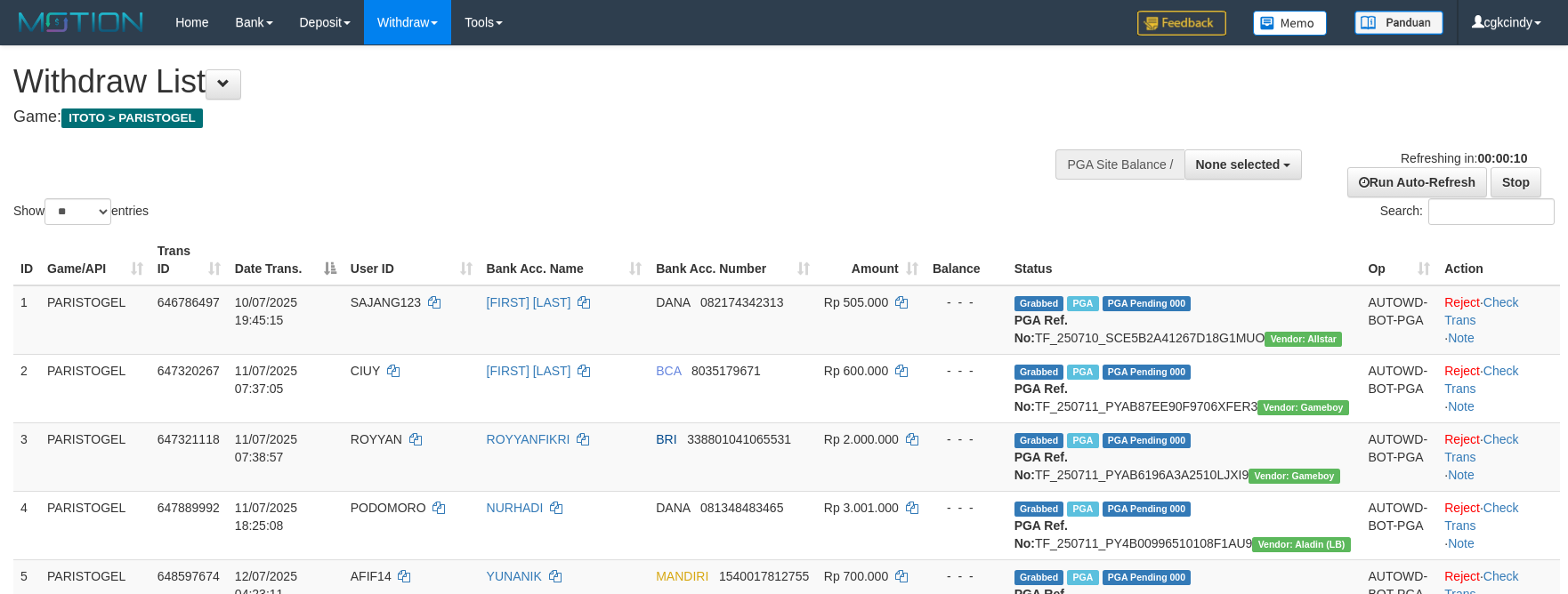 select 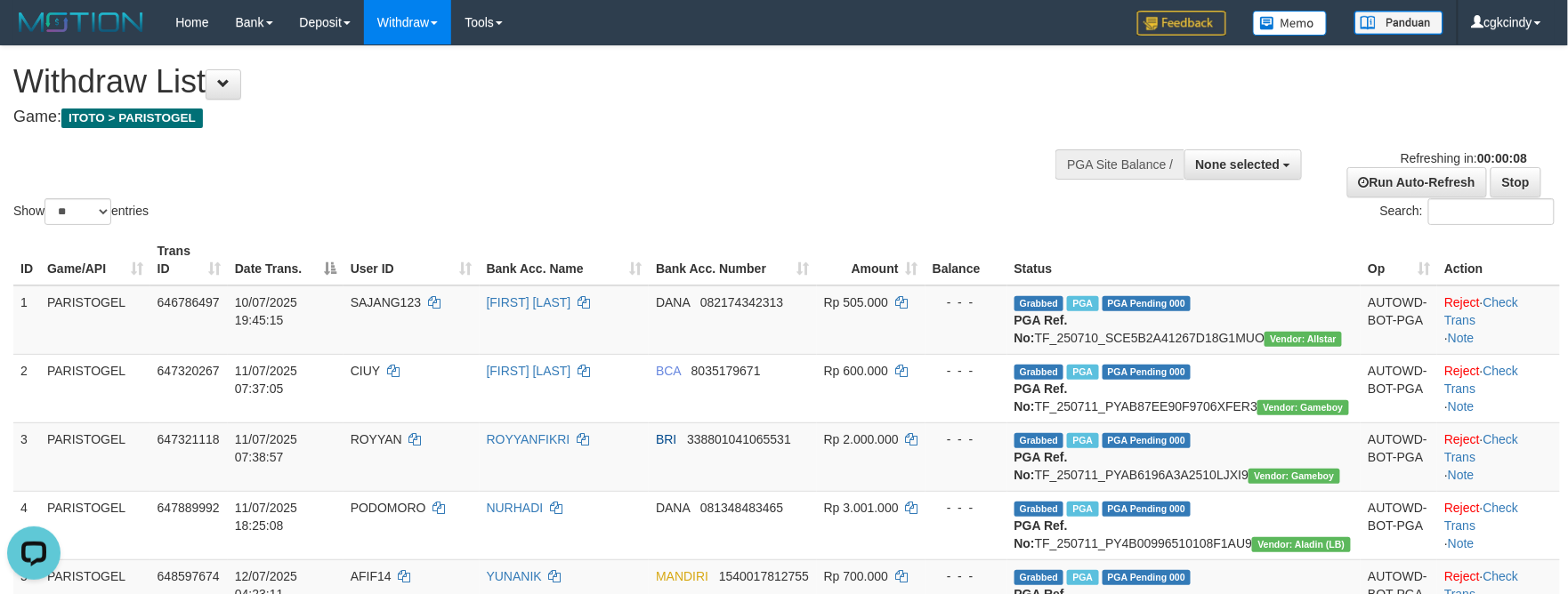 scroll, scrollTop: 0, scrollLeft: 0, axis: both 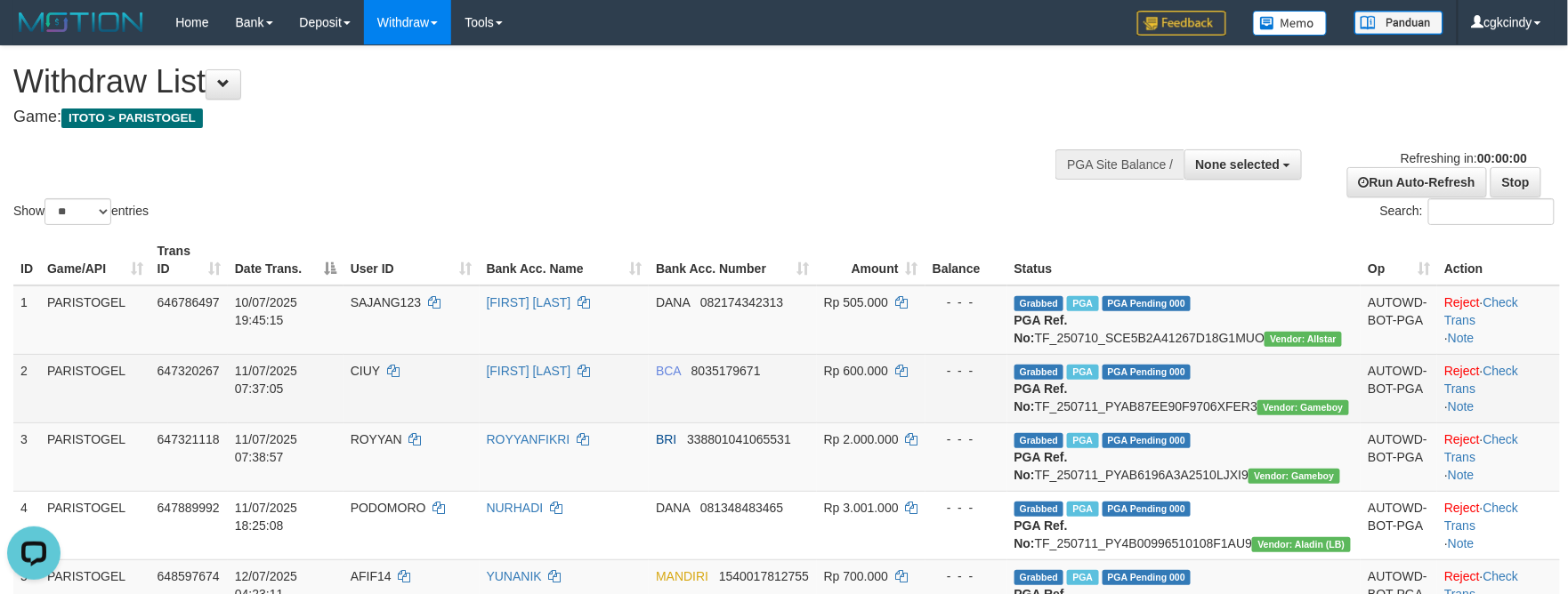 click on "HENU HARJONO" at bounding box center (564, 388) 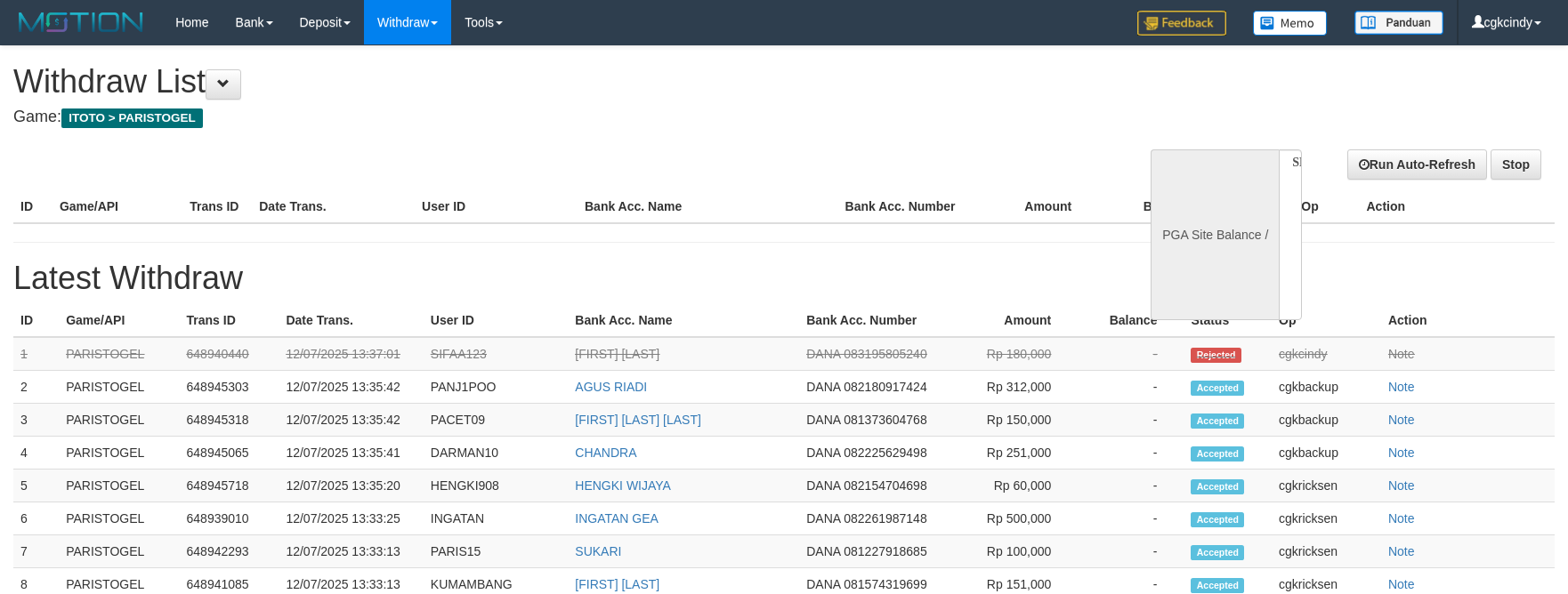 select 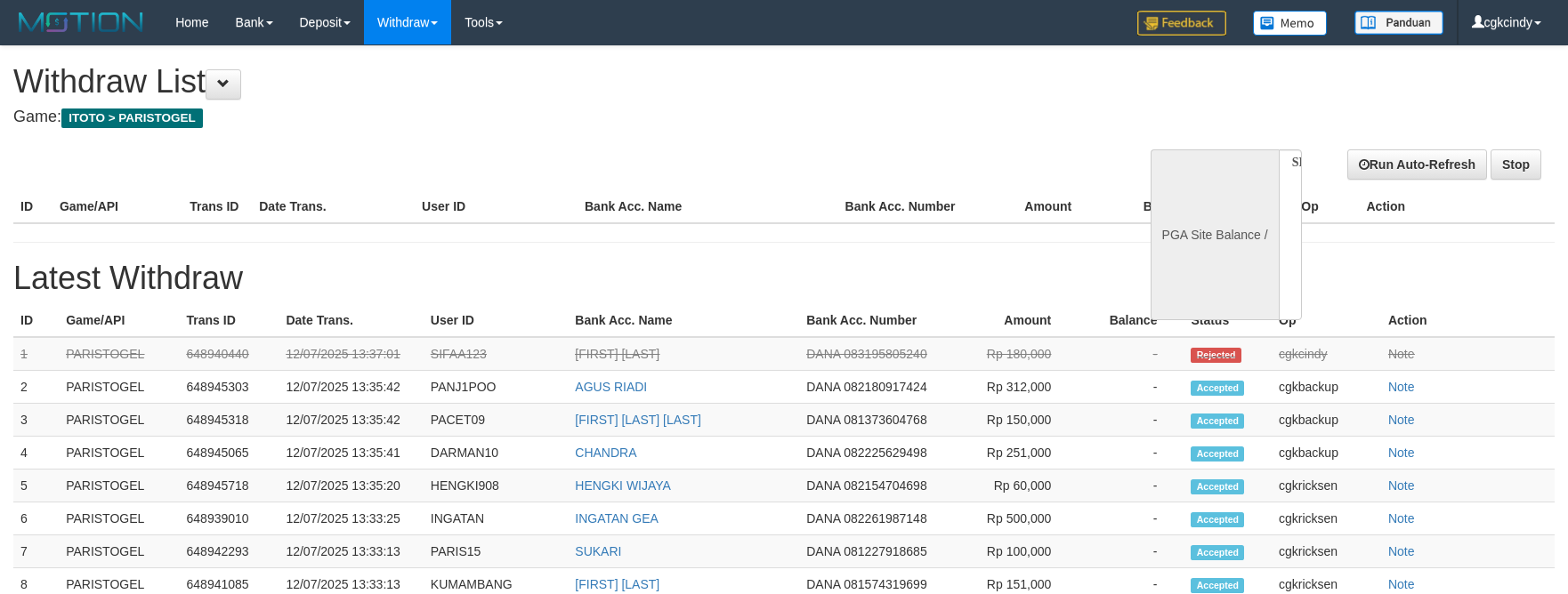 scroll, scrollTop: 0, scrollLeft: 0, axis: both 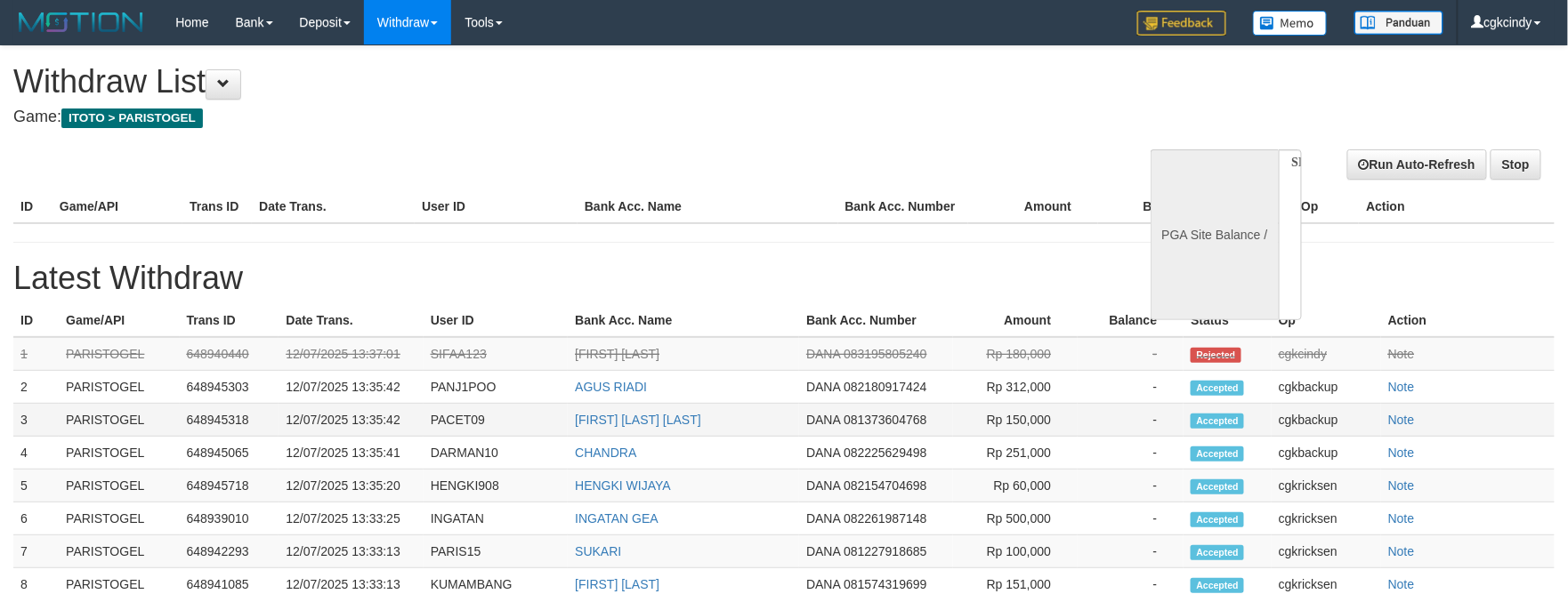 click on "MUHAMMAD AKHIRUDDIN HASIBUAN" at bounding box center (683, 420) 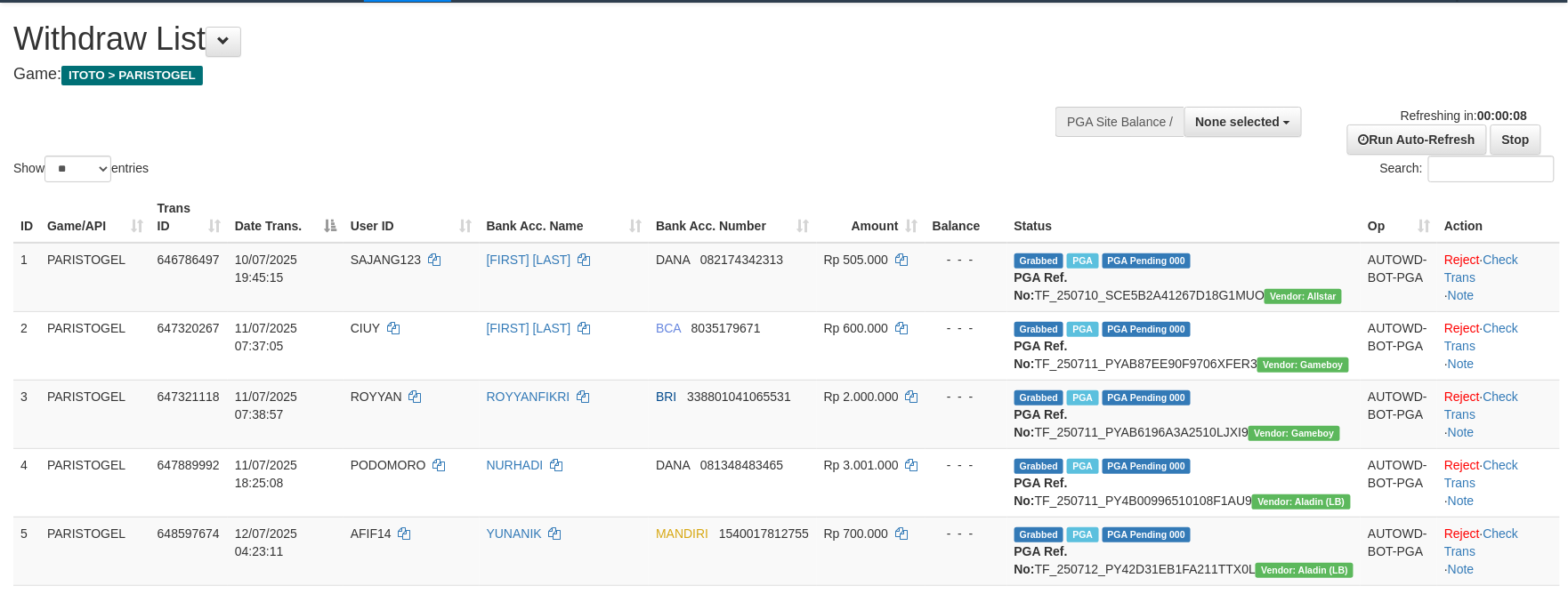 scroll, scrollTop: 0, scrollLeft: 0, axis: both 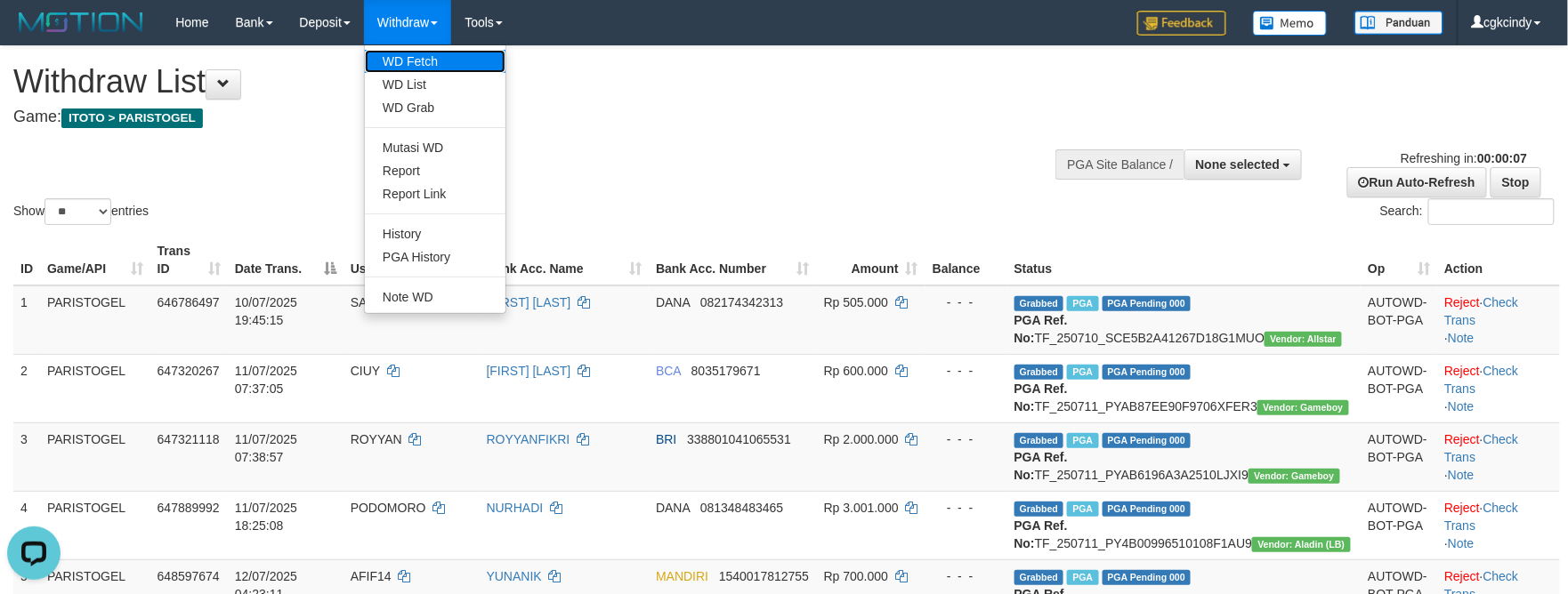 click on "WD Fetch" at bounding box center (435, 61) 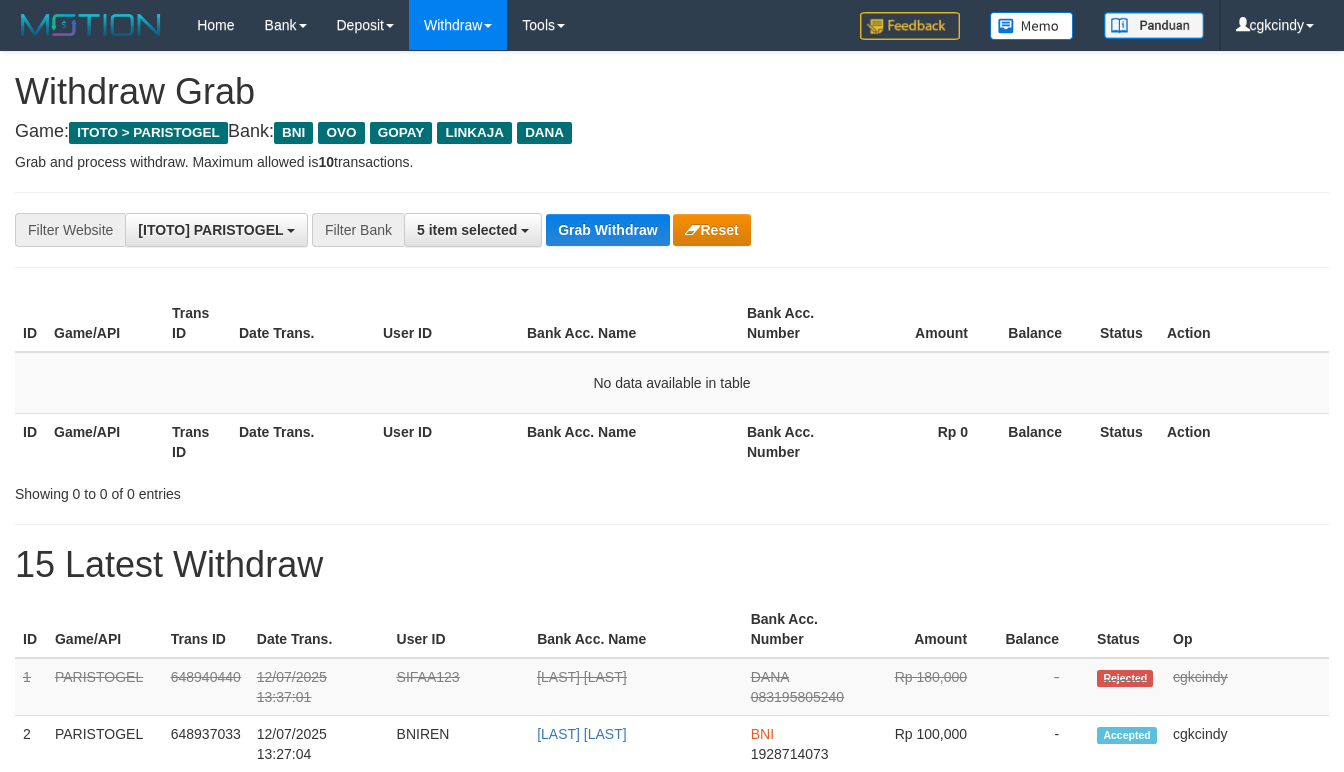 scroll, scrollTop: 0, scrollLeft: 0, axis: both 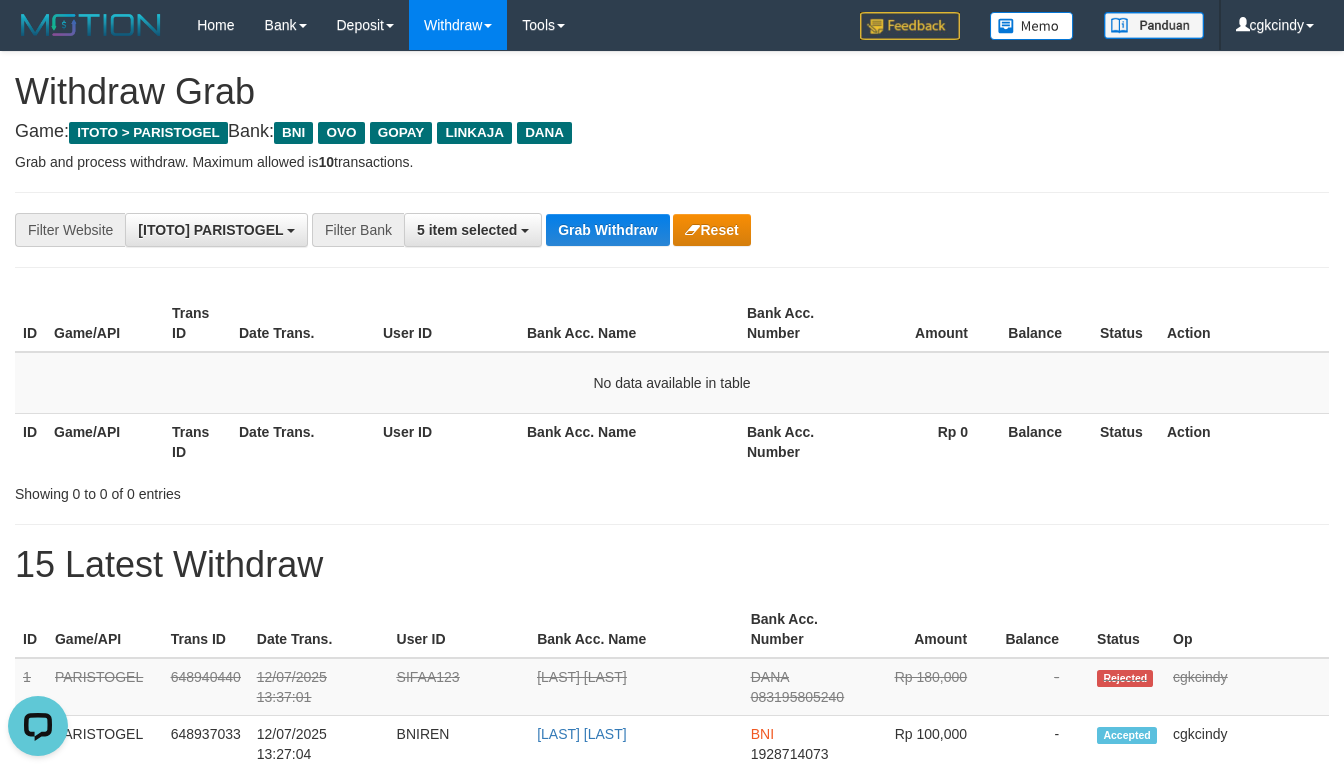 drag, startPoint x: 693, startPoint y: 349, endPoint x: 661, endPoint y: 294, distance: 63.631752 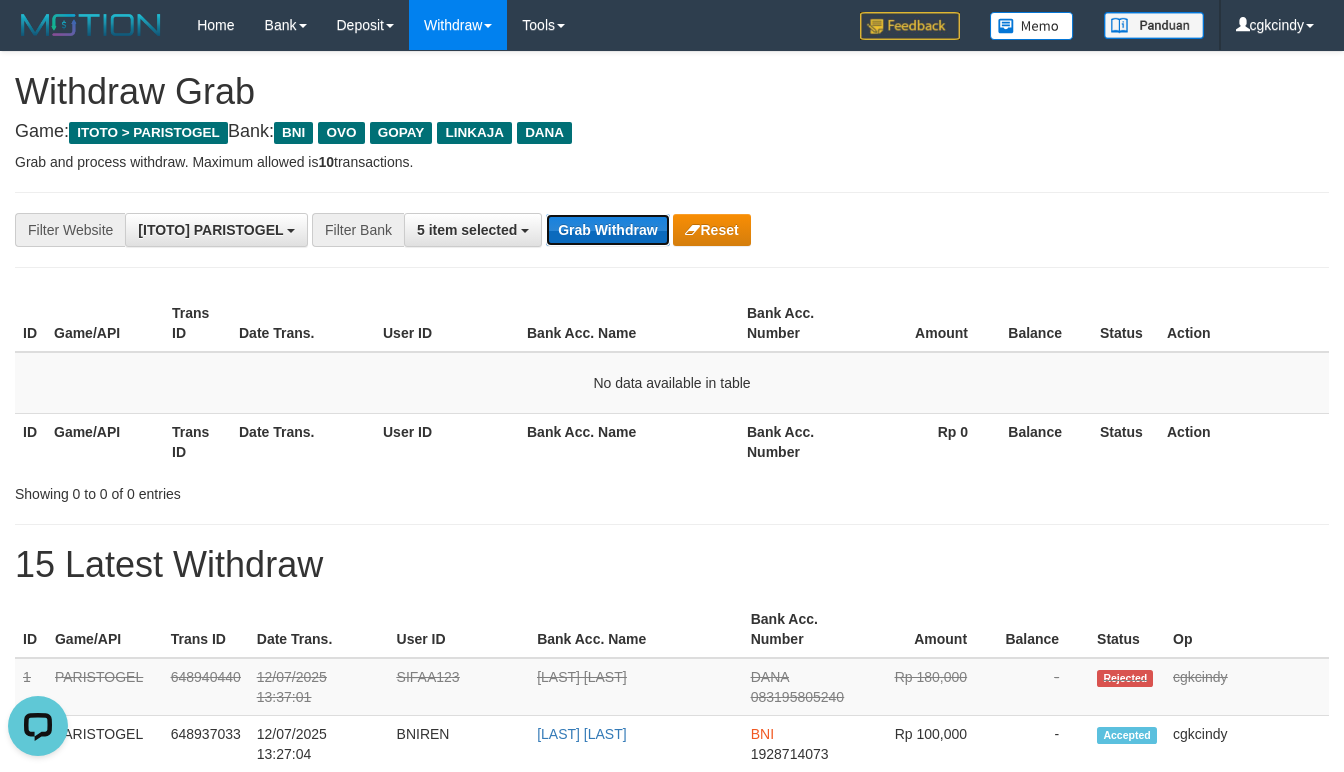 click on "Grab Withdraw" at bounding box center [607, 230] 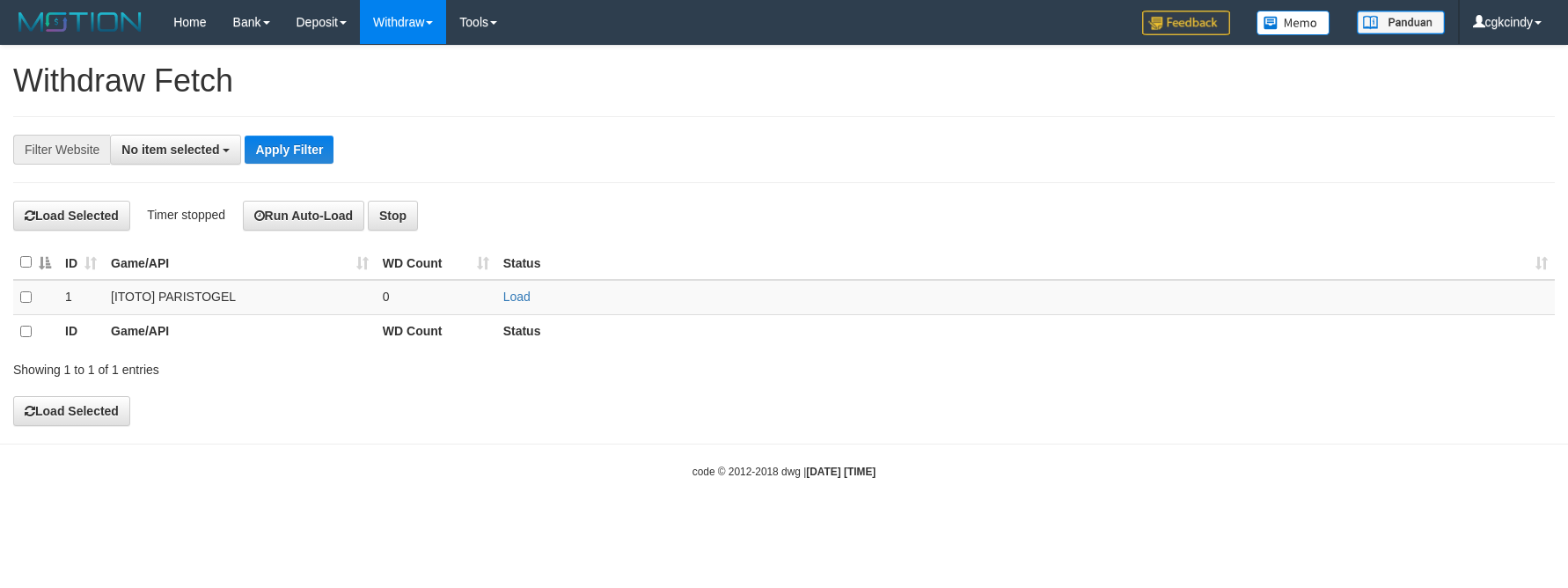 scroll, scrollTop: 0, scrollLeft: 0, axis: both 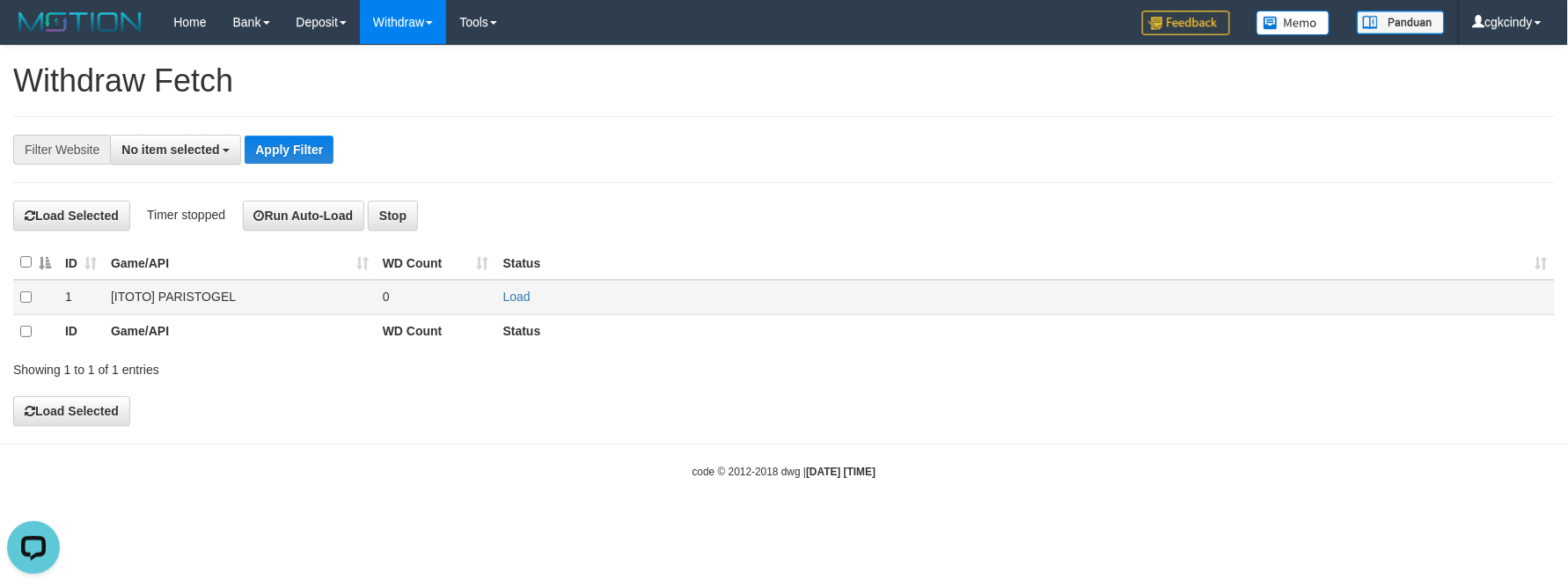 click on "Load" at bounding box center (1025, 298) 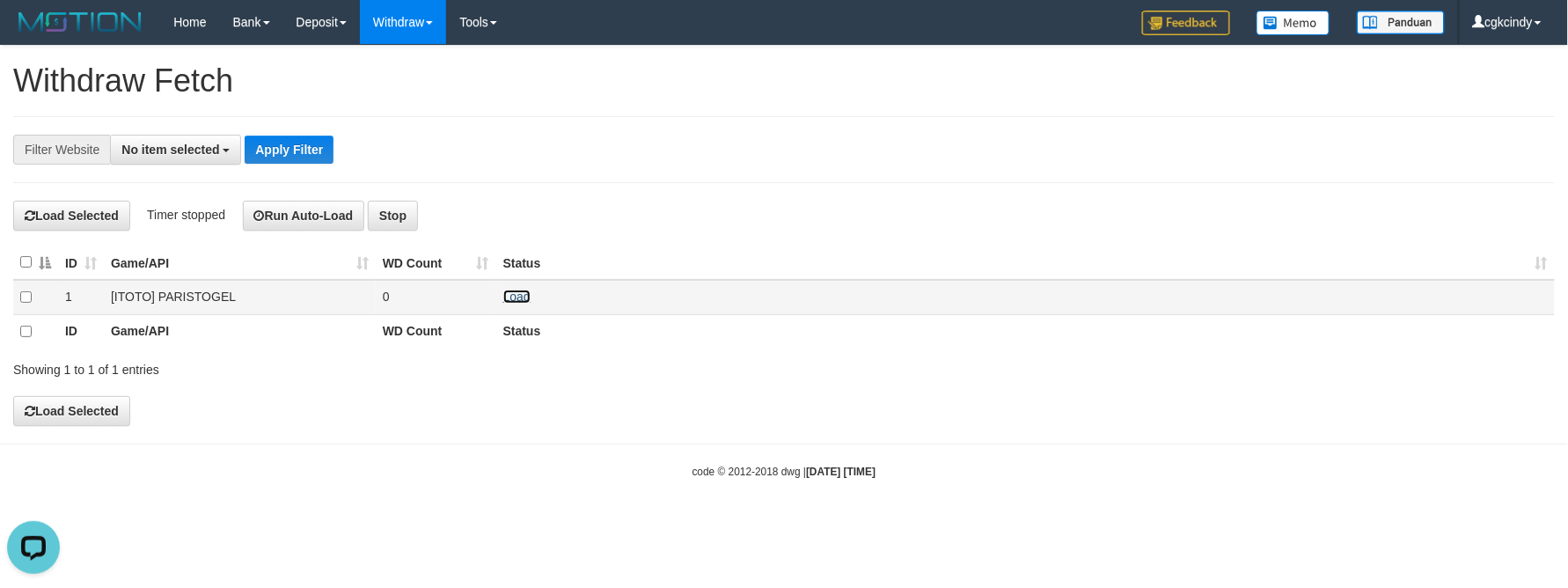 click on "Load" at bounding box center (517, 297) 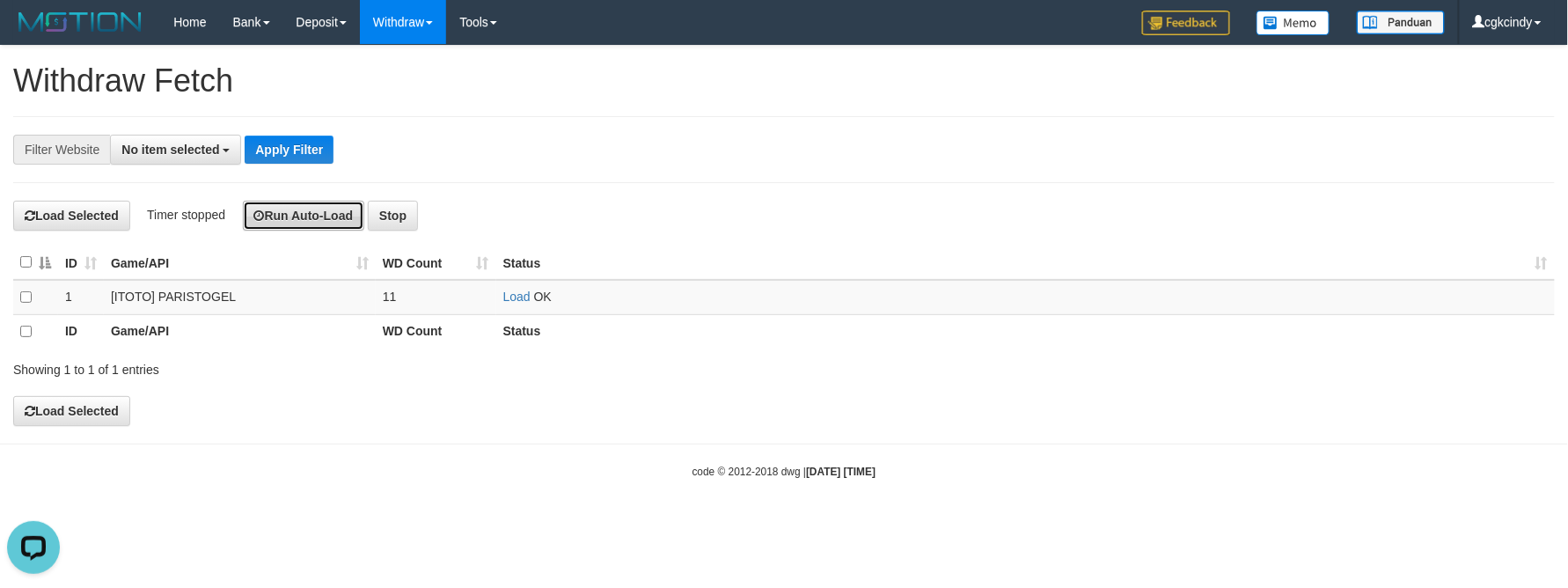click on "Run Auto-Load" at bounding box center (304, 216) 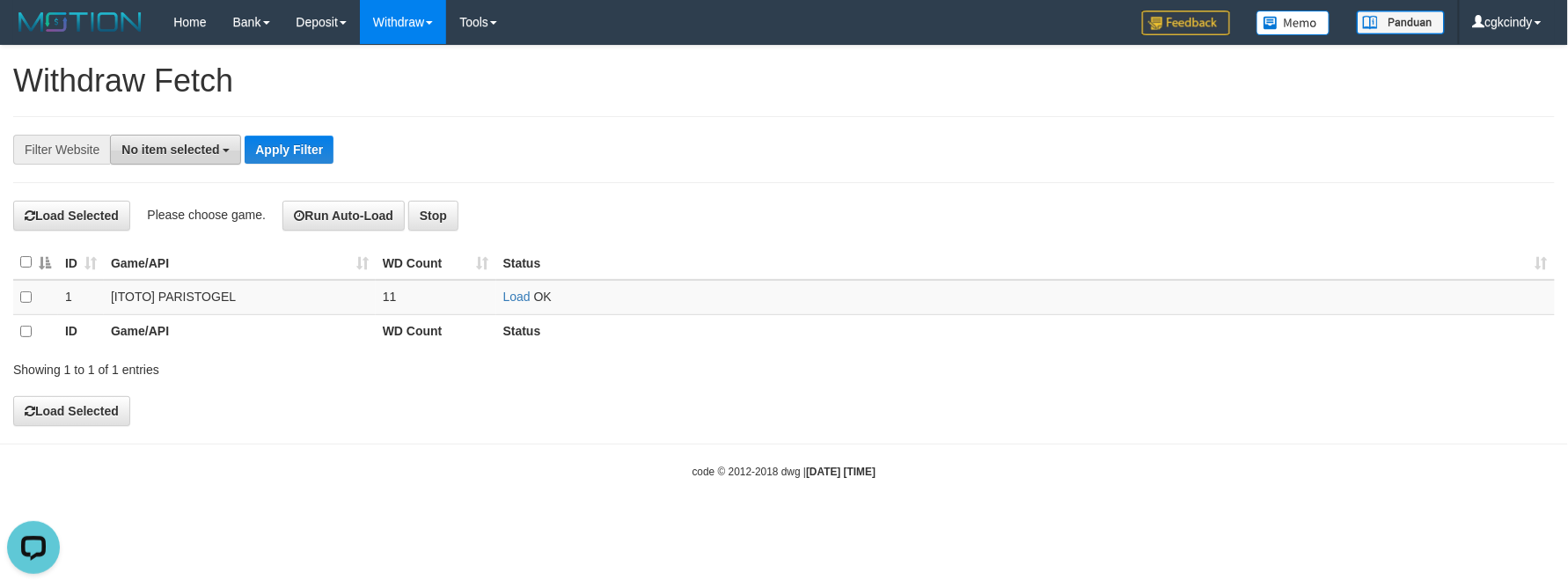 click on "No item selected" at bounding box center (170, 150) 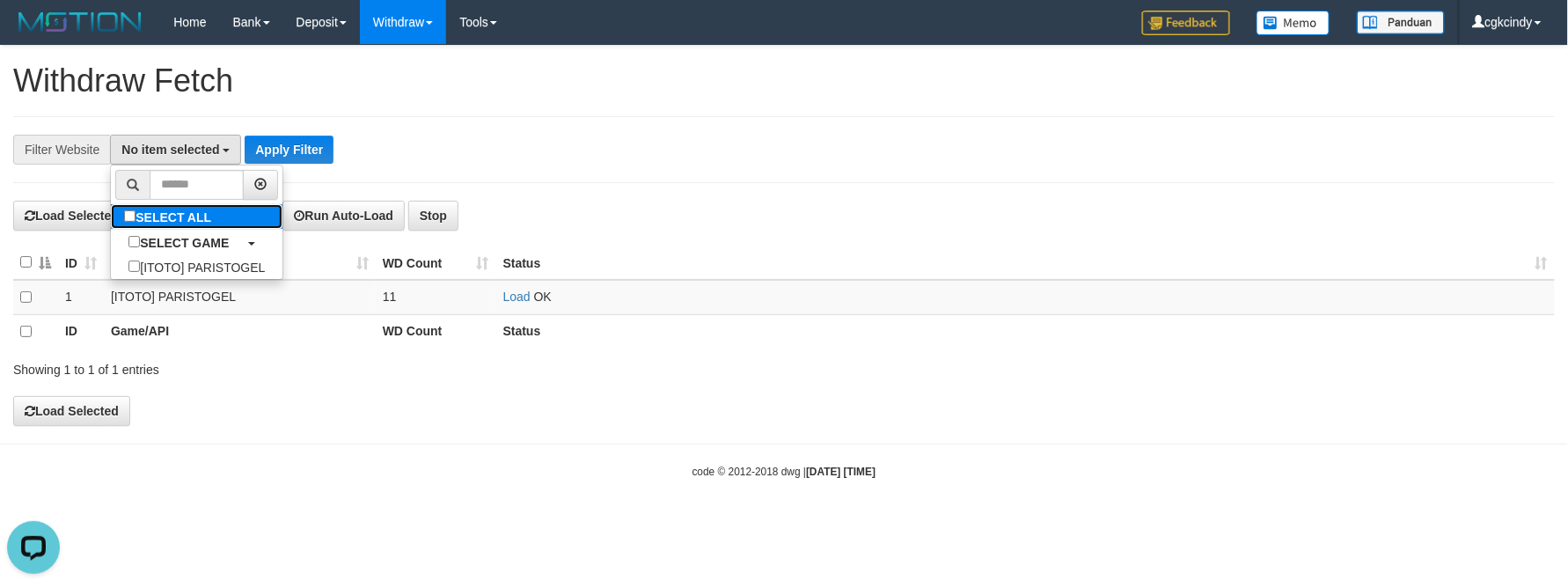 click on "SELECT ALL" at bounding box center [170, 217] 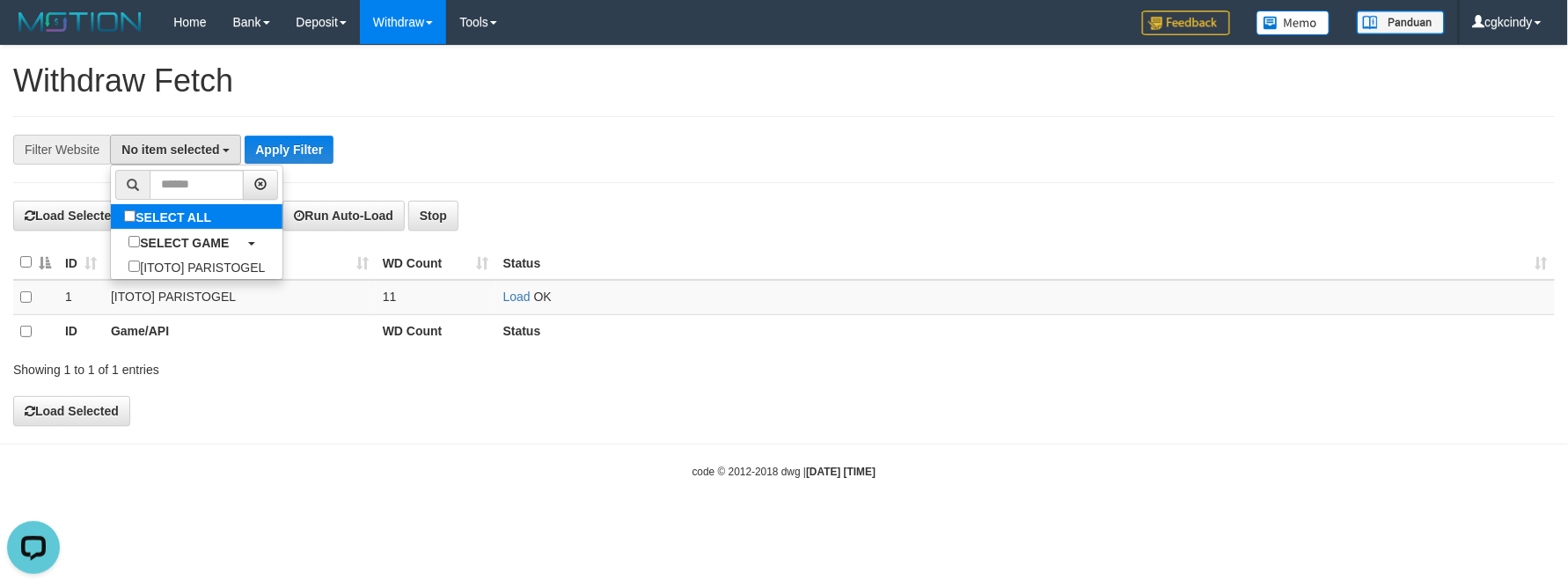 select on "****" 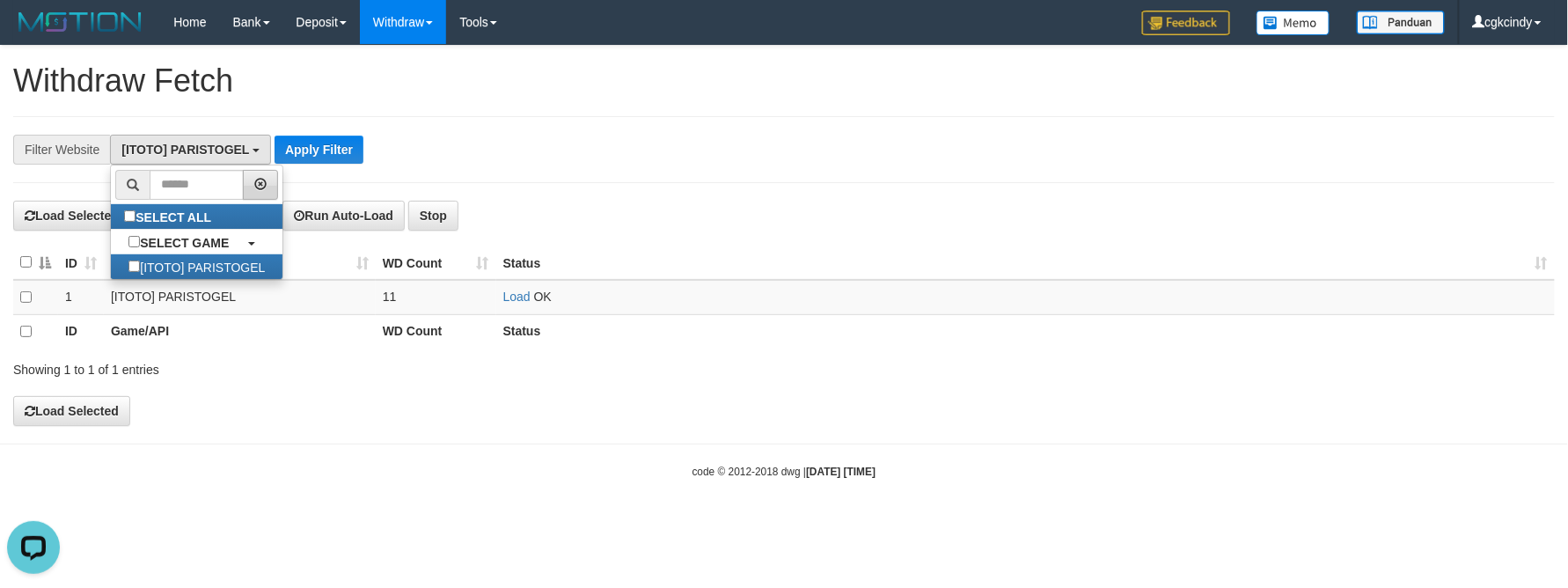 scroll, scrollTop: 15, scrollLeft: 0, axis: vertical 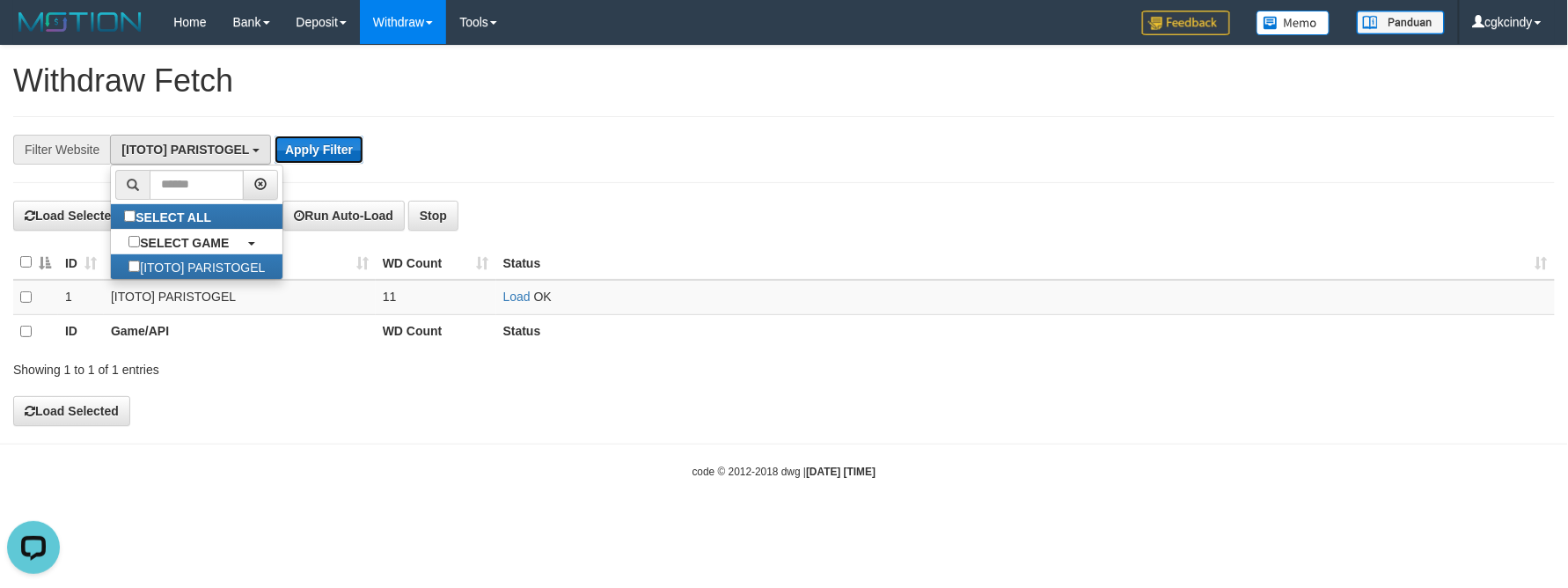 click on "Apply Filter" at bounding box center (319, 150) 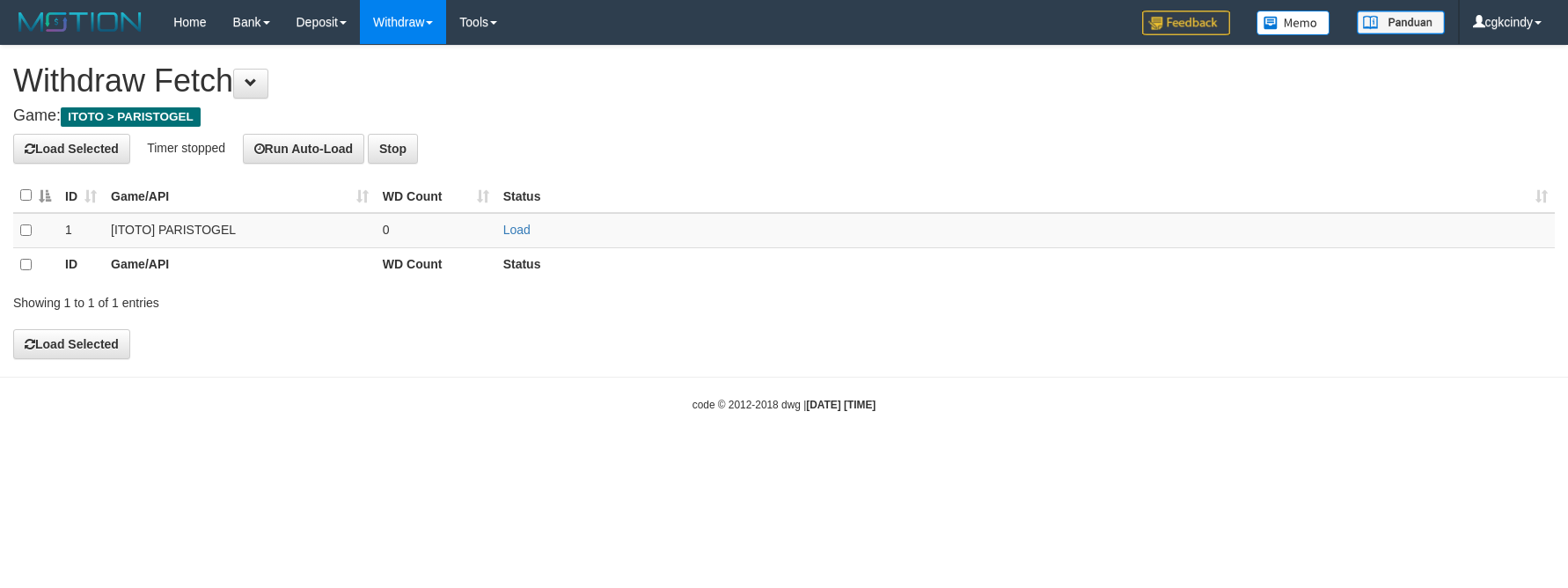 scroll, scrollTop: 0, scrollLeft: 0, axis: both 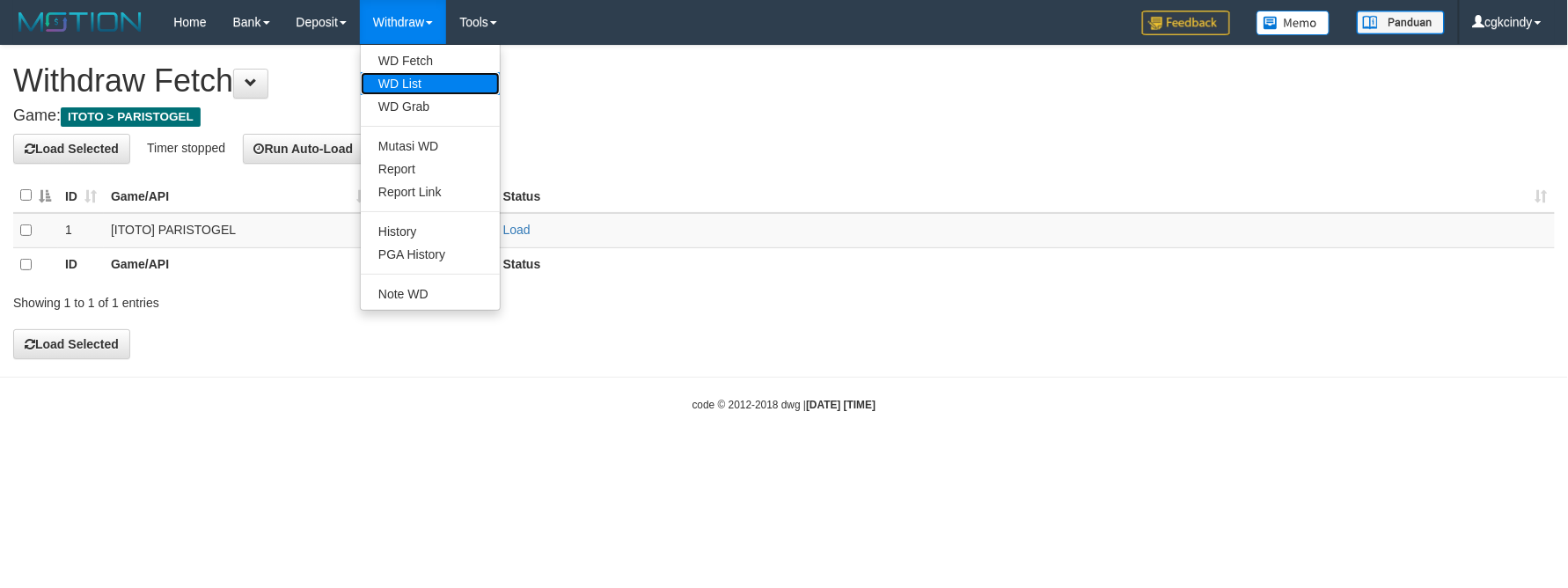 click on "WD List" at bounding box center (430, 84) 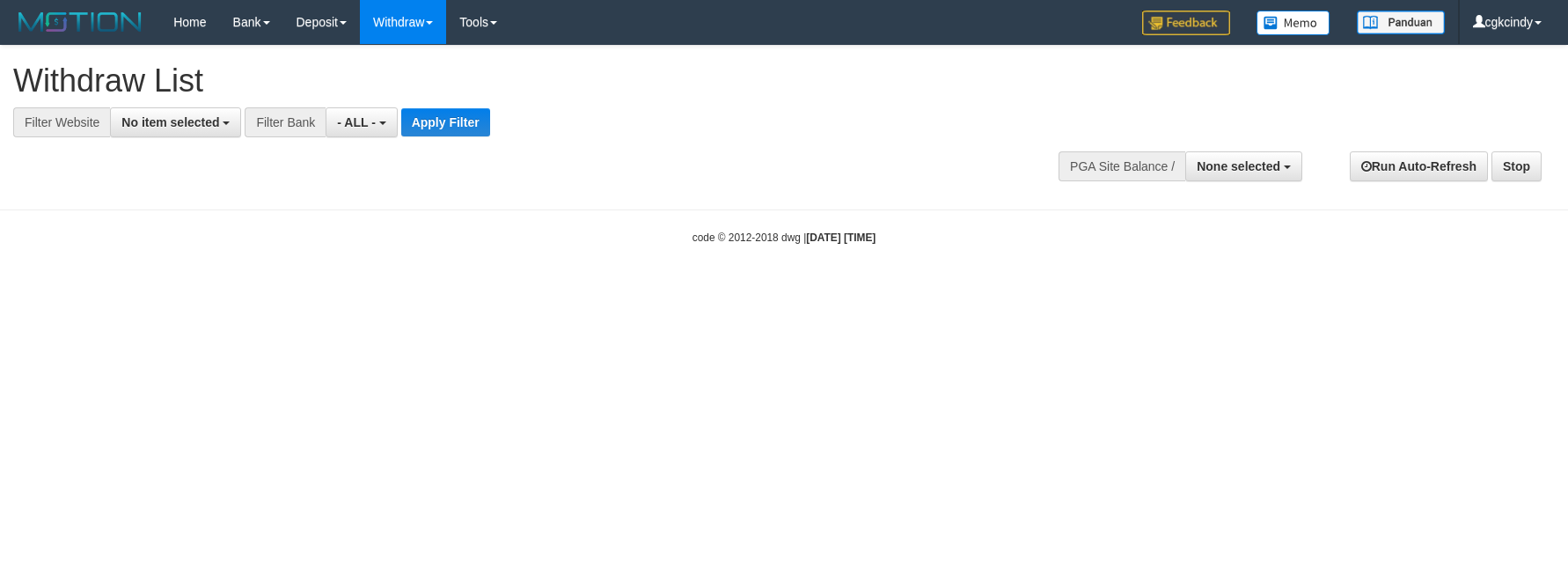 select 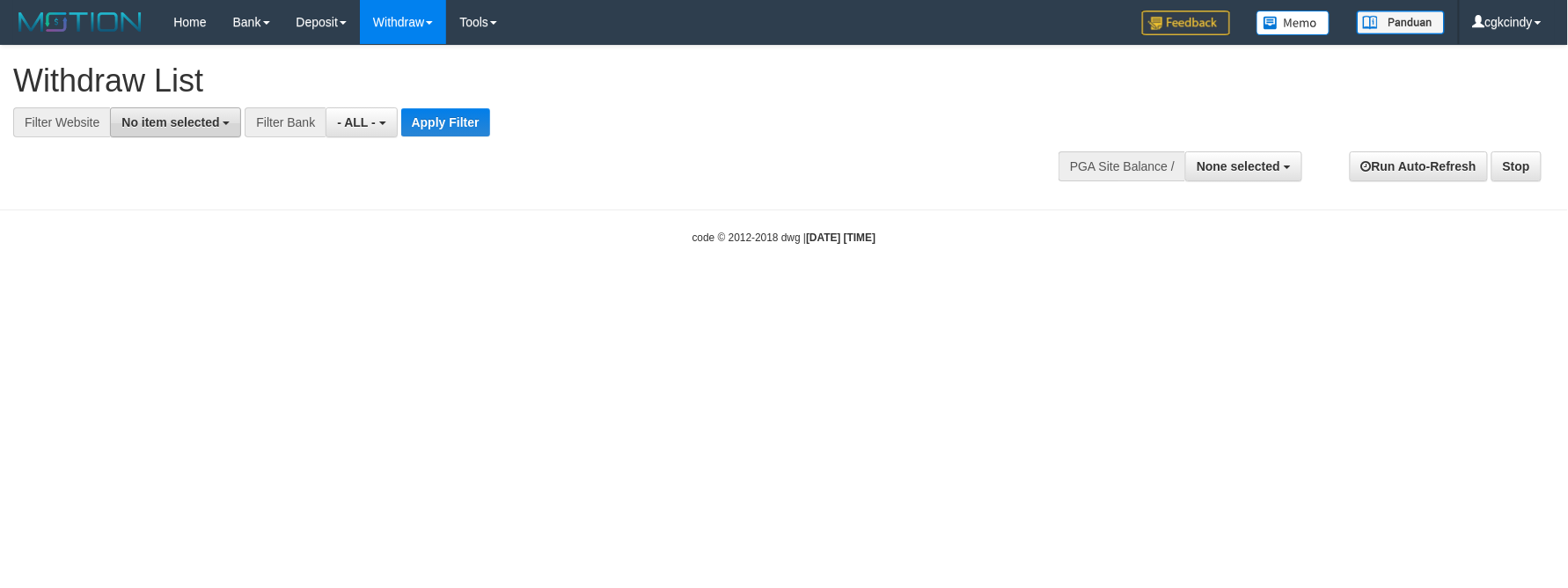 click on "No item selected" at bounding box center (170, 122) 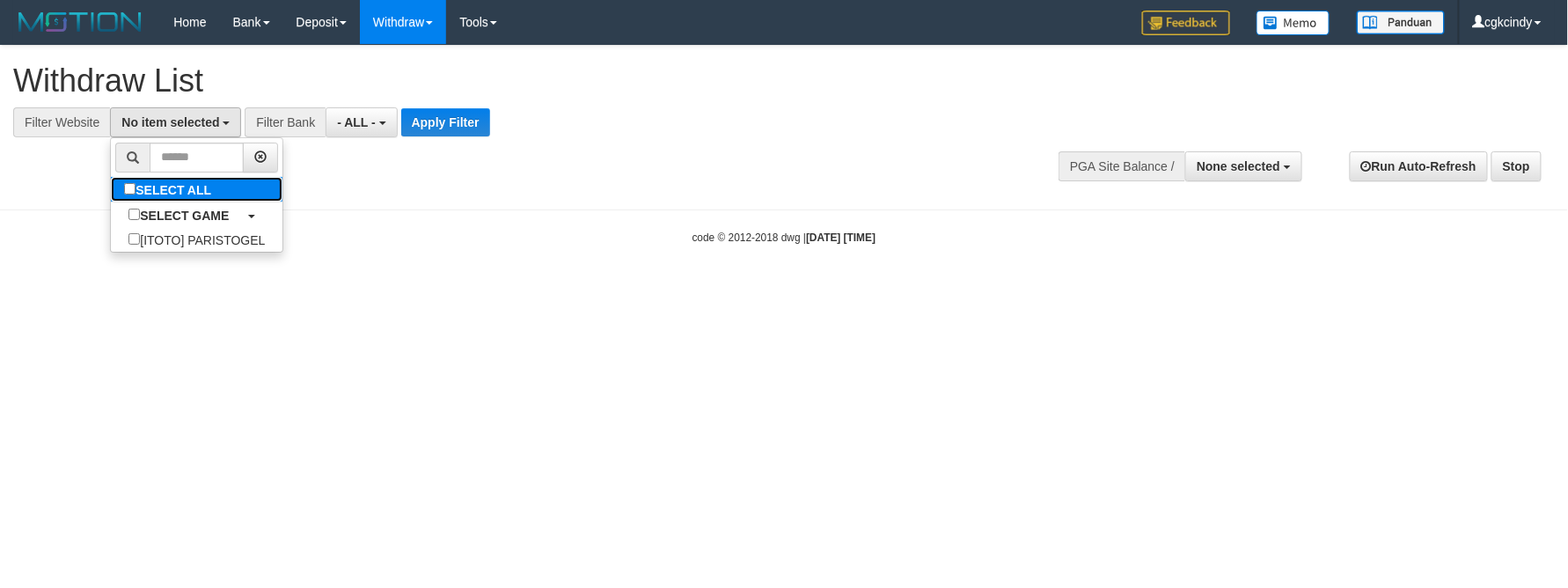 click on "SELECT ALL" at bounding box center [170, 189] 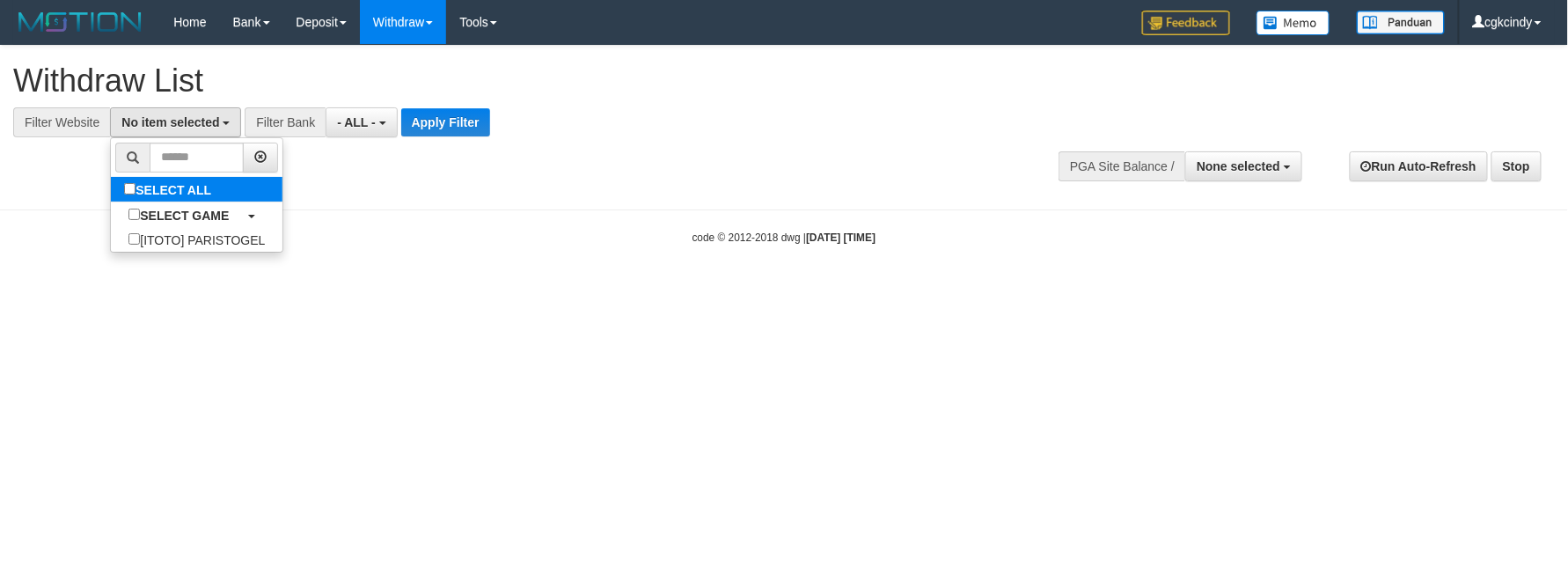 select on "****" 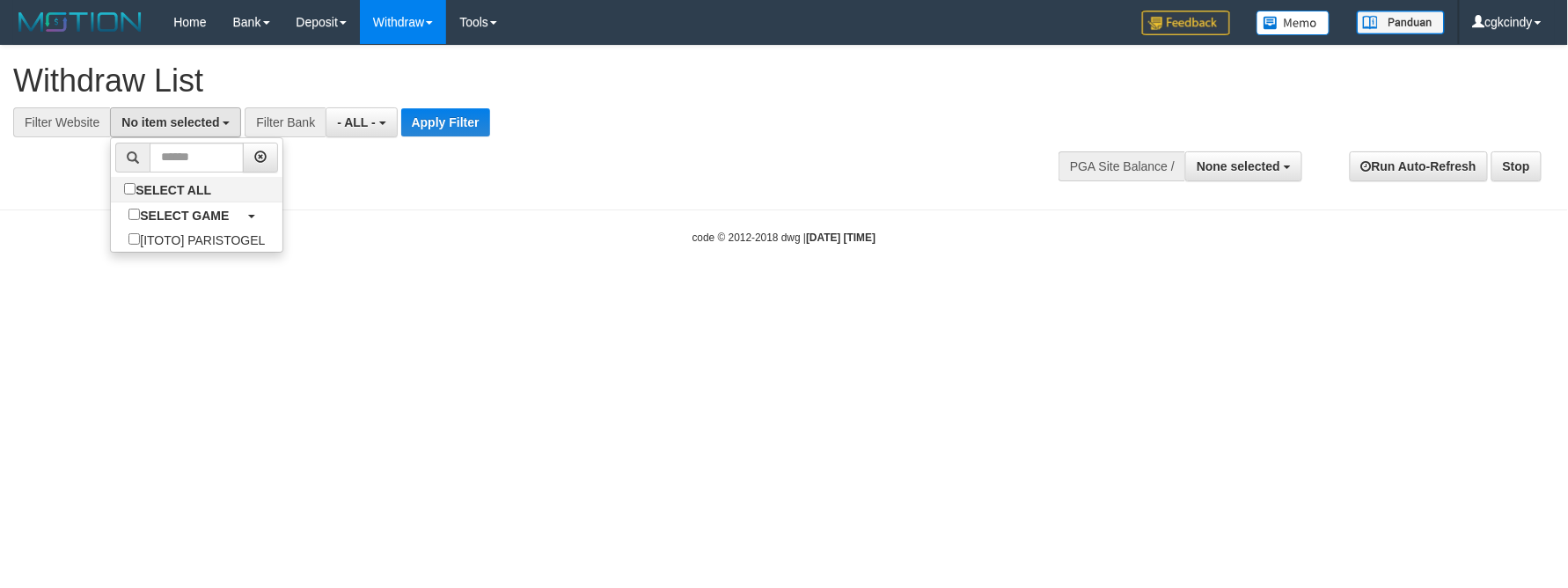 scroll, scrollTop: 15, scrollLeft: 0, axis: vertical 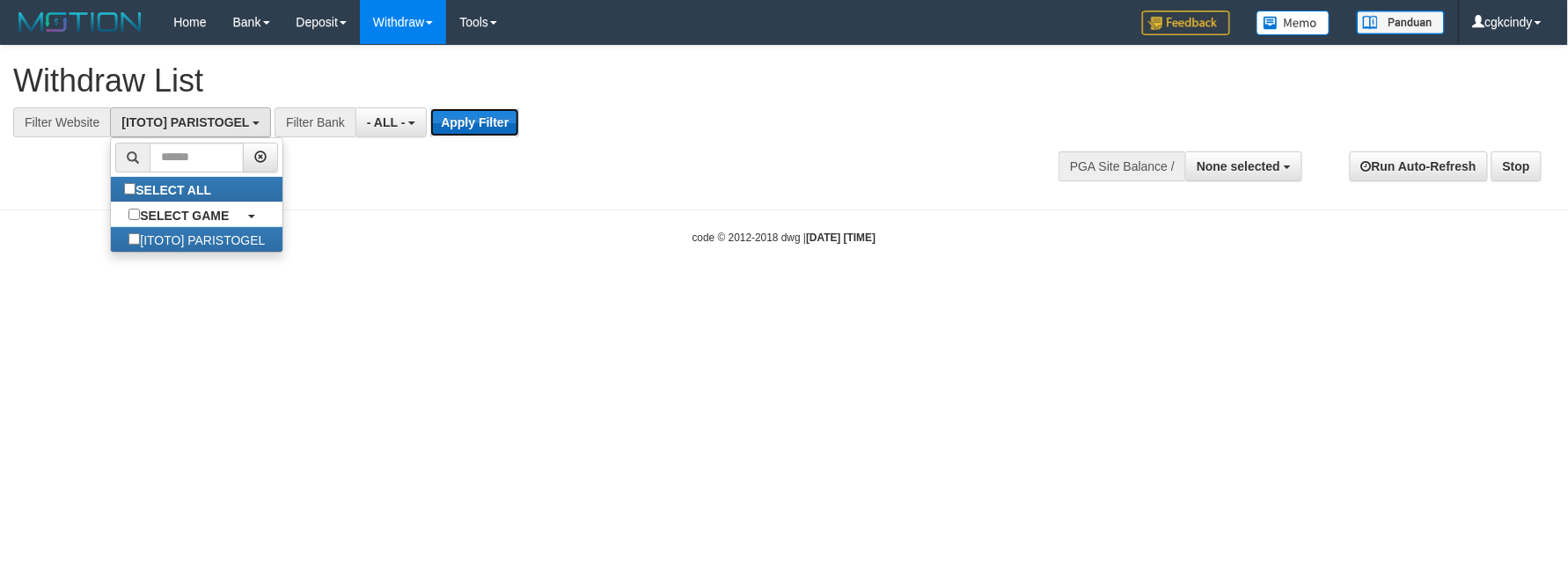 click on "Apply Filter" at bounding box center [474, 122] 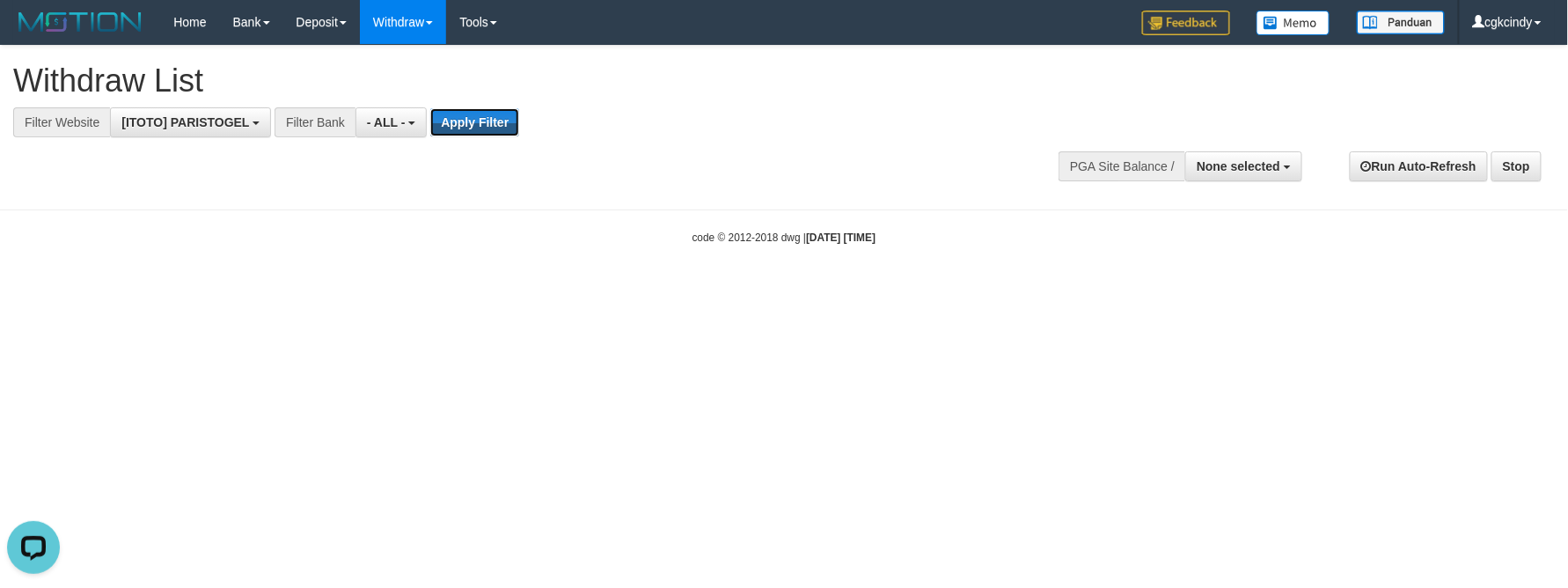 scroll, scrollTop: 0, scrollLeft: 0, axis: both 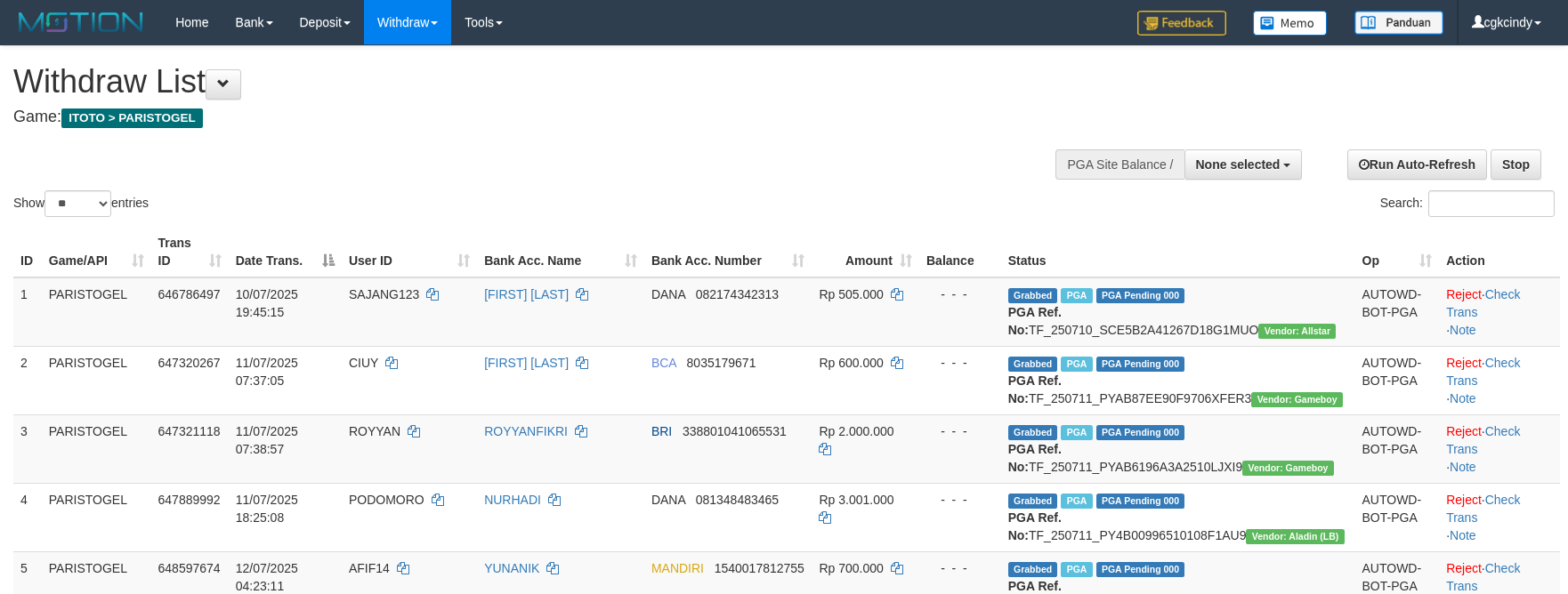 select 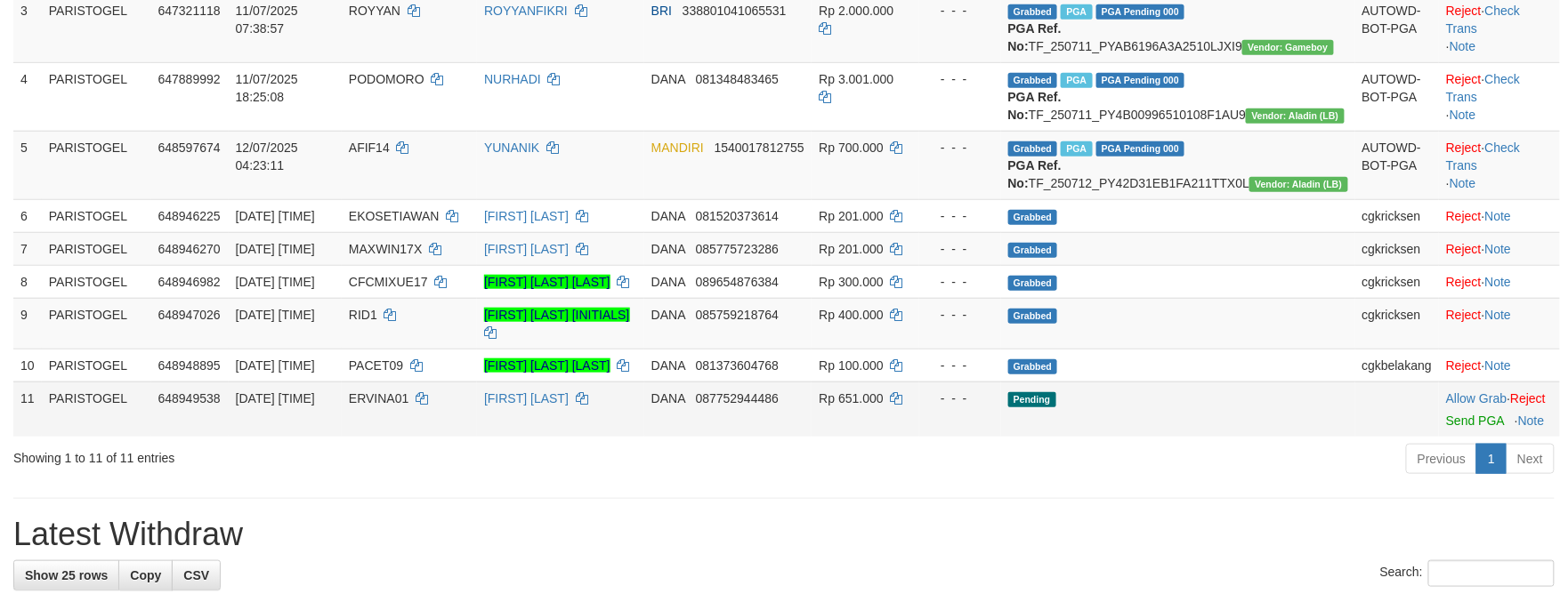 scroll, scrollTop: 474, scrollLeft: 0, axis: vertical 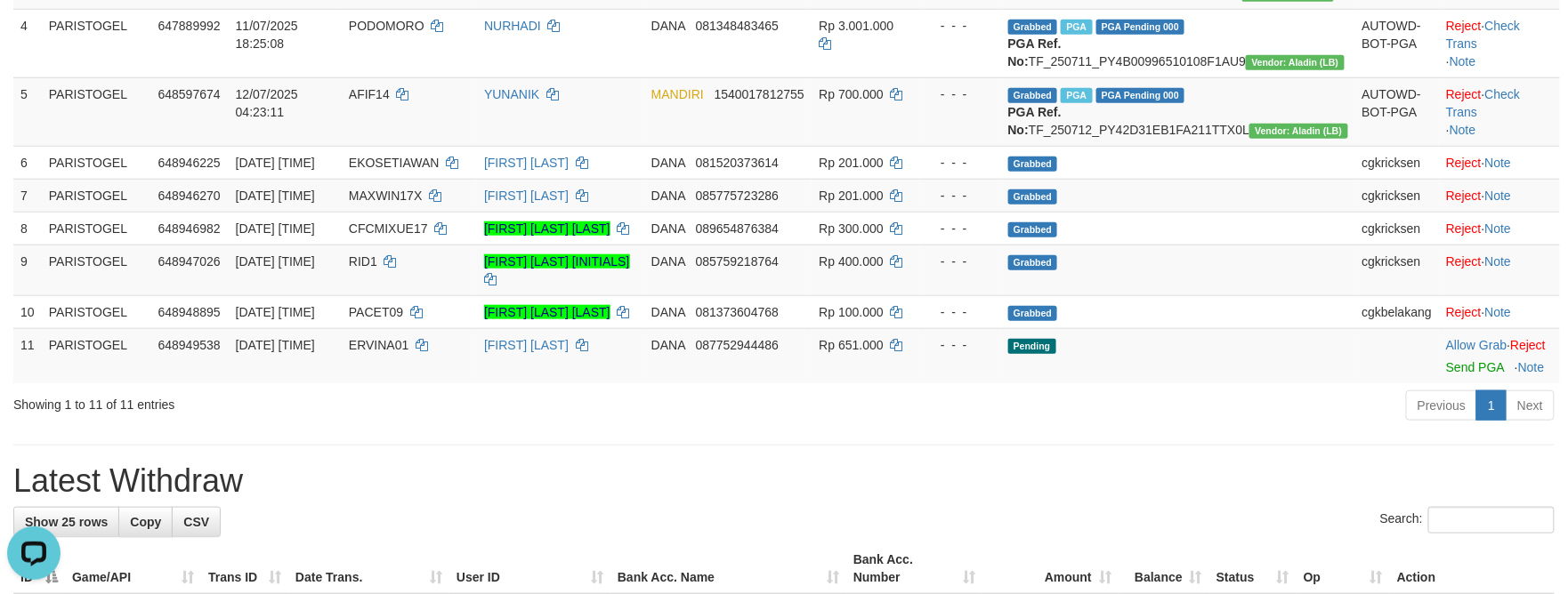 click on "Previous 1 Next" at bounding box center [1111, 407] 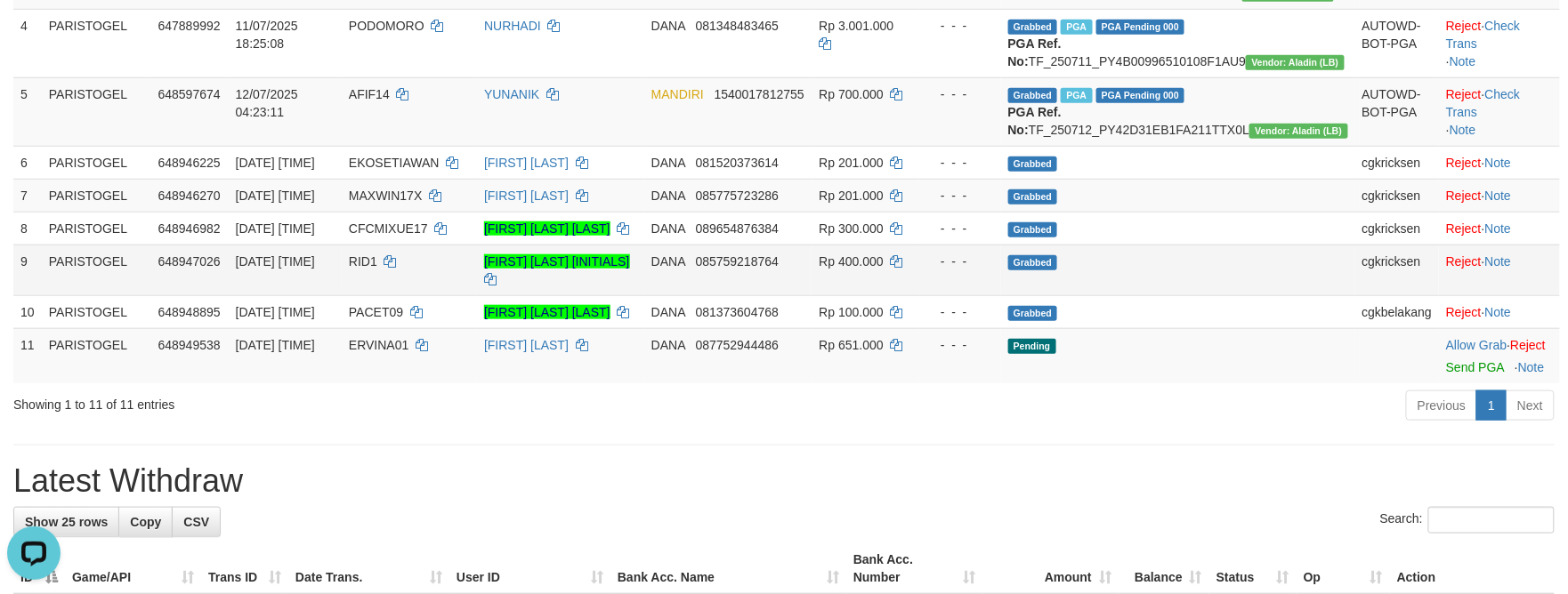 click on "DANA     081373604768" at bounding box center [728, 311] 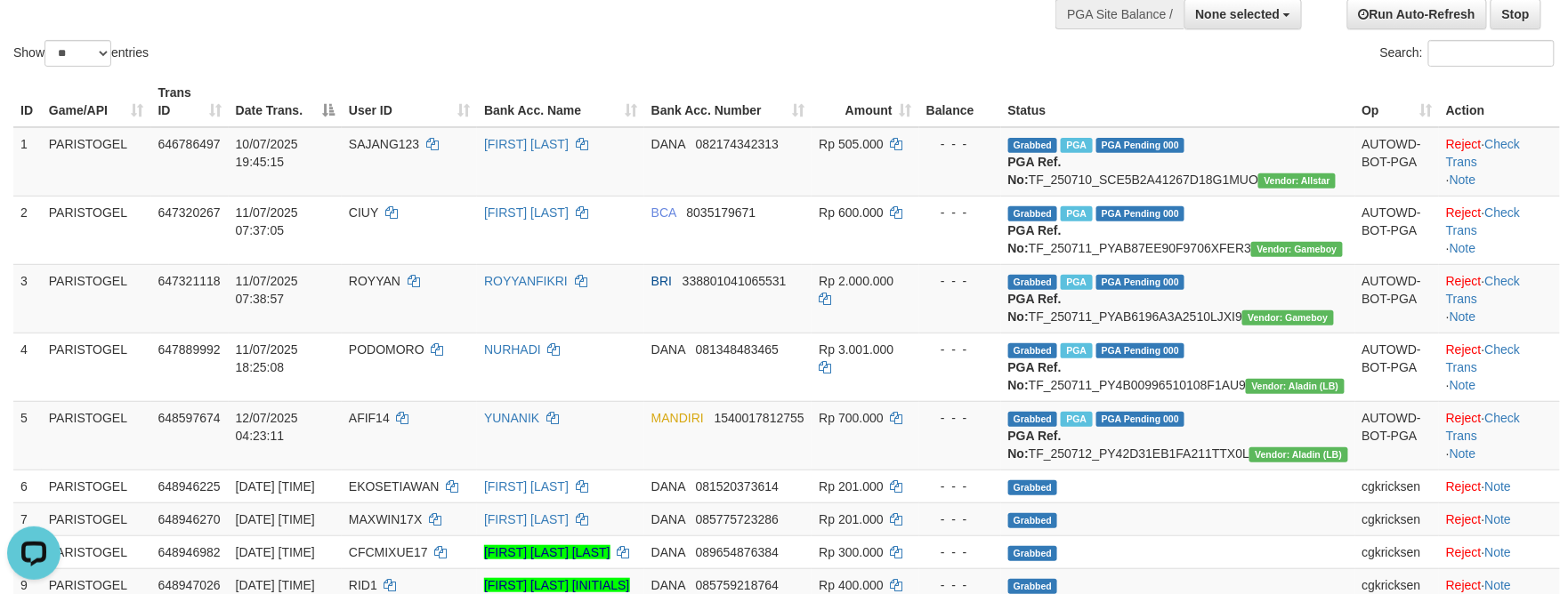 scroll, scrollTop: 0, scrollLeft: 0, axis: both 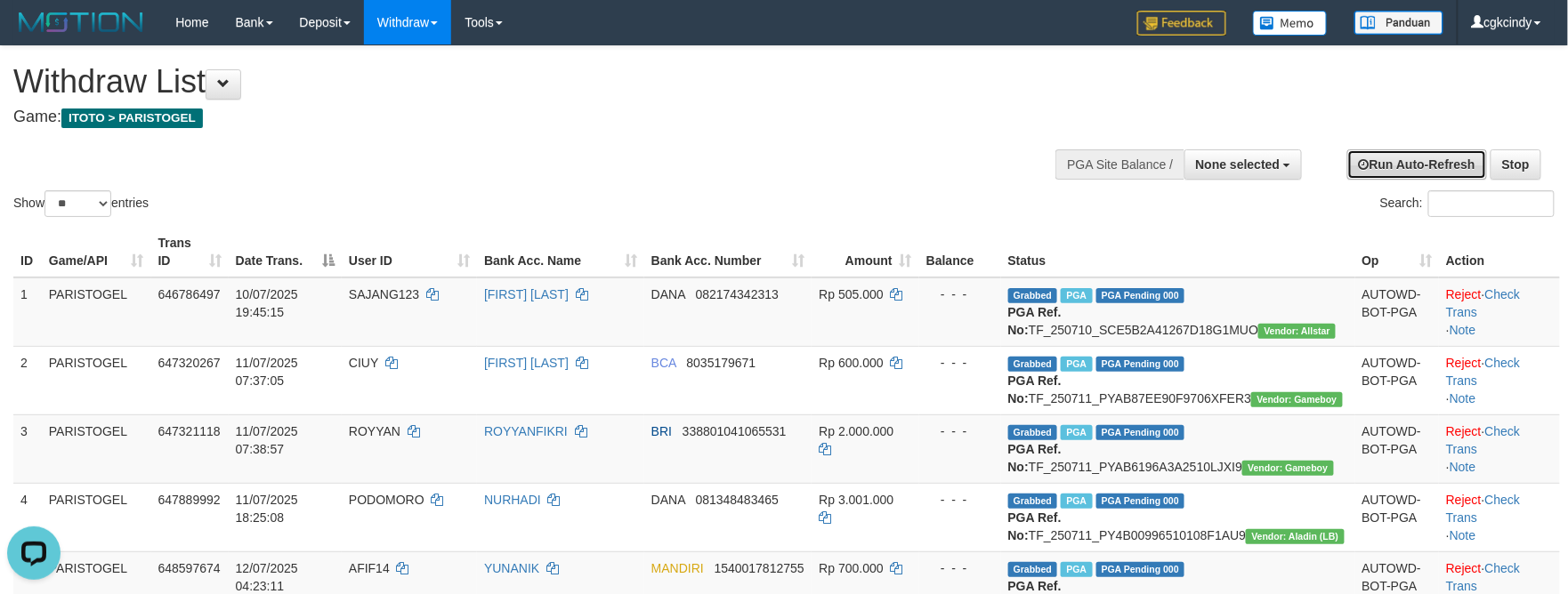 click on "Run Auto-Refresh" at bounding box center (1417, 165) 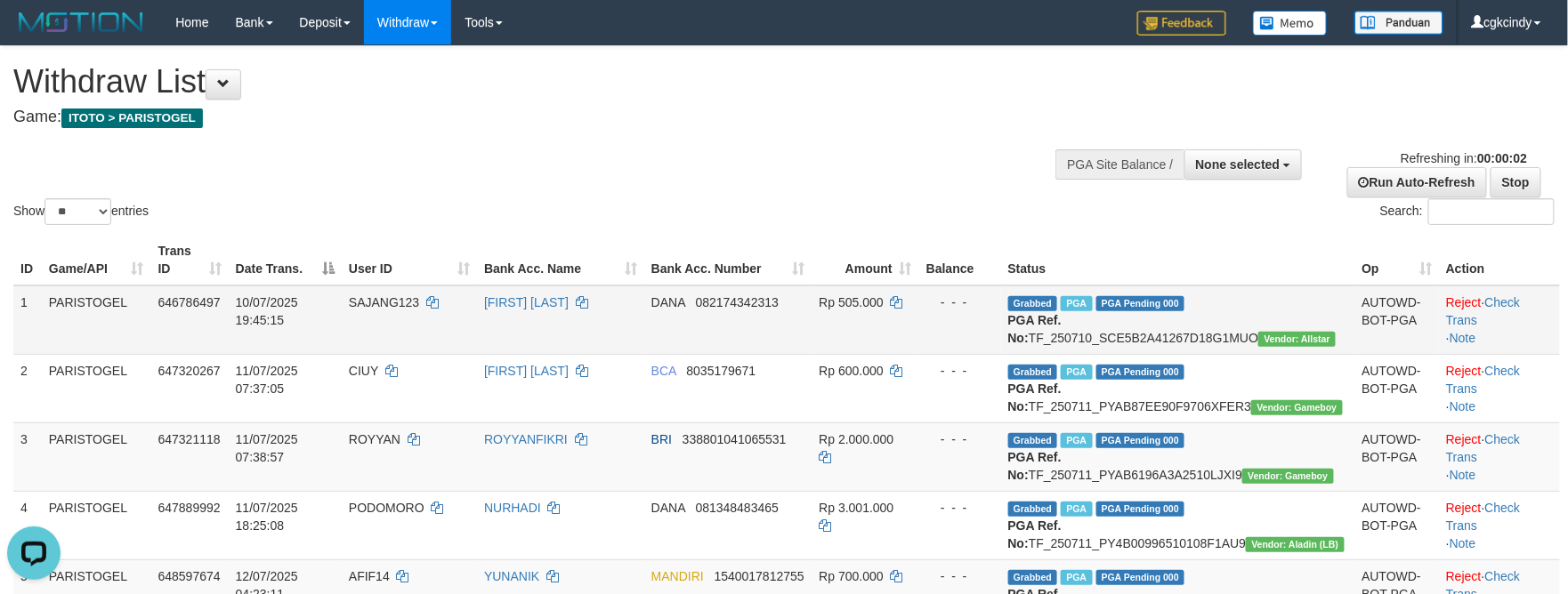 click on "DANA     082174342313" at bounding box center [728, 320] 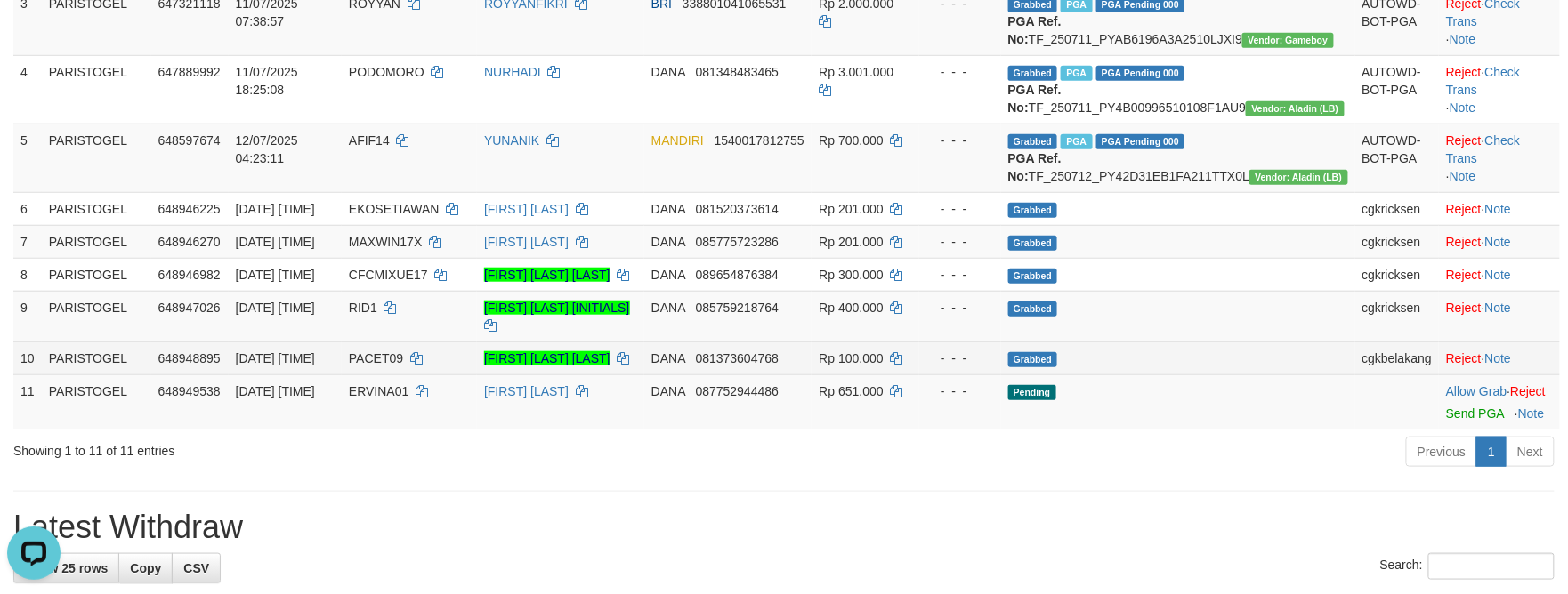 scroll, scrollTop: 592, scrollLeft: 0, axis: vertical 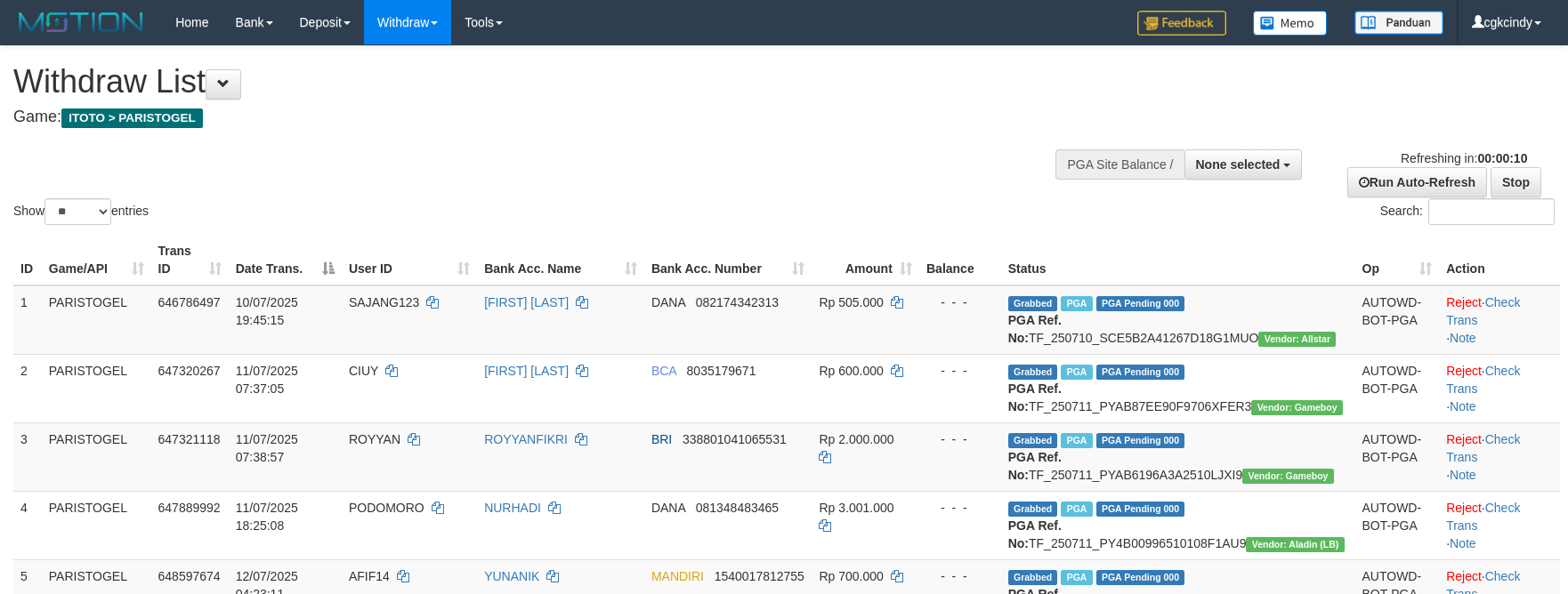 select 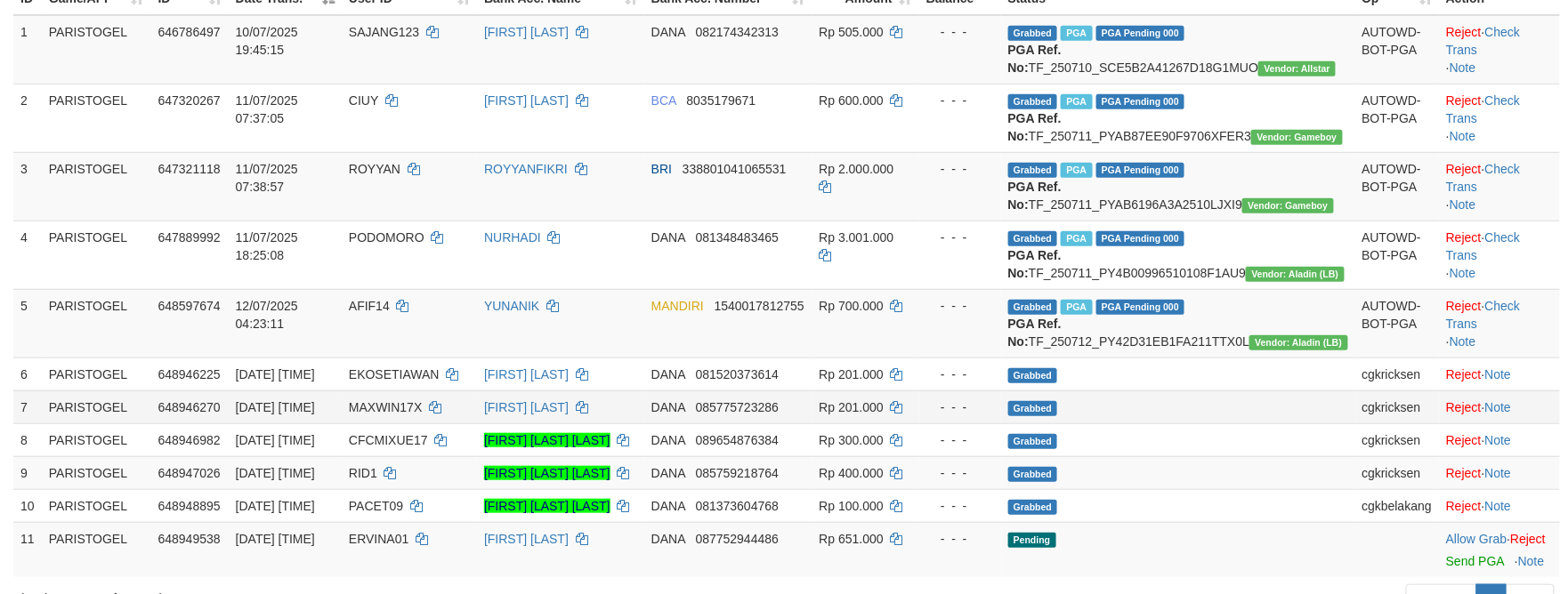 scroll, scrollTop: 474, scrollLeft: 0, axis: vertical 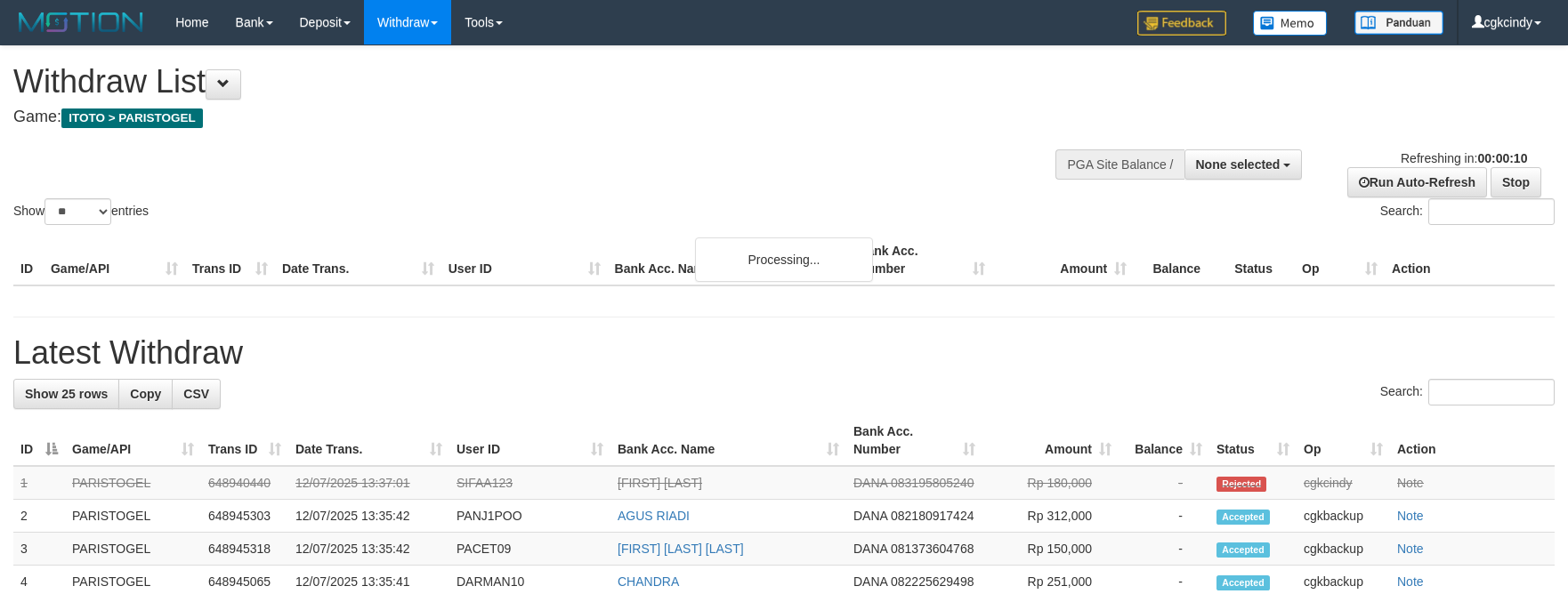 select 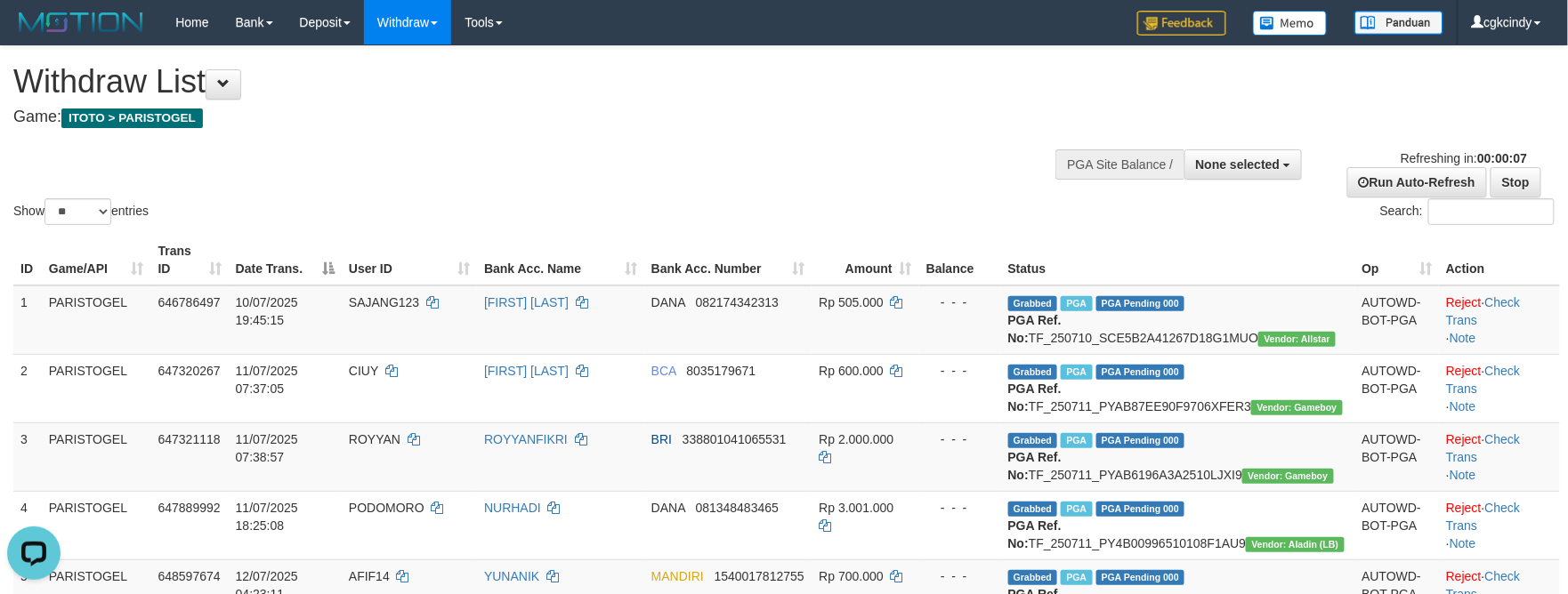 scroll, scrollTop: 0, scrollLeft: 0, axis: both 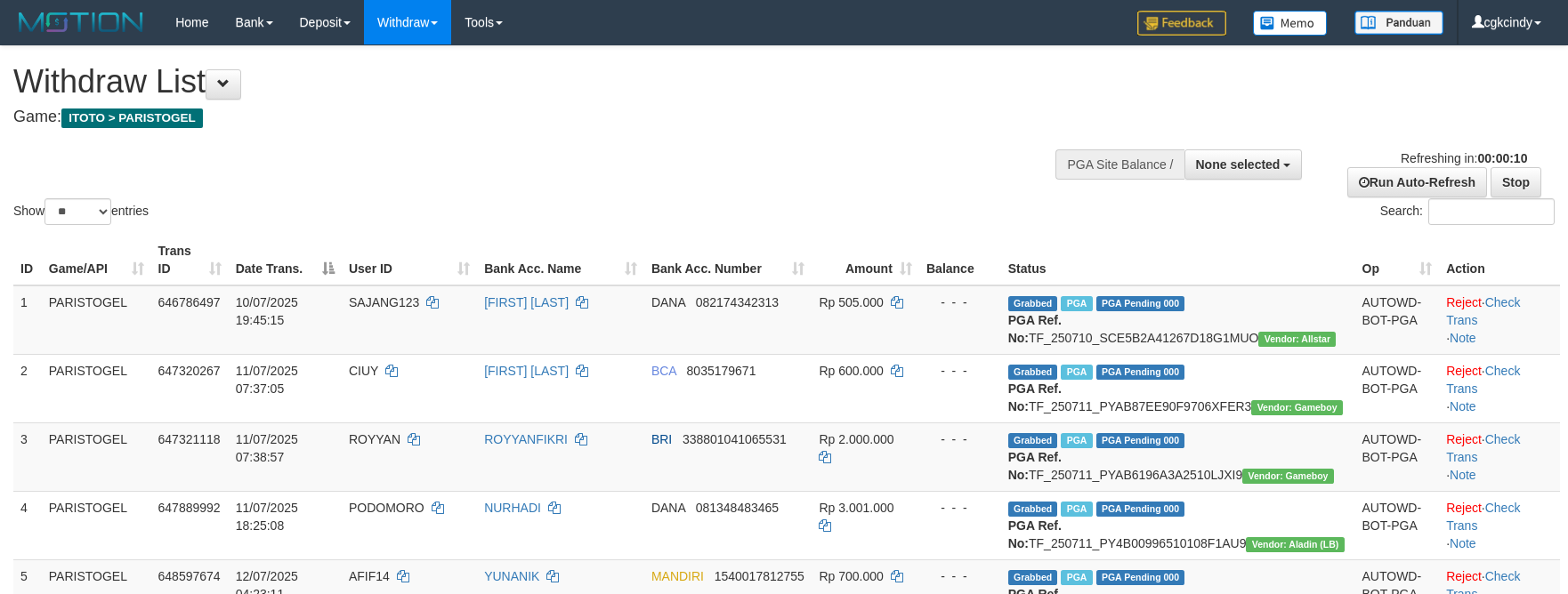 select 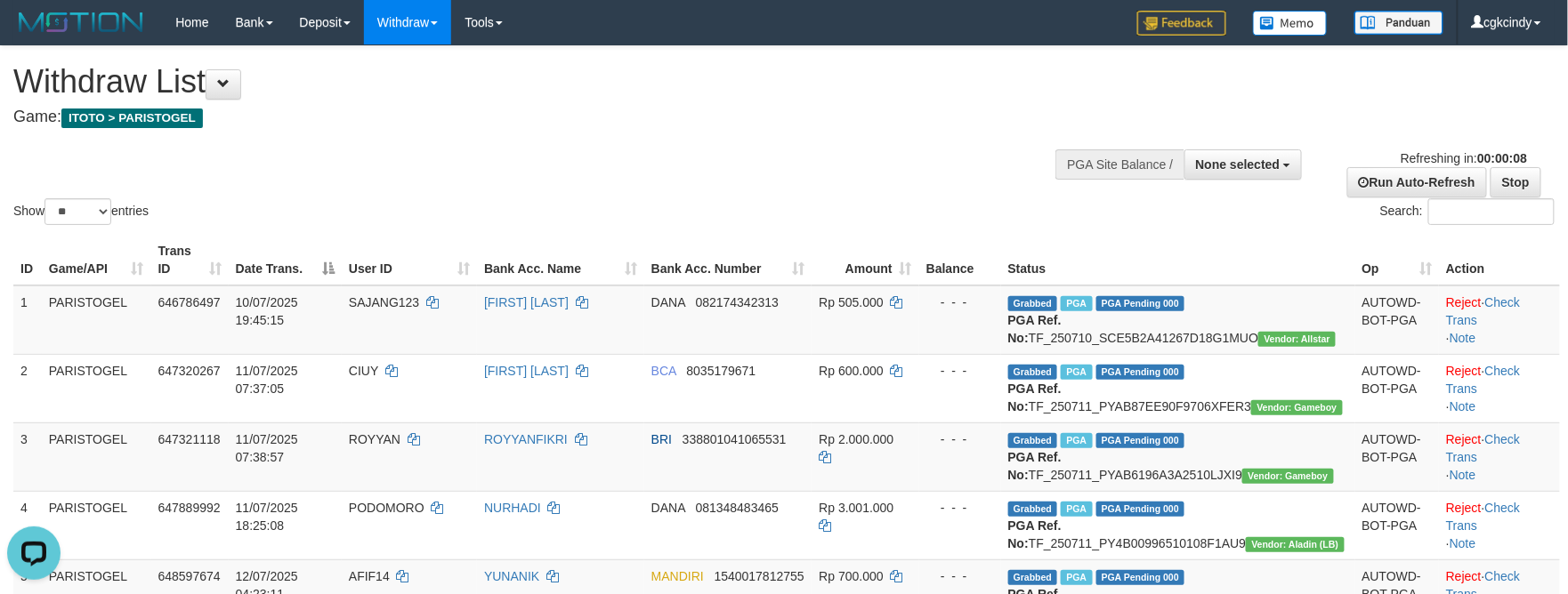 scroll, scrollTop: 0, scrollLeft: 0, axis: both 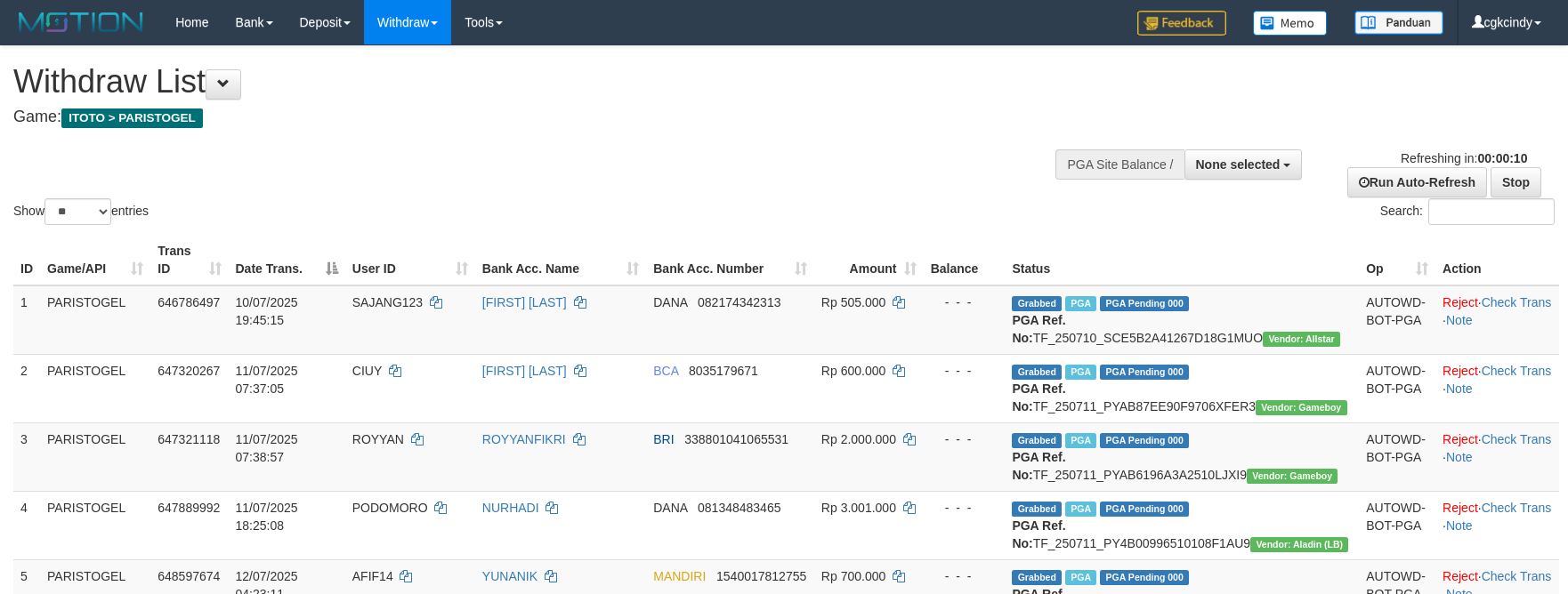 select 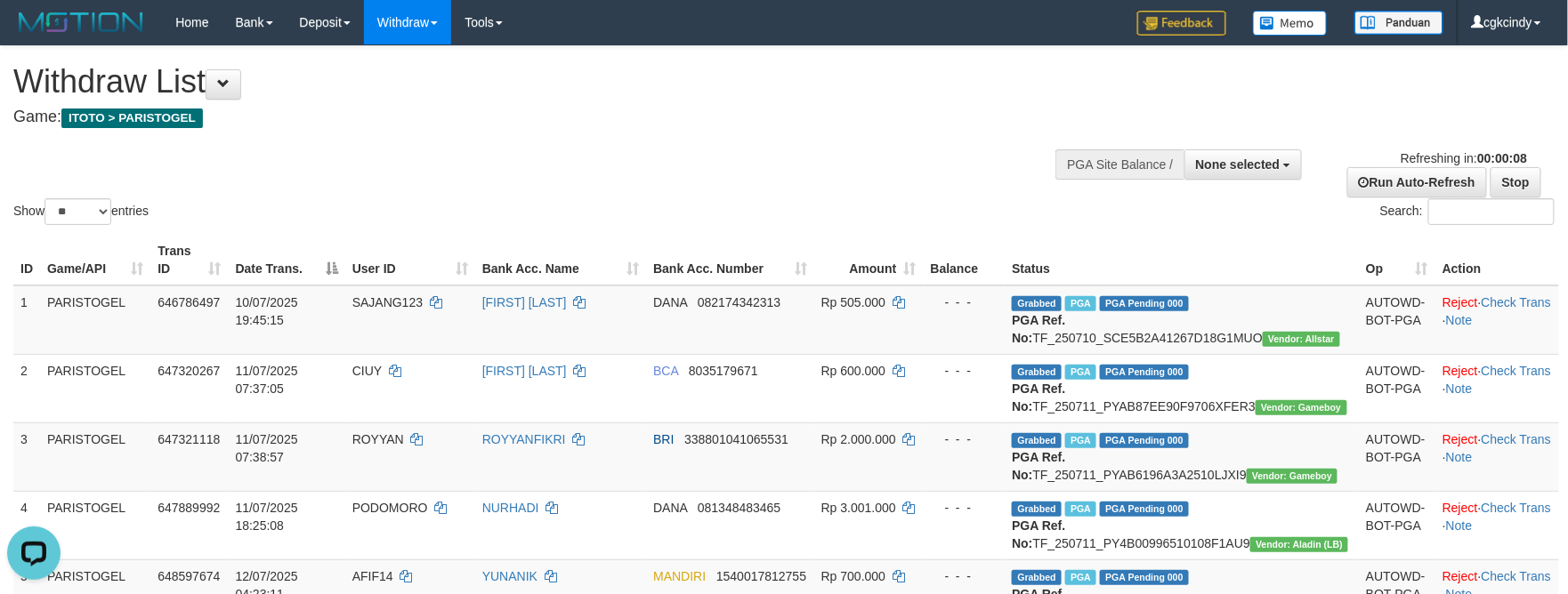 scroll, scrollTop: 0, scrollLeft: 0, axis: both 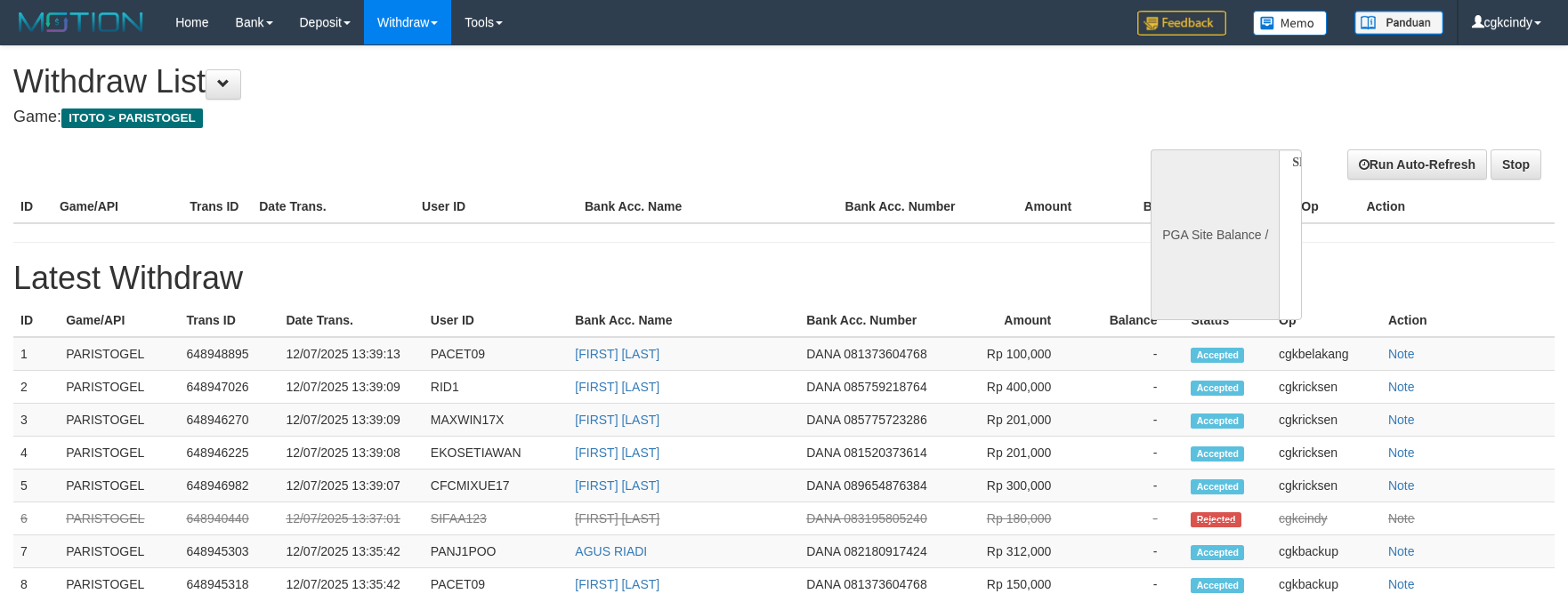 select 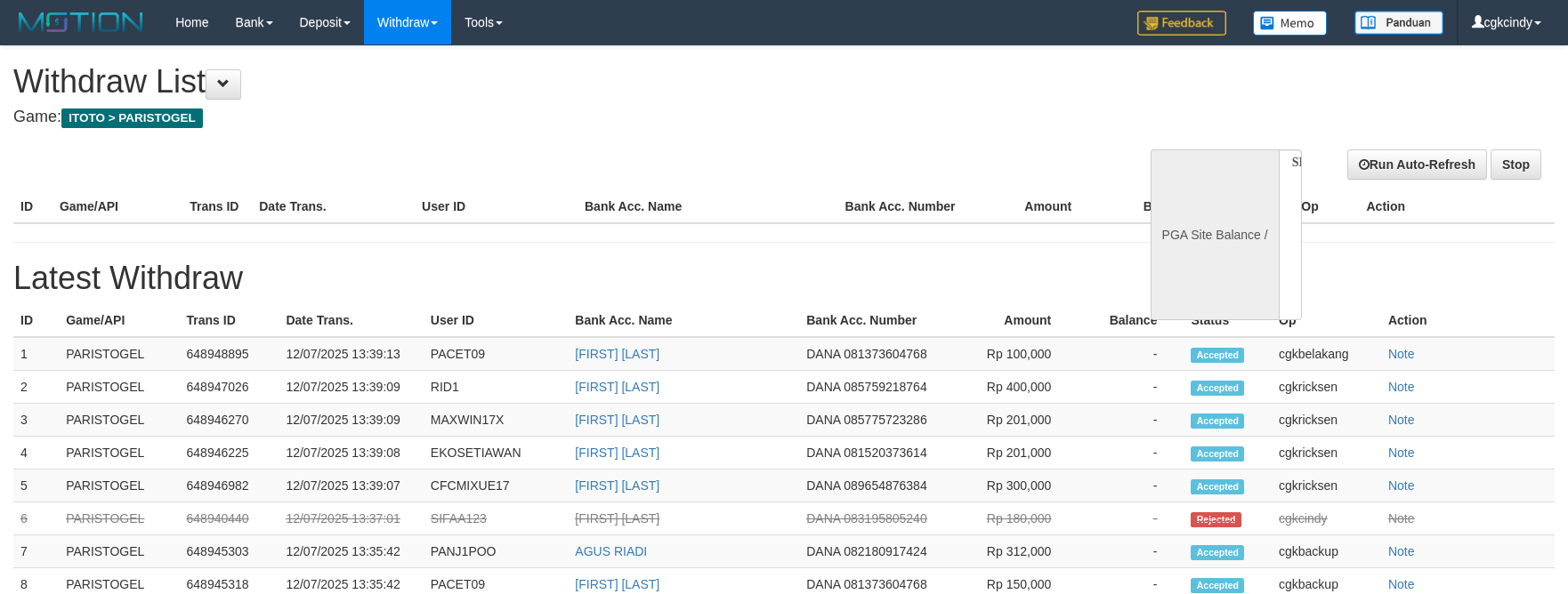 scroll, scrollTop: 0, scrollLeft: 0, axis: both 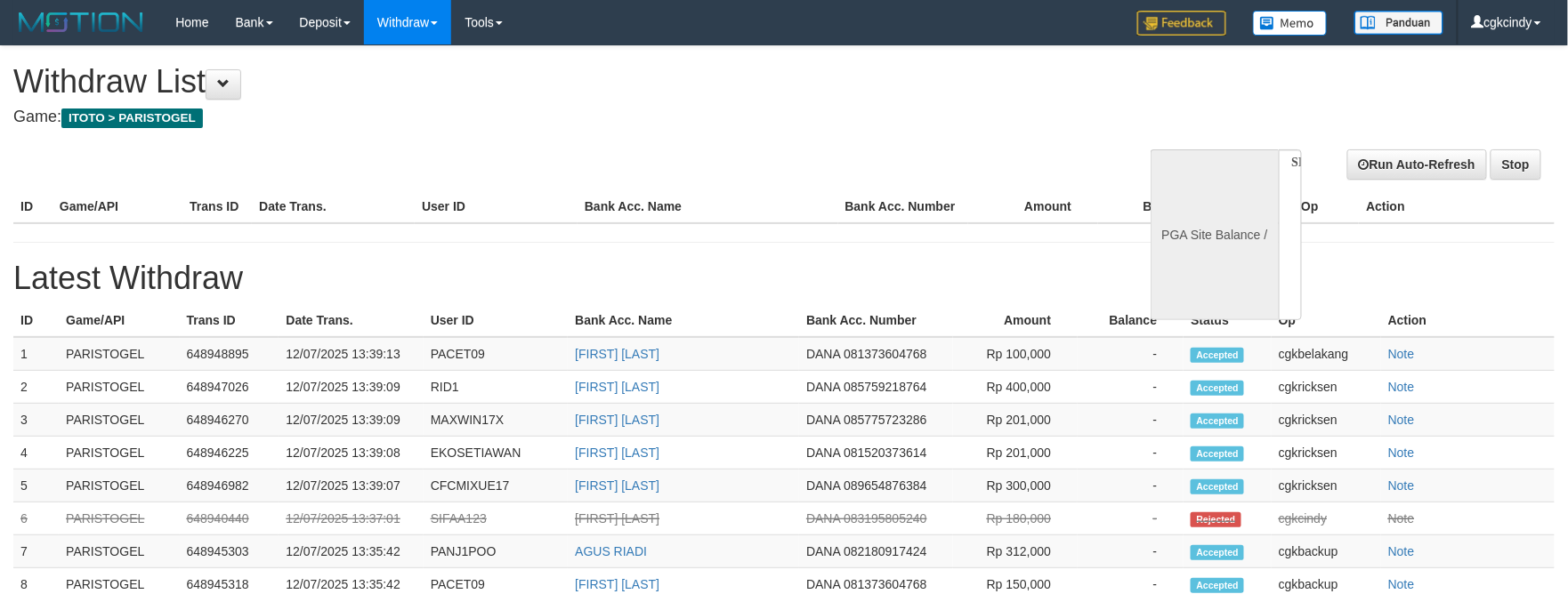 select on "**" 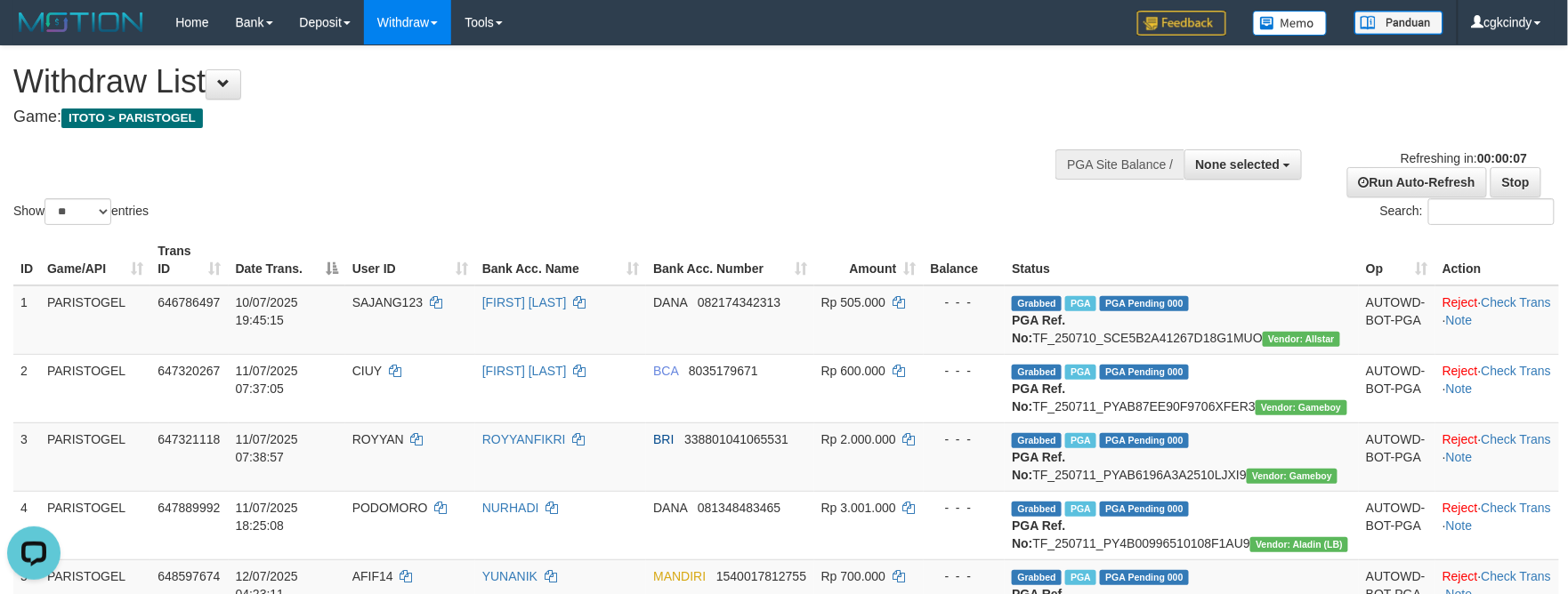 scroll, scrollTop: 0, scrollLeft: 0, axis: both 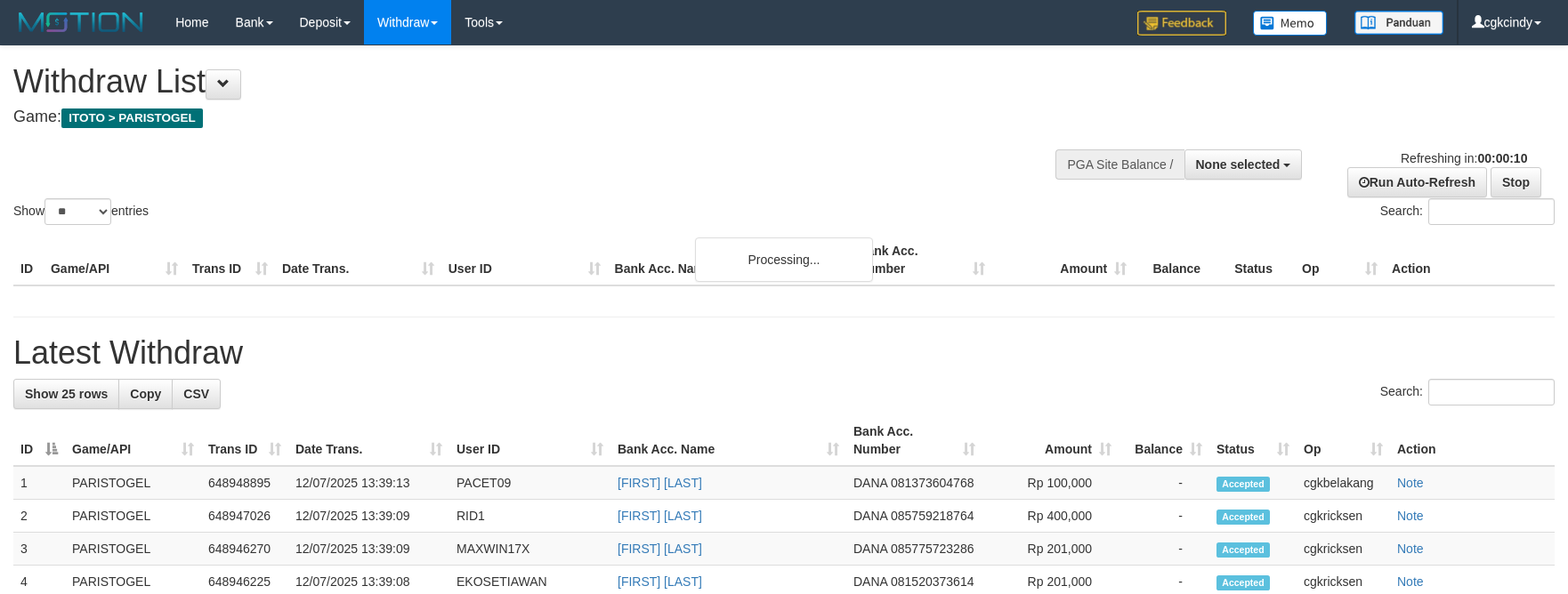 select 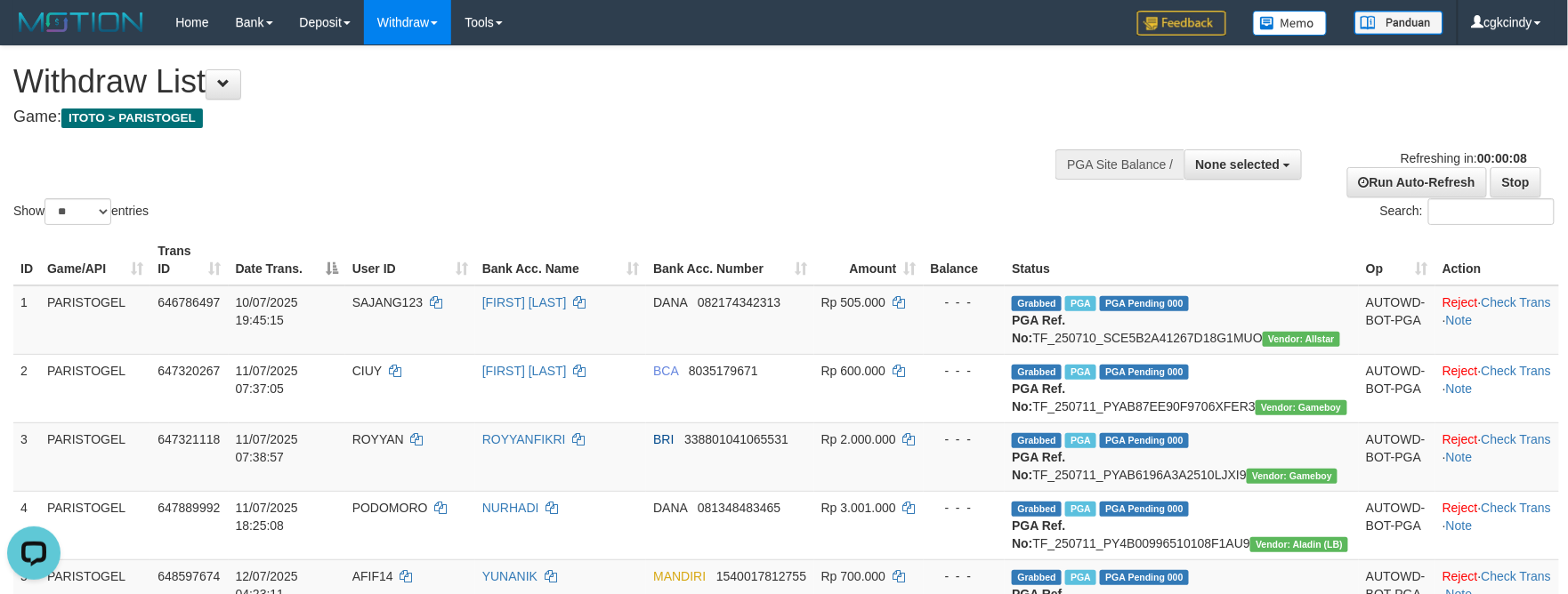 scroll, scrollTop: 0, scrollLeft: 0, axis: both 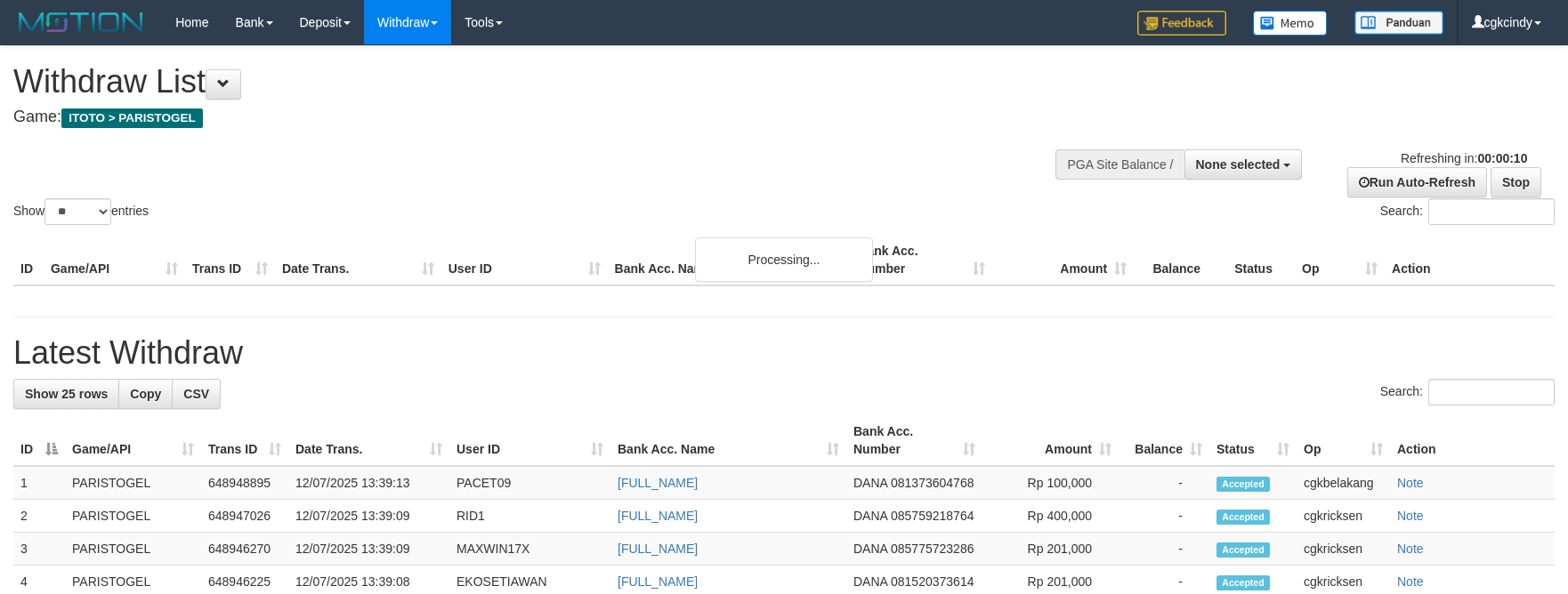 select 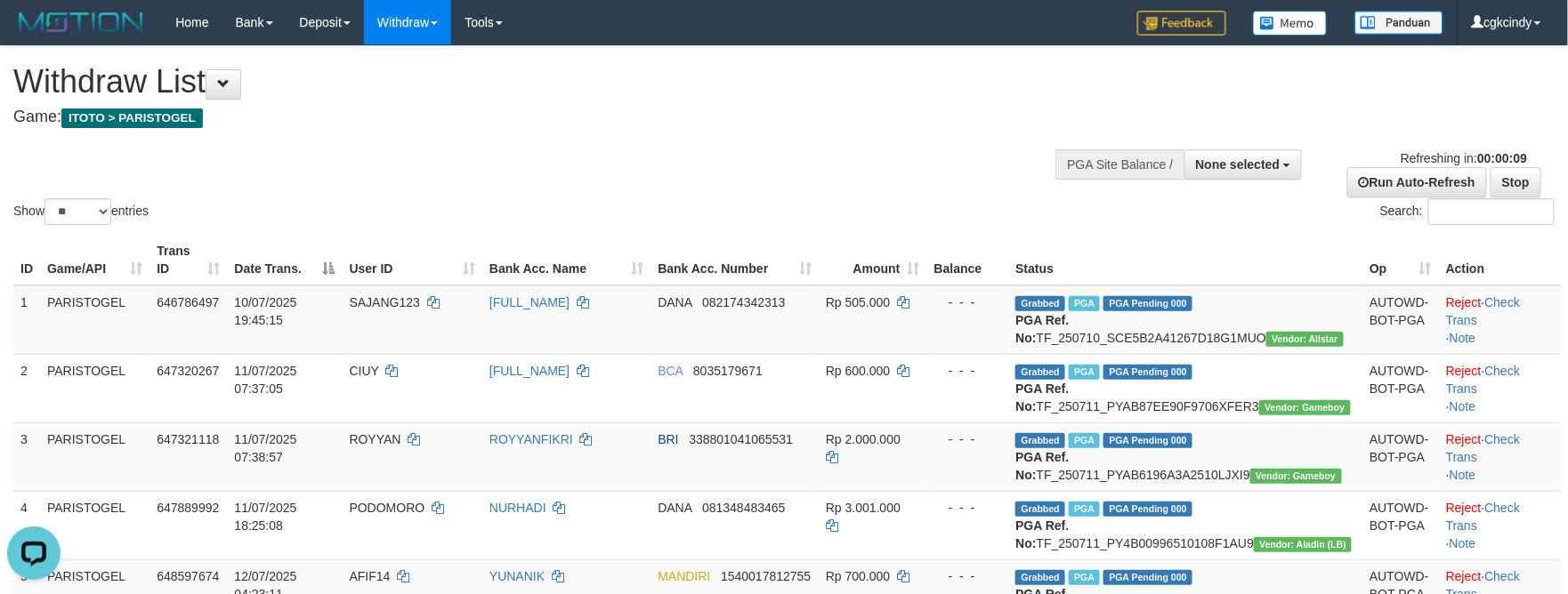 scroll, scrollTop: 0, scrollLeft: 0, axis: both 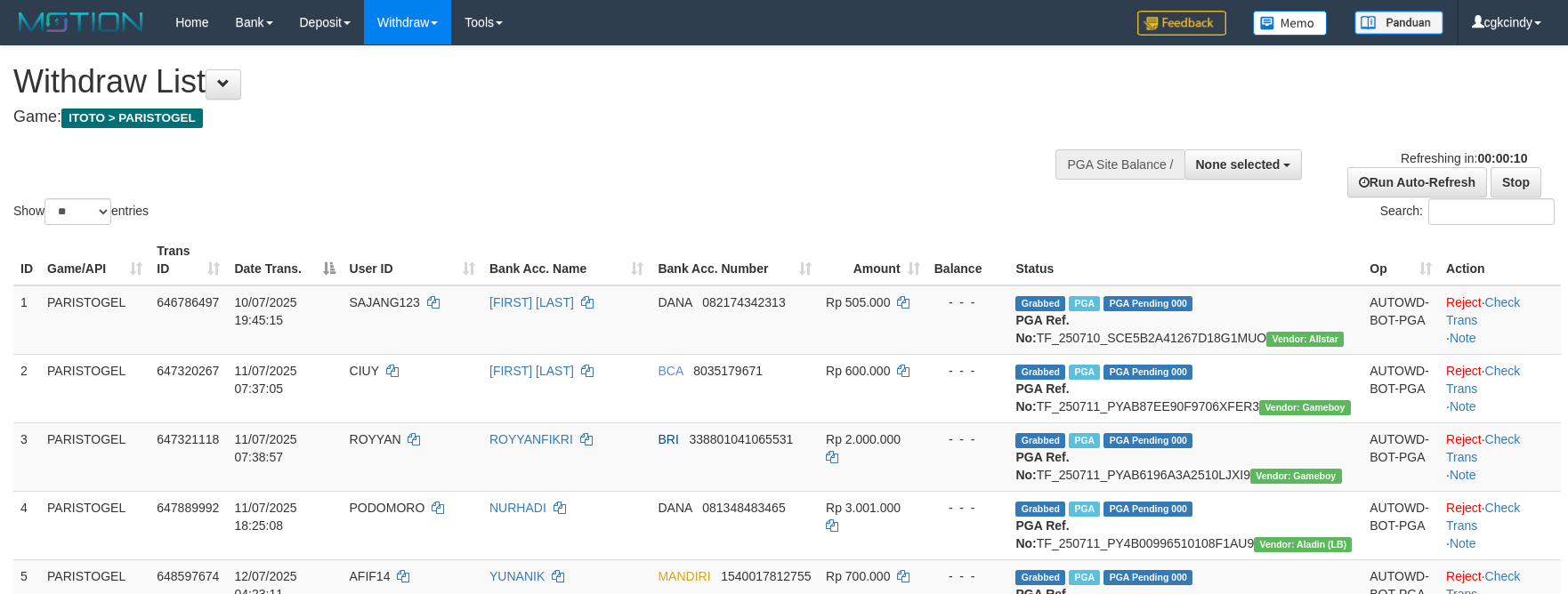 select 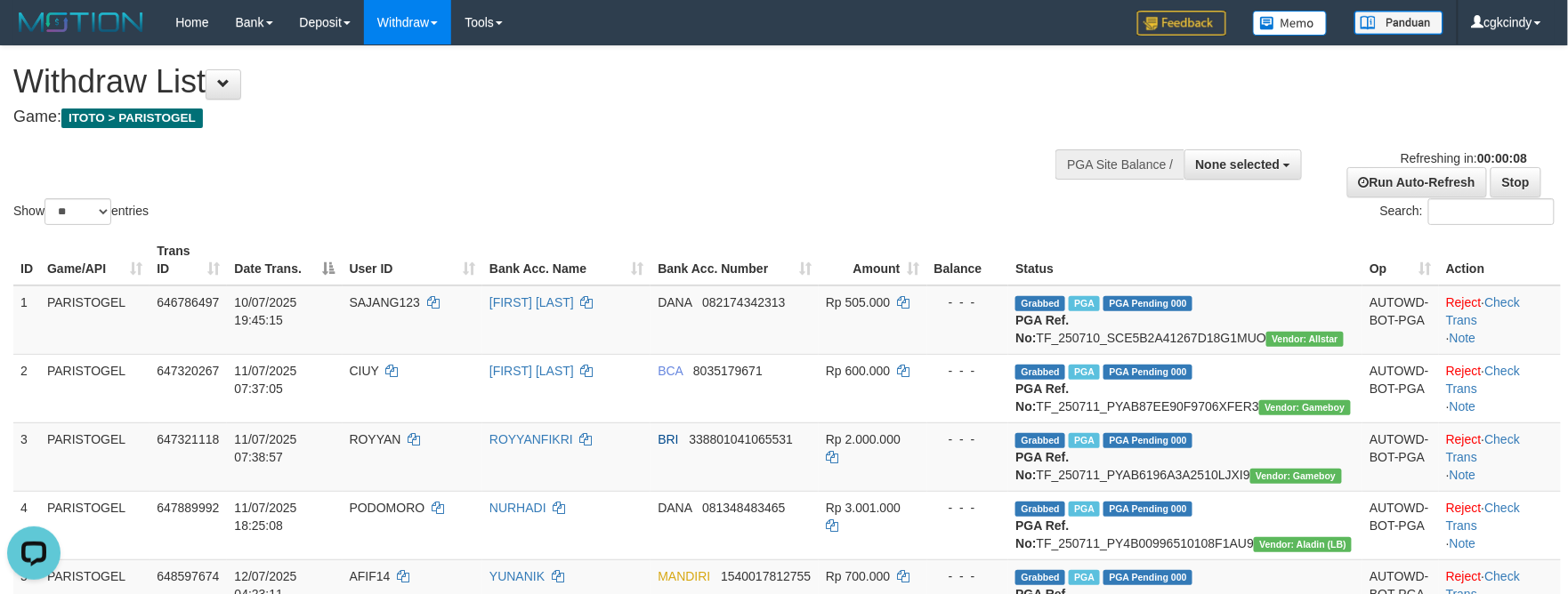 scroll, scrollTop: 0, scrollLeft: 0, axis: both 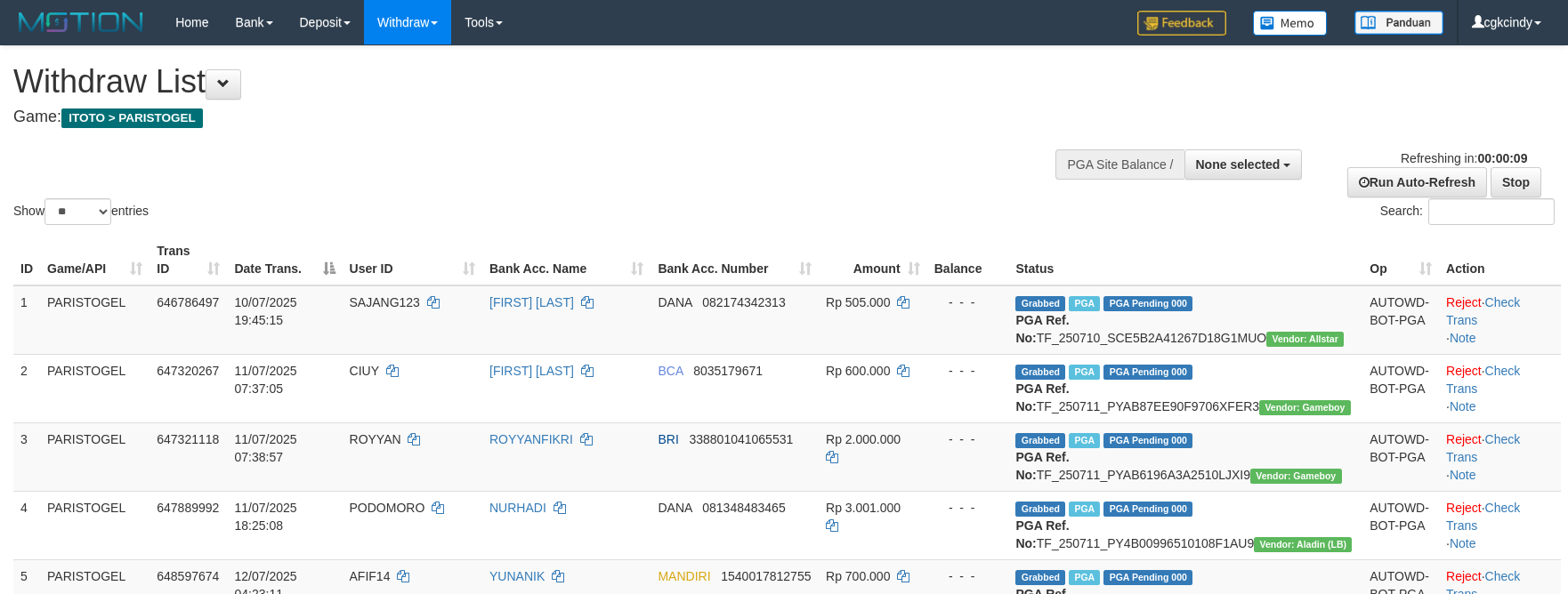 select 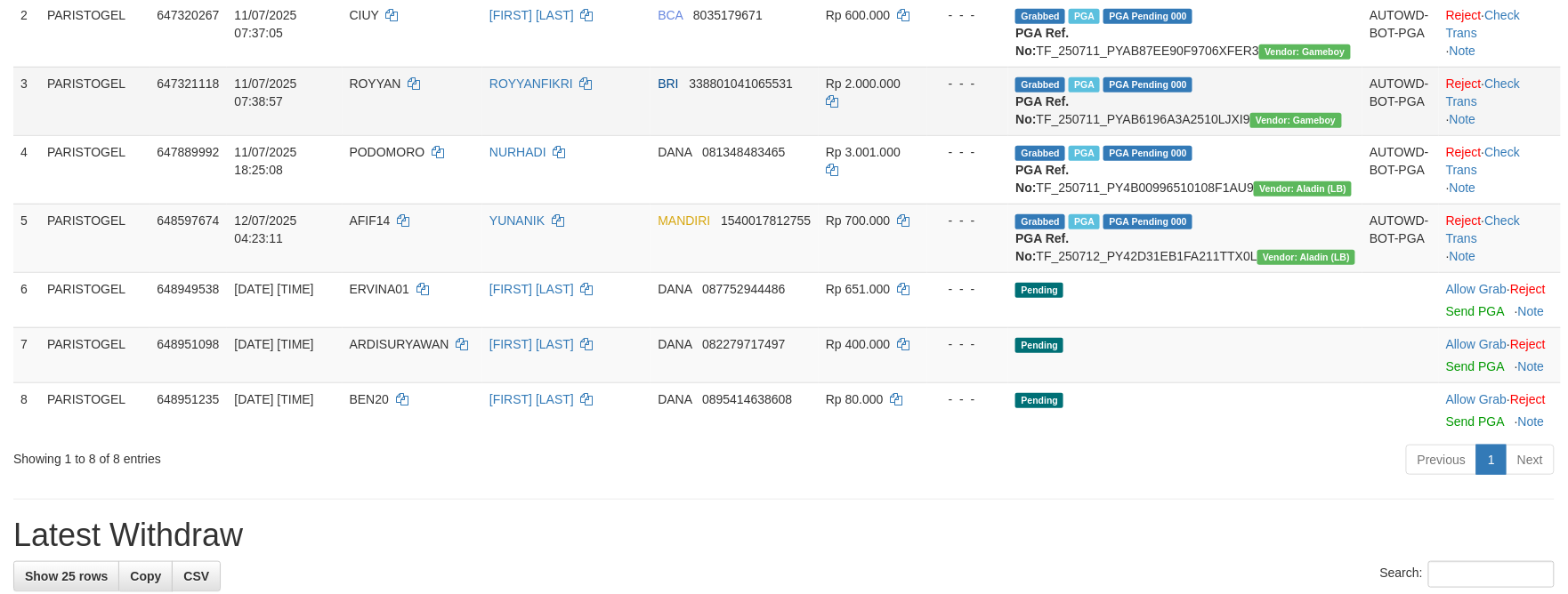 scroll, scrollTop: 356, scrollLeft: 0, axis: vertical 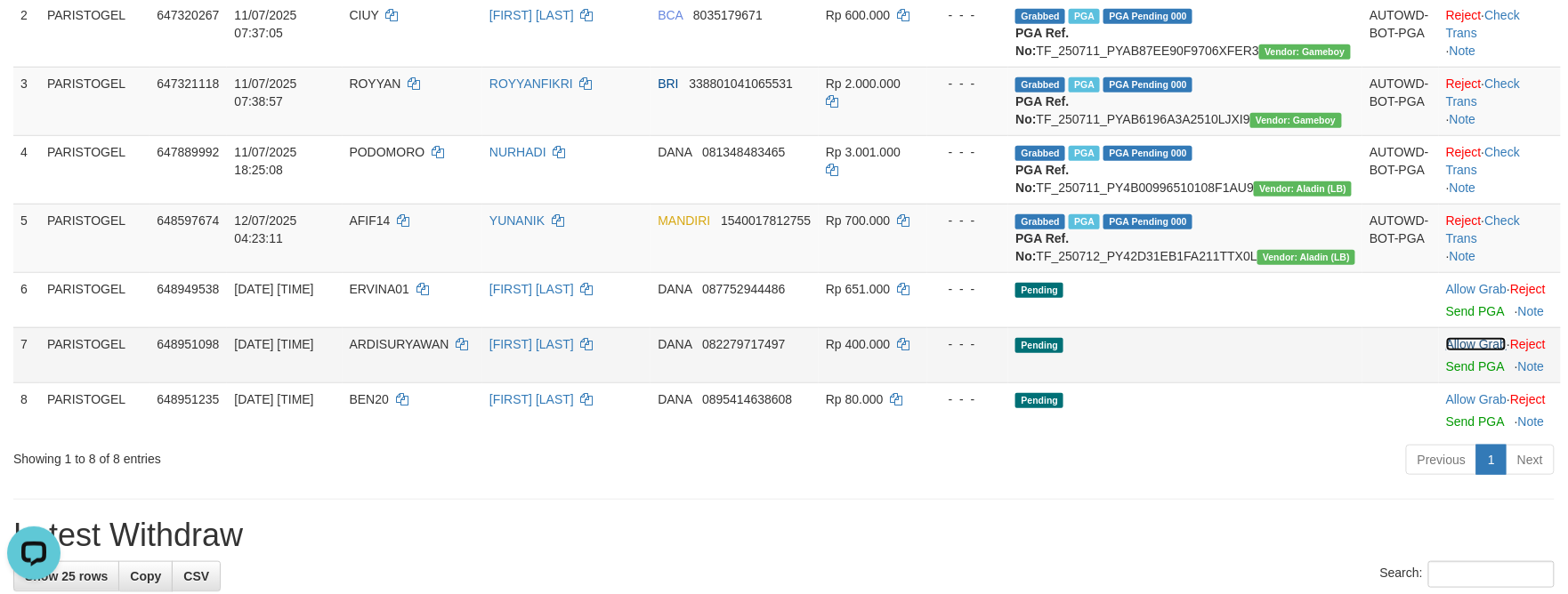 click on "Allow Grab" at bounding box center (1476, 344) 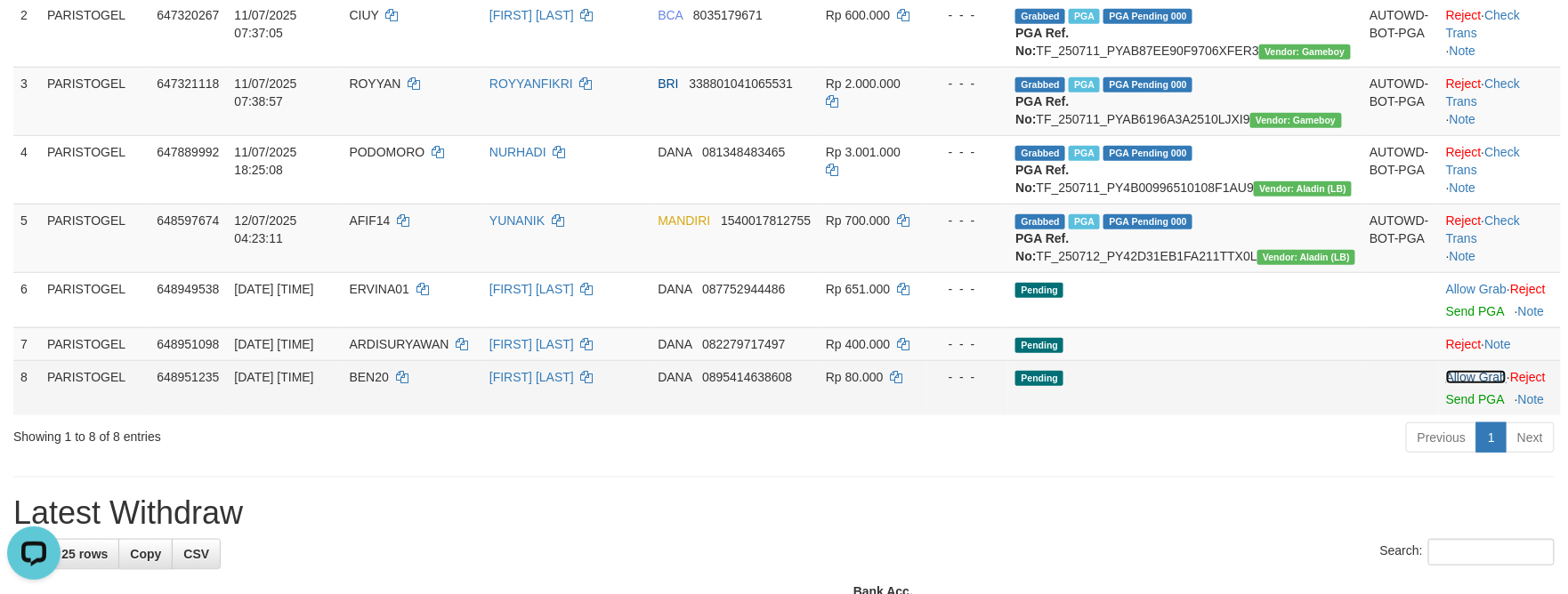 click on "Allow Grab" at bounding box center (1476, 377) 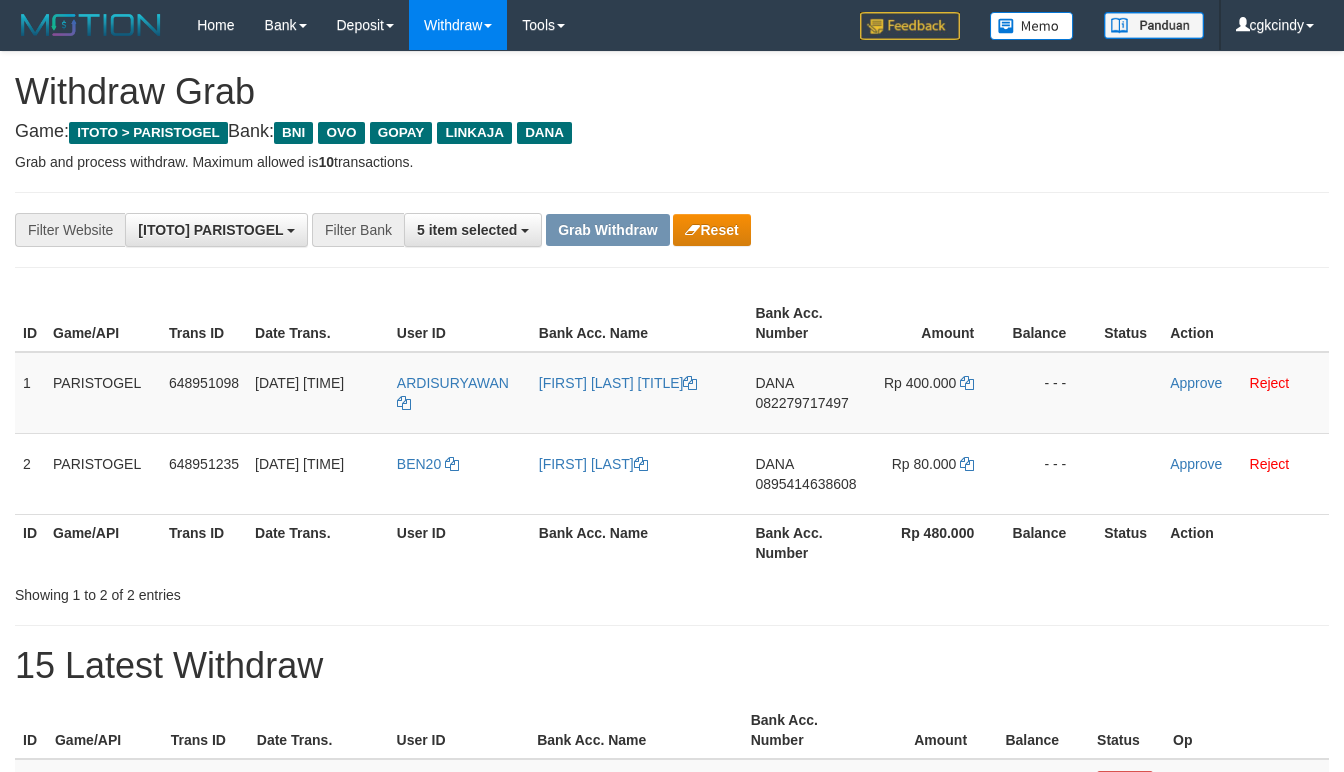 scroll, scrollTop: 0, scrollLeft: 0, axis: both 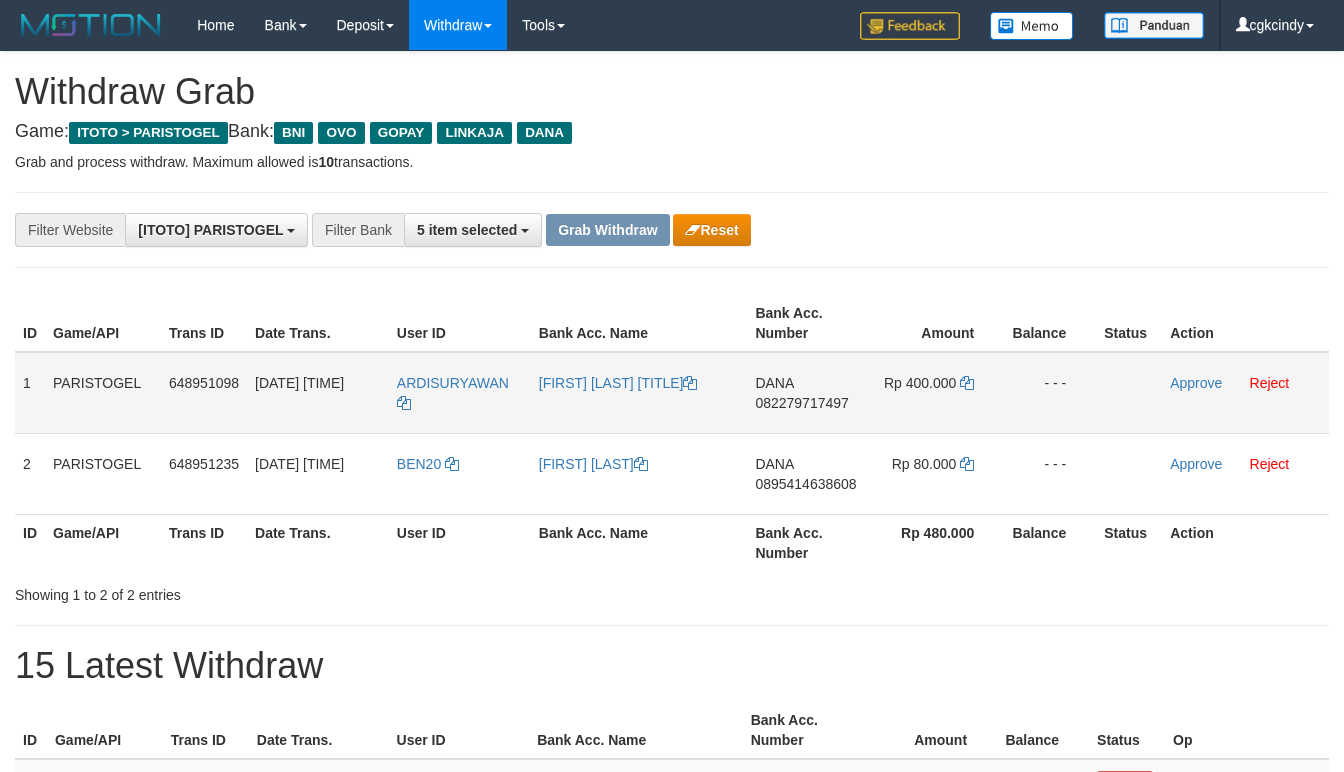 click on "ARDISURYAWAN" at bounding box center (460, 393) 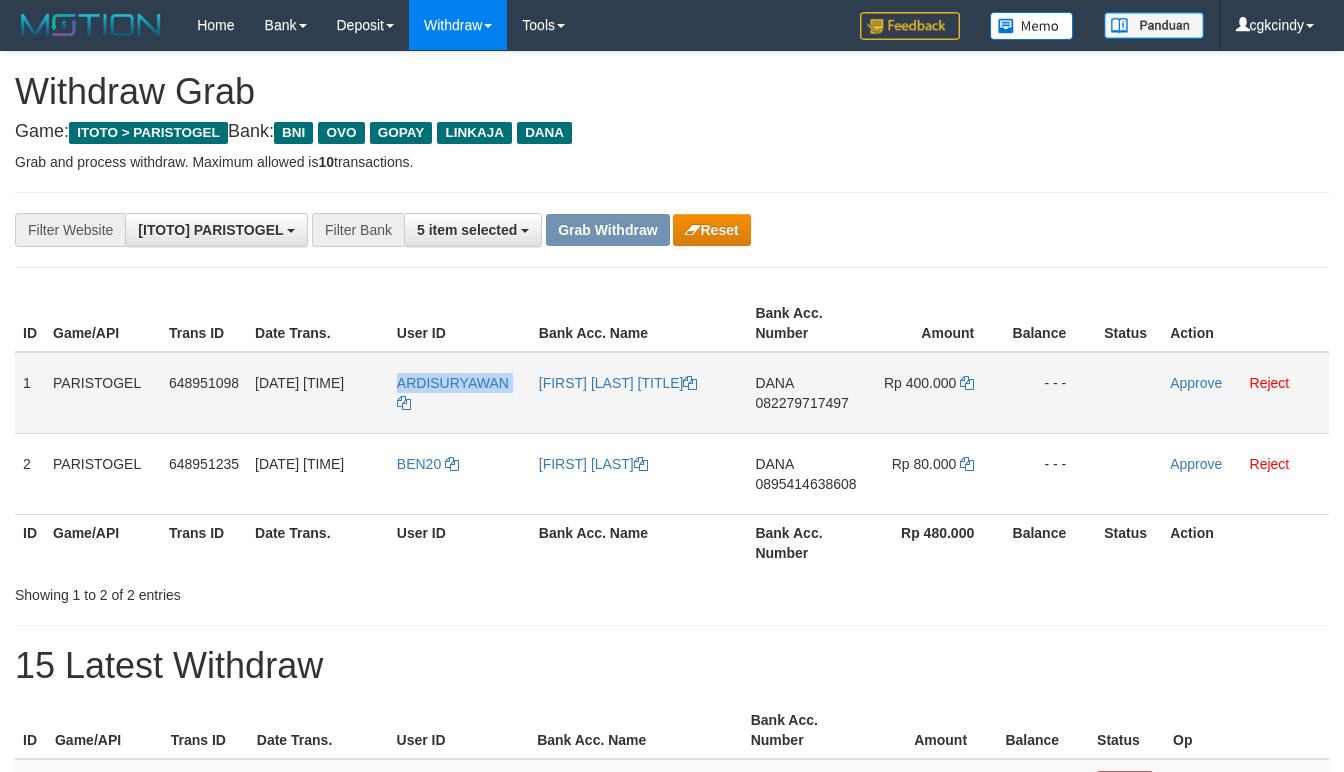 click on "ARDISURYAWAN" at bounding box center (460, 393) 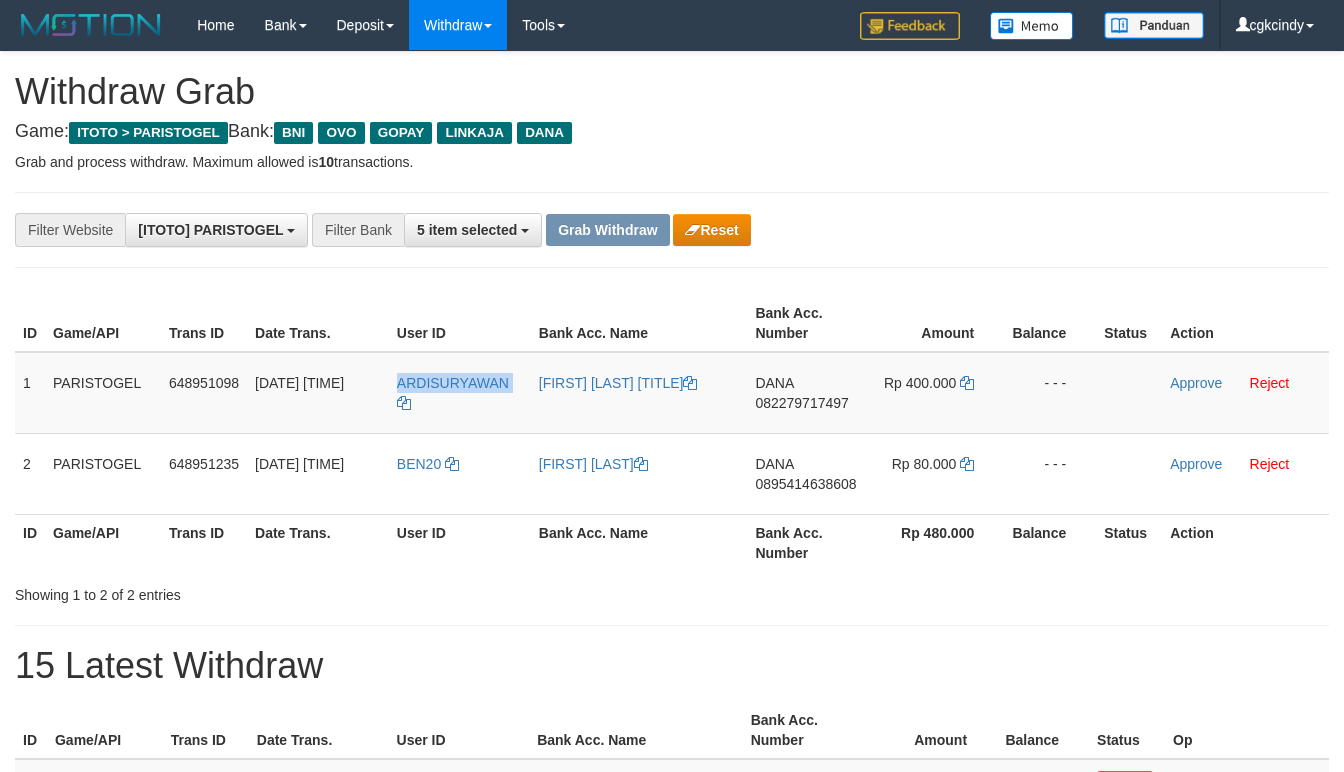 copy on "ARDISURYAWAN" 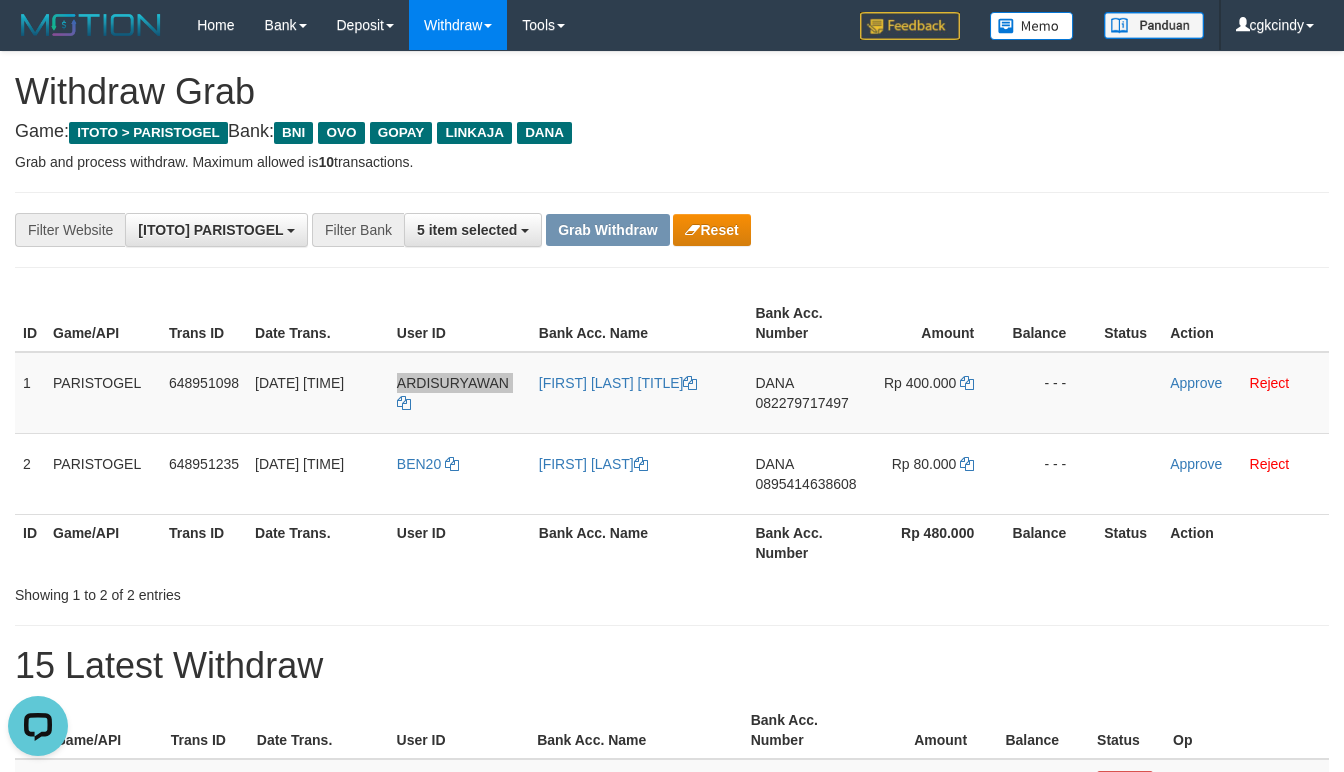 scroll, scrollTop: 0, scrollLeft: 0, axis: both 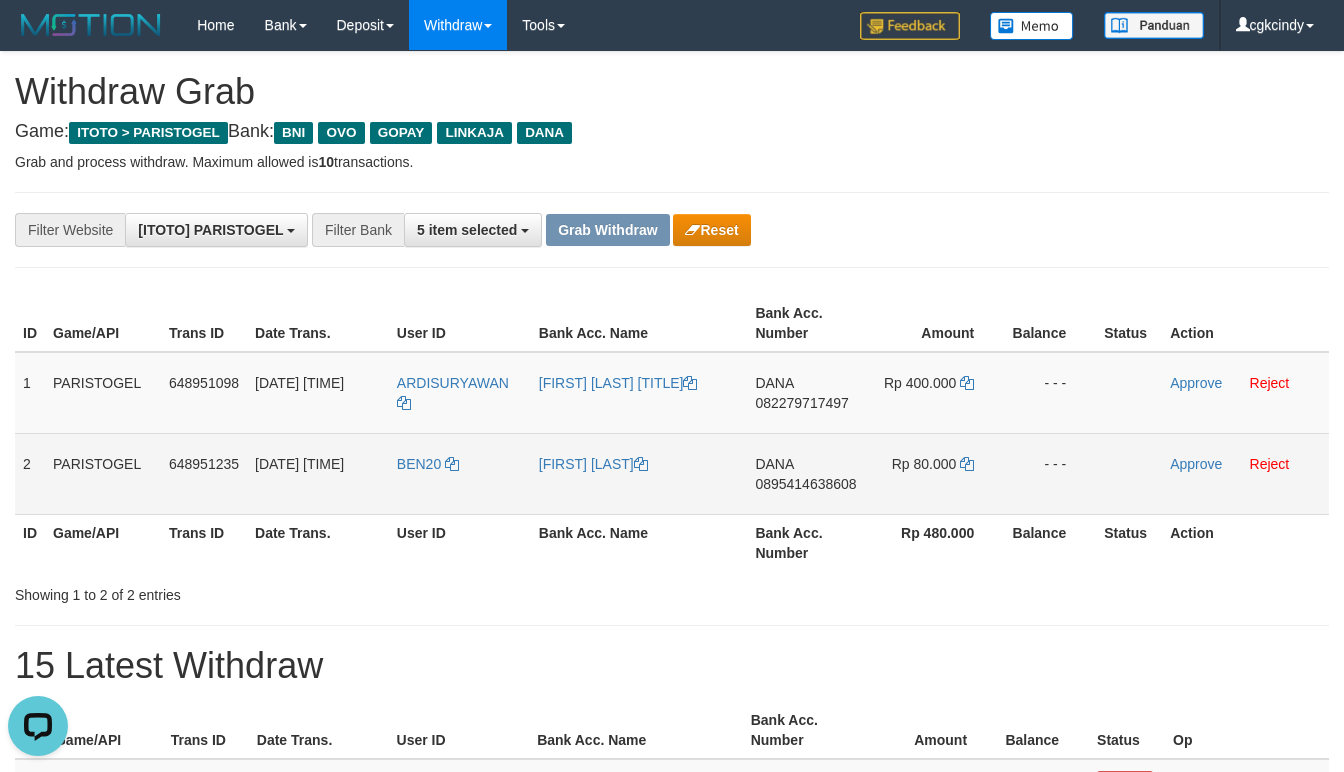 click on "BEN20" at bounding box center (460, 473) 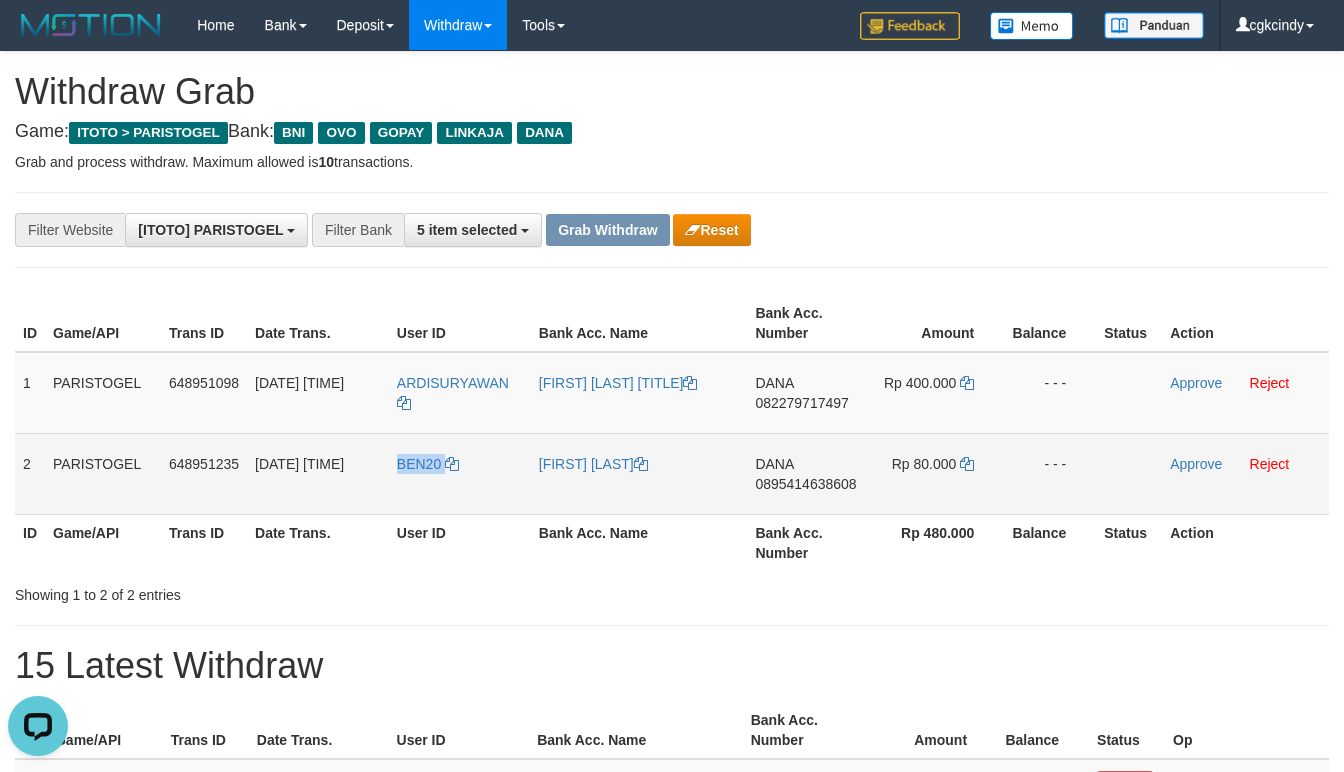 click on "BEN20" at bounding box center [460, 473] 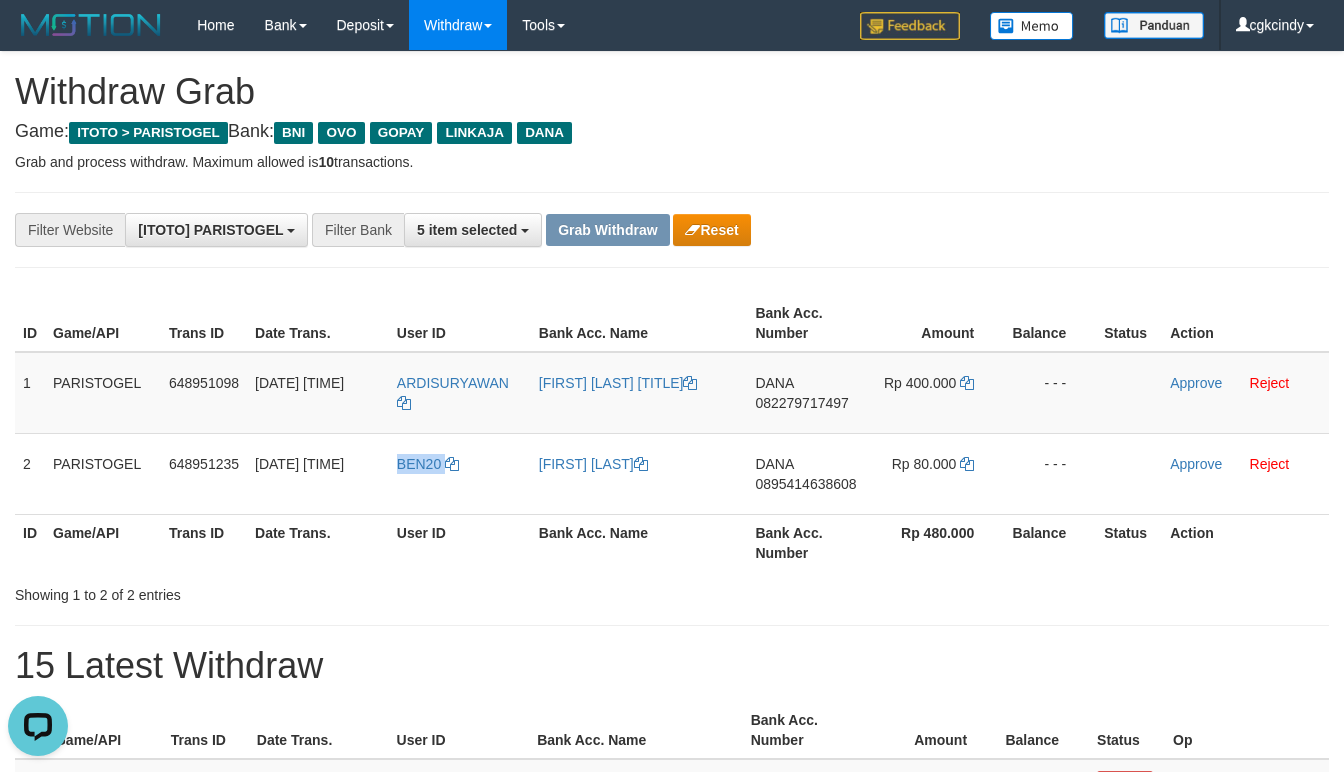 copy on "BEN20" 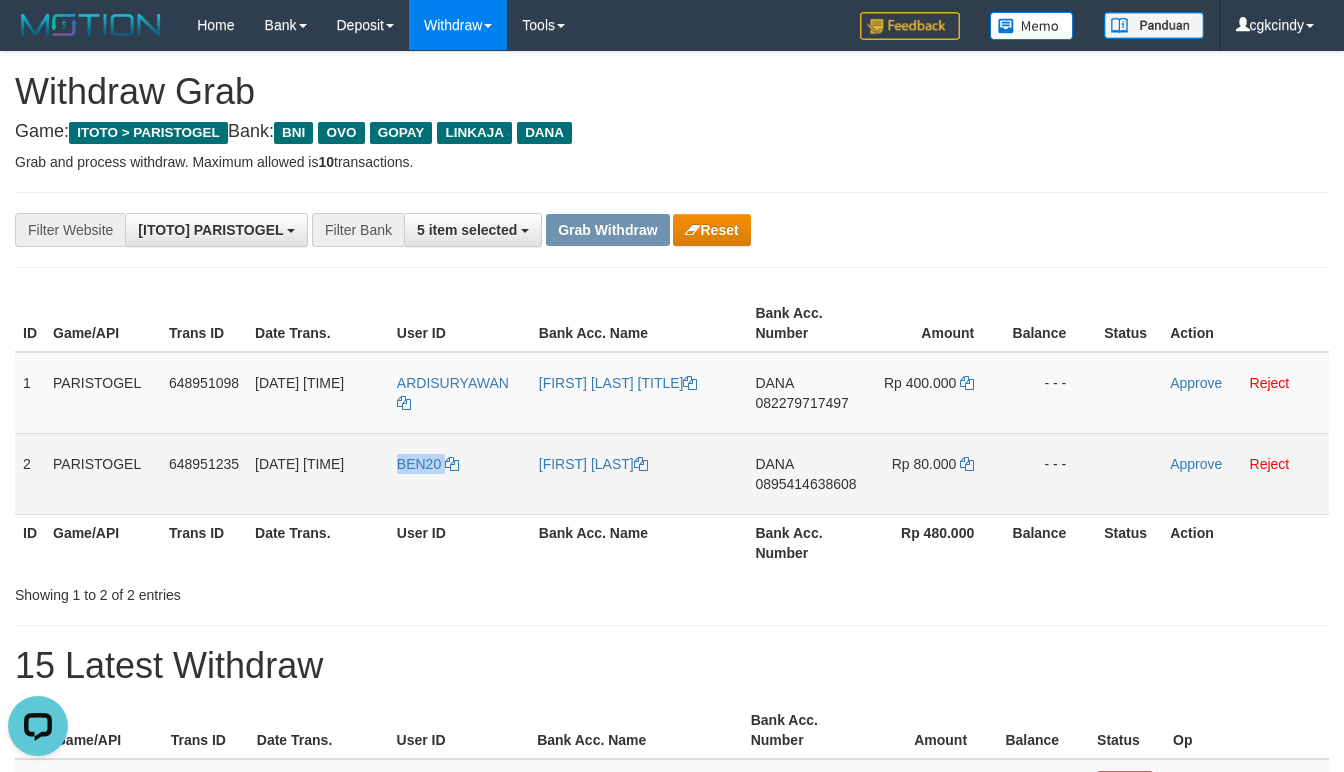 click on "BEN20" at bounding box center [460, 473] 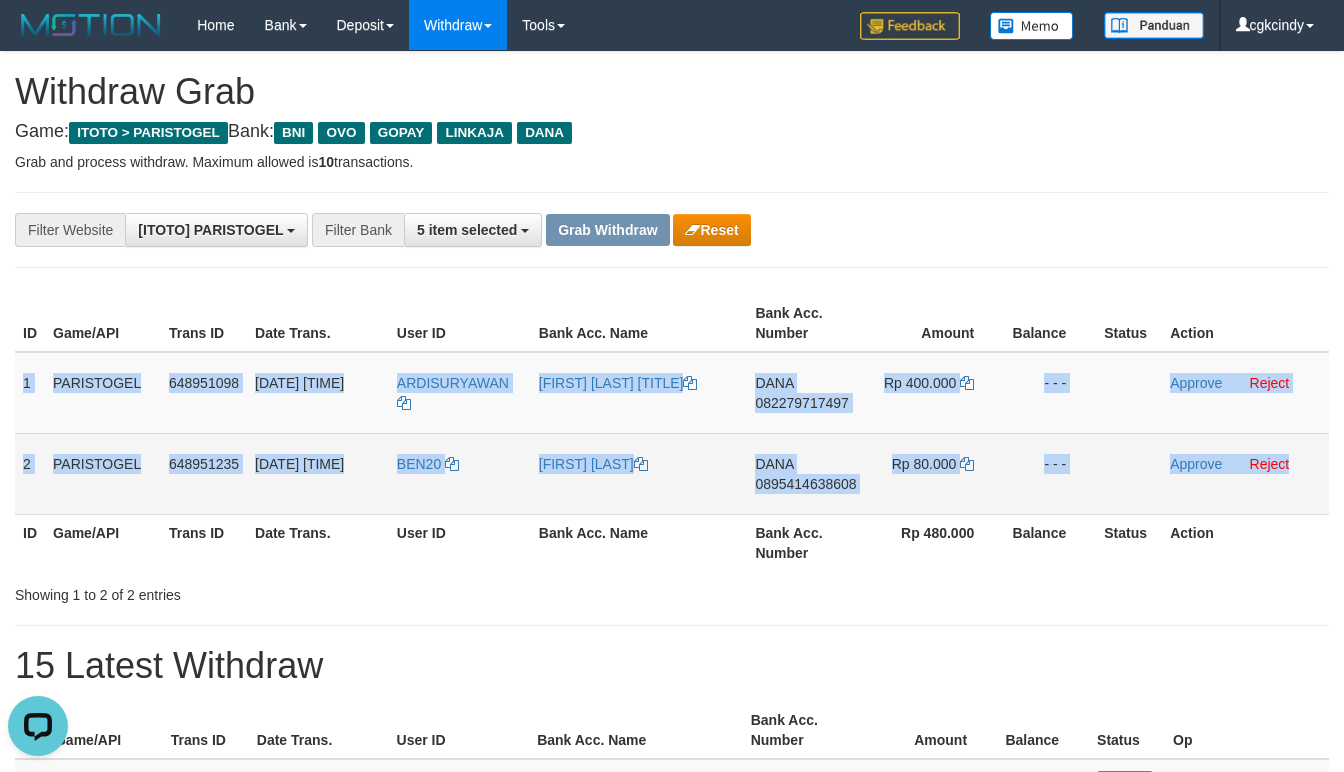 drag, startPoint x: 21, startPoint y: 365, endPoint x: 1313, endPoint y: 488, distance: 1297.8417 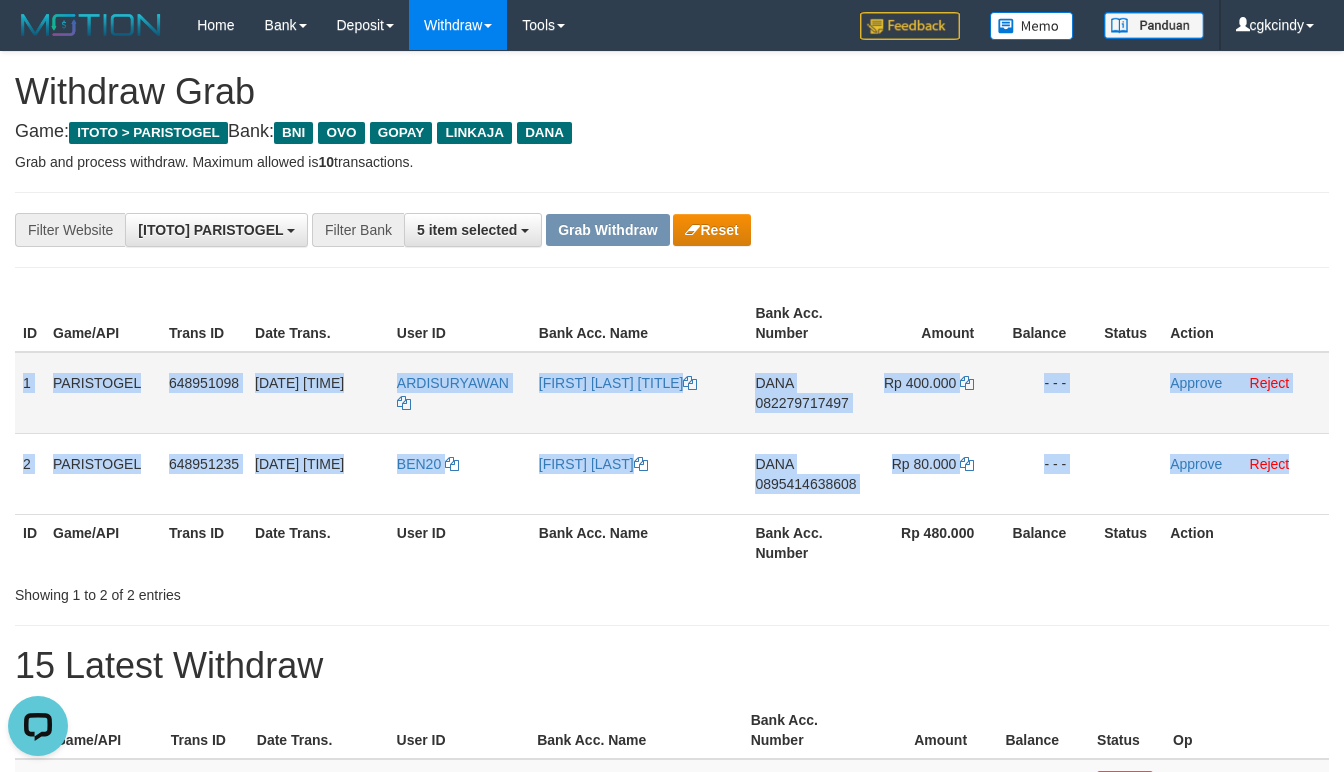 copy on "1
PARISTOGEL
648951098
12/07/2025 13:39:16
ARDISURYAWAN
ARDI SURYAWAN SPD
DANA
082279717497
Rp 400.000
- - -
Approve
Reject
2
PARISTOGEL
648951235
12/07/2025 13:39:24
BEN20
BENNY PRATAMA
DANA
0895414638608
Rp 80.000
- - -
Approve
Reject" 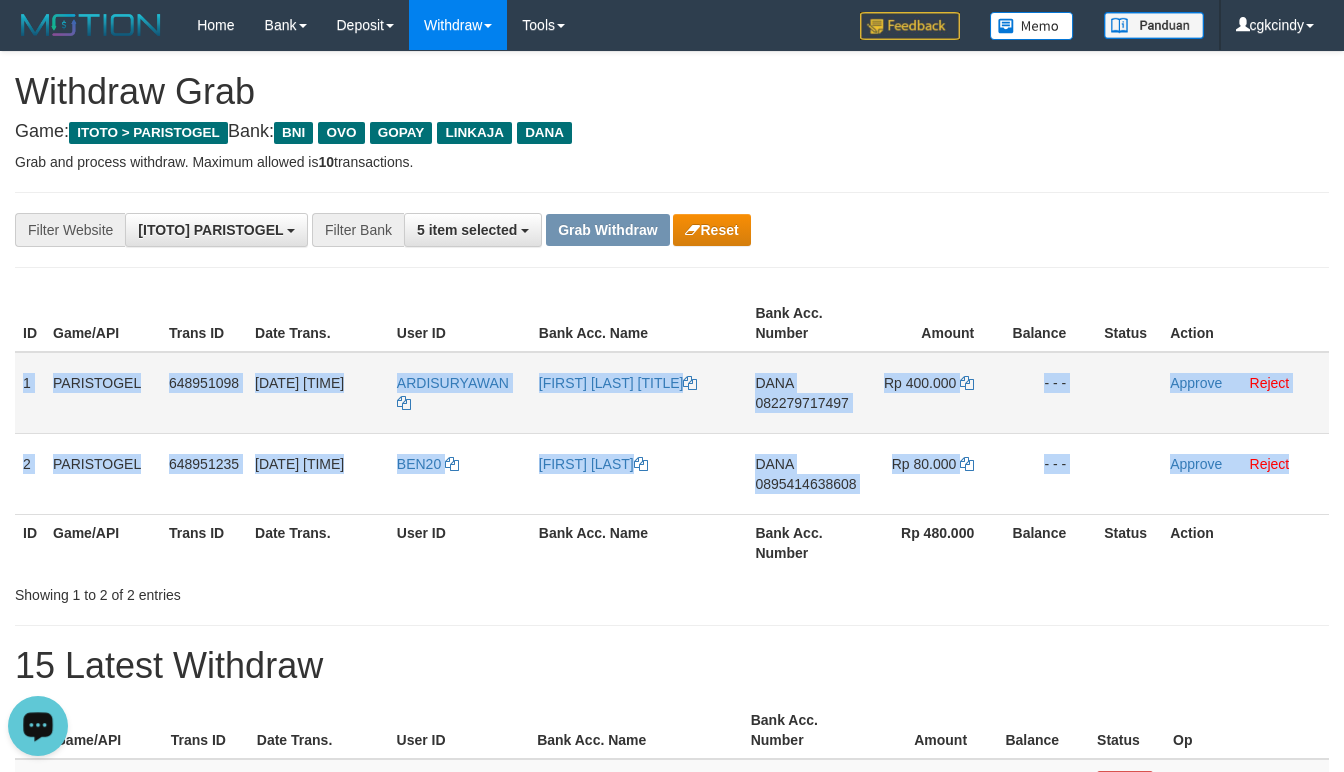 click on "082279717497" at bounding box center [801, 403] 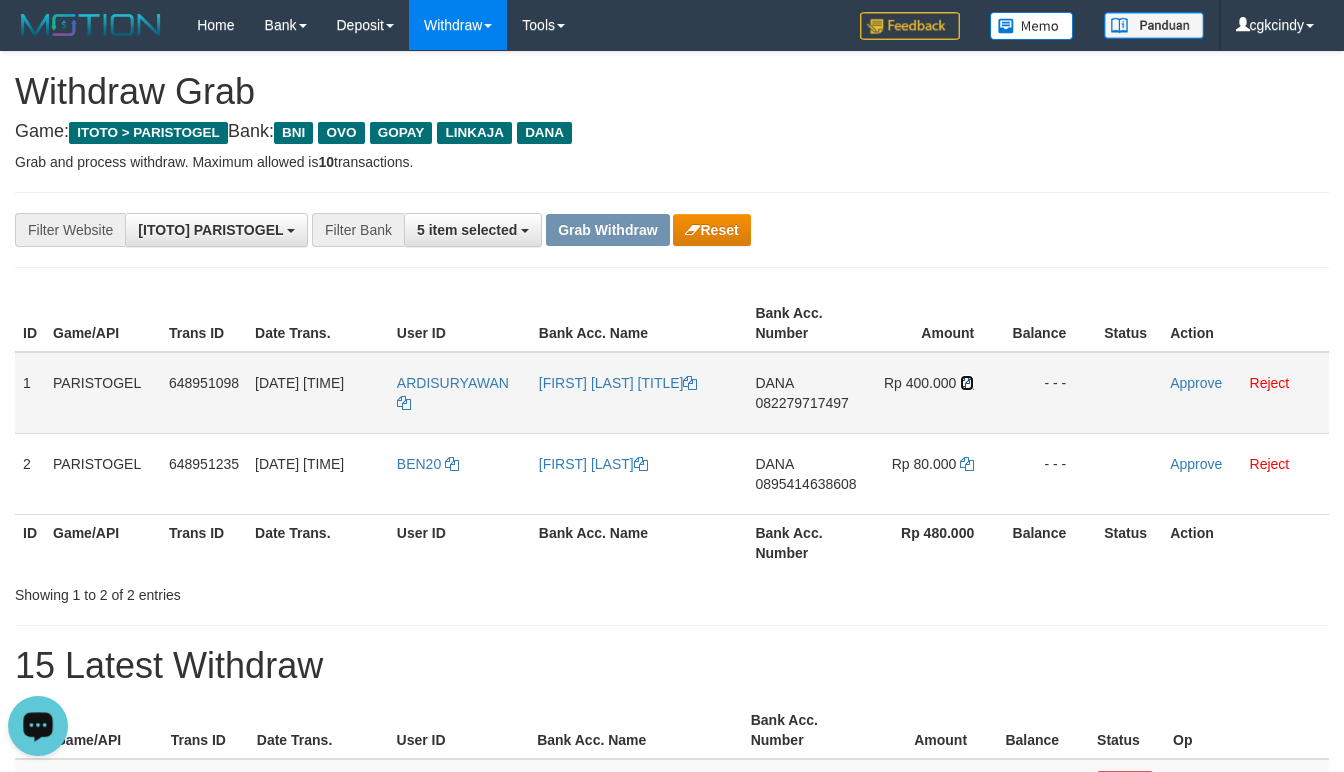 click at bounding box center (967, 383) 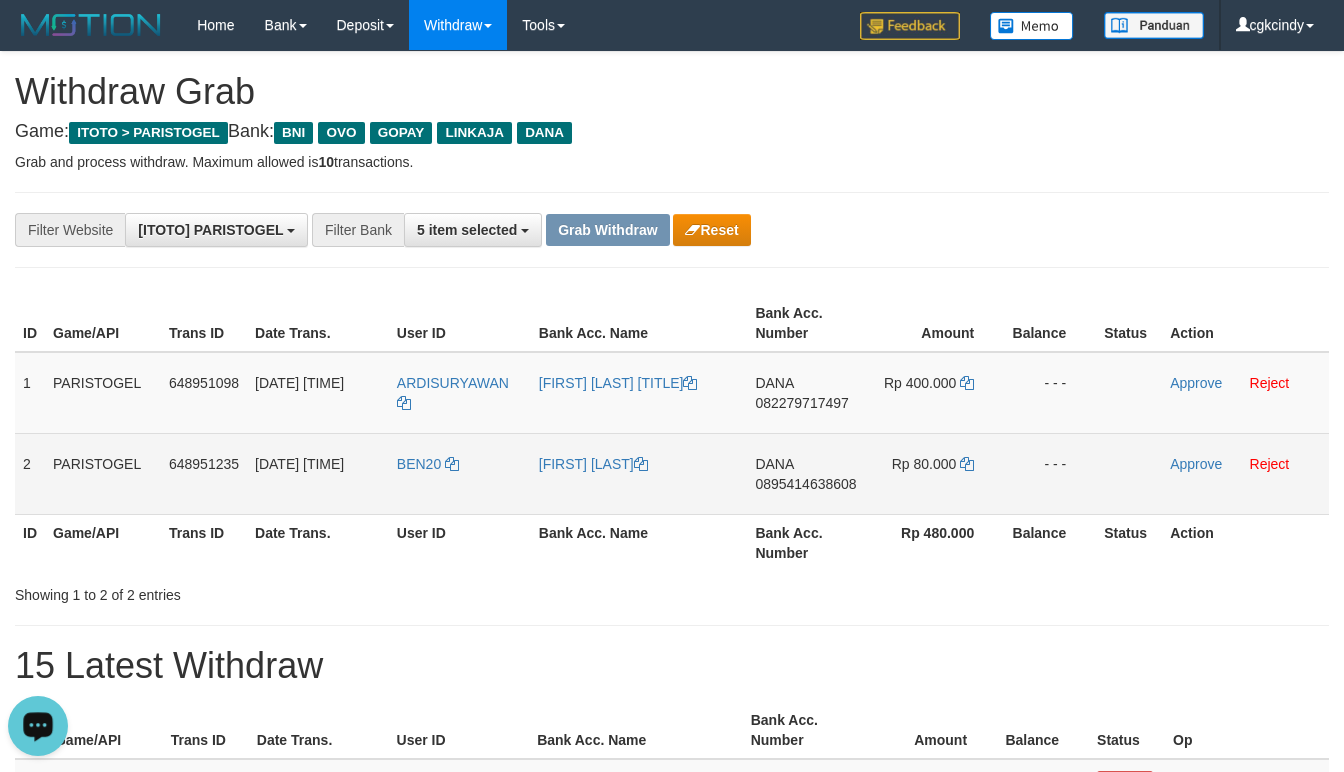 drag, startPoint x: 784, startPoint y: 477, endPoint x: 740, endPoint y: 498, distance: 48.754486 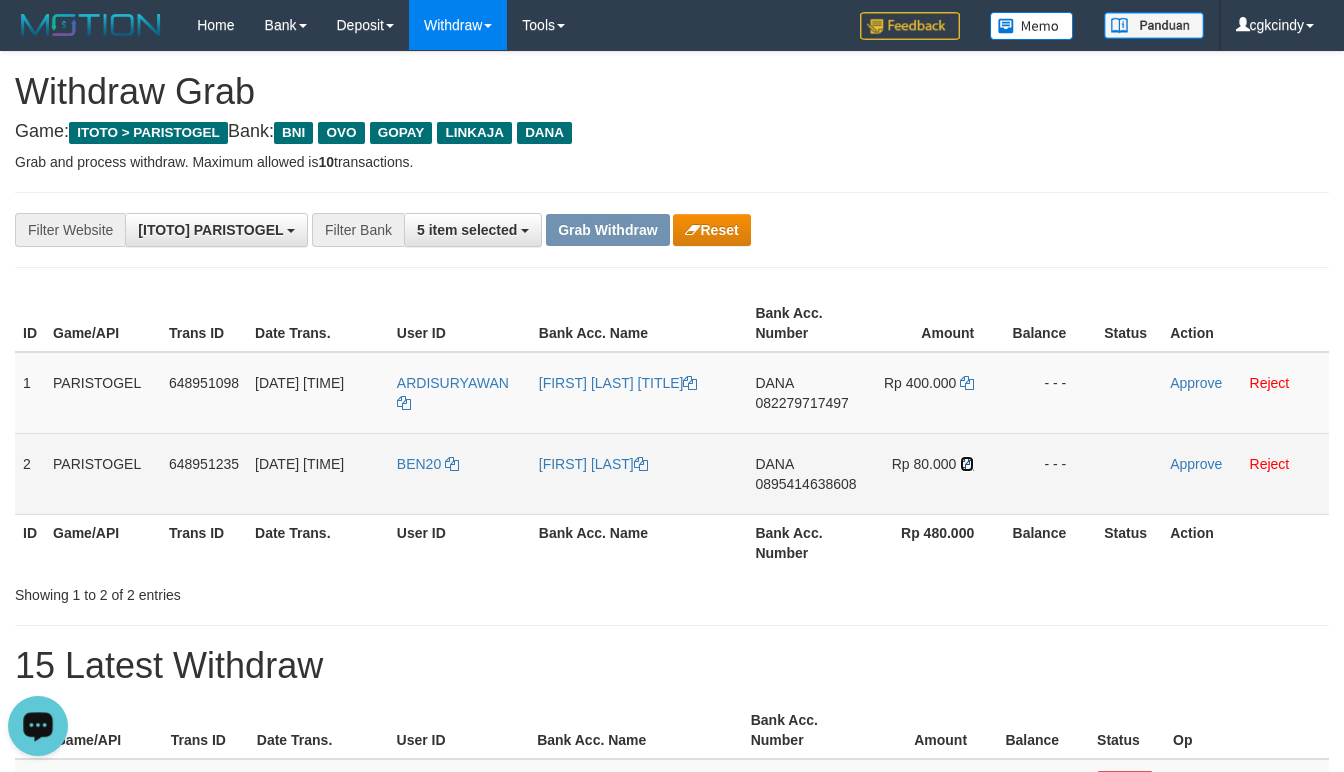 click at bounding box center (967, 464) 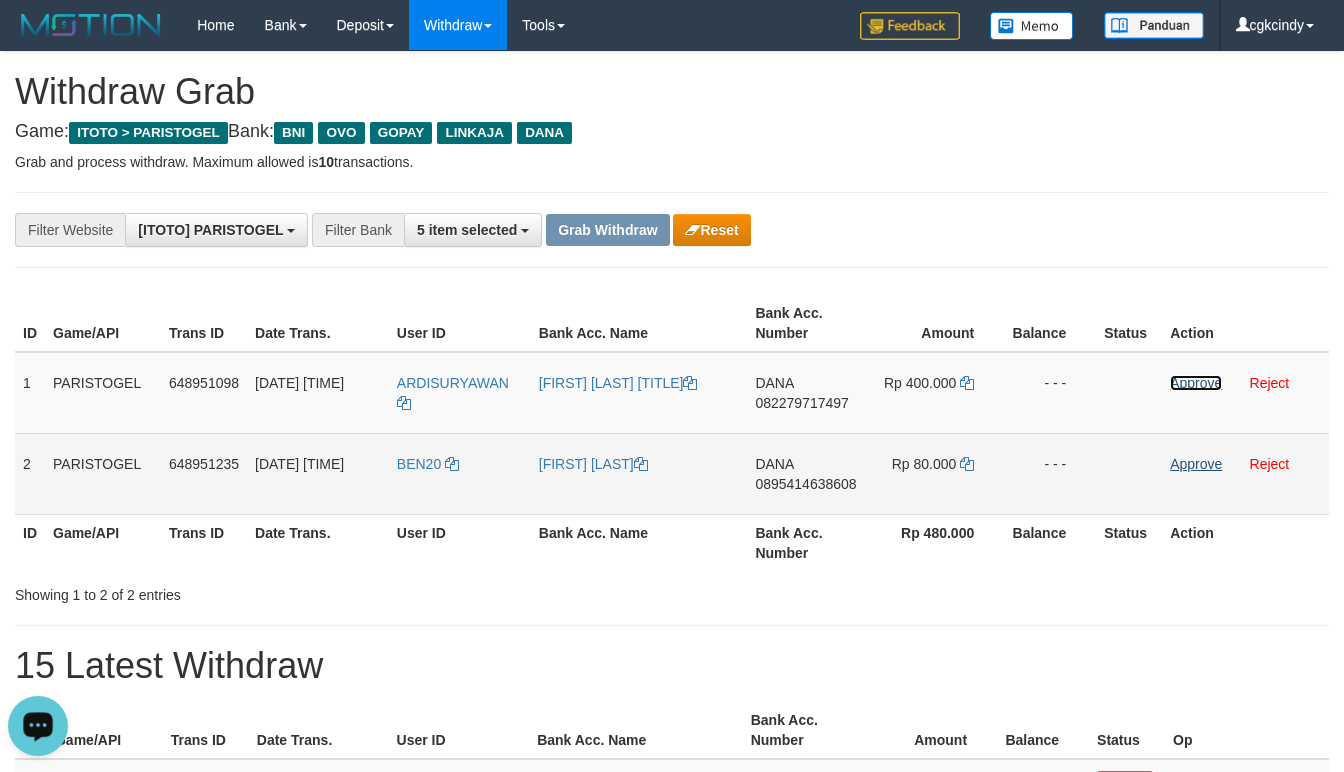 drag, startPoint x: 1197, startPoint y: 385, endPoint x: 1201, endPoint y: 465, distance: 80.09994 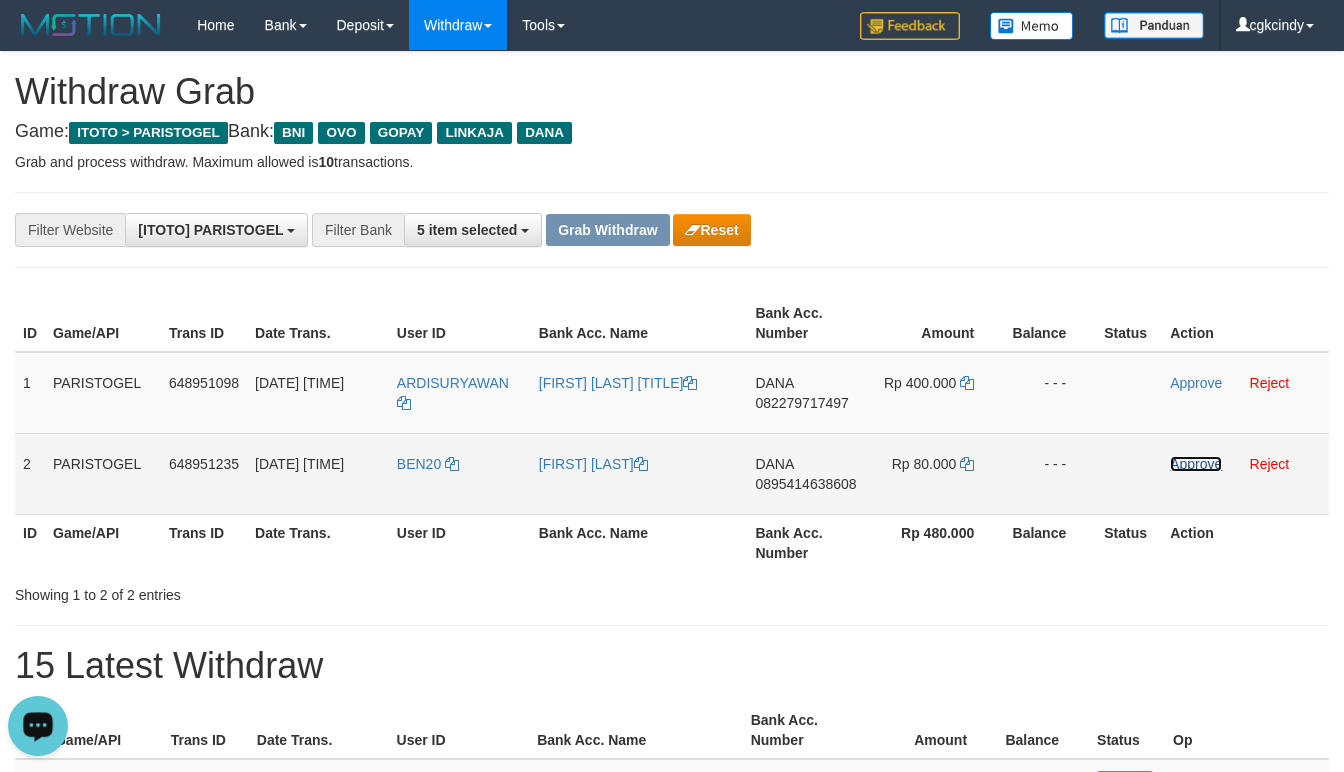 click on "Approve" at bounding box center [1196, 464] 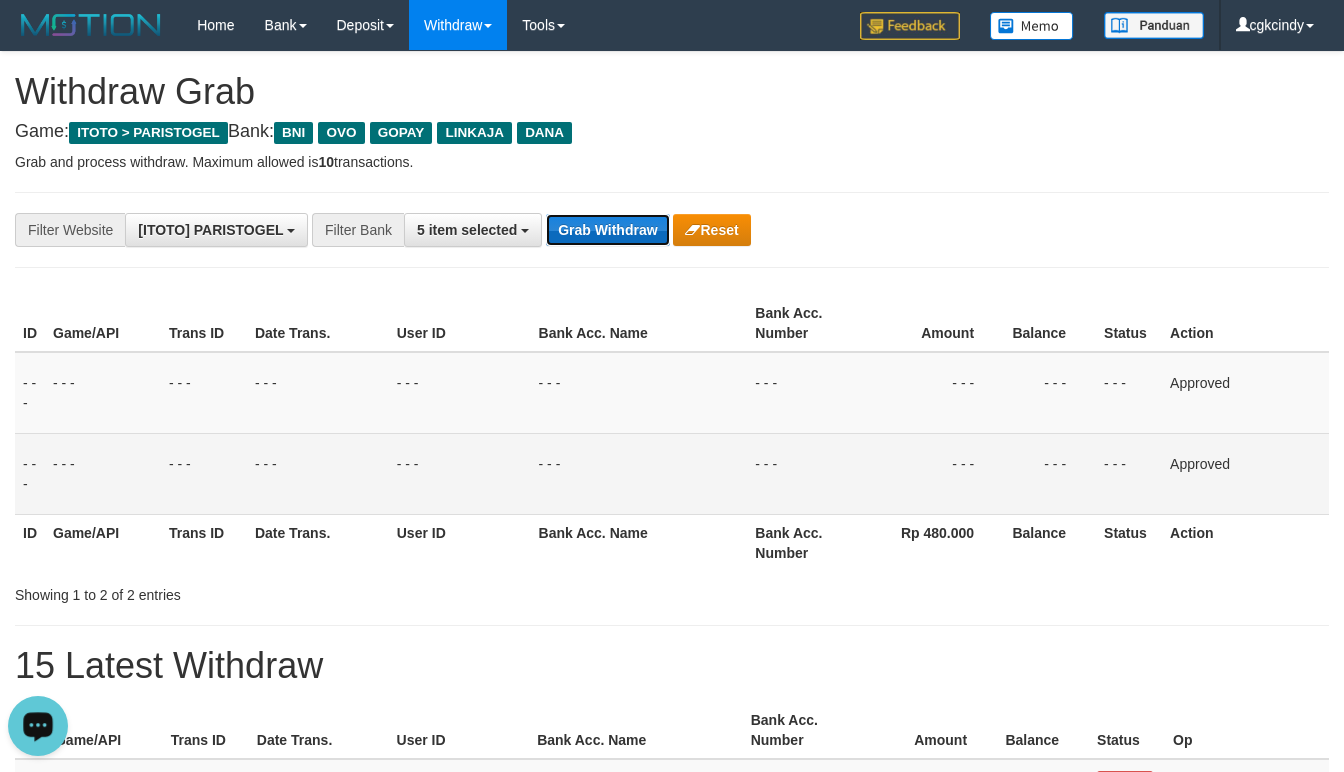 click on "Grab Withdraw" at bounding box center (607, 230) 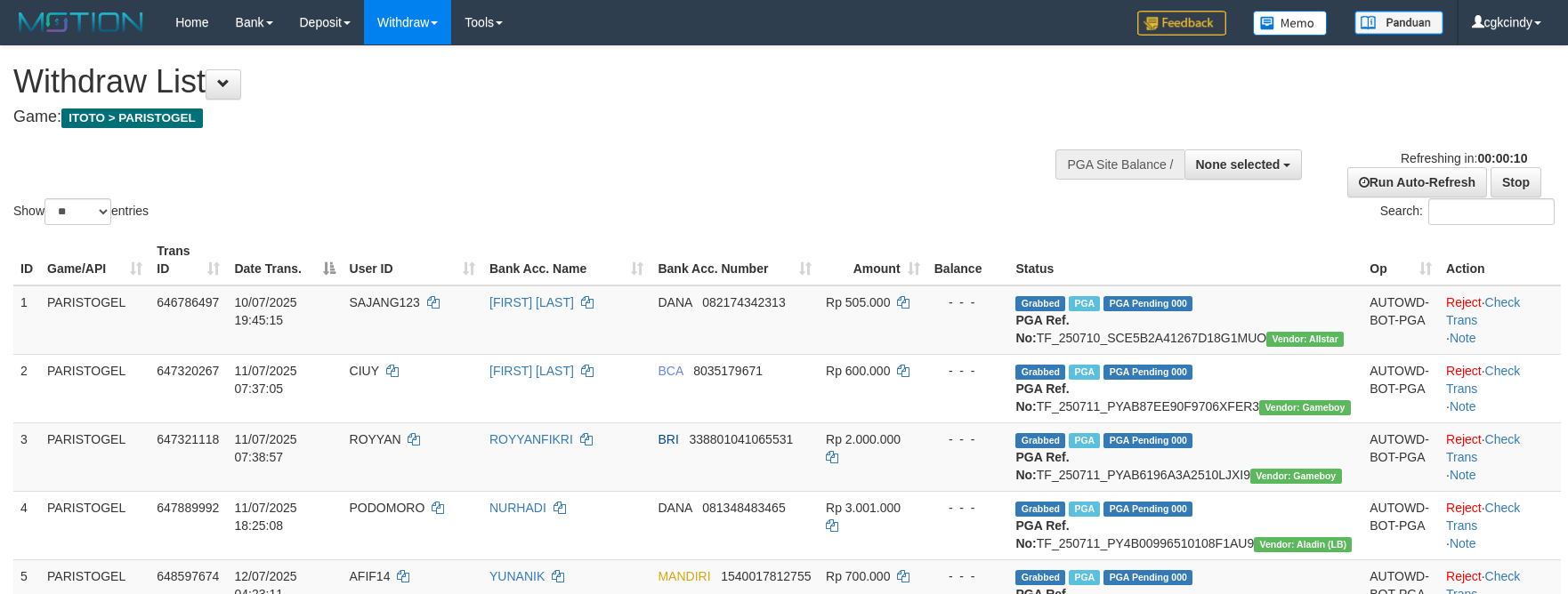 select 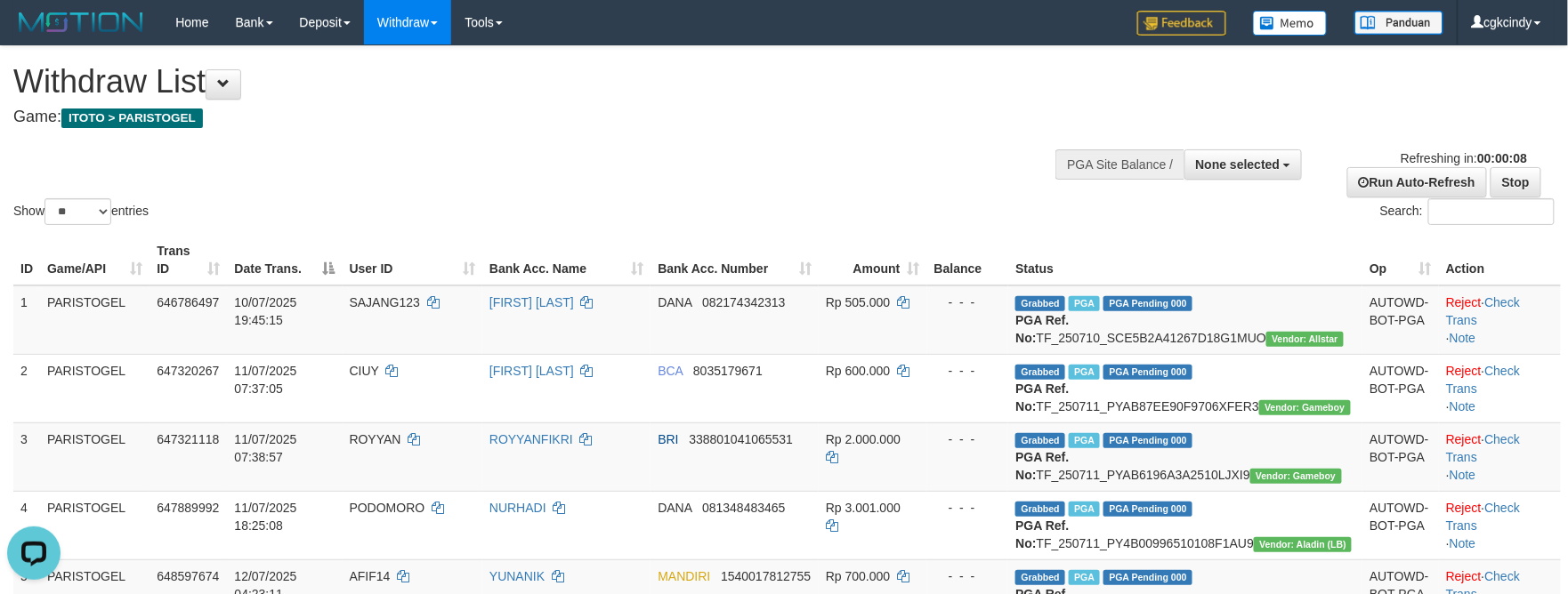 scroll, scrollTop: 0, scrollLeft: 0, axis: both 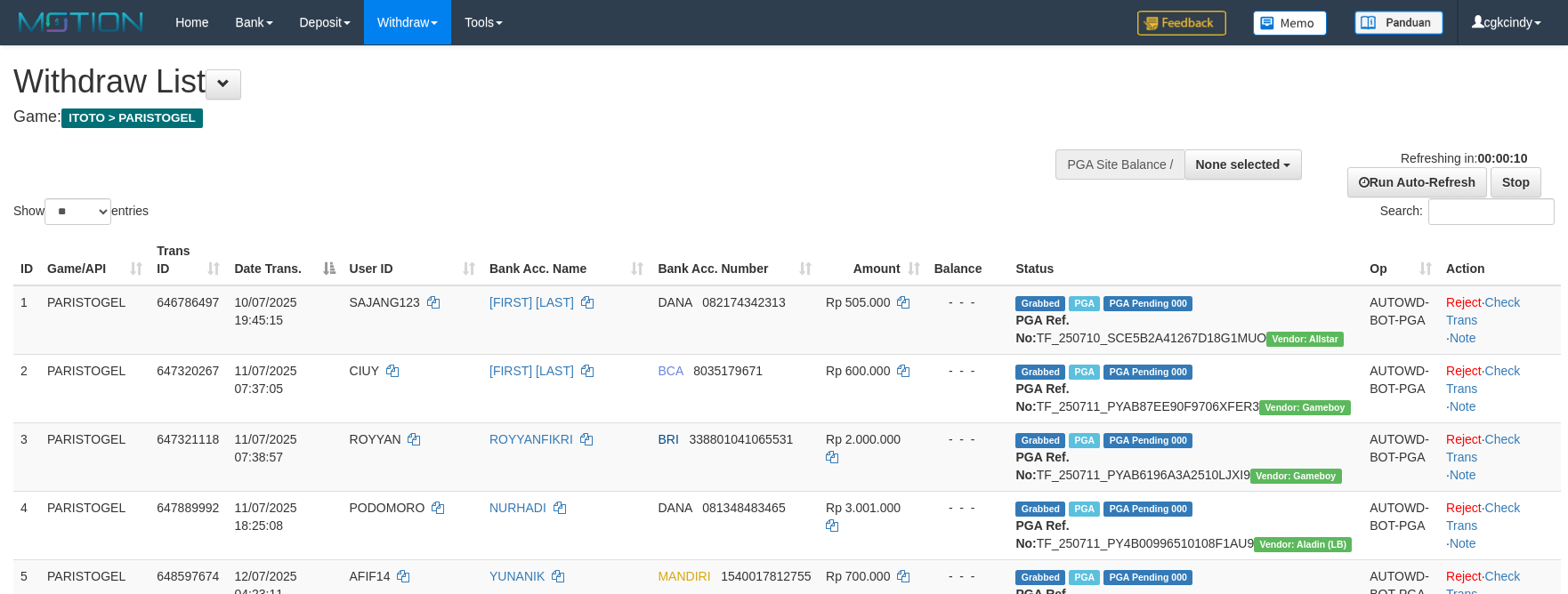 select 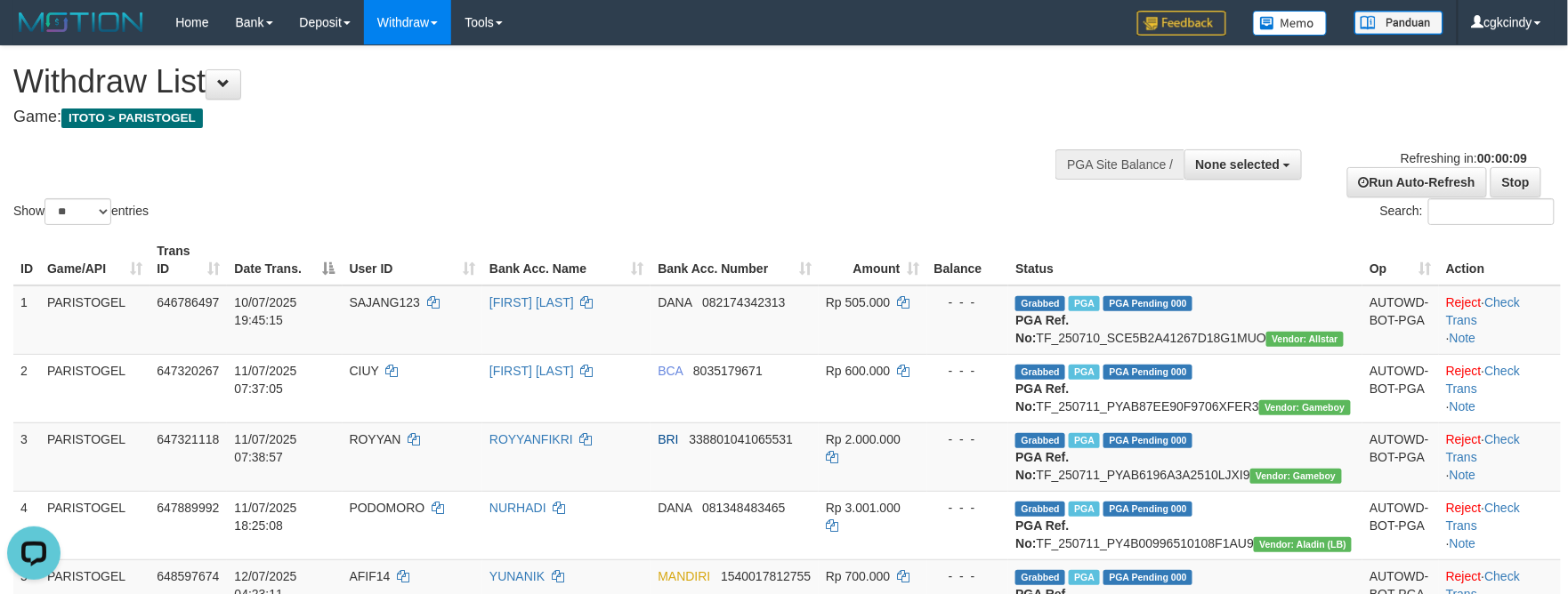scroll, scrollTop: 0, scrollLeft: 0, axis: both 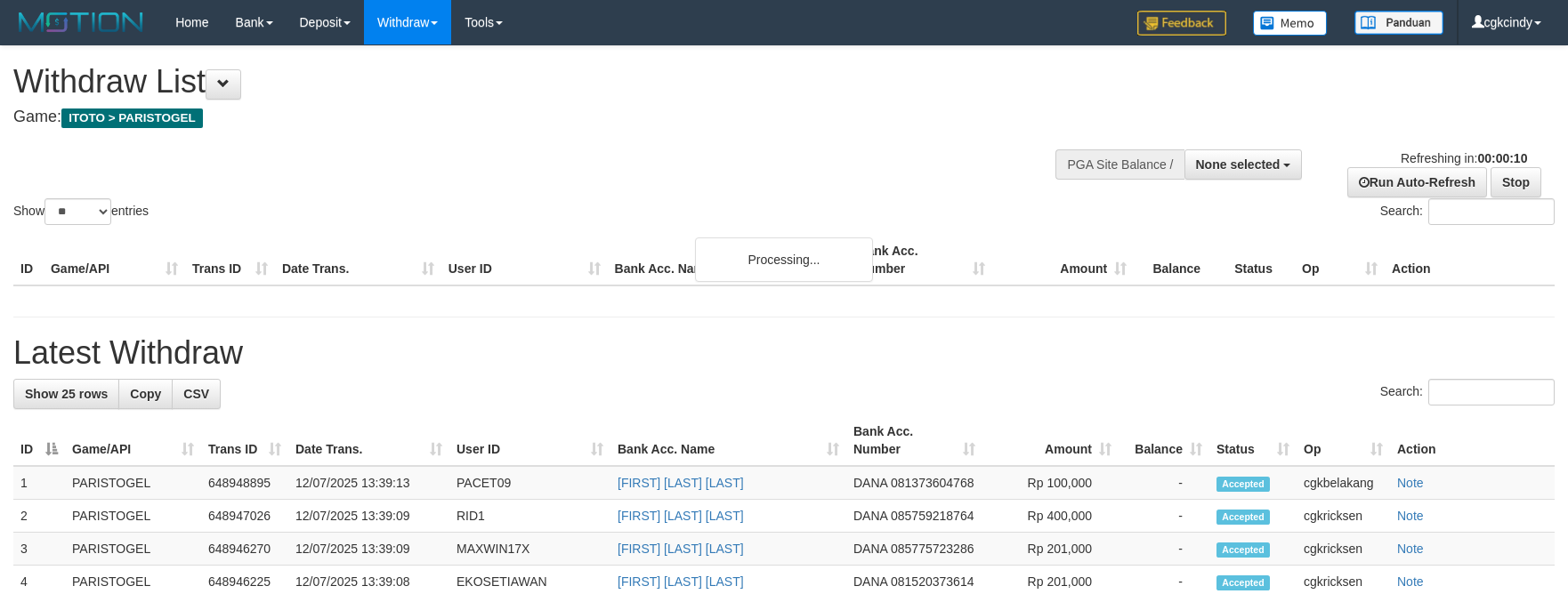 select 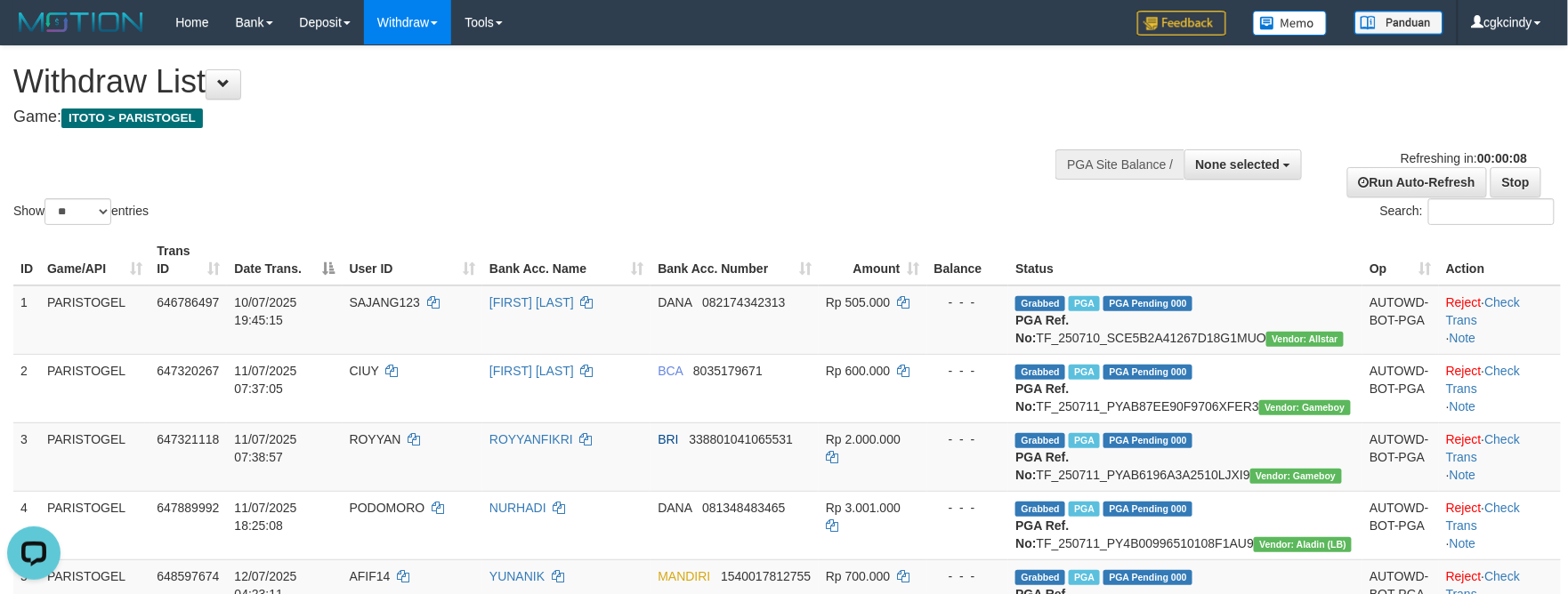 scroll, scrollTop: 0, scrollLeft: 0, axis: both 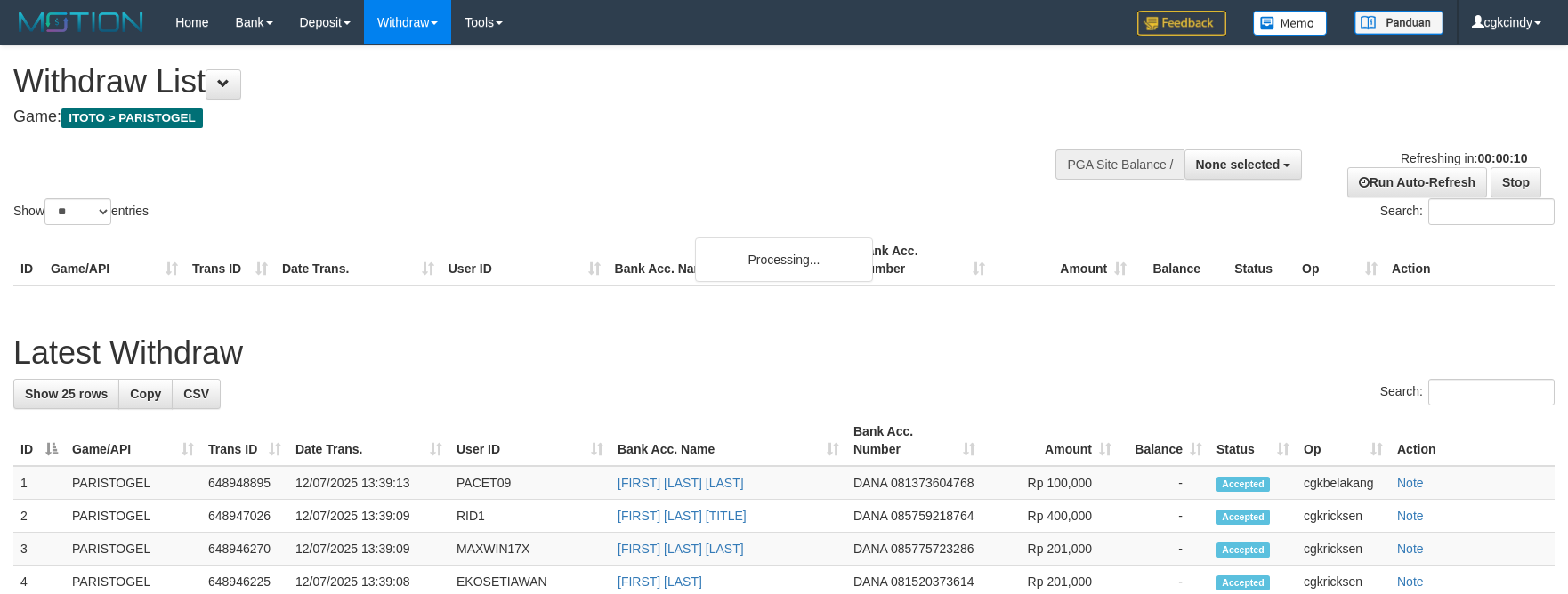 select 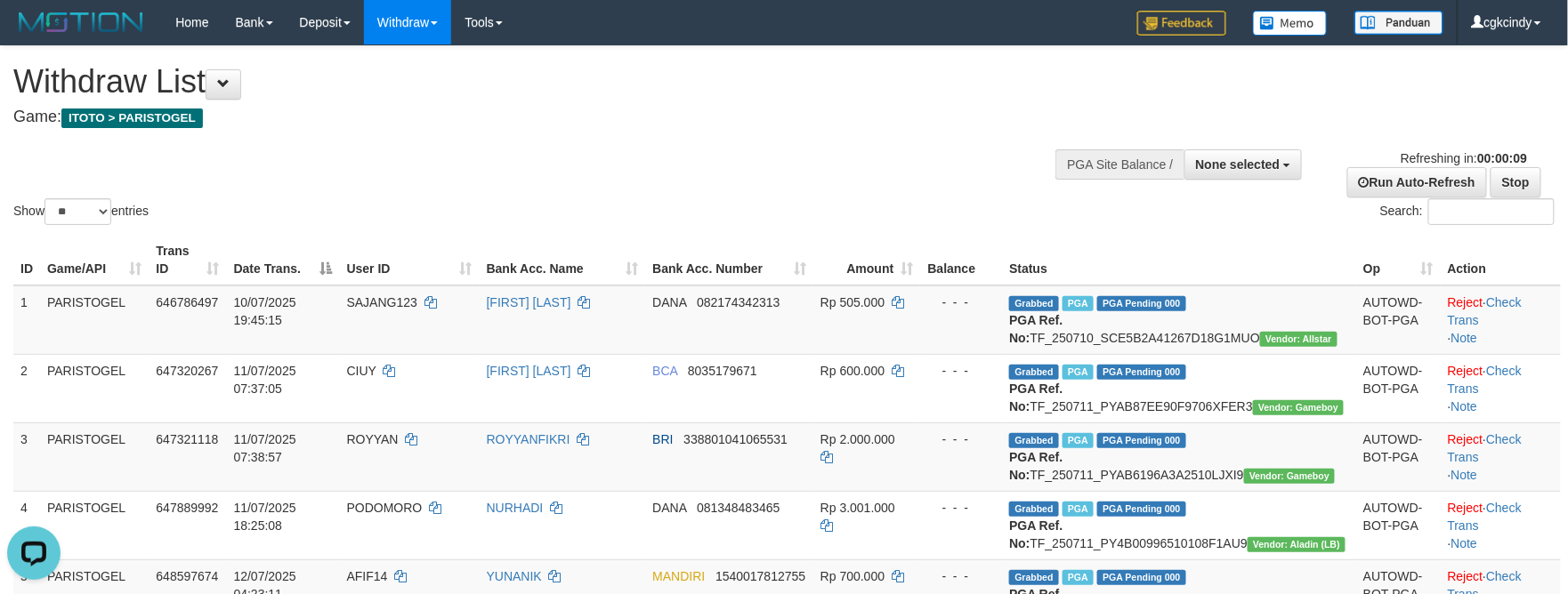 scroll, scrollTop: 0, scrollLeft: 0, axis: both 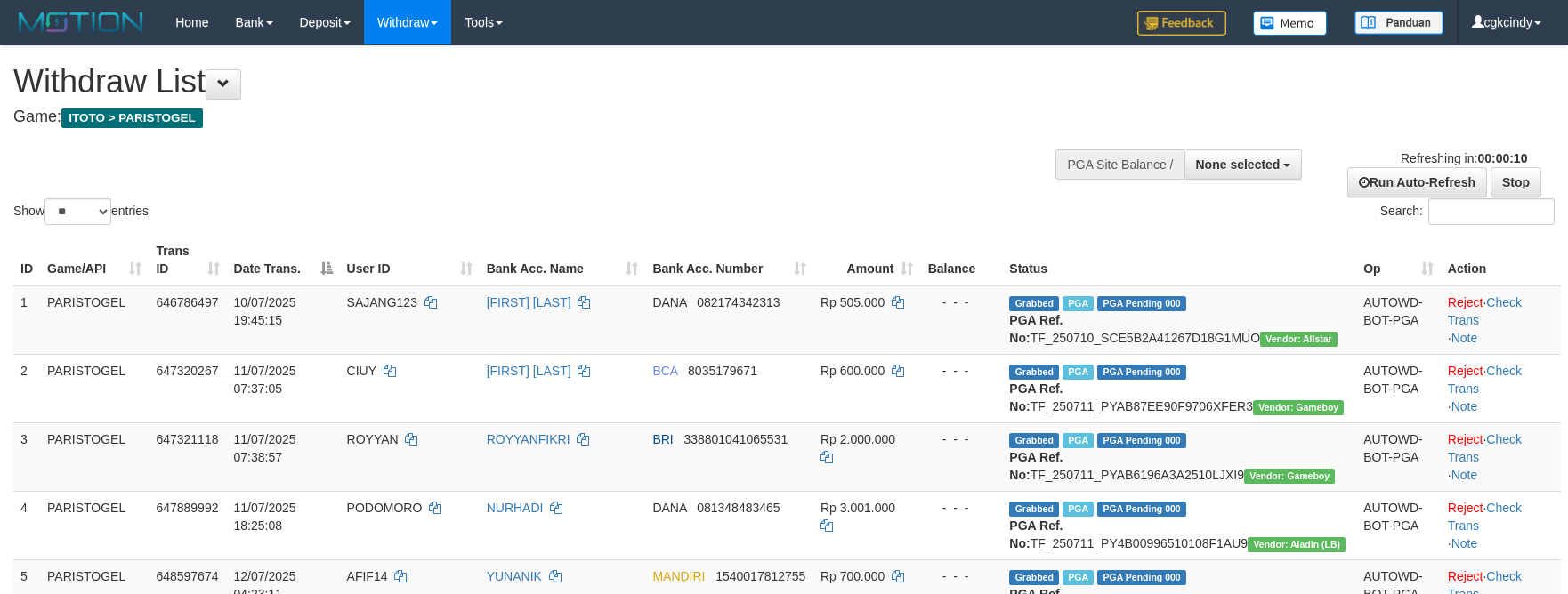 select 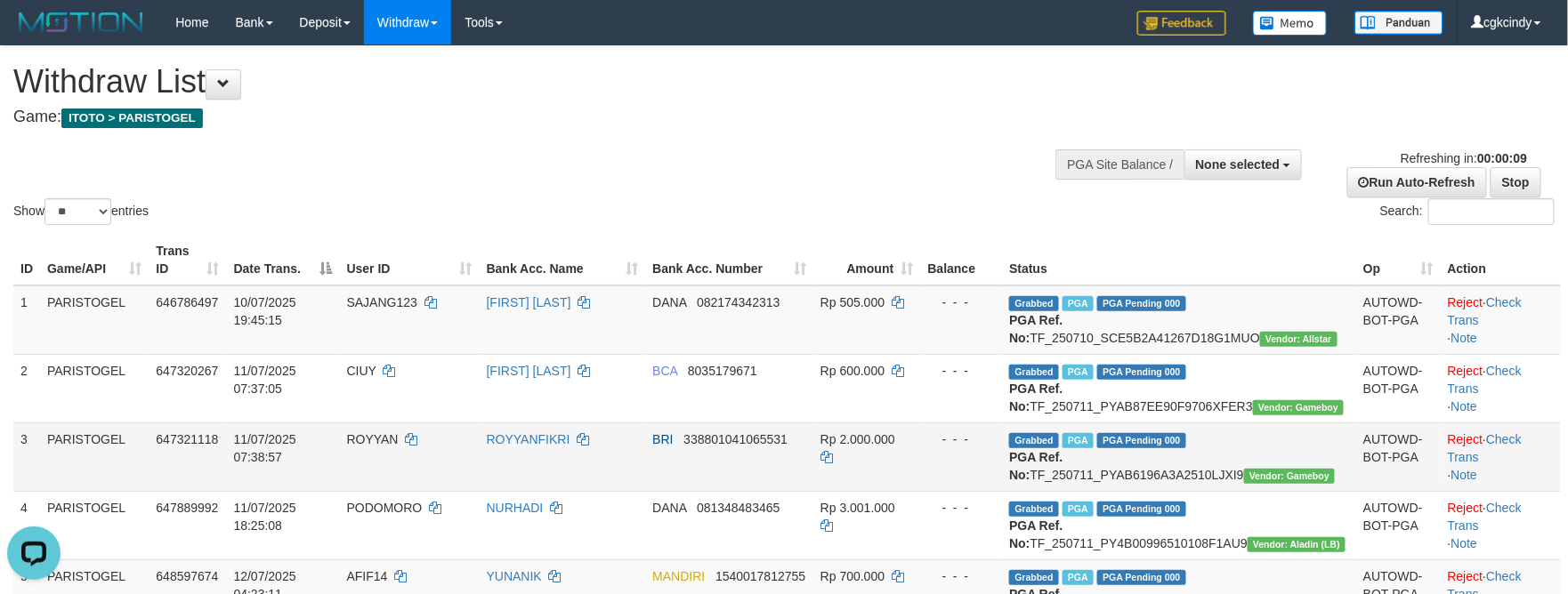 scroll, scrollTop: 0, scrollLeft: 0, axis: both 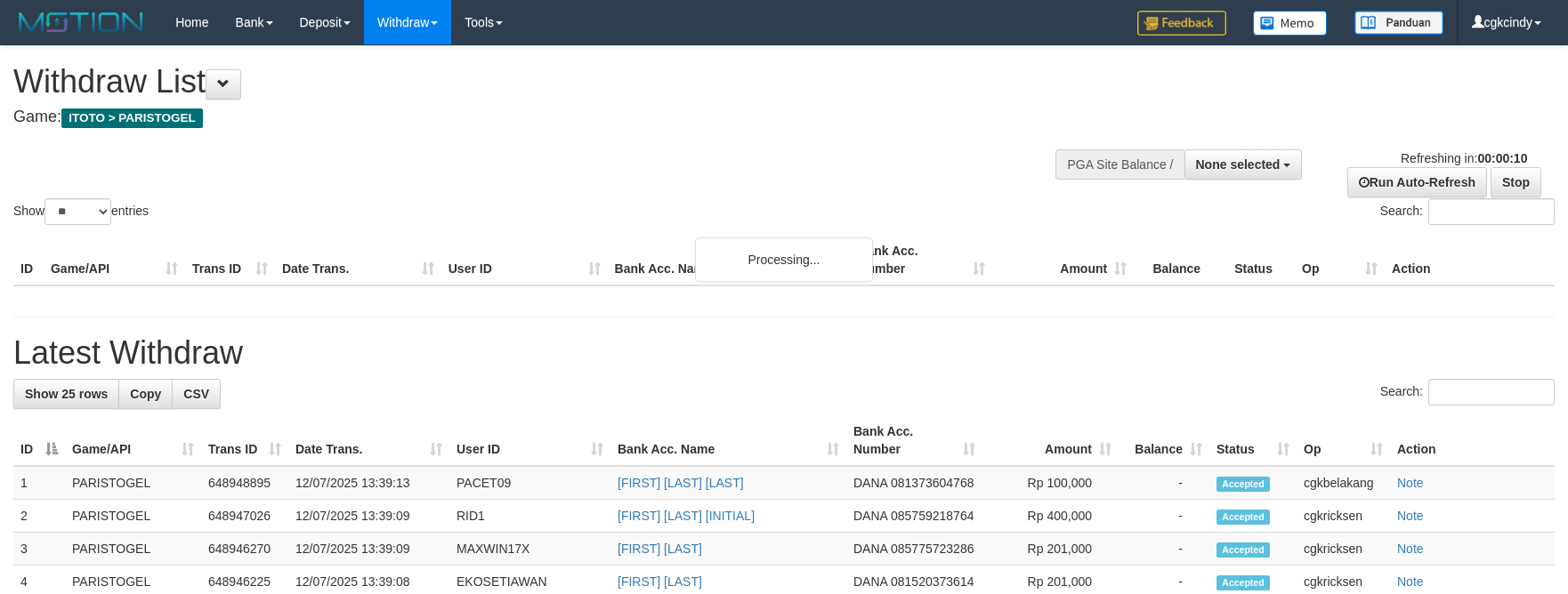 select 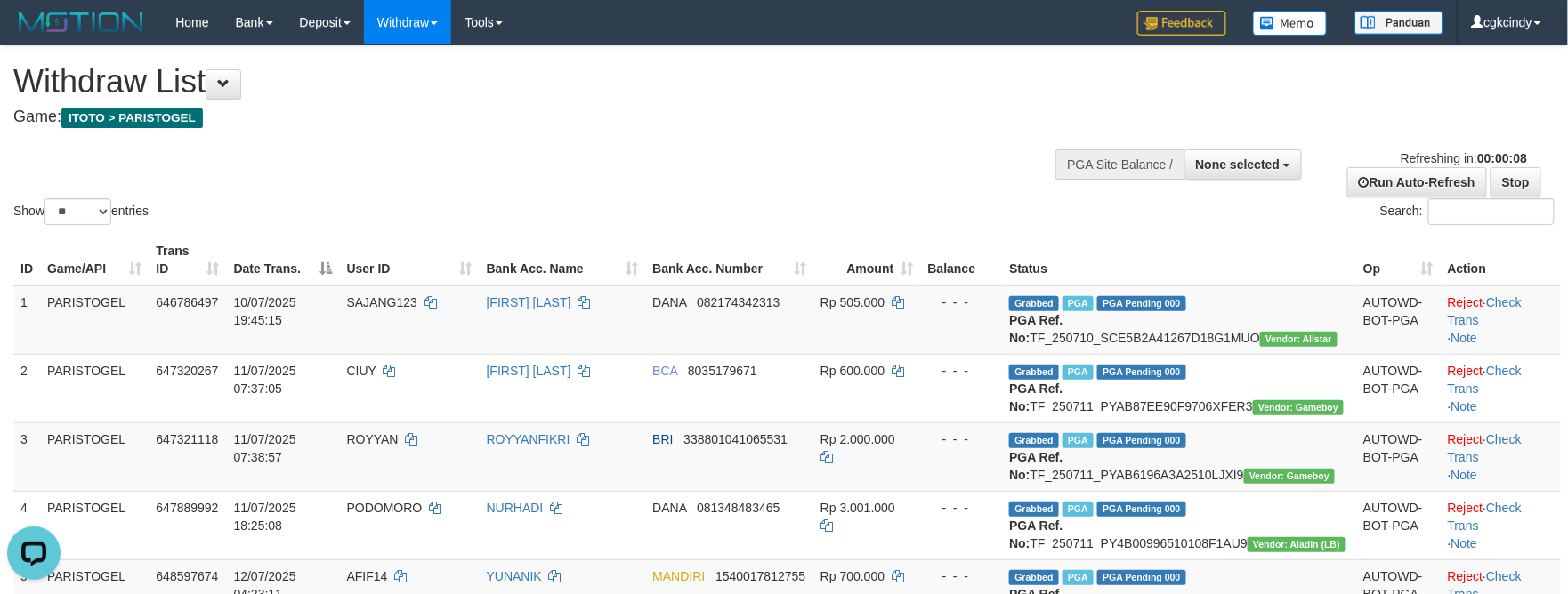 scroll, scrollTop: 0, scrollLeft: 0, axis: both 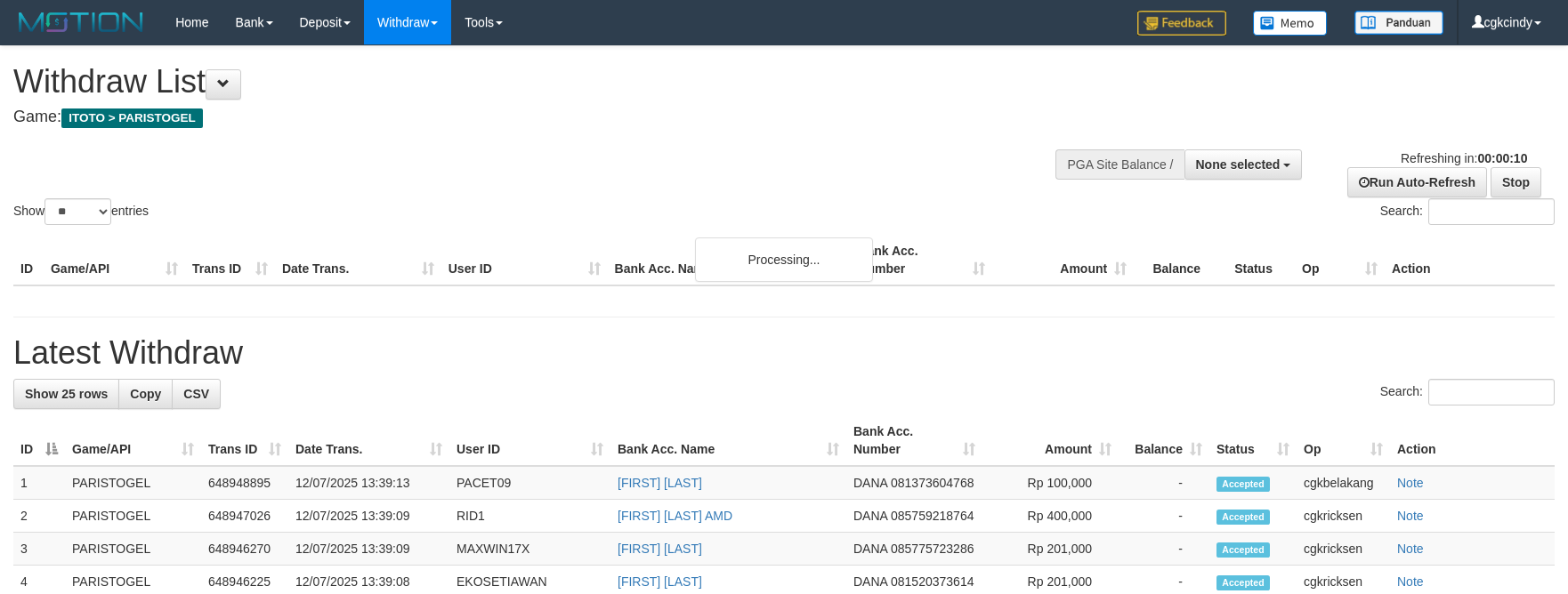 select 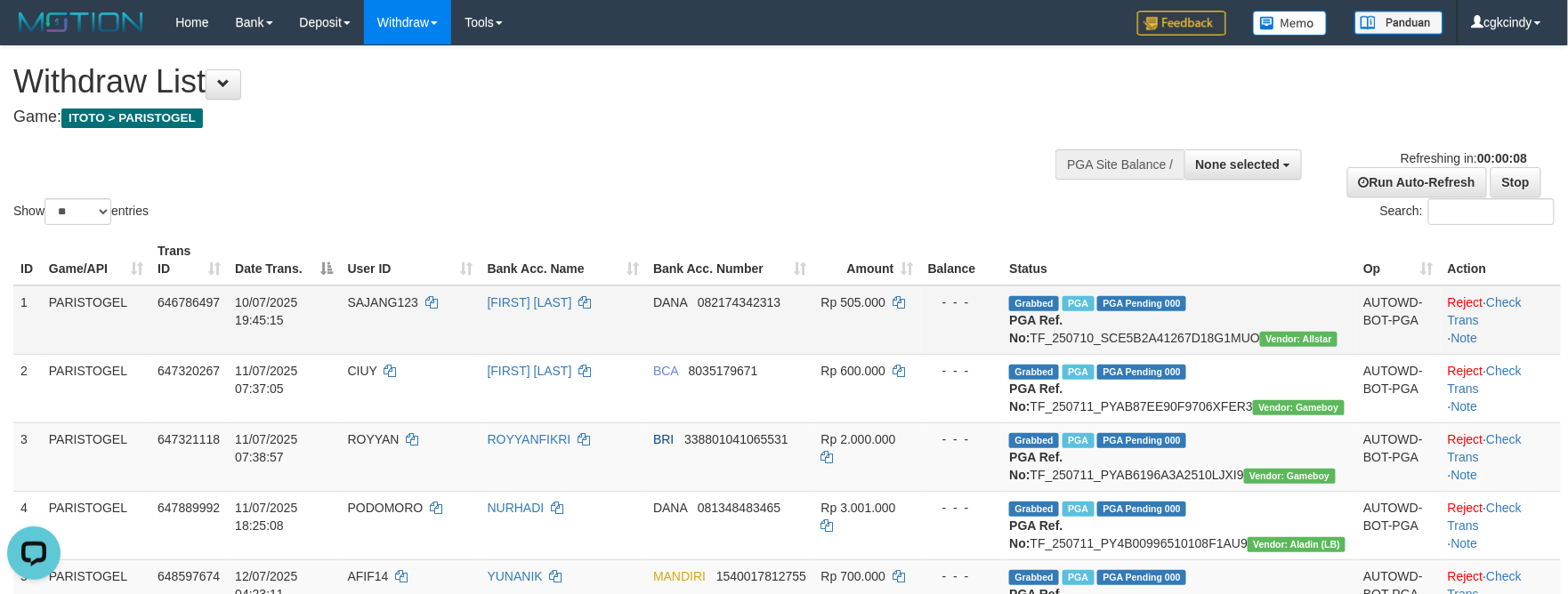scroll, scrollTop: 0, scrollLeft: 0, axis: both 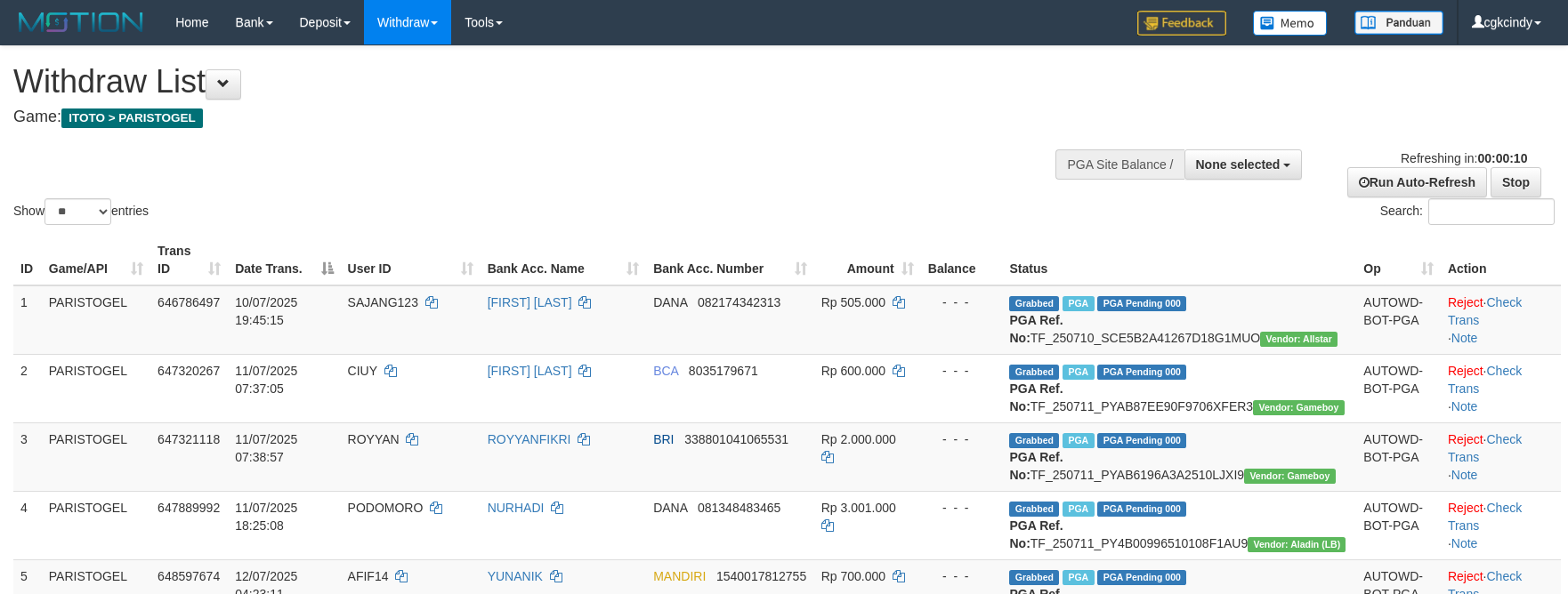 select 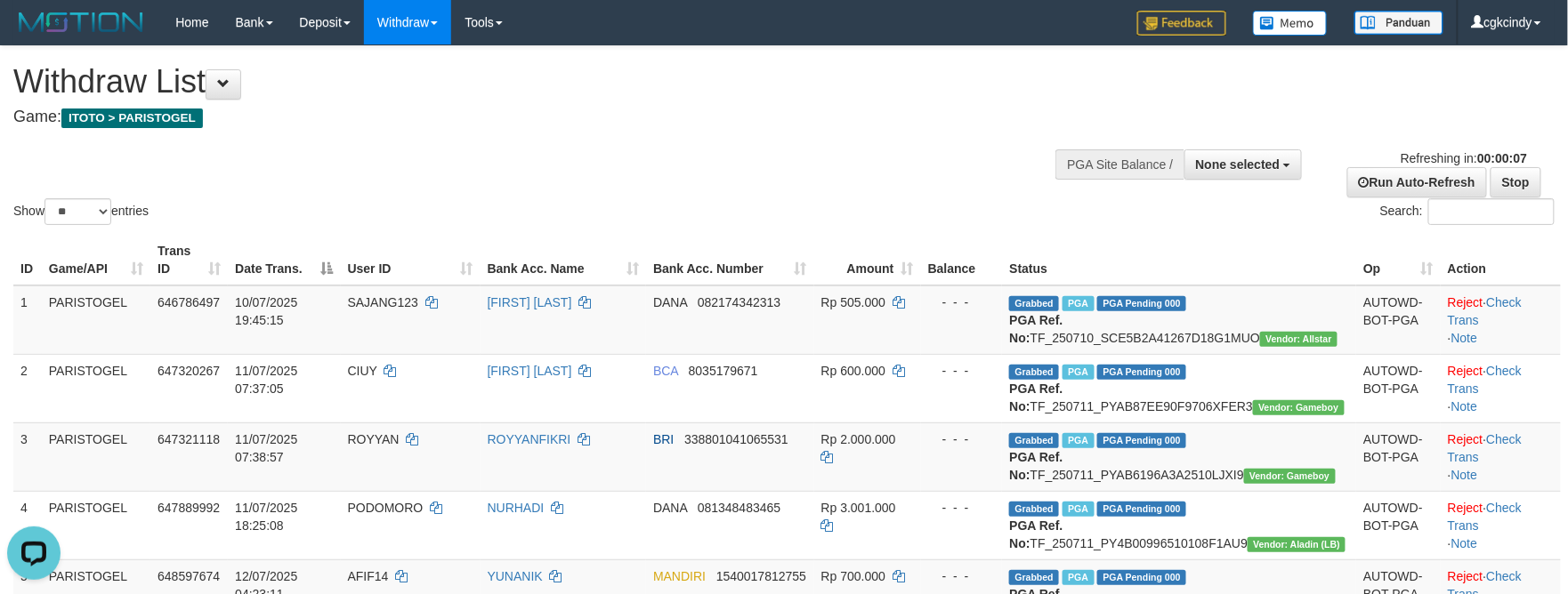 scroll, scrollTop: 0, scrollLeft: 0, axis: both 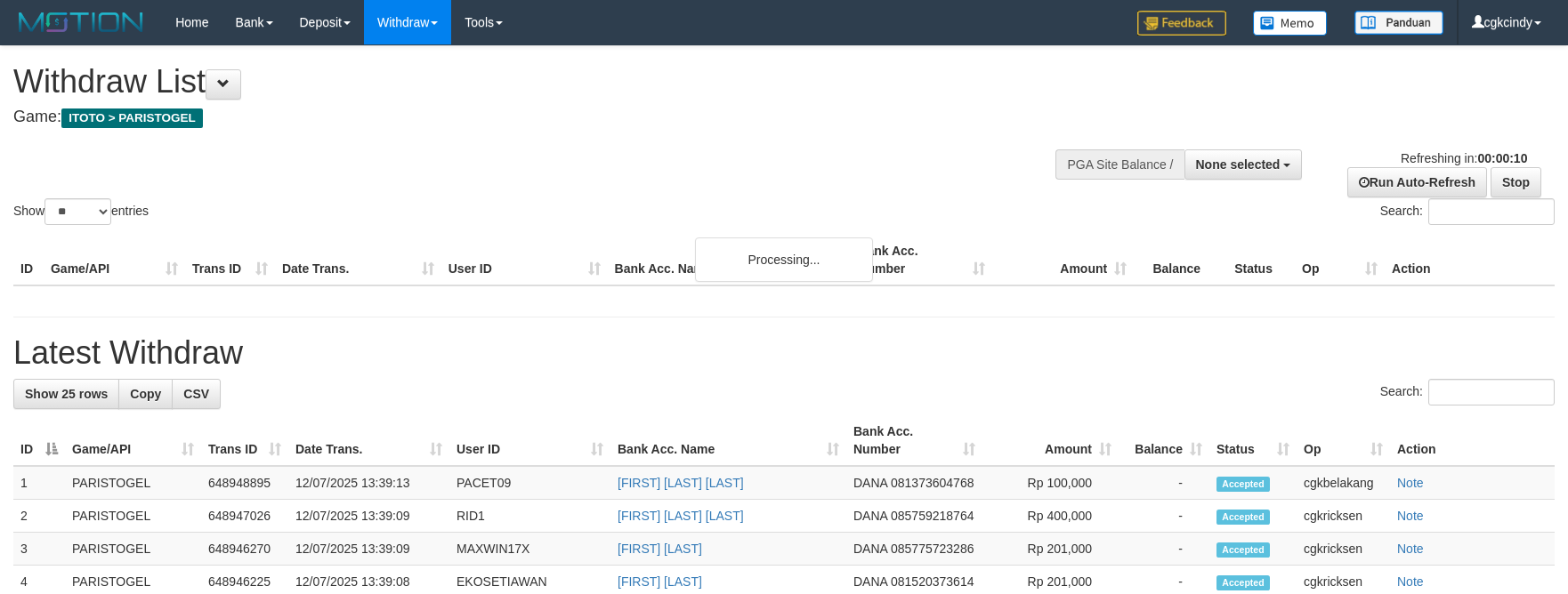 select 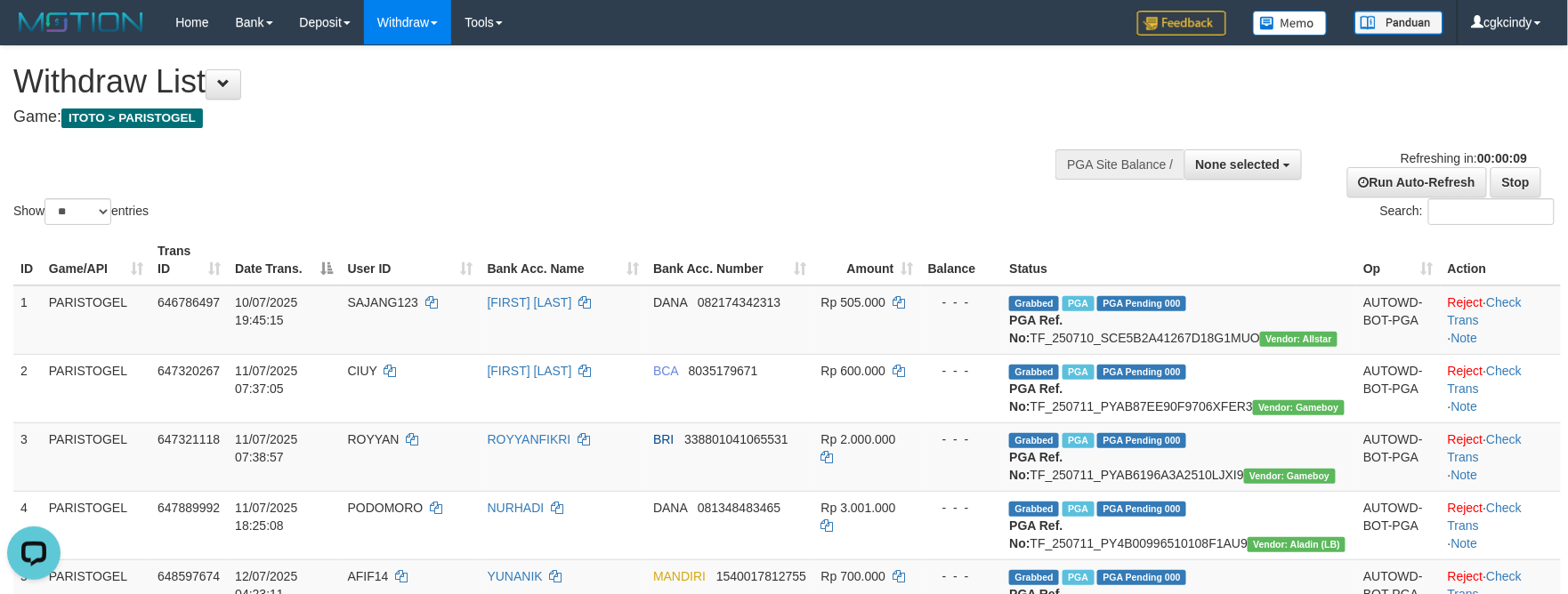scroll, scrollTop: 0, scrollLeft: 0, axis: both 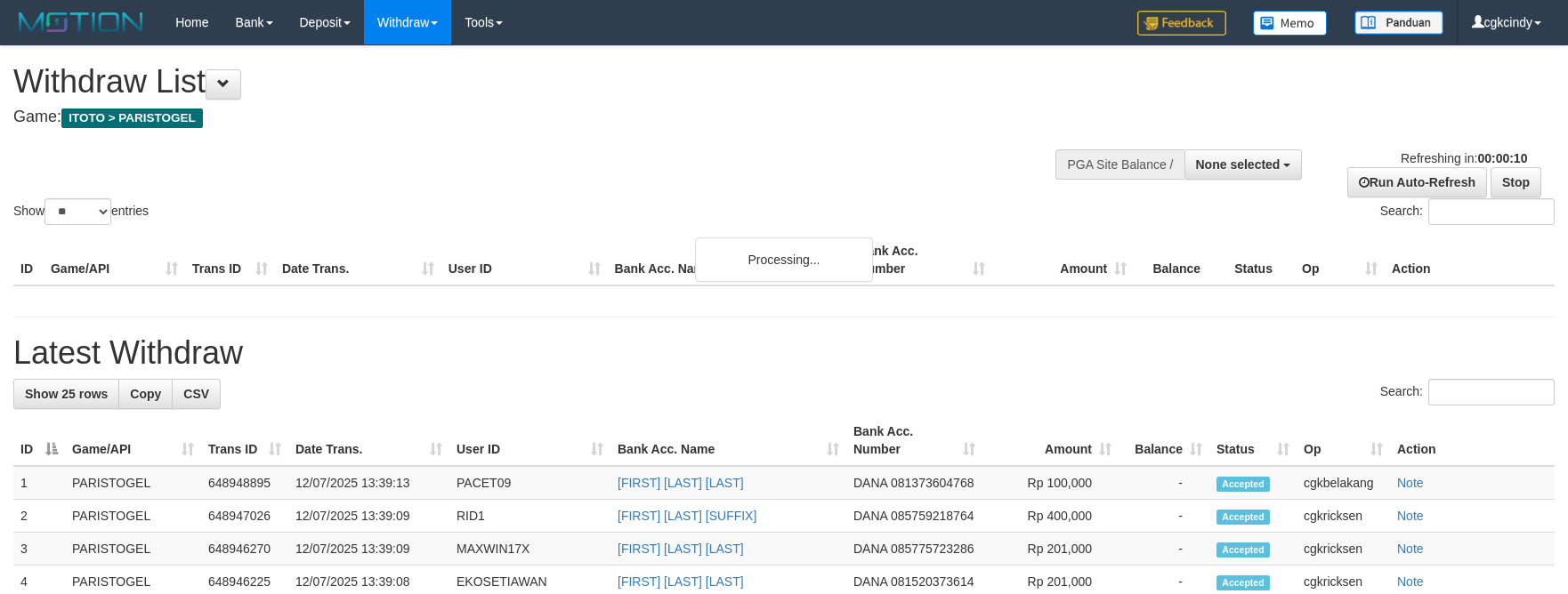 select 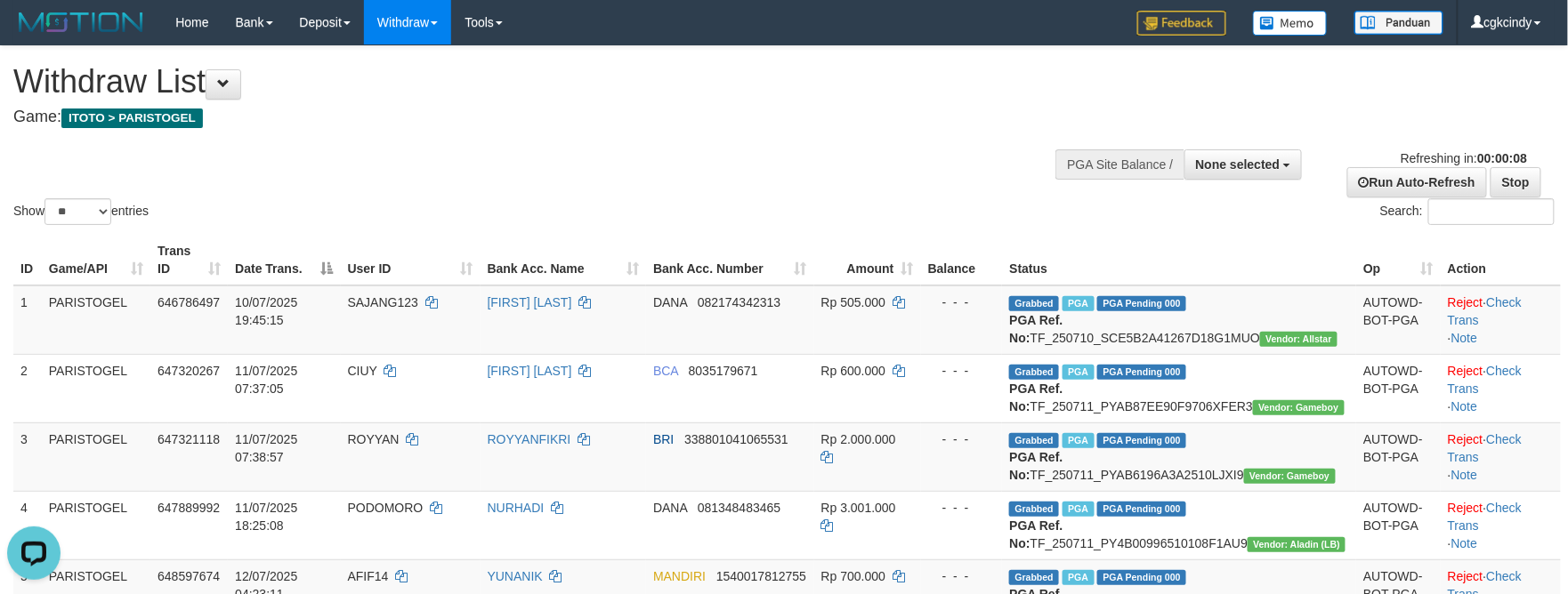 scroll, scrollTop: 0, scrollLeft: 0, axis: both 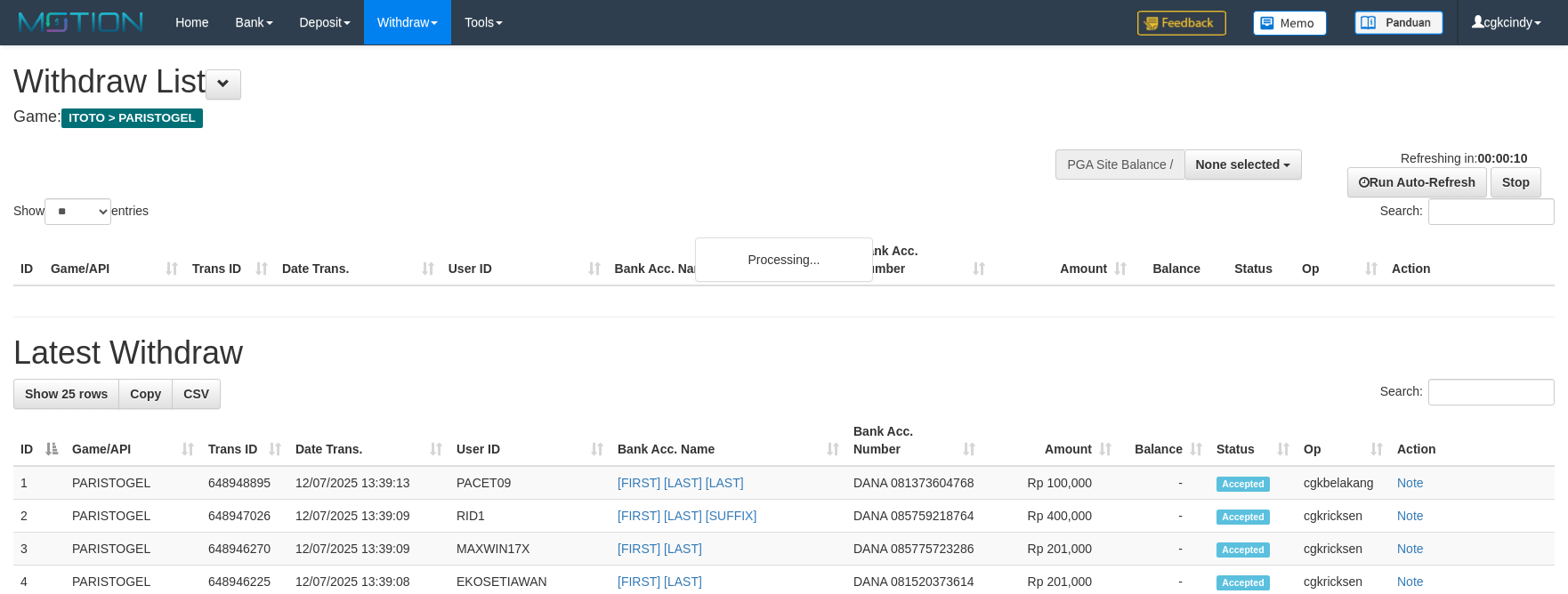 select 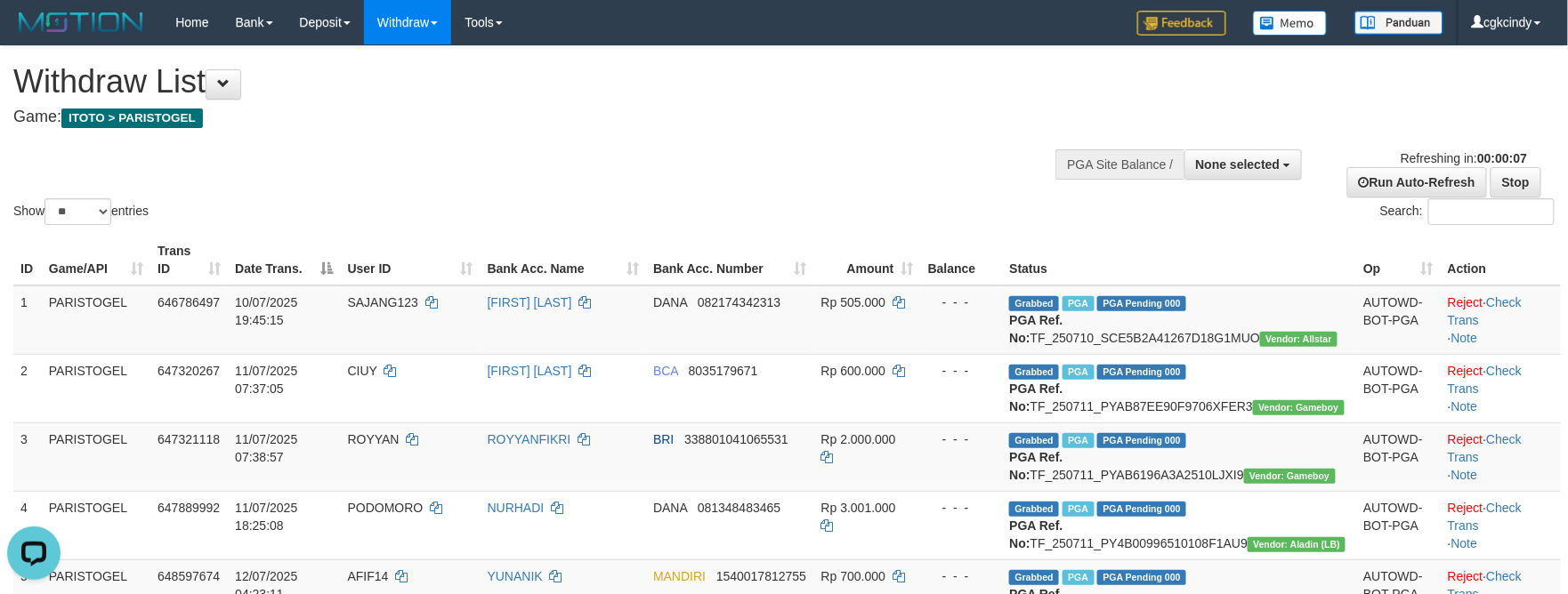 scroll, scrollTop: 0, scrollLeft: 0, axis: both 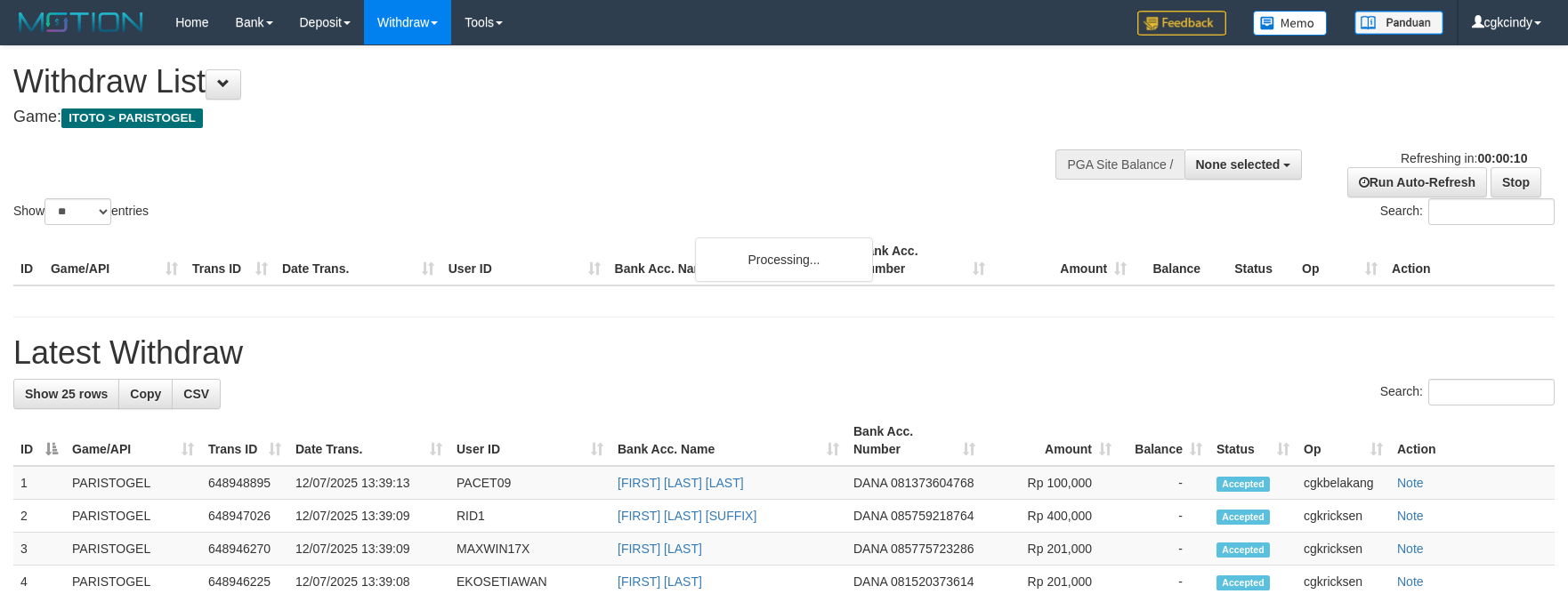 select 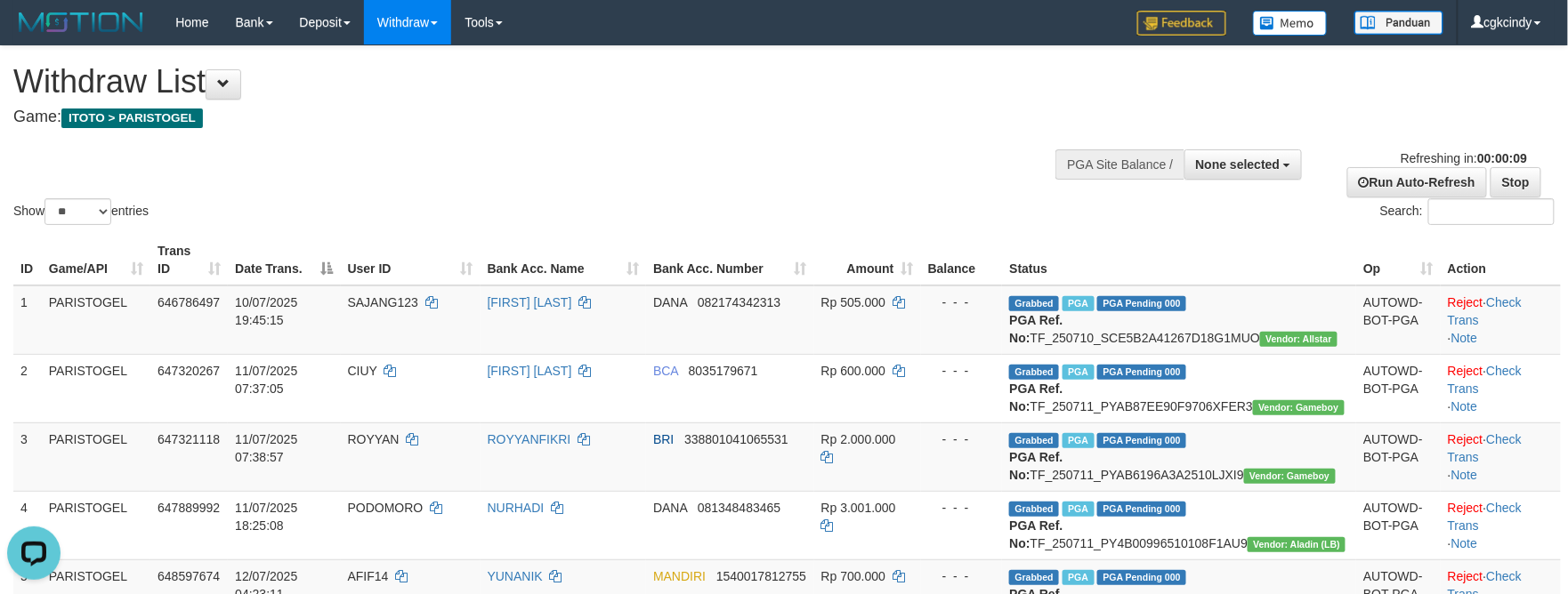 scroll, scrollTop: 0, scrollLeft: 0, axis: both 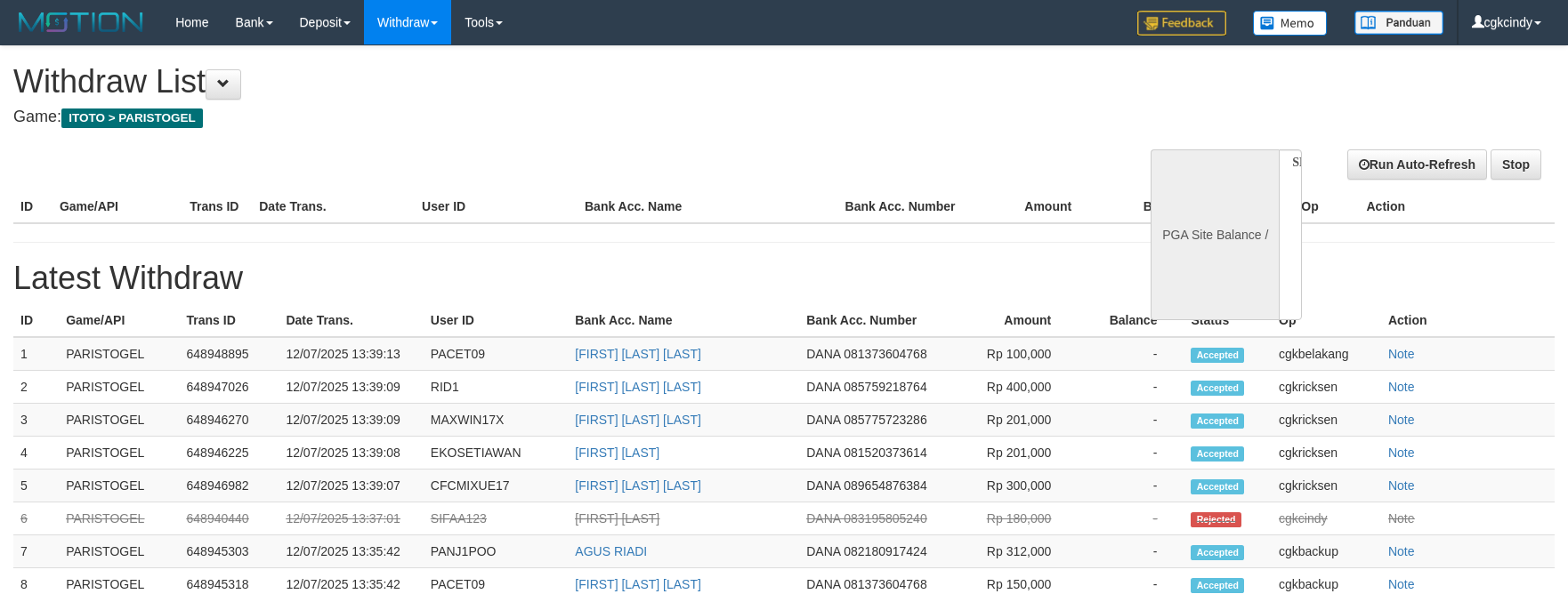 select 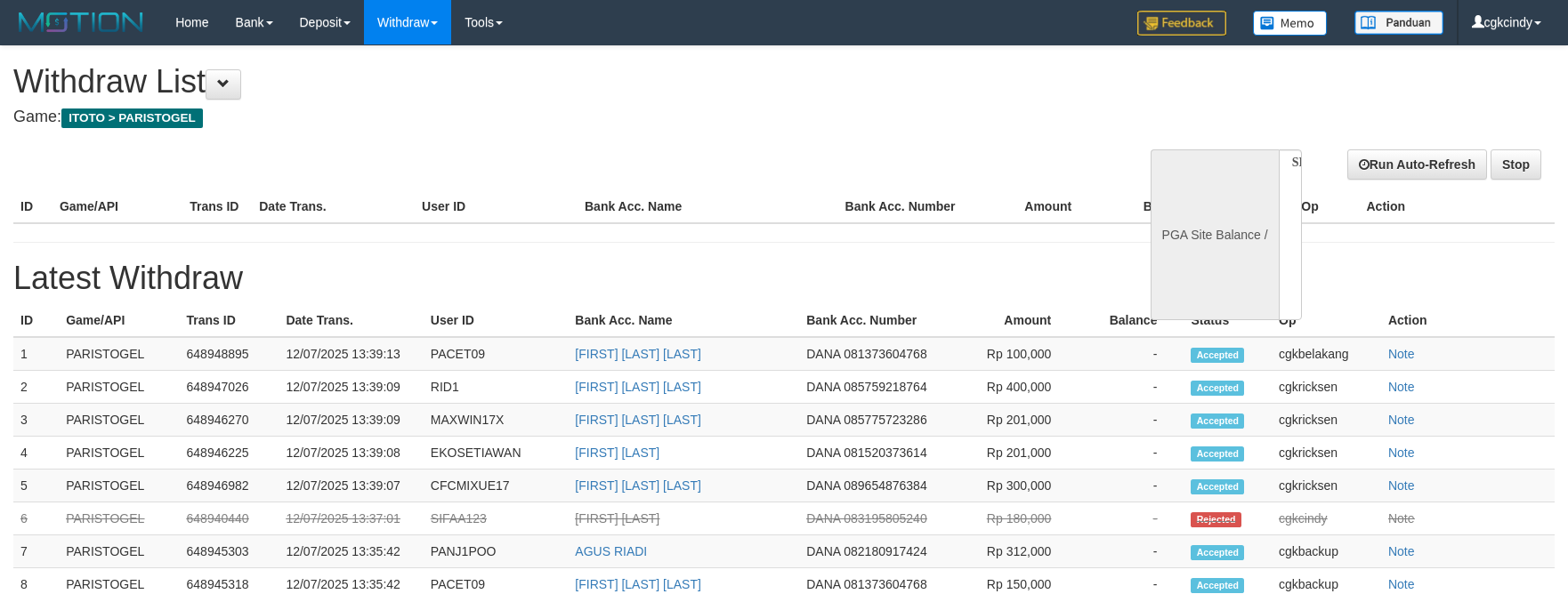 scroll, scrollTop: 0, scrollLeft: 0, axis: both 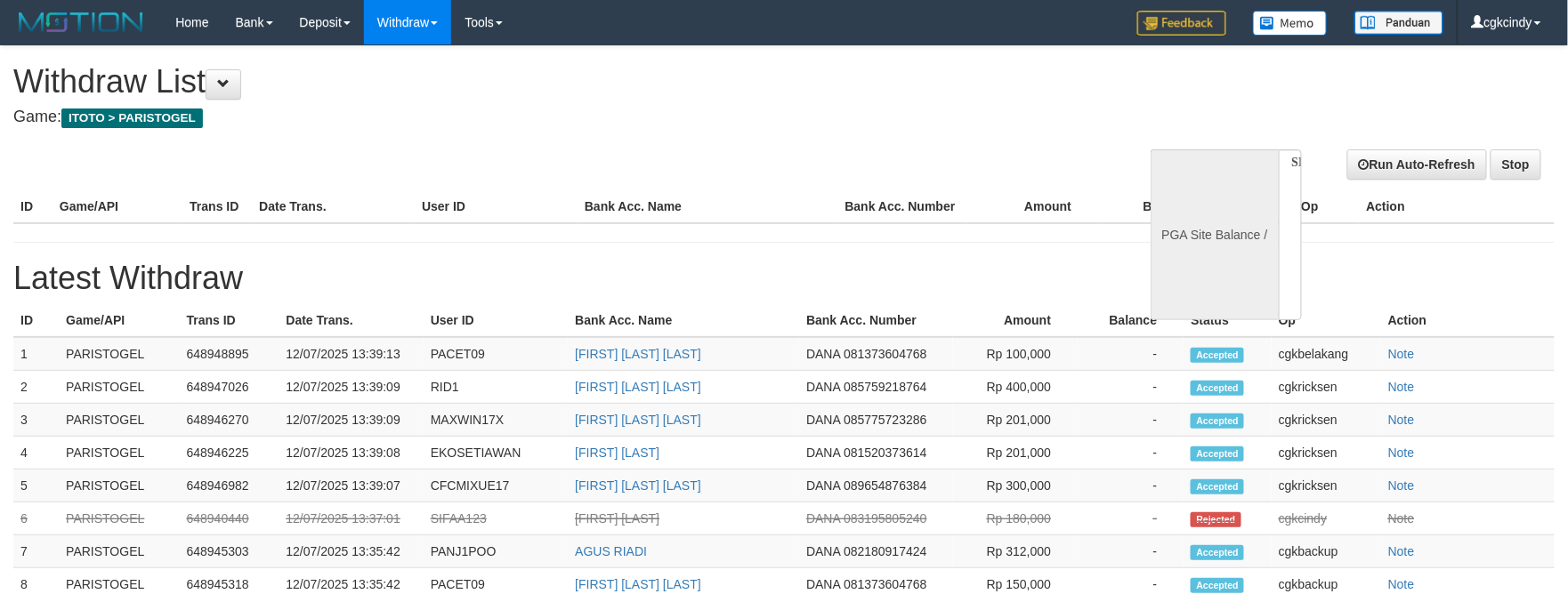 select on "**" 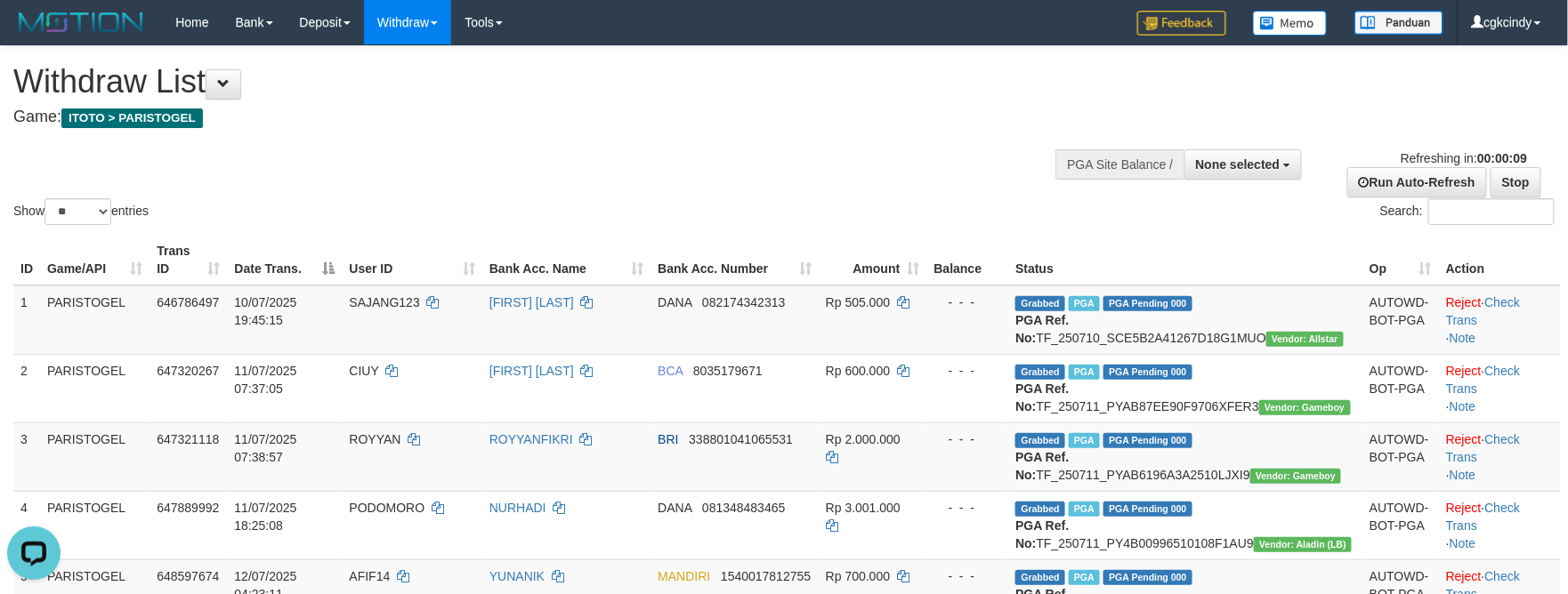 scroll, scrollTop: 0, scrollLeft: 0, axis: both 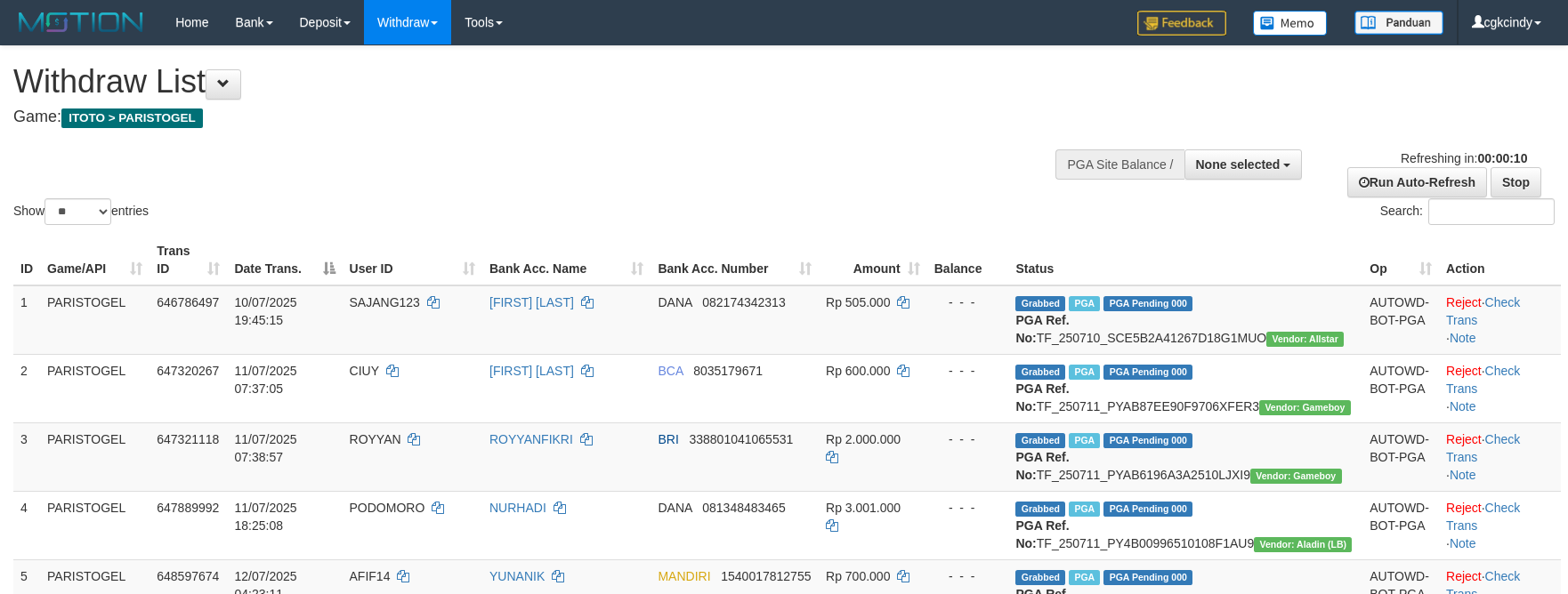select 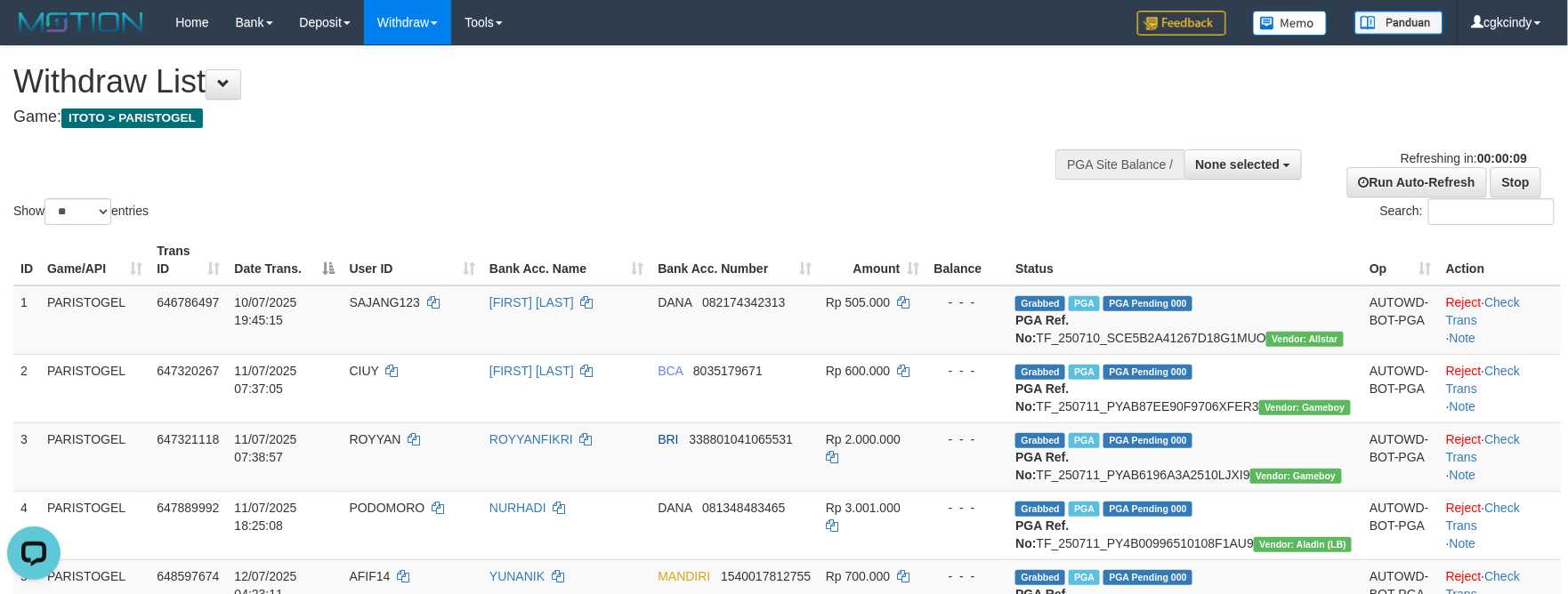 scroll, scrollTop: 0, scrollLeft: 0, axis: both 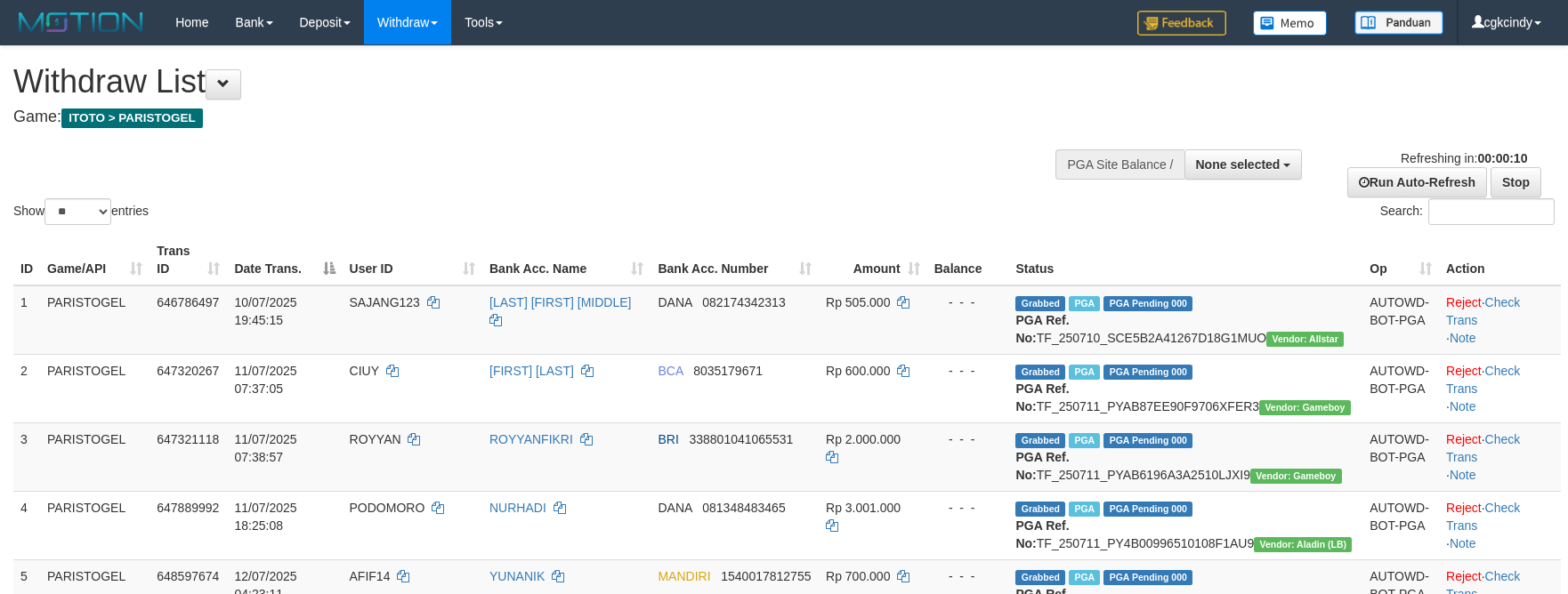 select 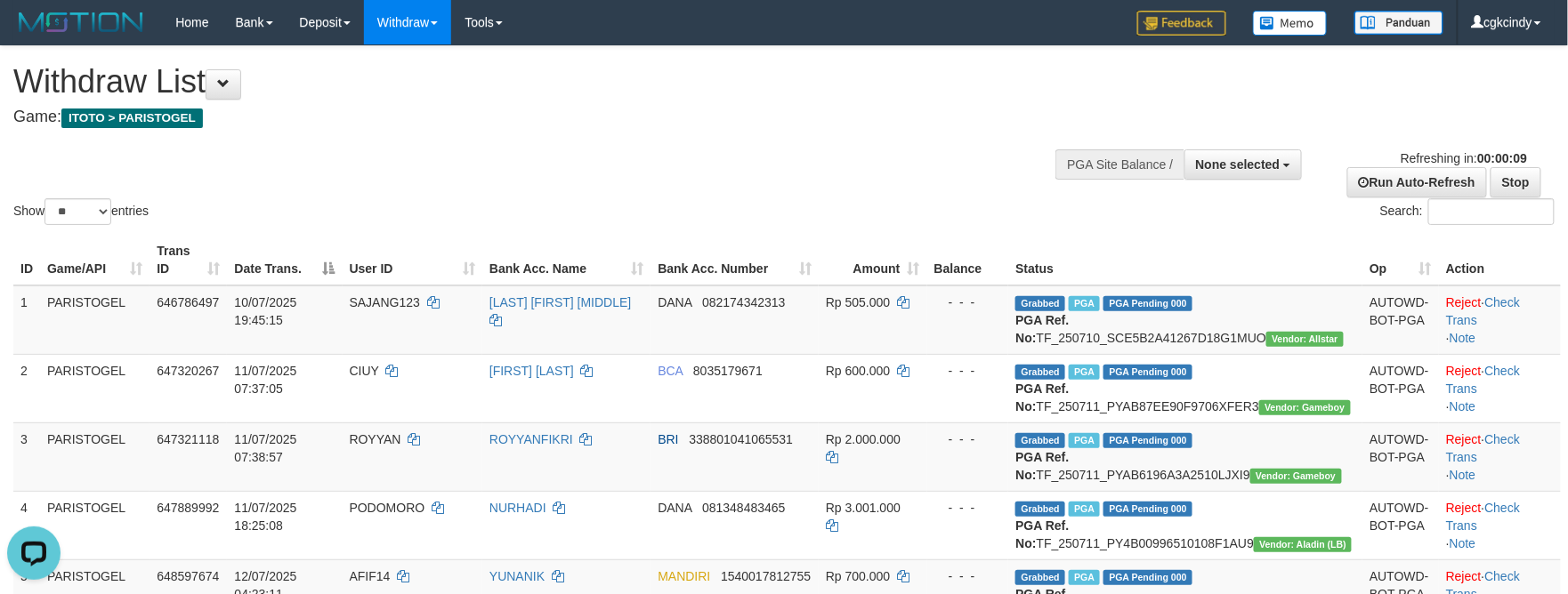 scroll, scrollTop: 0, scrollLeft: 0, axis: both 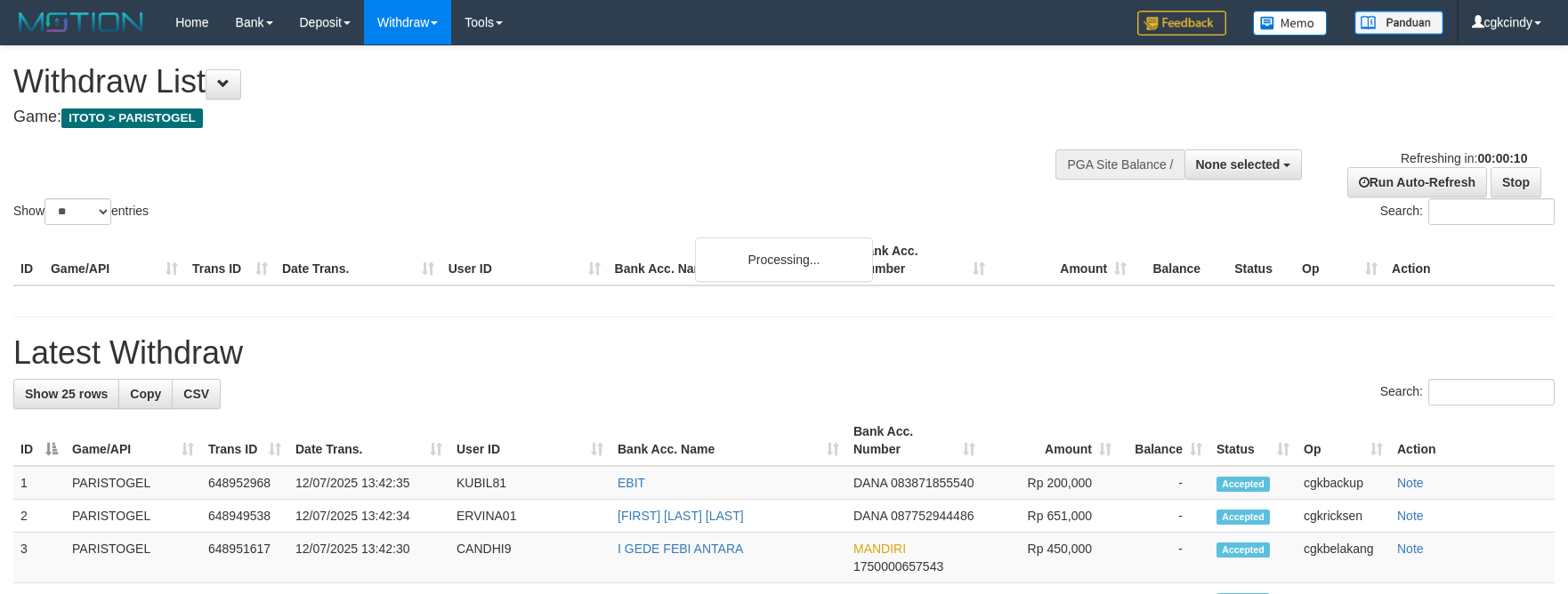 select 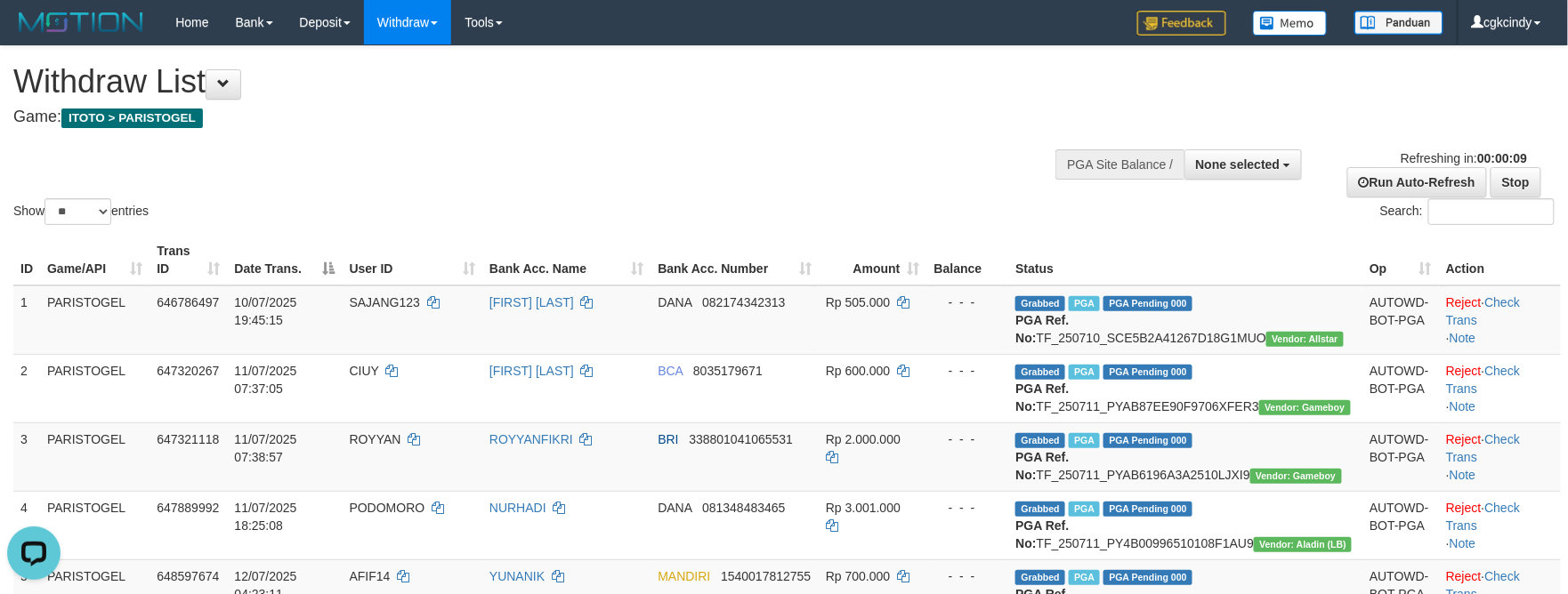 scroll, scrollTop: 0, scrollLeft: 0, axis: both 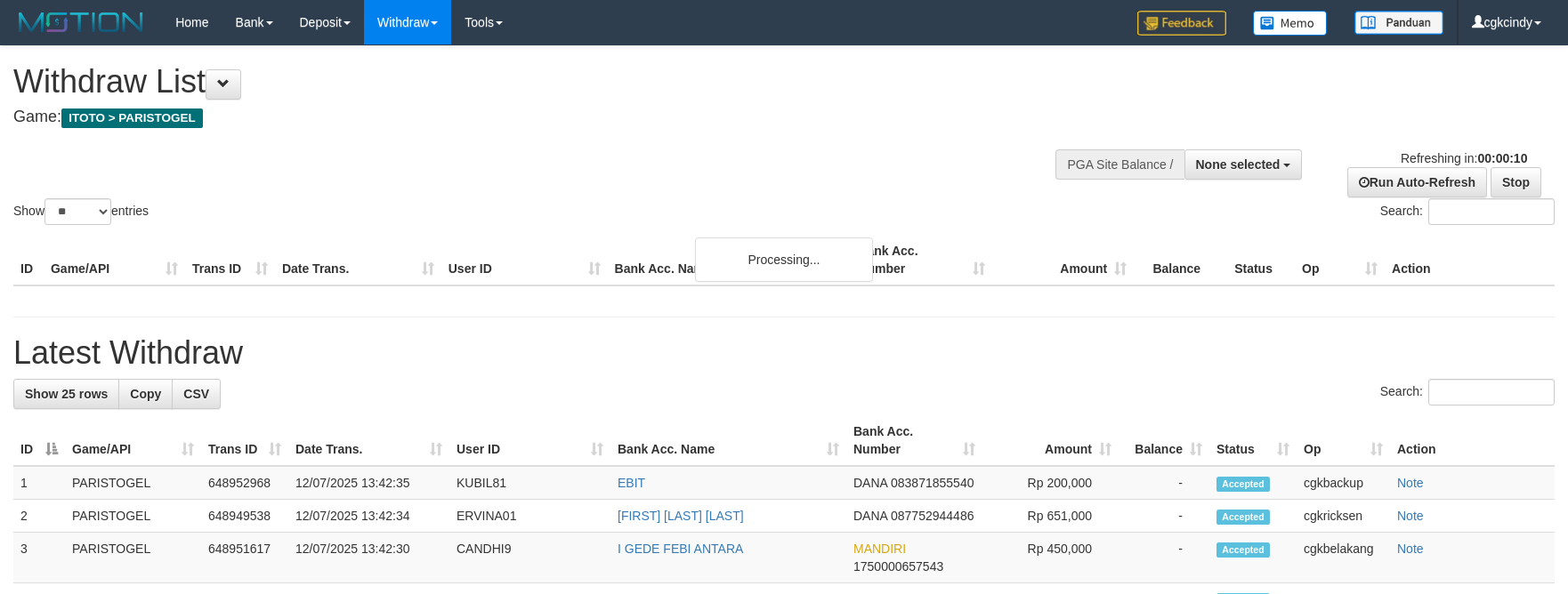 select 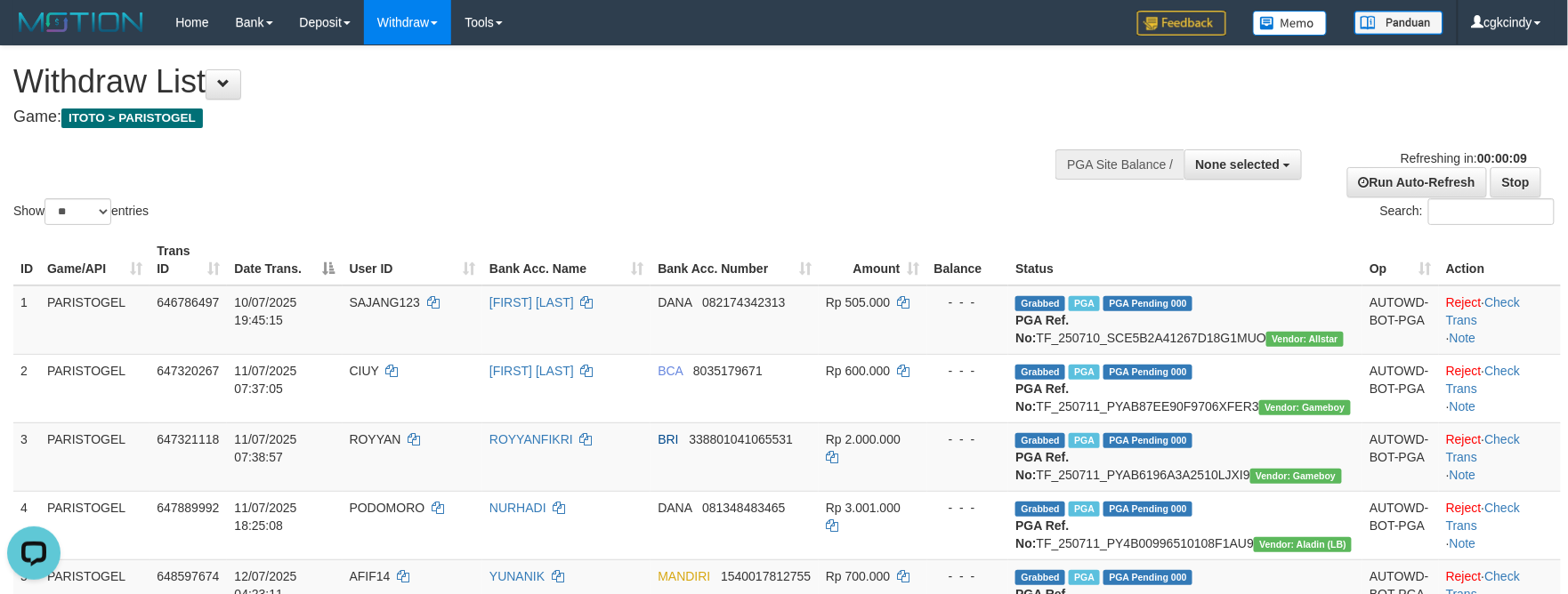 scroll, scrollTop: 0, scrollLeft: 0, axis: both 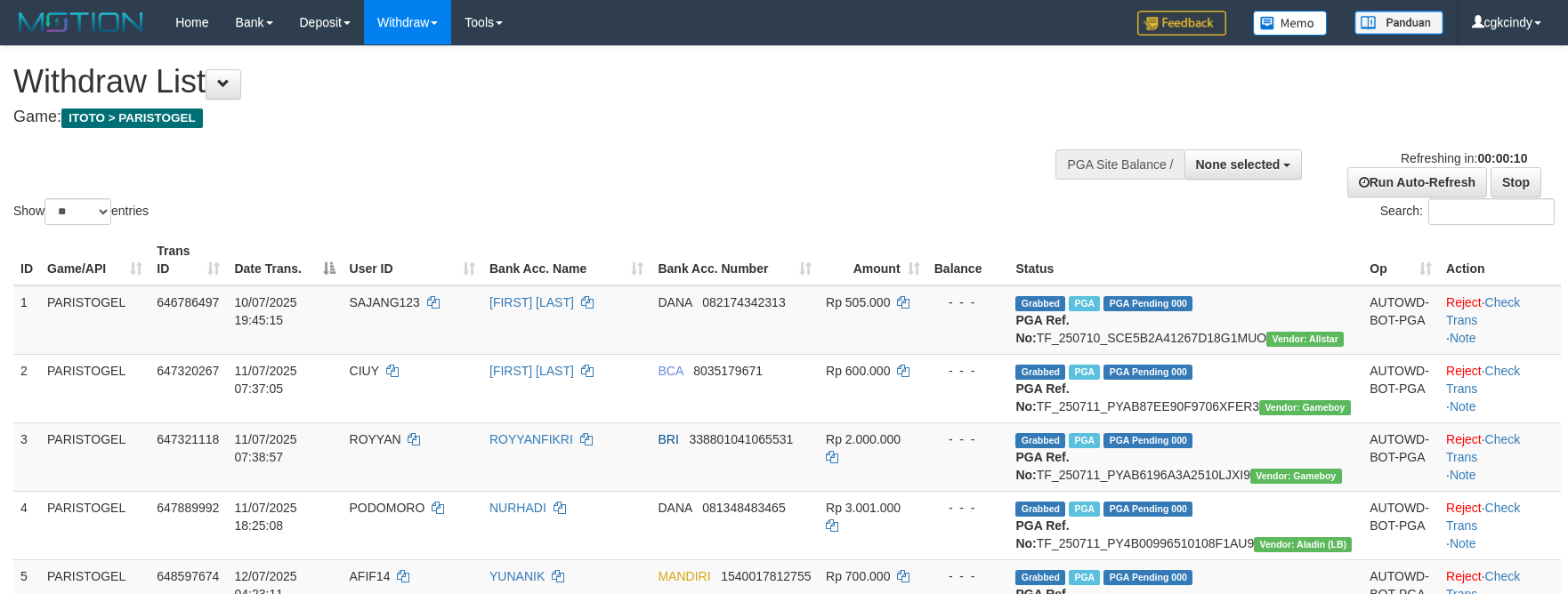 select 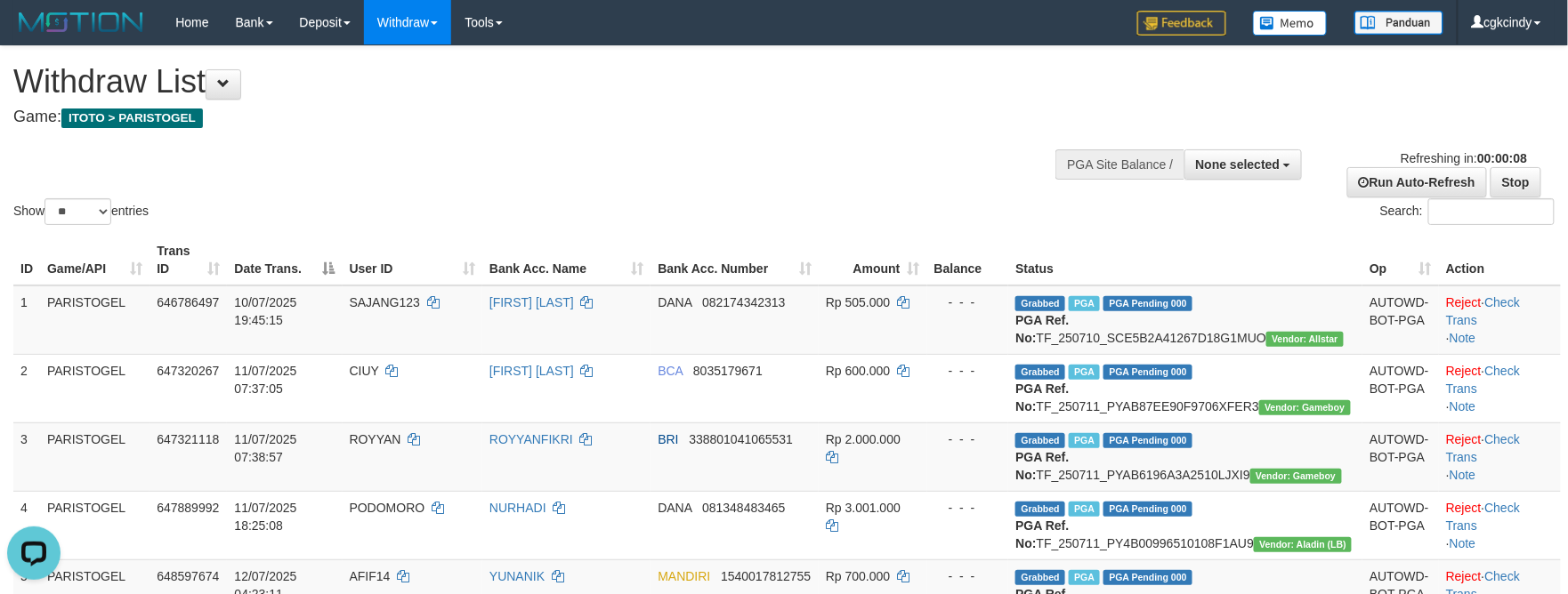scroll, scrollTop: 0, scrollLeft: 0, axis: both 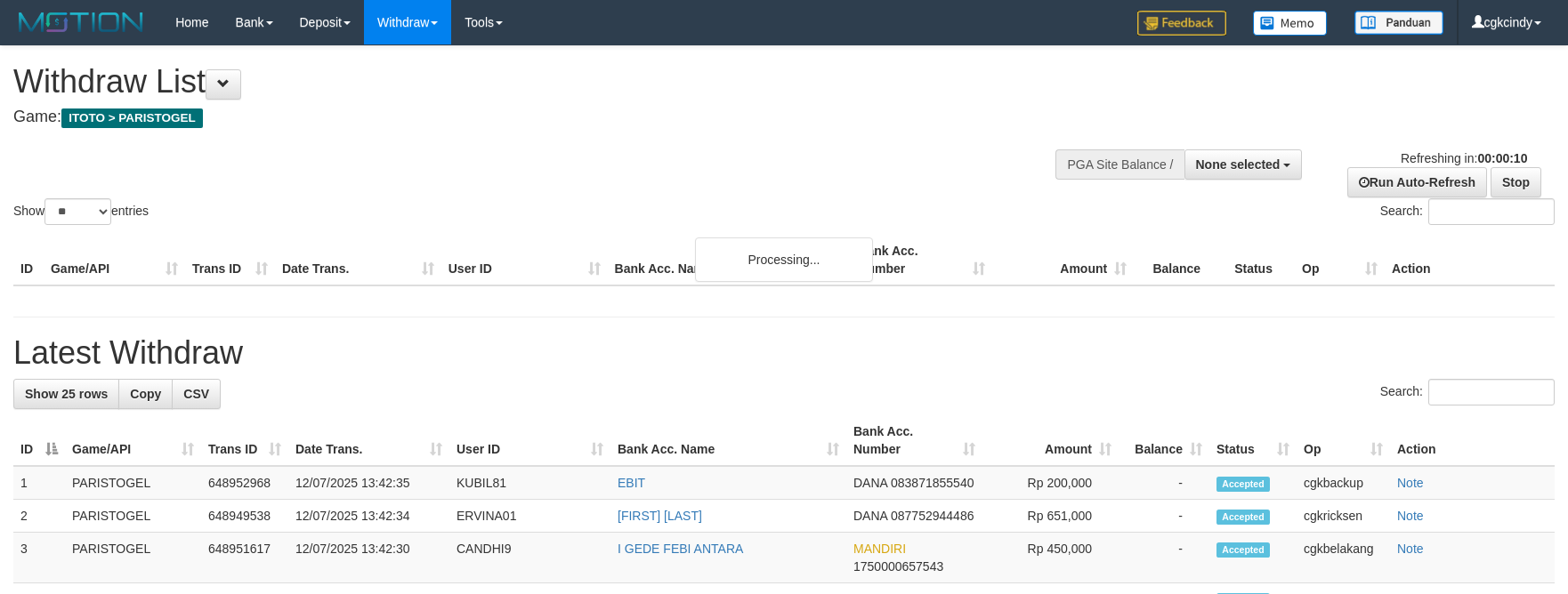 select 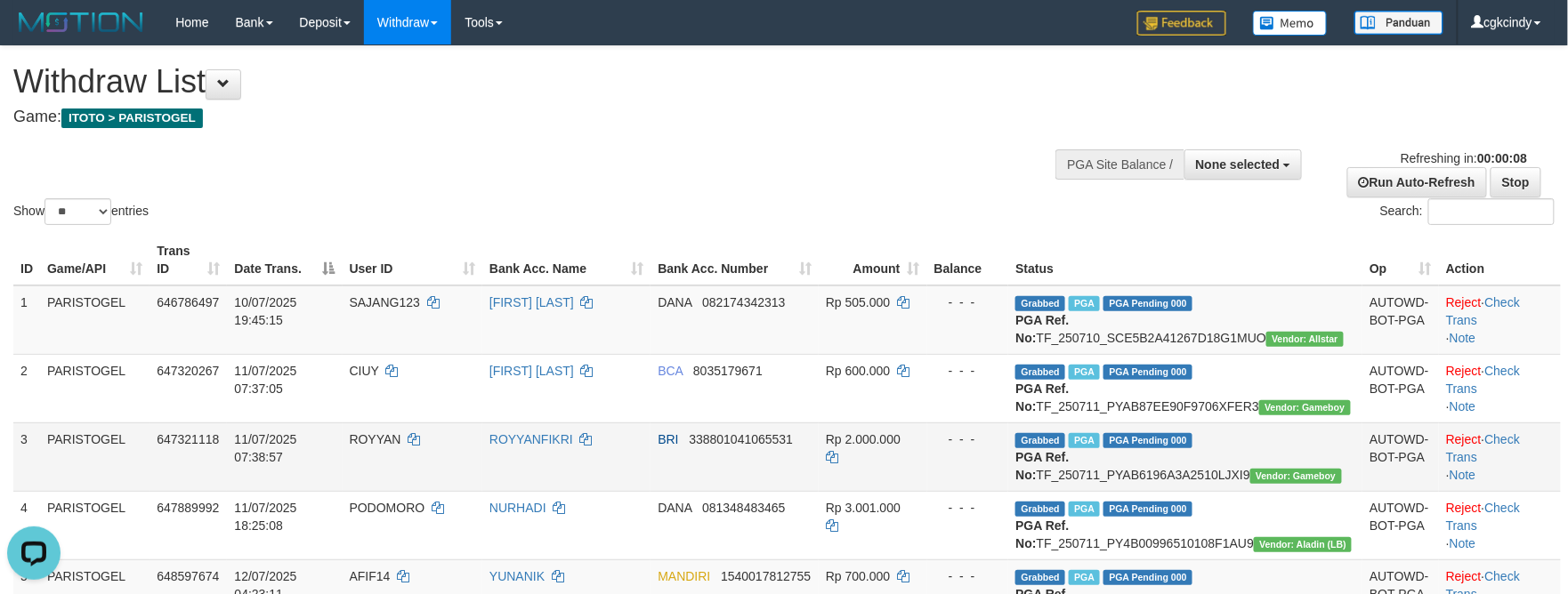 scroll, scrollTop: 0, scrollLeft: 0, axis: both 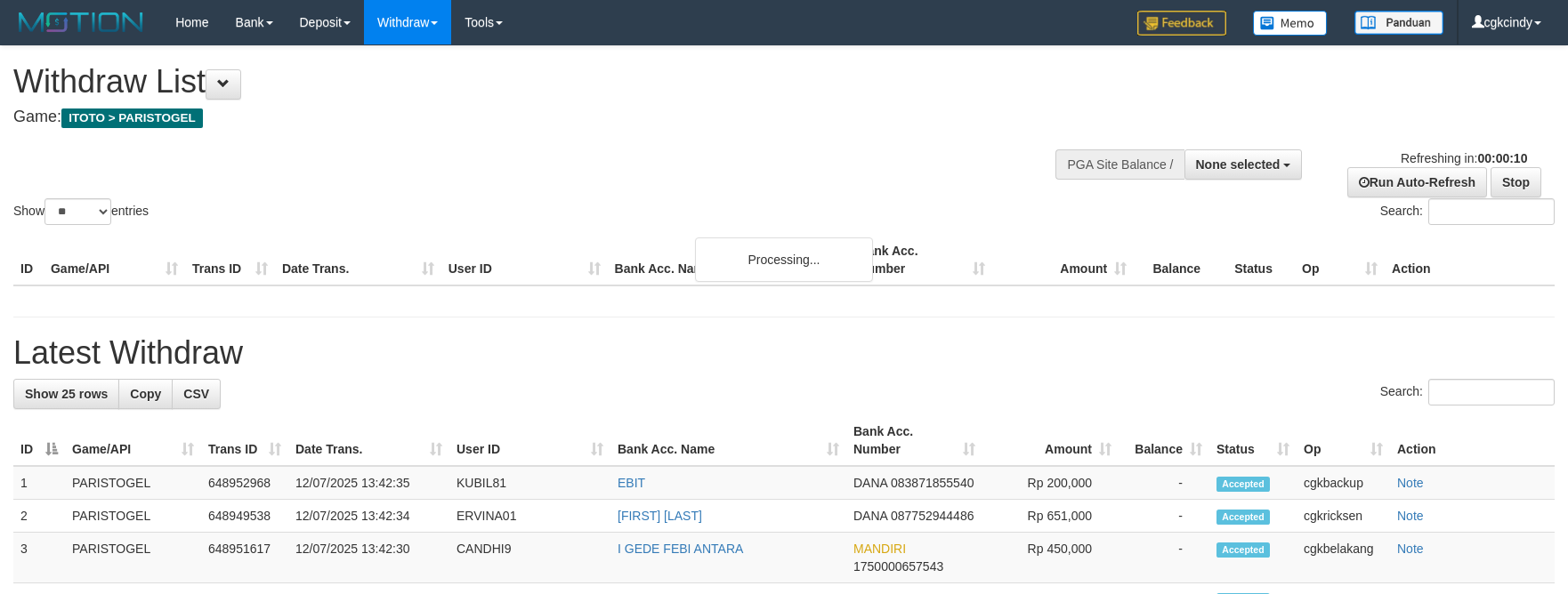 select 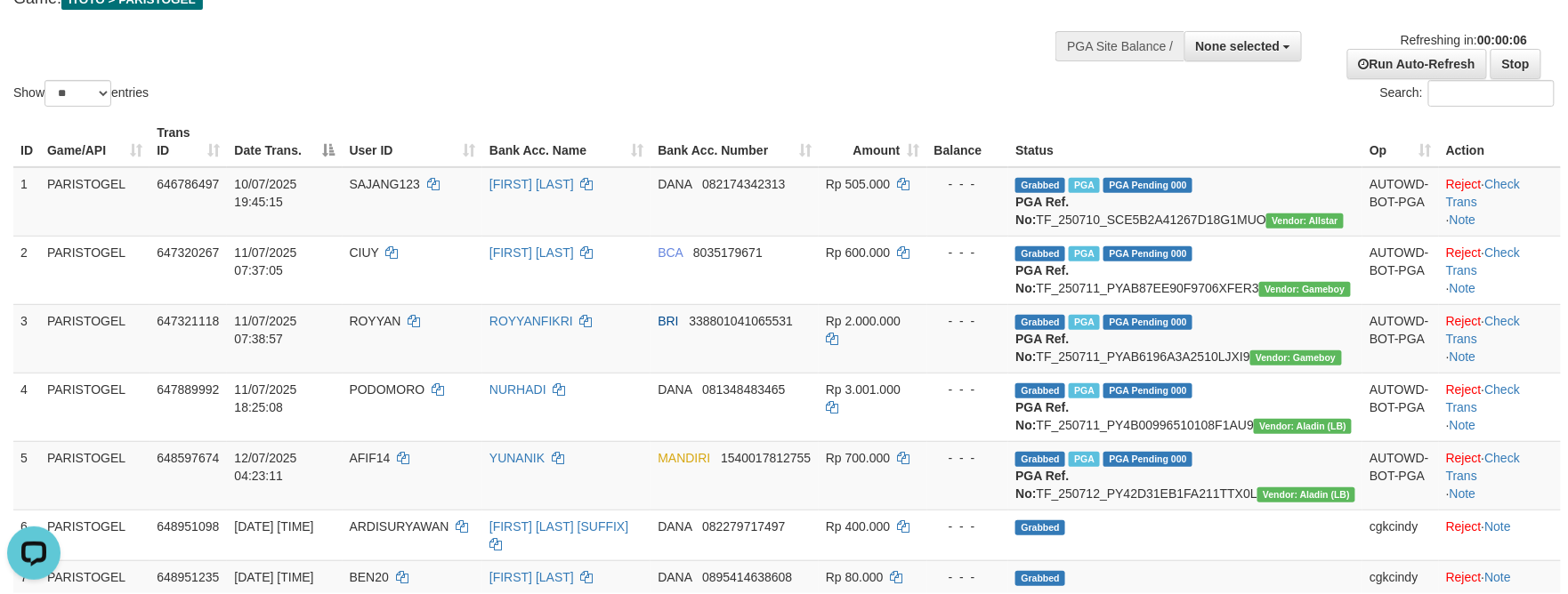 scroll, scrollTop: 0, scrollLeft: 0, axis: both 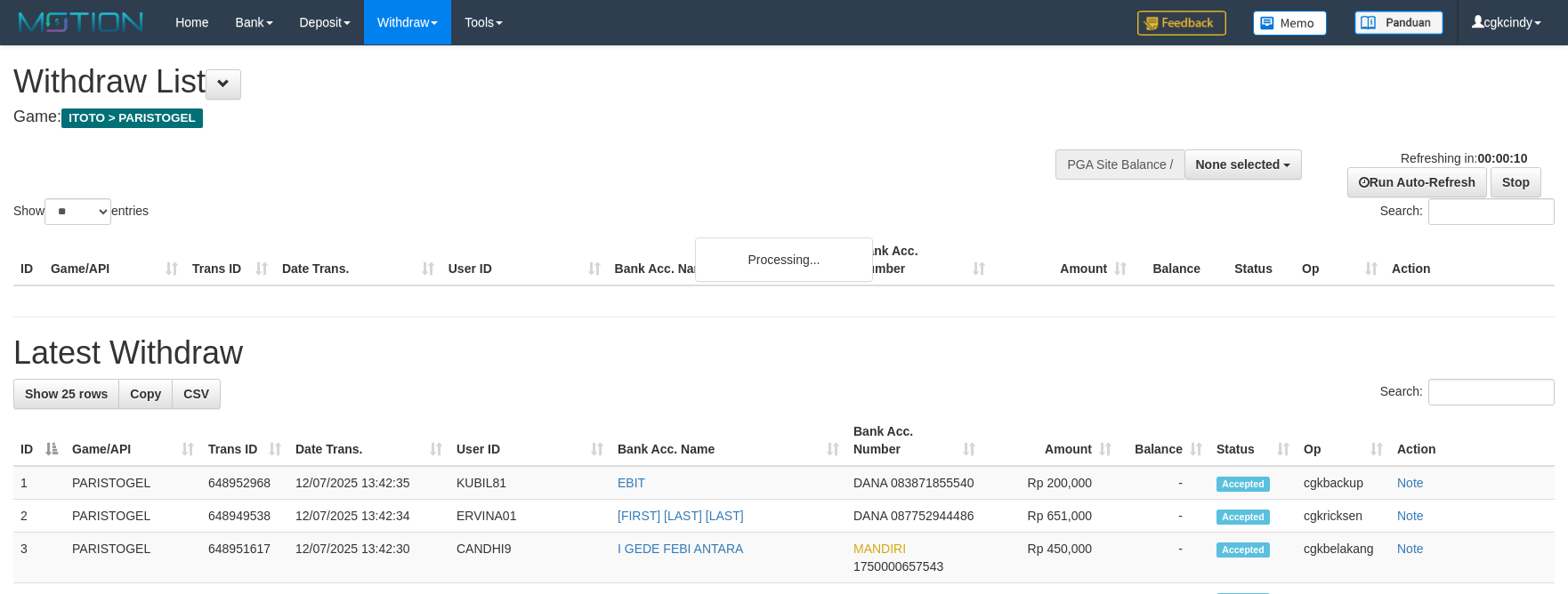 select 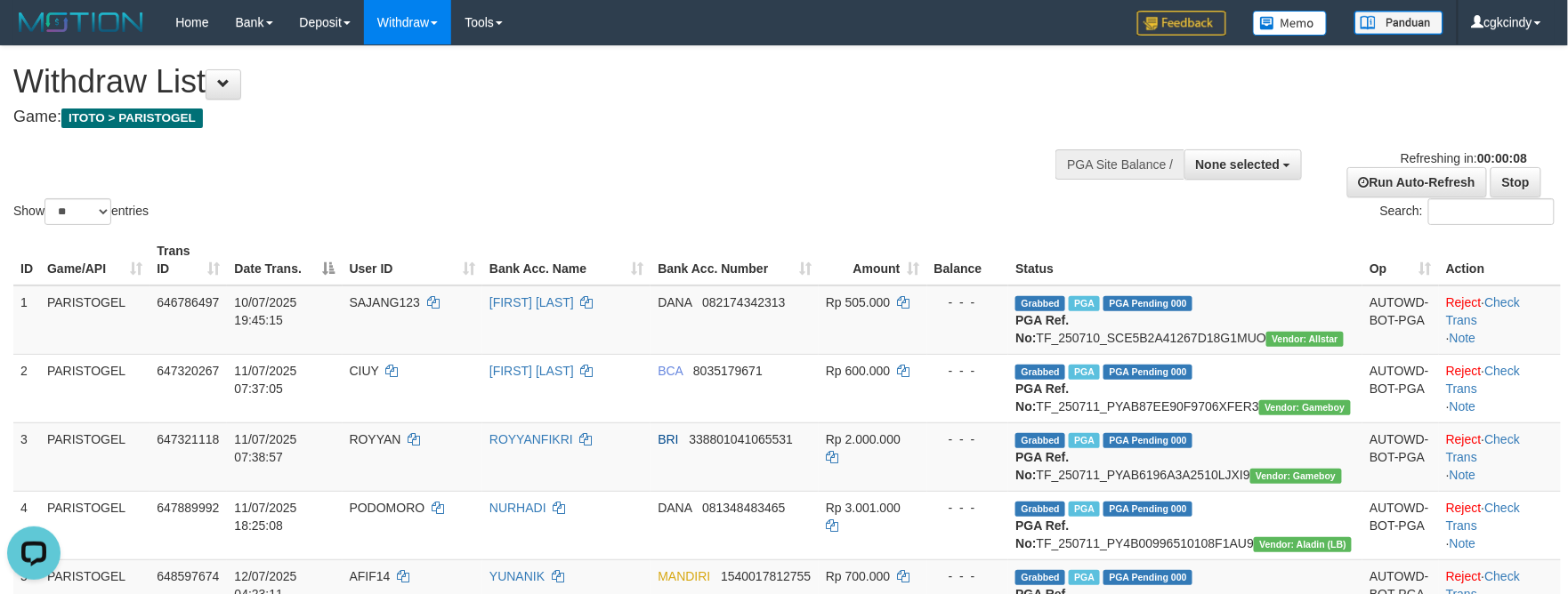 scroll, scrollTop: 0, scrollLeft: 0, axis: both 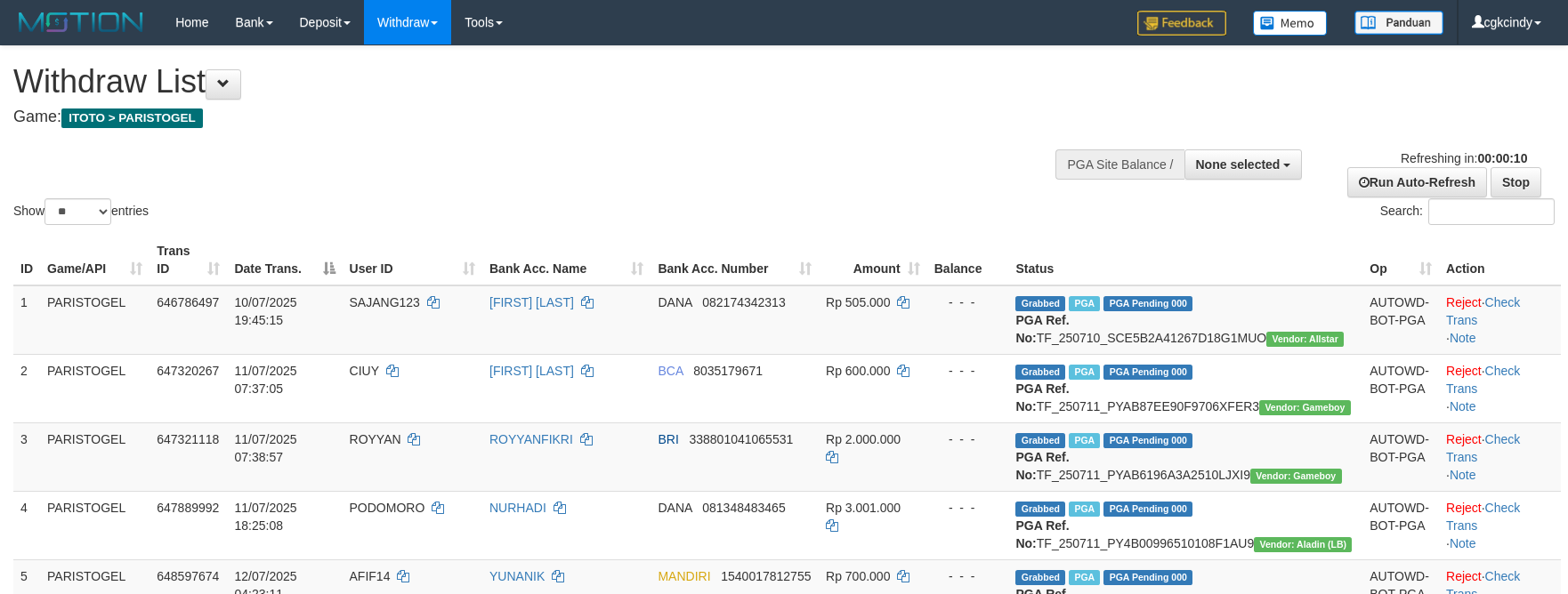 select 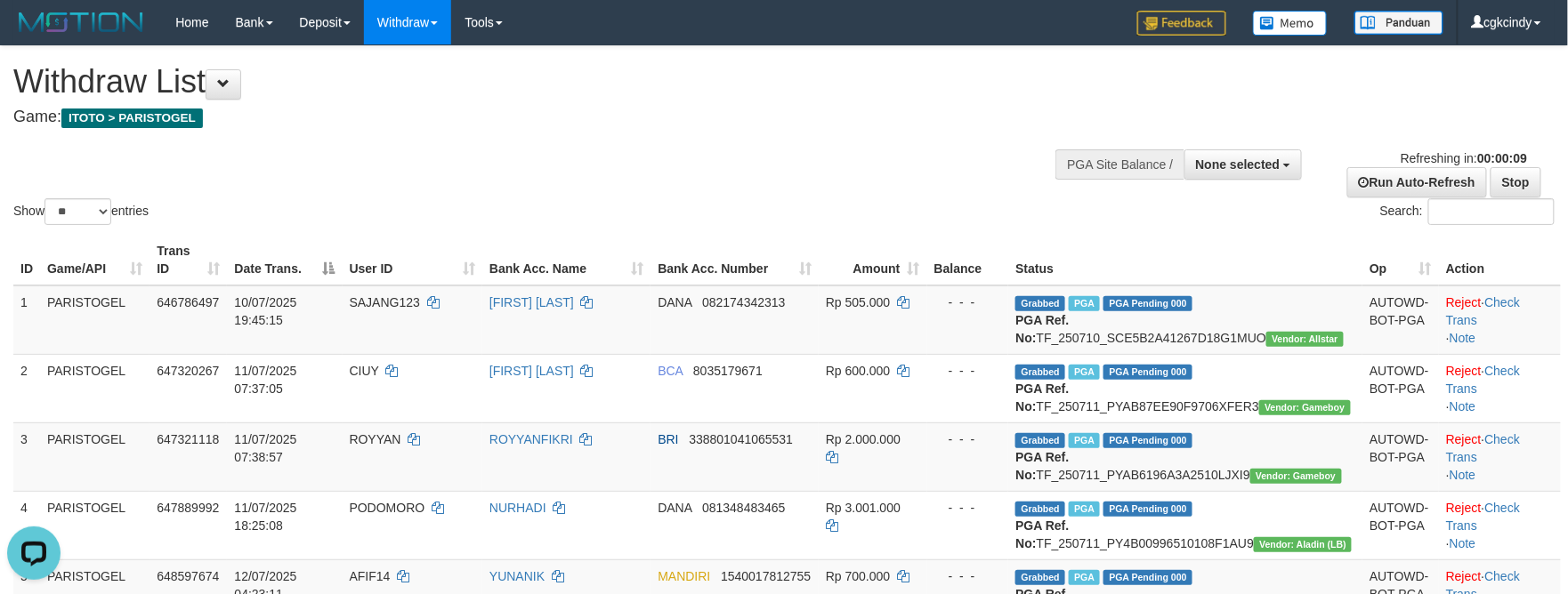 scroll, scrollTop: 0, scrollLeft: 0, axis: both 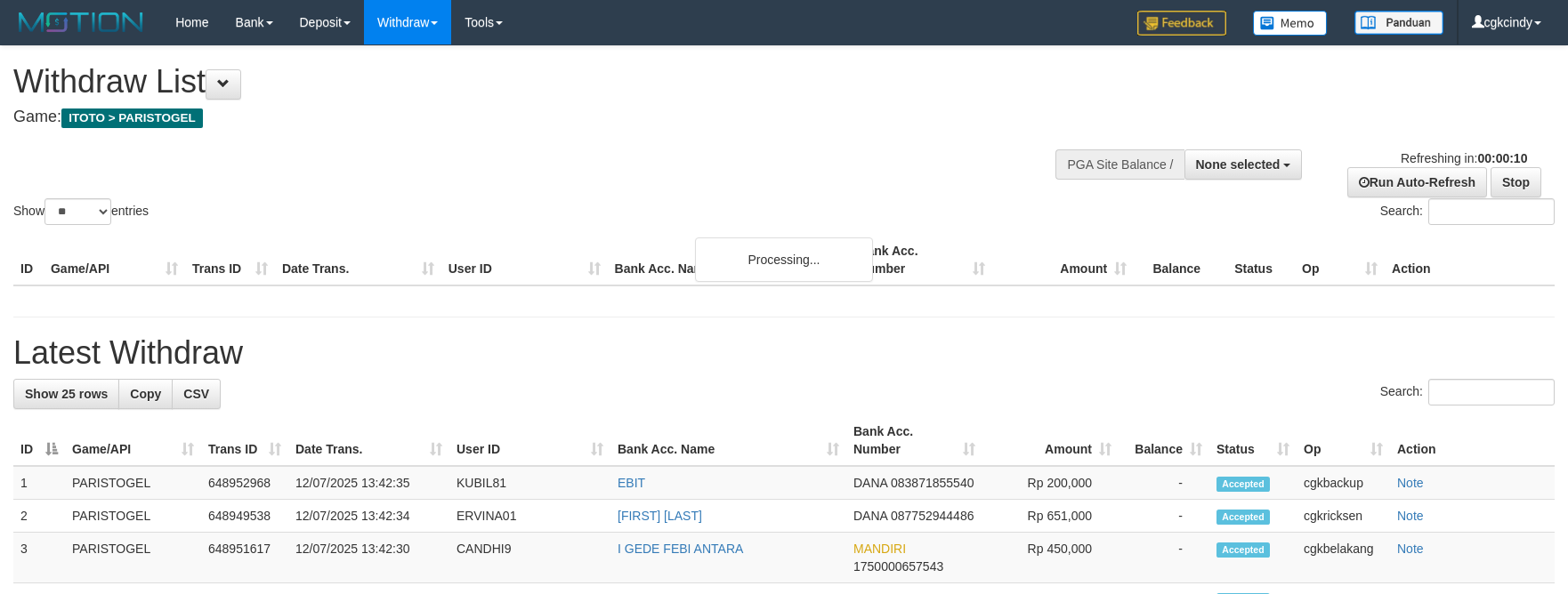 select 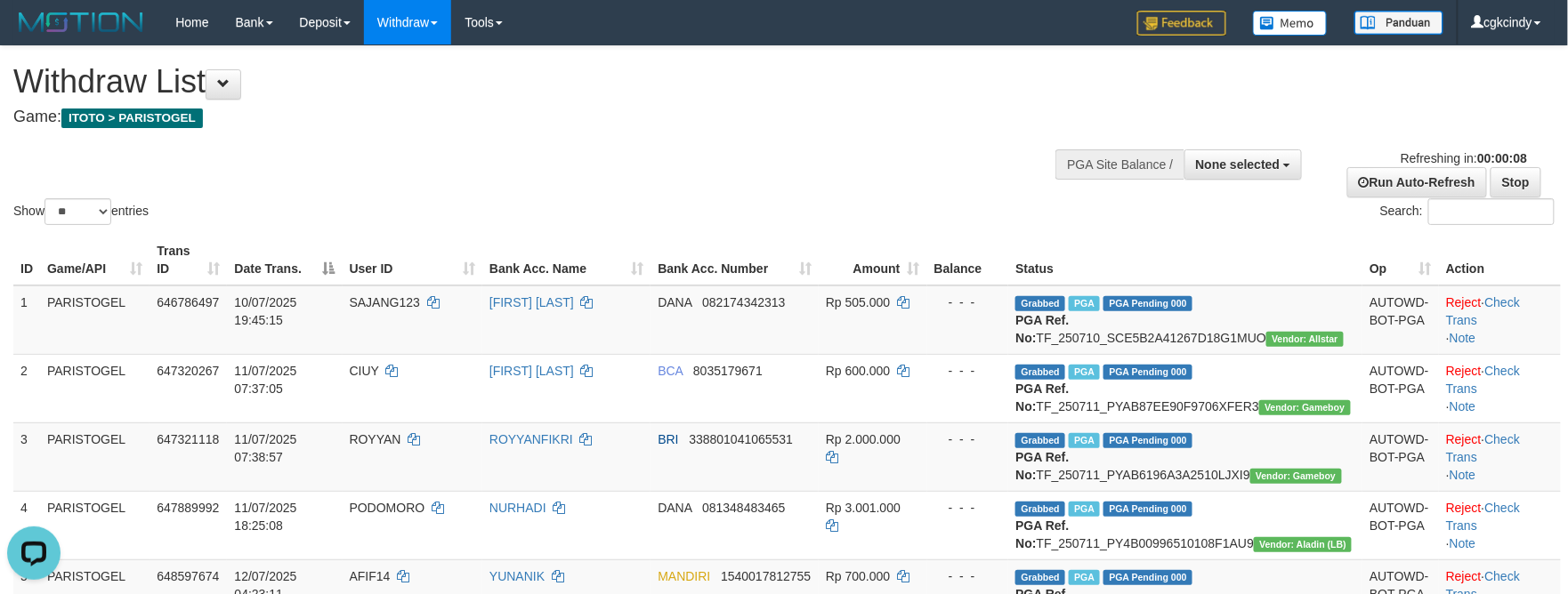 scroll, scrollTop: 0, scrollLeft: 0, axis: both 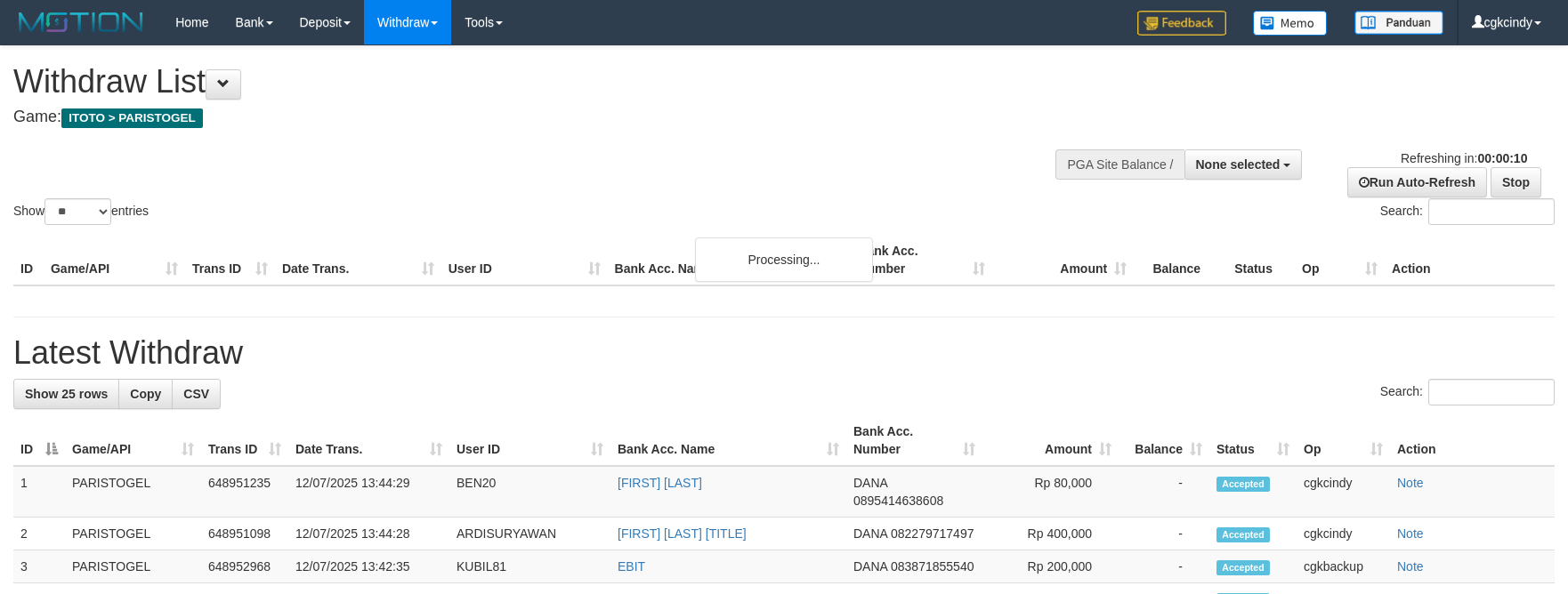 select 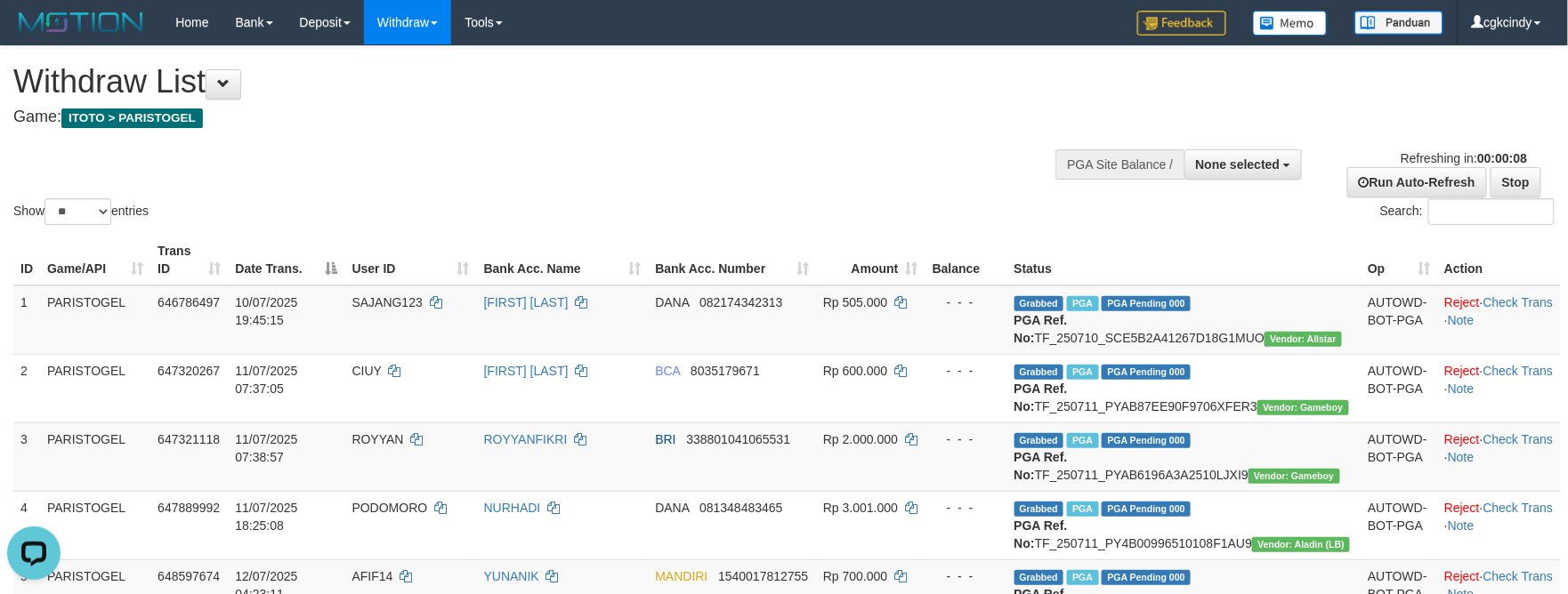 scroll, scrollTop: 0, scrollLeft: 0, axis: both 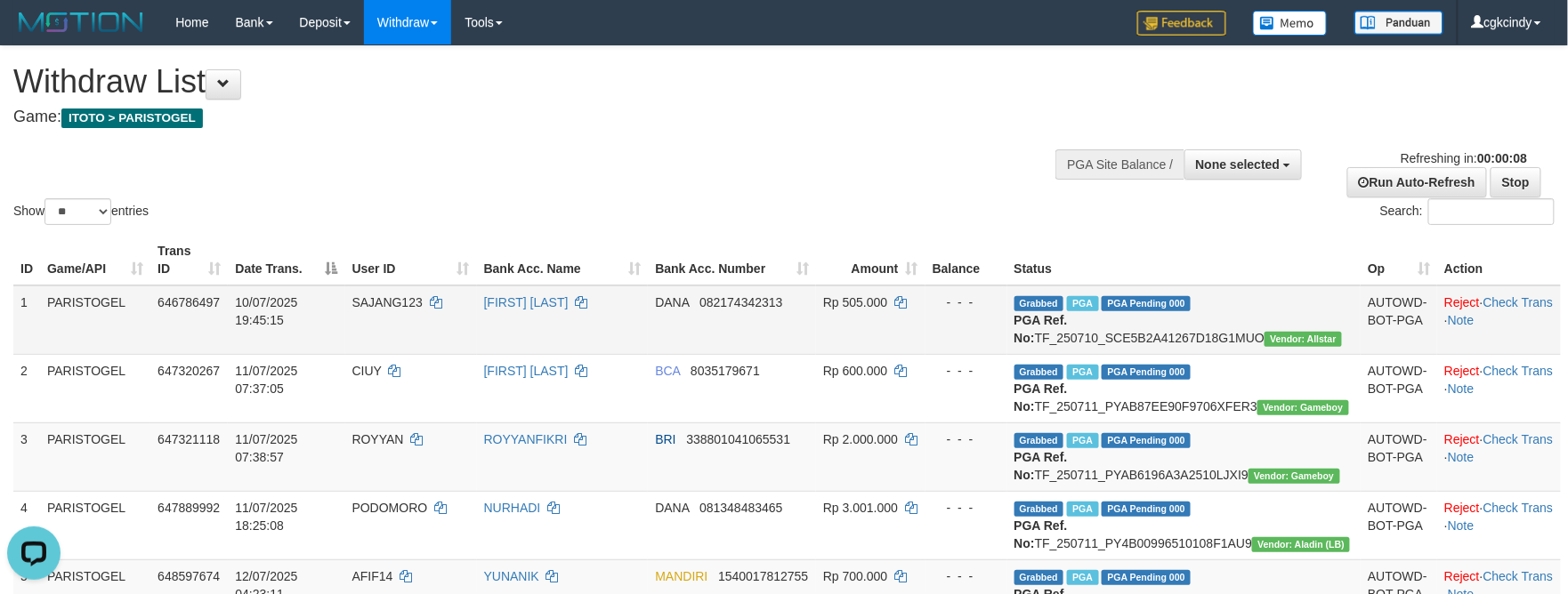 click on "[FIRST] [LAST]" at bounding box center [562, 320] 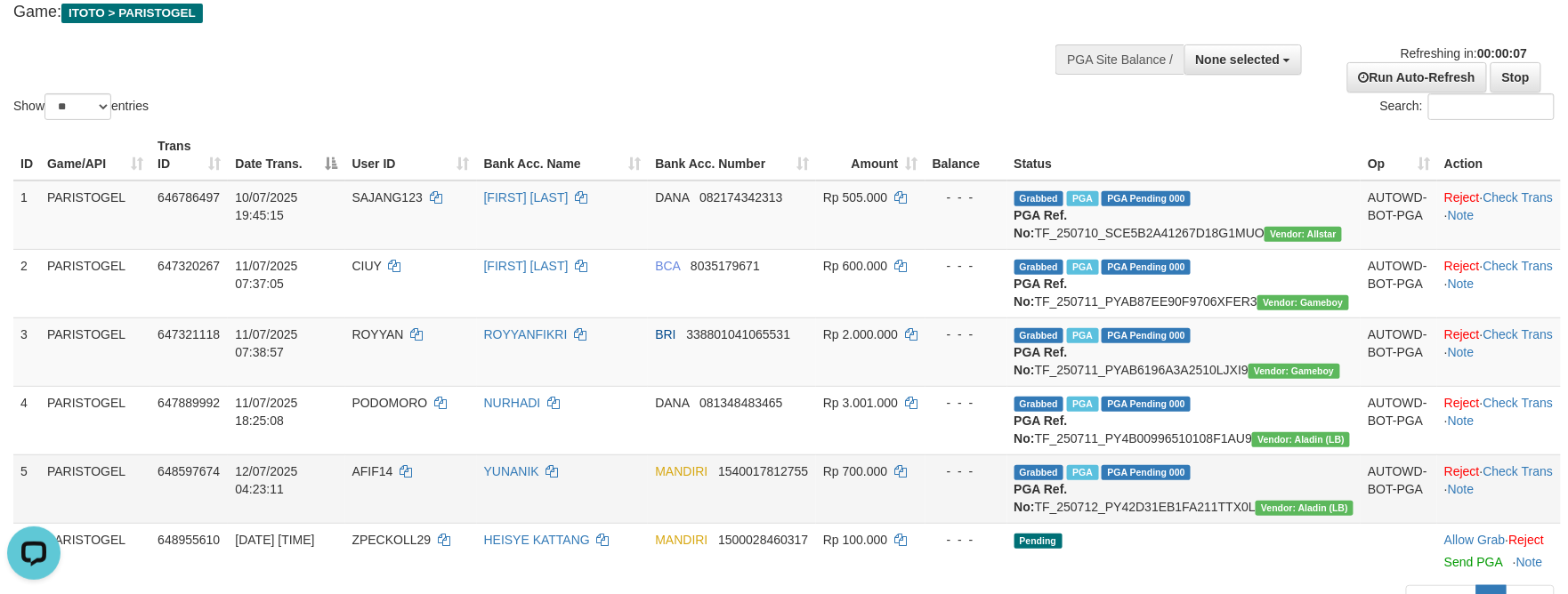 scroll, scrollTop: 356, scrollLeft: 0, axis: vertical 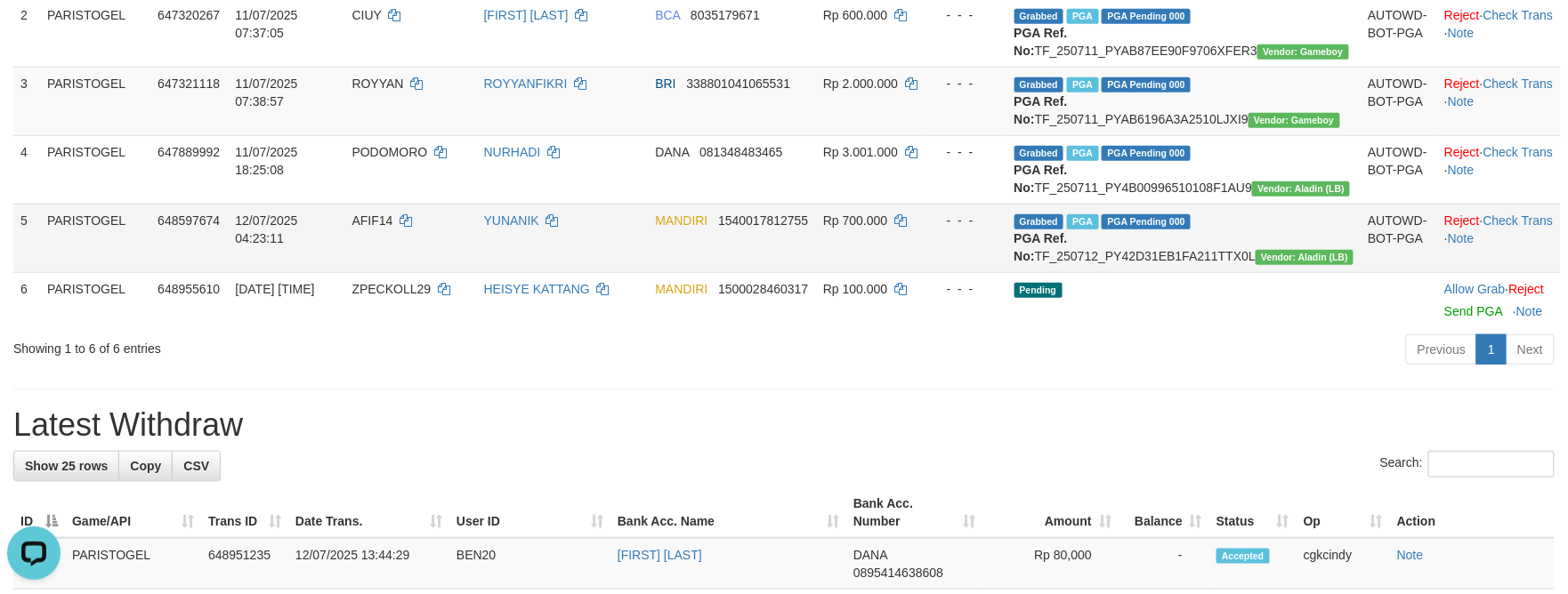 drag, startPoint x: 1200, startPoint y: 374, endPoint x: 1165, endPoint y: 311, distance: 72.06941 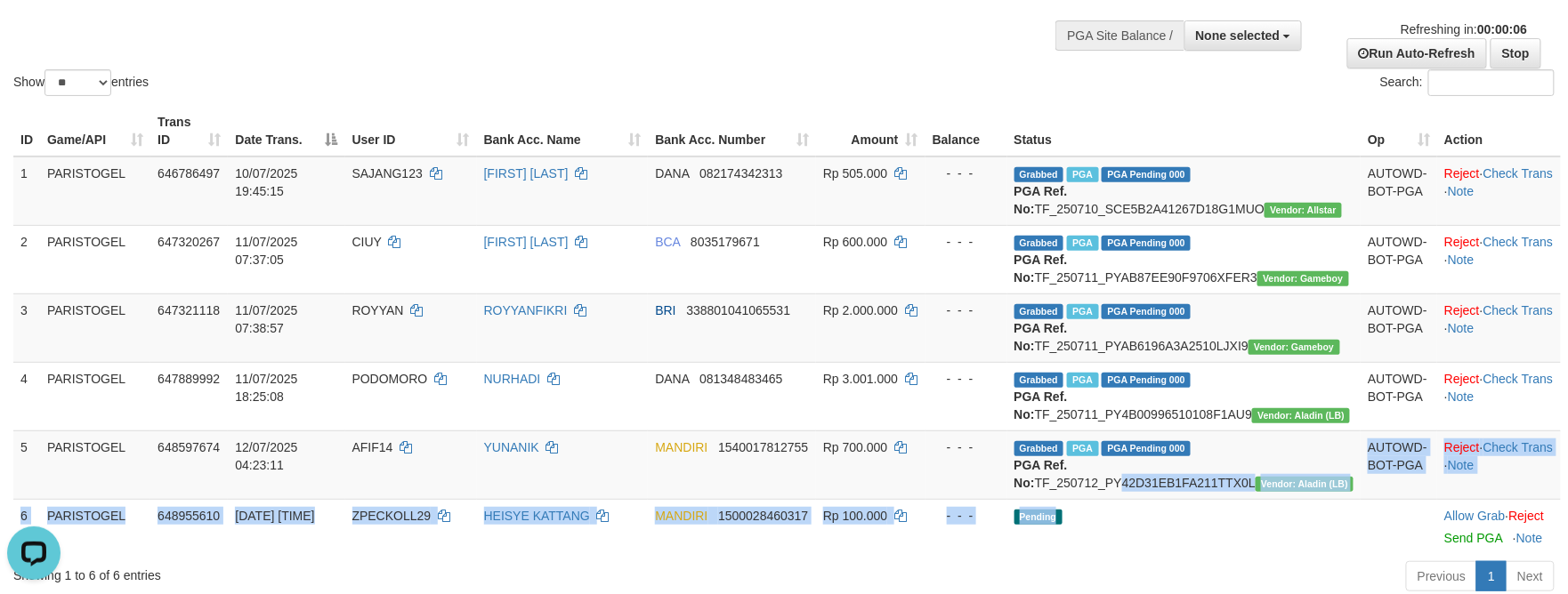 scroll, scrollTop: 0, scrollLeft: 0, axis: both 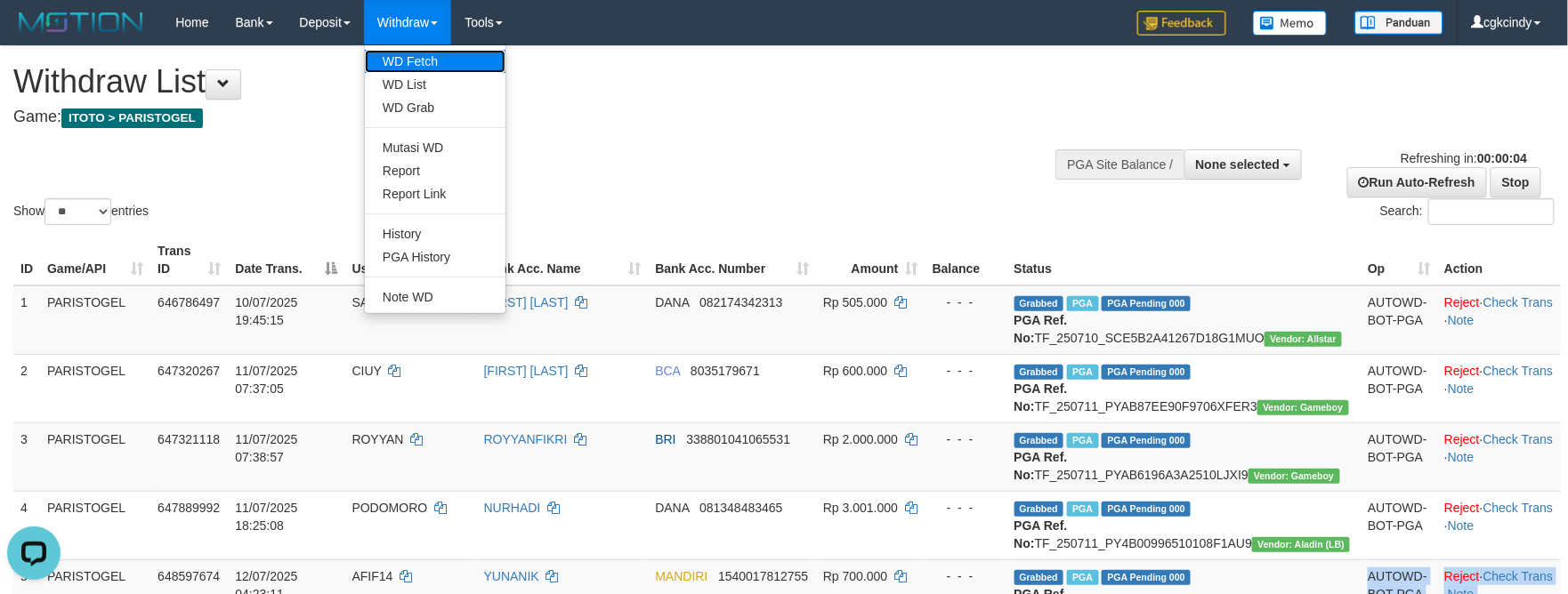 click on "WD Fetch" at bounding box center [435, 61] 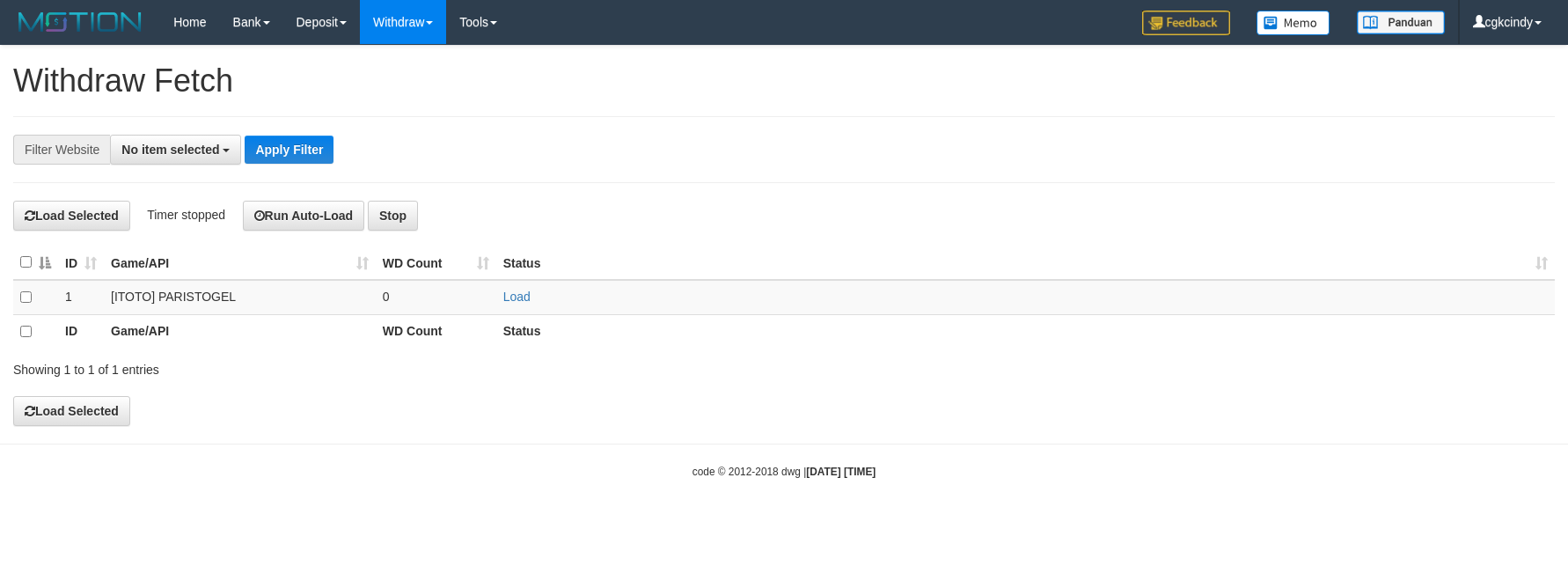 select 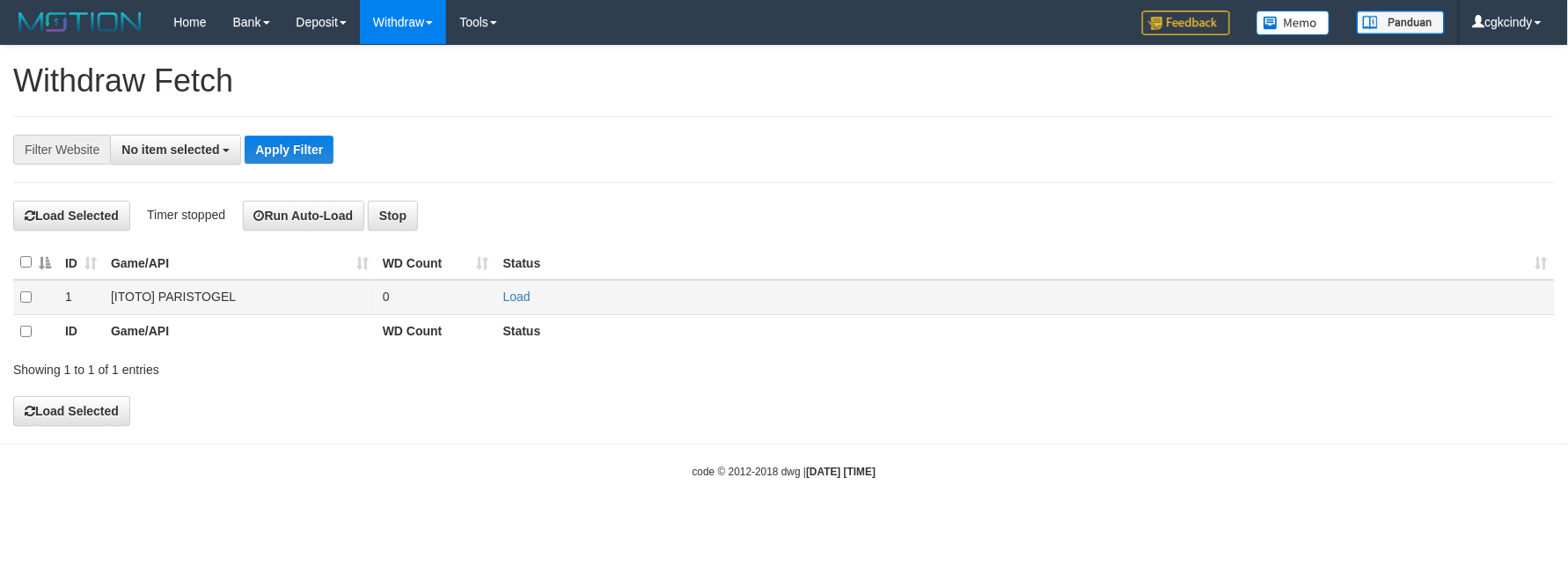 click on "Load" at bounding box center [1025, 298] 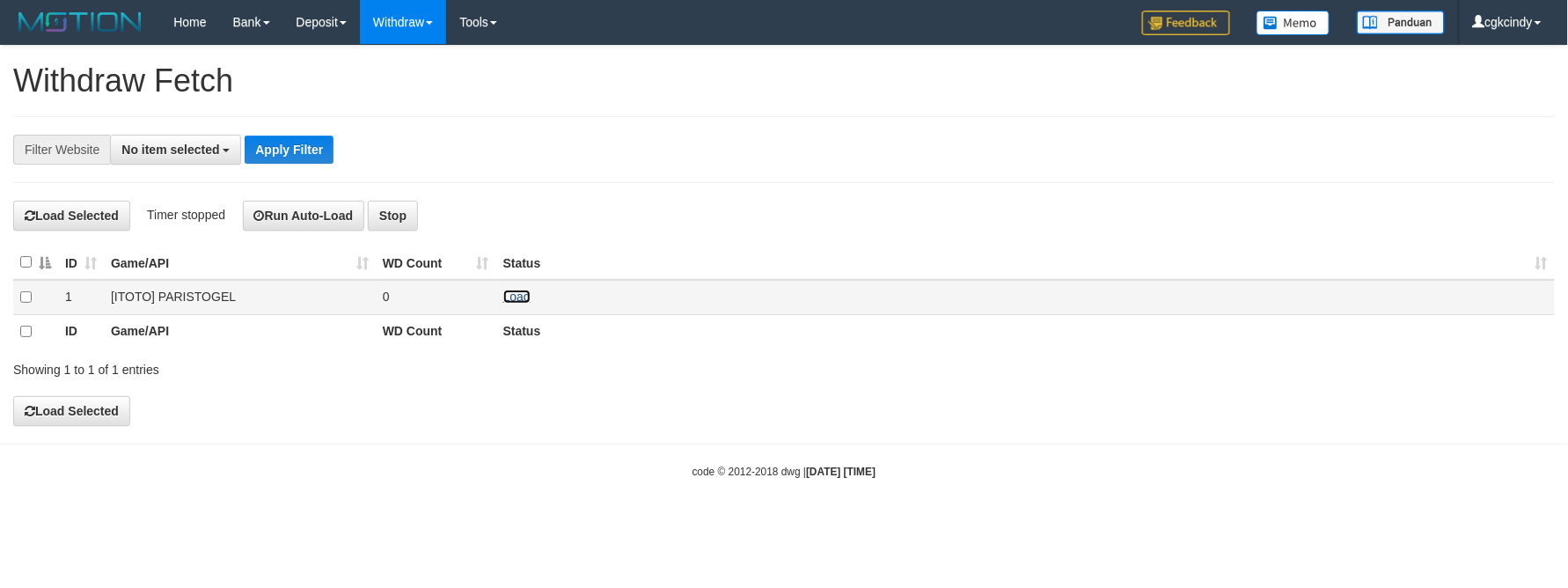 click on "Load" at bounding box center (517, 297) 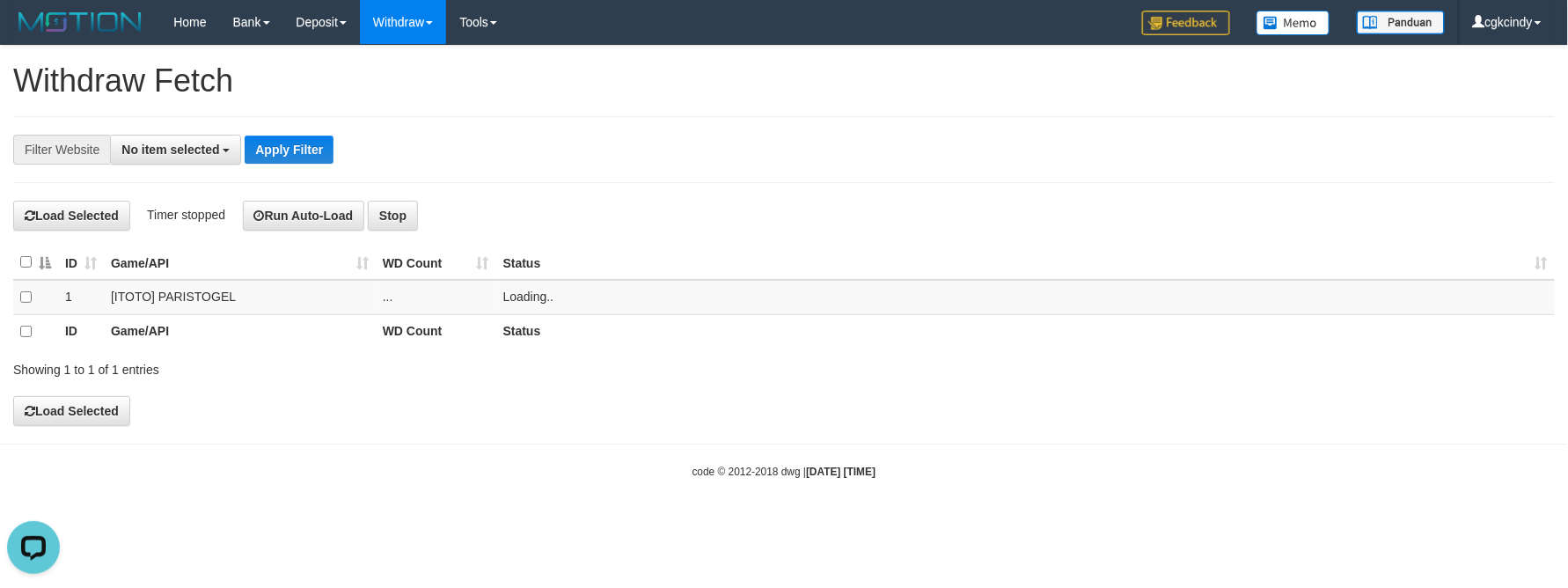 scroll, scrollTop: 0, scrollLeft: 0, axis: both 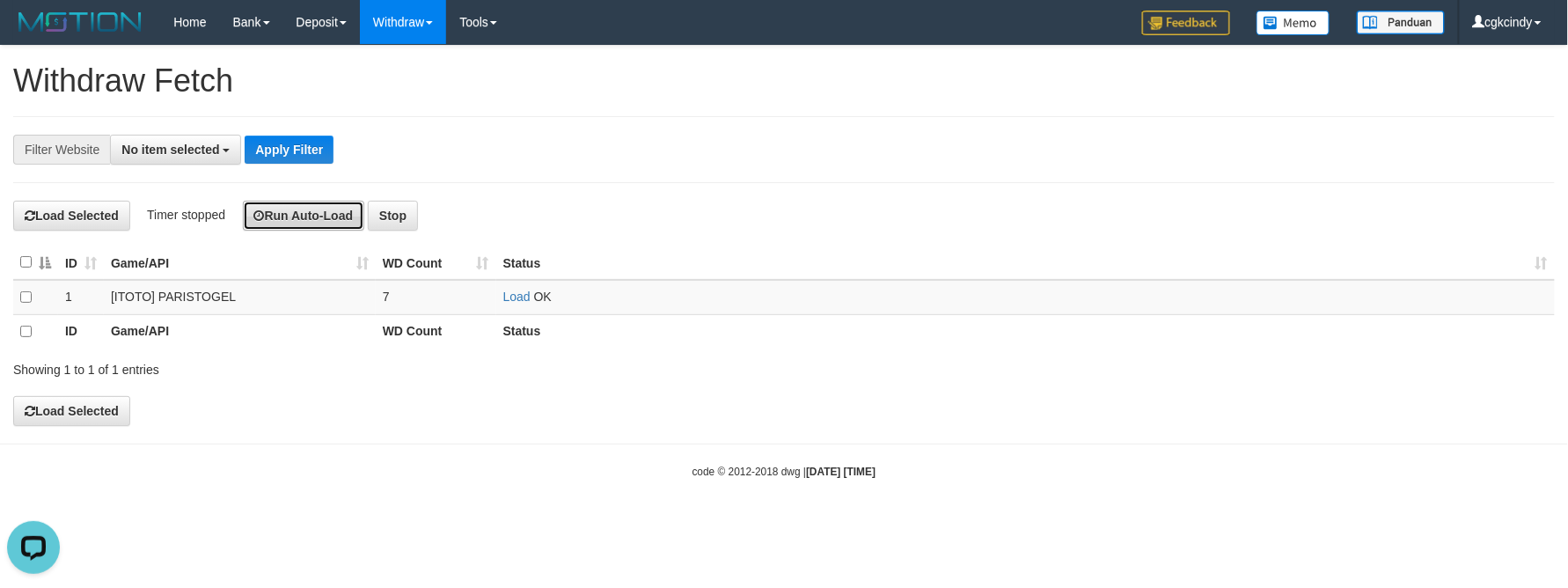 click on "Run Auto-Load" at bounding box center [304, 216] 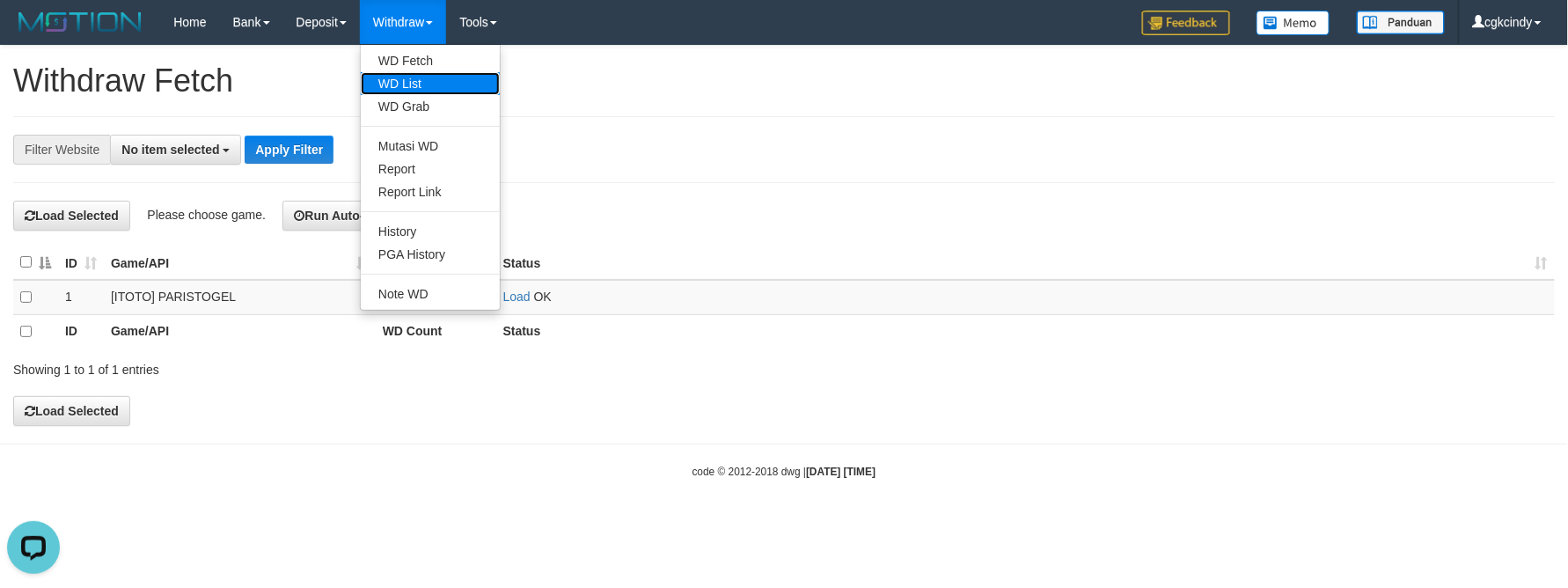 click on "WD List" at bounding box center [430, 84] 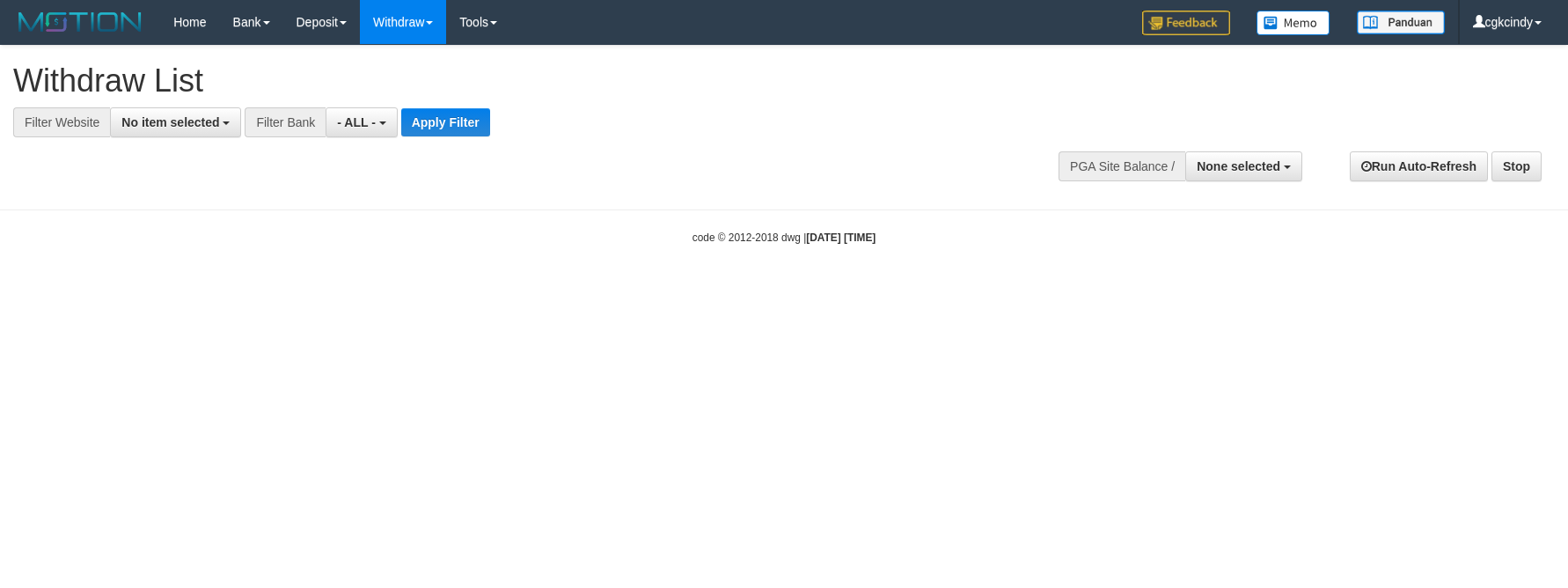 select 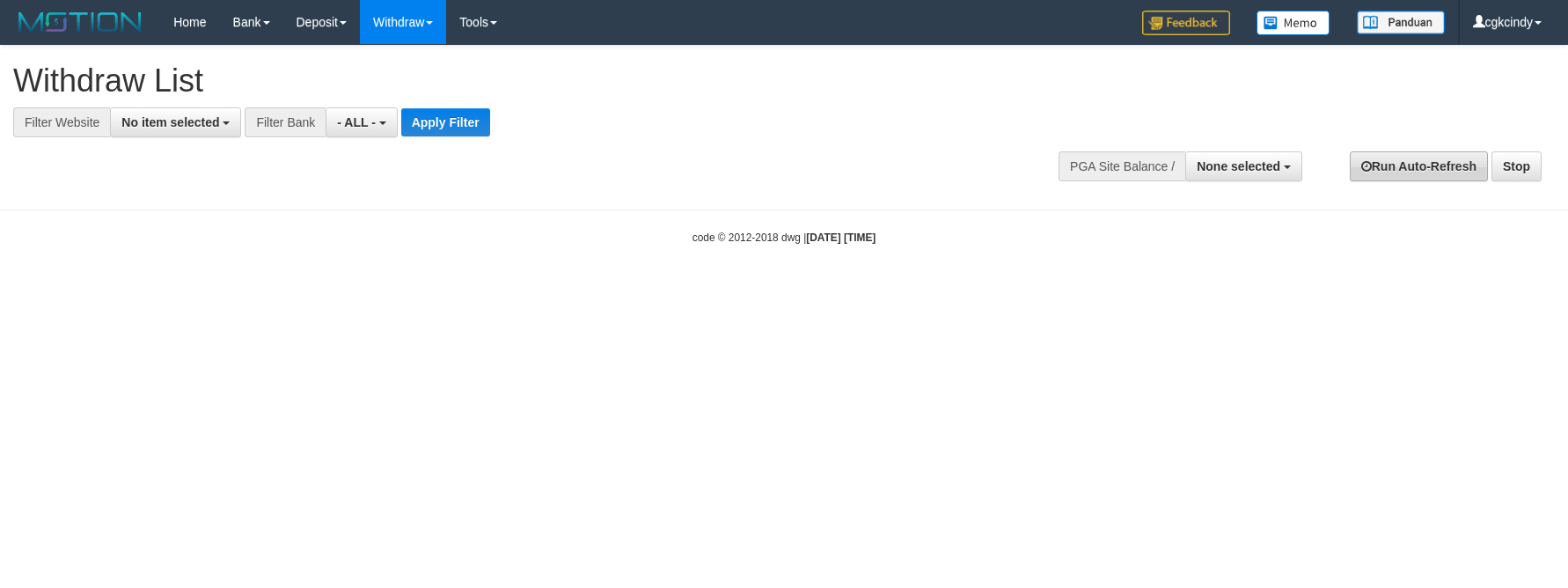 scroll, scrollTop: 0, scrollLeft: 0, axis: both 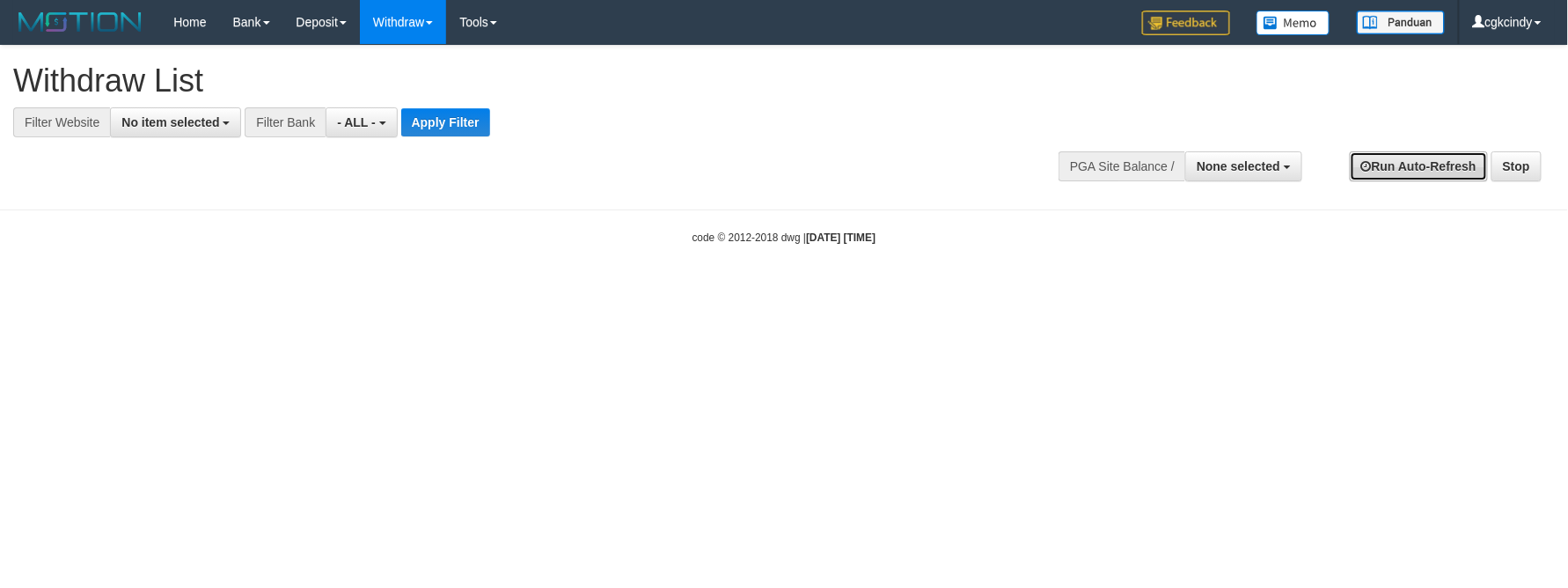 click on "Run Auto-Refresh" at bounding box center [1418, 166] 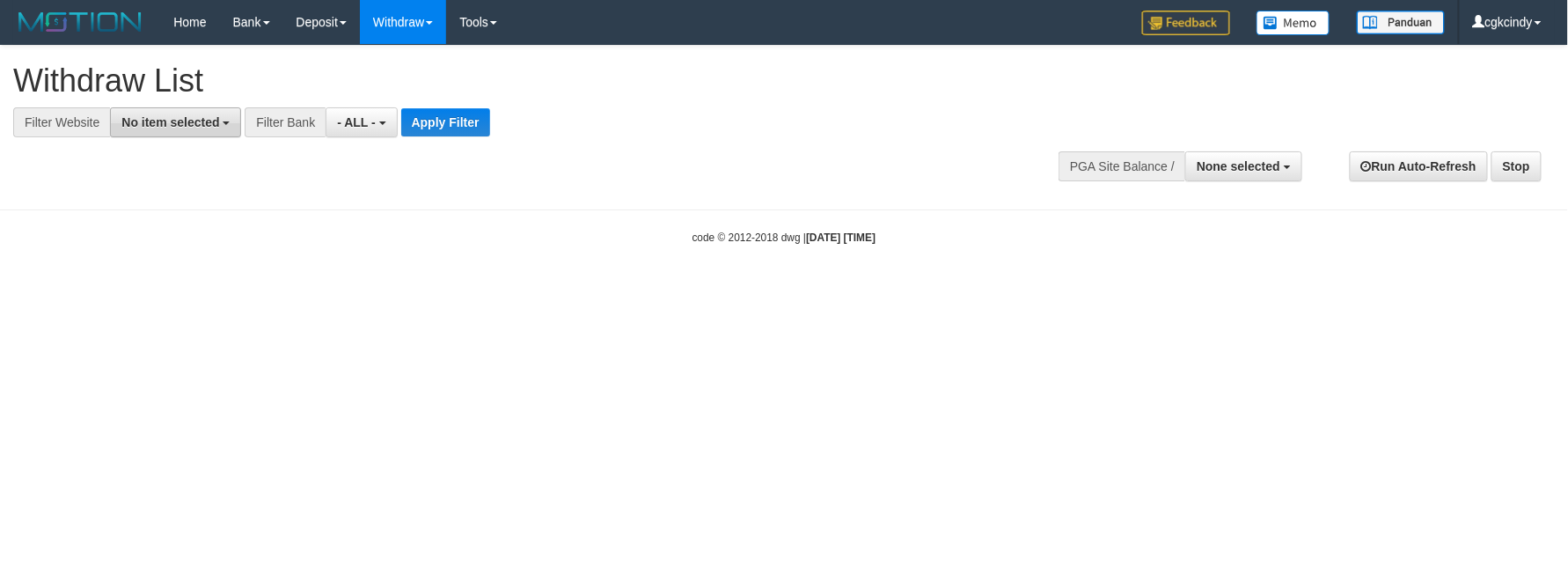 click on "No item selected" at bounding box center [175, 122] 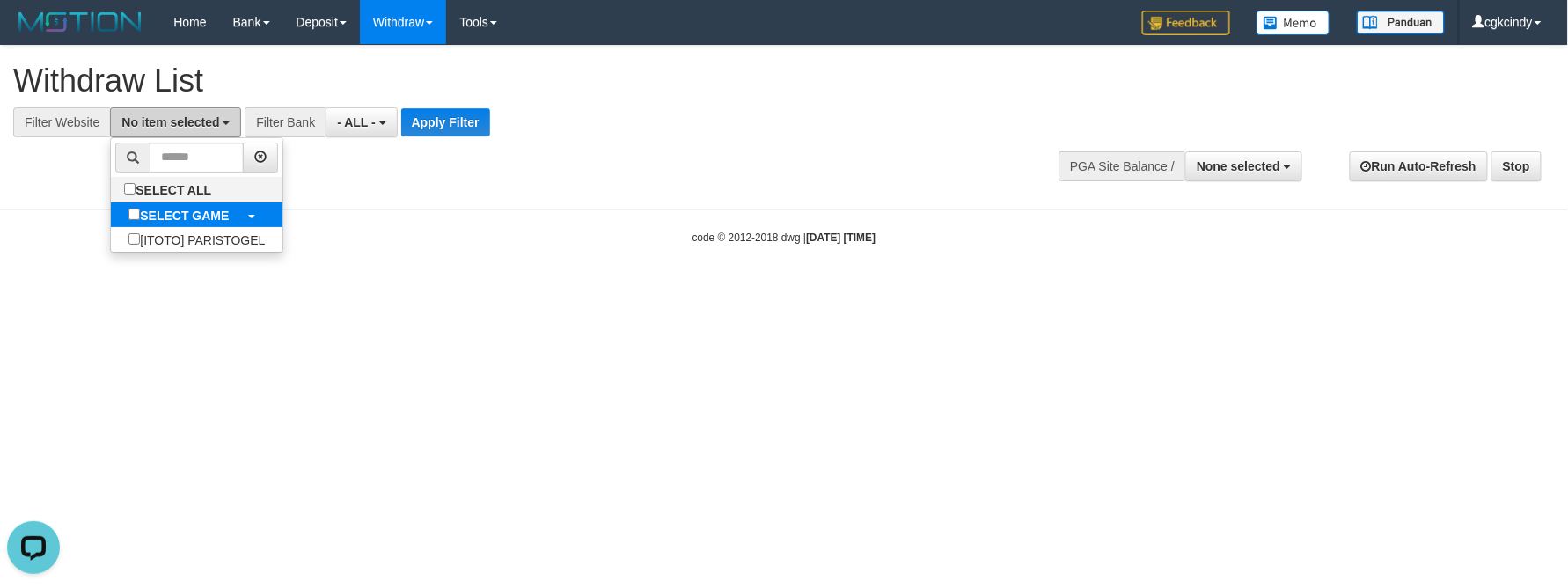 scroll, scrollTop: 0, scrollLeft: 0, axis: both 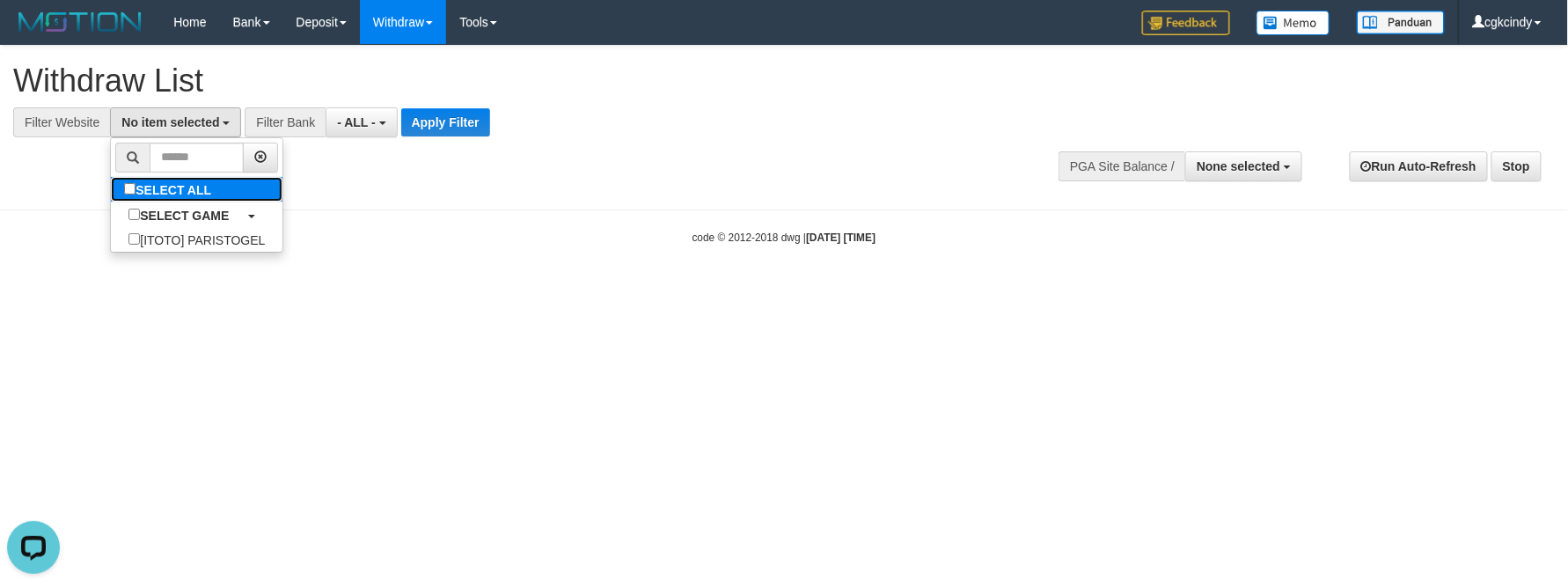 click on "SELECT ALL" at bounding box center [196, 189] 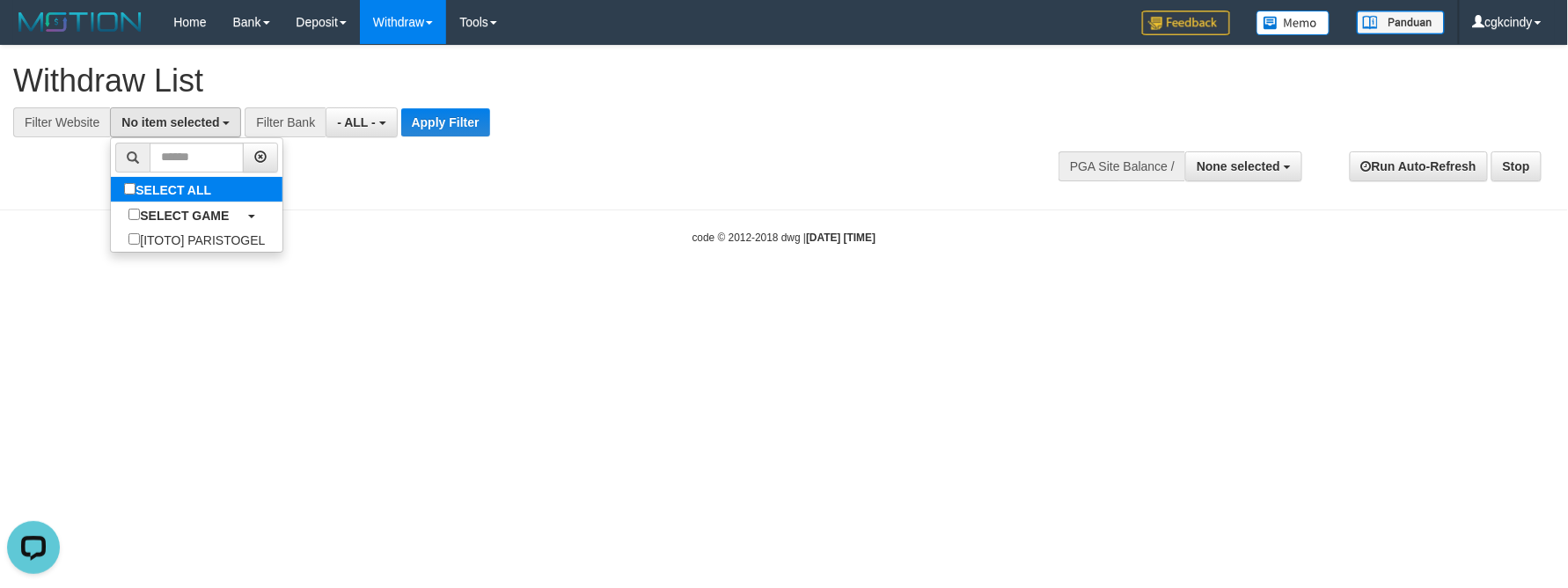 select on "****" 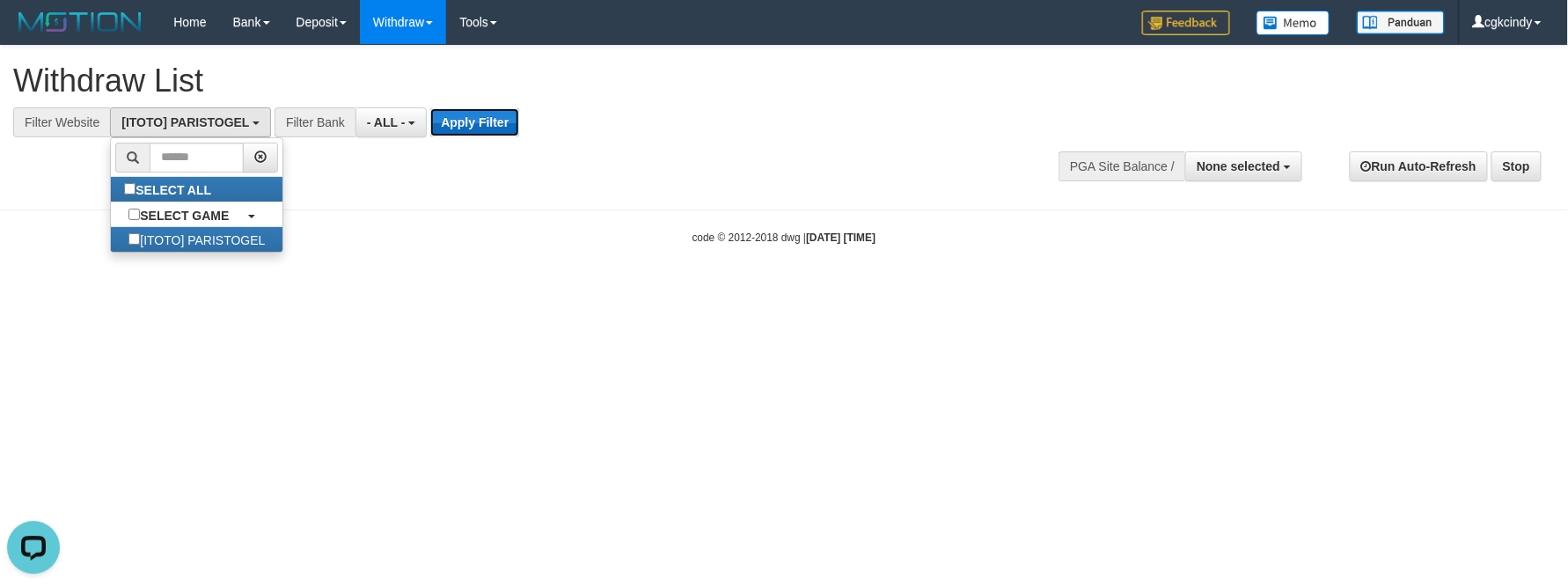 click on "Apply Filter" at bounding box center (474, 122) 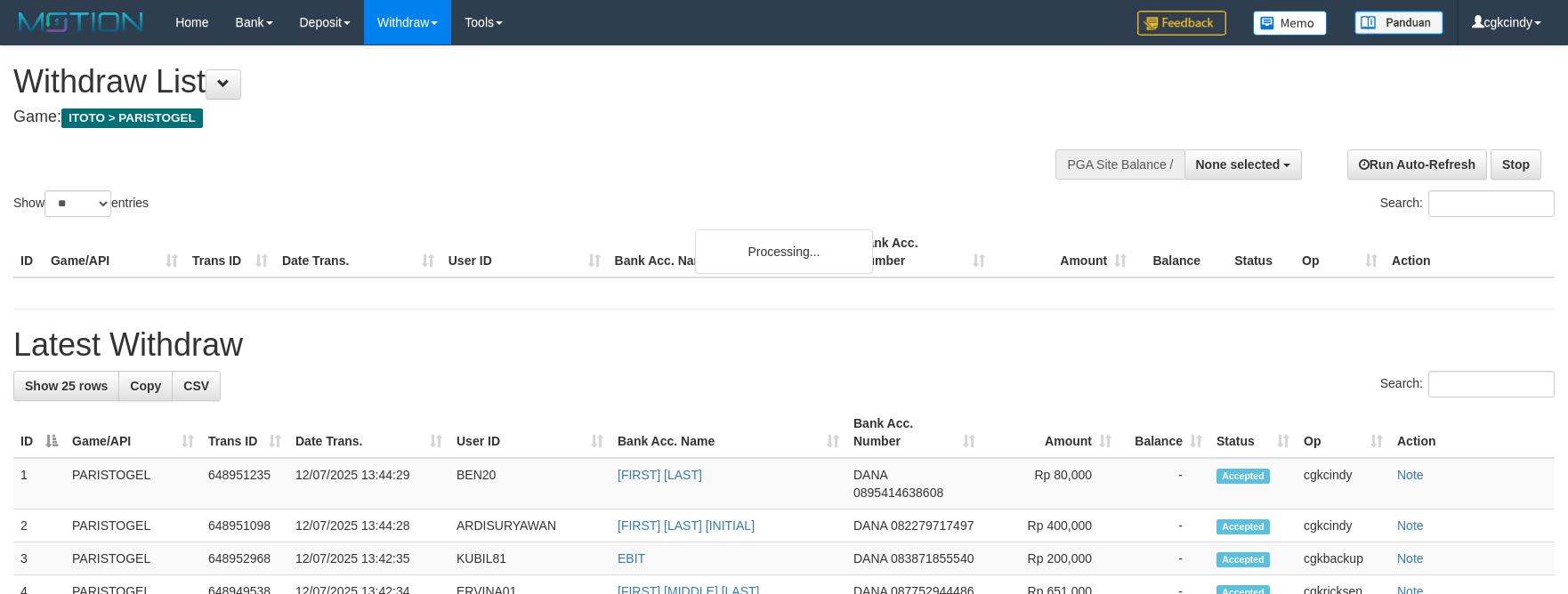 select 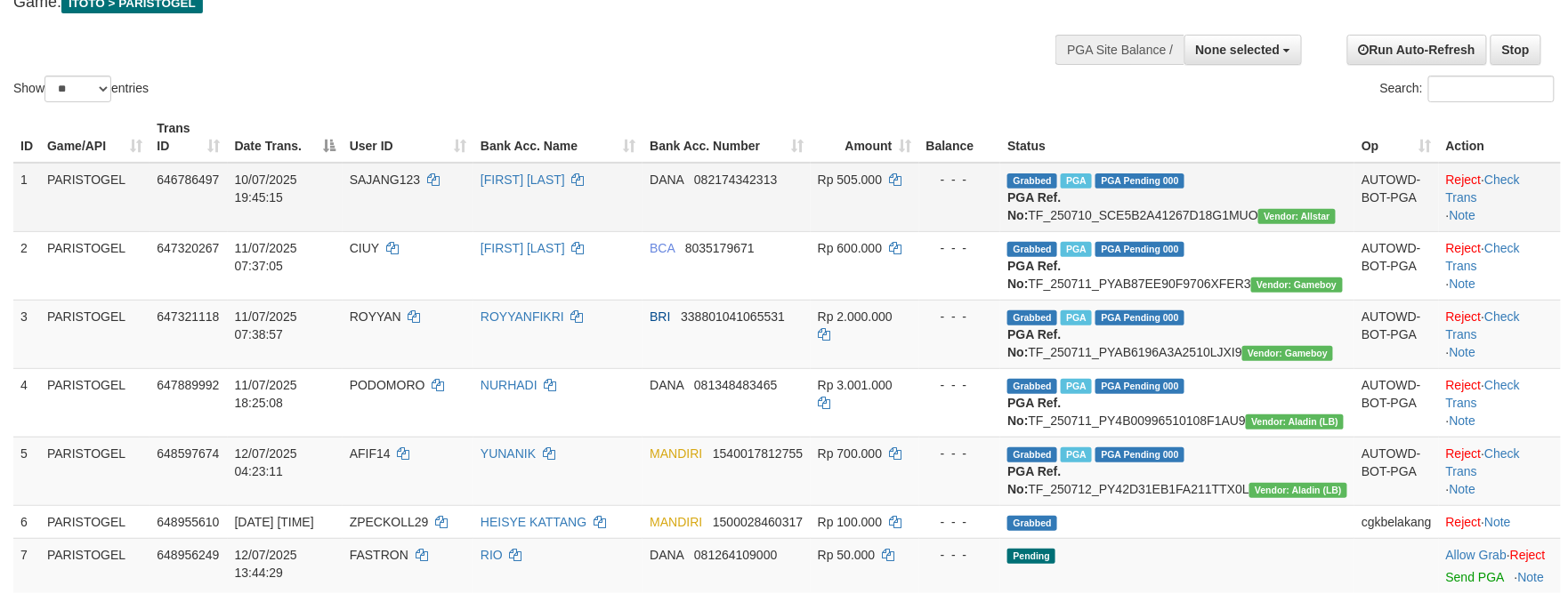 scroll, scrollTop: 356, scrollLeft: 0, axis: vertical 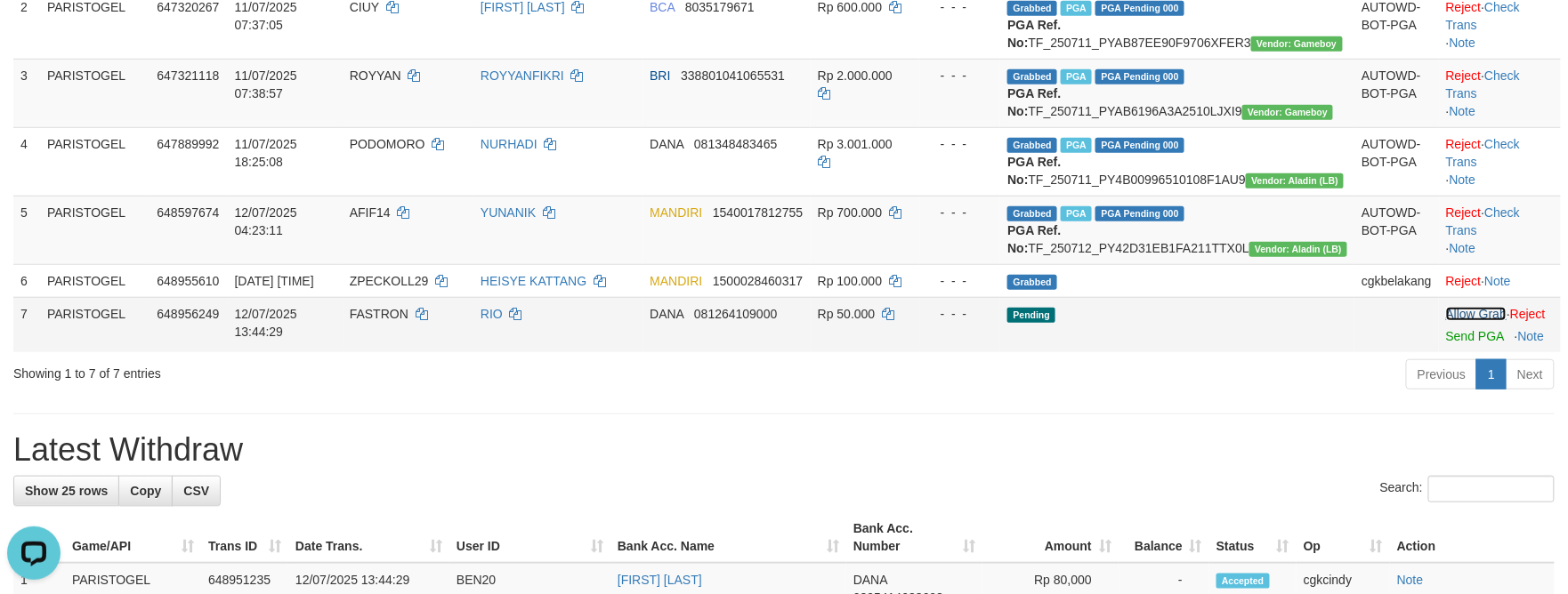 click on "Allow Grab" at bounding box center (1476, 314) 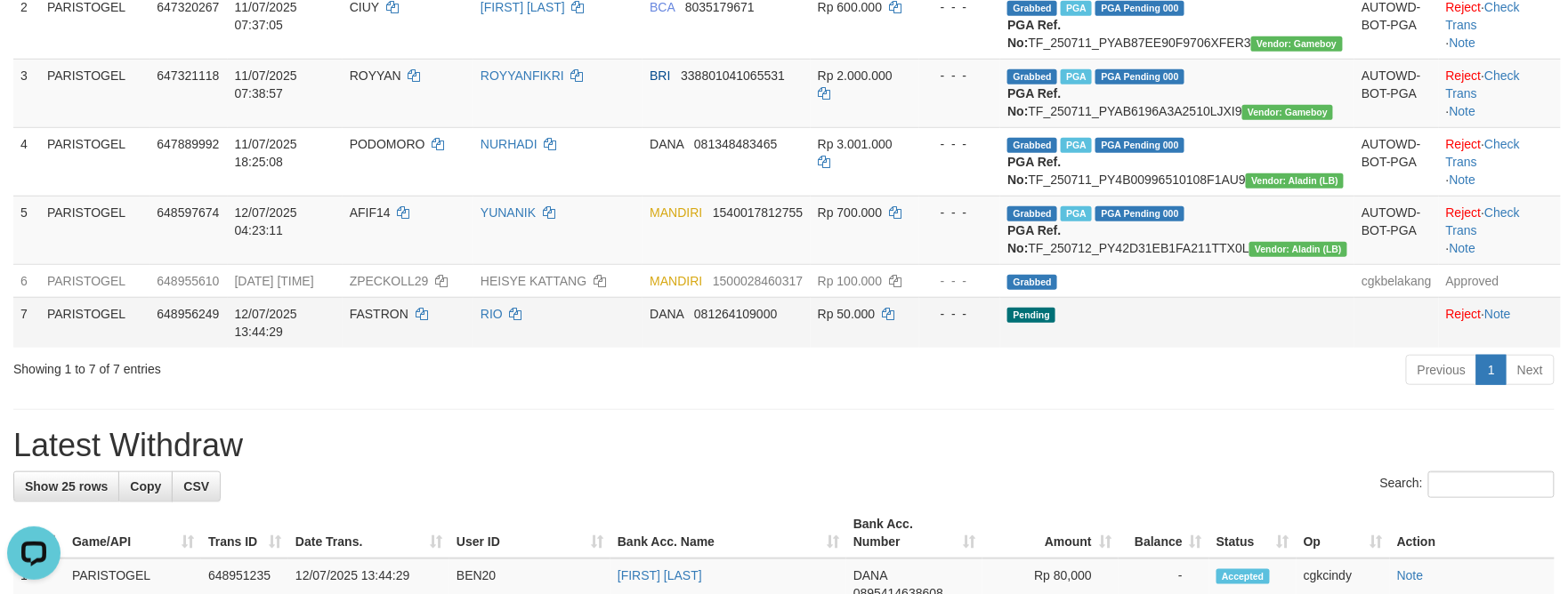 click on "FASTRON" at bounding box center (408, 322) 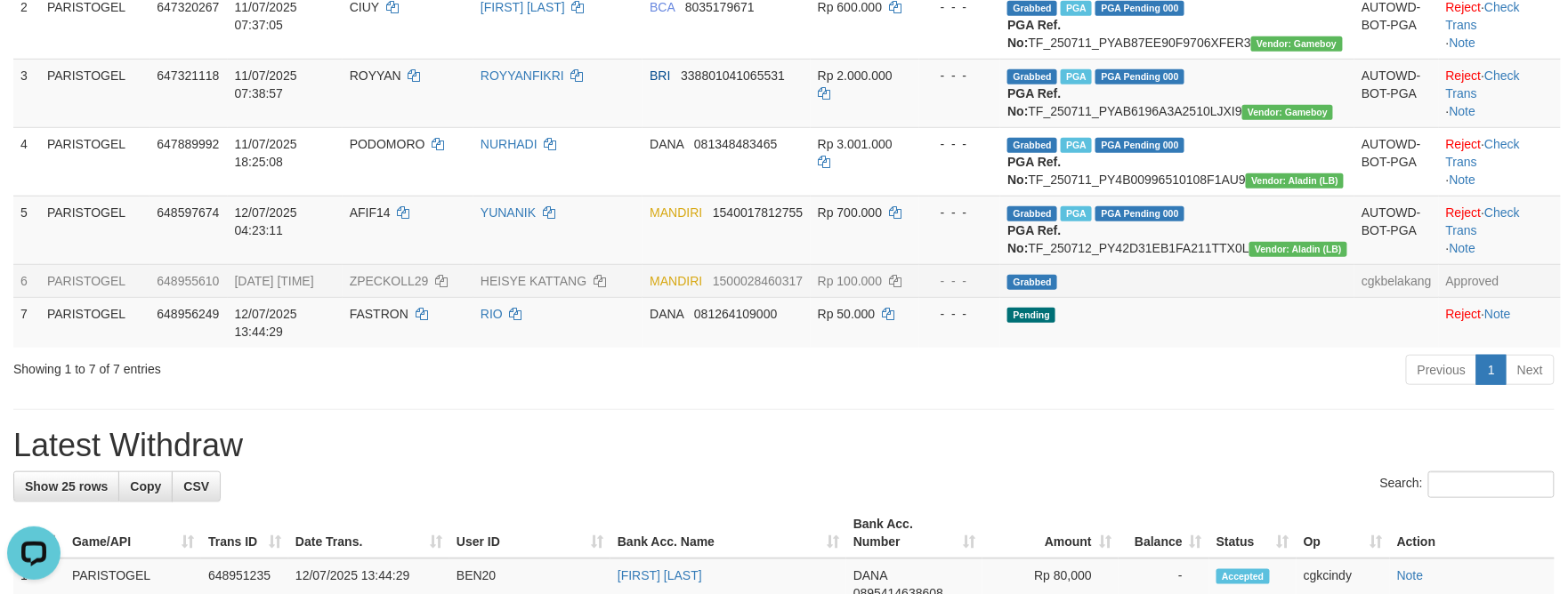 click on "MANDIRI" at bounding box center [675, 281] 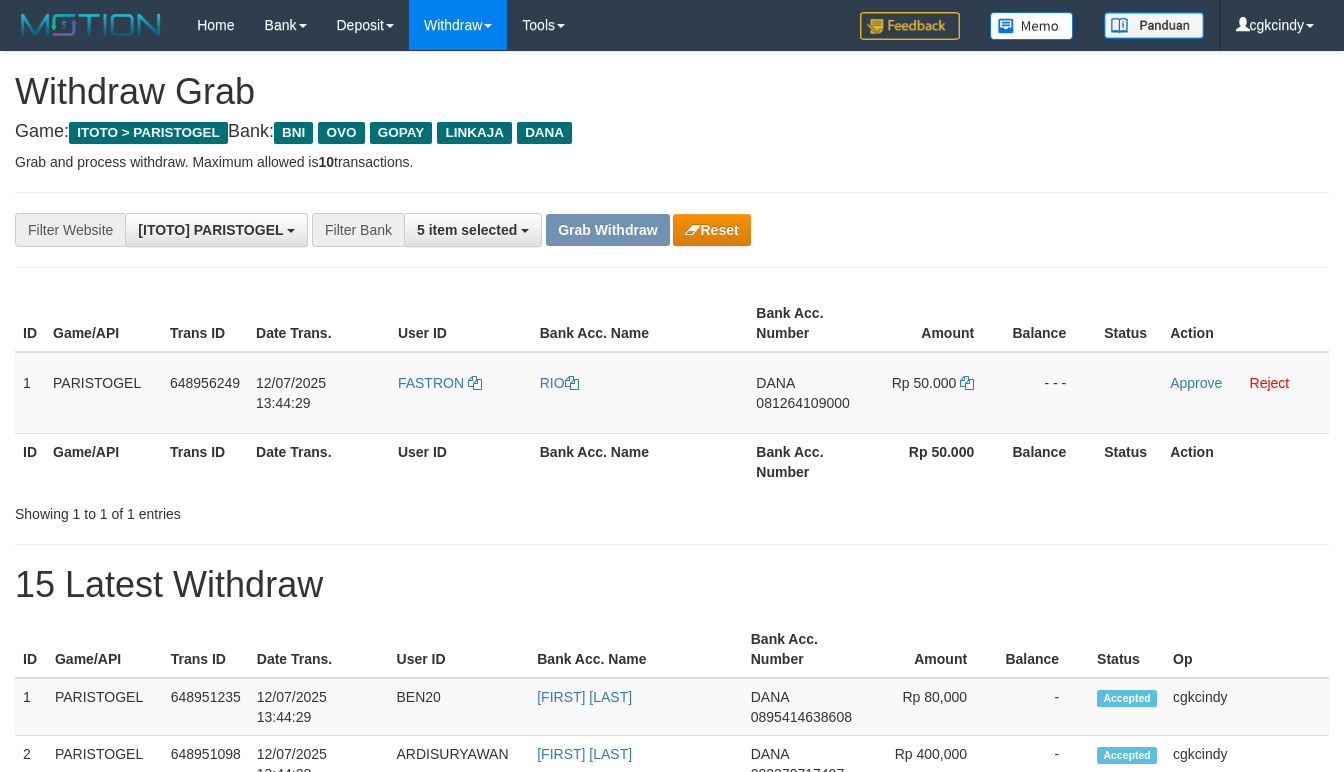 scroll, scrollTop: 0, scrollLeft: 0, axis: both 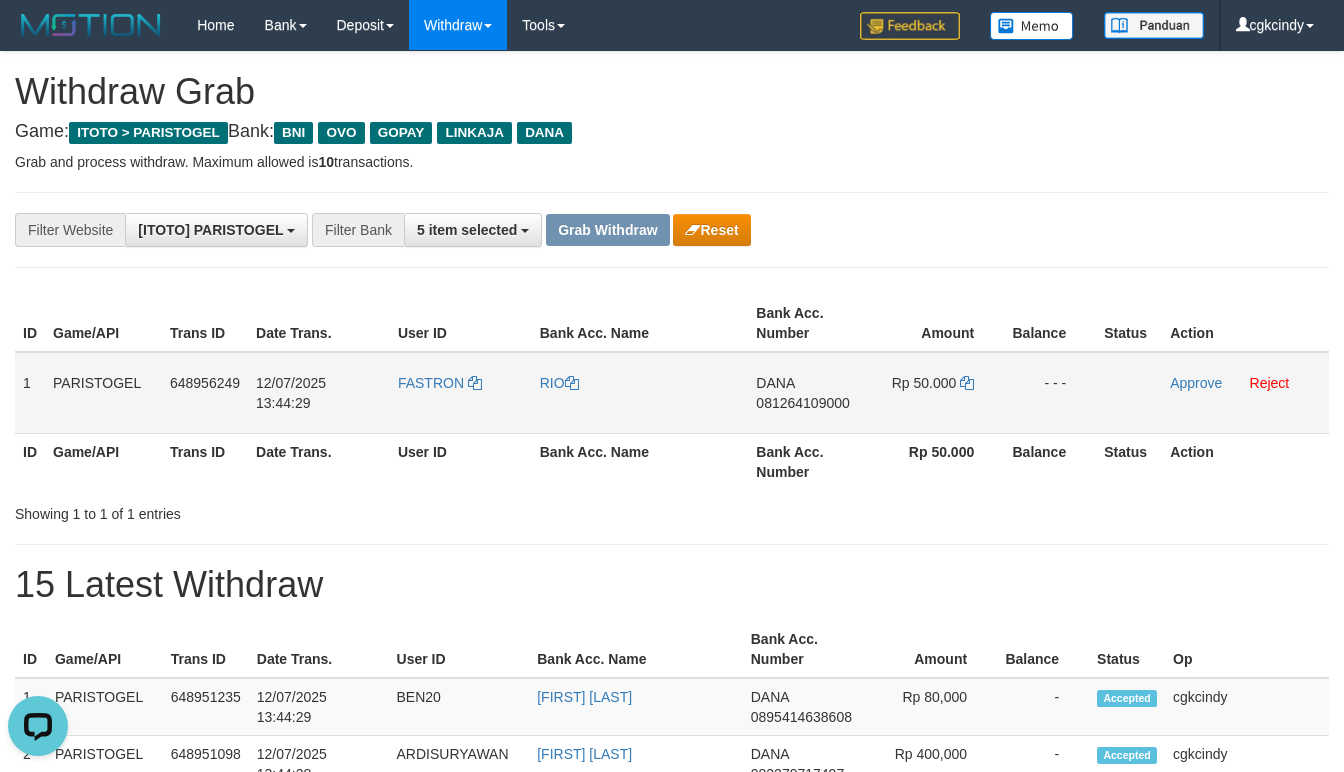 click on "- - -" at bounding box center [1050, 393] 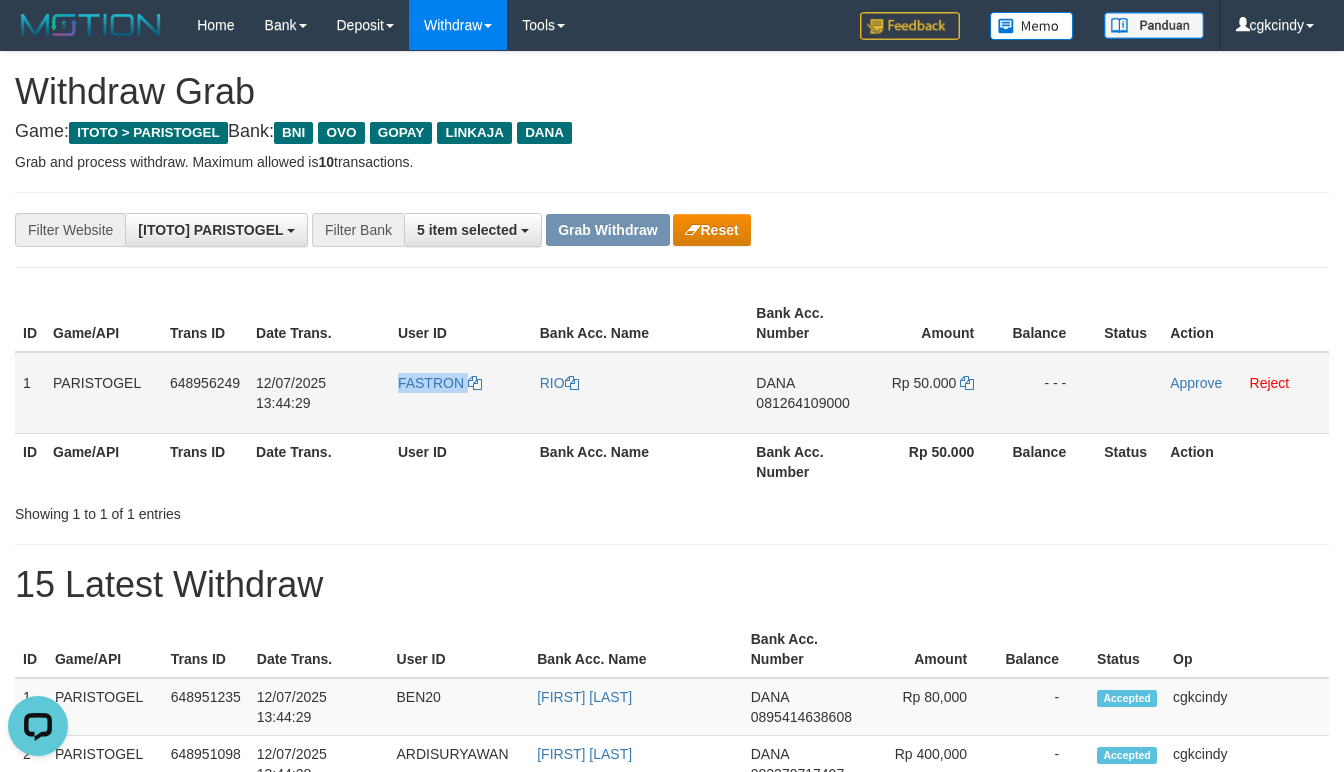 click on "FASTRON" at bounding box center (461, 393) 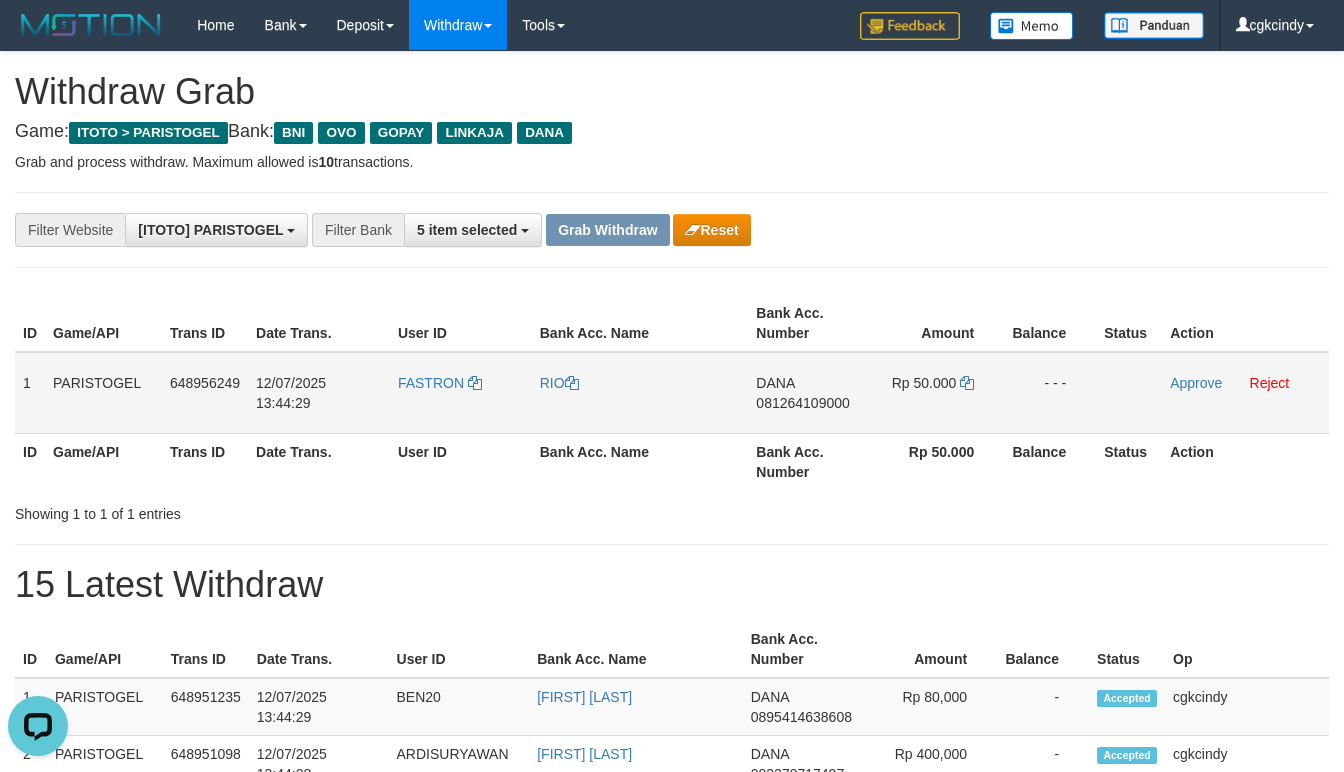 click on "FASTRON" at bounding box center (461, 393) 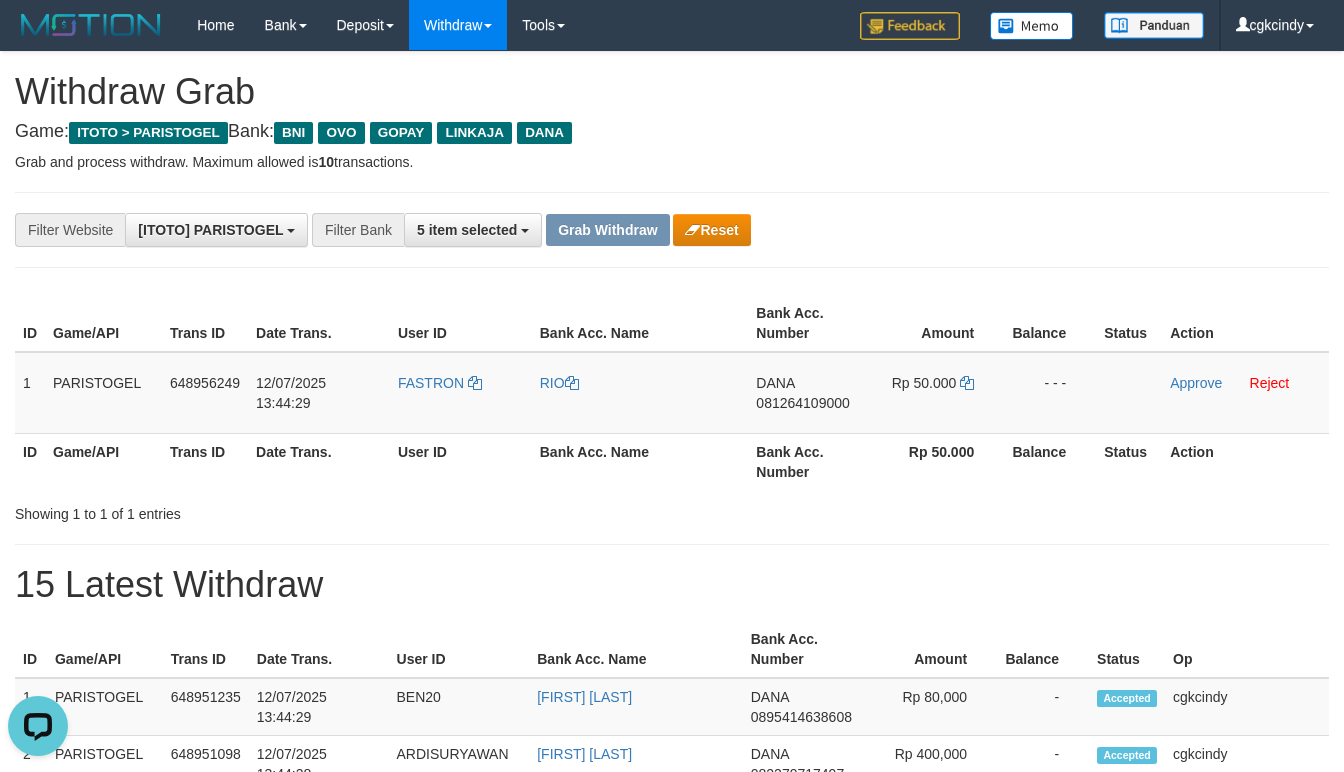 drag, startPoint x: 540, startPoint y: 410, endPoint x: 80, endPoint y: 489, distance: 466.7344 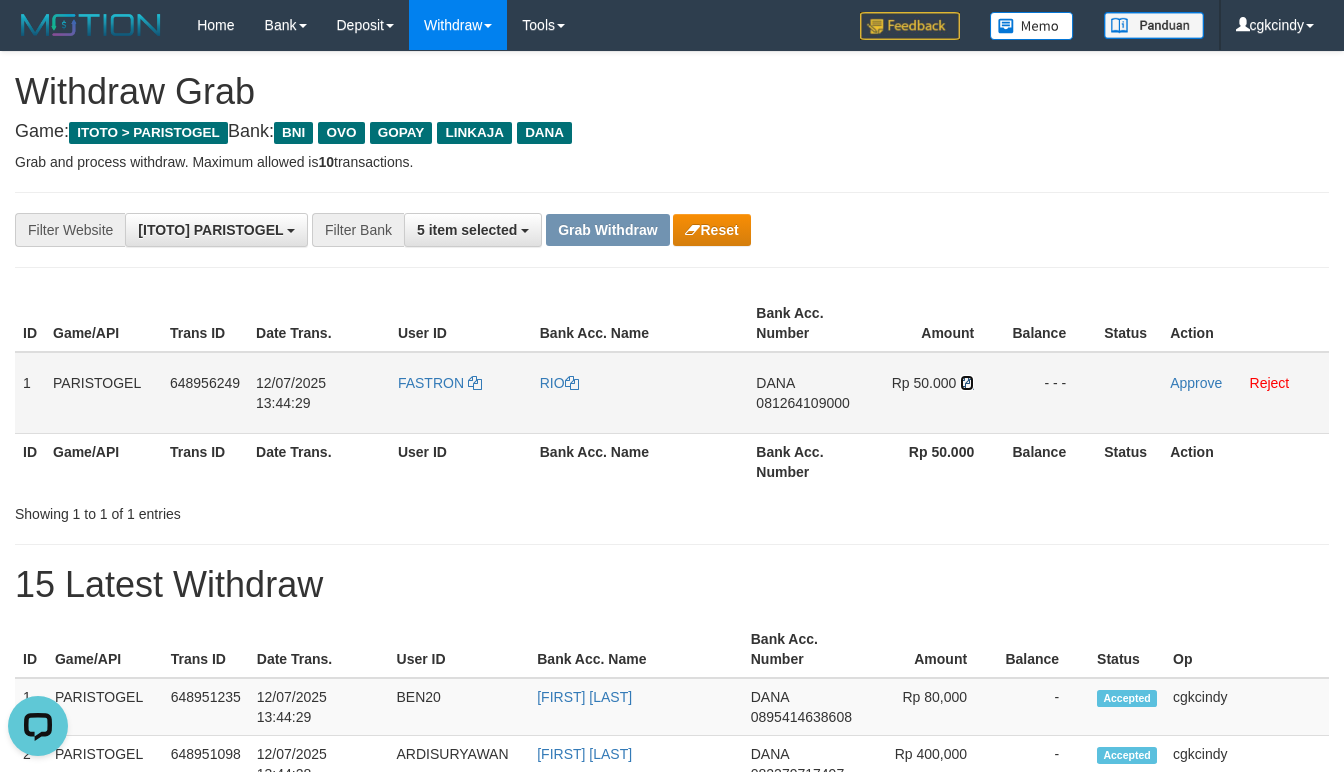 click at bounding box center [967, 383] 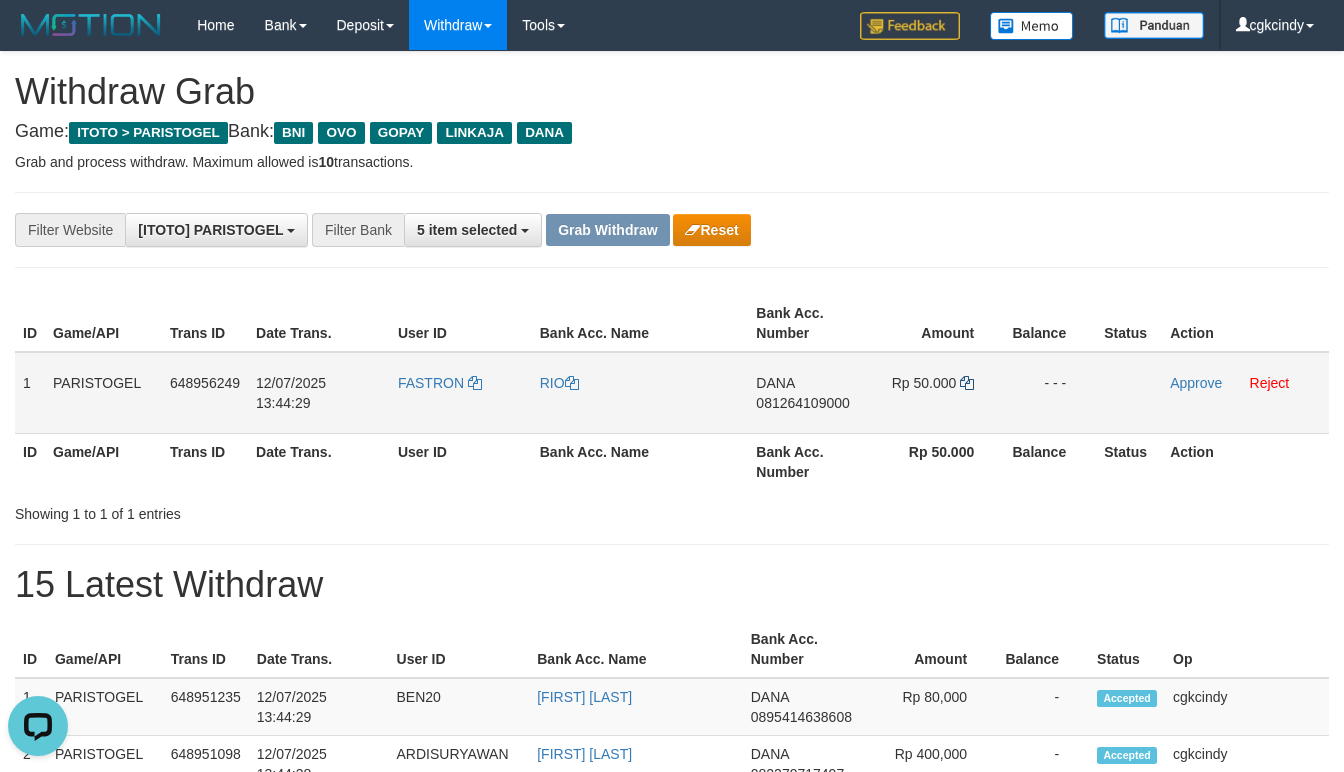 copy on "RIO" 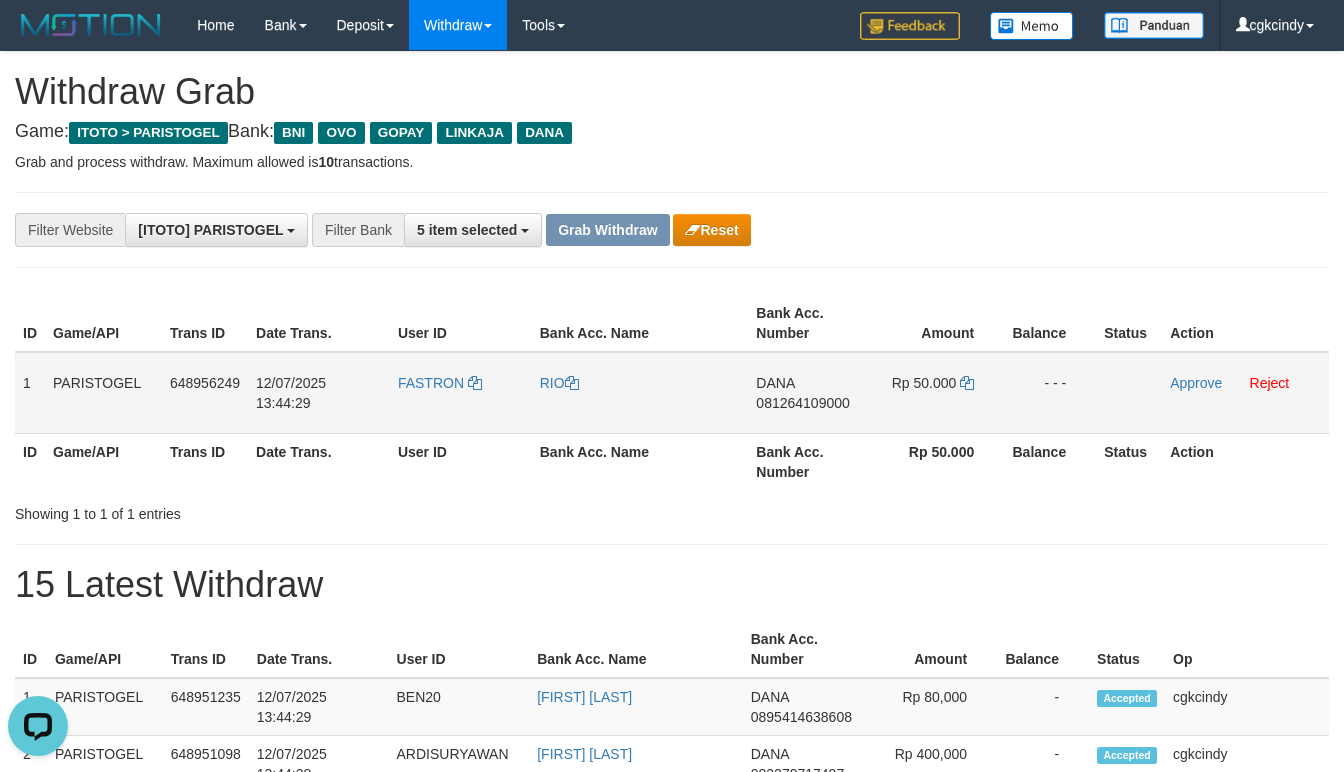 click on "Rp 50.000" at bounding box center (934, 393) 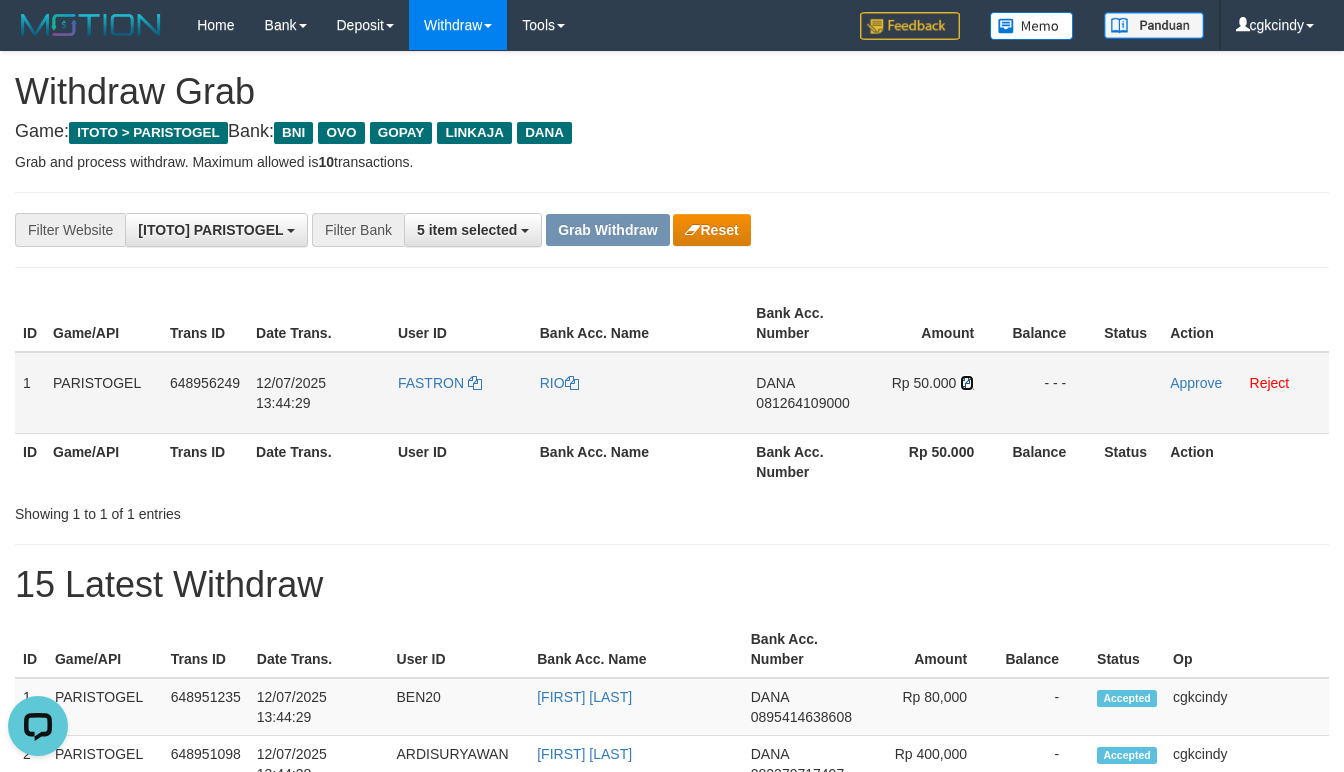 click at bounding box center [967, 383] 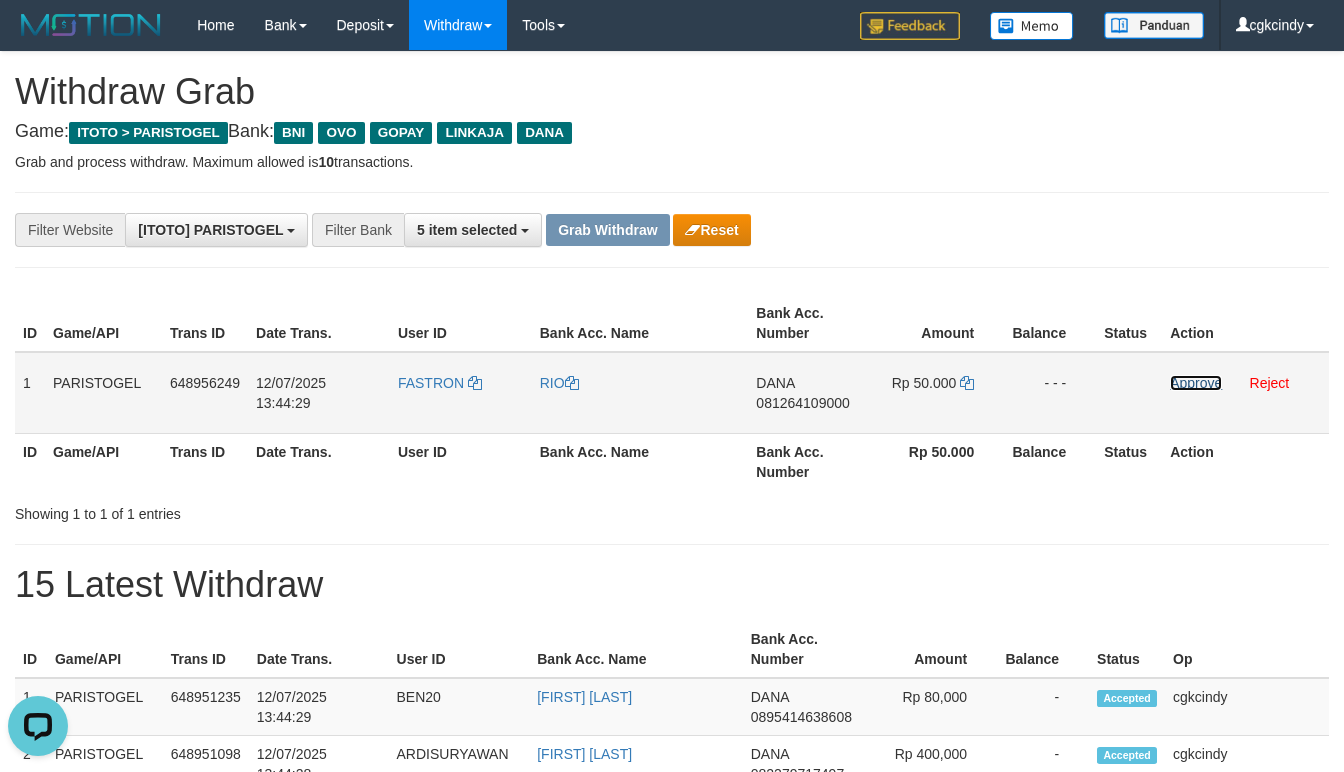 click on "Approve" at bounding box center [1196, 383] 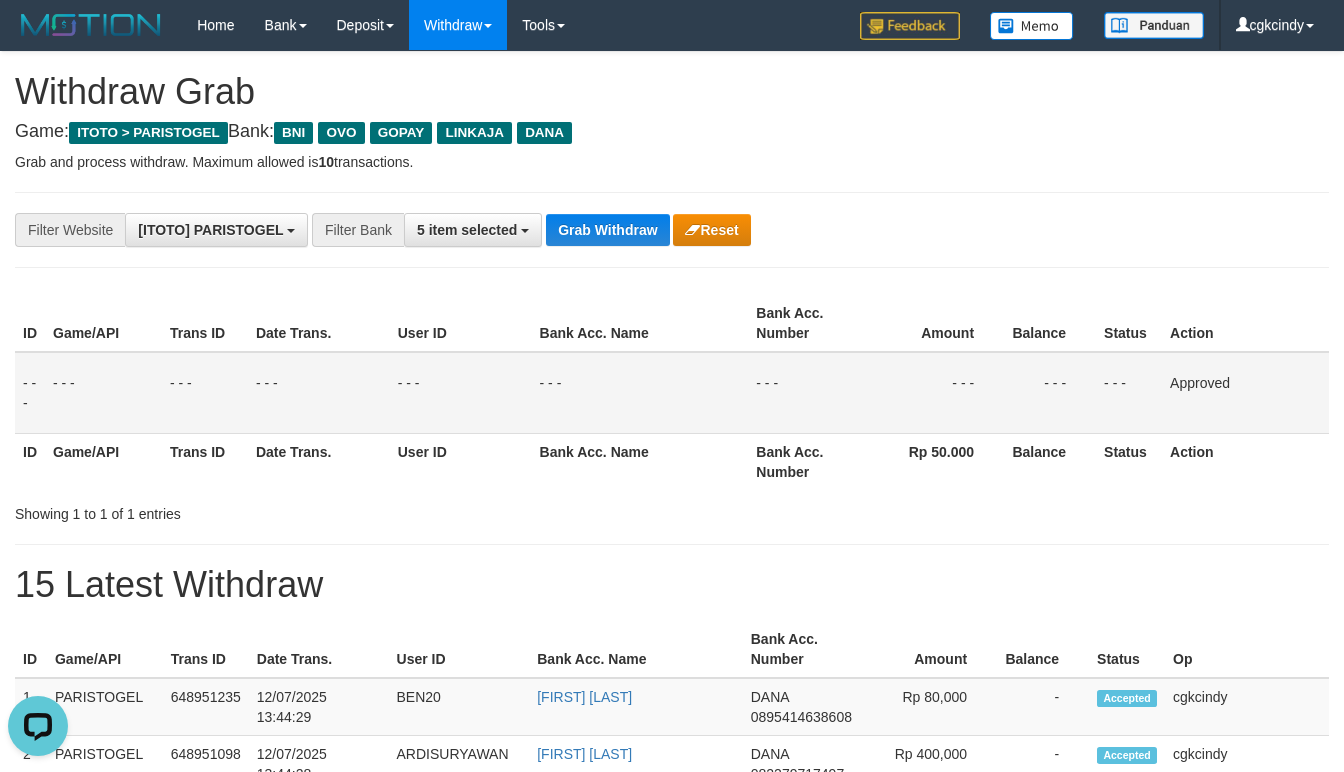 drag, startPoint x: 698, startPoint y: 309, endPoint x: 690, endPoint y: 296, distance: 15.264338 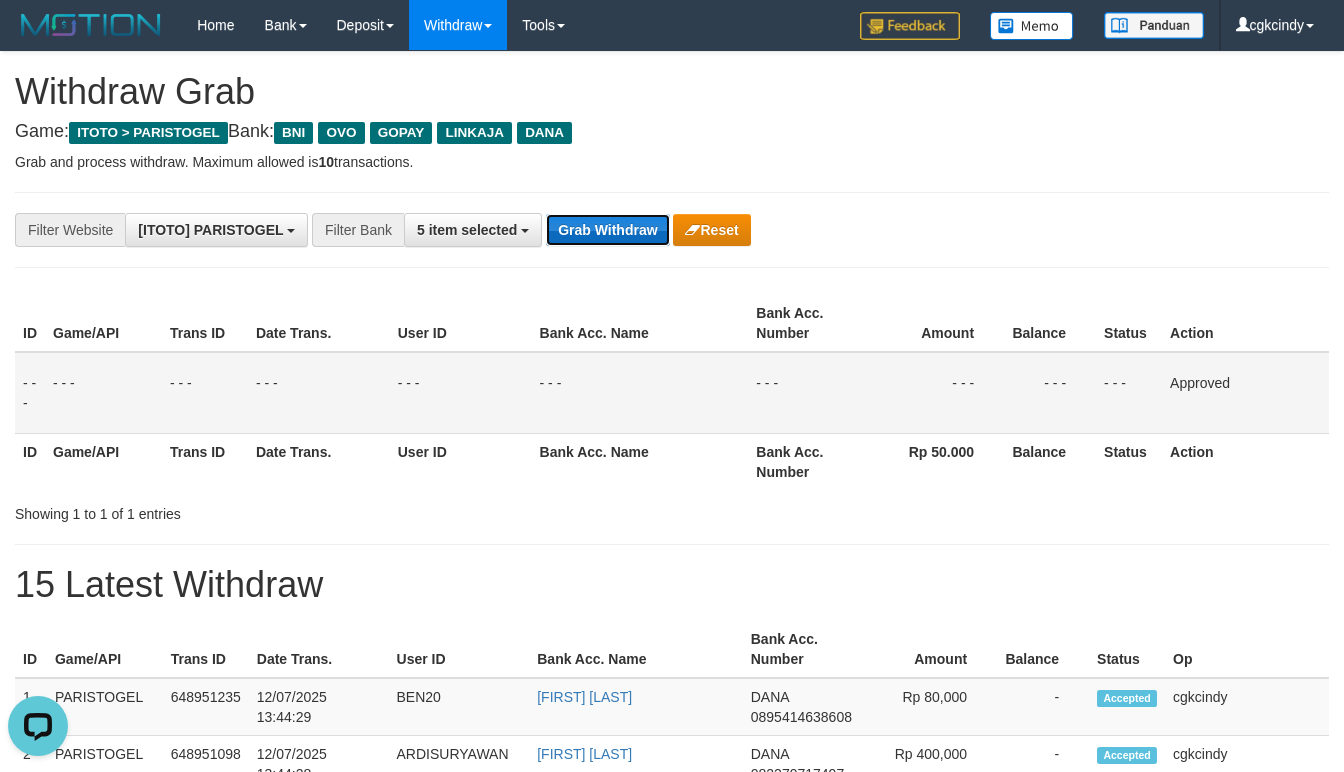 click on "Grab Withdraw" at bounding box center (607, 230) 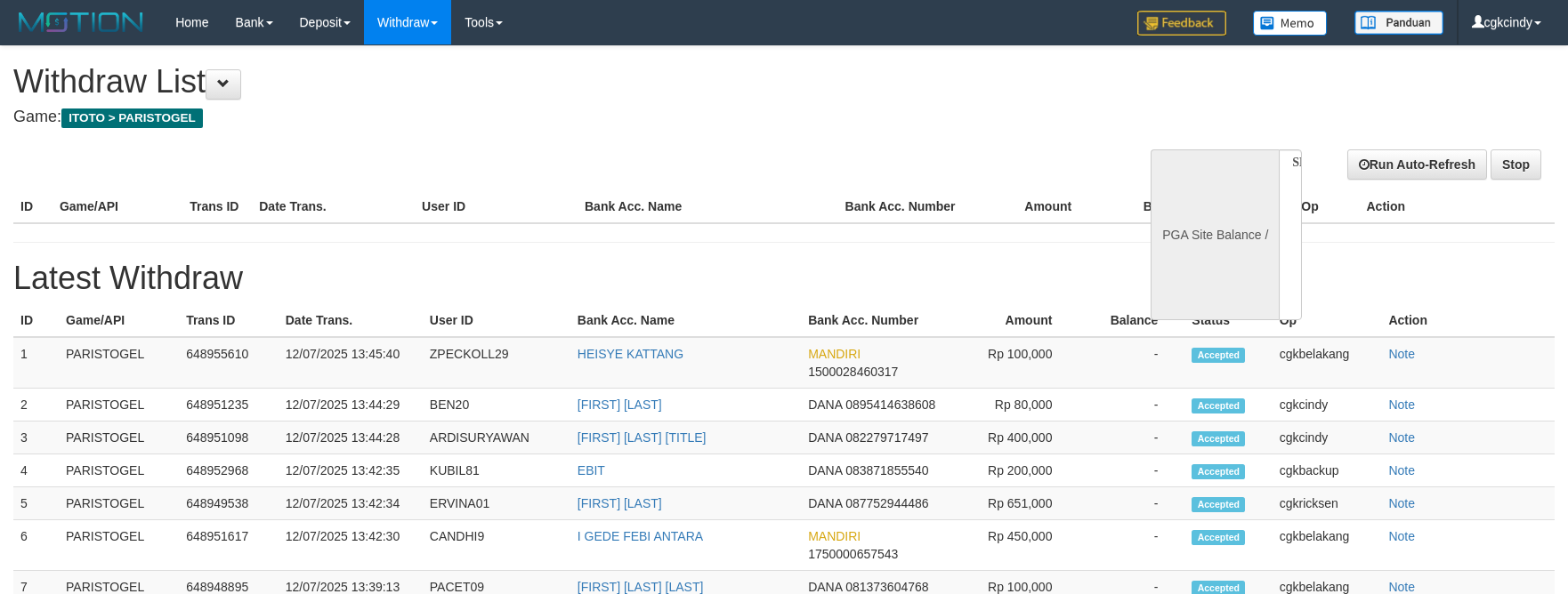 select 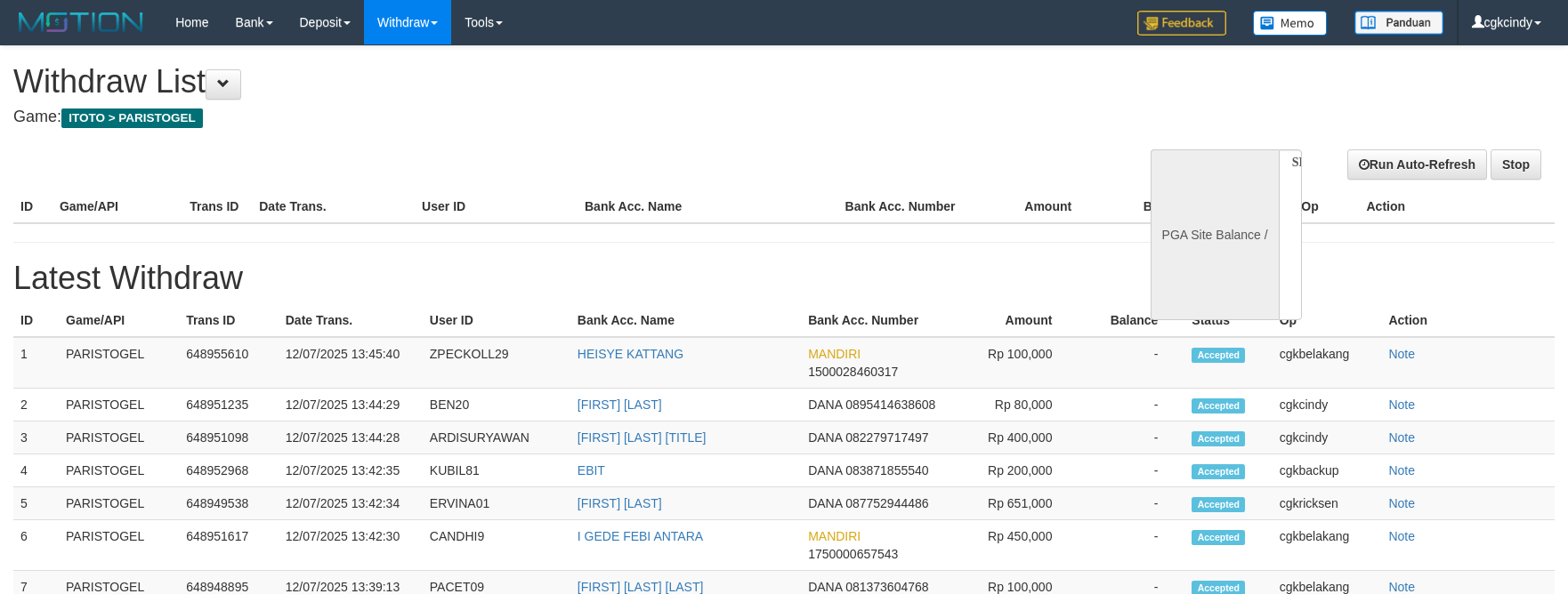 scroll, scrollTop: 0, scrollLeft: 0, axis: both 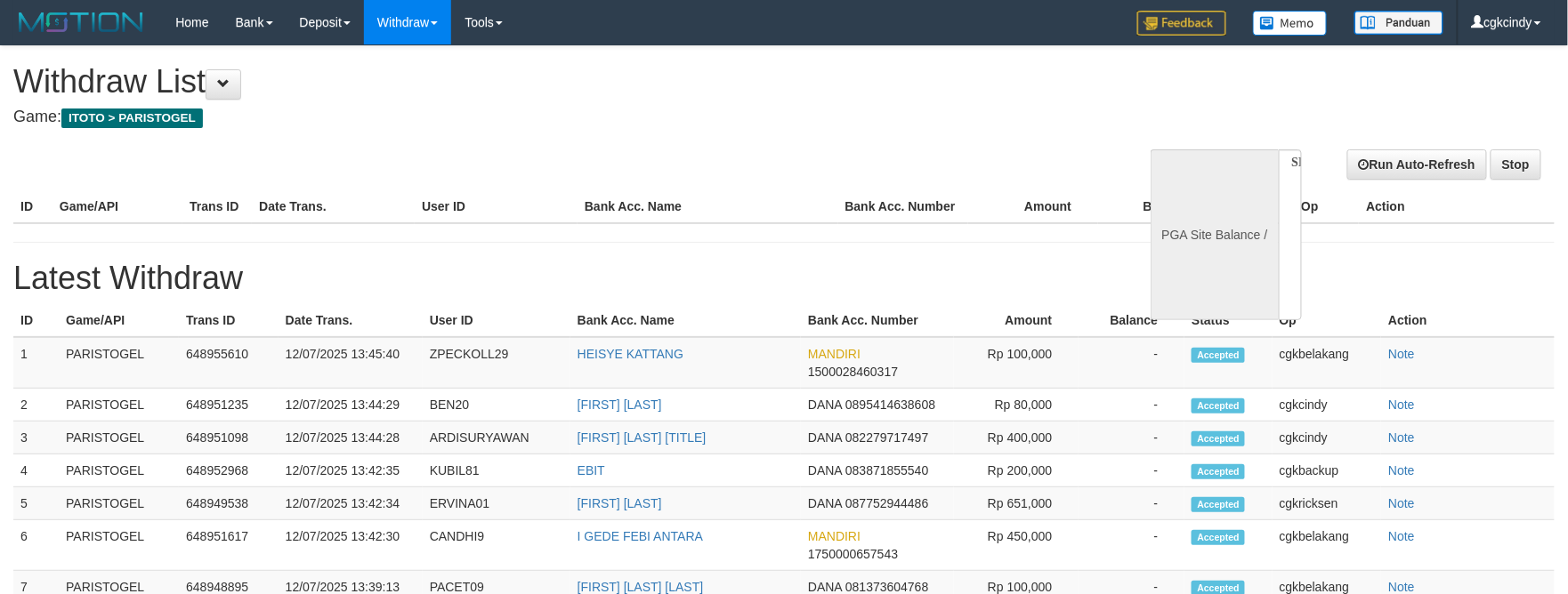 select on "**" 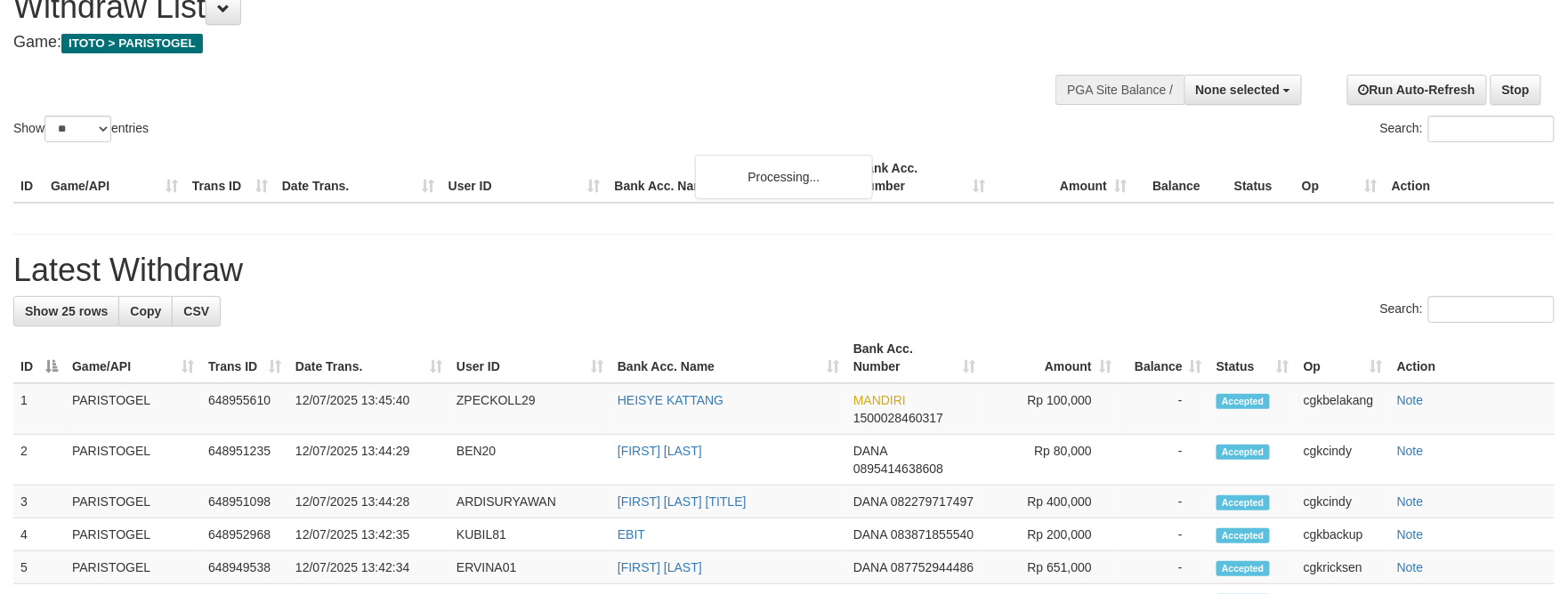 scroll, scrollTop: 1089, scrollLeft: 0, axis: vertical 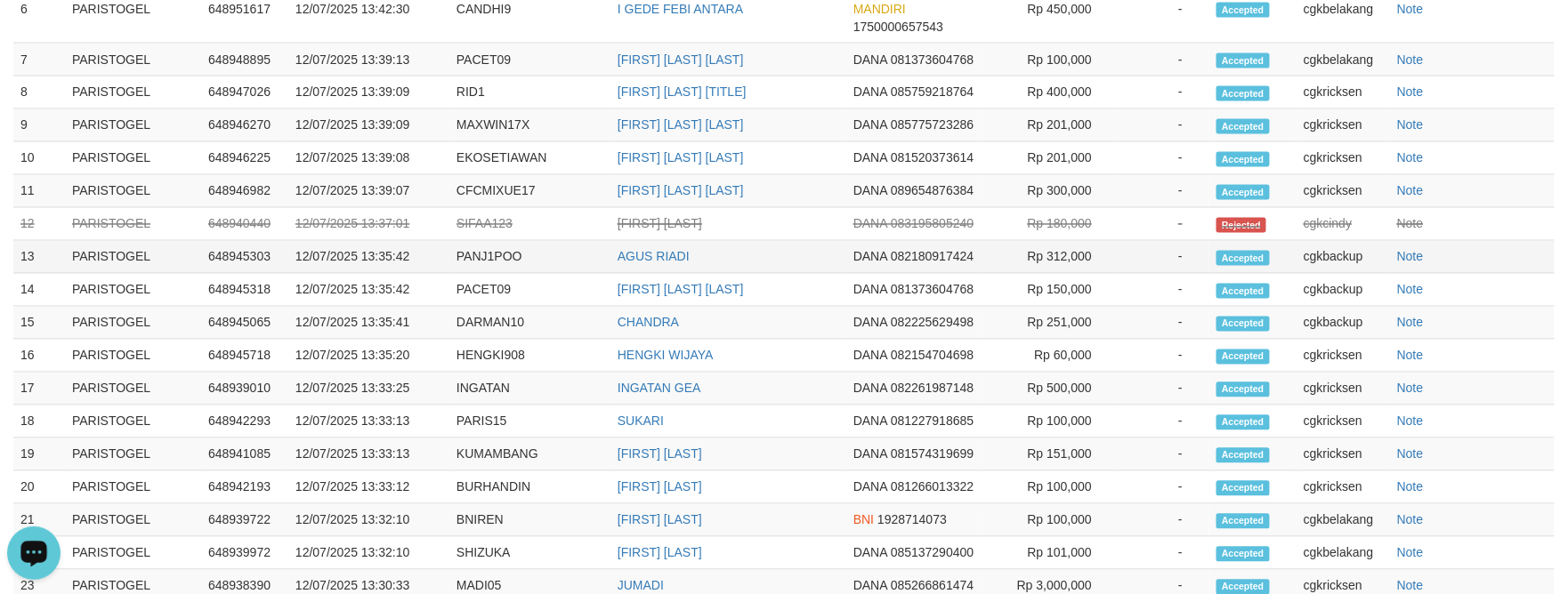 click on "cgkbackup" at bounding box center (1343, 257) 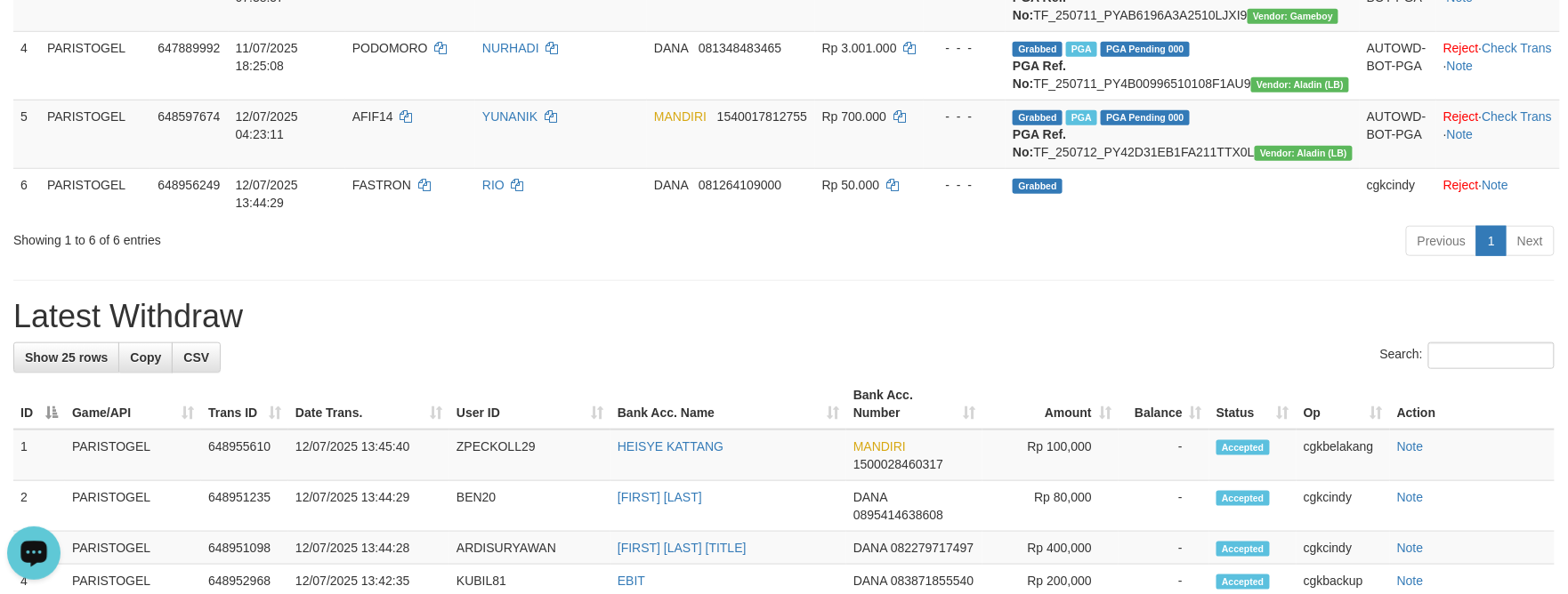 scroll, scrollTop: 378, scrollLeft: 0, axis: vertical 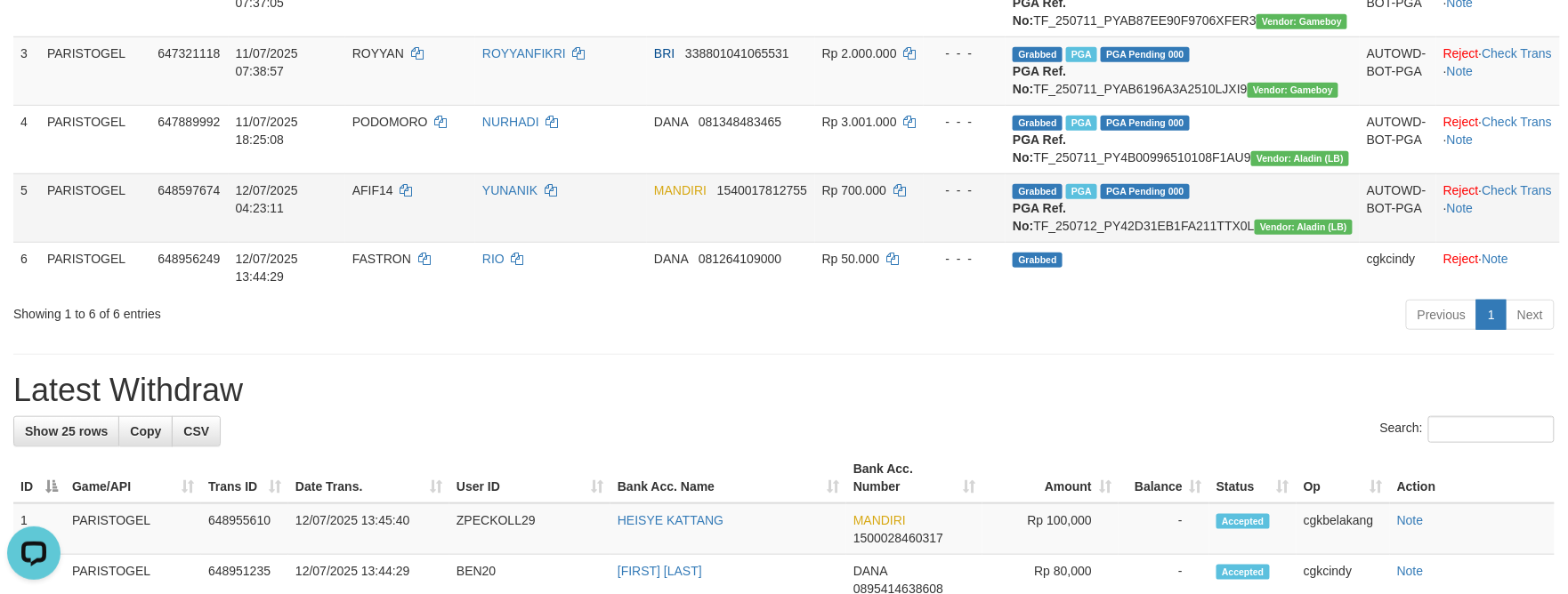 drag, startPoint x: 638, startPoint y: 249, endPoint x: 812, endPoint y: 302, distance: 181.89283 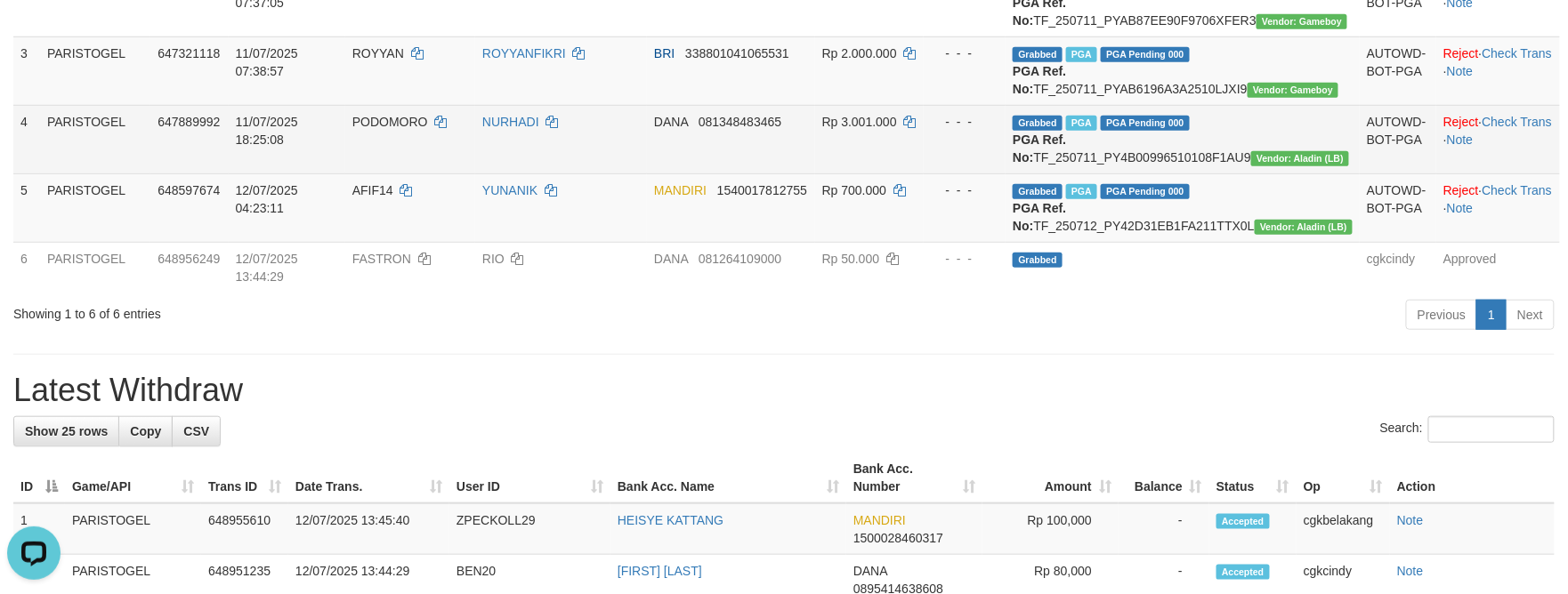 click on "DANA     081348483465" at bounding box center [731, 139] 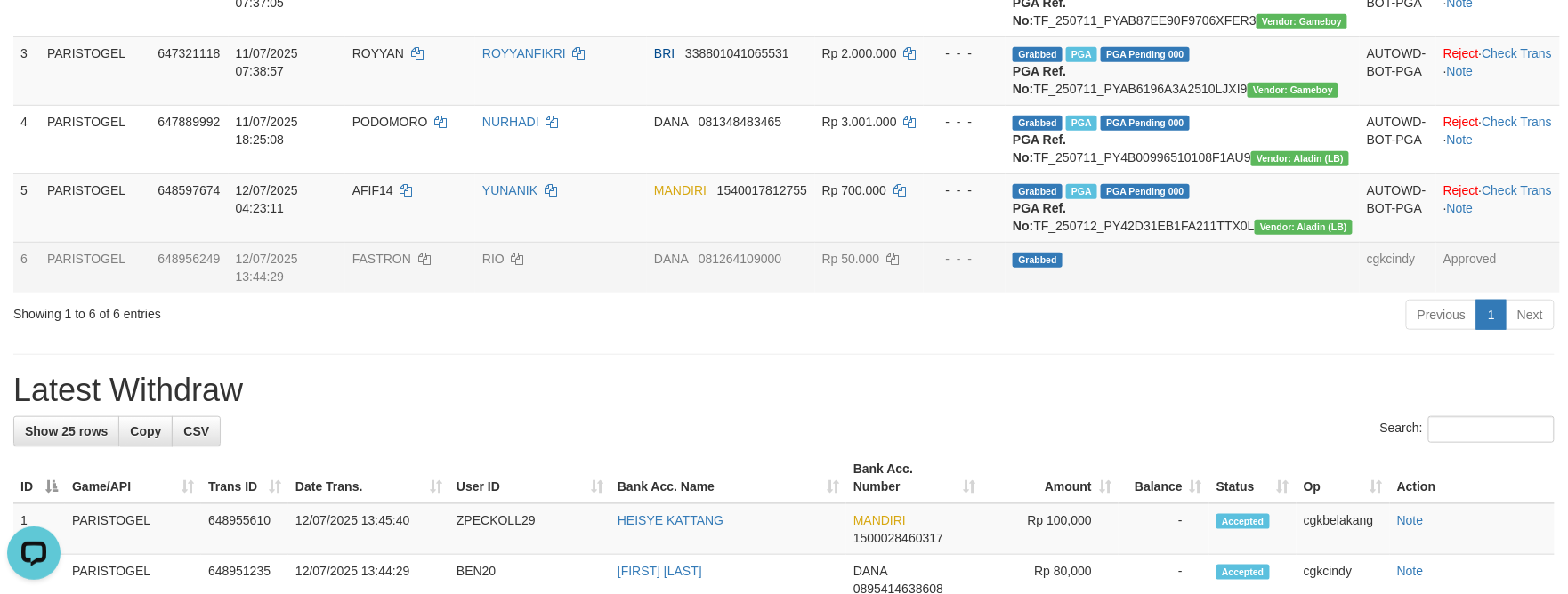 drag, startPoint x: 734, startPoint y: 346, endPoint x: 781, endPoint y: 345, distance: 47.010637 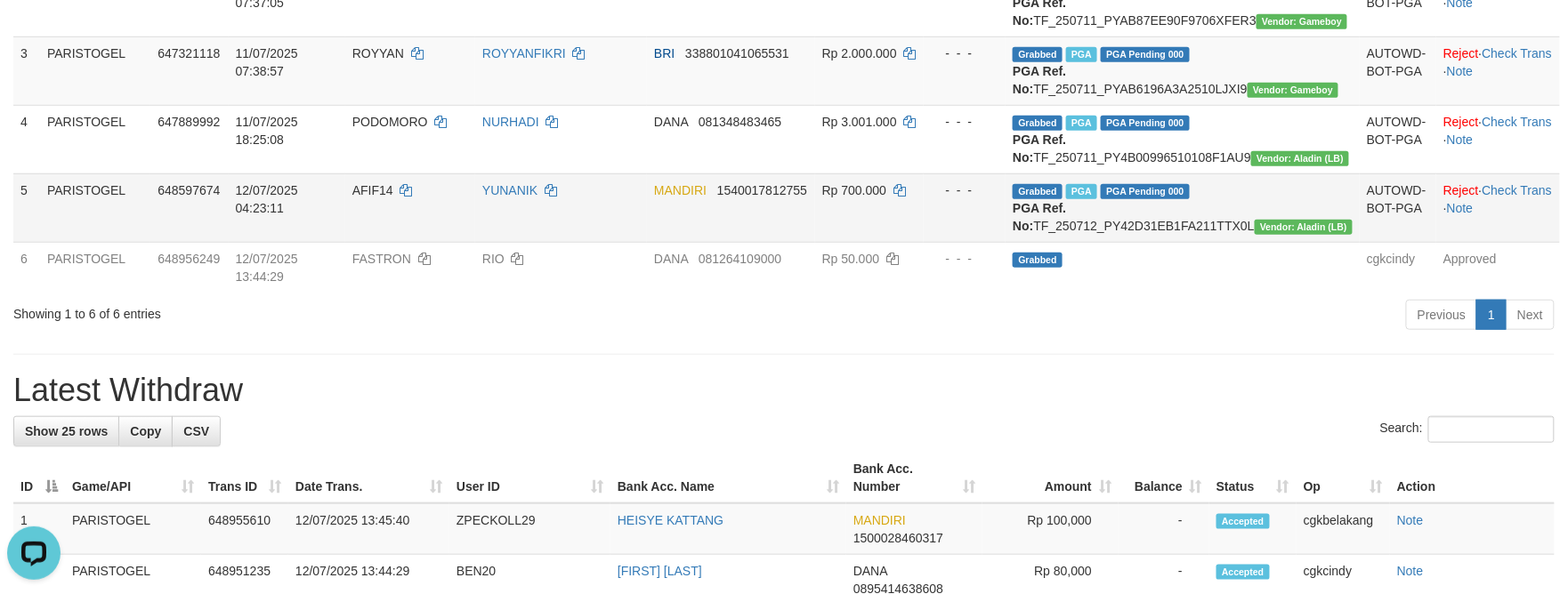click on "Rp 50.000" at bounding box center [851, 259] 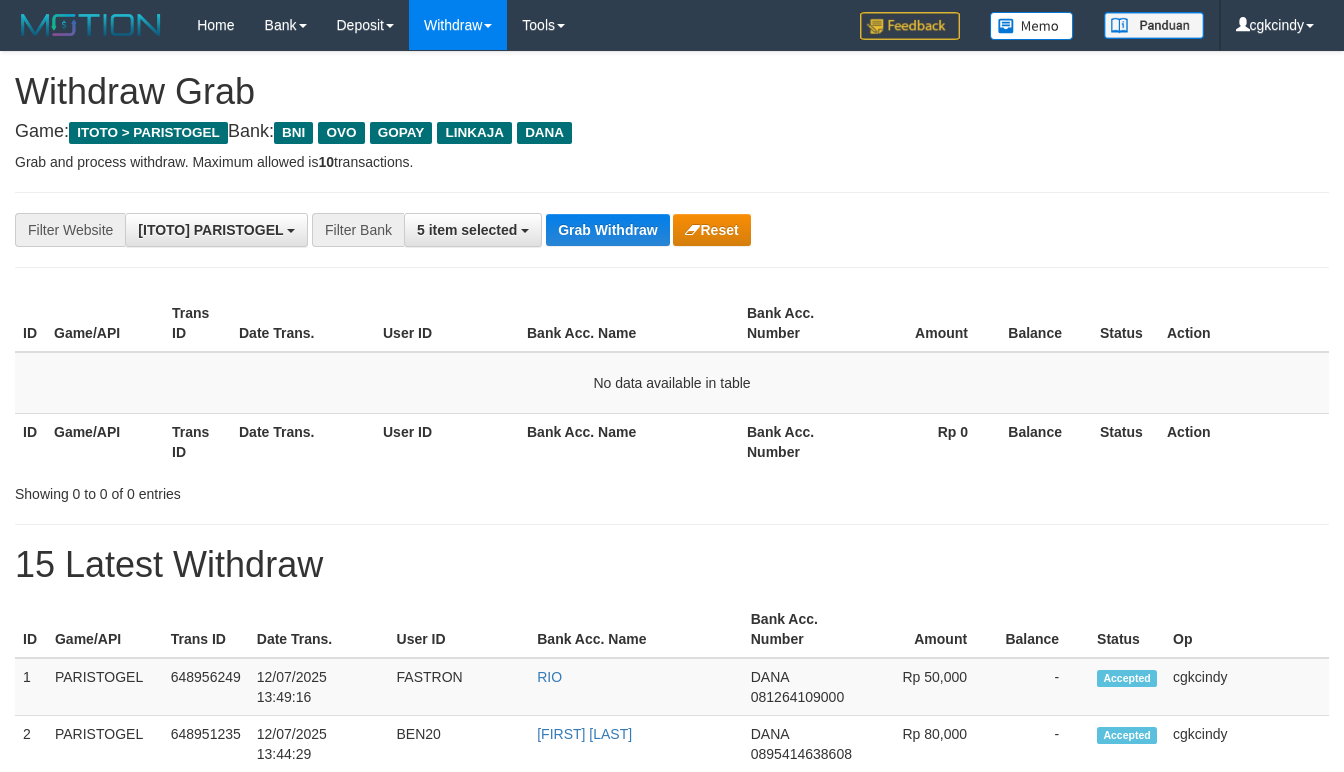 scroll, scrollTop: 0, scrollLeft: 0, axis: both 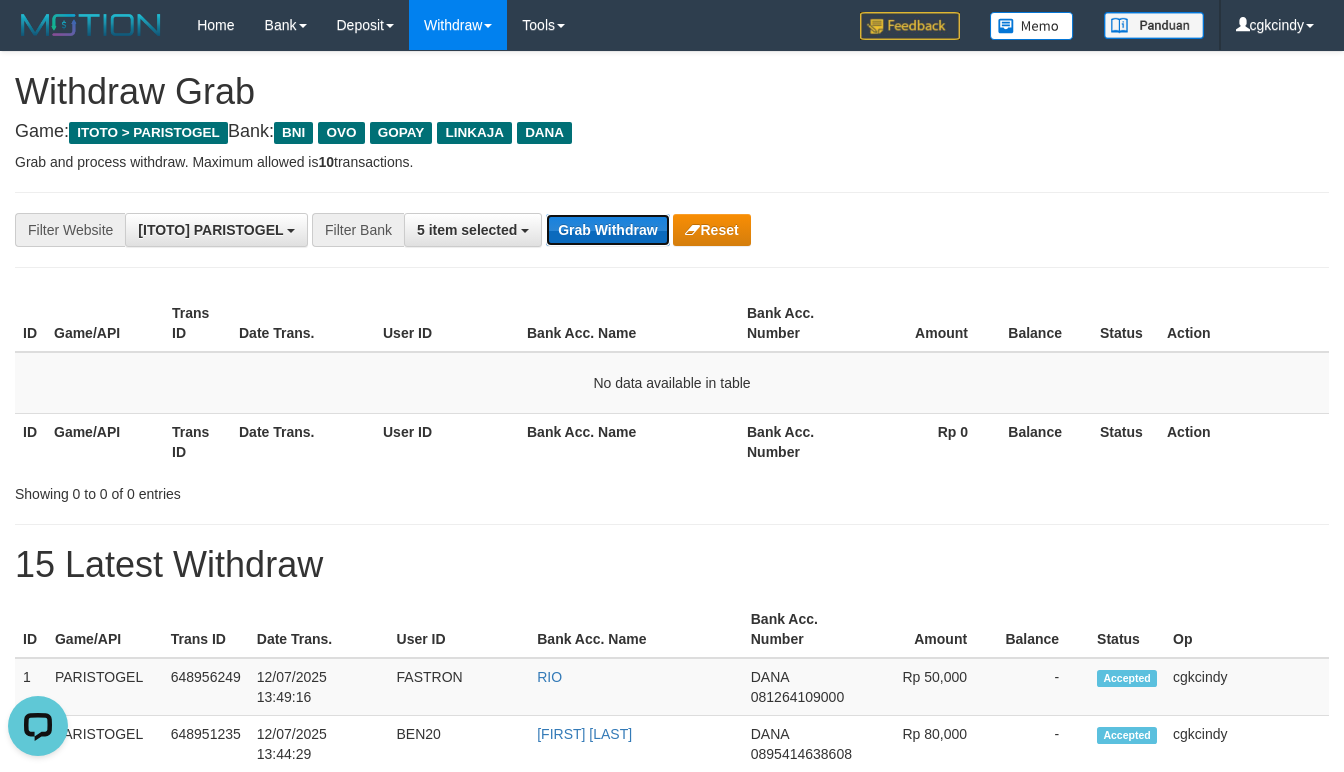 click on "Grab Withdraw" at bounding box center [607, 230] 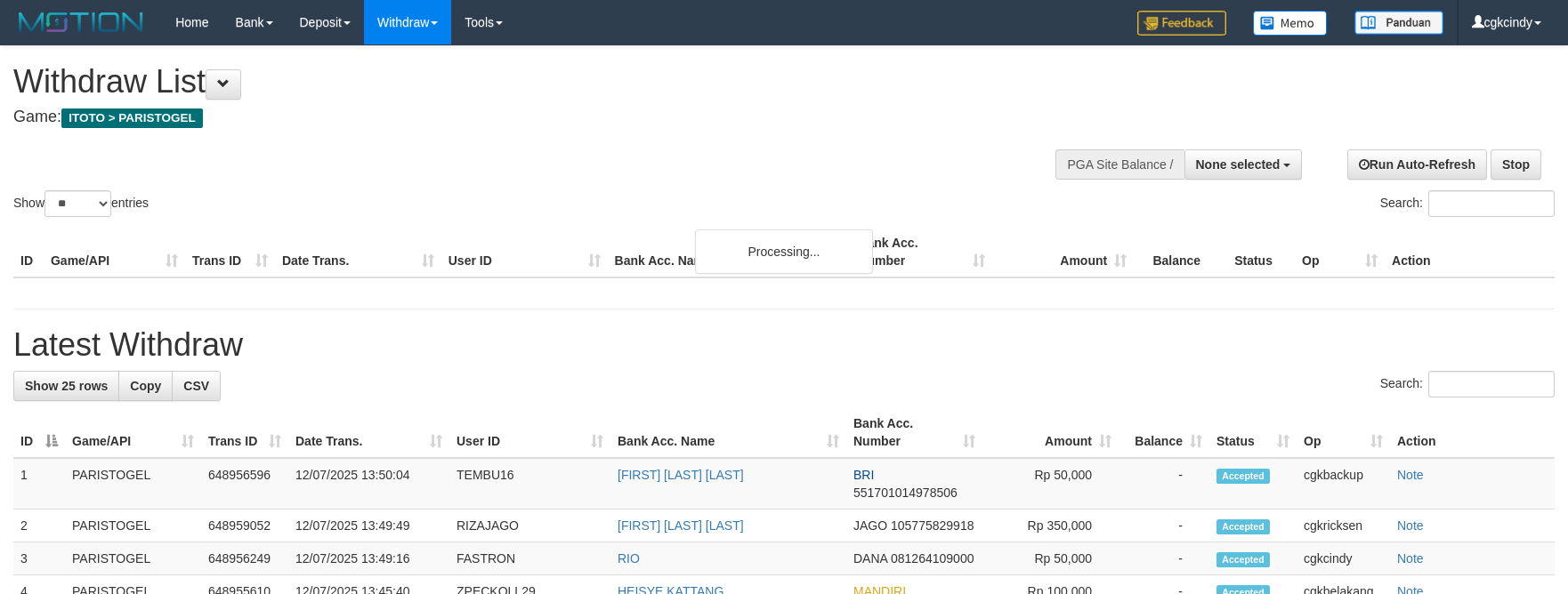 select 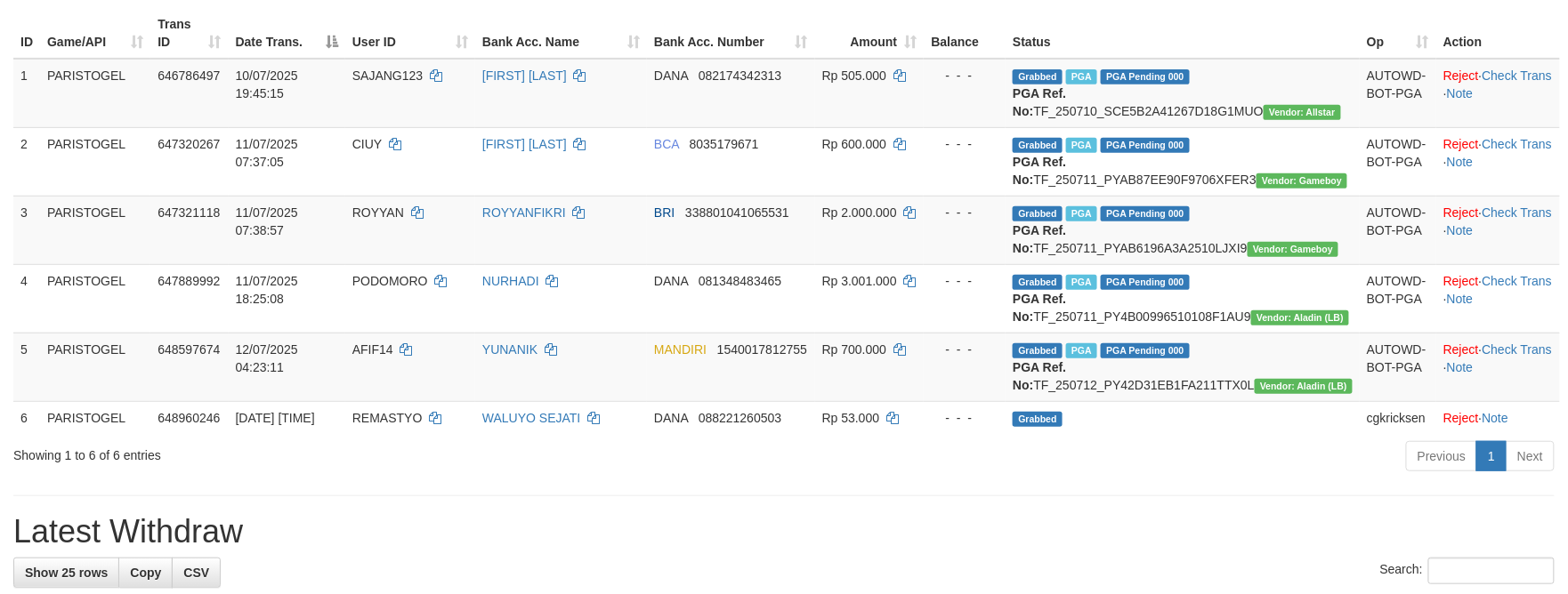 scroll, scrollTop: 0, scrollLeft: 0, axis: both 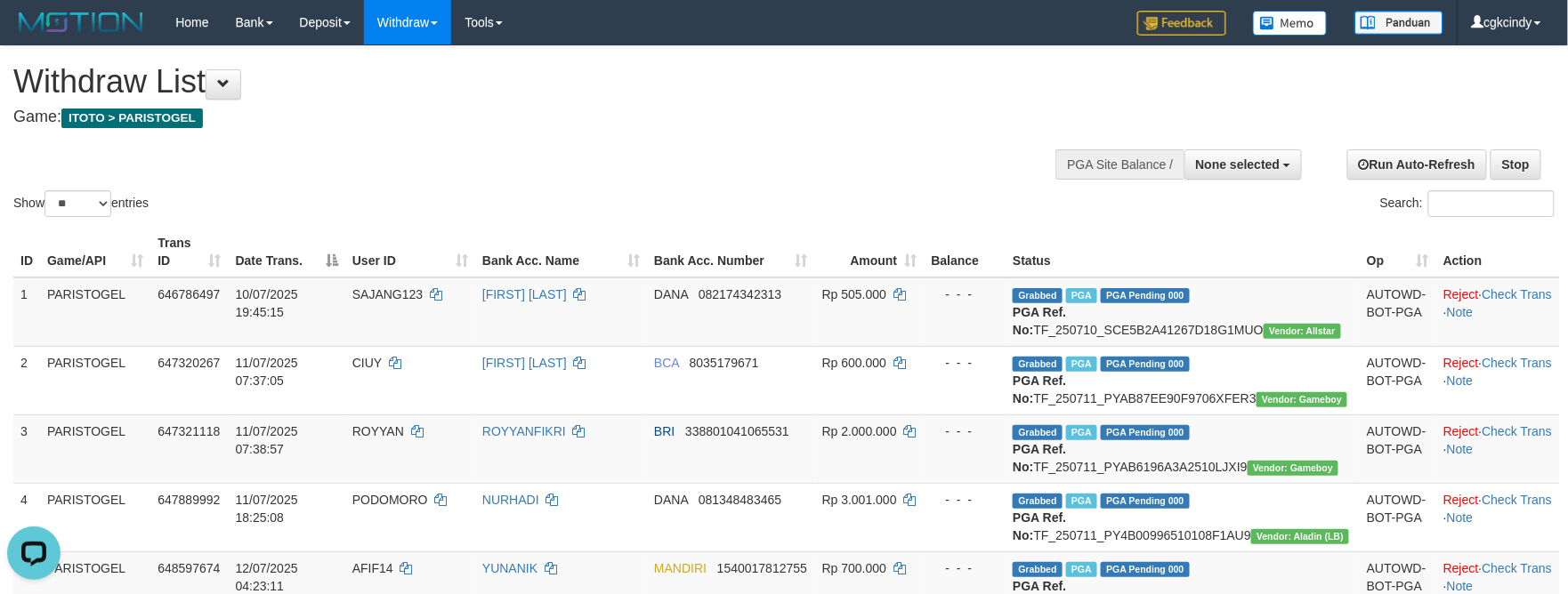 click on "Withdraw List" at bounding box center [521, 82] 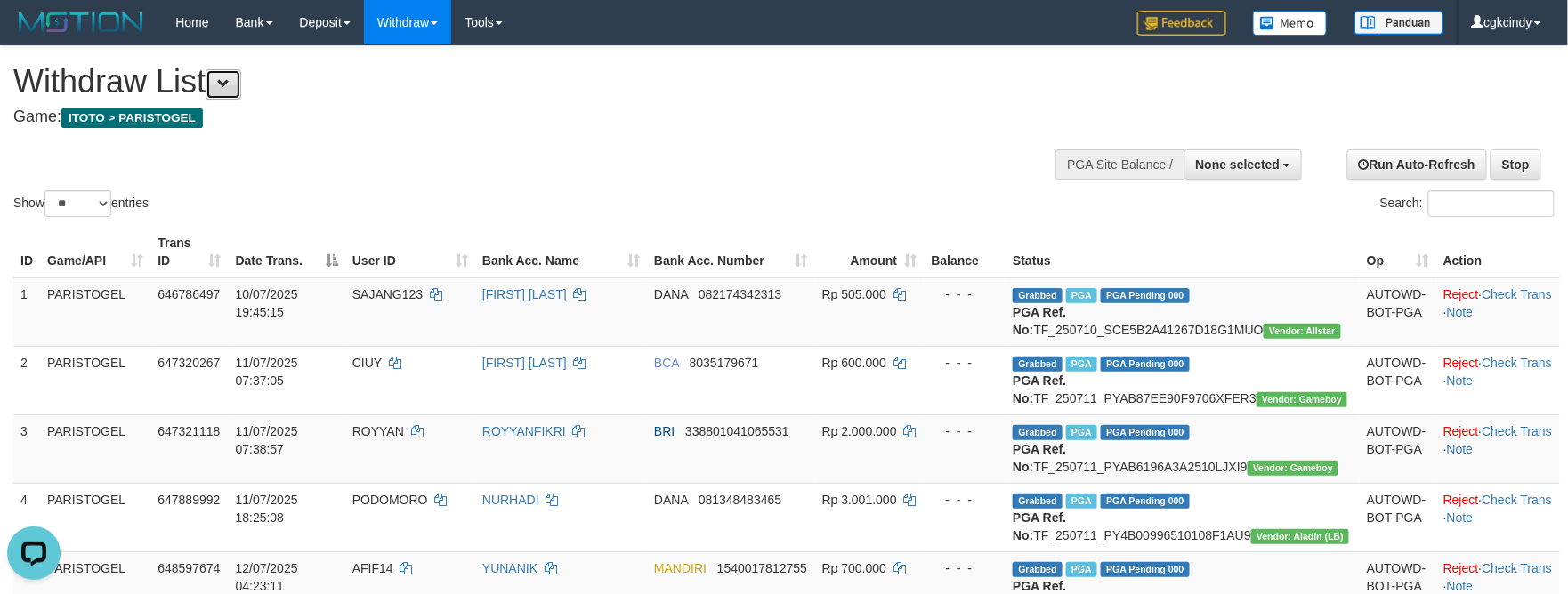 click at bounding box center [223, 84] 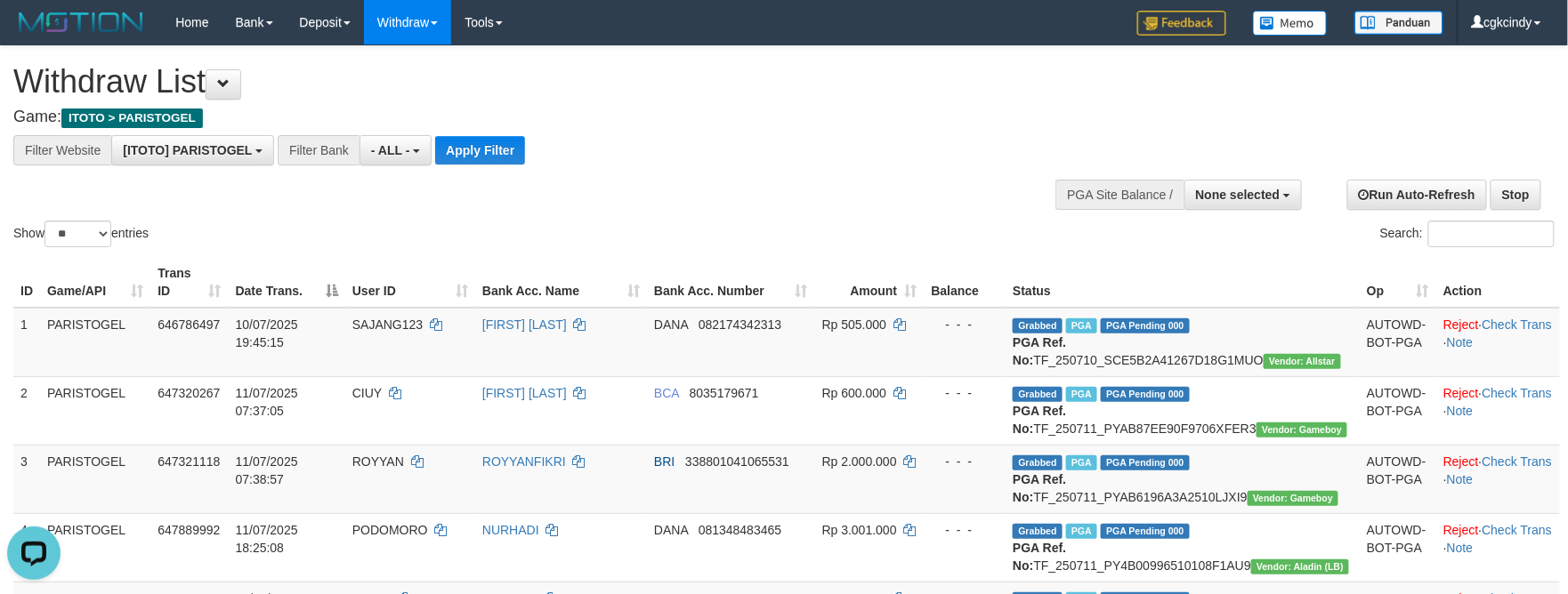 drag, startPoint x: 432, startPoint y: 44, endPoint x: 436, endPoint y: 30, distance: 14.56022 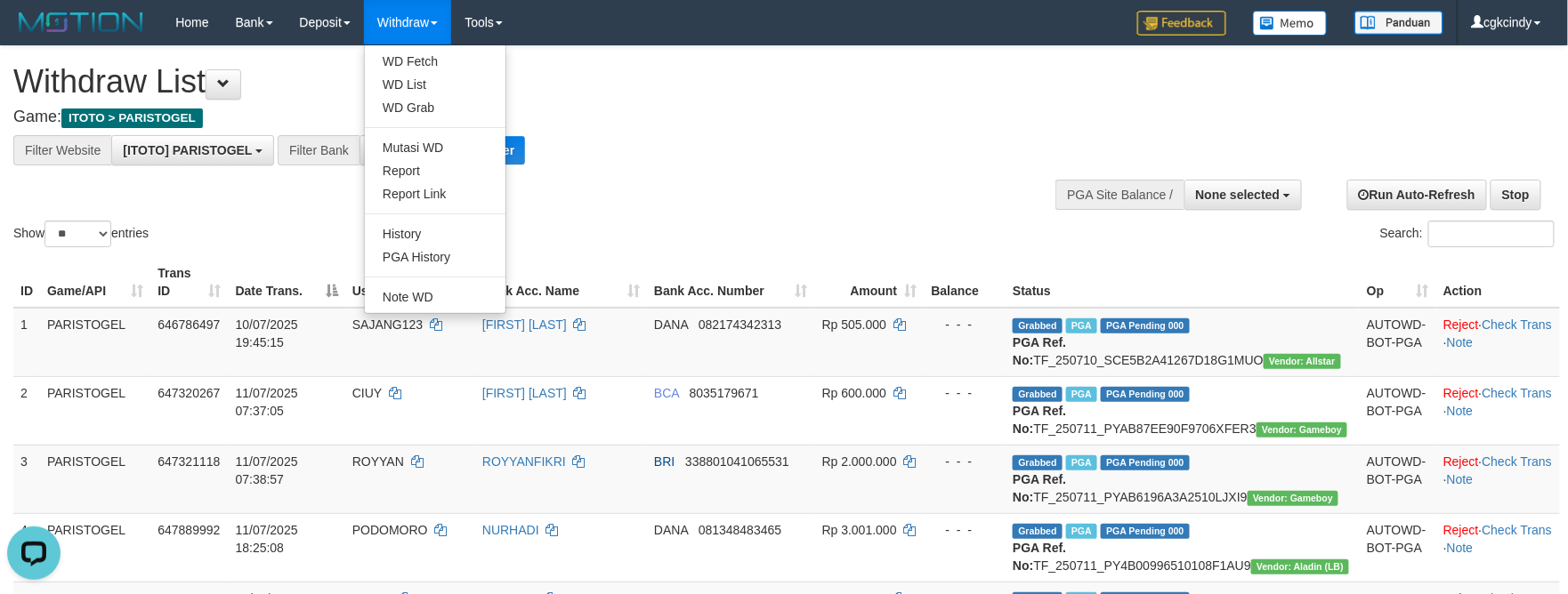 click on "Withdraw" at bounding box center [408, 22] 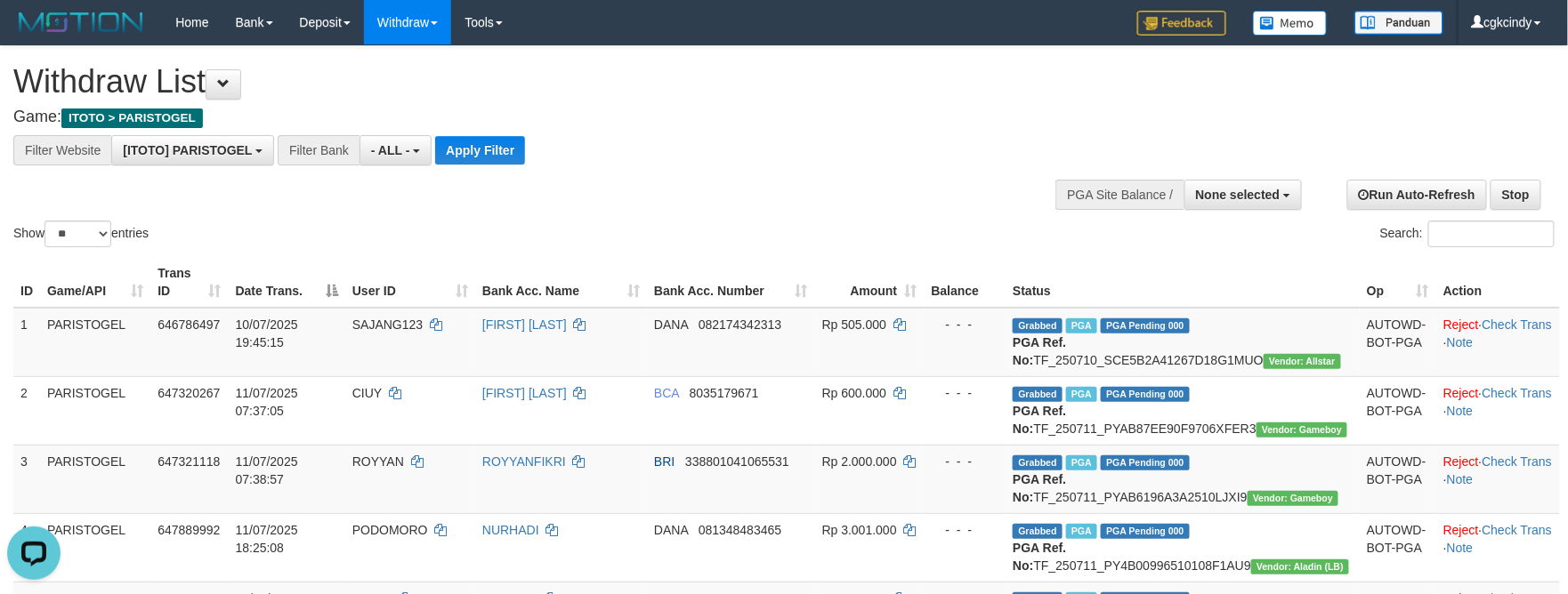 click on "Withdraw" at bounding box center [408, 22] 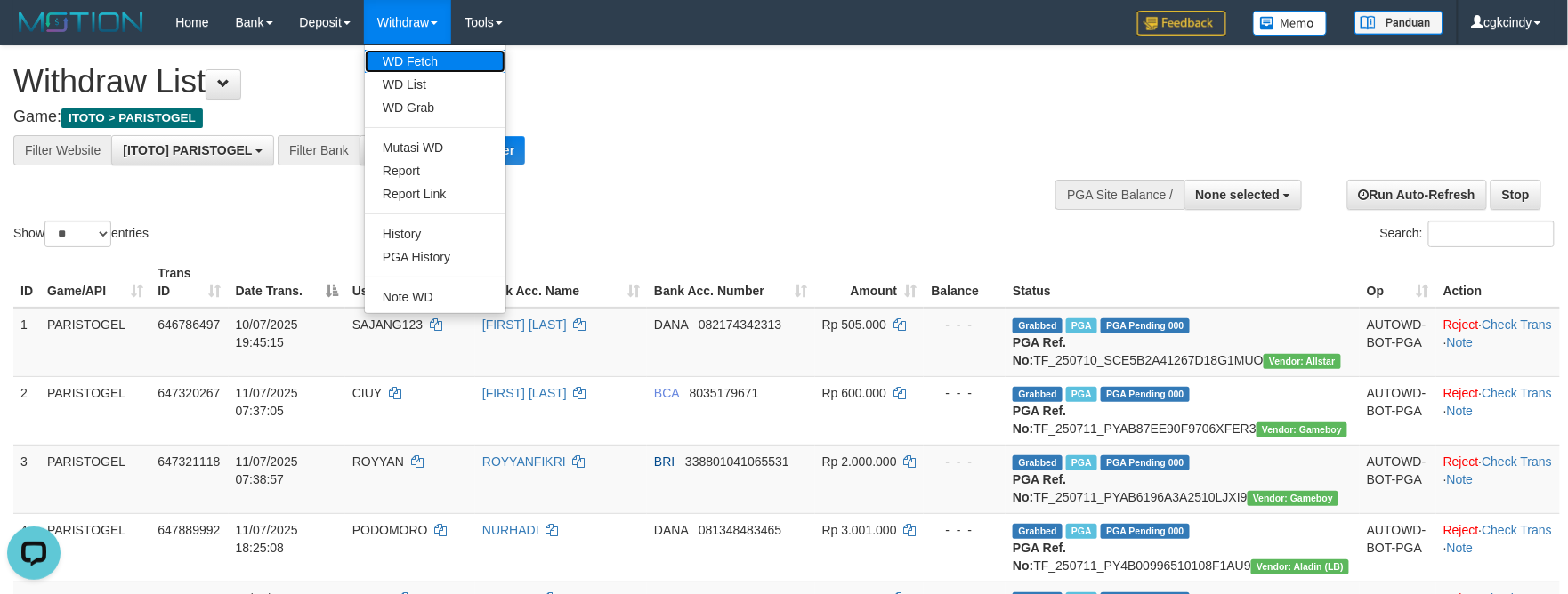 click on "WD Fetch" at bounding box center [435, 61] 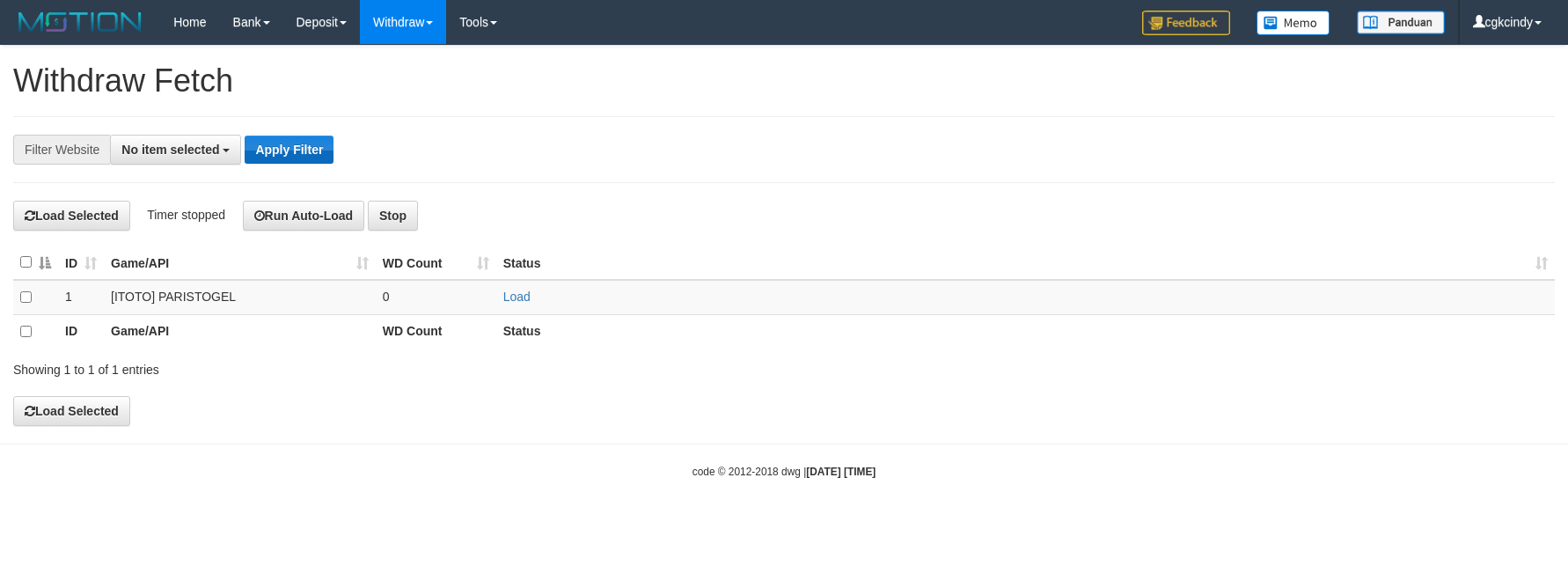 scroll, scrollTop: 0, scrollLeft: 0, axis: both 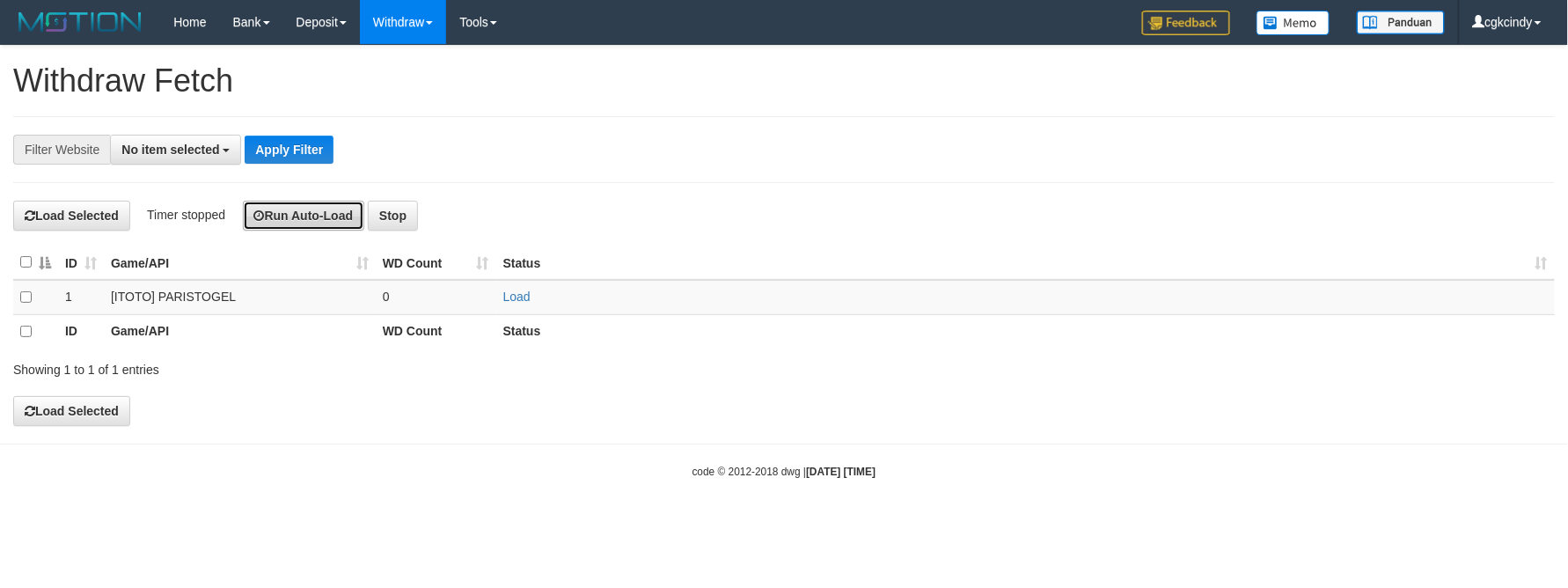 click on "Run Auto-Load" at bounding box center [304, 216] 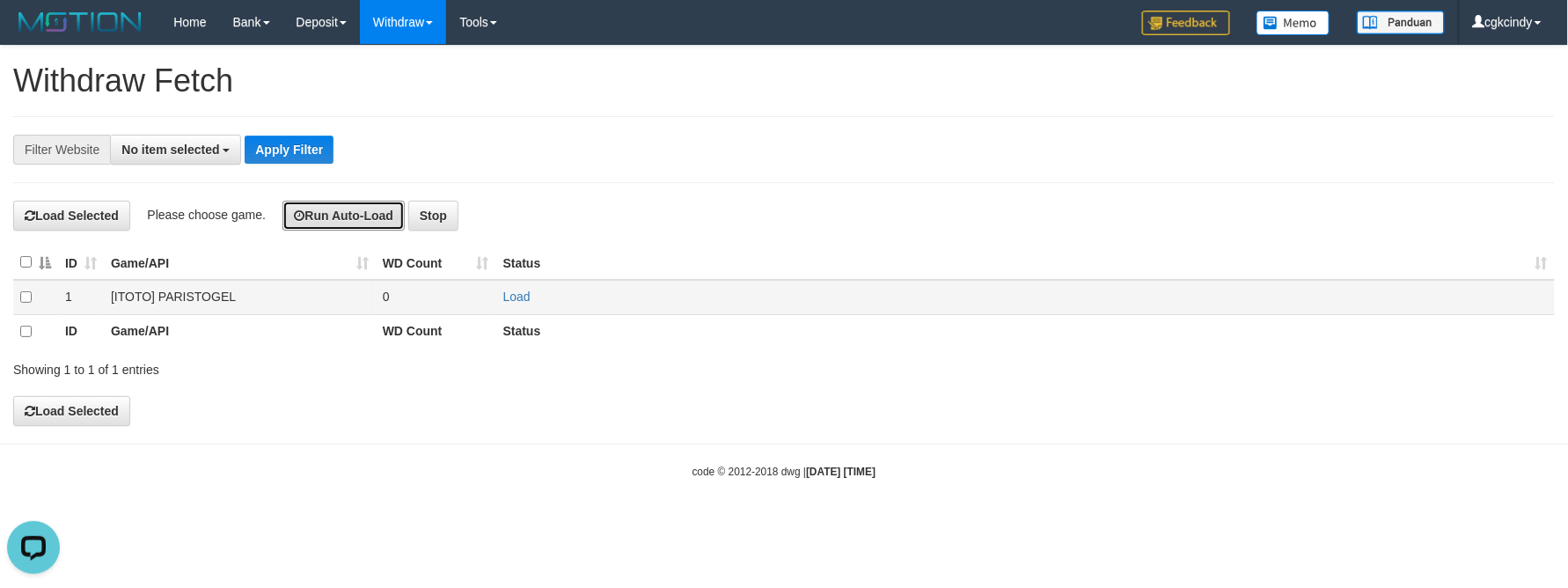 scroll, scrollTop: 0, scrollLeft: 0, axis: both 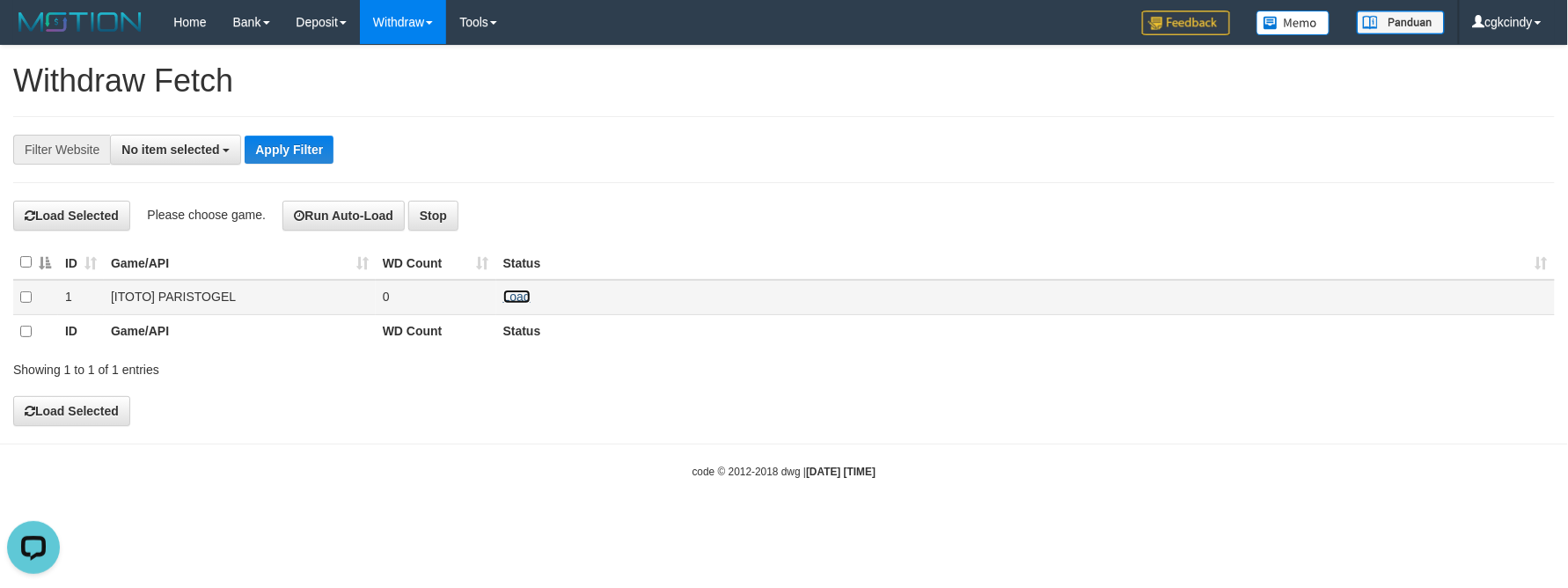 click on "Load" at bounding box center (517, 297) 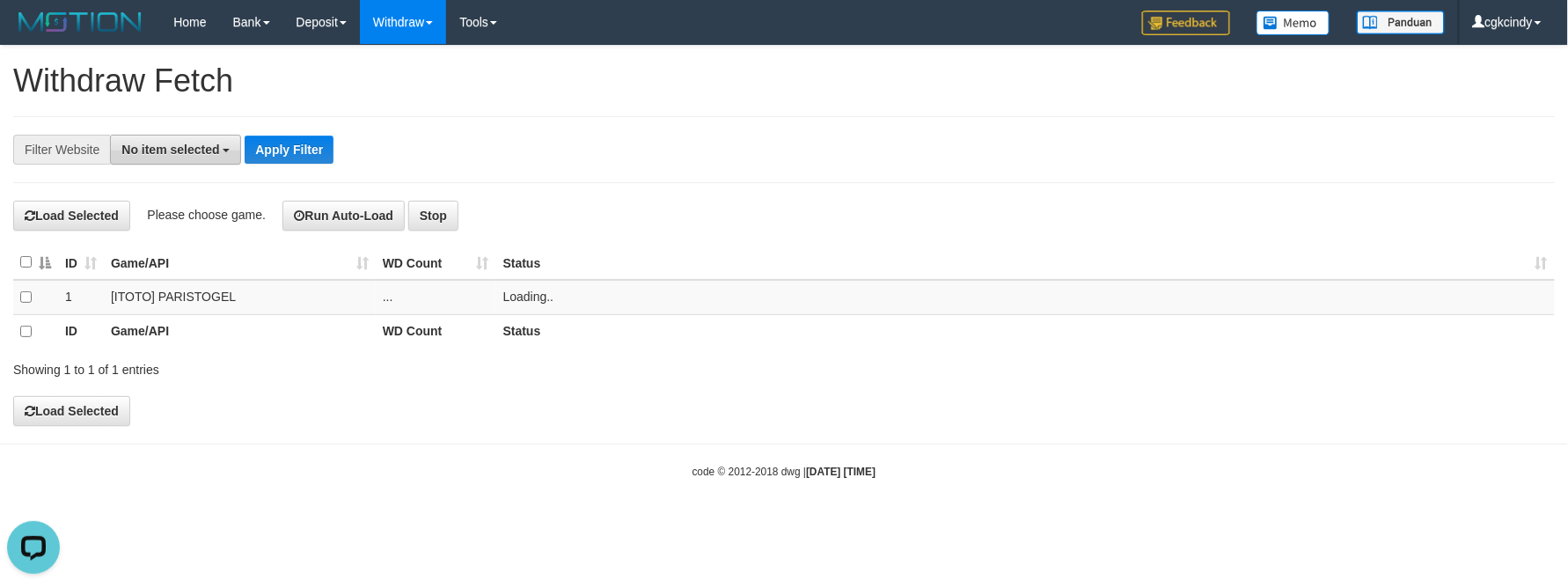 click on "No item selected" at bounding box center (170, 150) 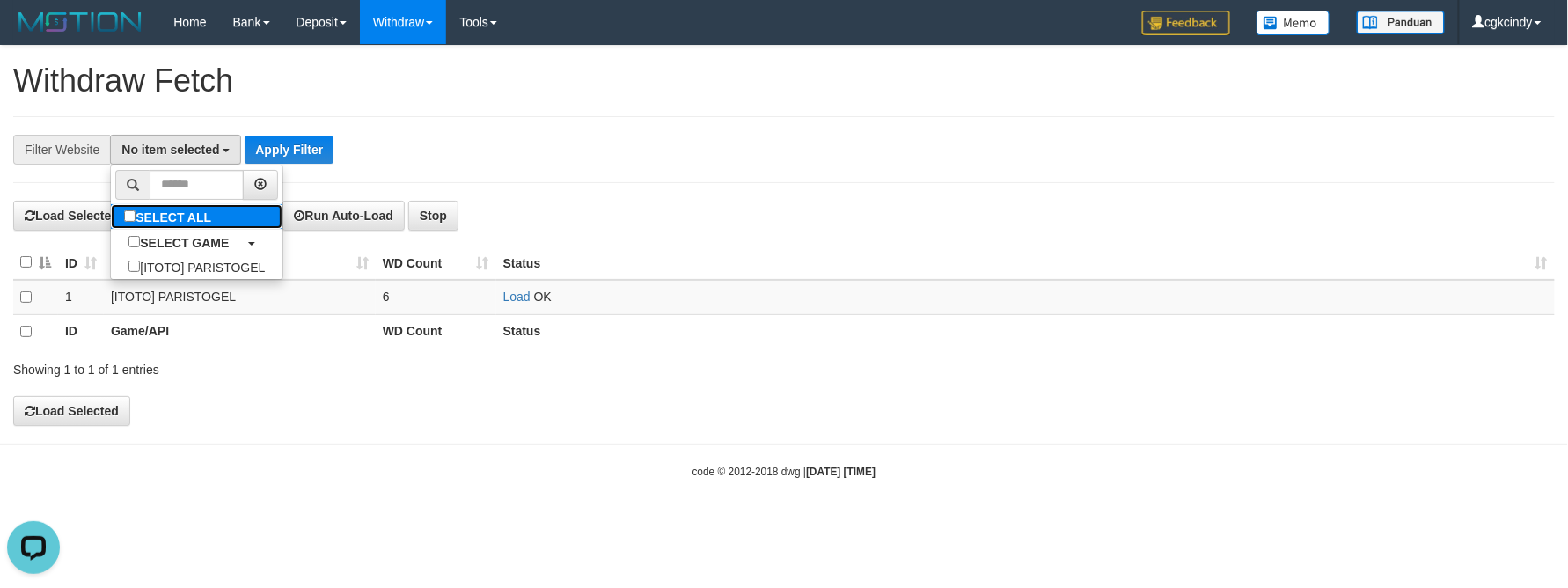 click on "SELECT ALL" at bounding box center (170, 217) 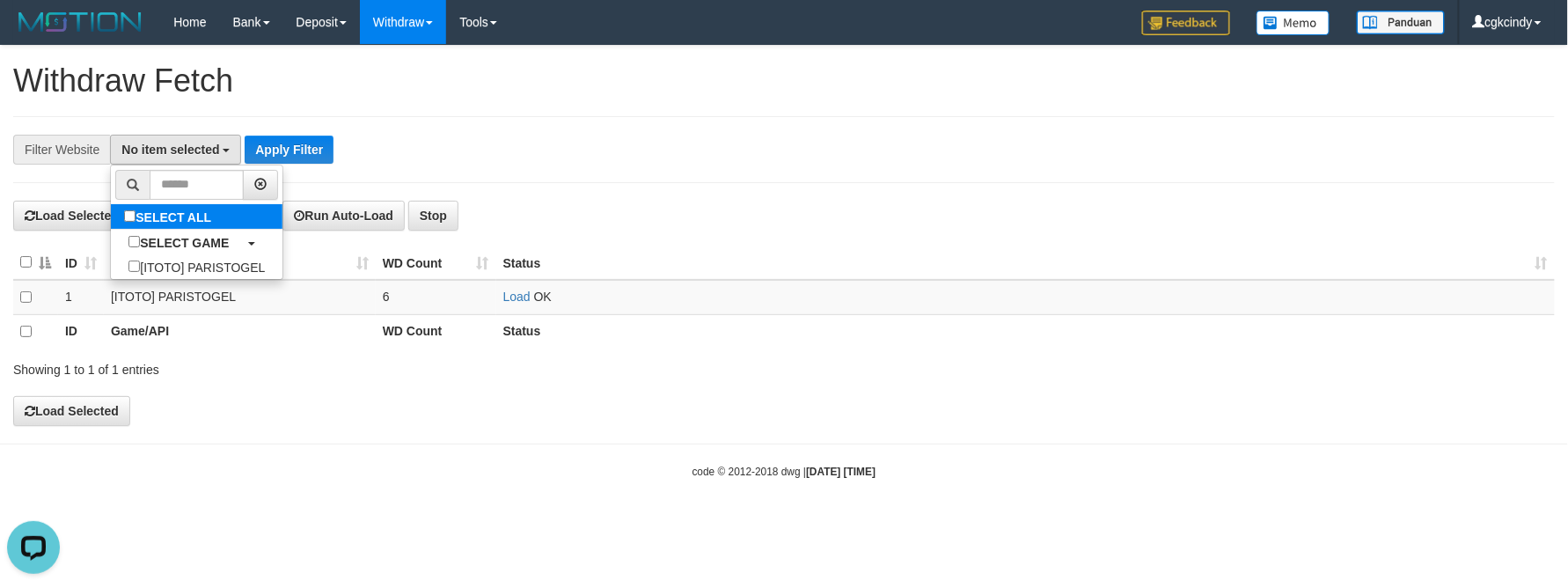 select on "****" 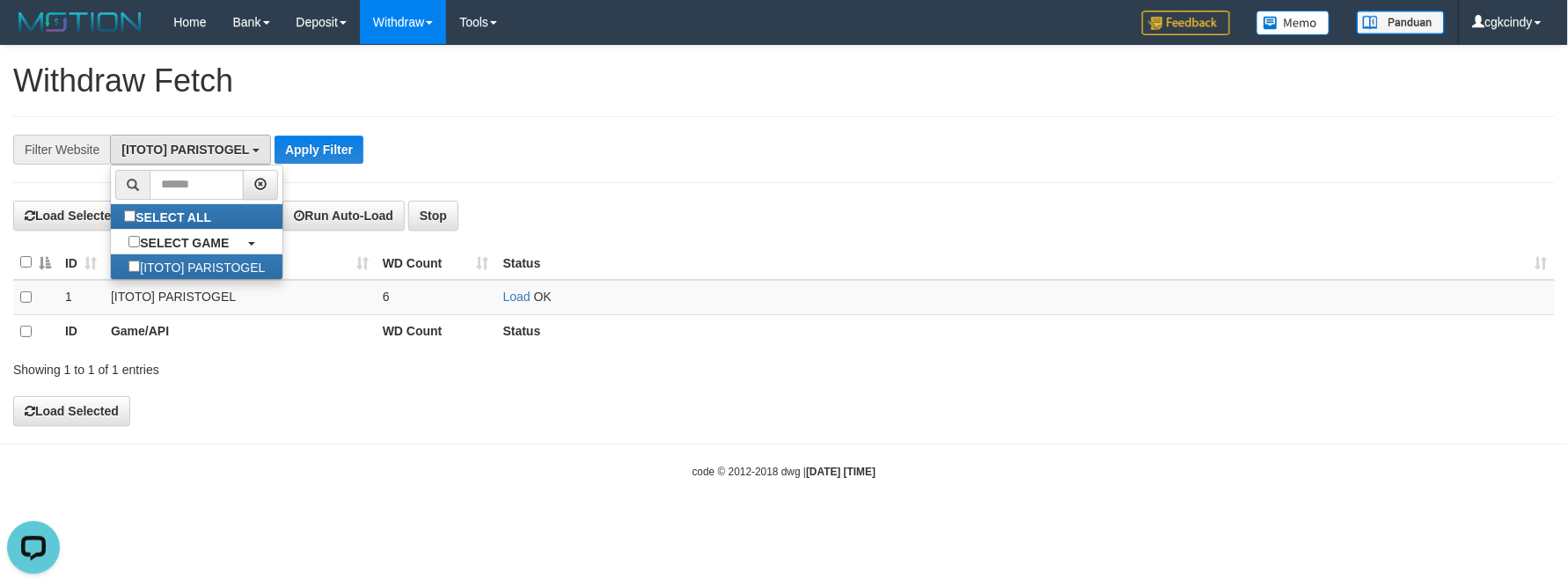 scroll, scrollTop: 15, scrollLeft: 0, axis: vertical 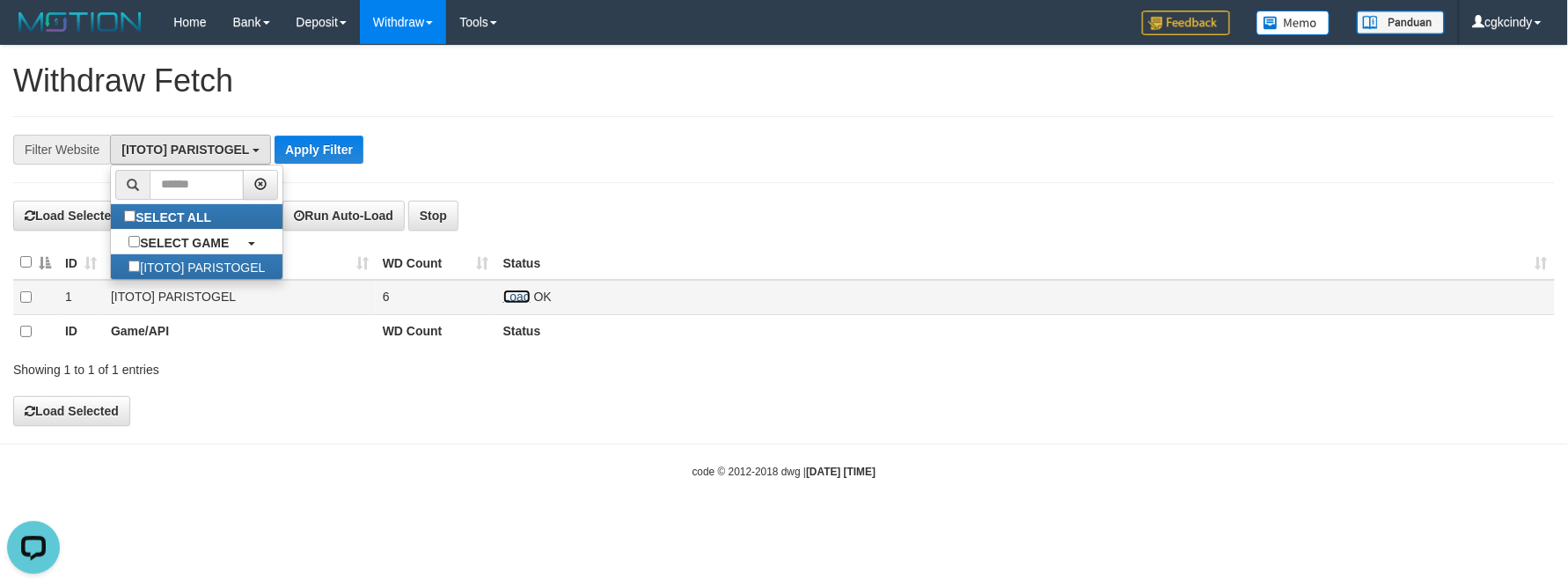 click on "Load" at bounding box center (517, 297) 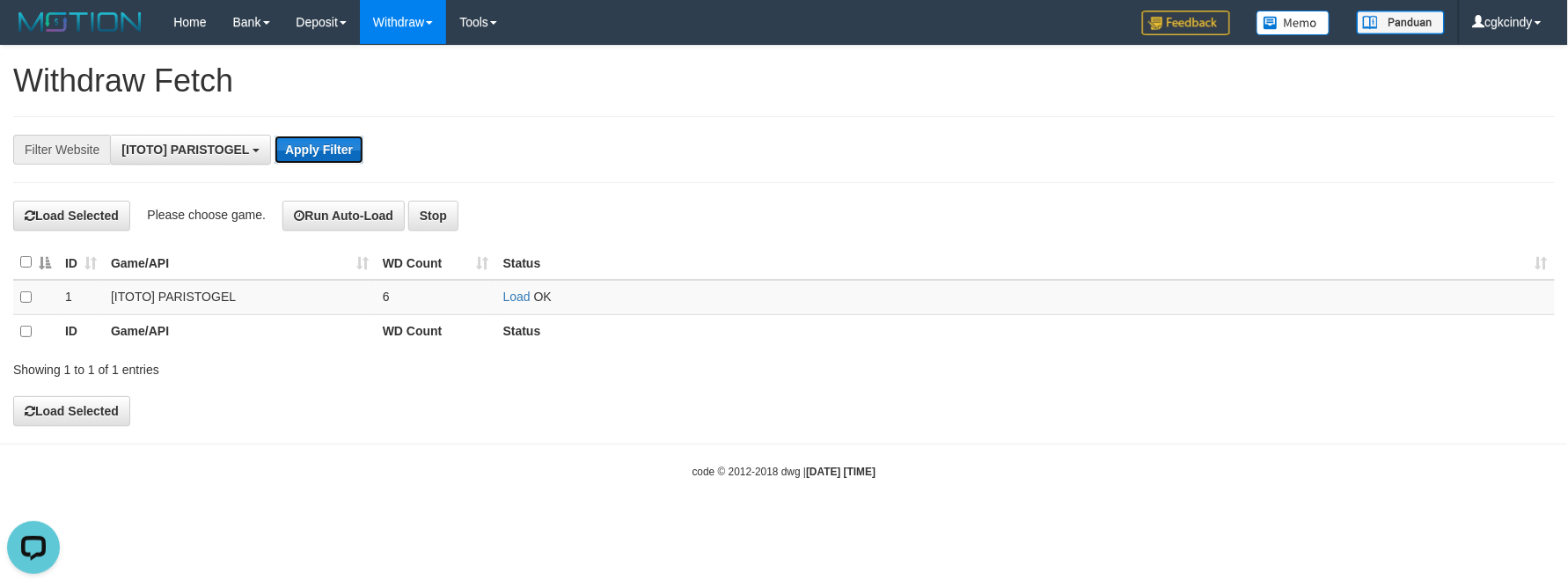 click on "Apply Filter" at bounding box center (319, 150) 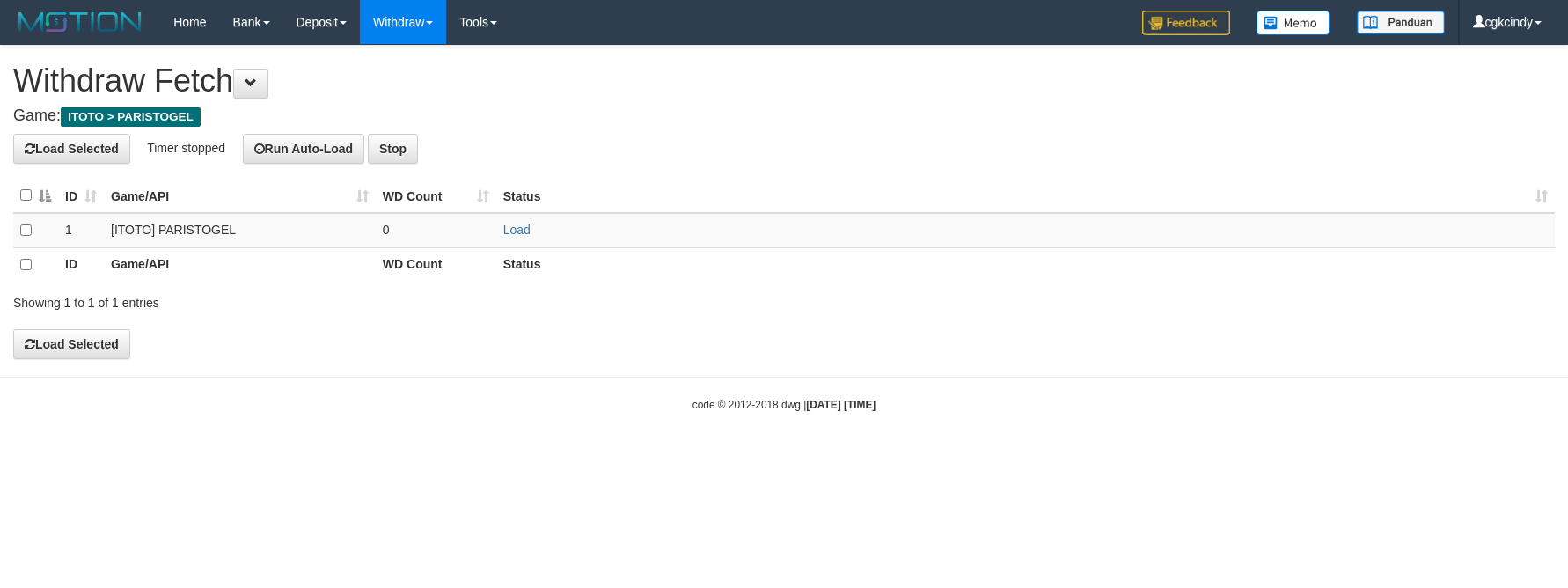 scroll, scrollTop: 0, scrollLeft: 0, axis: both 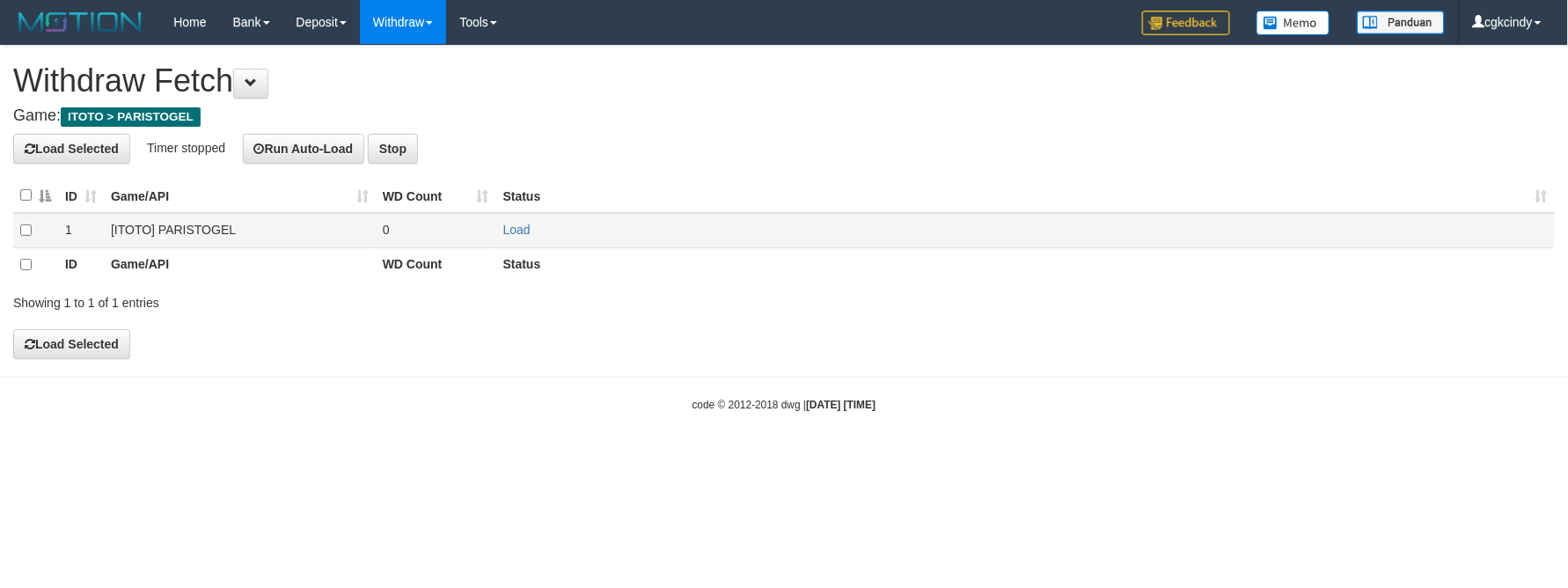 click on "0" at bounding box center (436, 231) 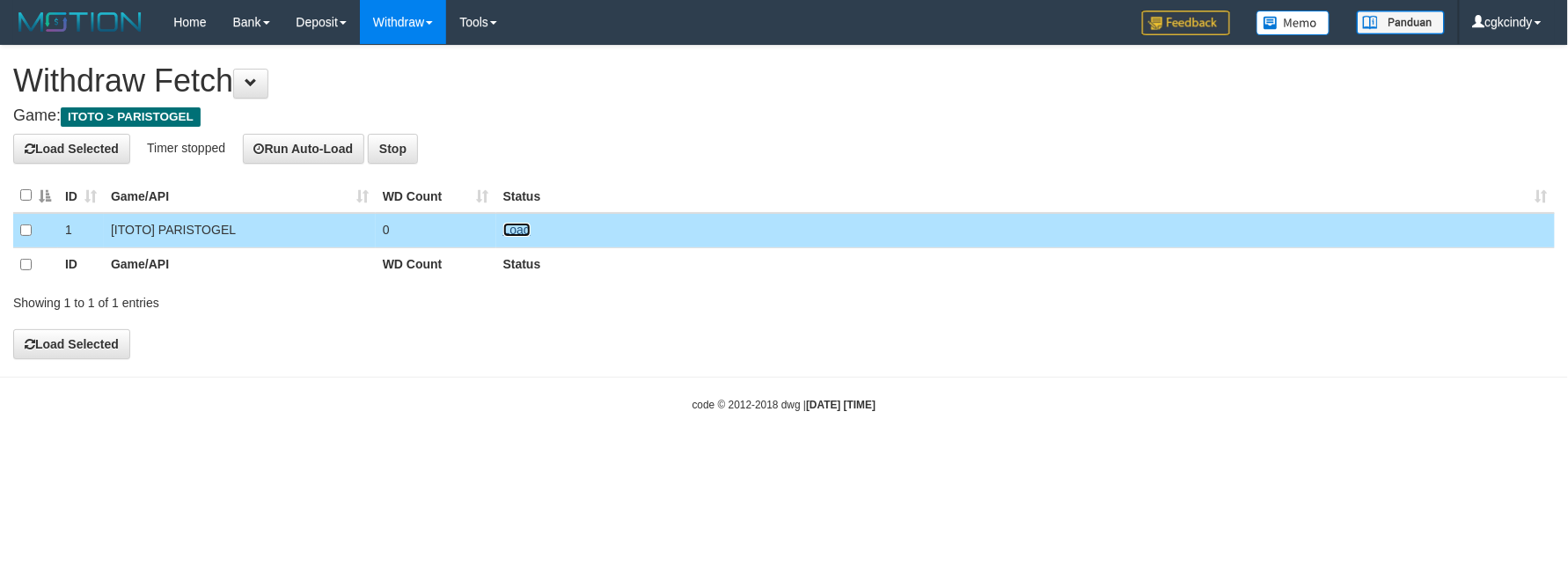 click on "Load" at bounding box center [517, 230] 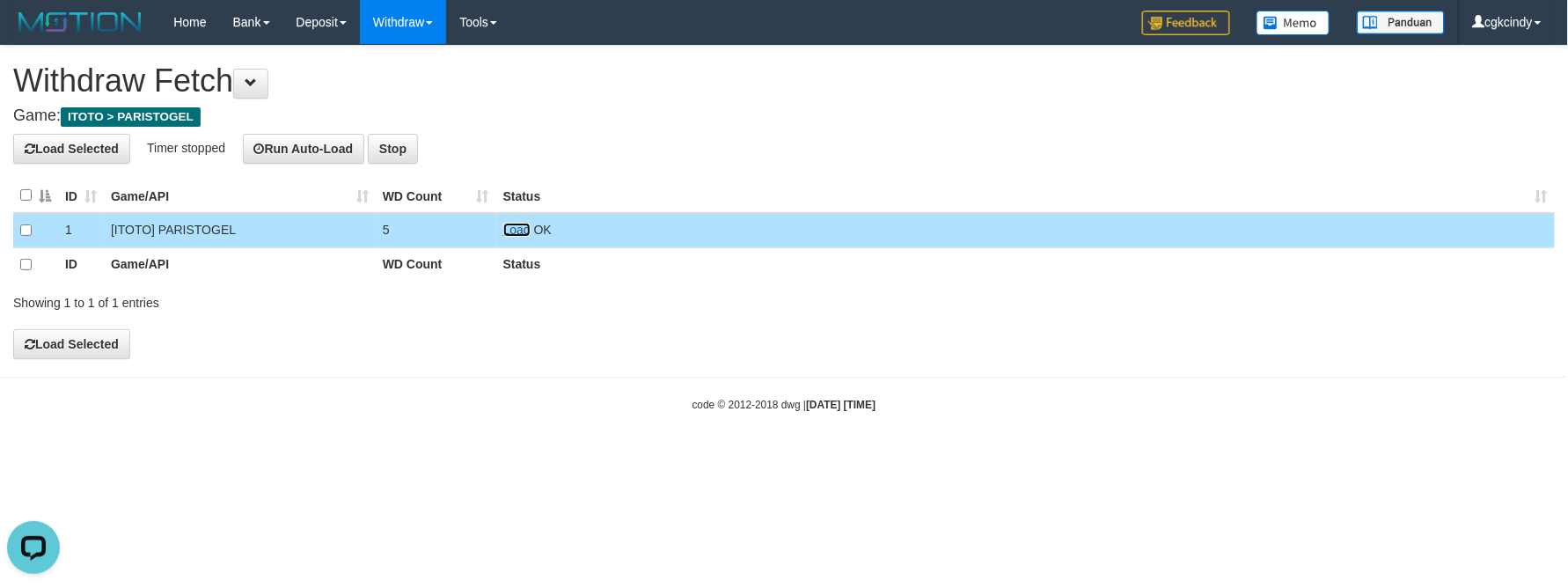 scroll, scrollTop: 0, scrollLeft: 0, axis: both 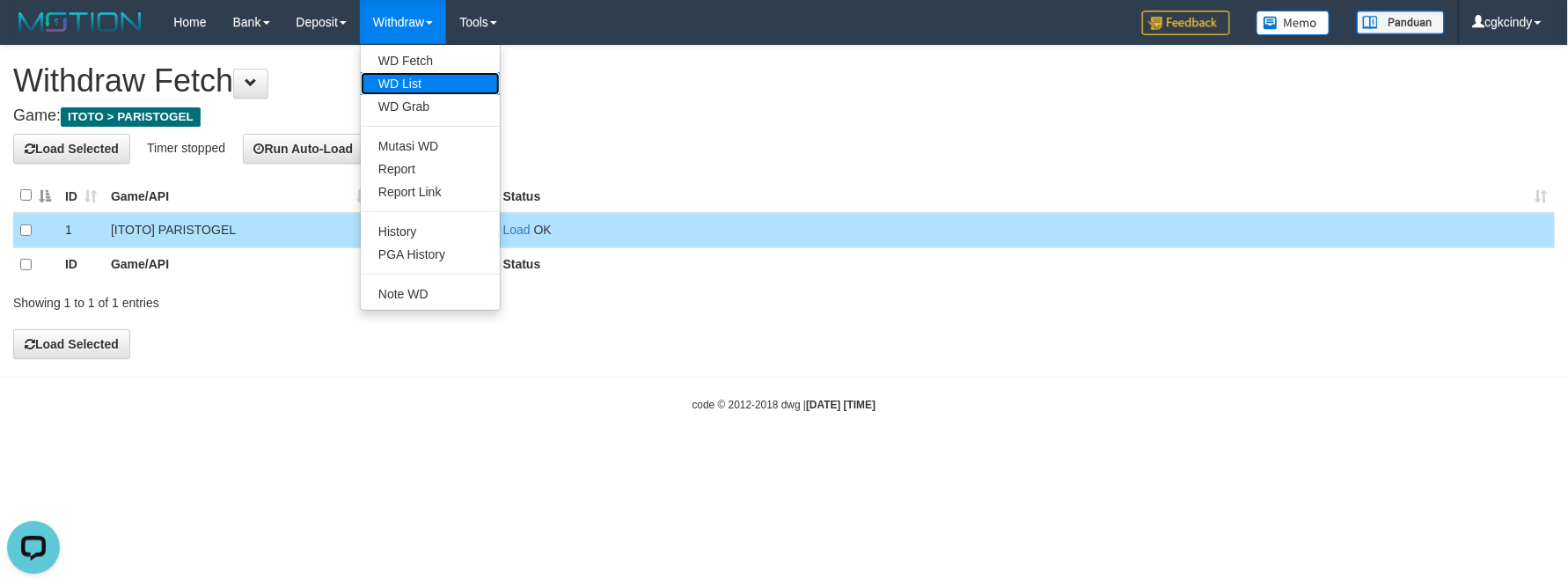 click on "WD List" at bounding box center [430, 84] 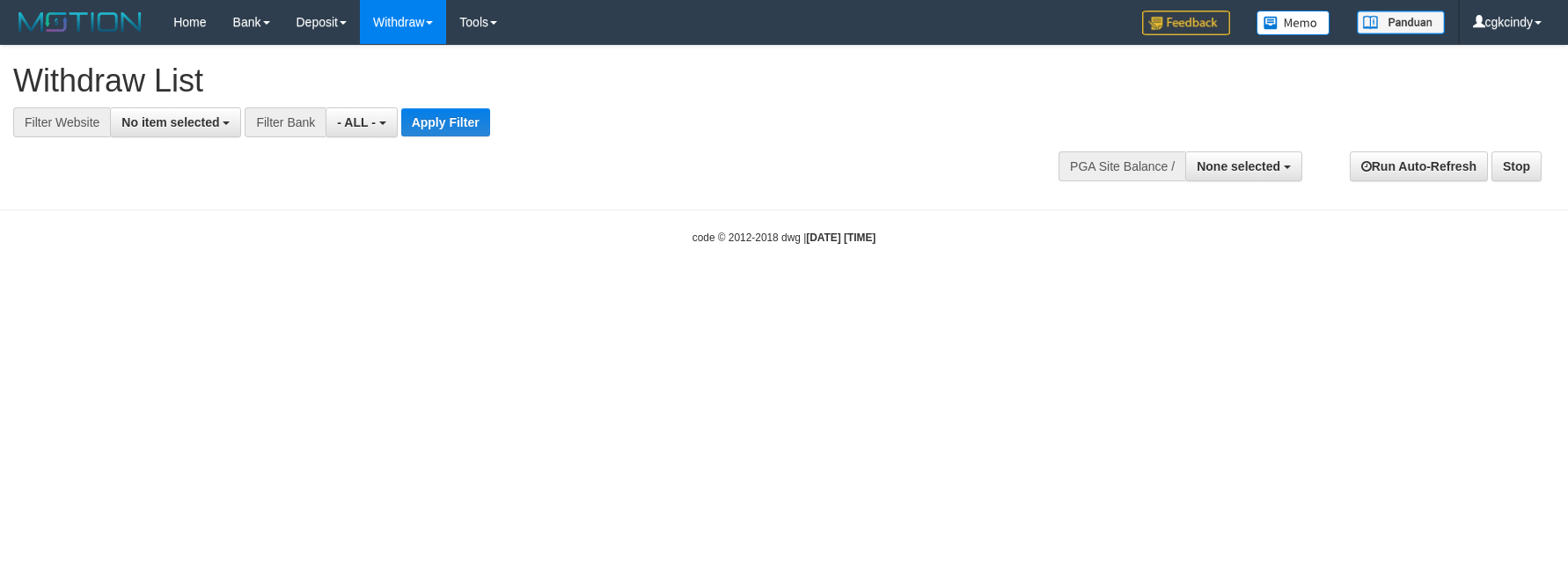 select 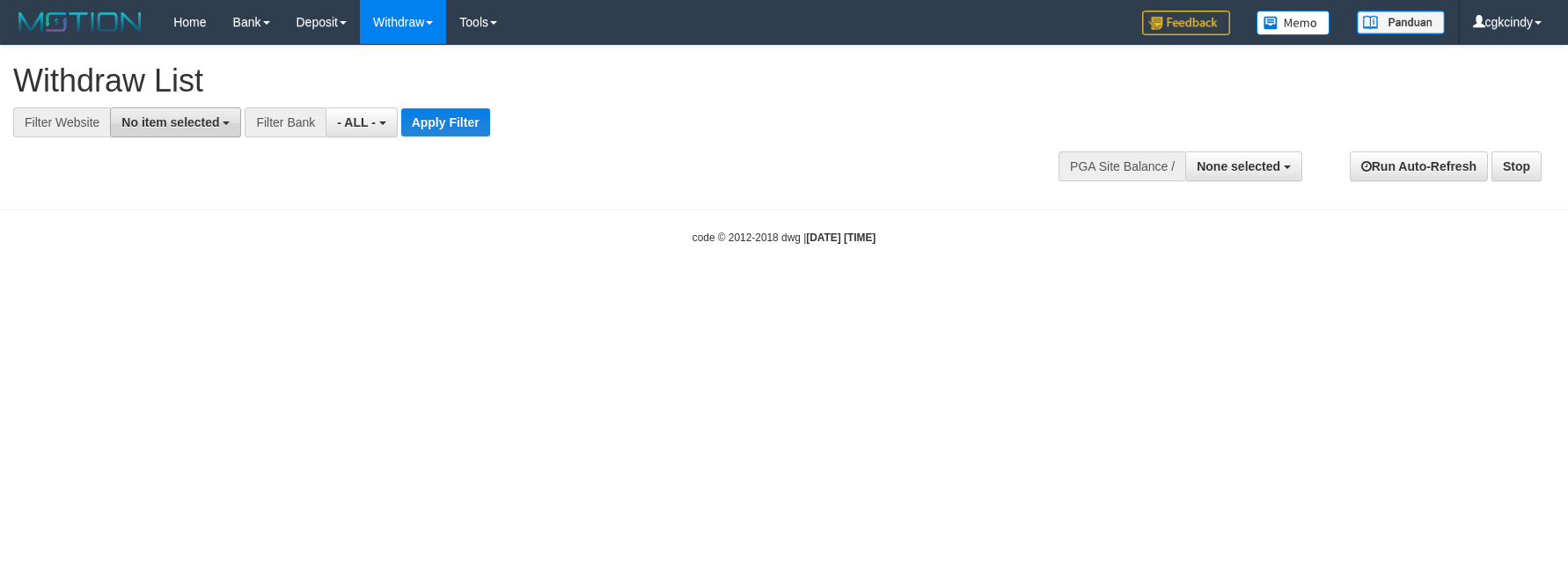 scroll, scrollTop: 0, scrollLeft: 0, axis: both 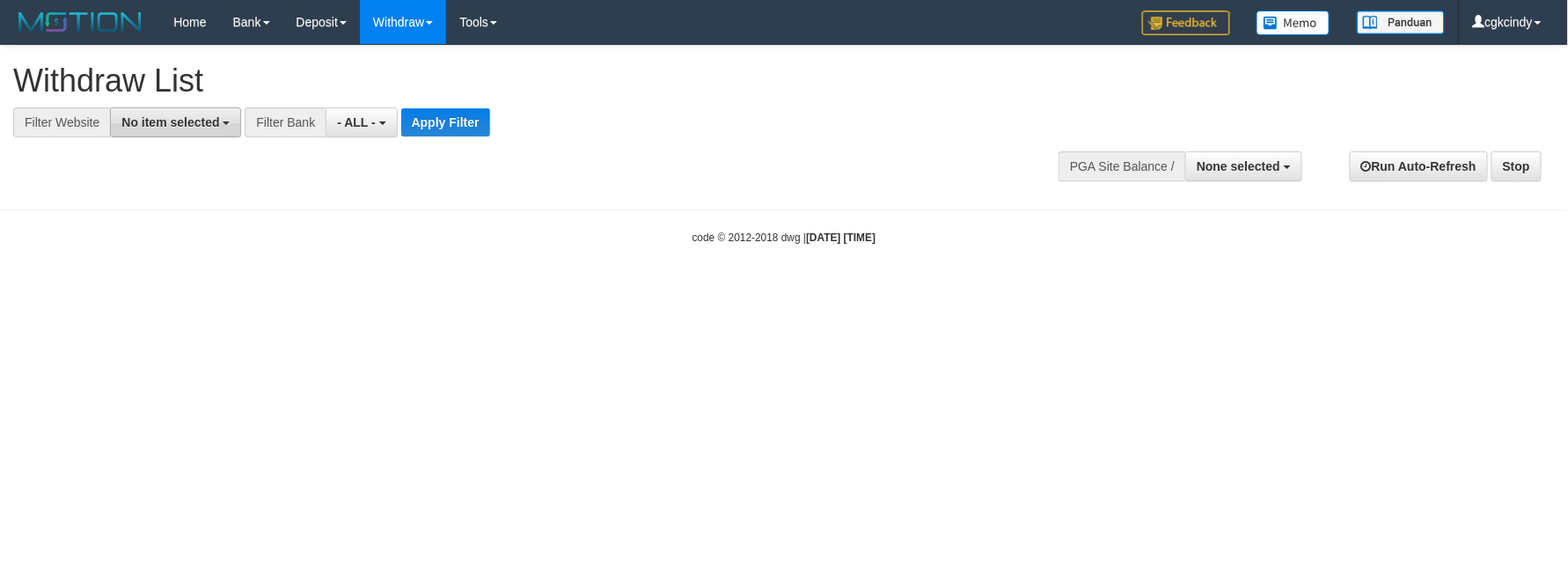 click on "No item selected" at bounding box center [175, 122] 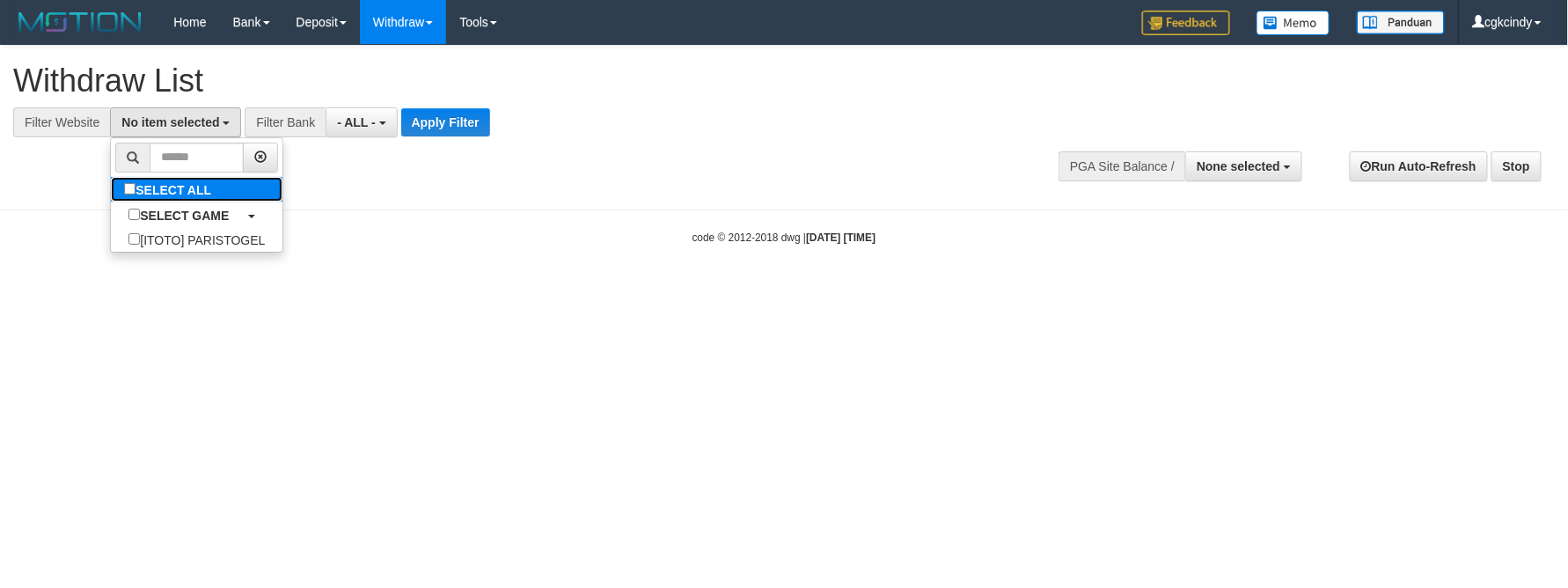 click on "SELECT ALL" at bounding box center [170, 189] 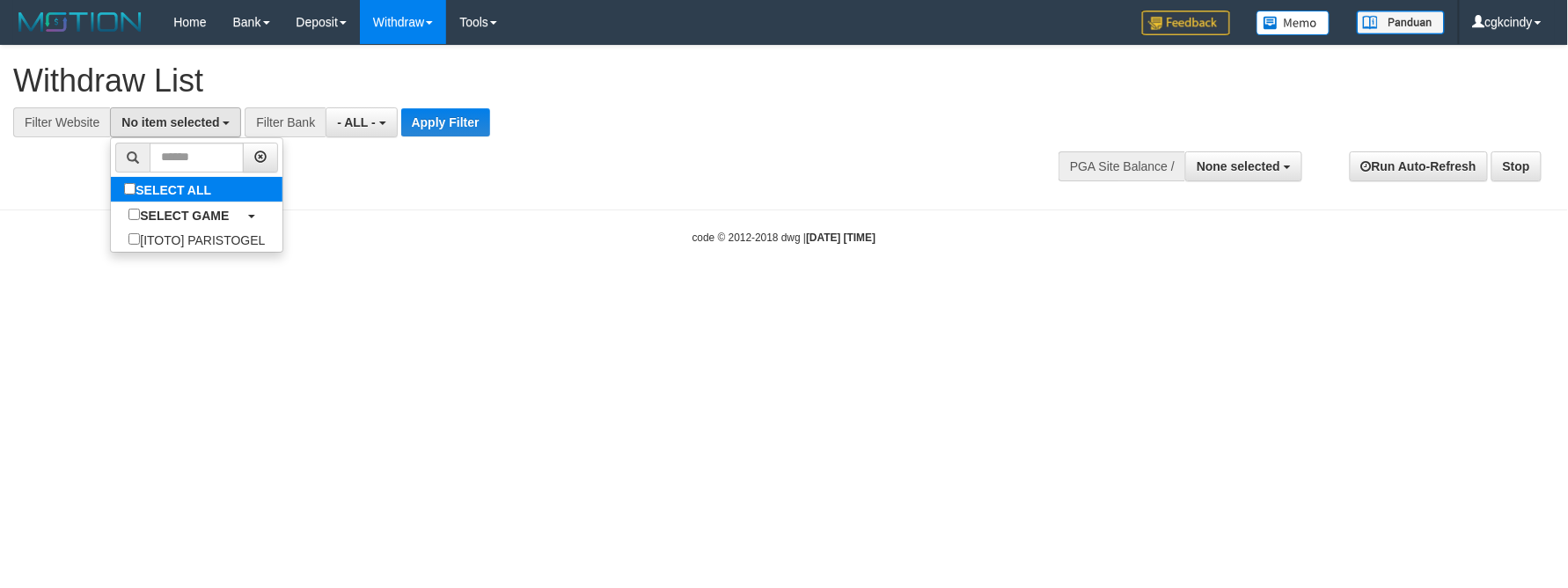 select on "****" 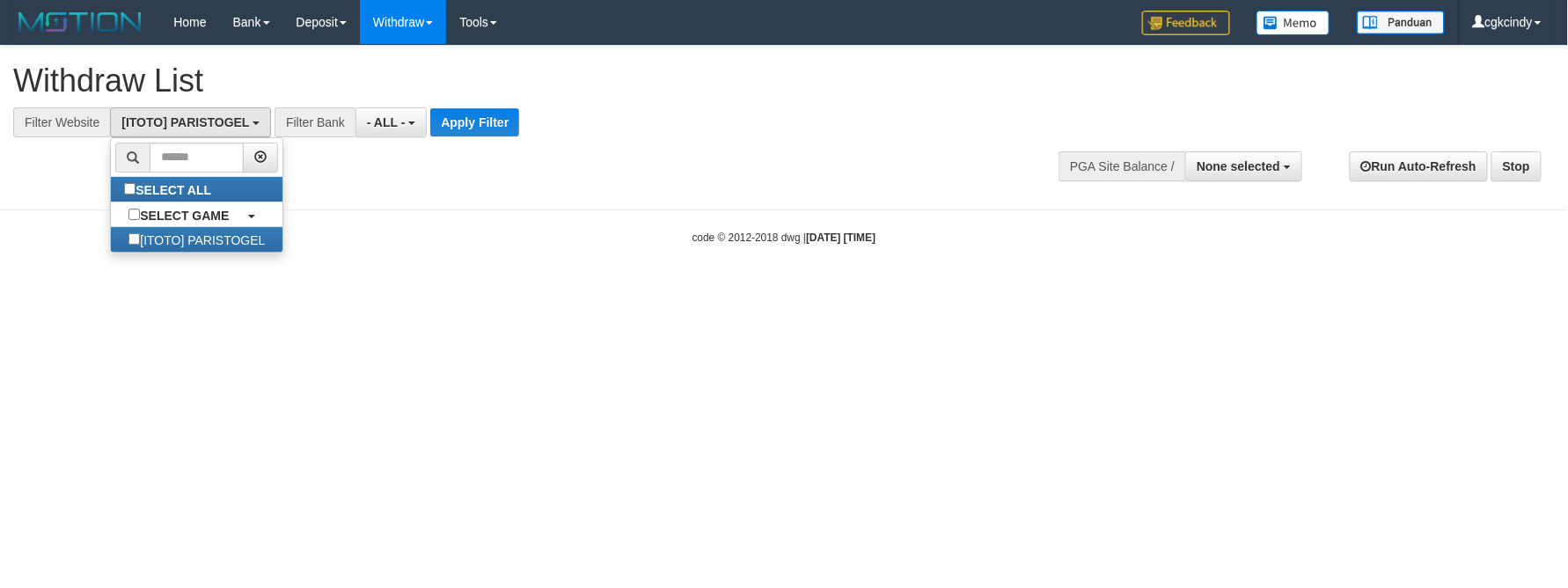 scroll, scrollTop: 15, scrollLeft: 0, axis: vertical 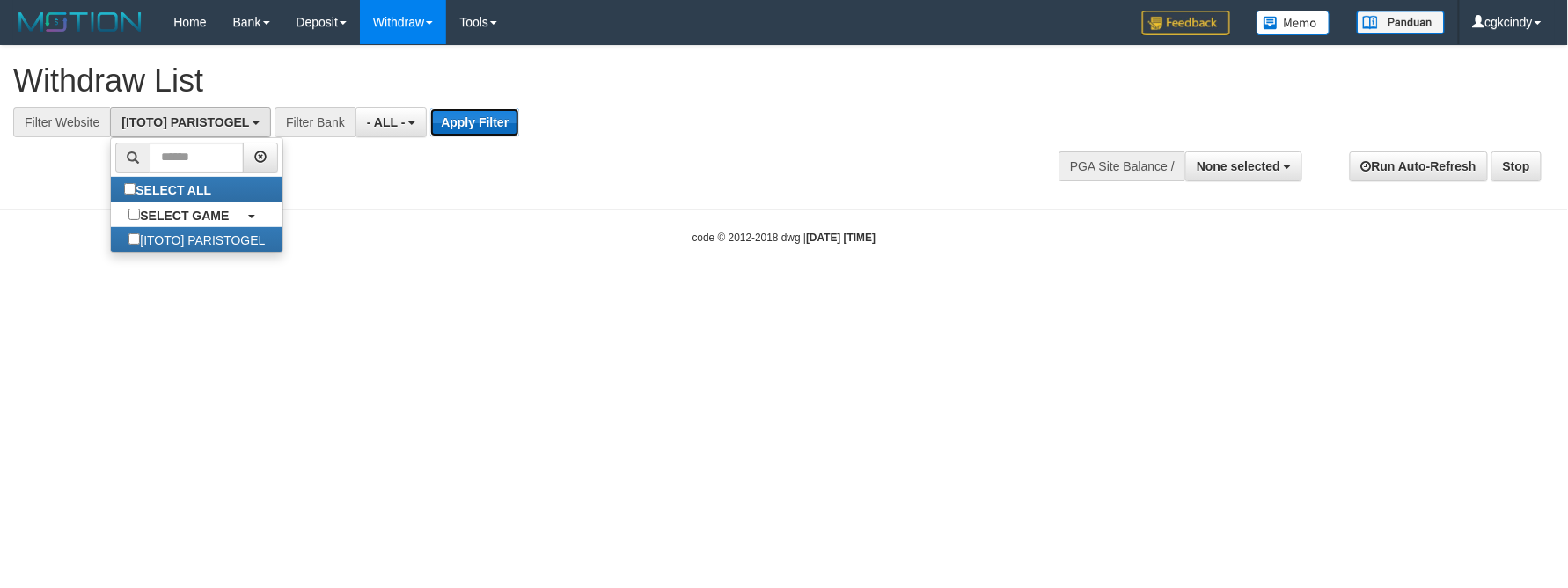 click on "Apply Filter" at bounding box center (474, 122) 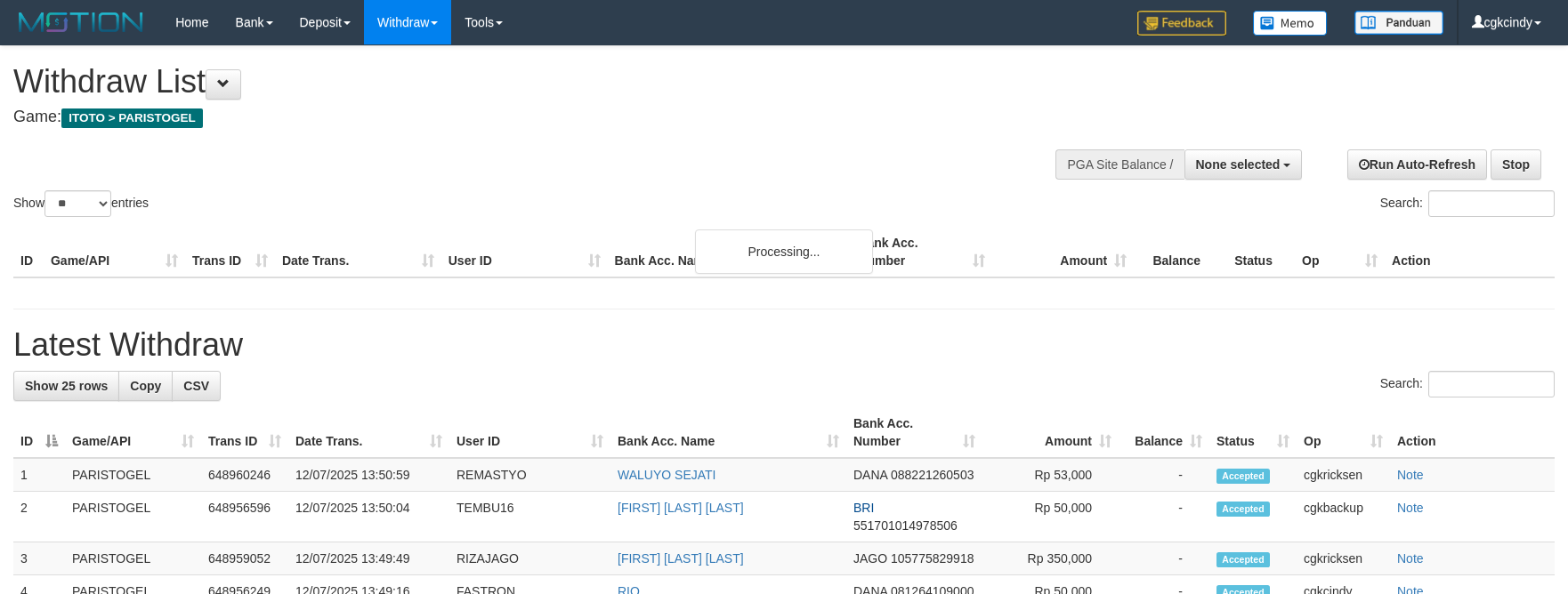 select 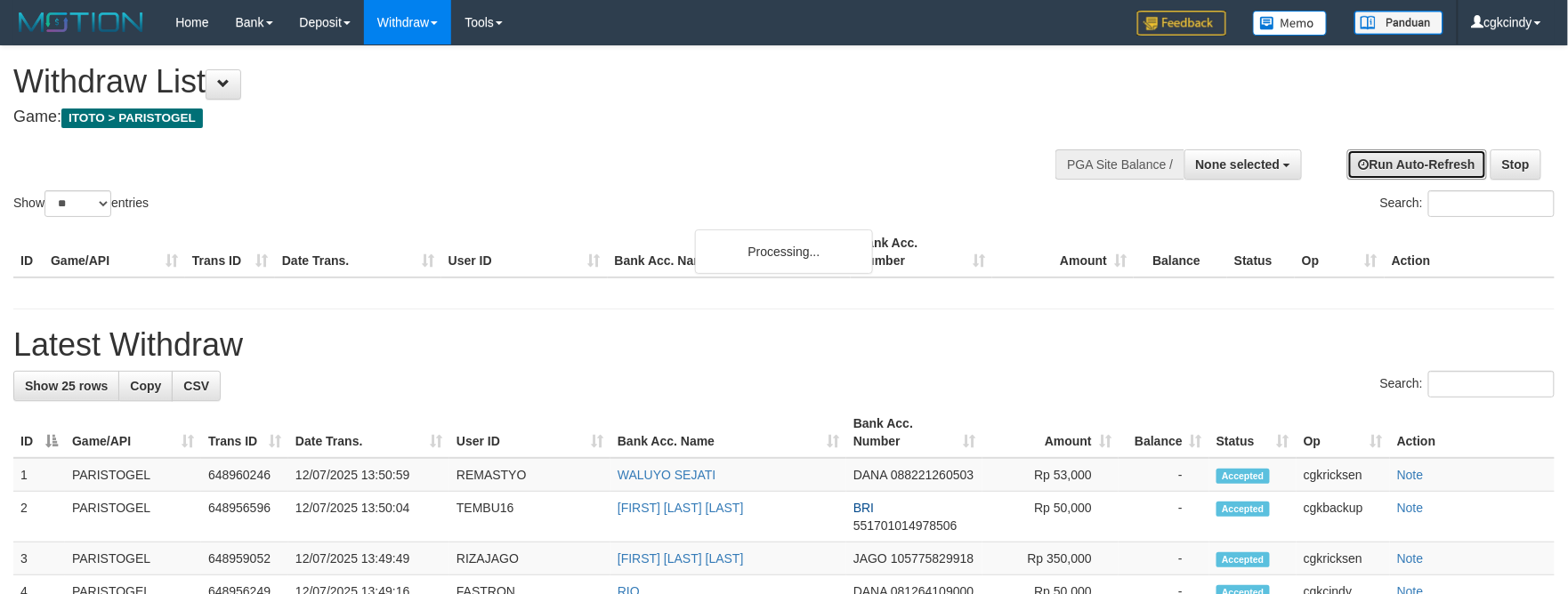 click on "Run Auto-Refresh" at bounding box center (1417, 165) 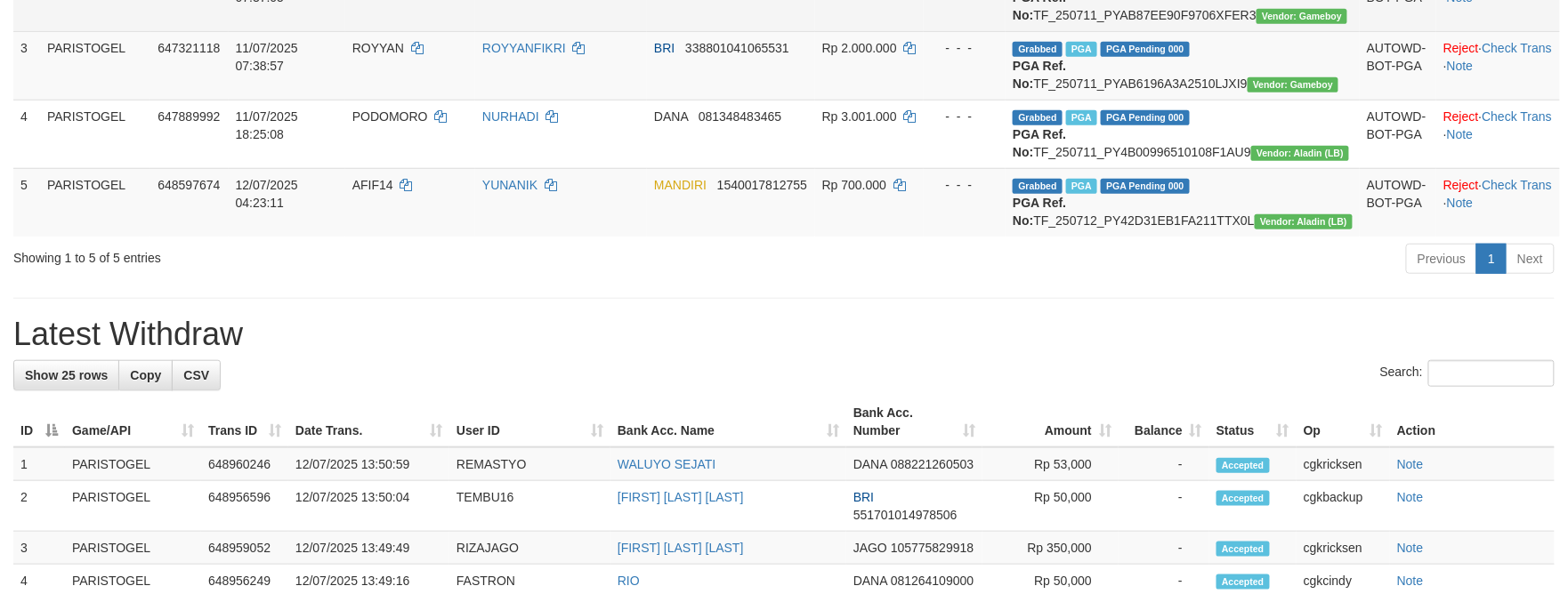 scroll, scrollTop: 592, scrollLeft: 0, axis: vertical 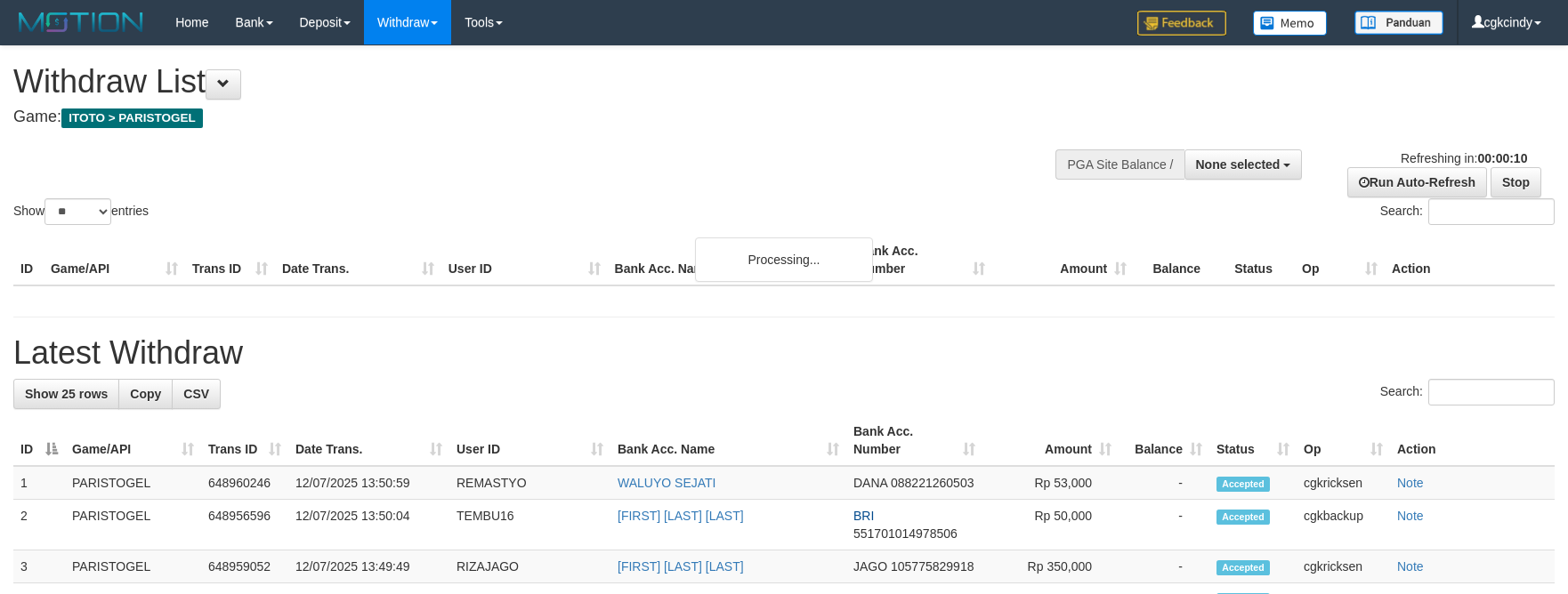 select 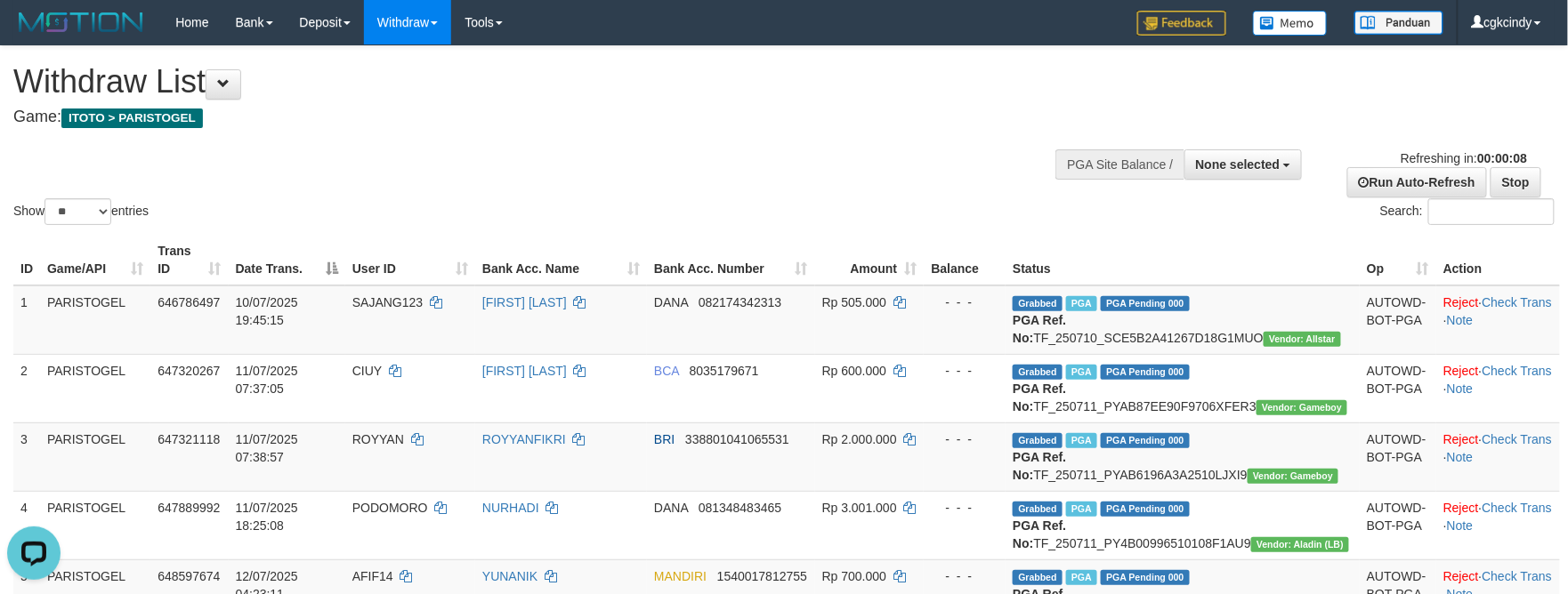 scroll, scrollTop: 0, scrollLeft: 0, axis: both 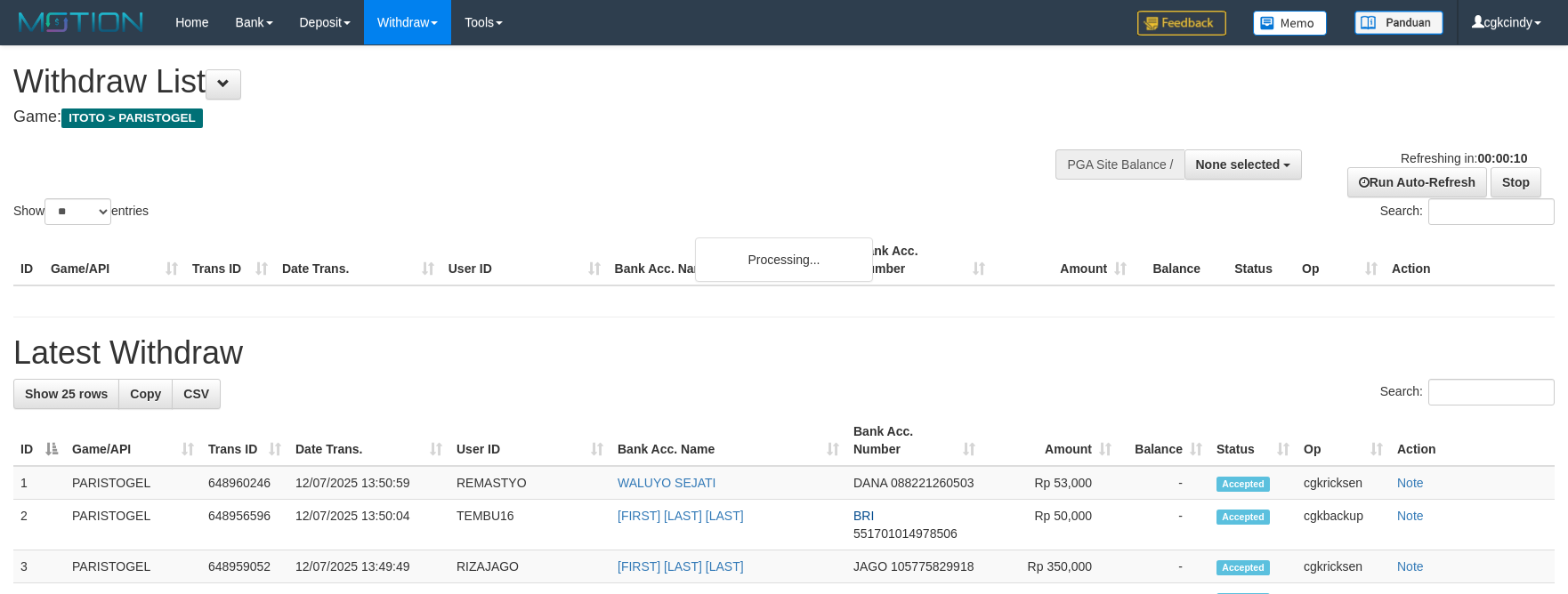 select 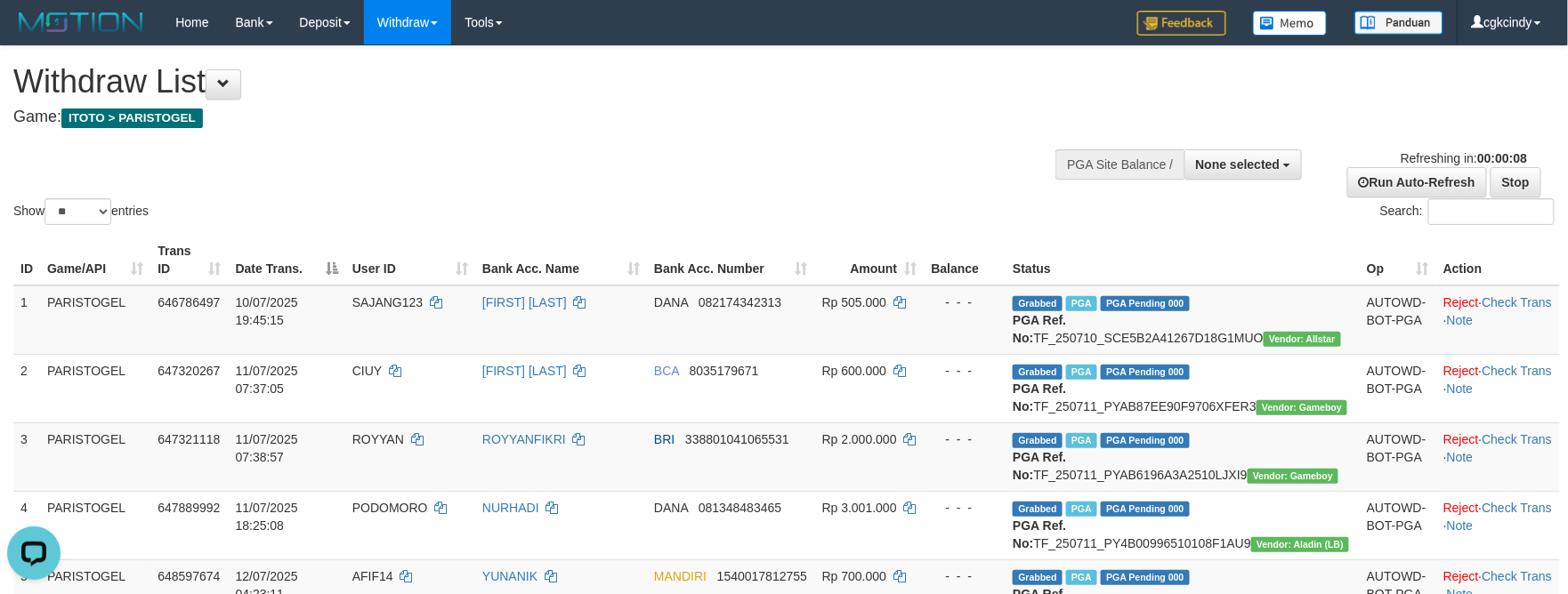 scroll, scrollTop: 0, scrollLeft: 0, axis: both 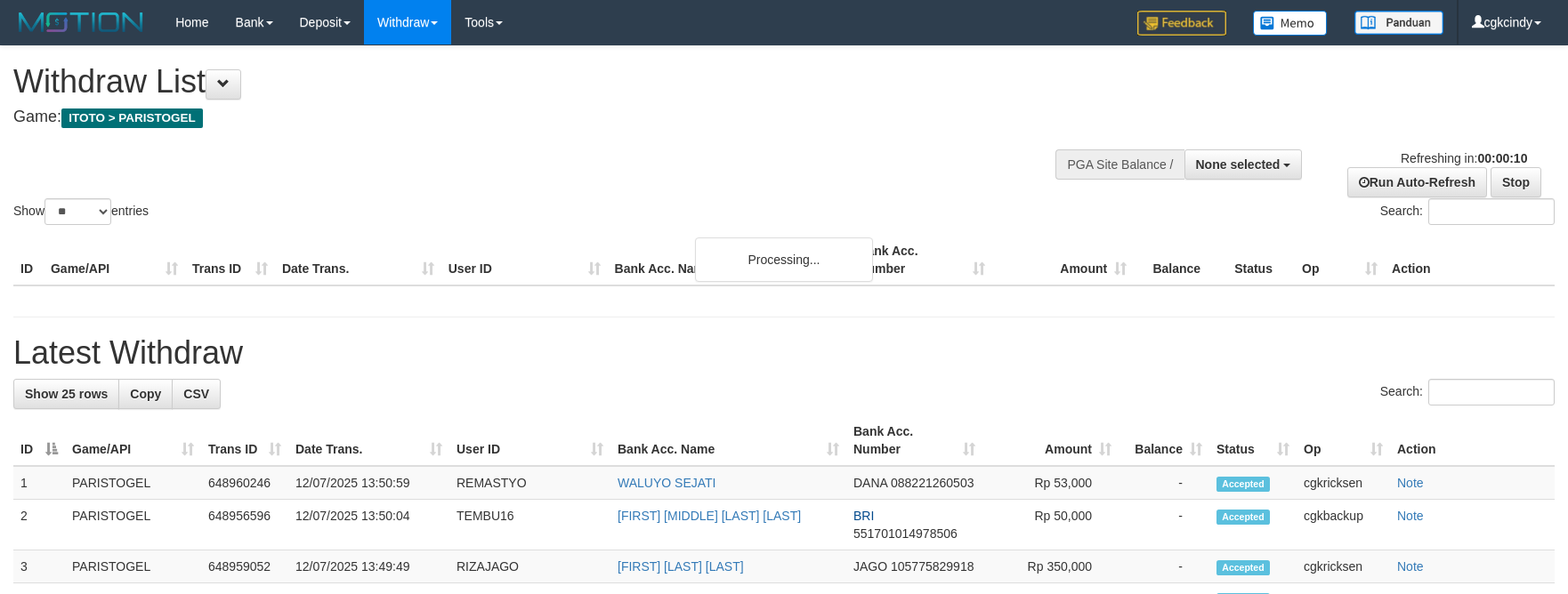select 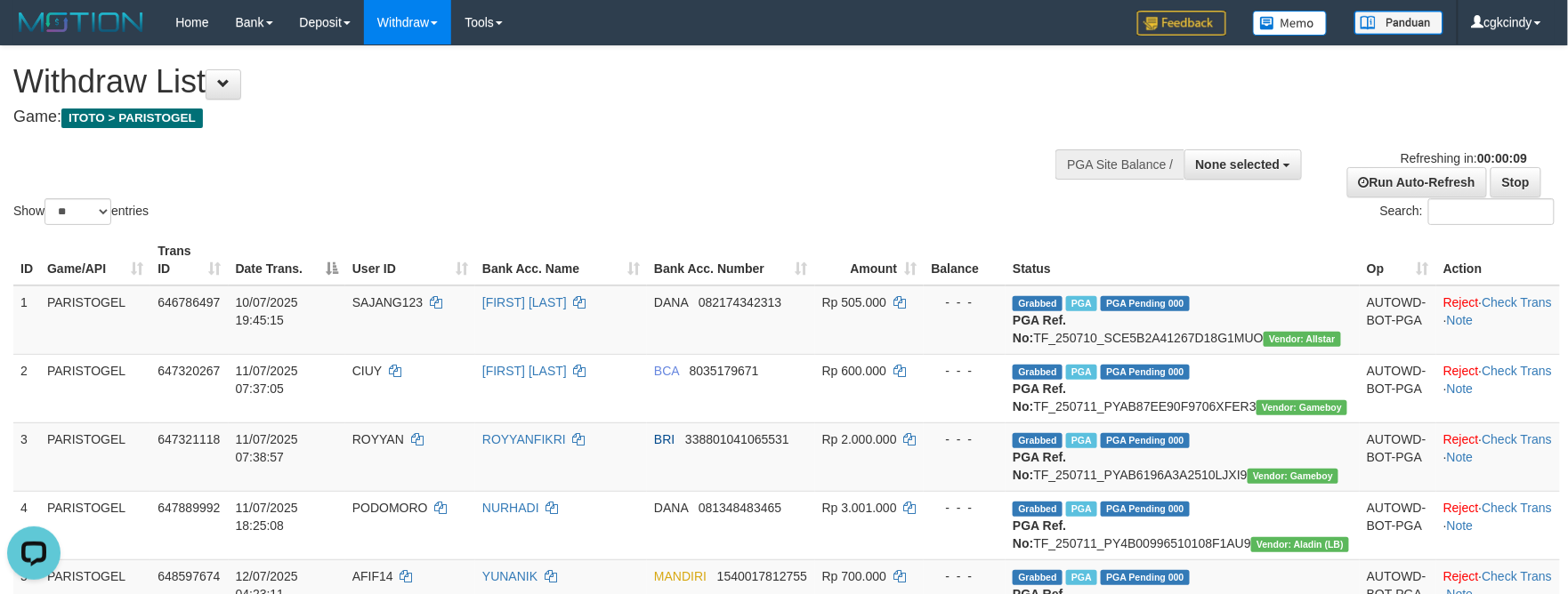 scroll, scrollTop: 0, scrollLeft: 0, axis: both 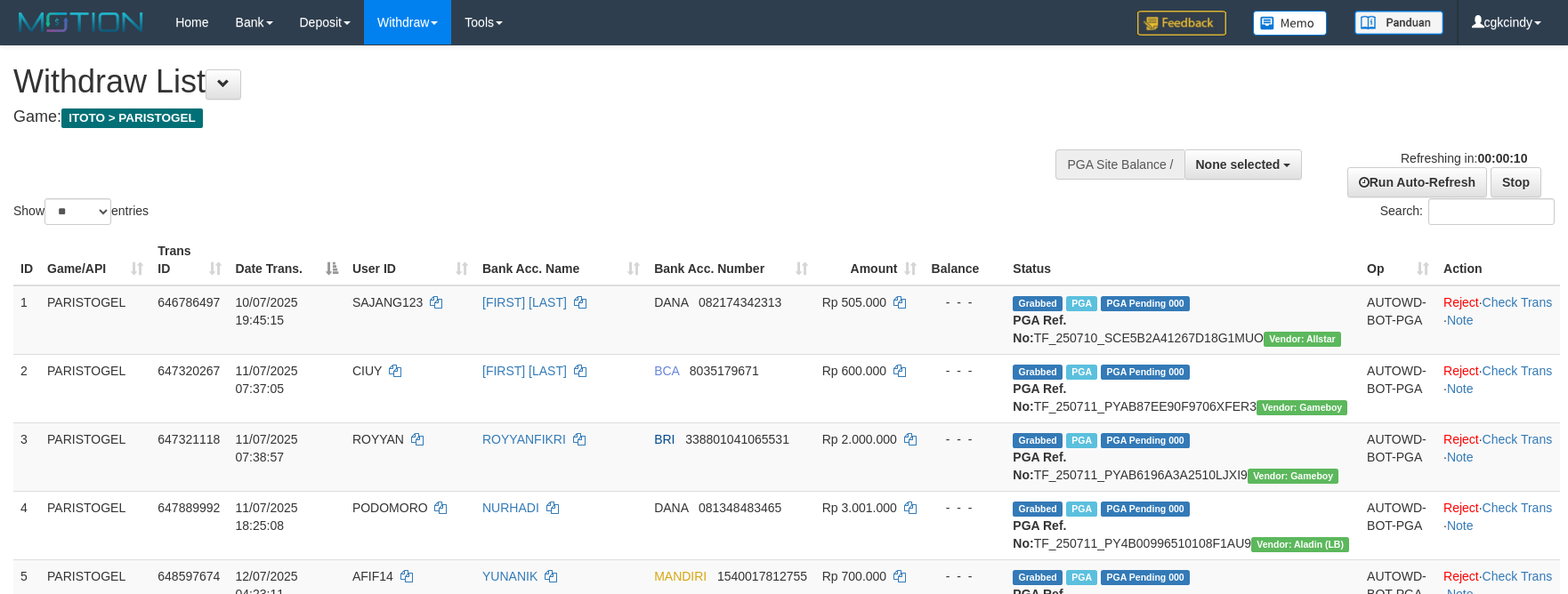 select 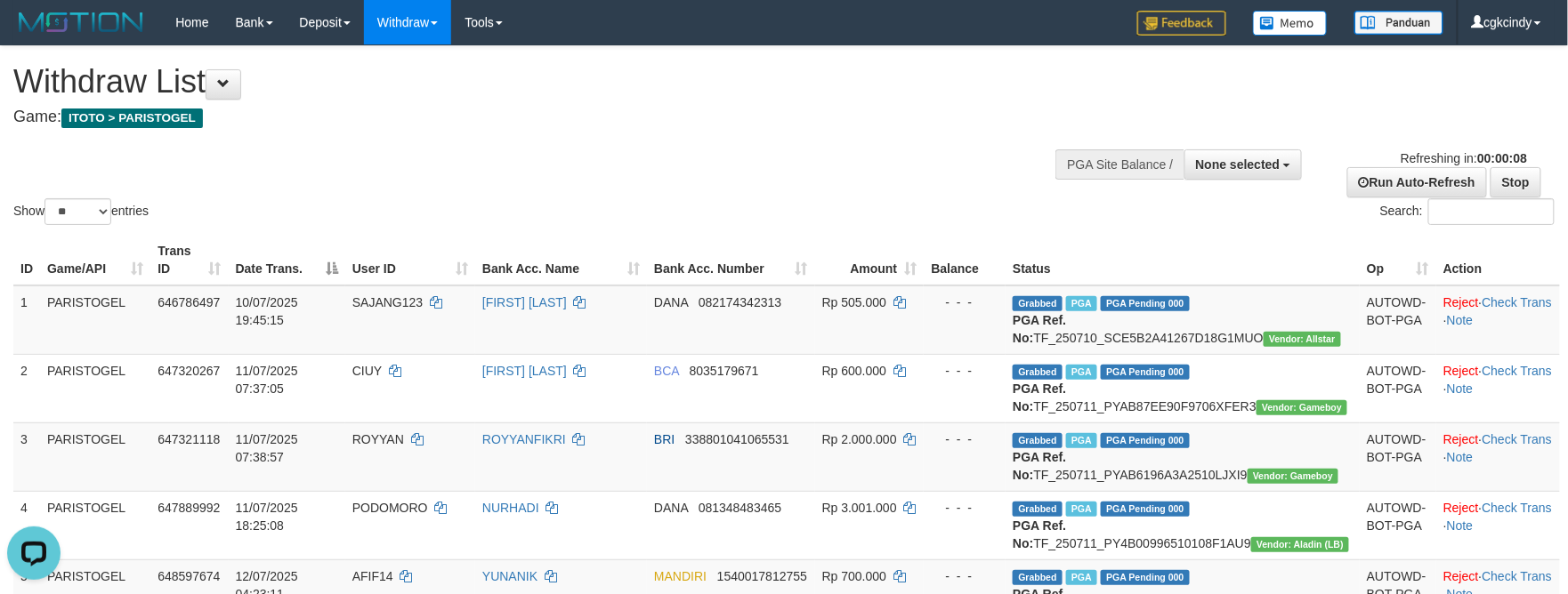 scroll, scrollTop: 0, scrollLeft: 0, axis: both 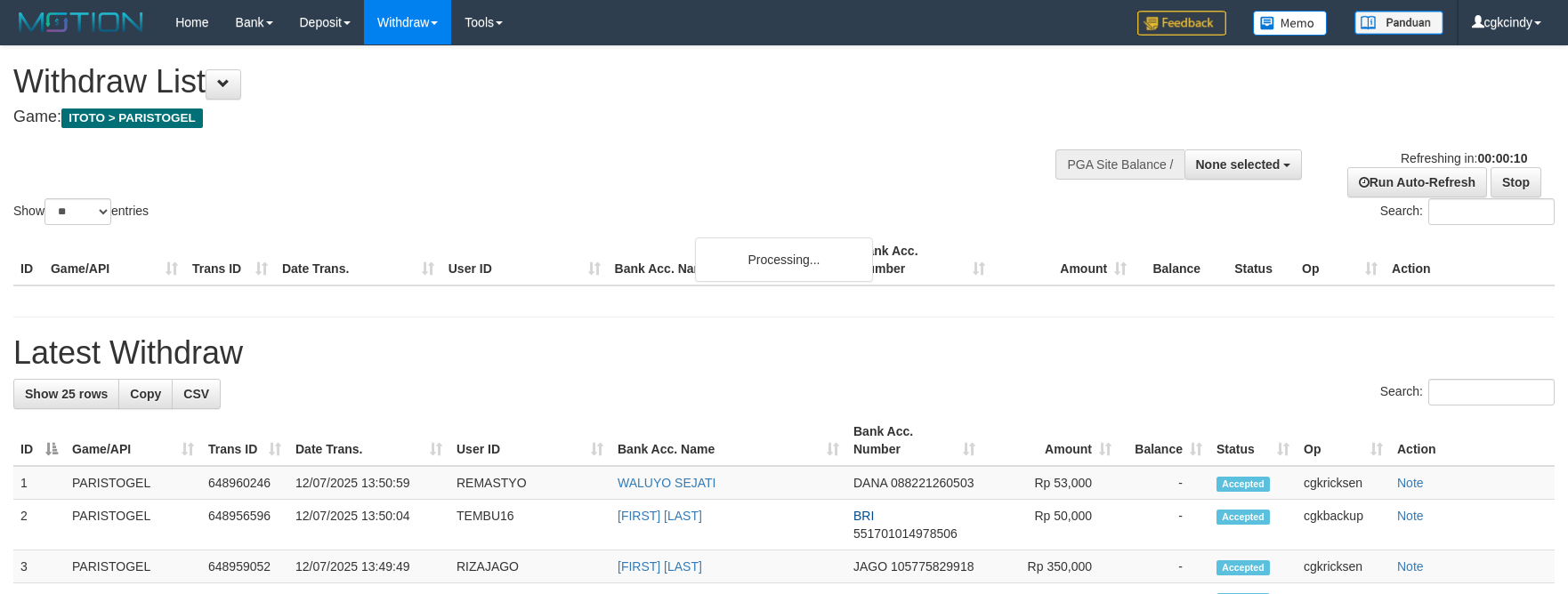 select 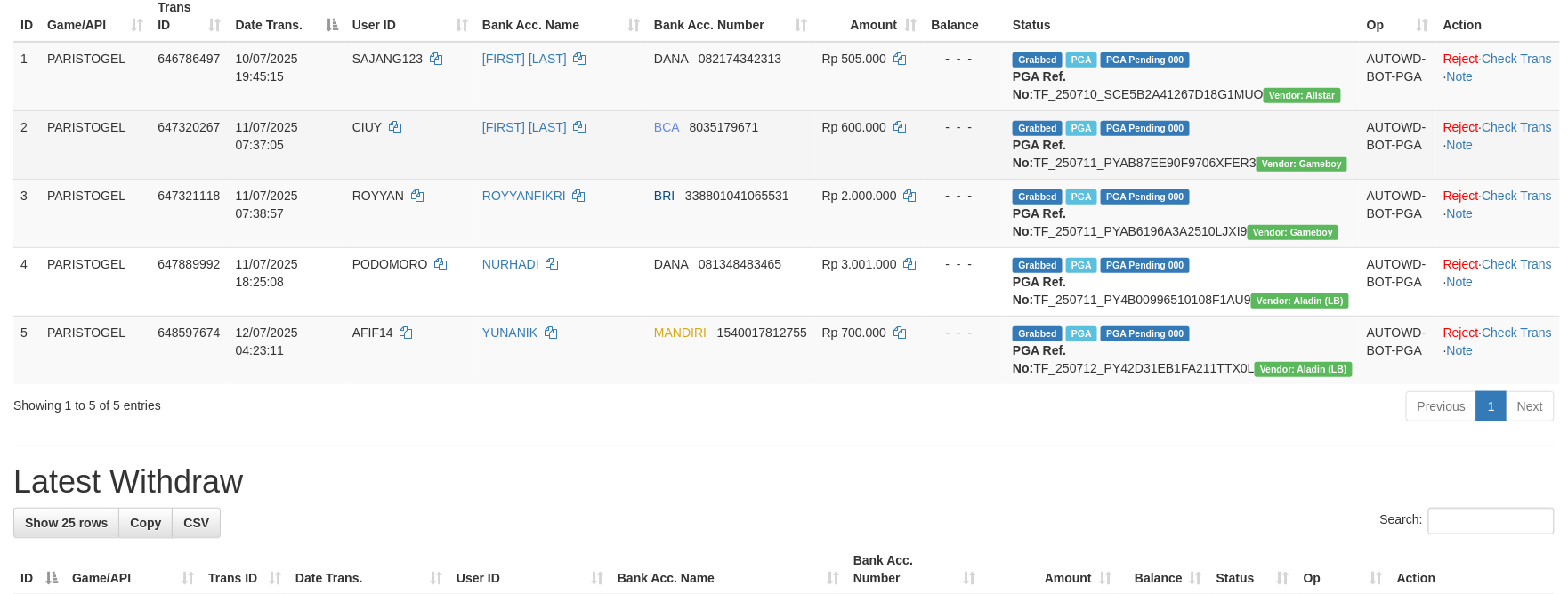scroll, scrollTop: 474, scrollLeft: 0, axis: vertical 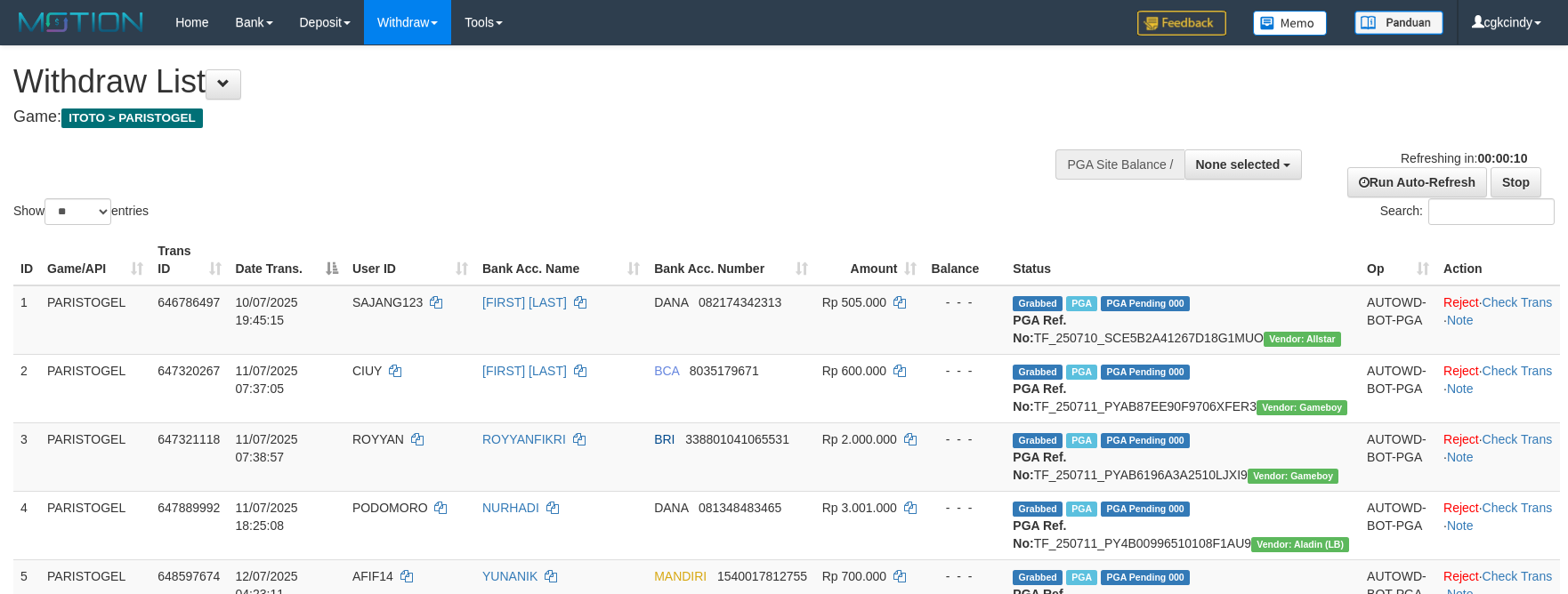 select 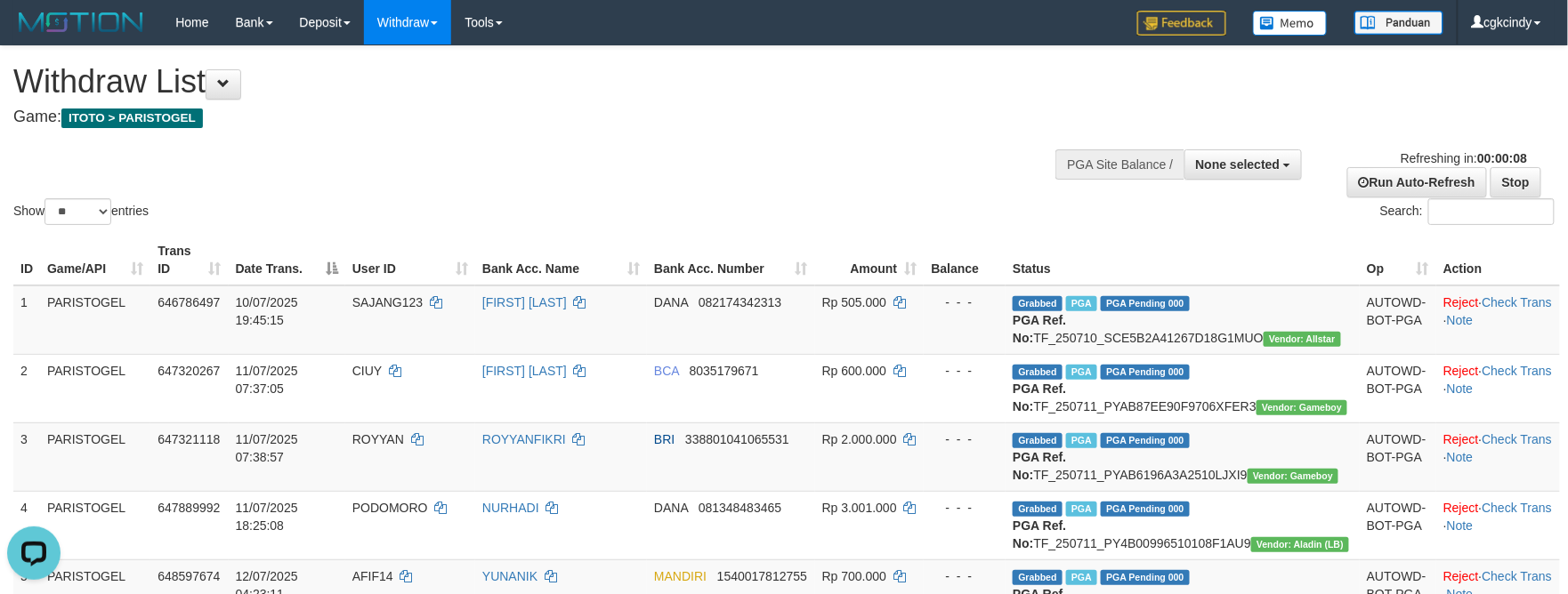 scroll, scrollTop: 0, scrollLeft: 0, axis: both 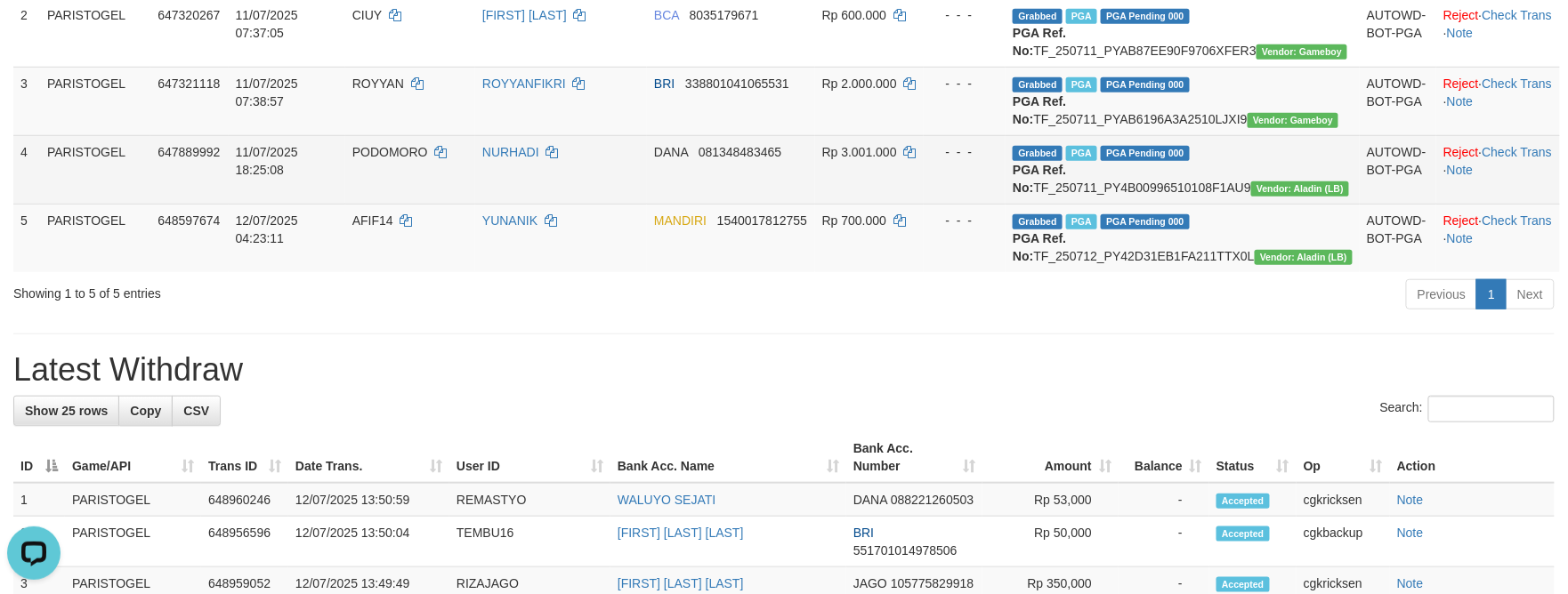 drag, startPoint x: 1111, startPoint y: 272, endPoint x: 1125, endPoint y: 274, distance: 14.142136 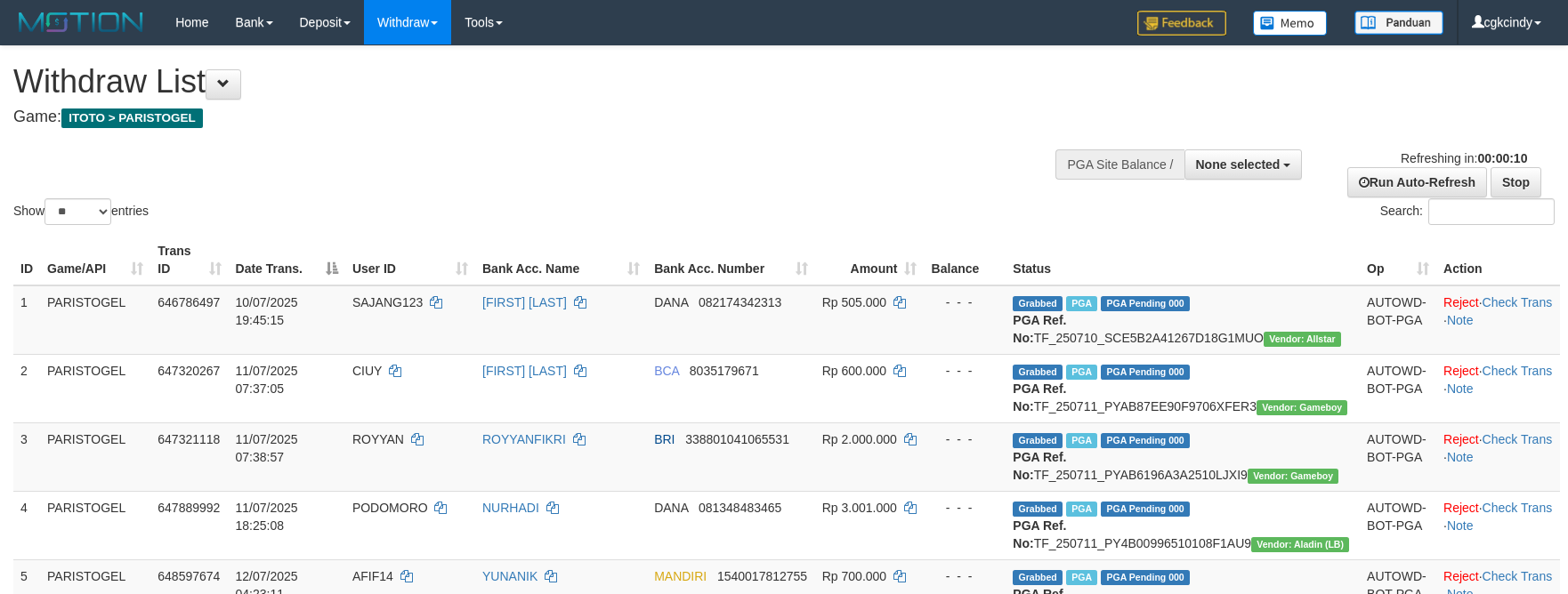 select 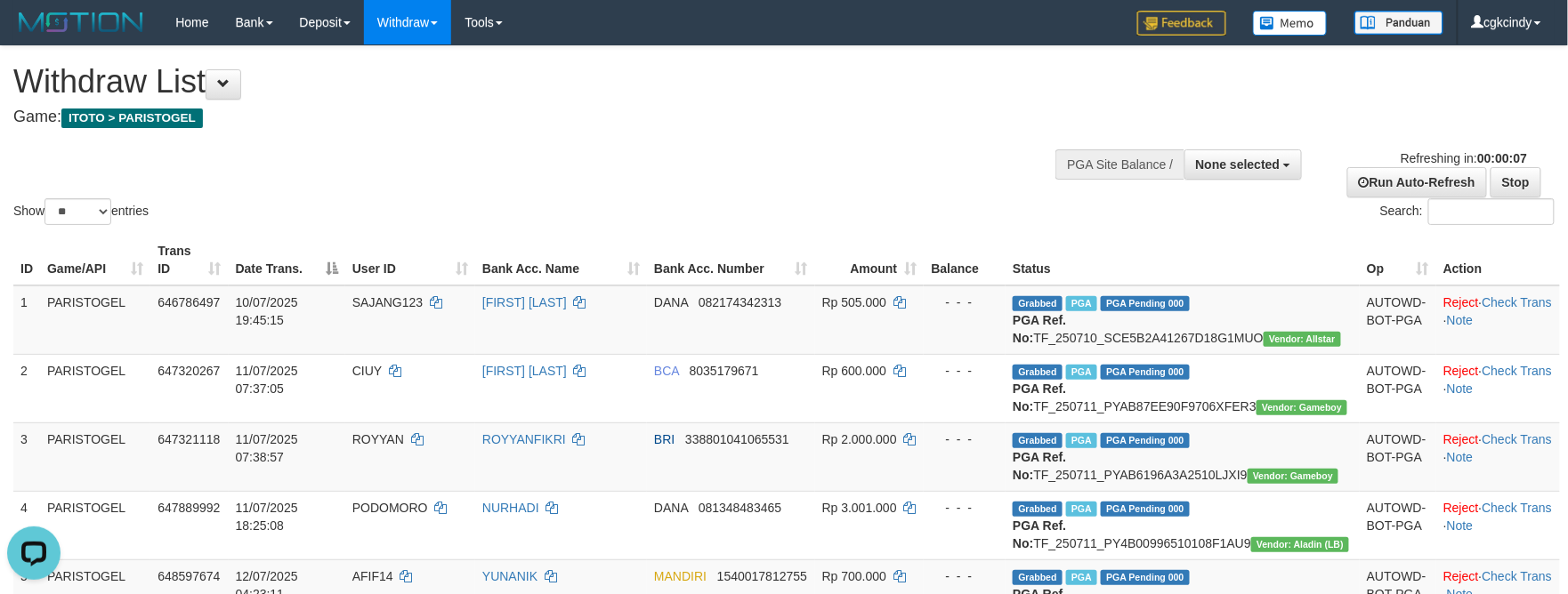scroll, scrollTop: 0, scrollLeft: 0, axis: both 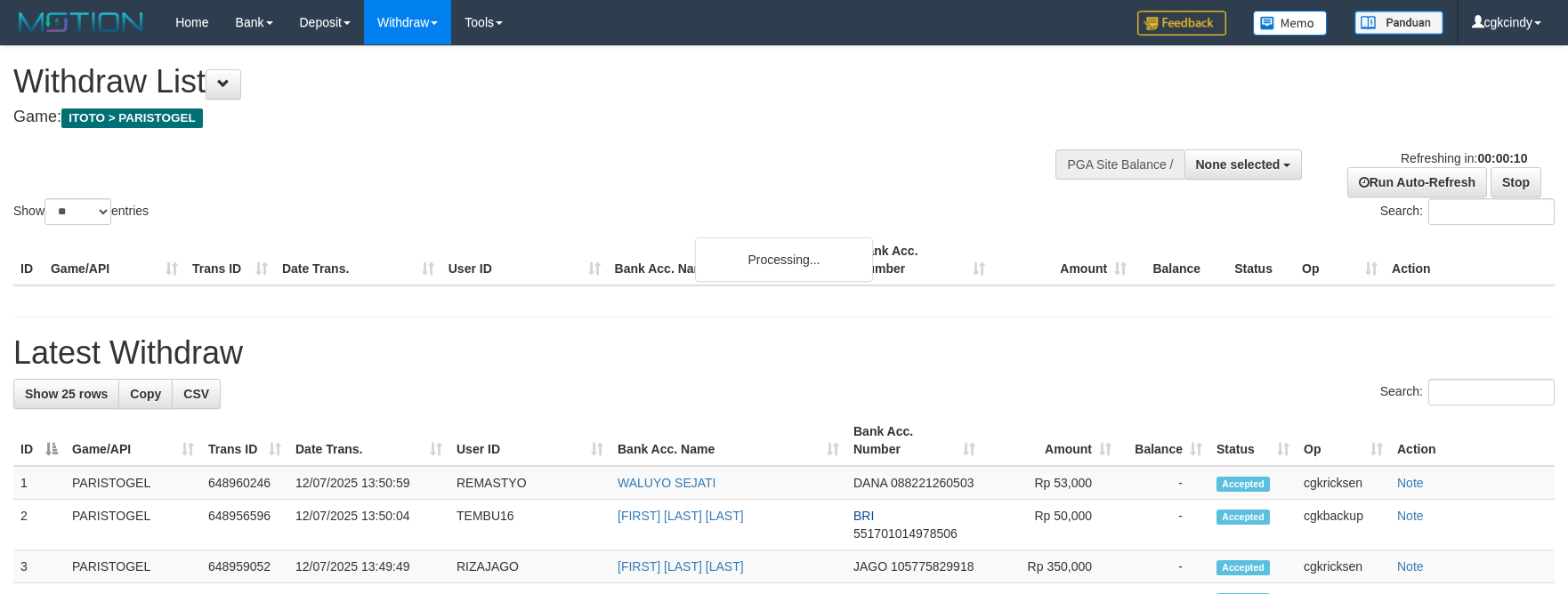 select 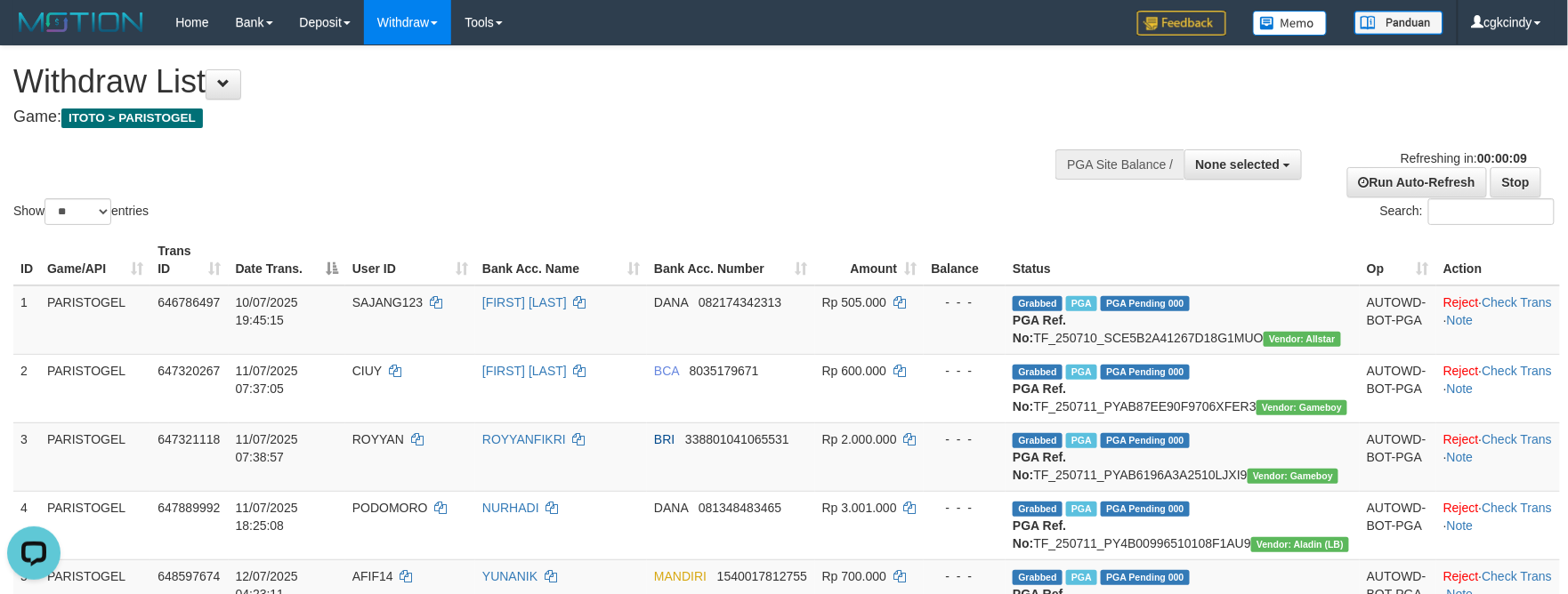 scroll, scrollTop: 0, scrollLeft: 0, axis: both 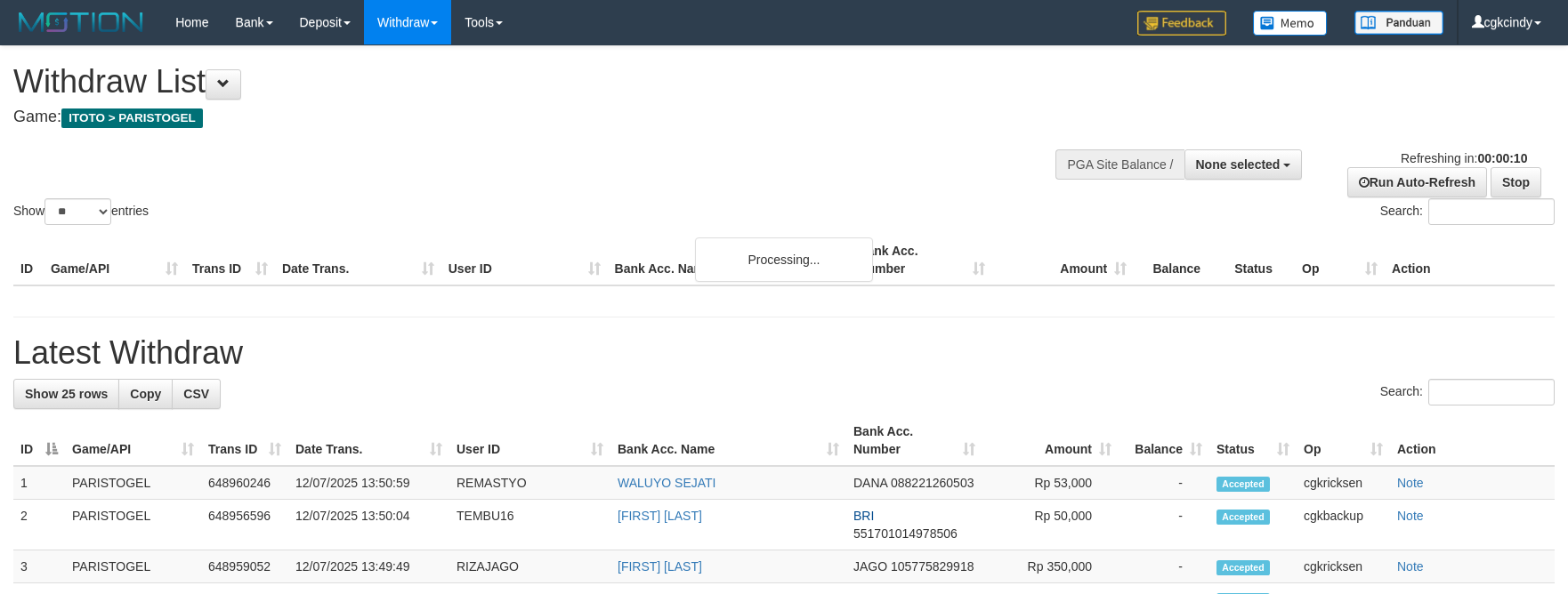 select 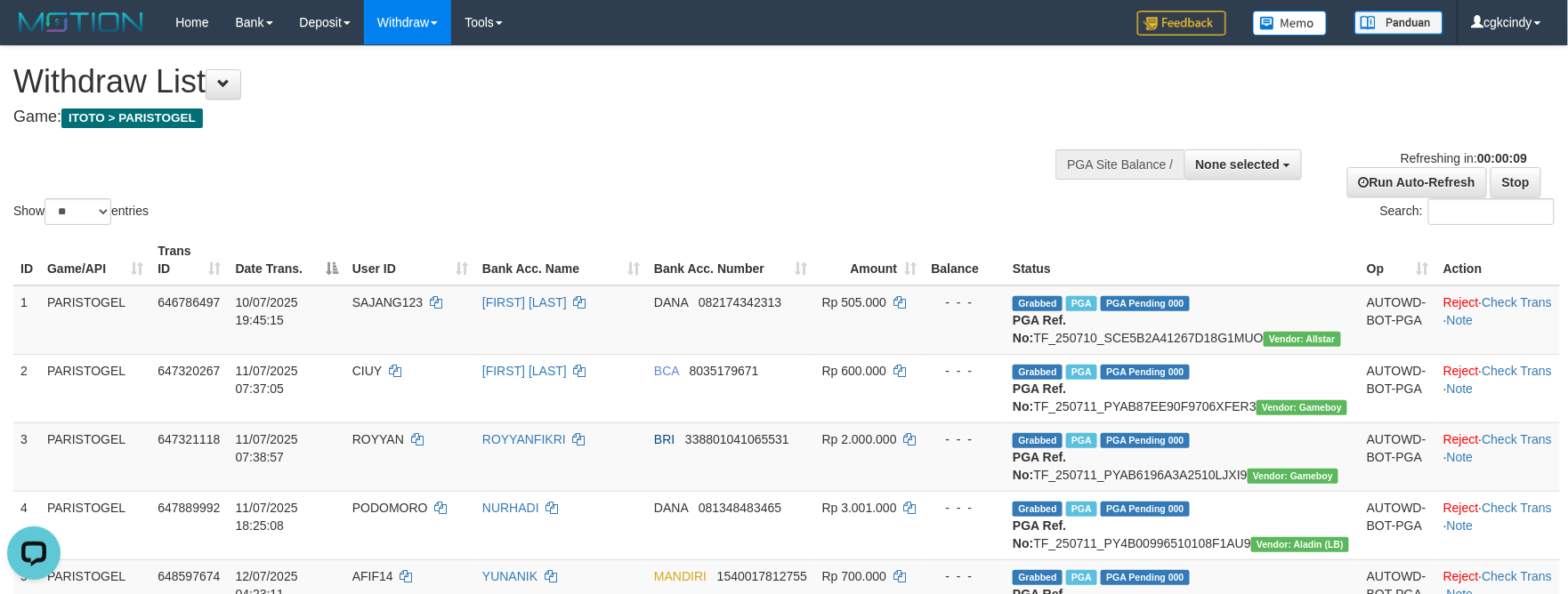 scroll, scrollTop: 0, scrollLeft: 0, axis: both 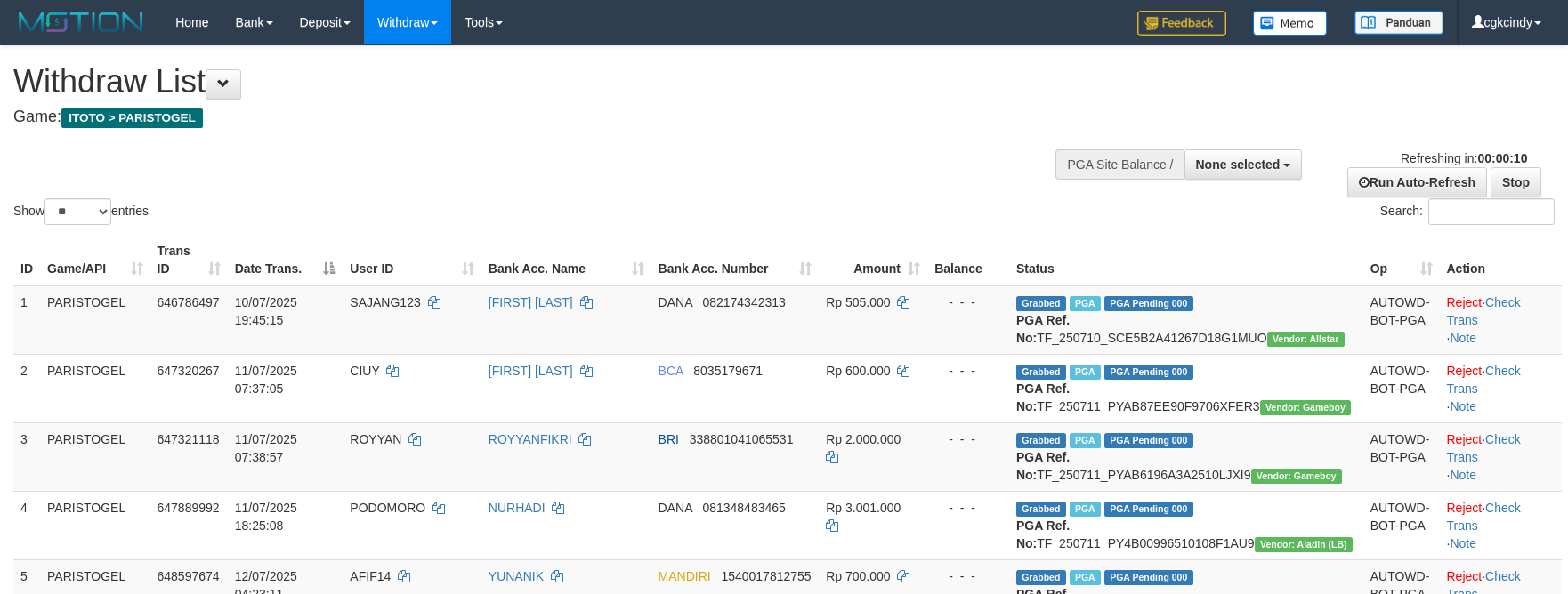 select 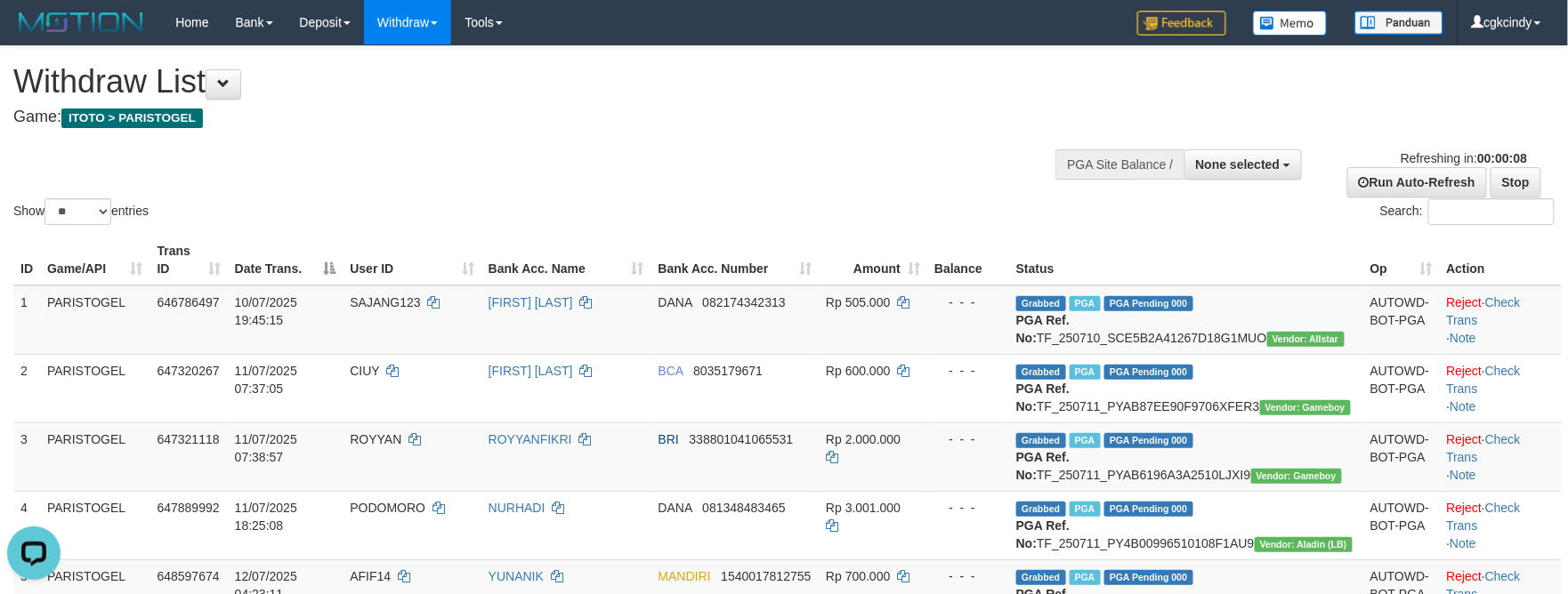 scroll, scrollTop: 0, scrollLeft: 0, axis: both 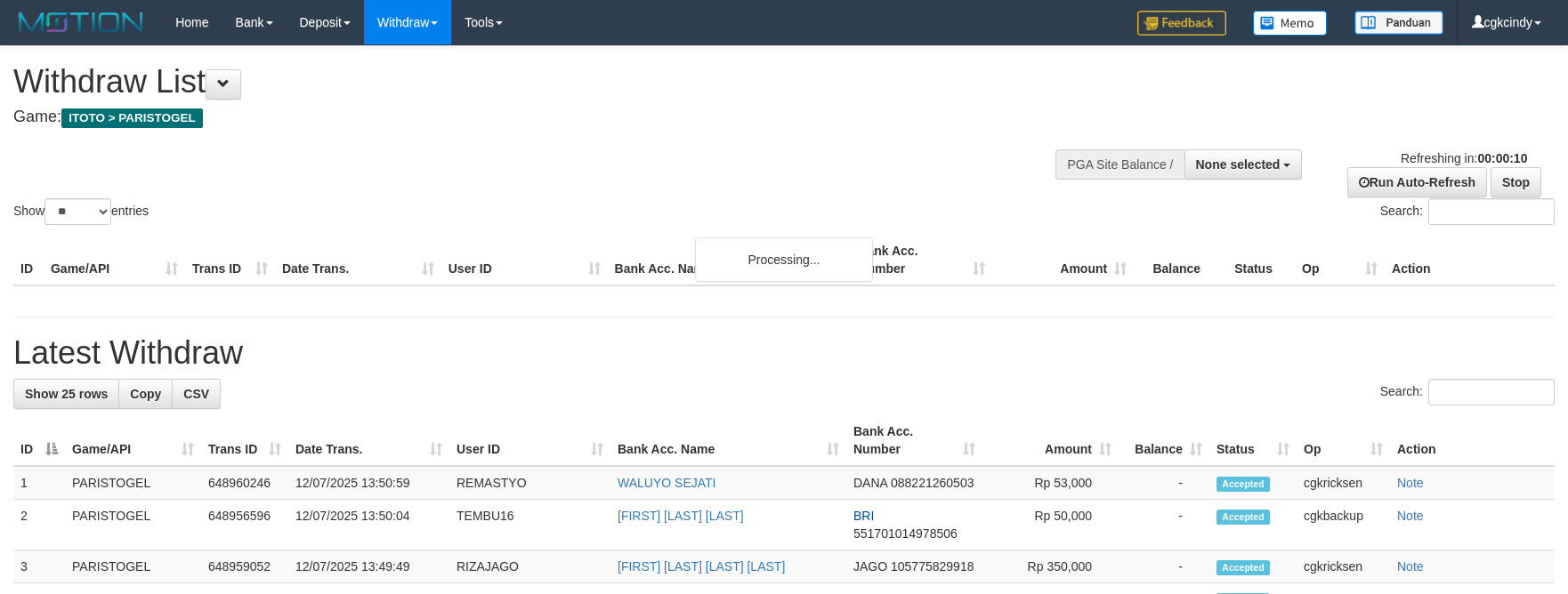 select 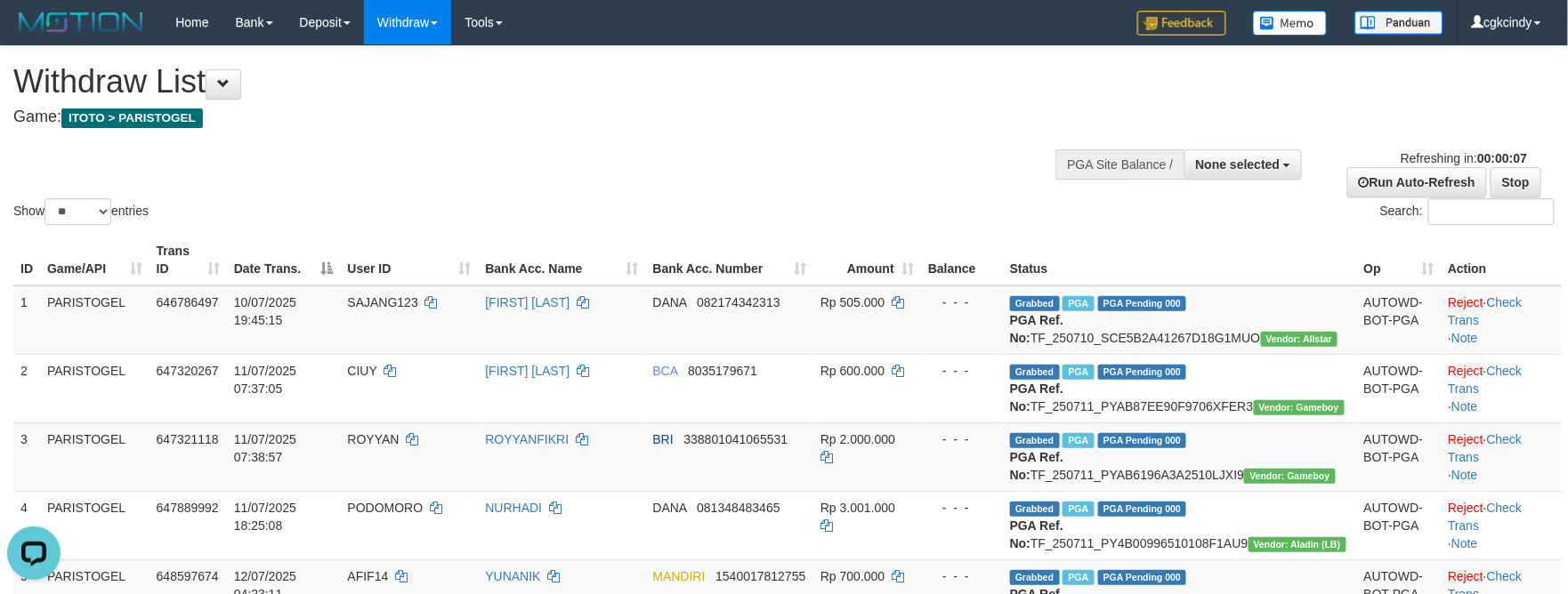scroll, scrollTop: 0, scrollLeft: 0, axis: both 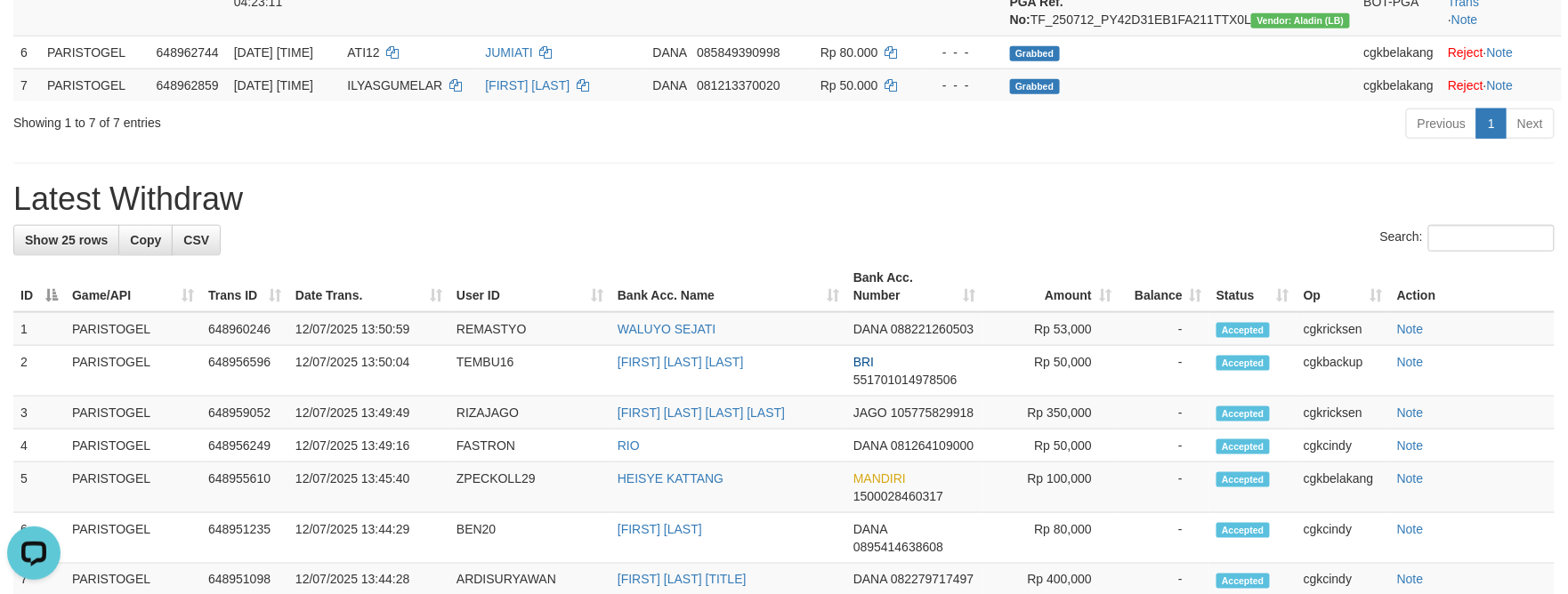 click on "Latest Withdraw" at bounding box center (784, 199) 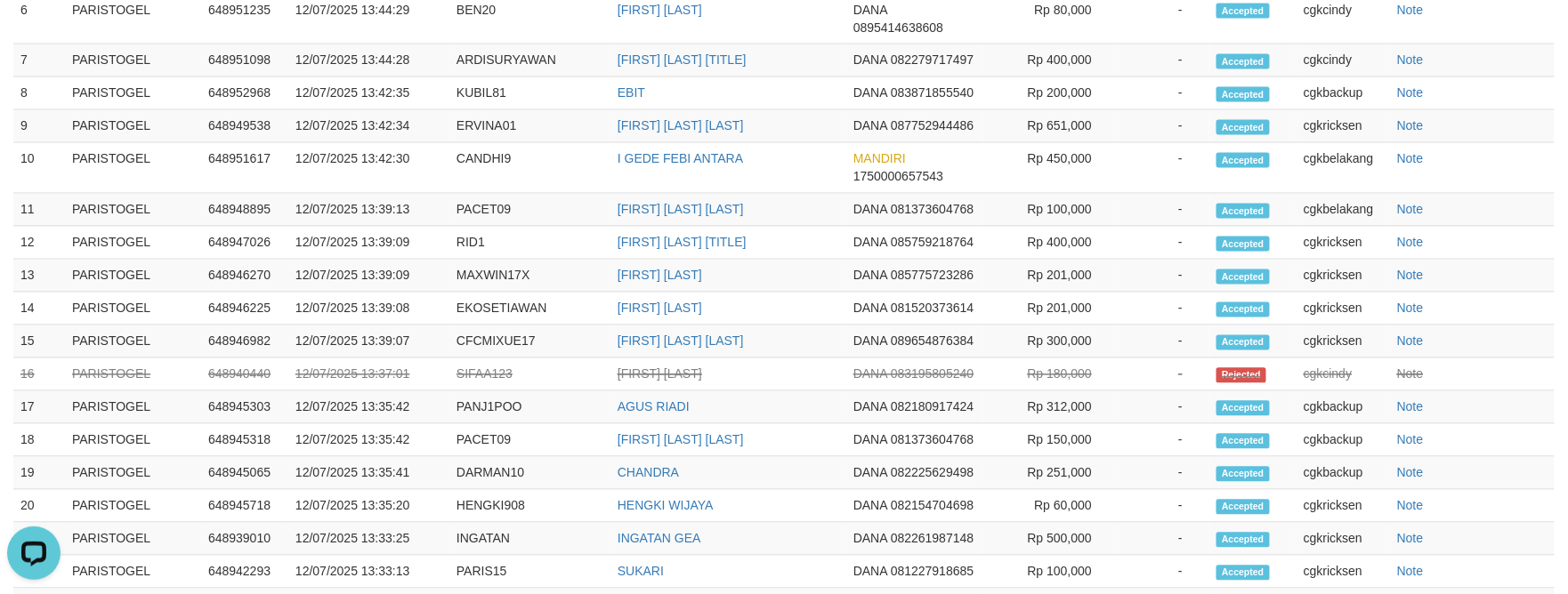 scroll, scrollTop: 1540, scrollLeft: 0, axis: vertical 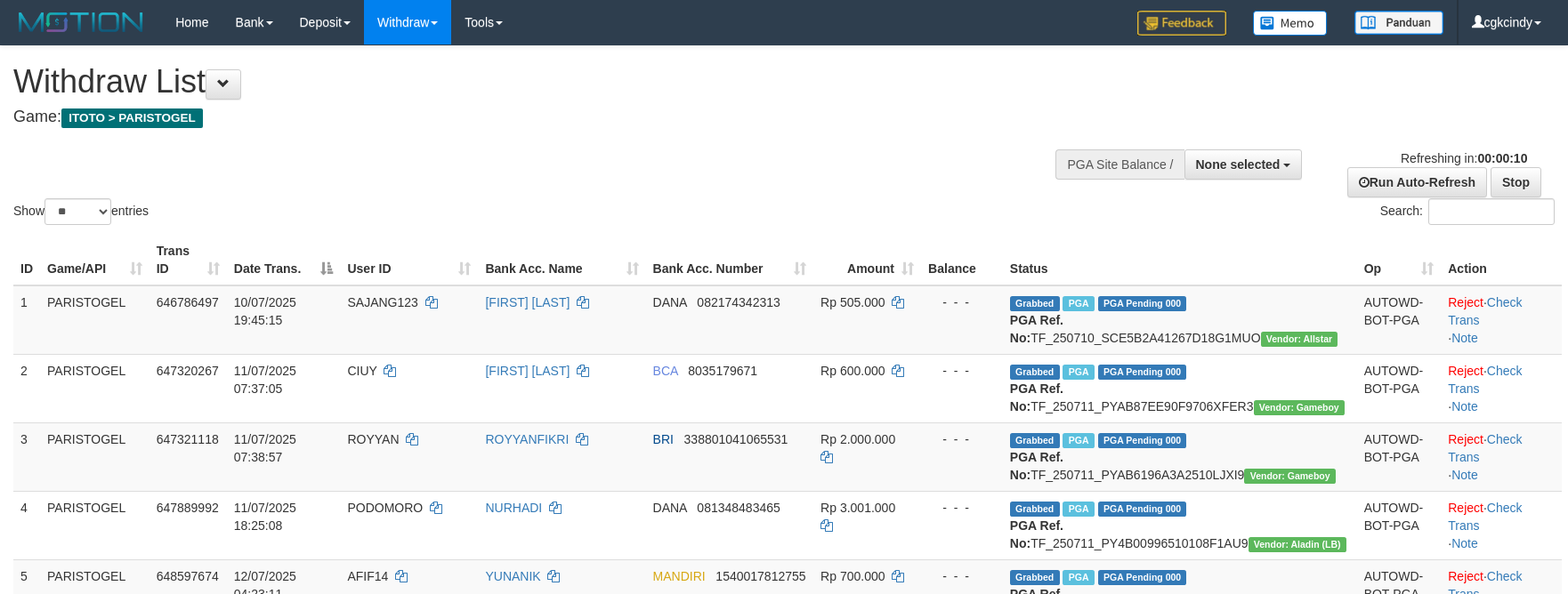 select 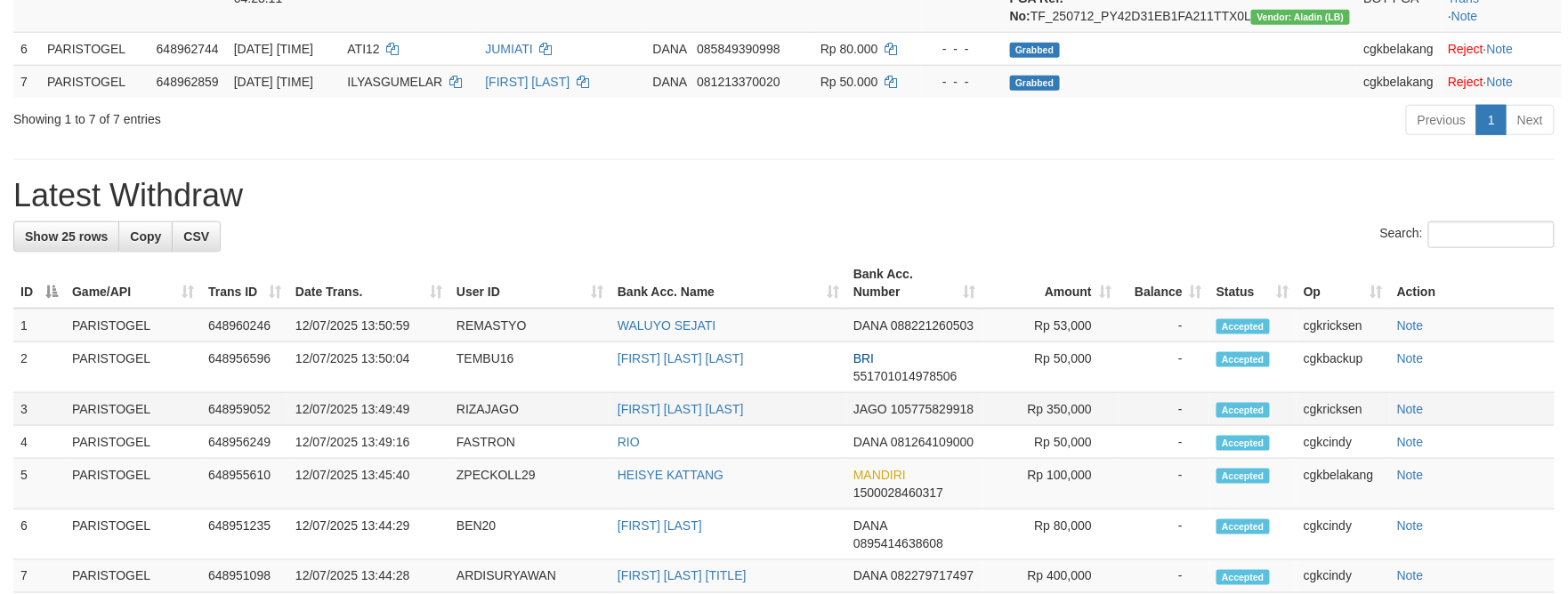 scroll, scrollTop: 711, scrollLeft: 0, axis: vertical 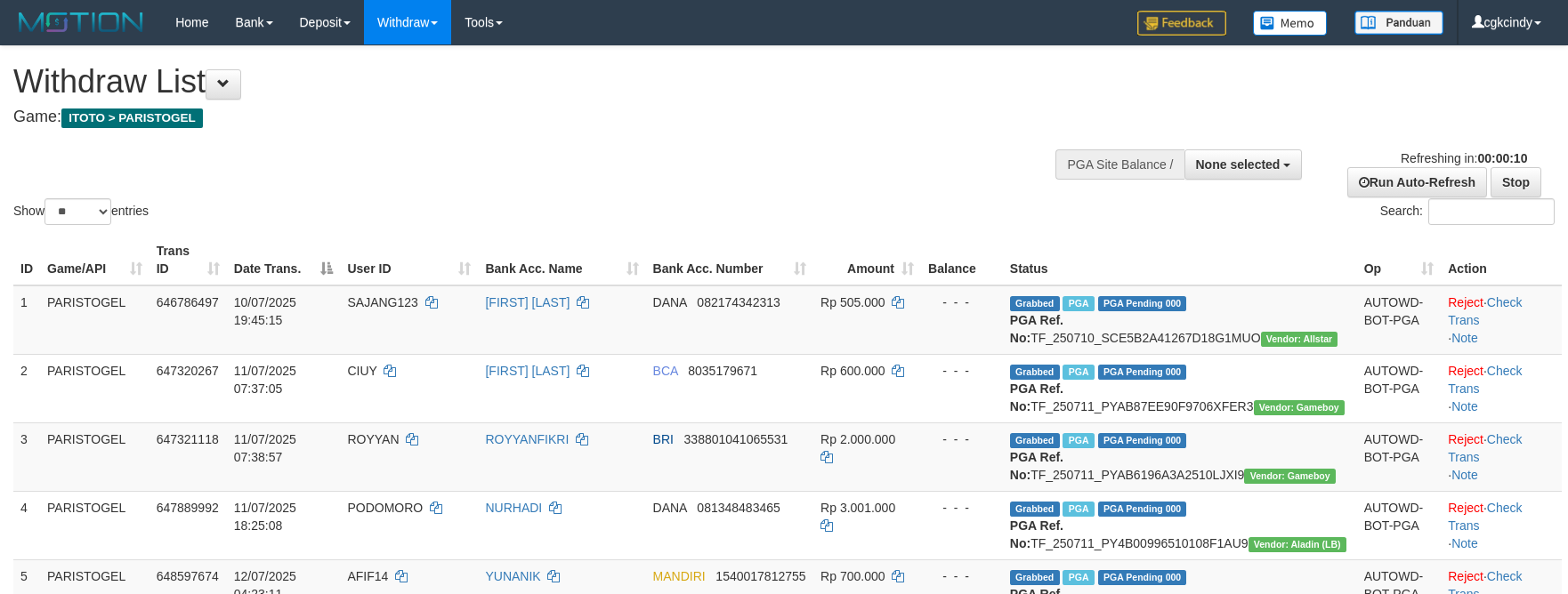 select 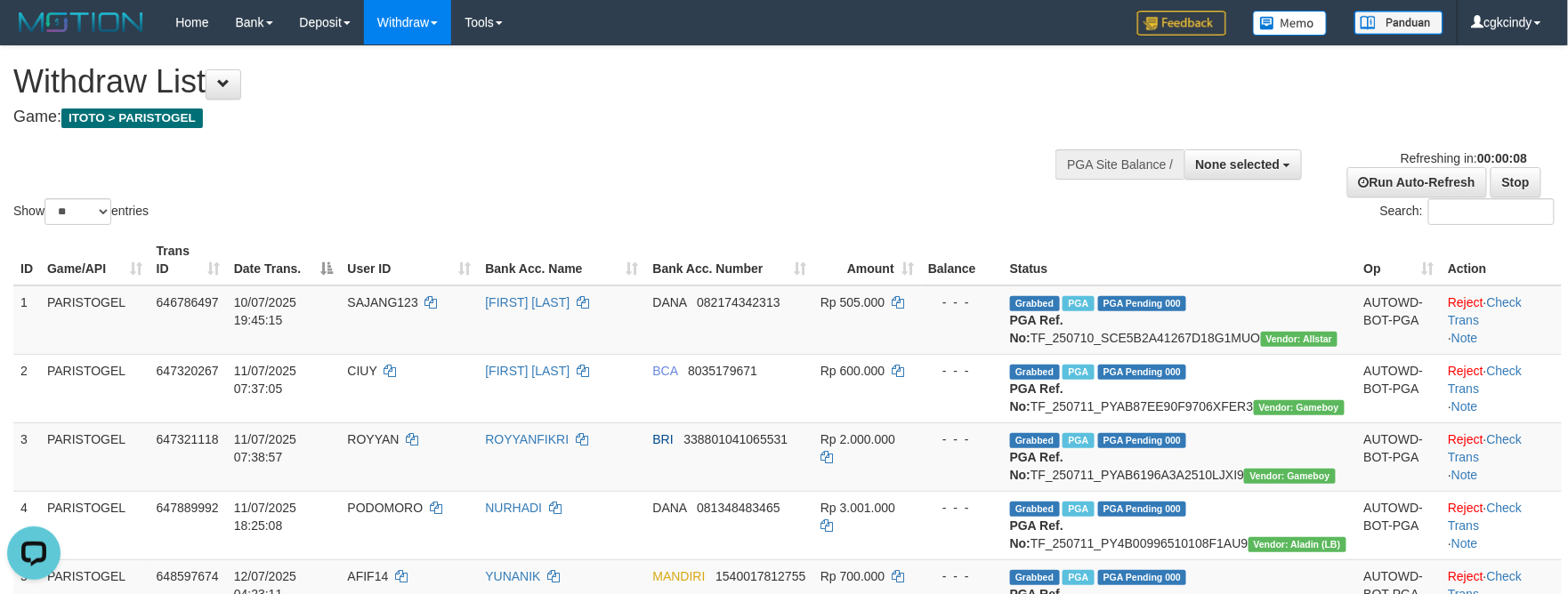 scroll, scrollTop: 0, scrollLeft: 0, axis: both 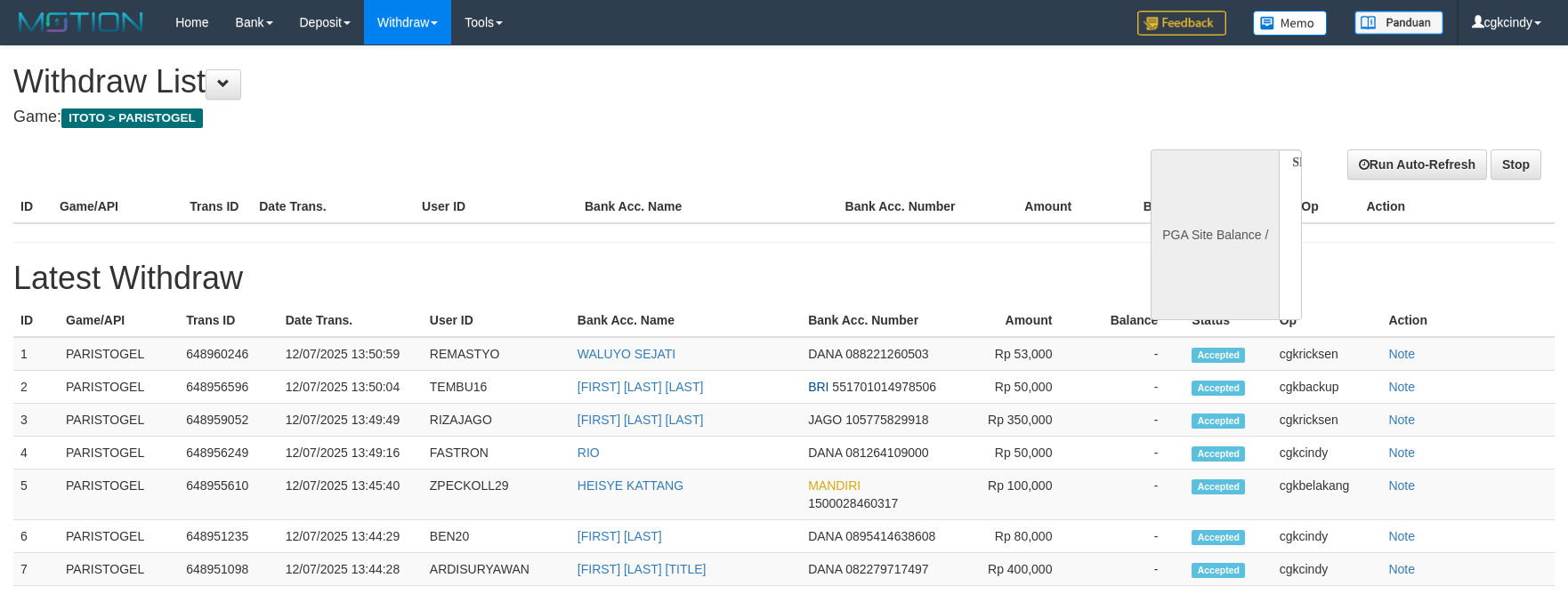 select 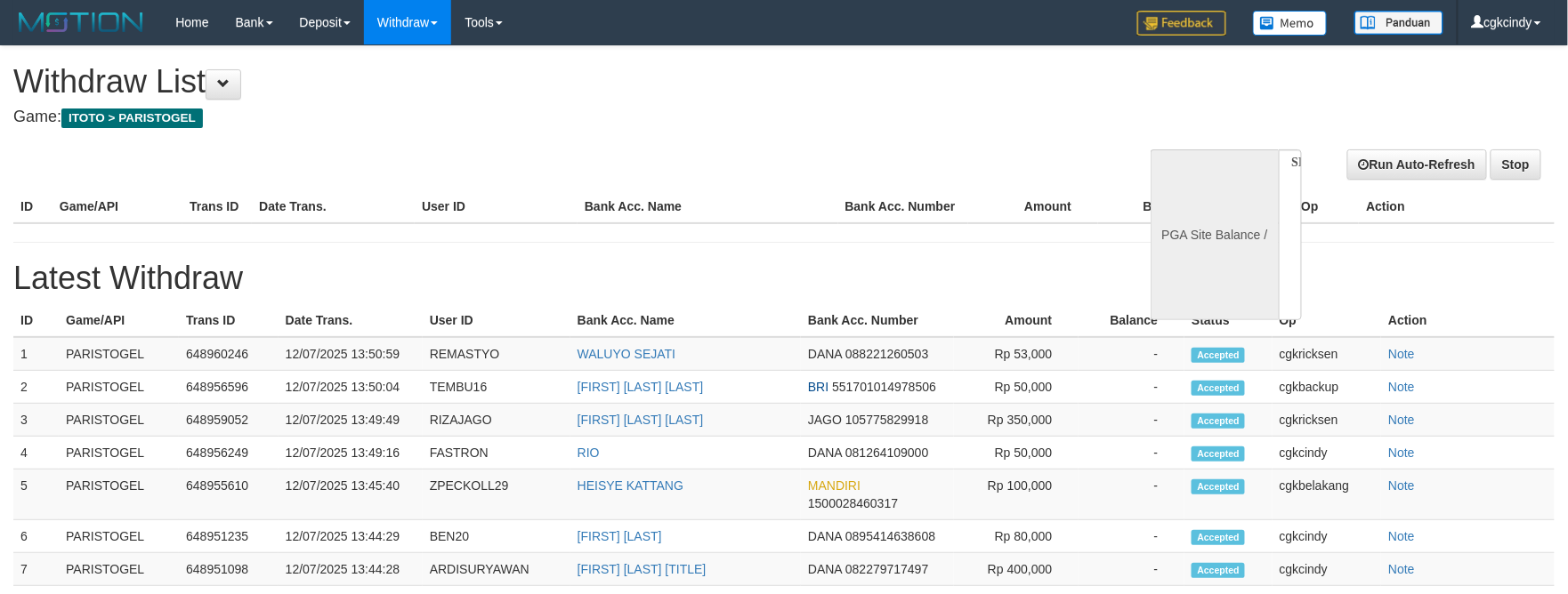 select on "**" 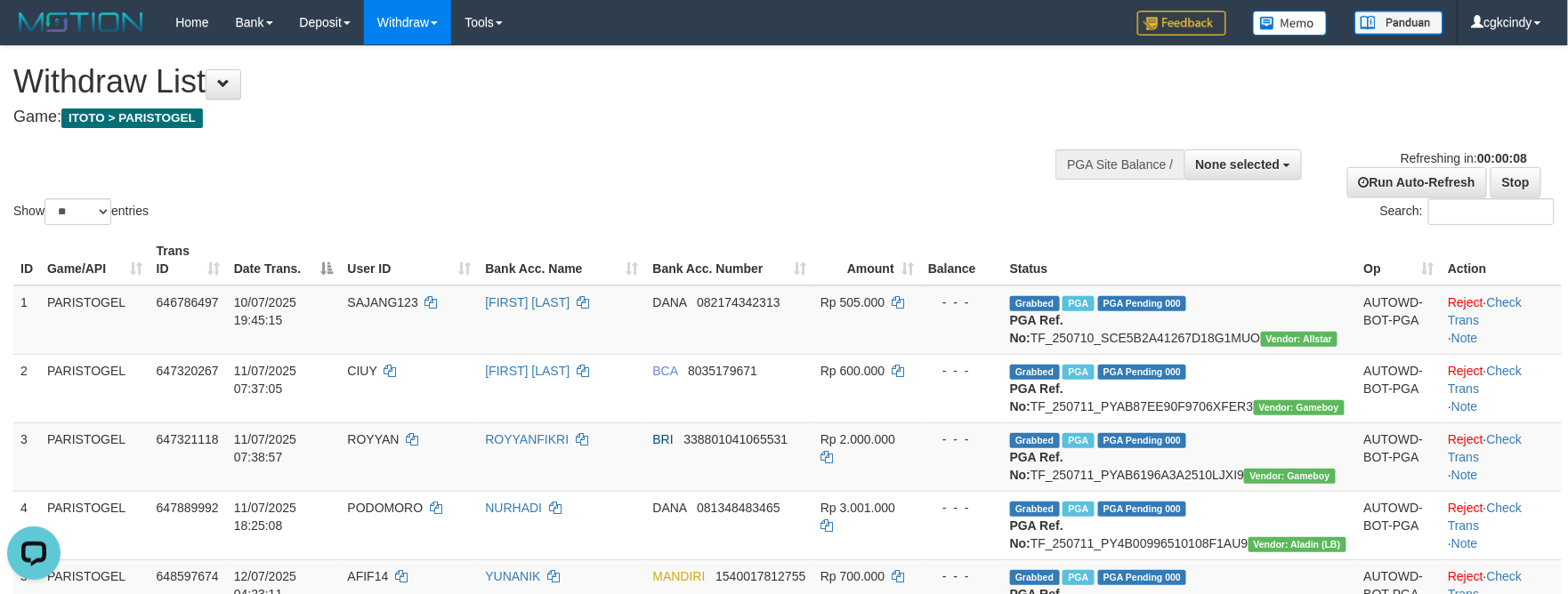 scroll, scrollTop: 0, scrollLeft: 0, axis: both 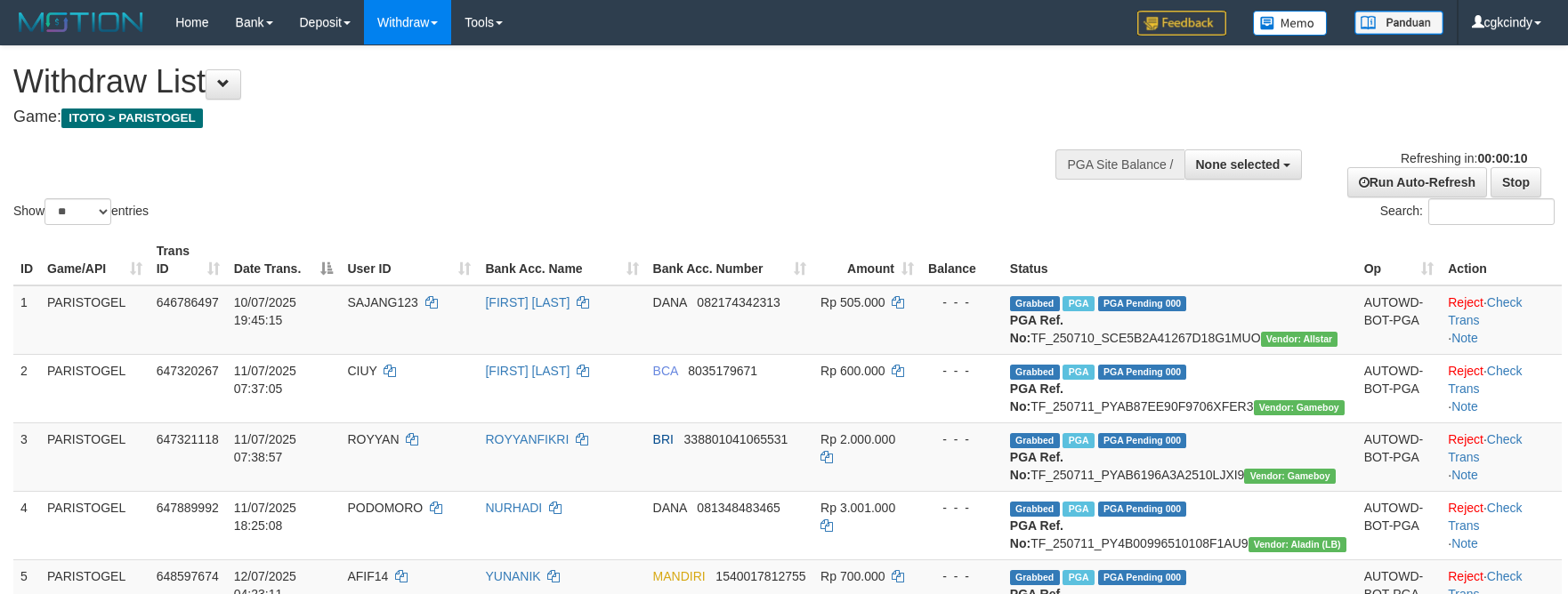 select 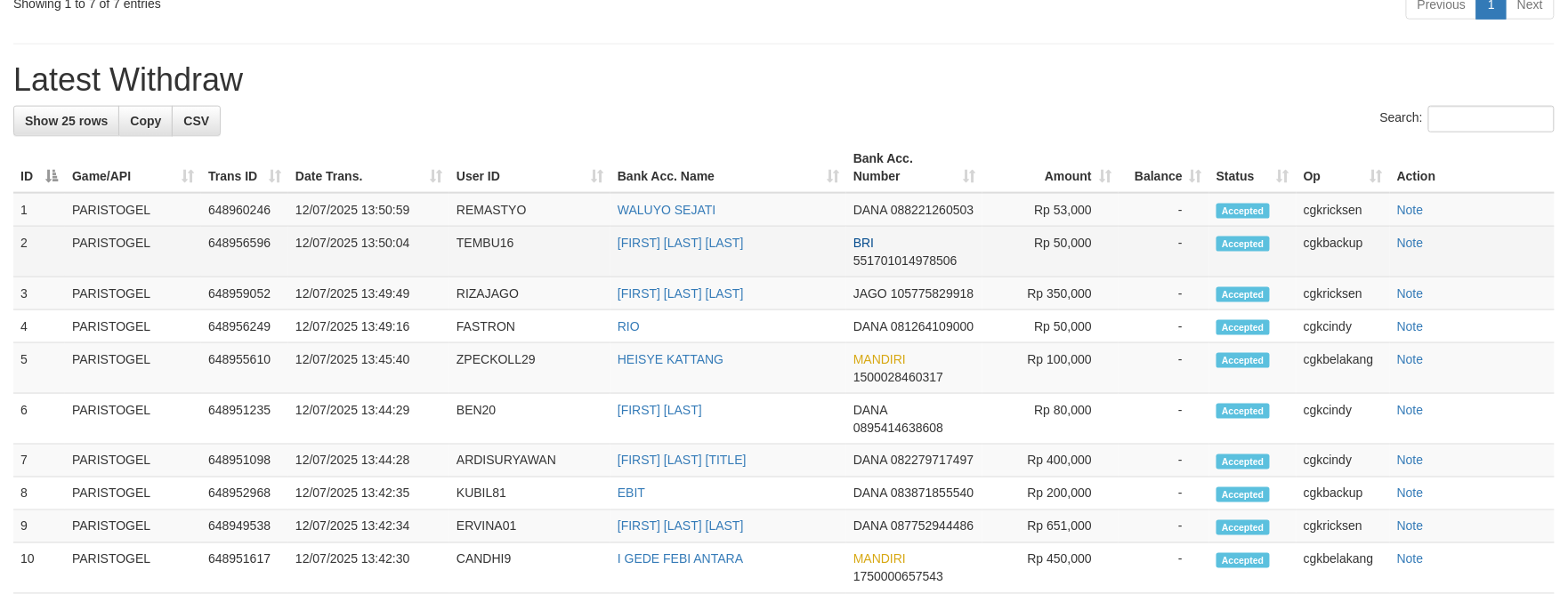 scroll, scrollTop: 475, scrollLeft: 0, axis: vertical 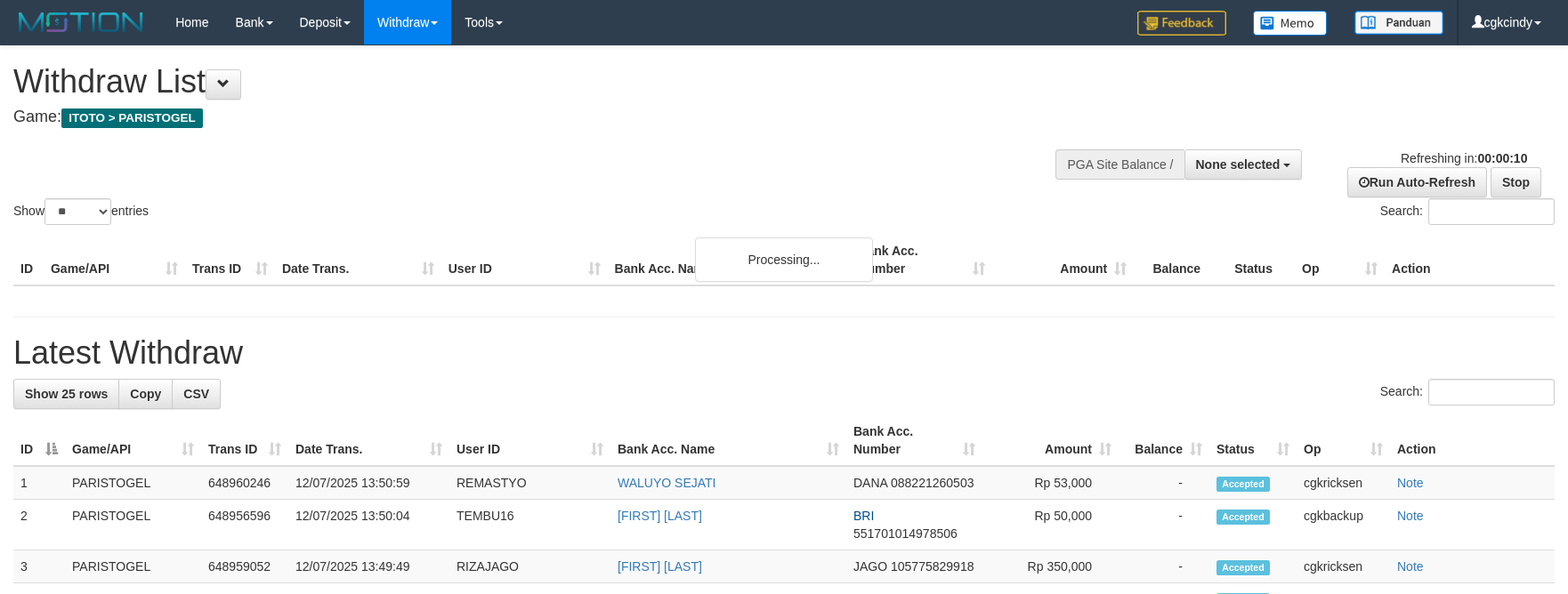 select 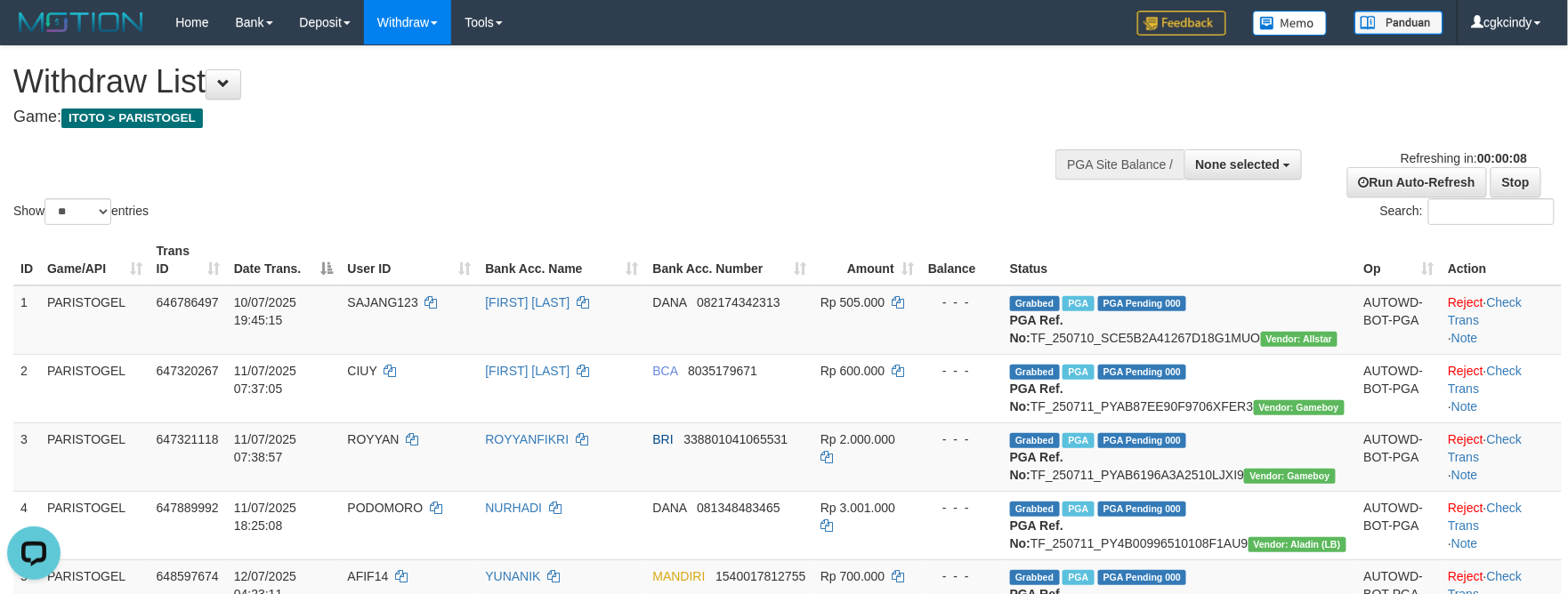 scroll, scrollTop: 0, scrollLeft: 0, axis: both 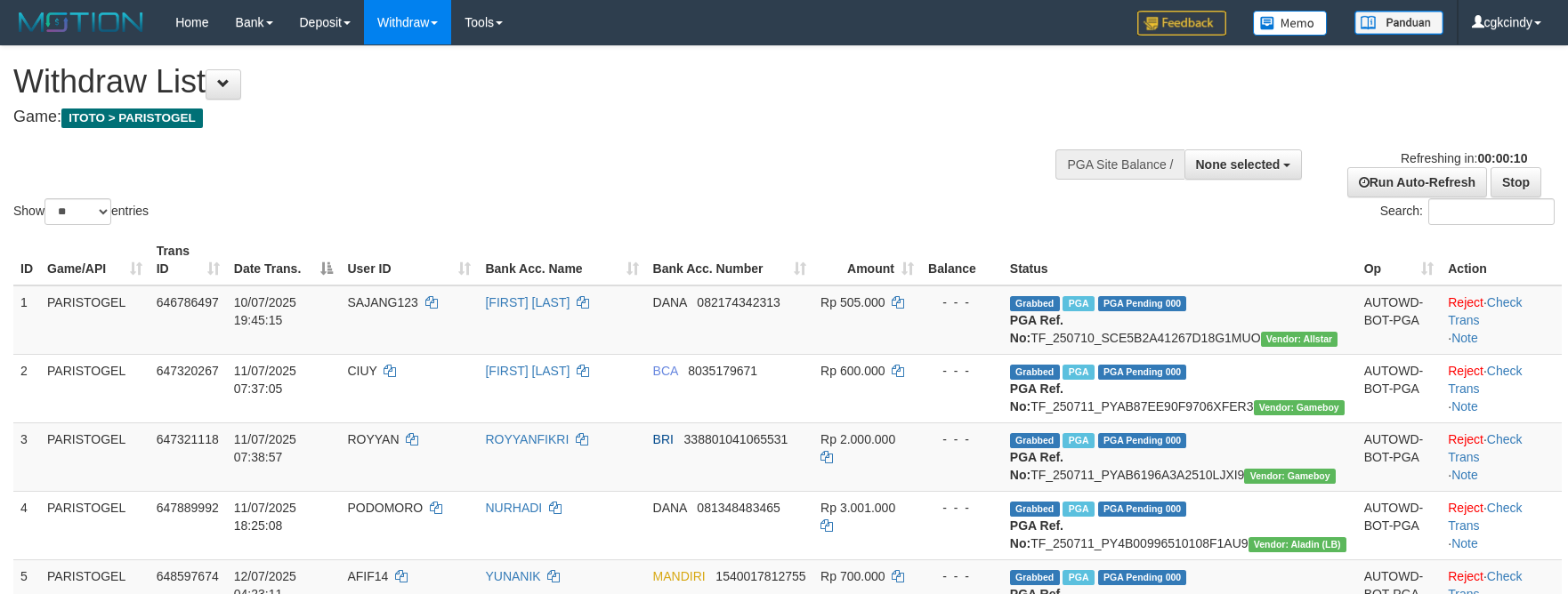 select 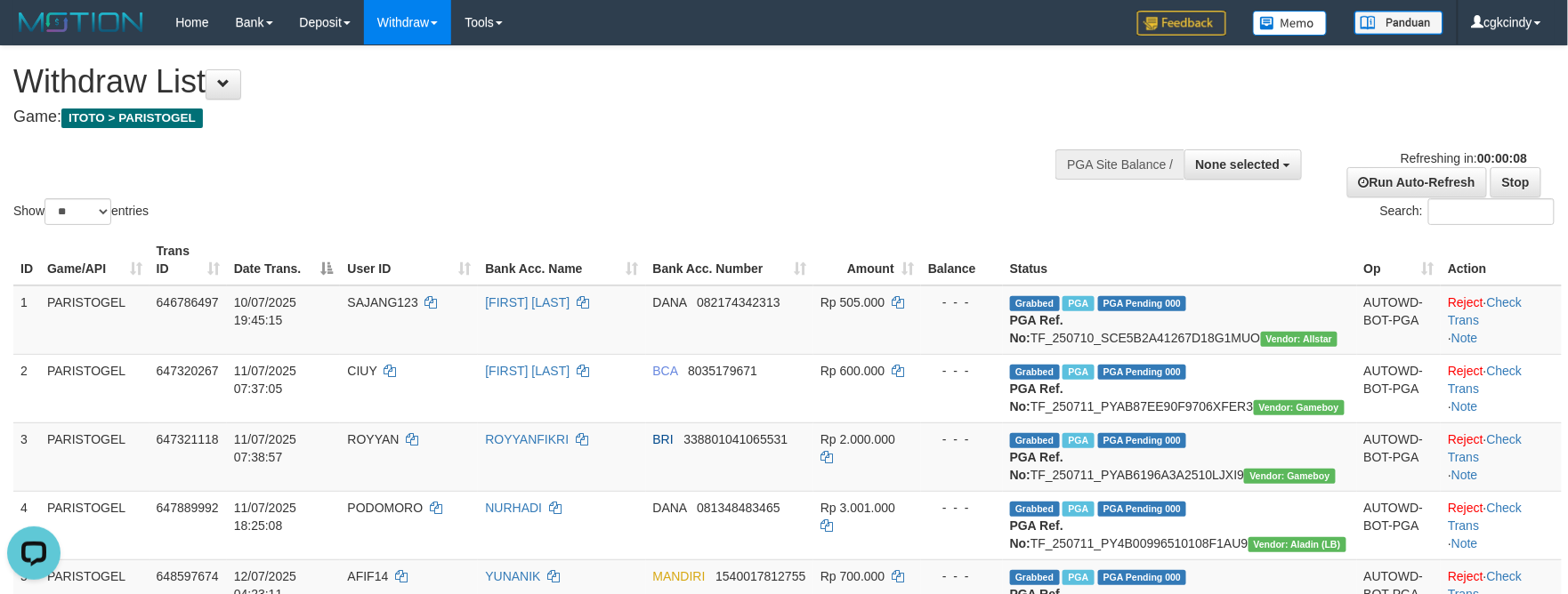 scroll, scrollTop: 0, scrollLeft: 0, axis: both 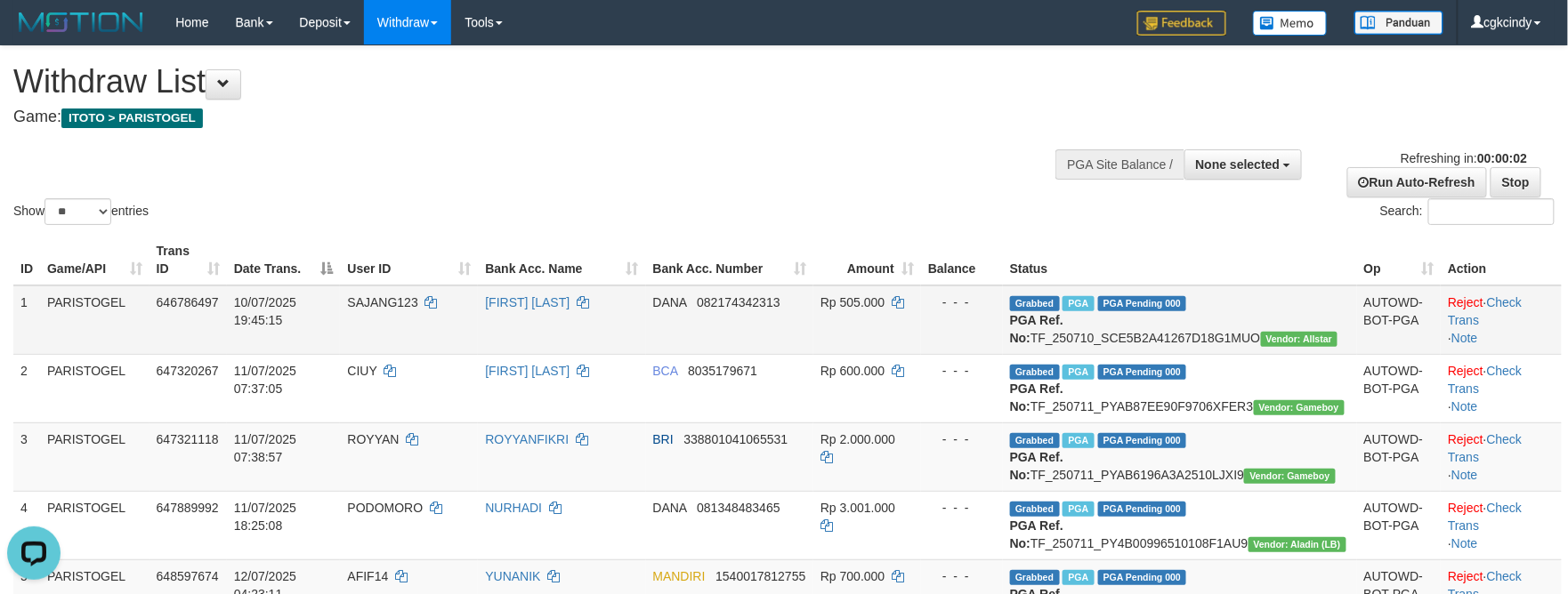 click on "[FIRST] [LAST]" at bounding box center (562, 320) 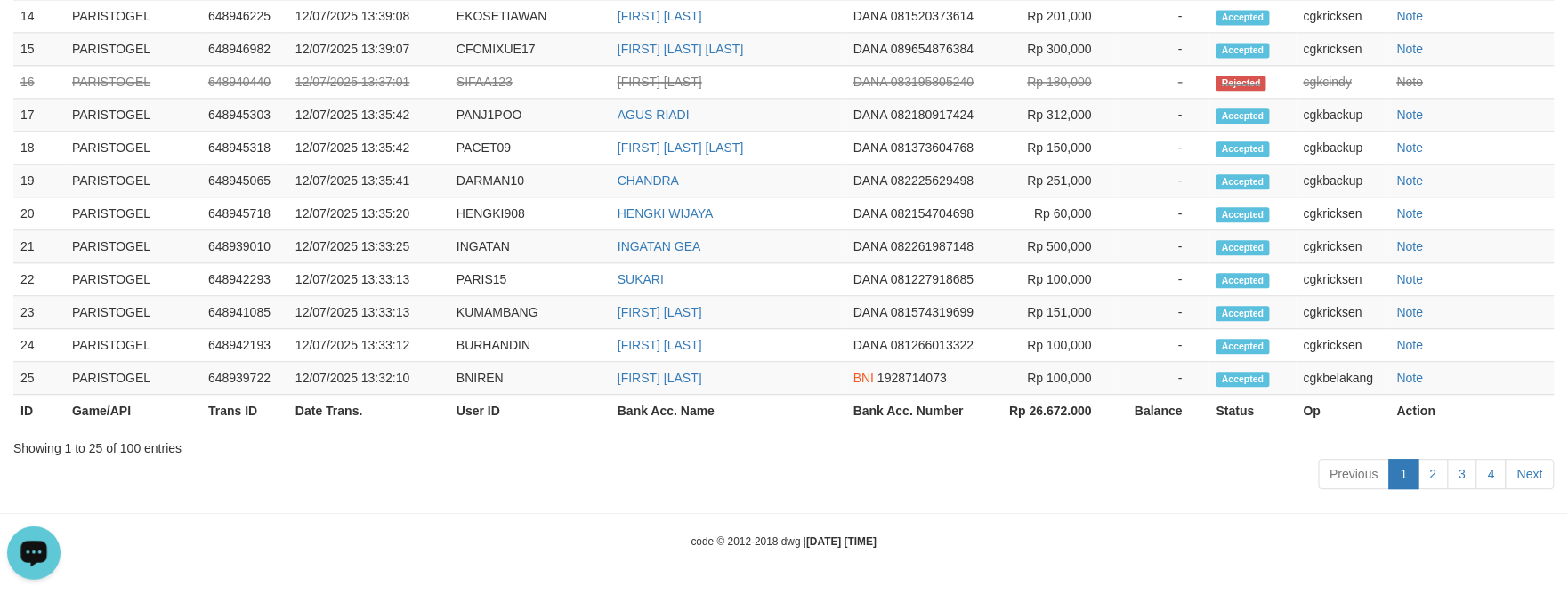 scroll, scrollTop: 1067, scrollLeft: 0, axis: vertical 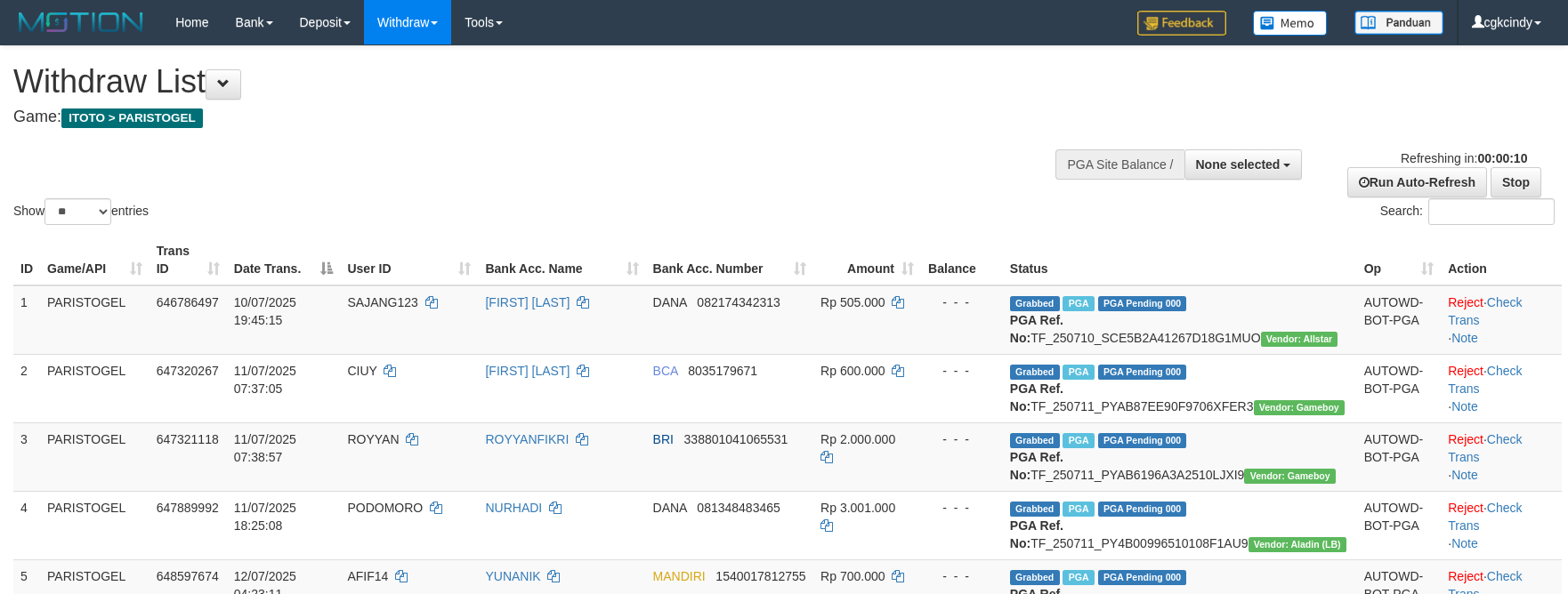 select 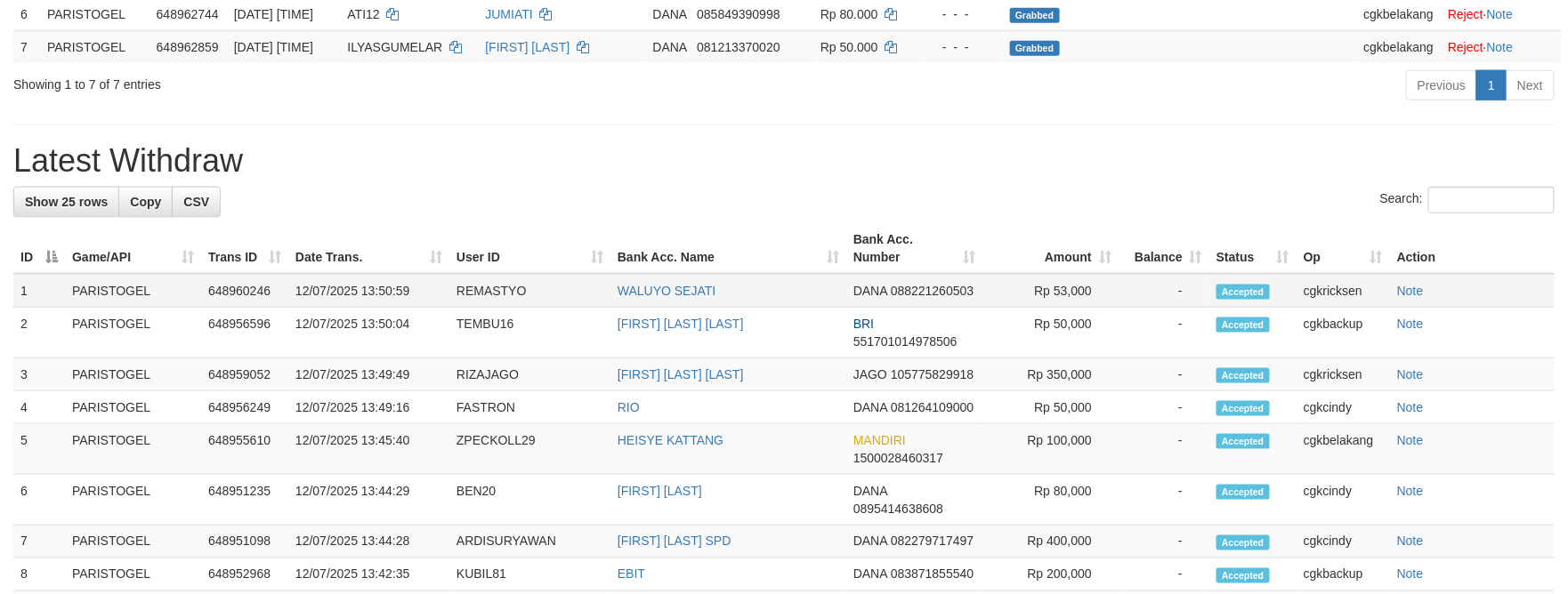 scroll, scrollTop: 592, scrollLeft: 0, axis: vertical 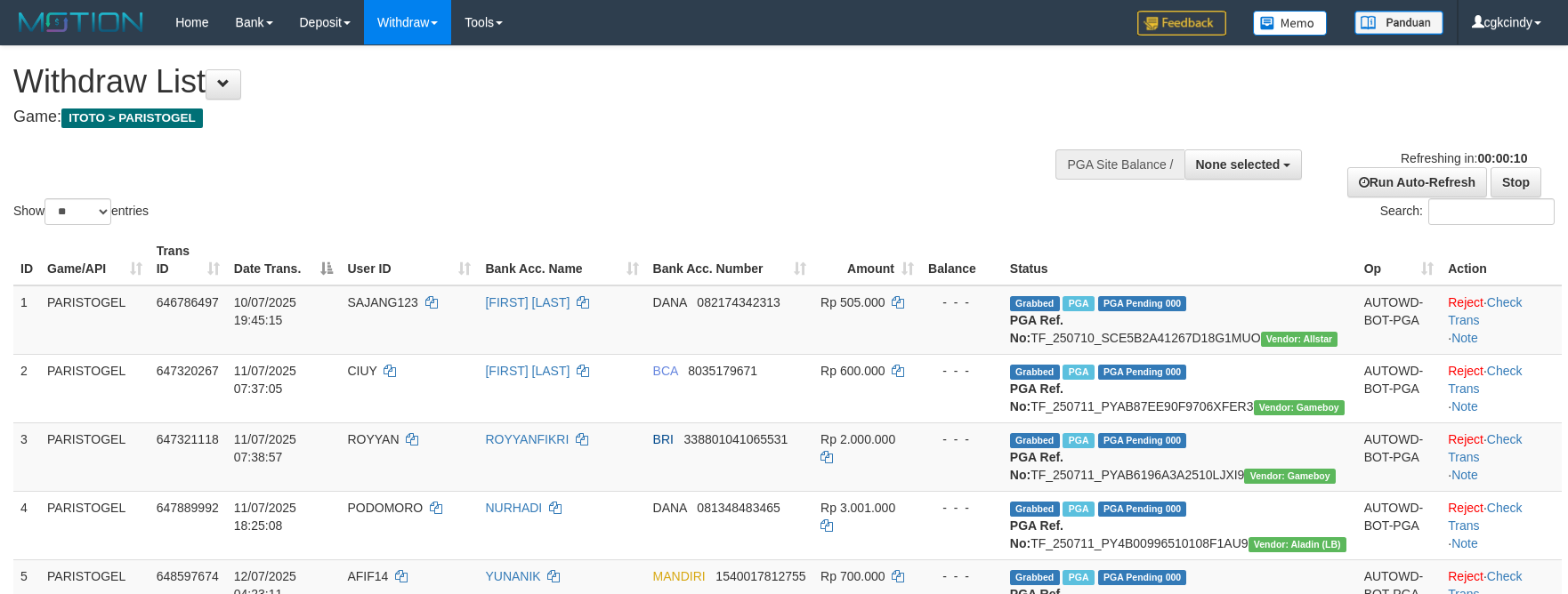 select 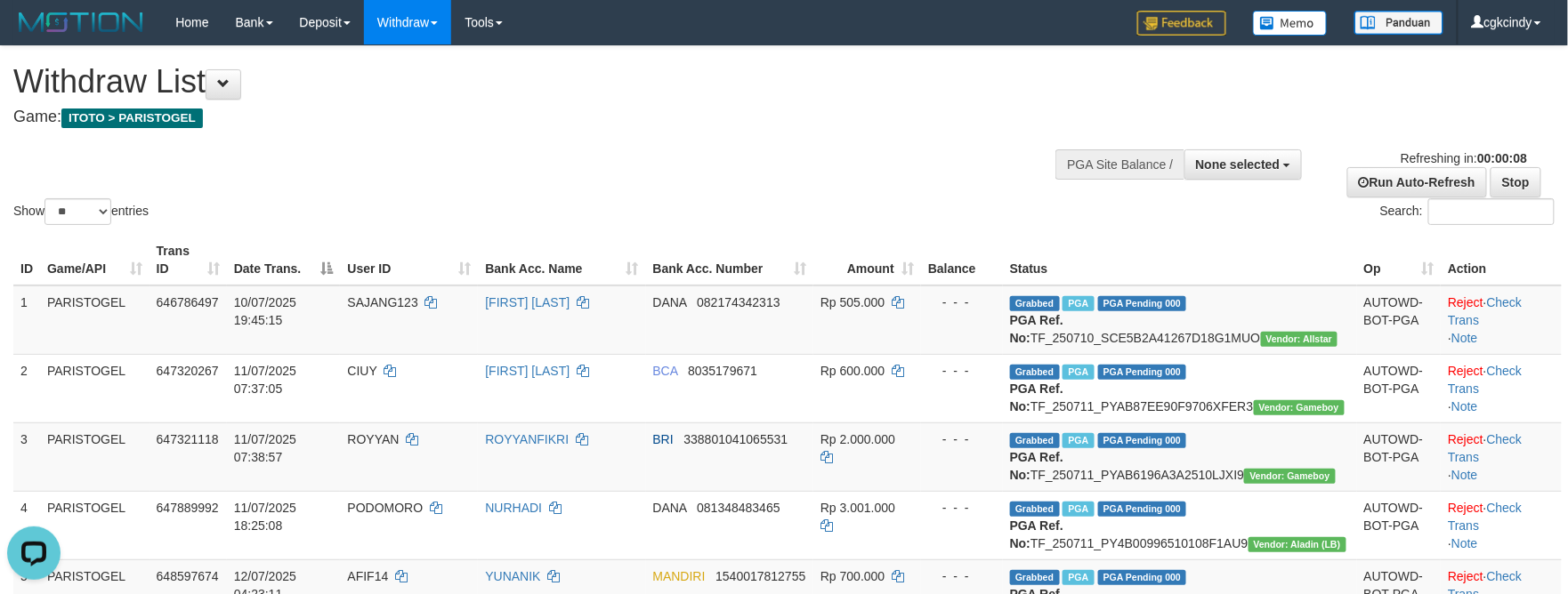 scroll, scrollTop: 0, scrollLeft: 0, axis: both 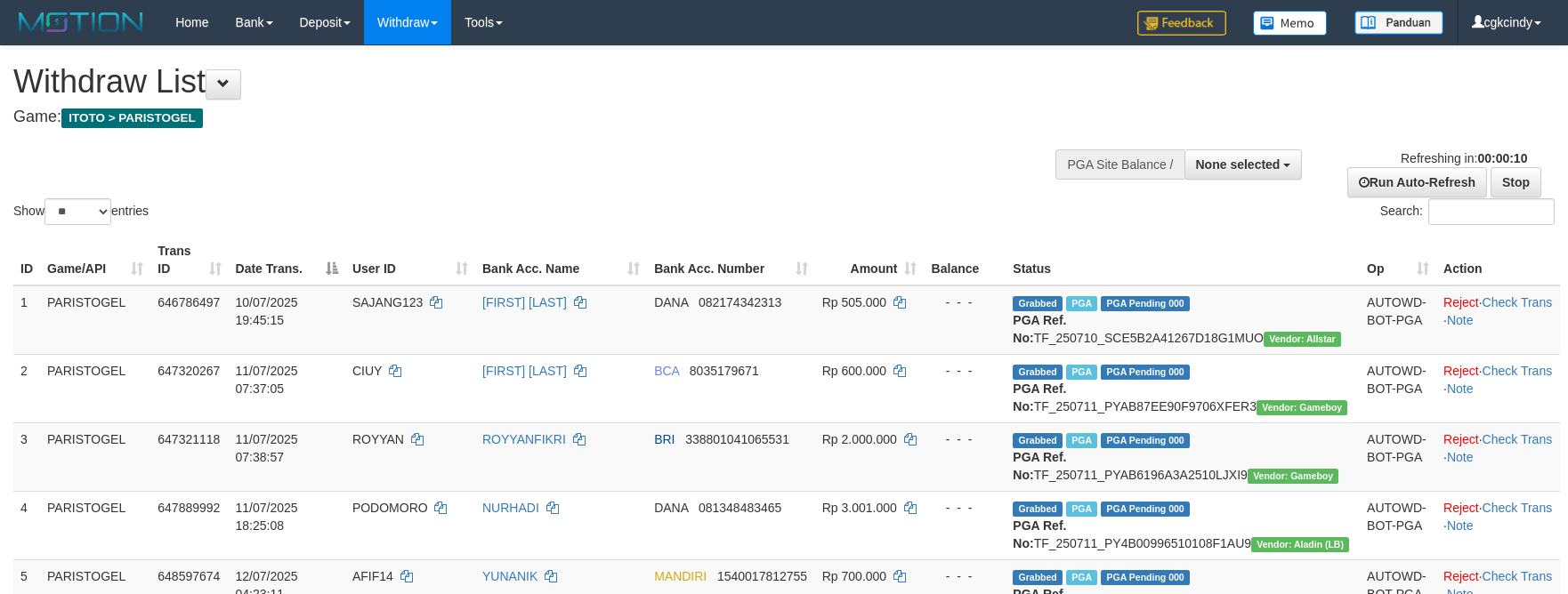 select 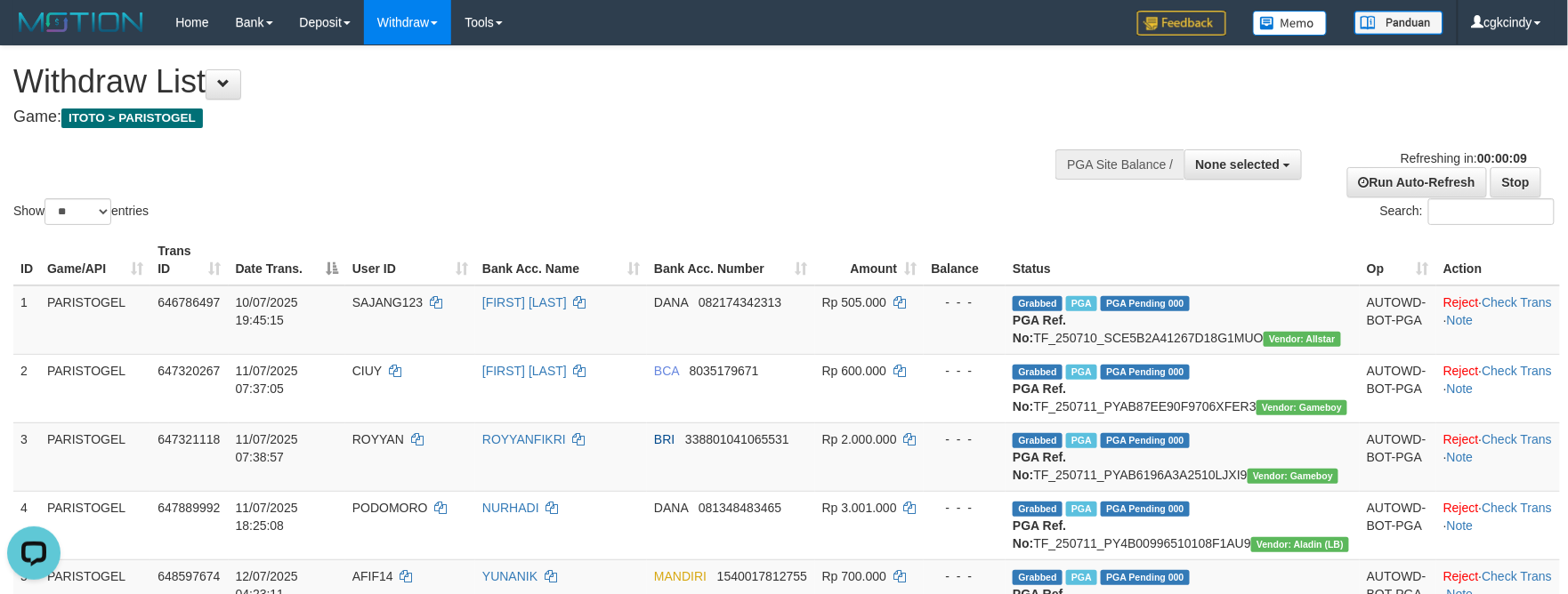 scroll, scrollTop: 0, scrollLeft: 0, axis: both 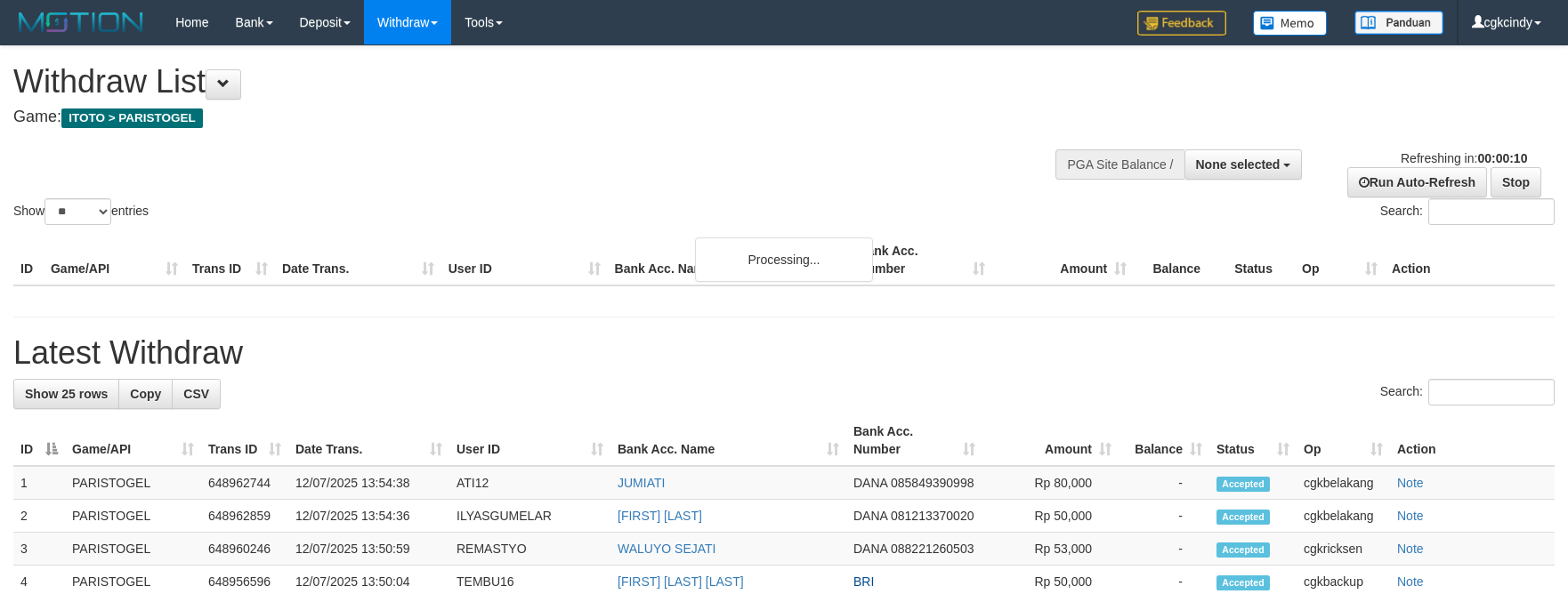 select 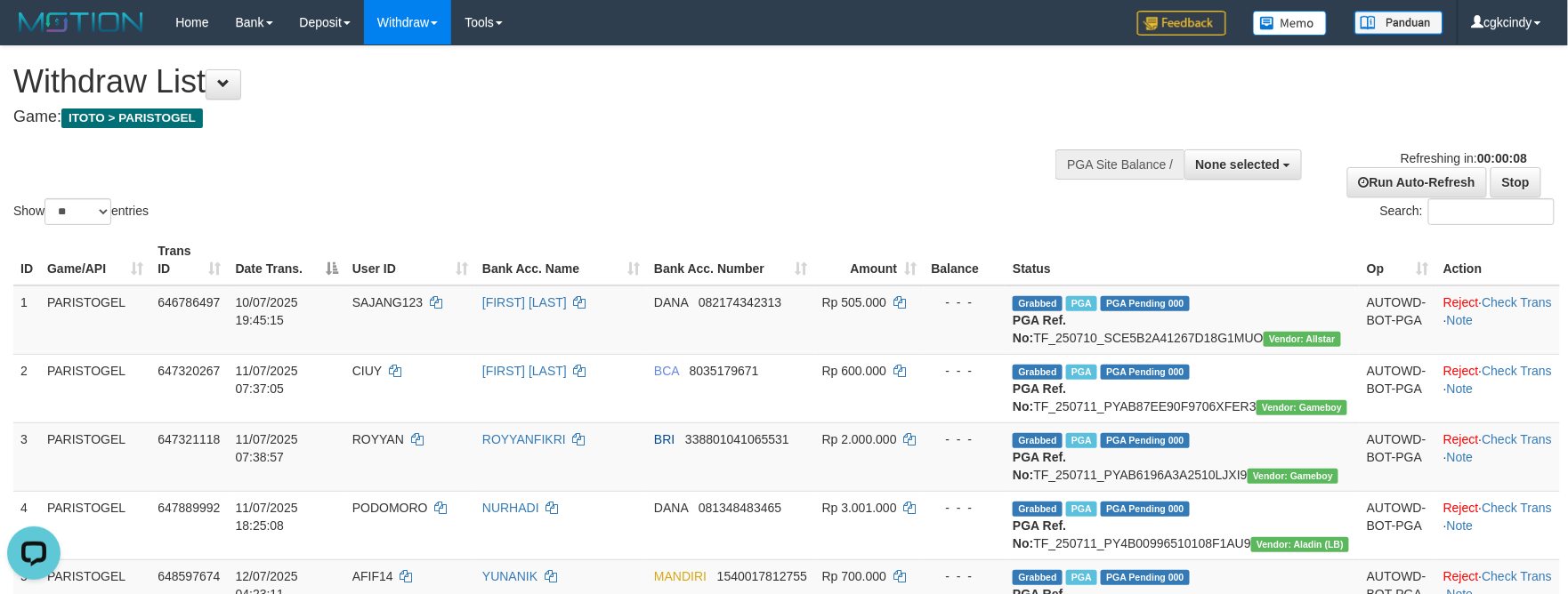 scroll, scrollTop: 0, scrollLeft: 0, axis: both 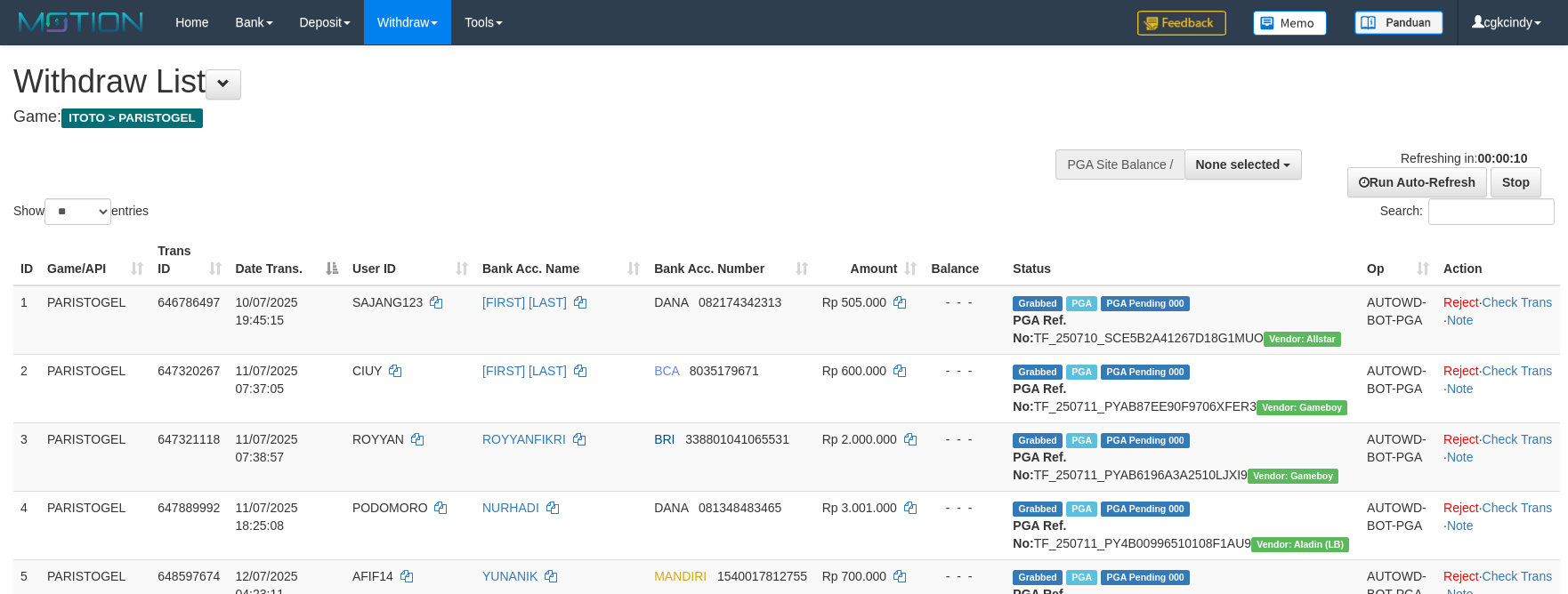 select 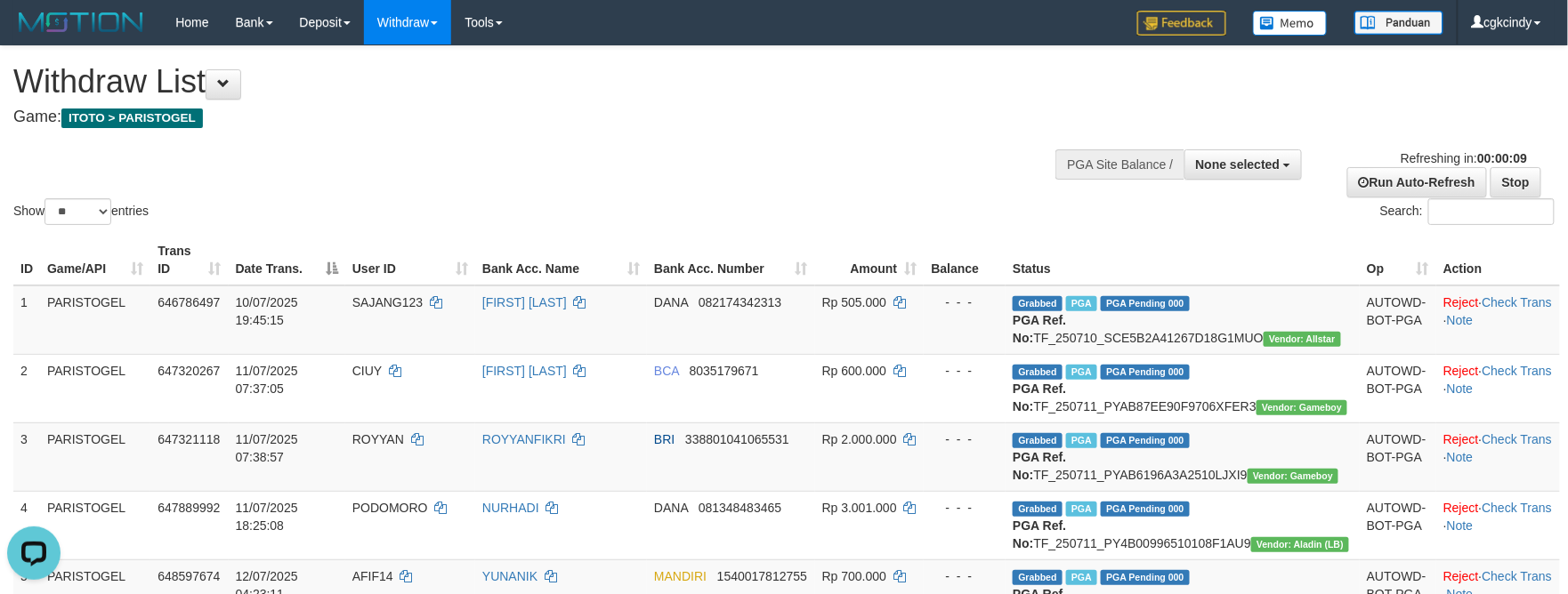 scroll, scrollTop: 0, scrollLeft: 0, axis: both 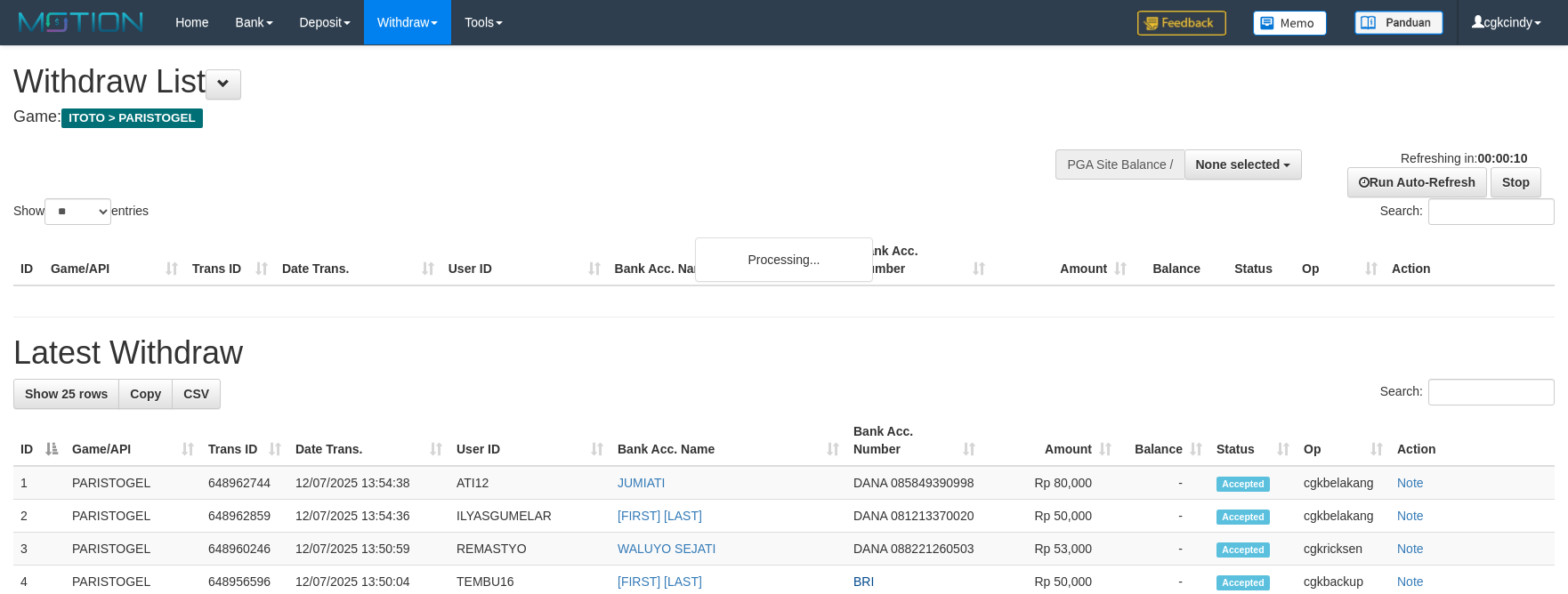 select 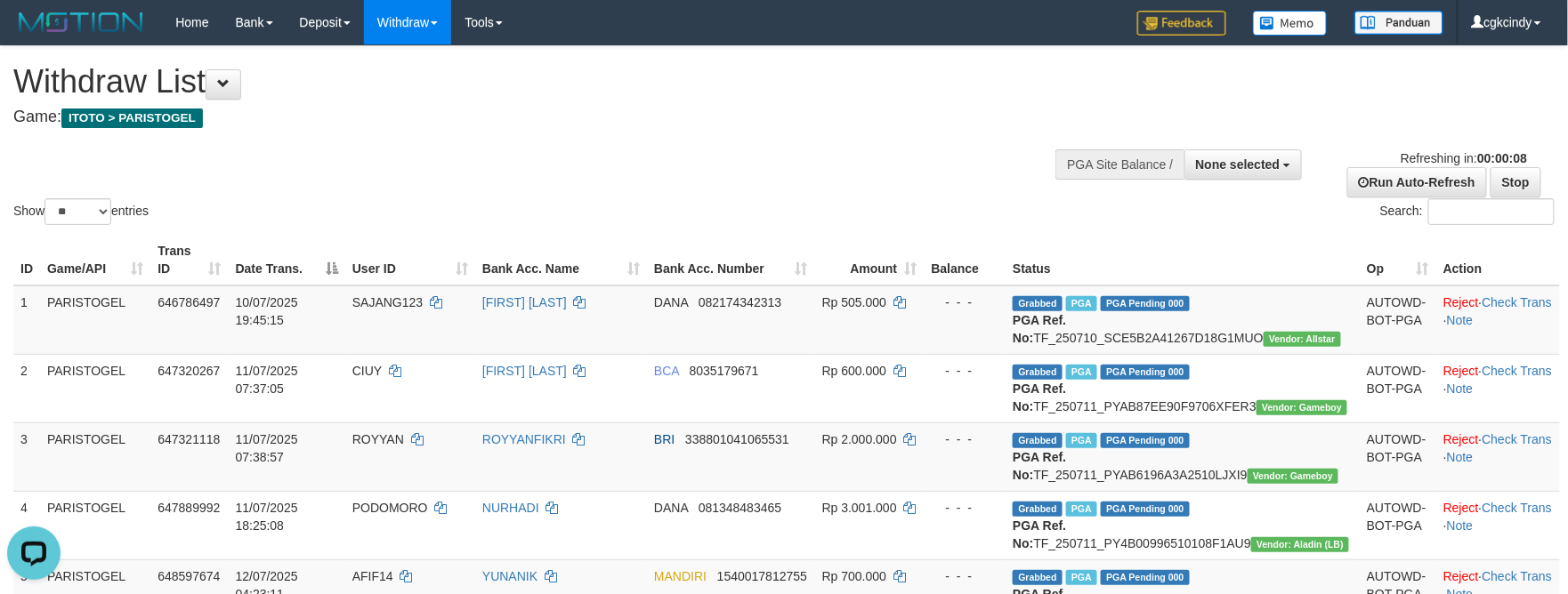 scroll, scrollTop: 0, scrollLeft: 0, axis: both 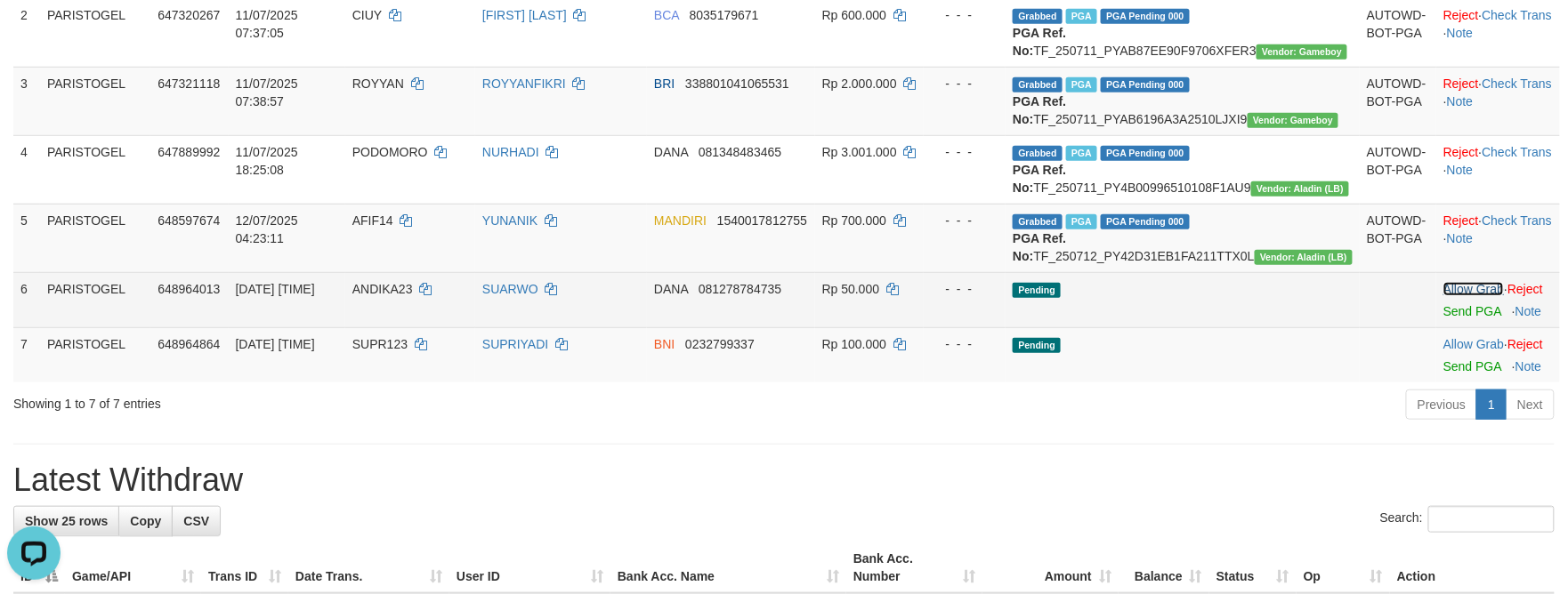 click on "Allow Grab" at bounding box center (1474, 289) 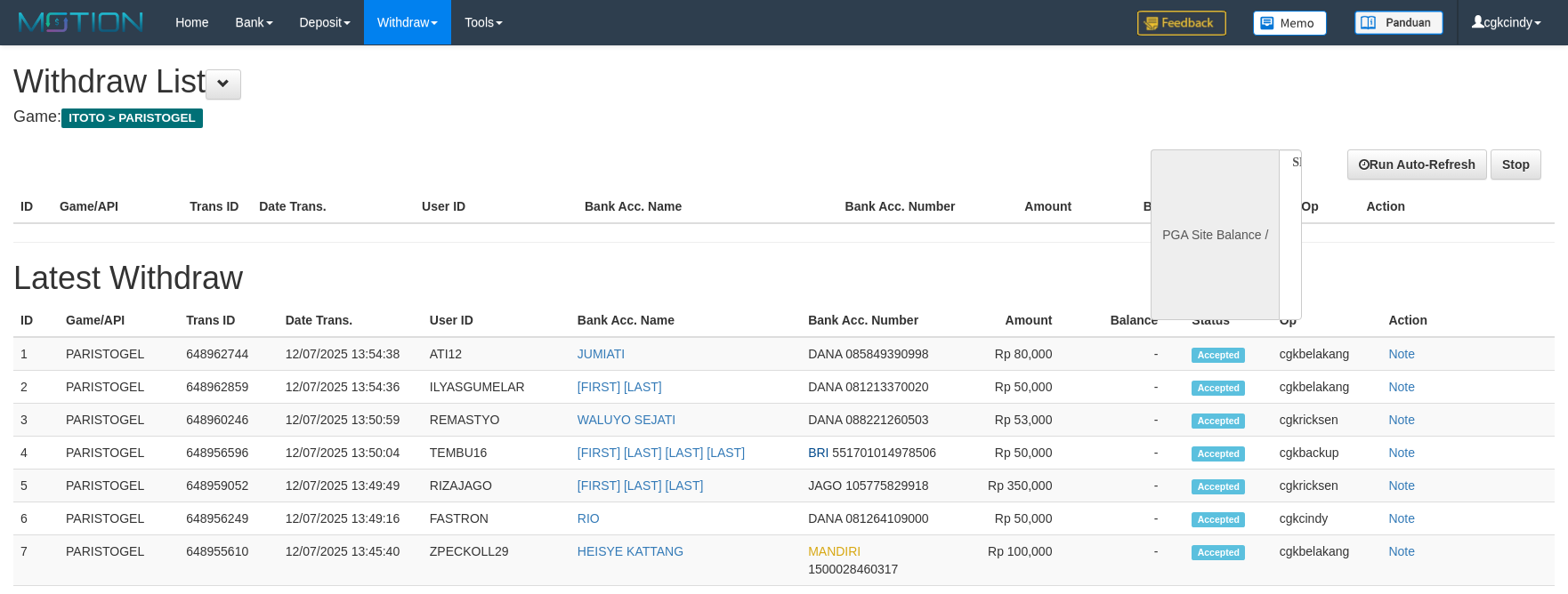 select 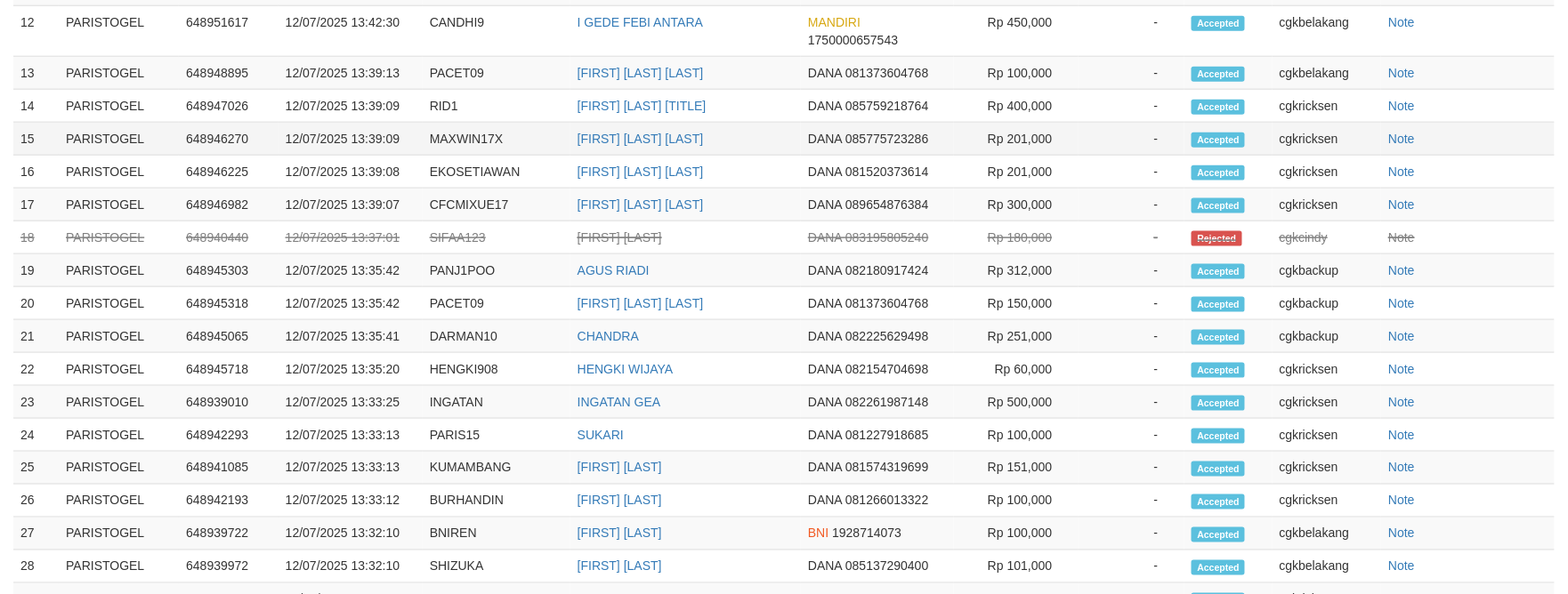 select on "**" 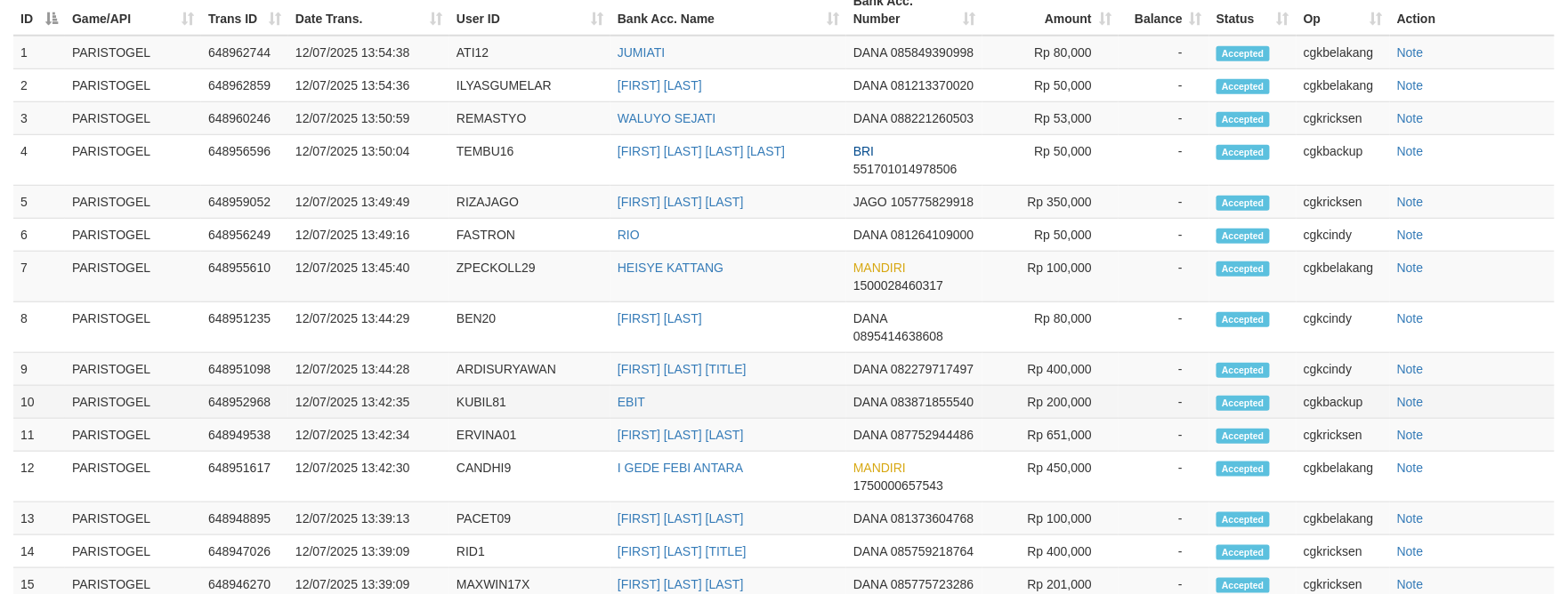 click on "Note" at bounding box center (1472, 402) 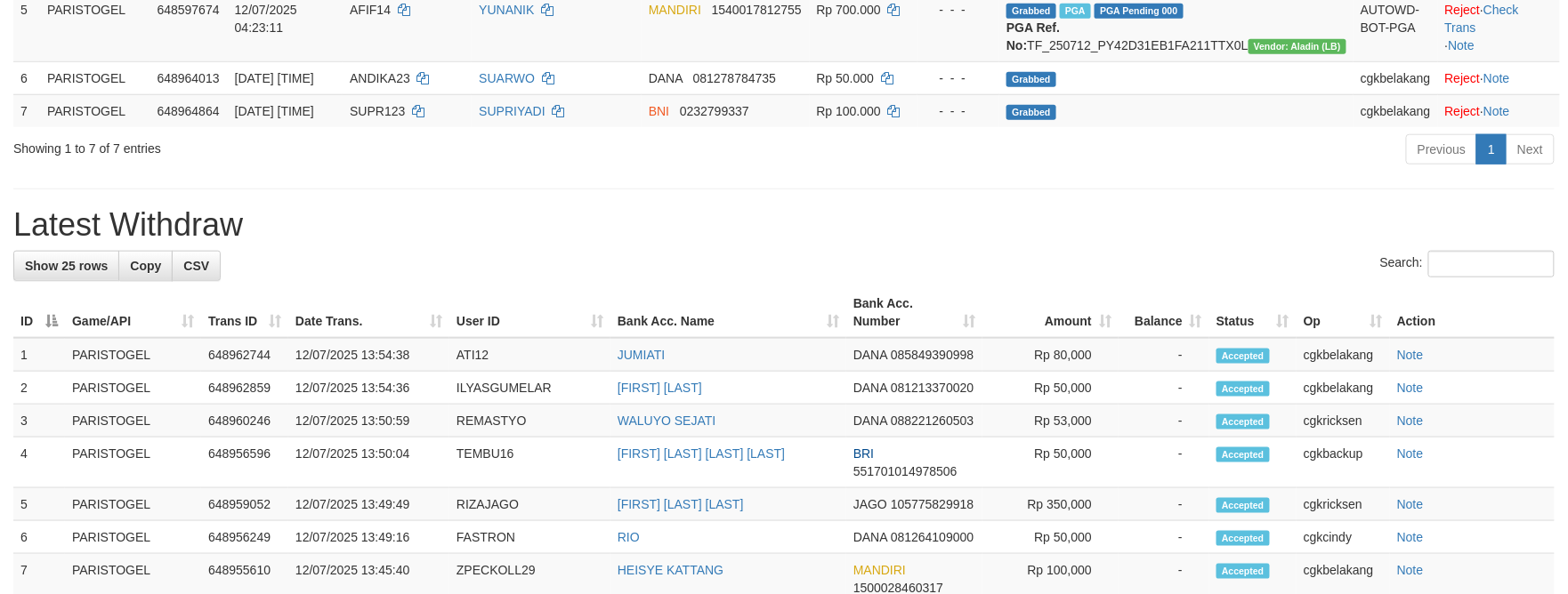 scroll, scrollTop: 592, scrollLeft: 0, axis: vertical 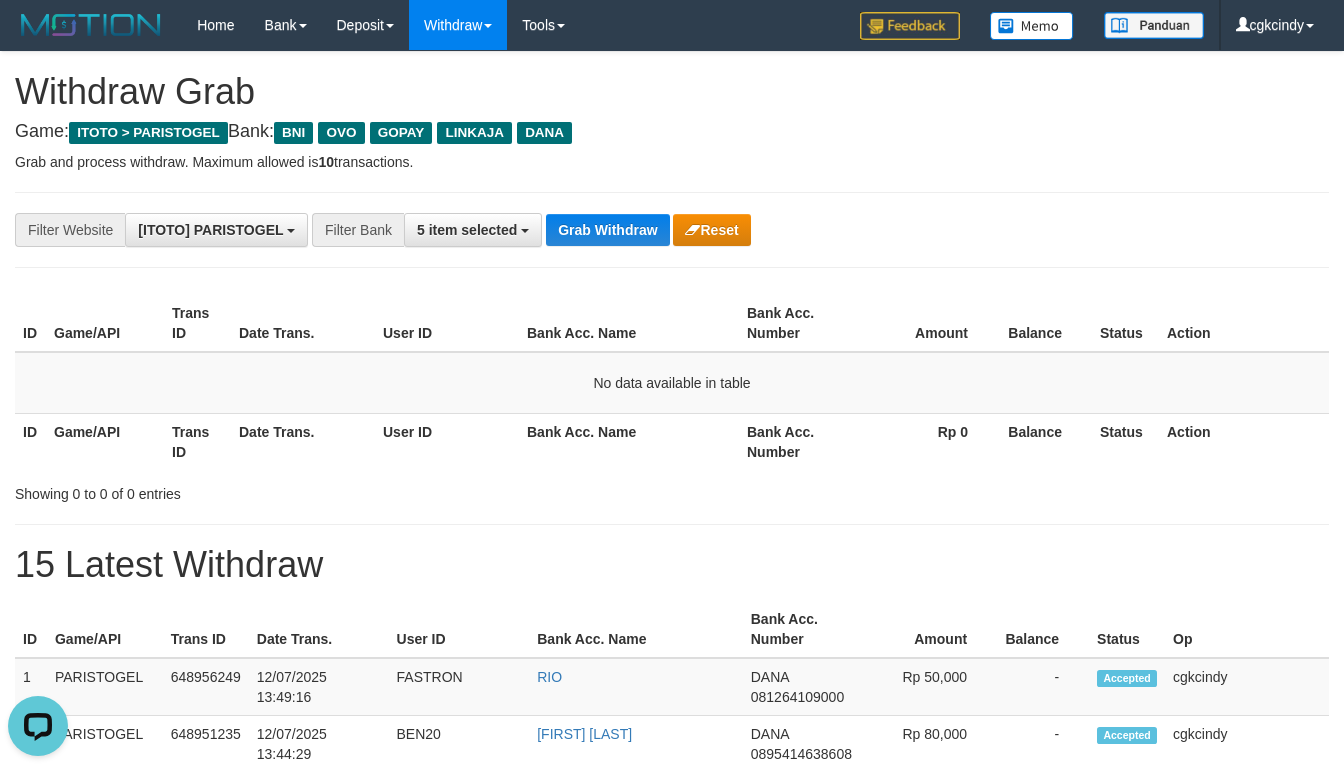 click on "Grab and process withdraw.
Maximum allowed is  10  transactions." at bounding box center (672, 162) 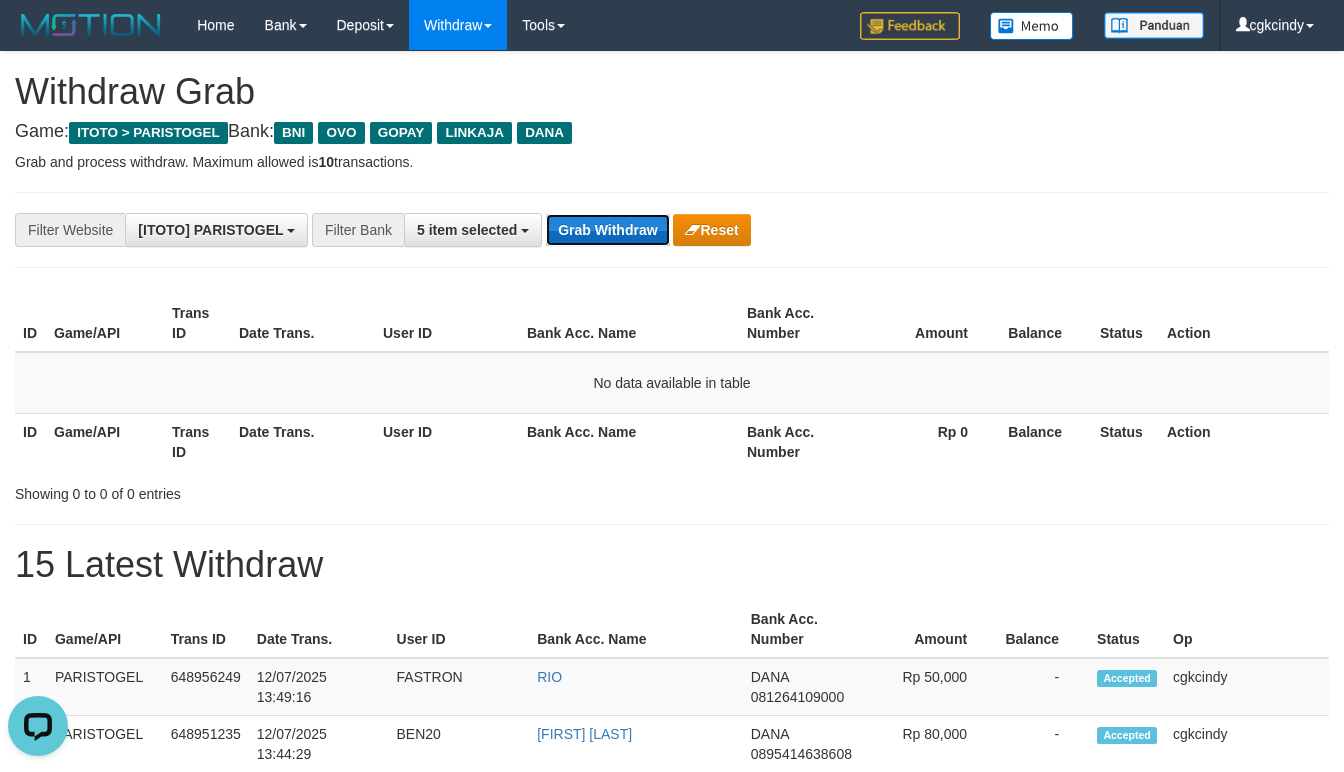 click on "Grab Withdraw" at bounding box center (607, 230) 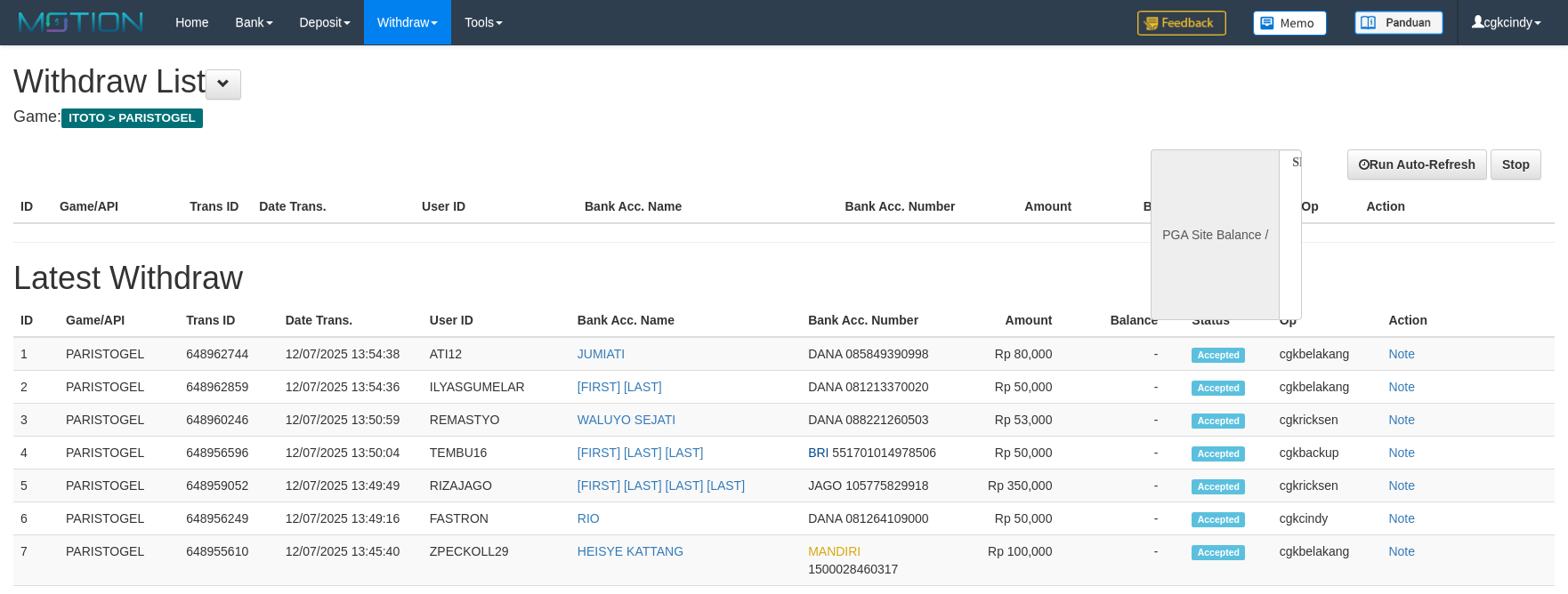 select 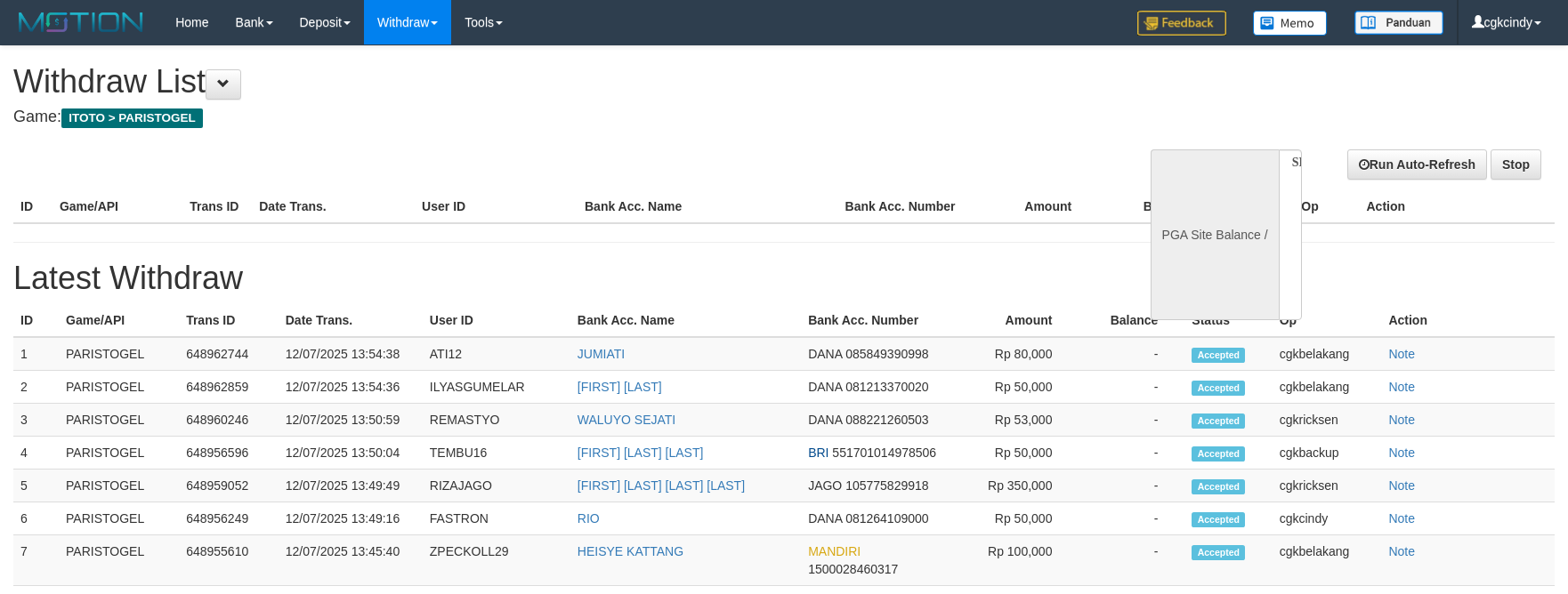 scroll, scrollTop: 0, scrollLeft: 0, axis: both 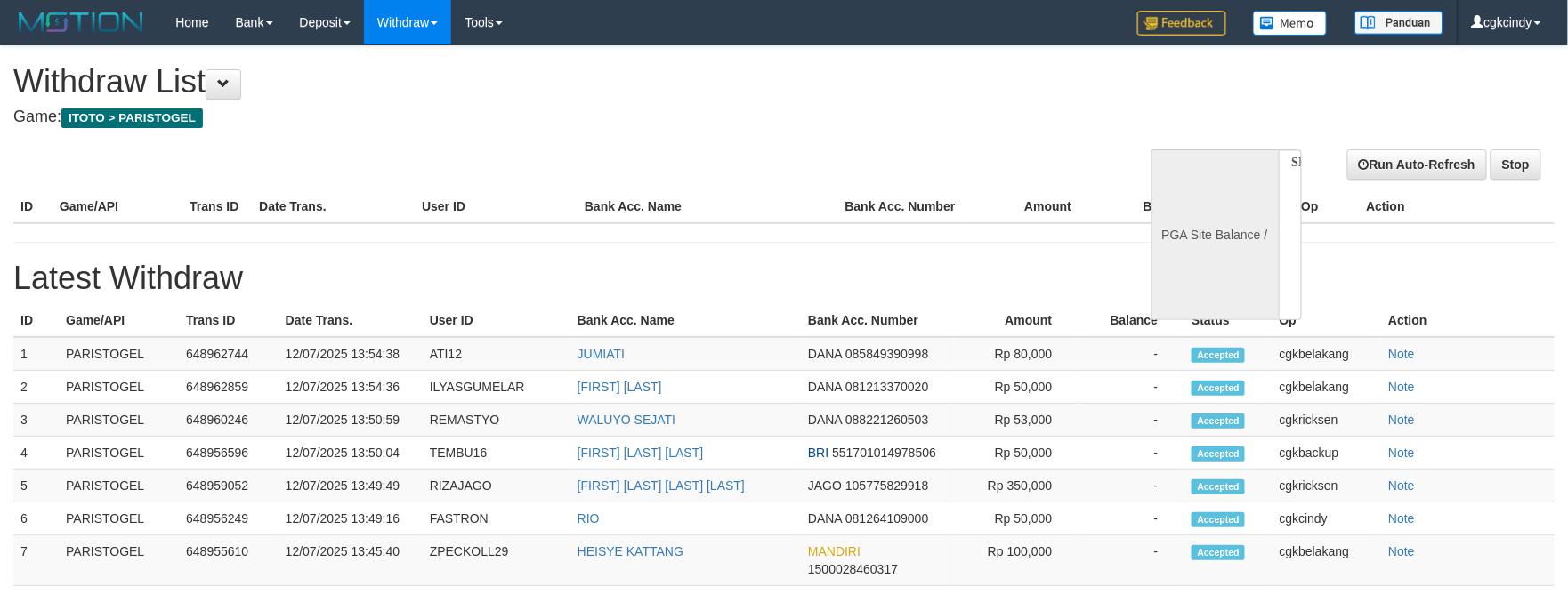 select on "**" 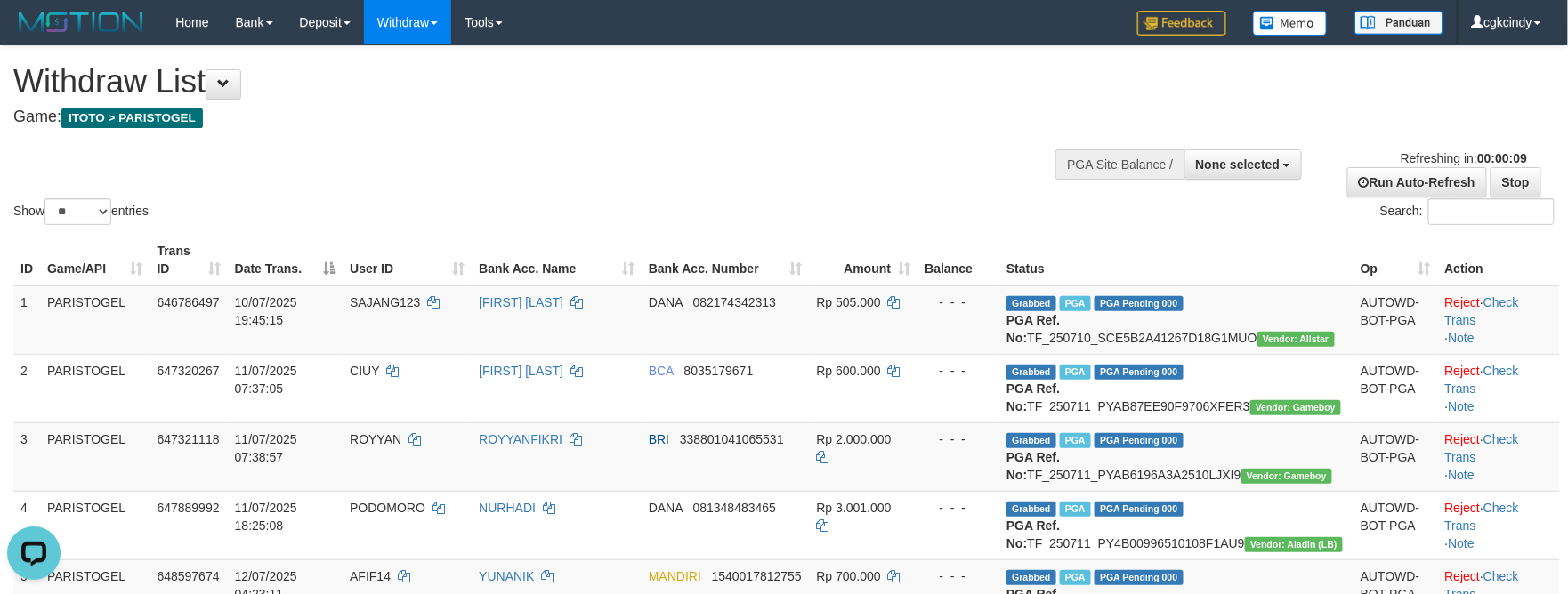 scroll, scrollTop: 0, scrollLeft: 0, axis: both 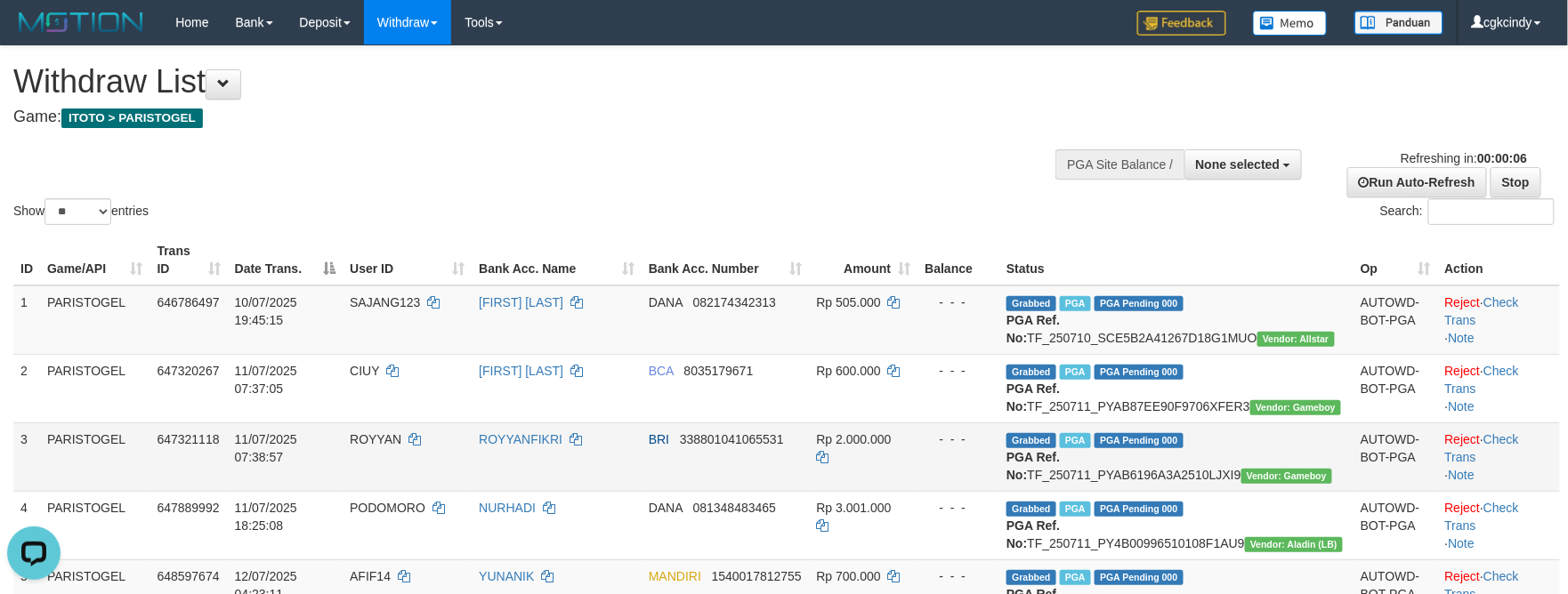click on "BRI     338801041065531" at bounding box center [725, 456] 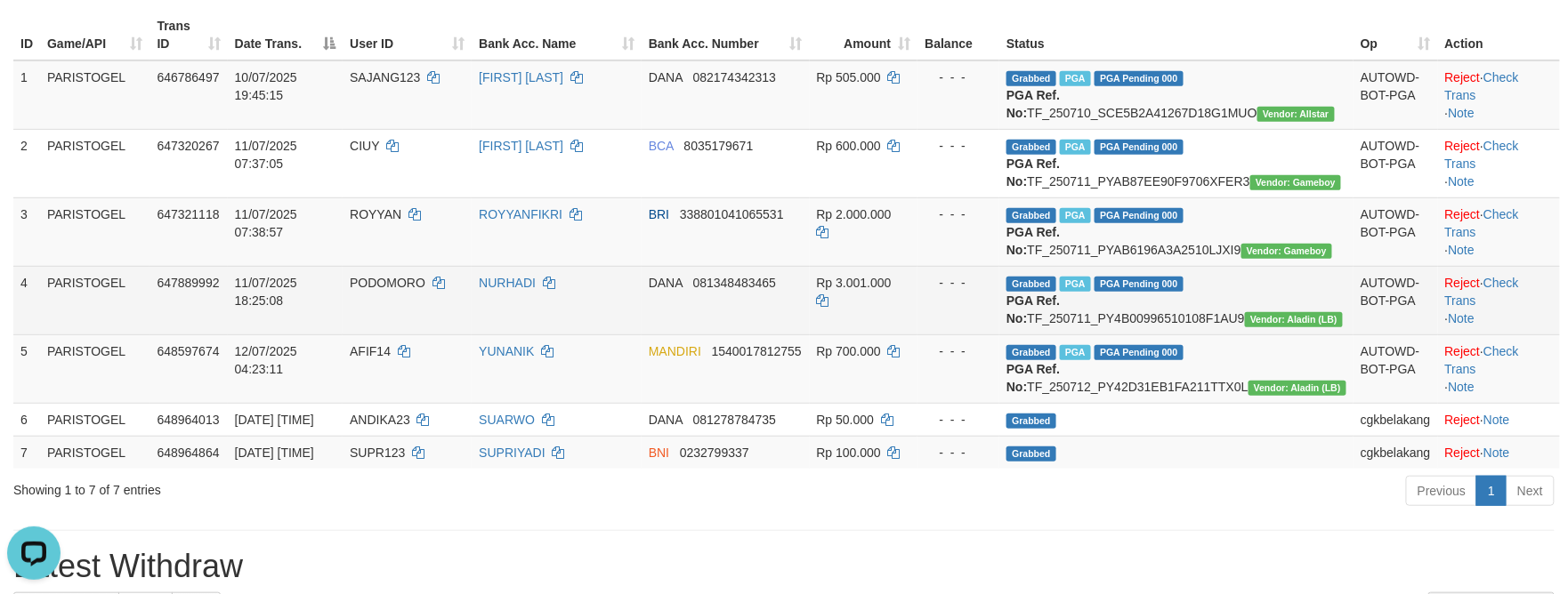 scroll, scrollTop: 356, scrollLeft: 0, axis: vertical 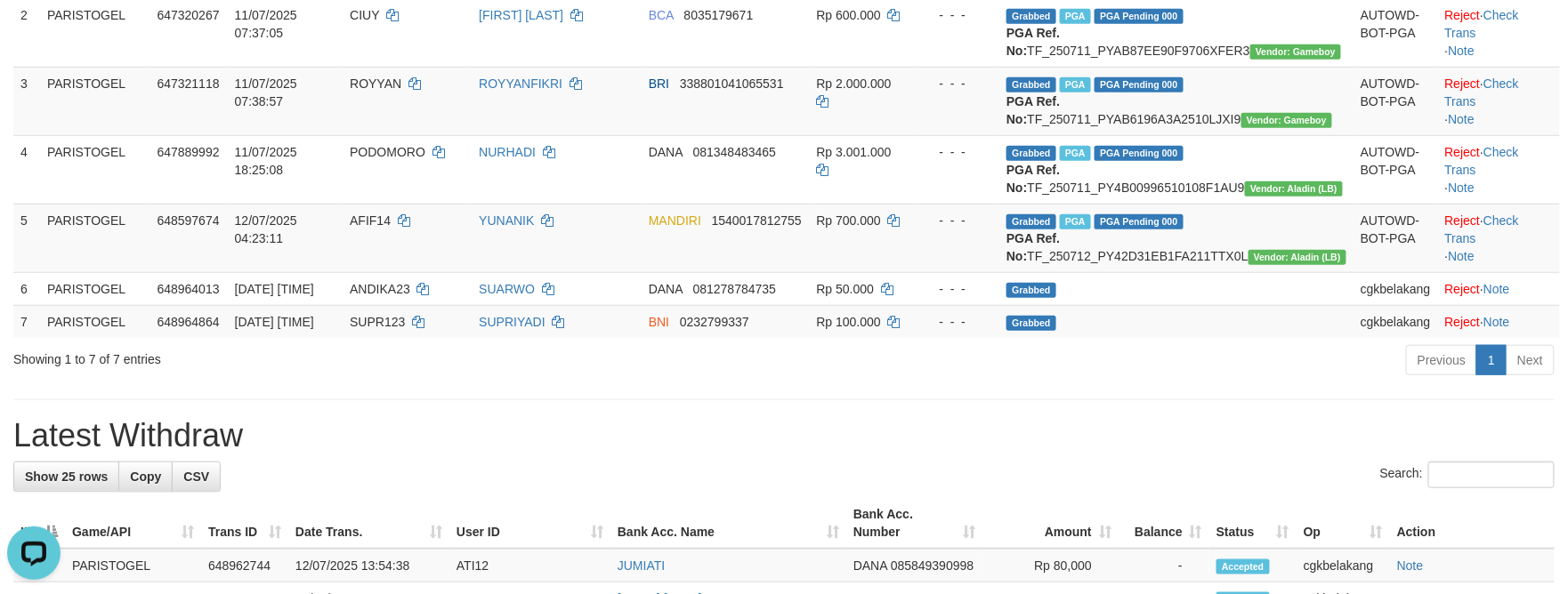 click on "Latest Withdraw" at bounding box center (784, 436) 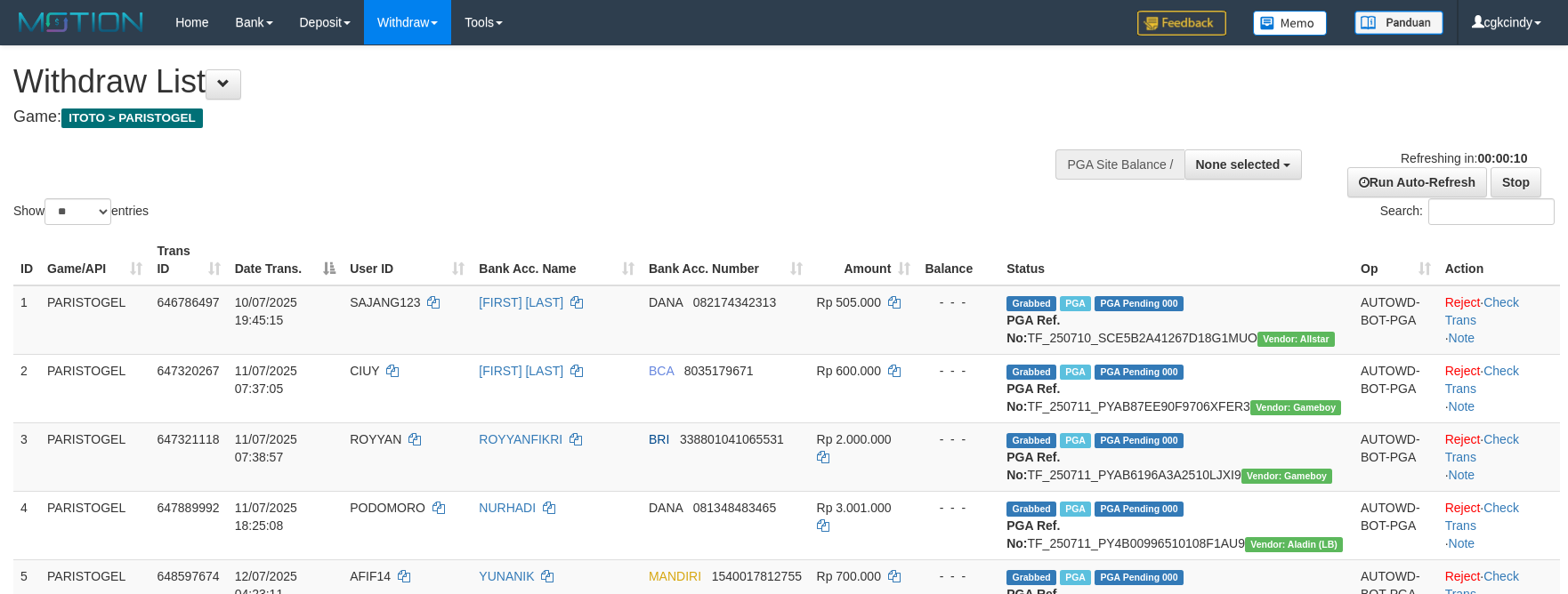 select 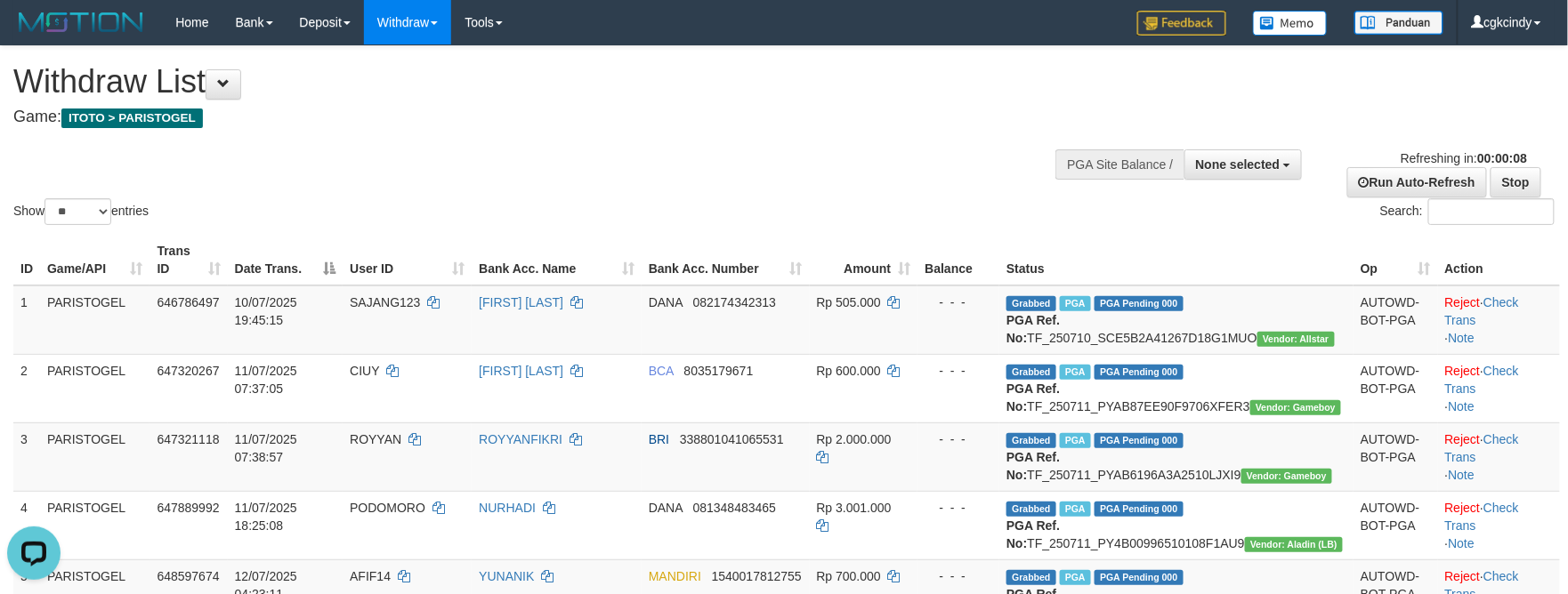 scroll, scrollTop: 0, scrollLeft: 0, axis: both 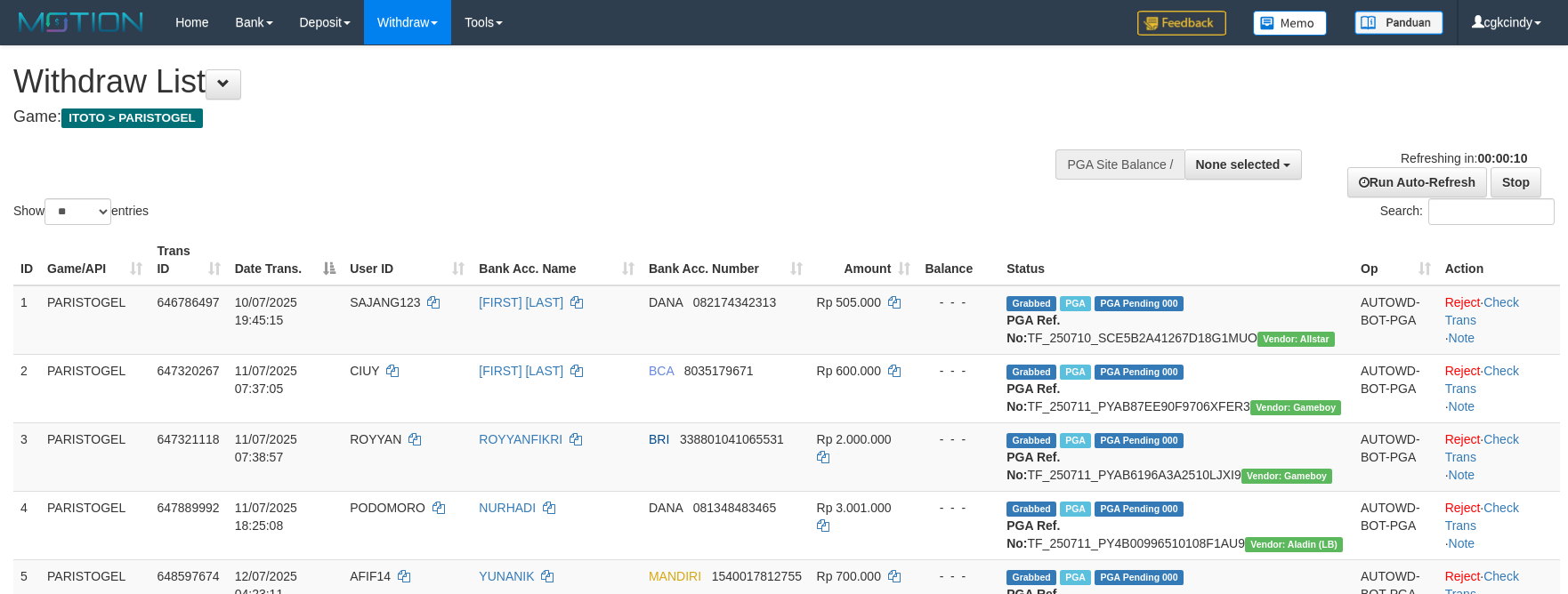 select 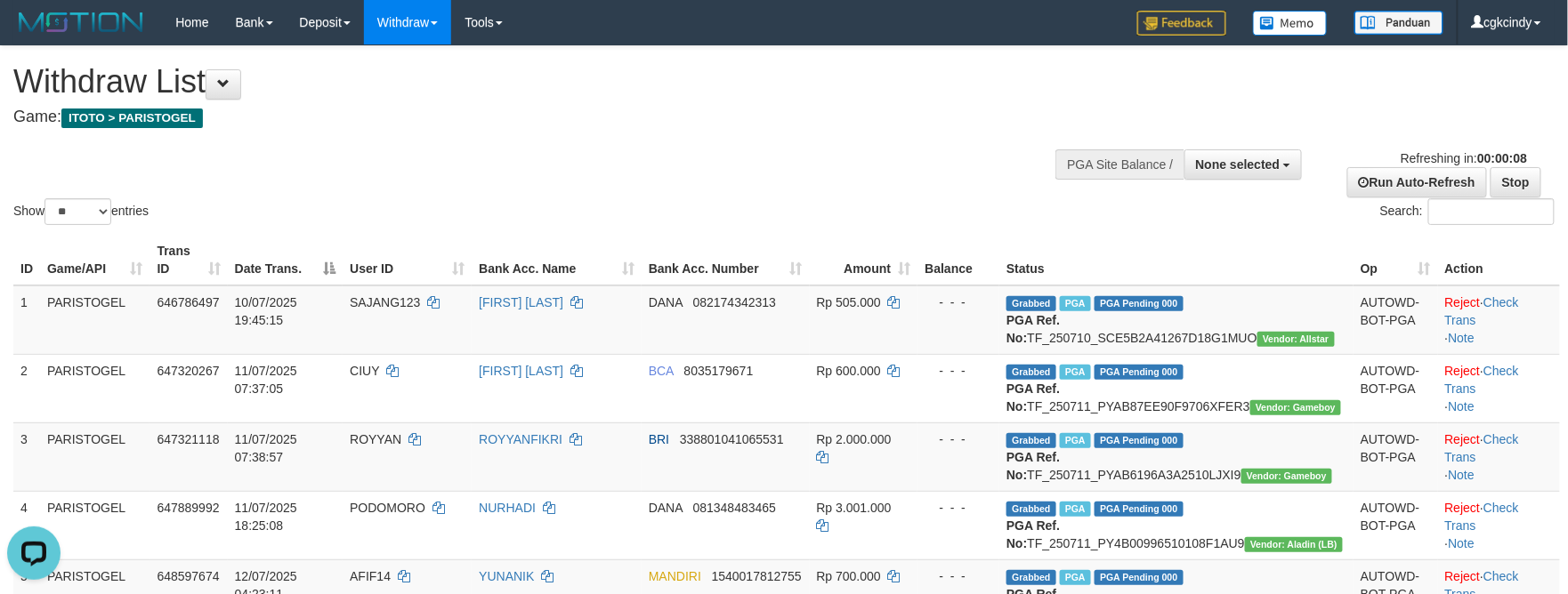scroll, scrollTop: 0, scrollLeft: 0, axis: both 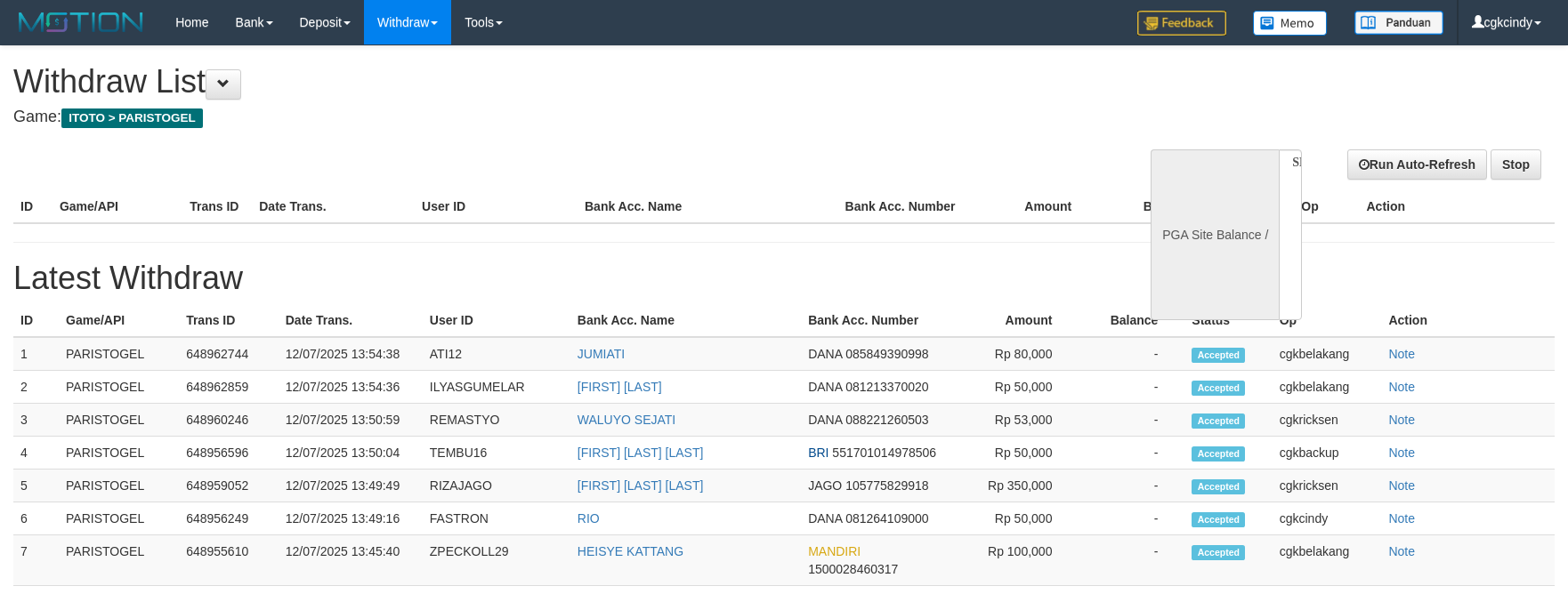 select 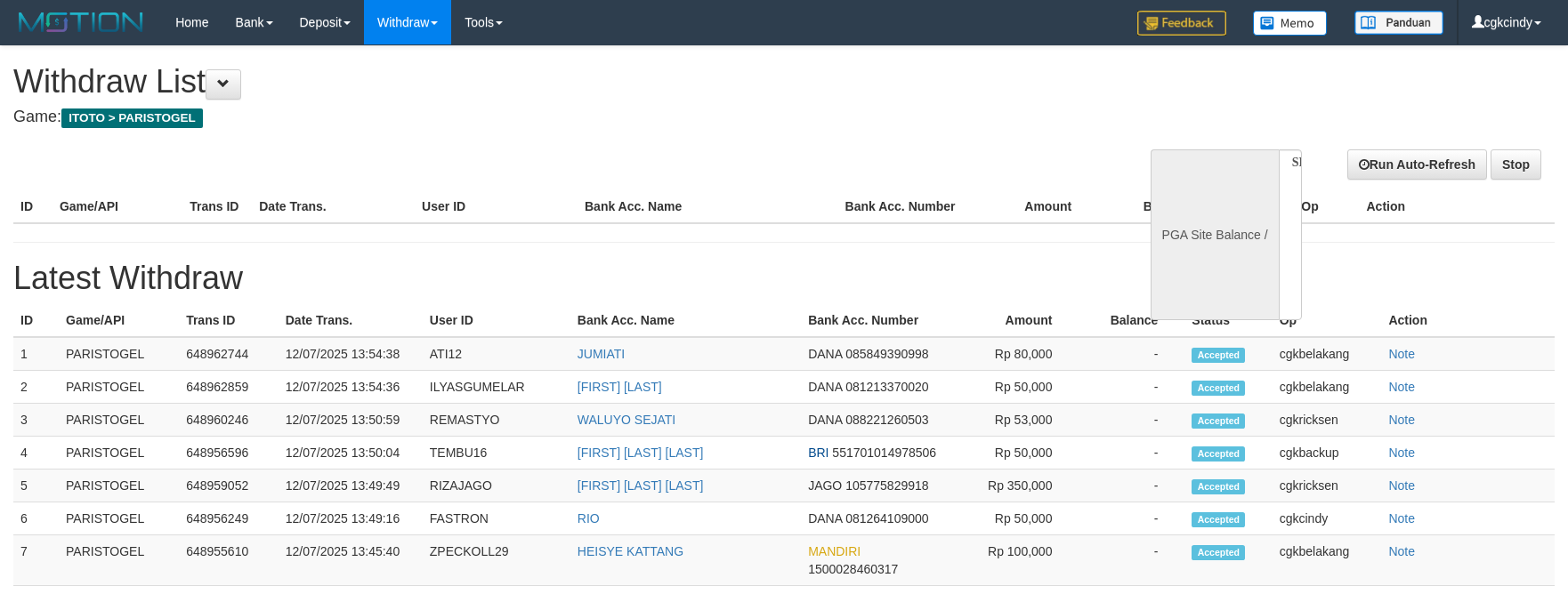 scroll, scrollTop: 0, scrollLeft: 0, axis: both 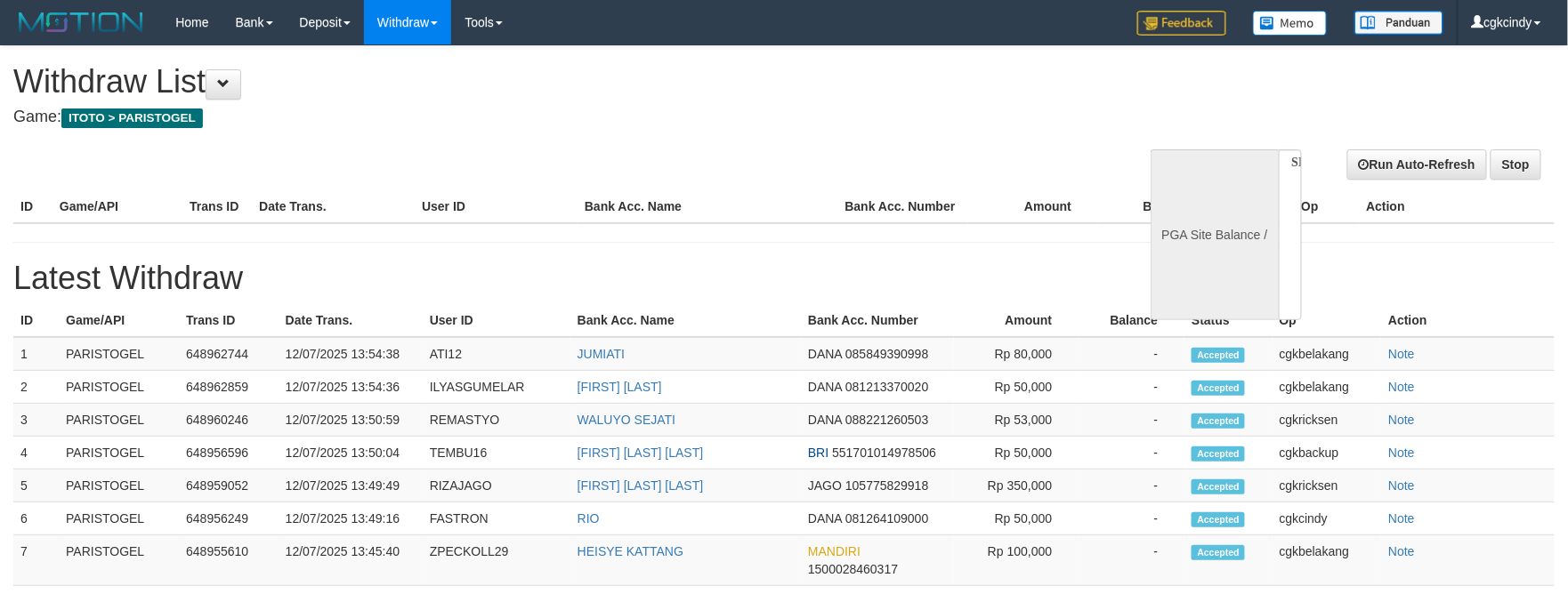 select on "**" 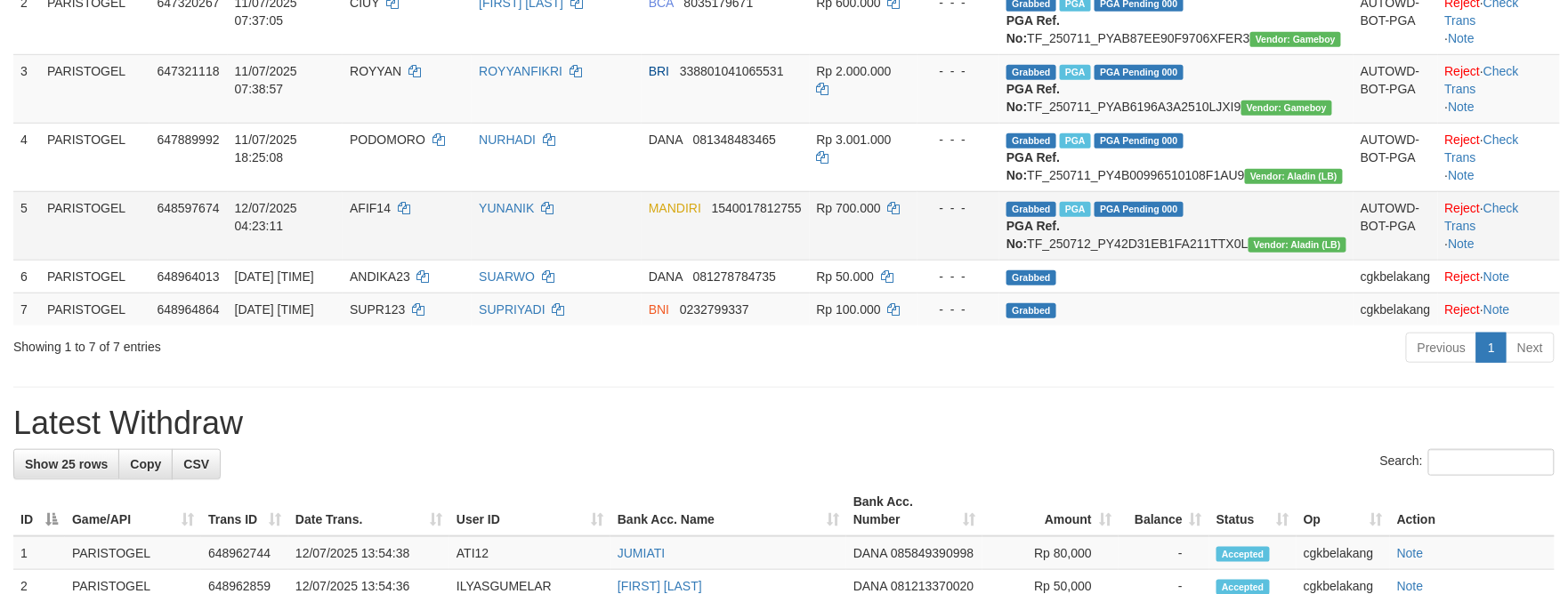 scroll, scrollTop: 474, scrollLeft: 0, axis: vertical 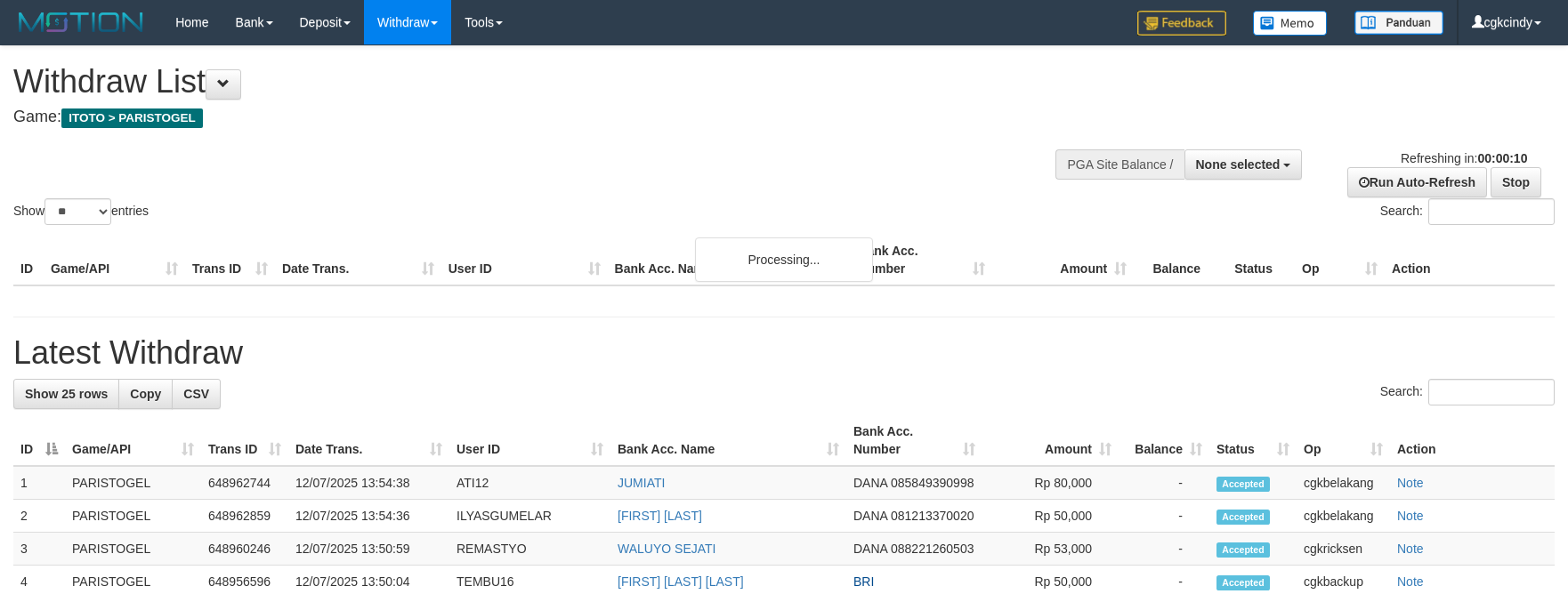 select 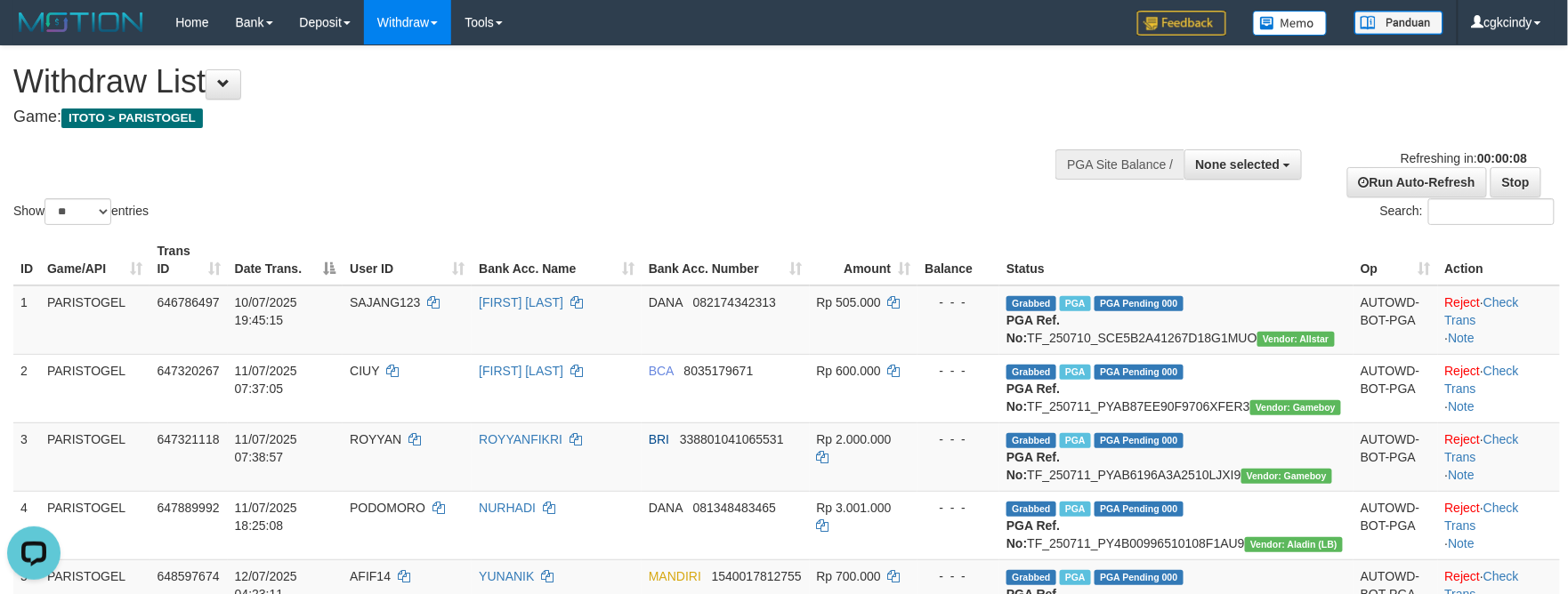 scroll, scrollTop: 0, scrollLeft: 0, axis: both 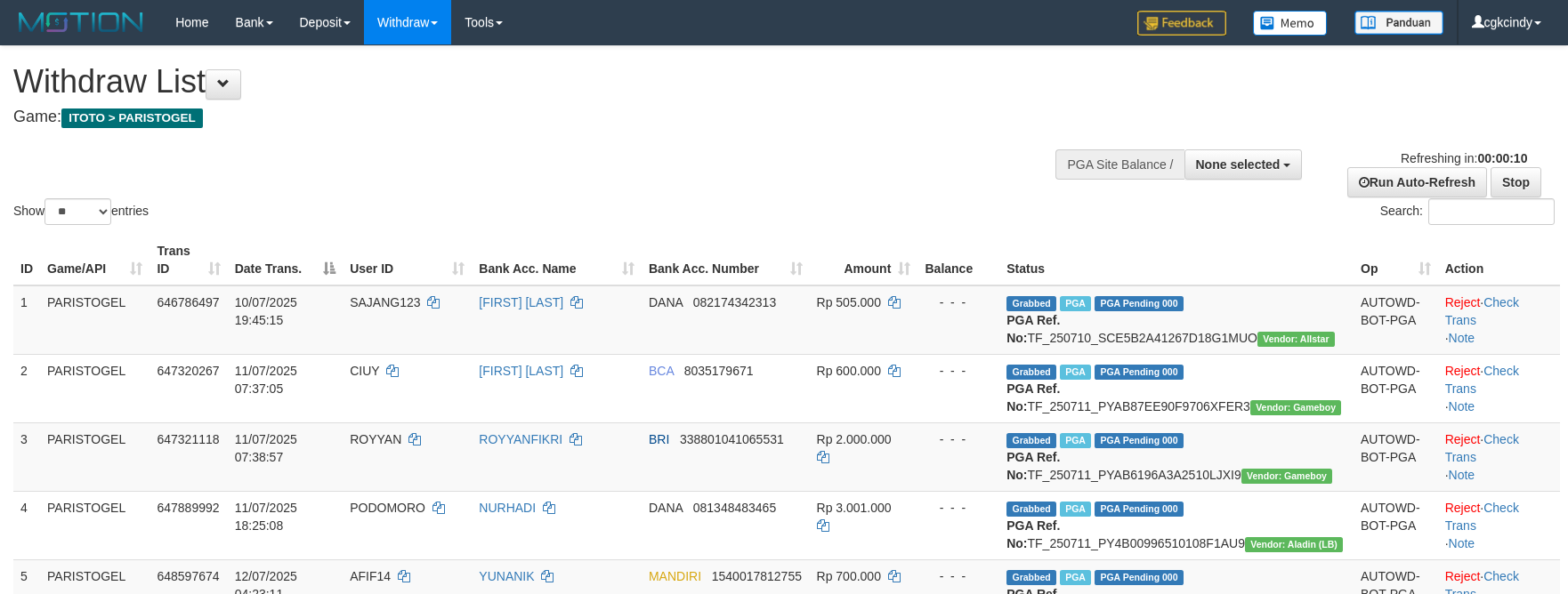 select 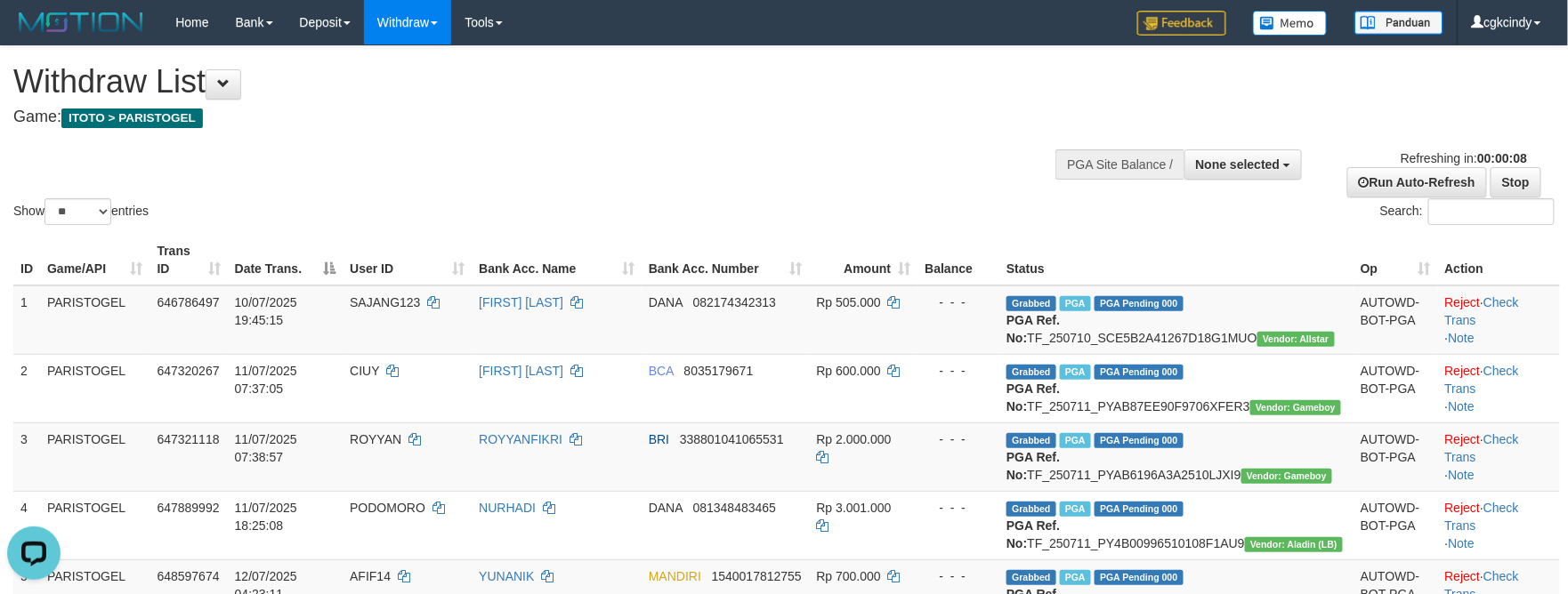 scroll, scrollTop: 0, scrollLeft: 0, axis: both 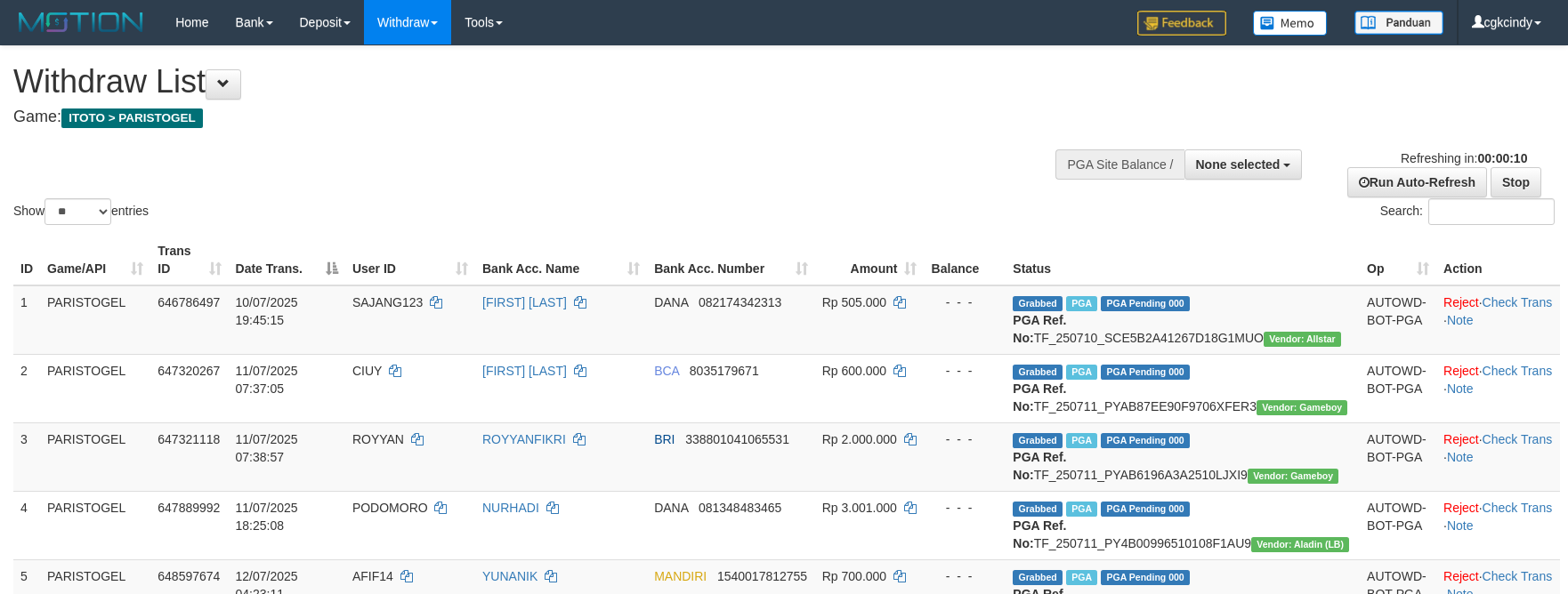 select 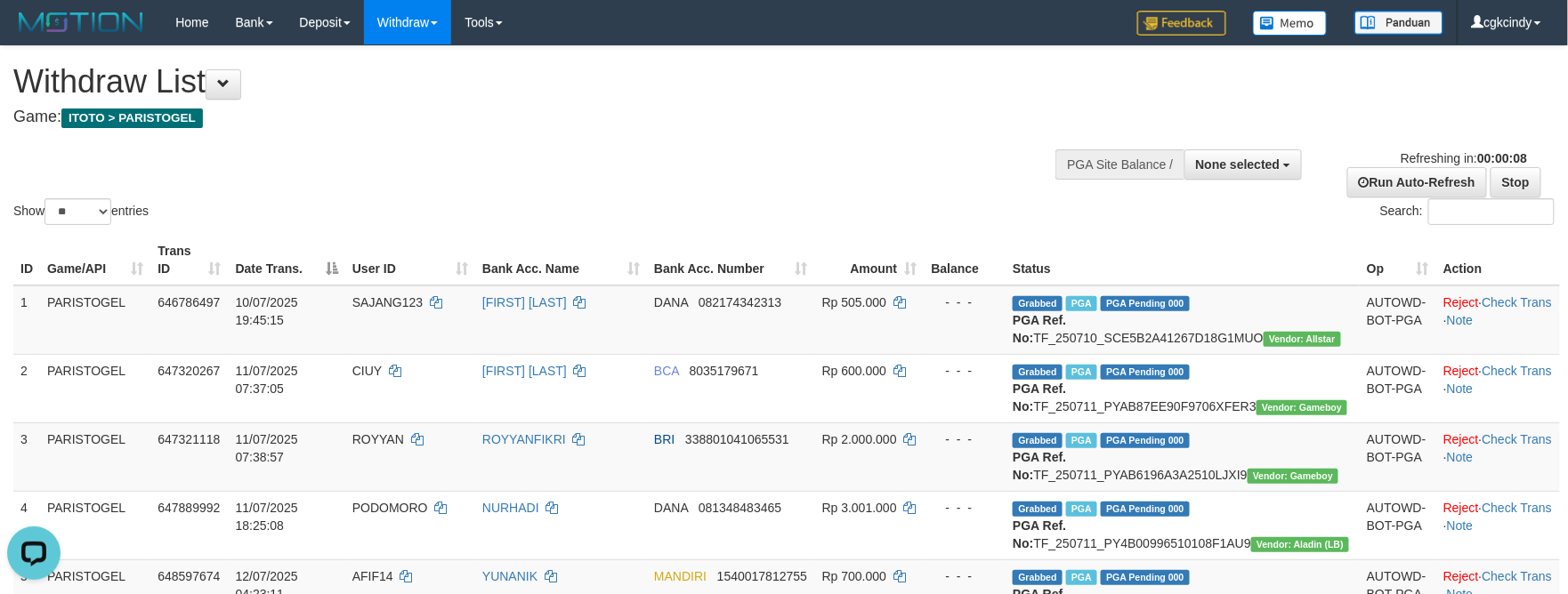 scroll, scrollTop: 0, scrollLeft: 0, axis: both 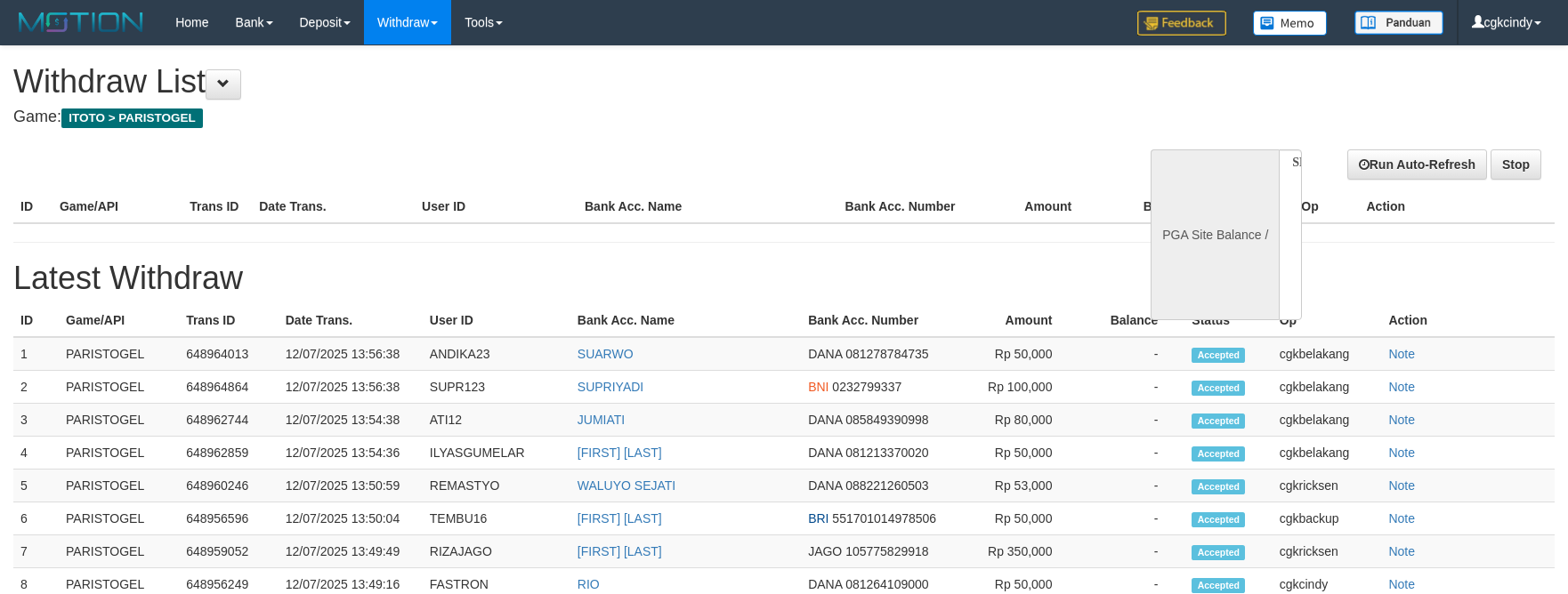 select 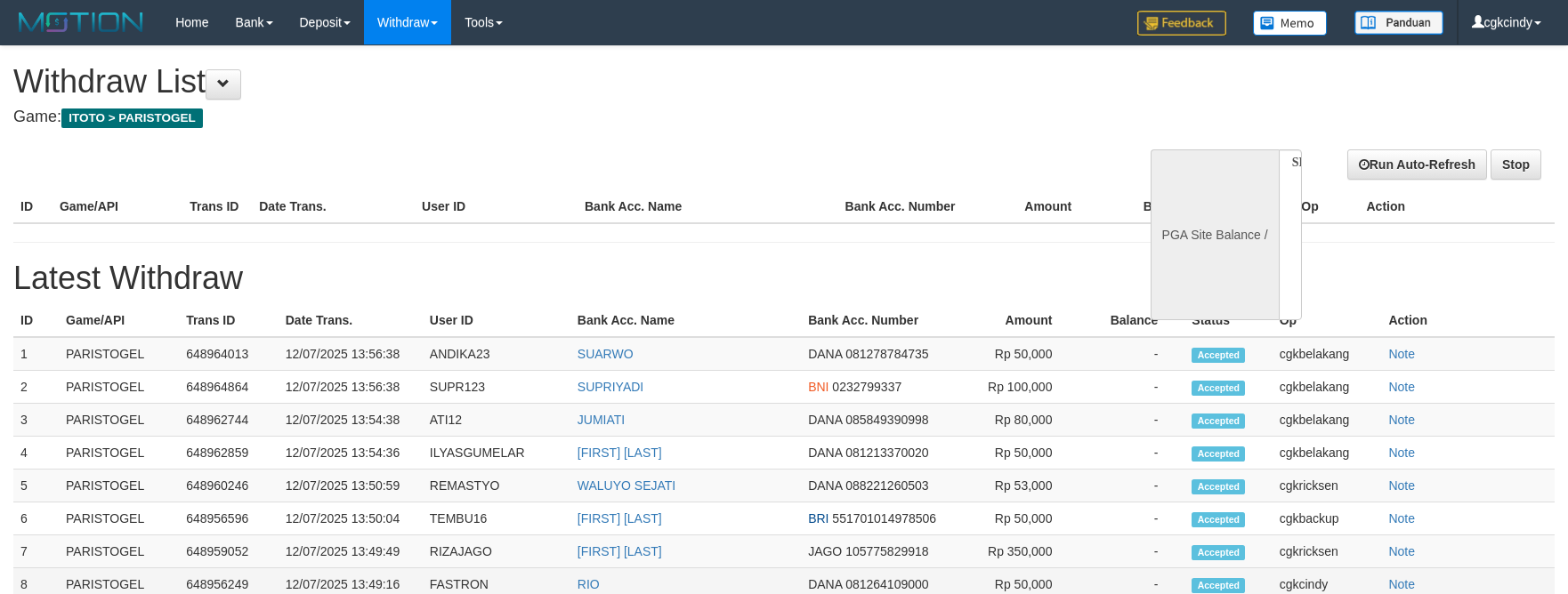 scroll, scrollTop: 0, scrollLeft: 0, axis: both 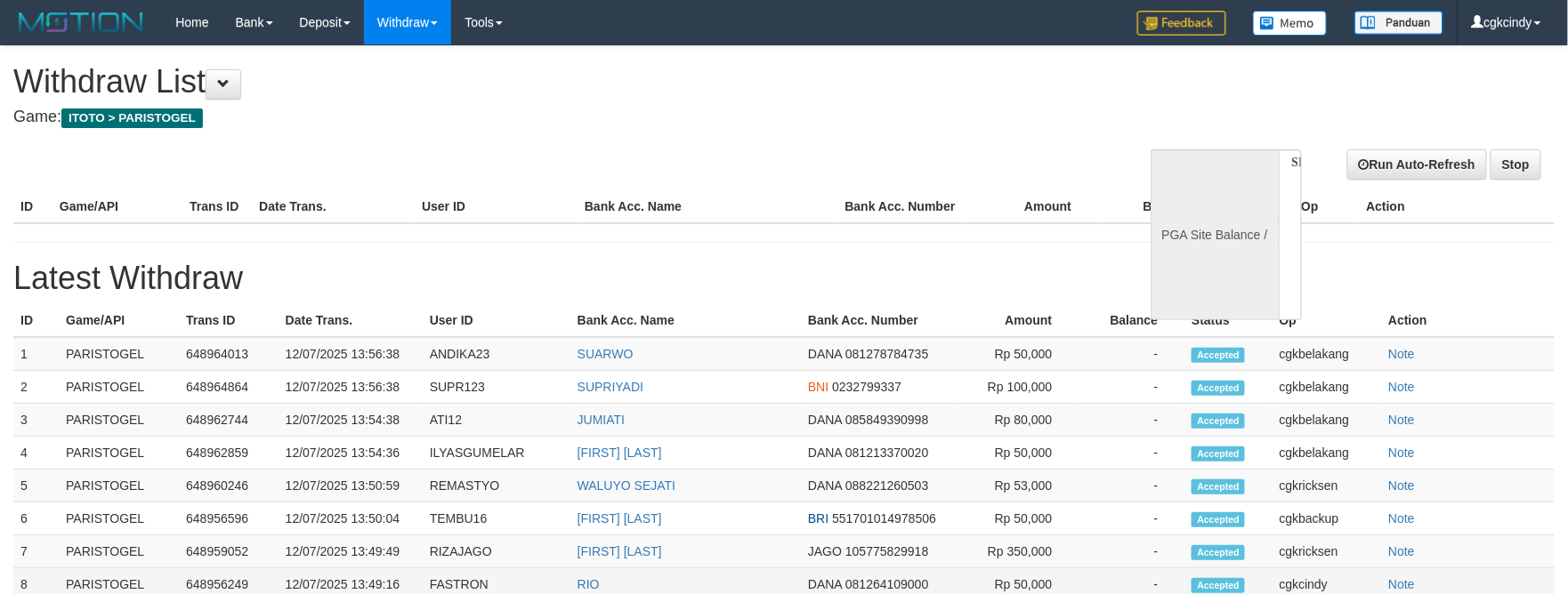 select on "**" 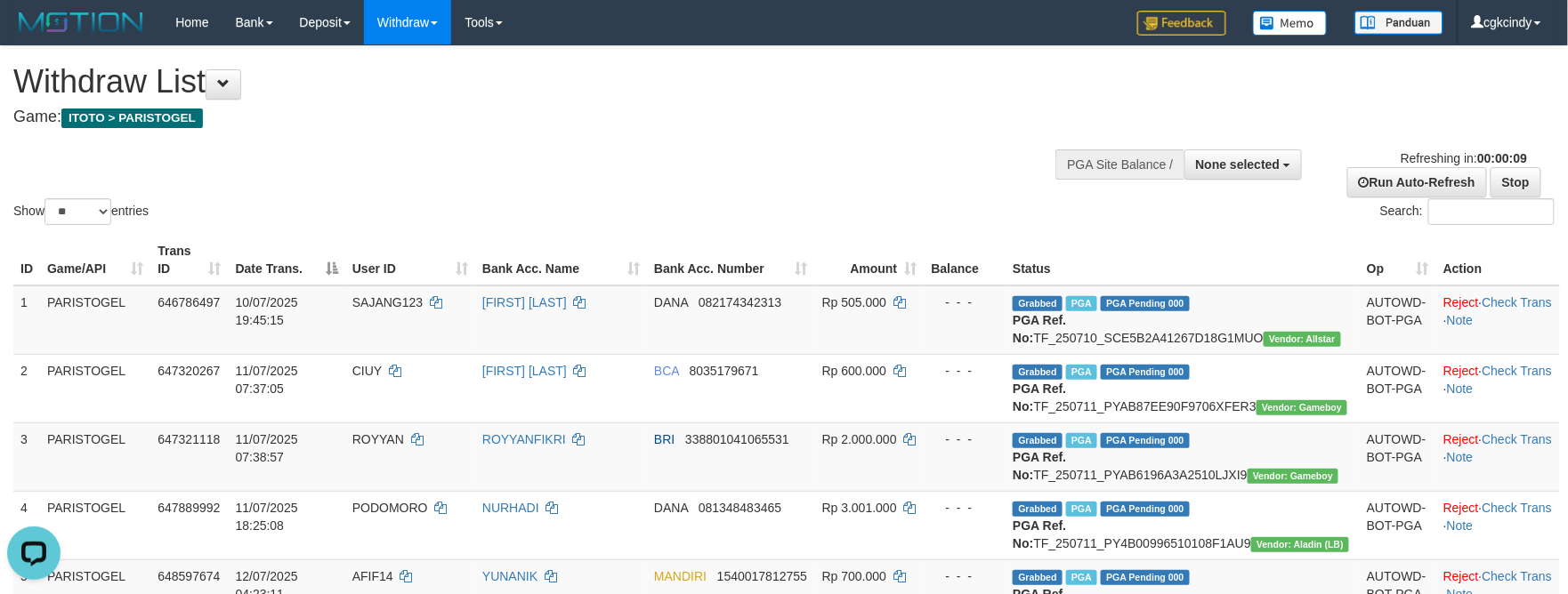 scroll, scrollTop: 0, scrollLeft: 0, axis: both 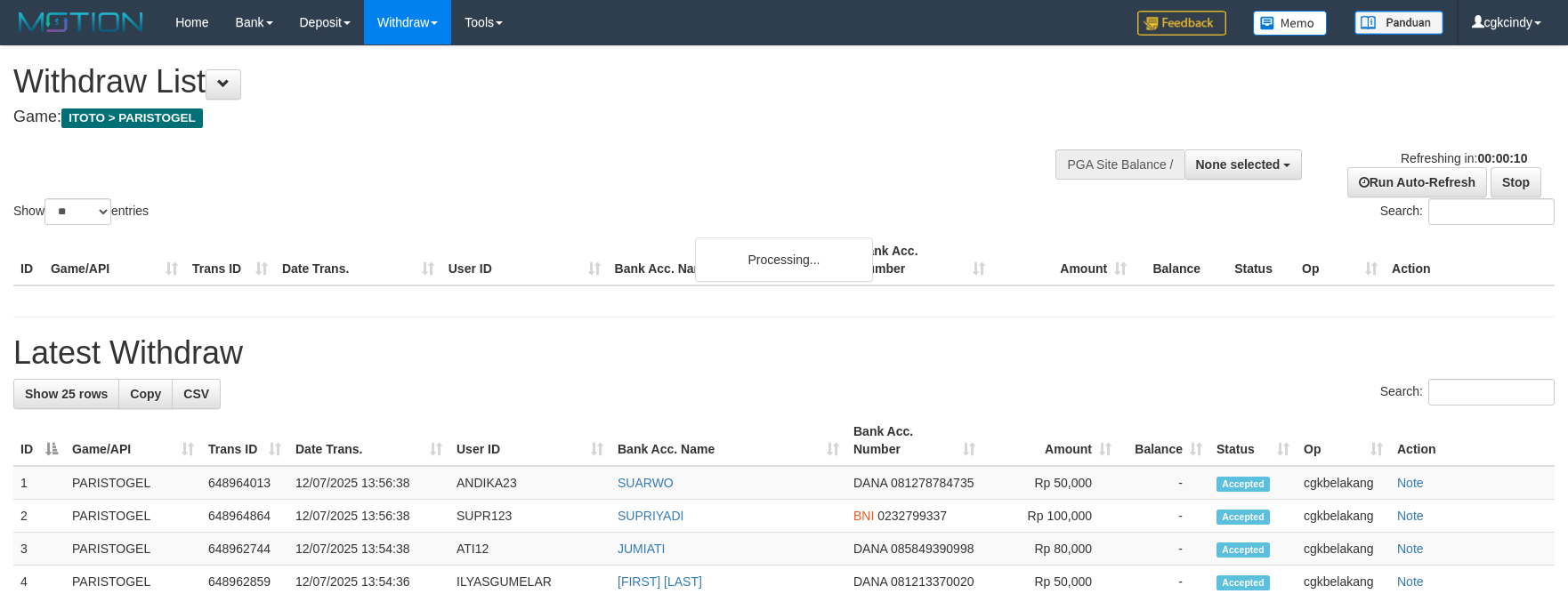 select 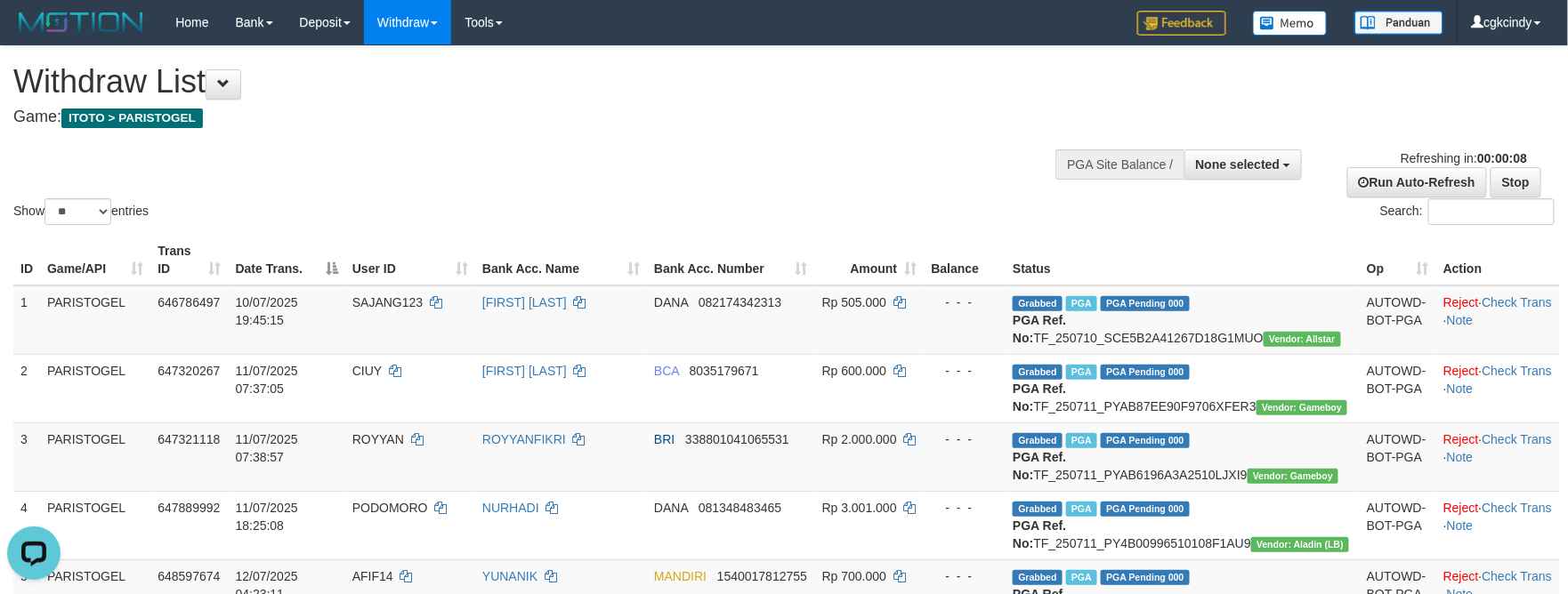 scroll, scrollTop: 0, scrollLeft: 0, axis: both 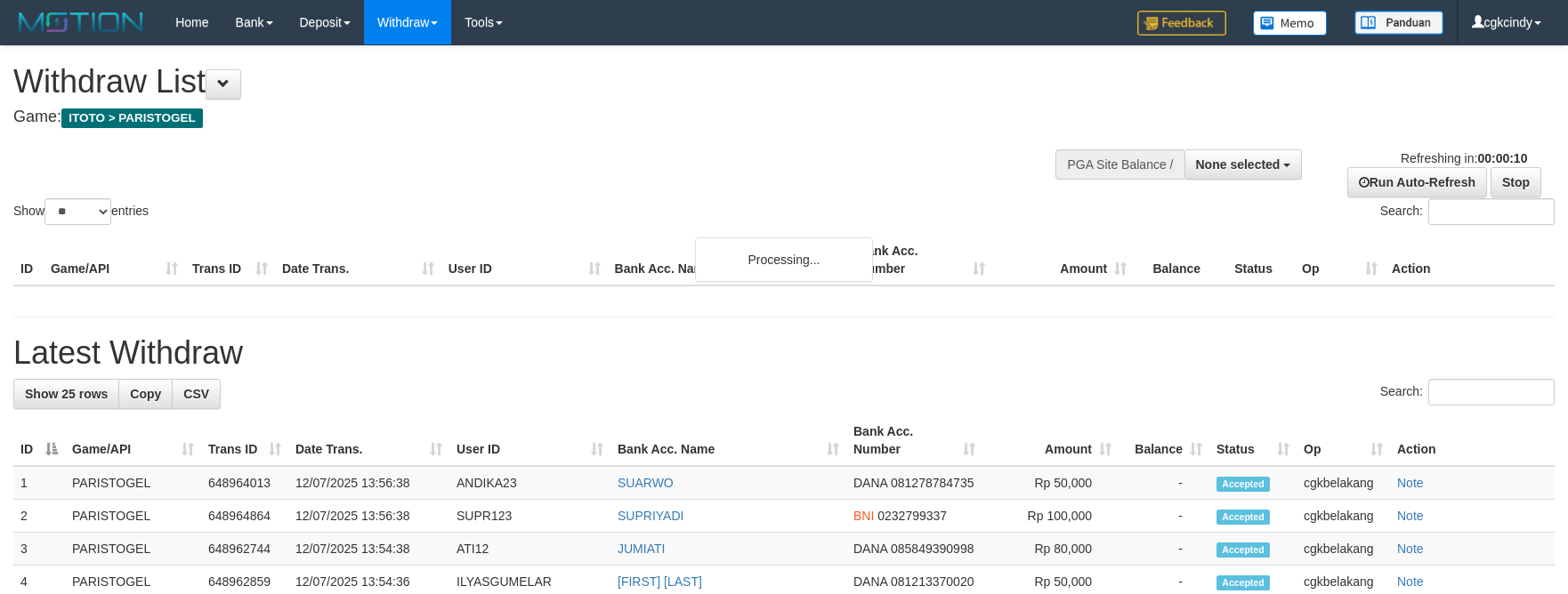 select 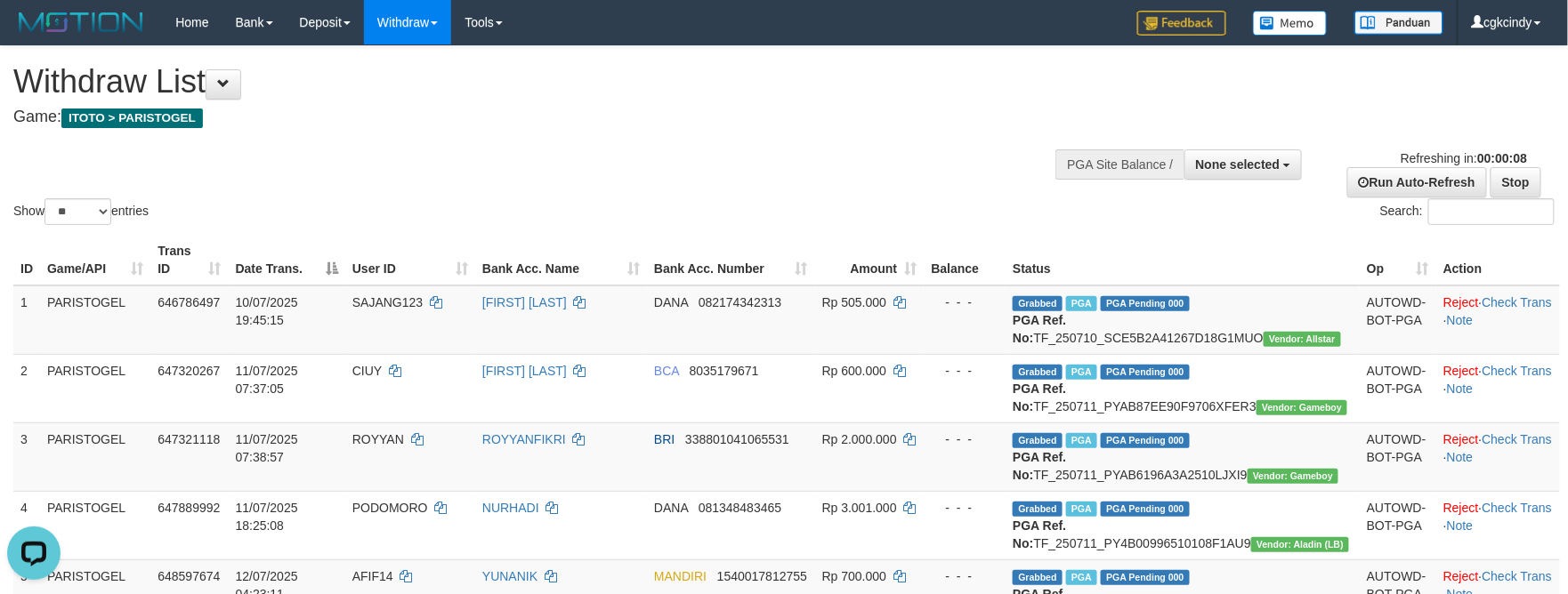 scroll, scrollTop: 0, scrollLeft: 0, axis: both 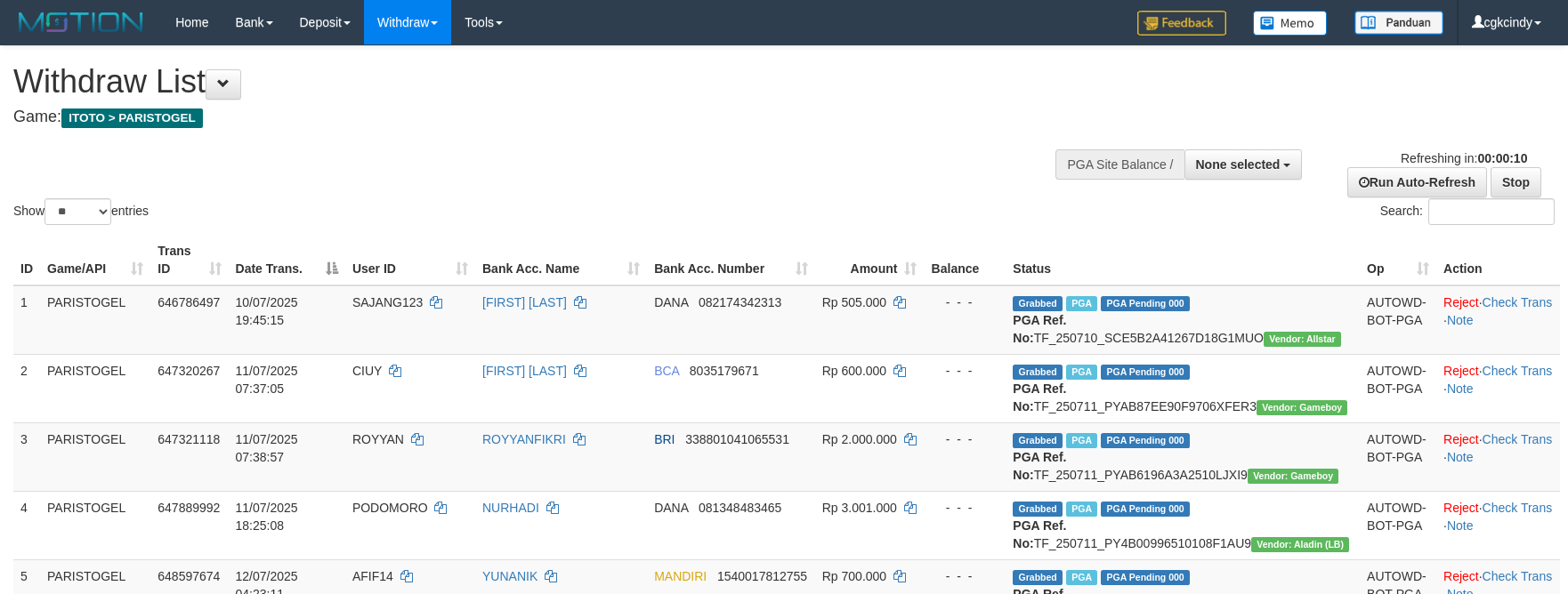select 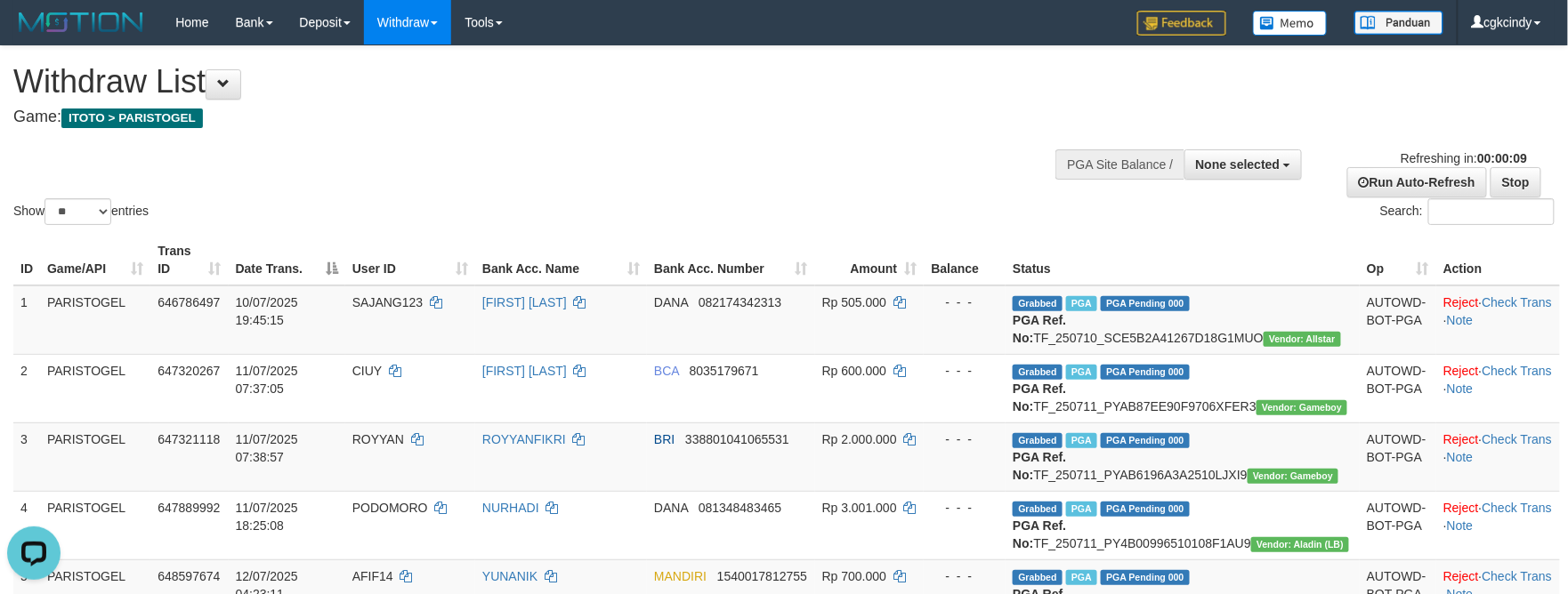 scroll, scrollTop: 0, scrollLeft: 0, axis: both 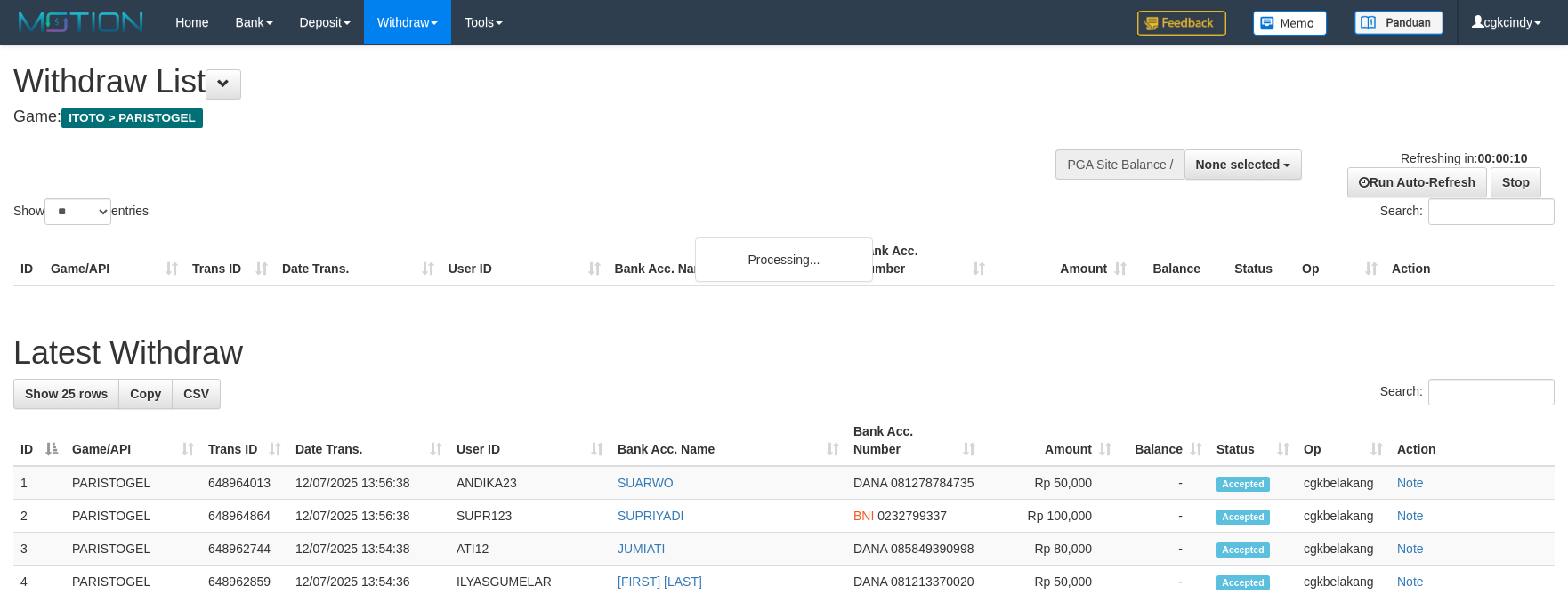 select 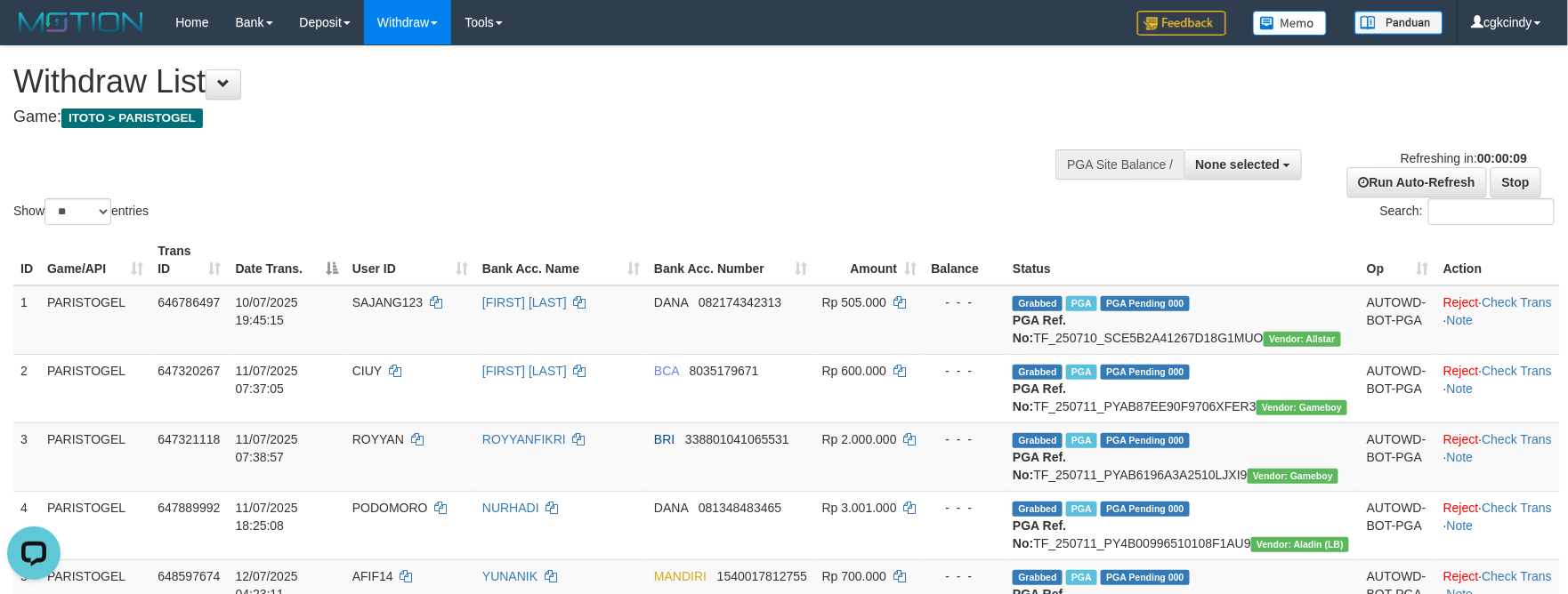 scroll, scrollTop: 0, scrollLeft: 0, axis: both 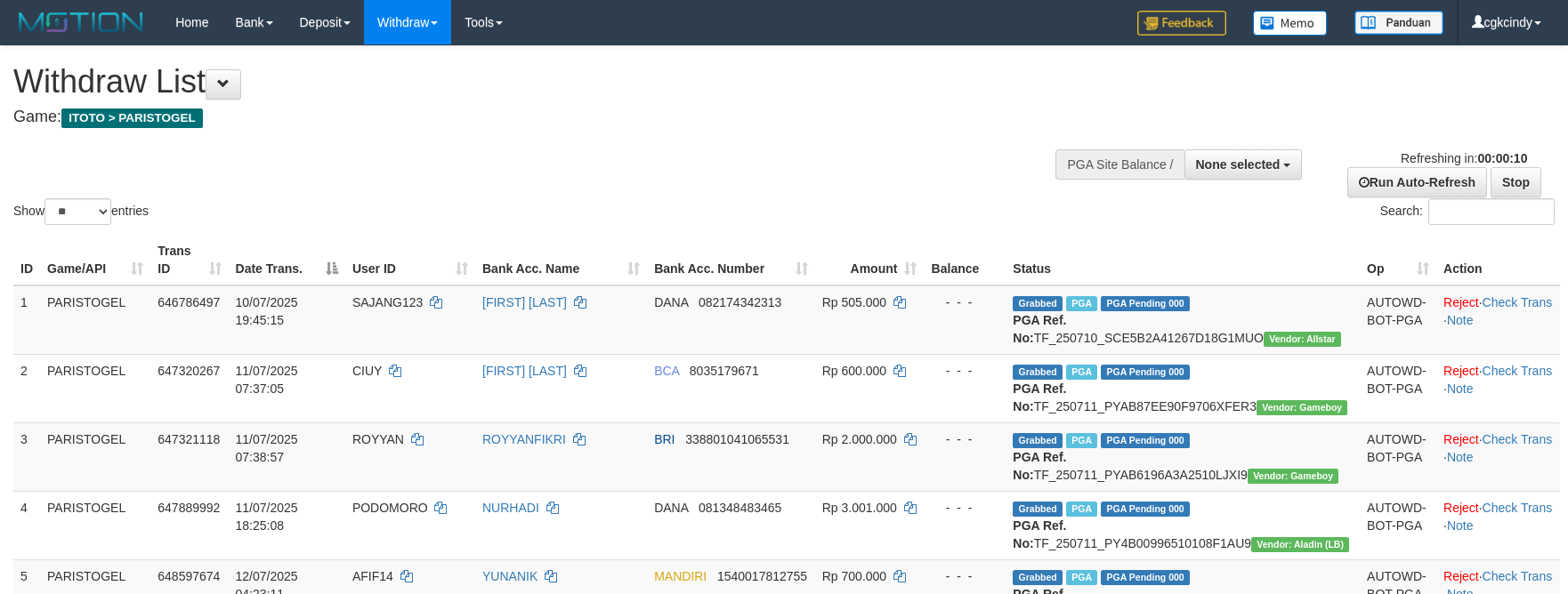 select 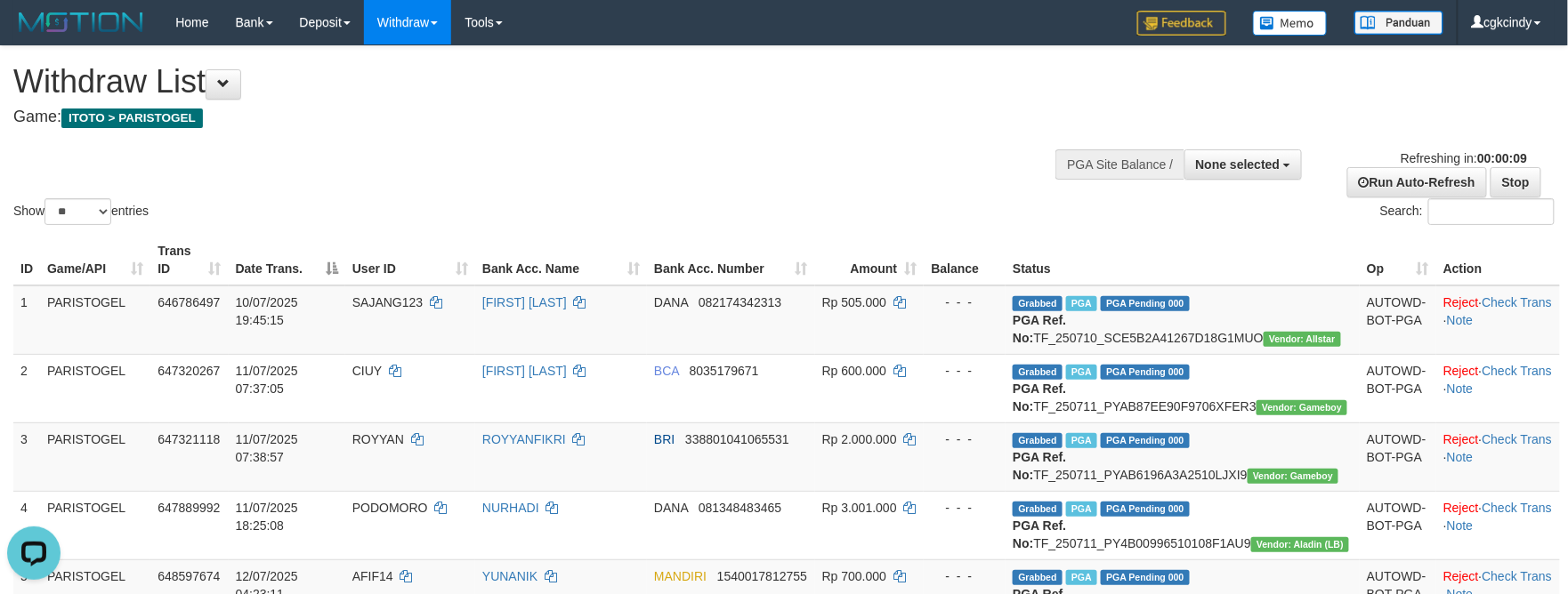 scroll, scrollTop: 0, scrollLeft: 0, axis: both 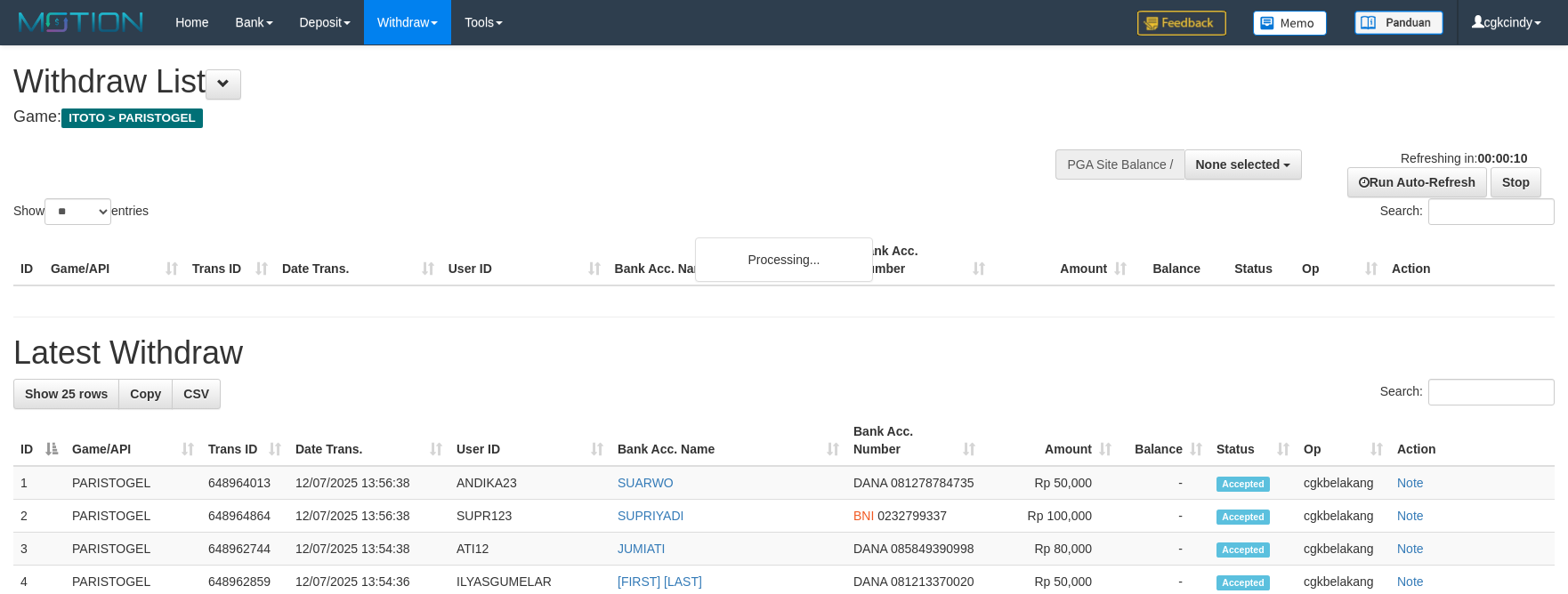 select 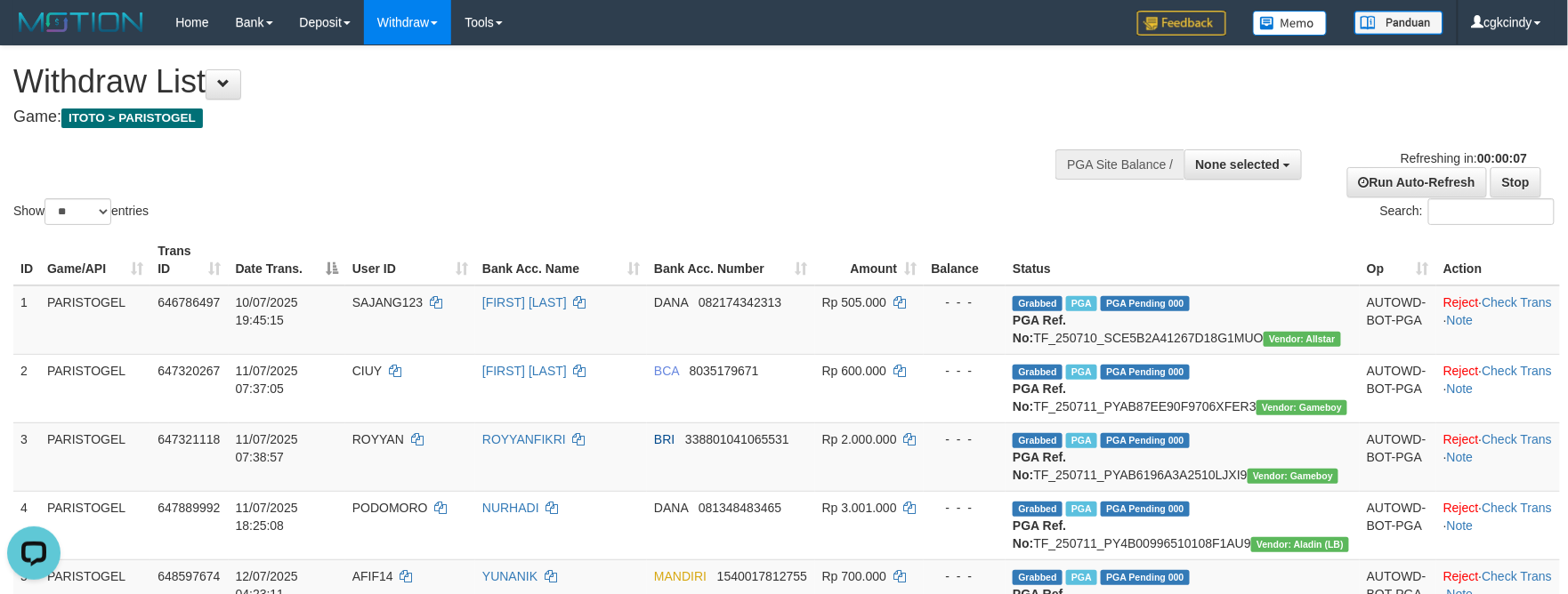 scroll, scrollTop: 0, scrollLeft: 0, axis: both 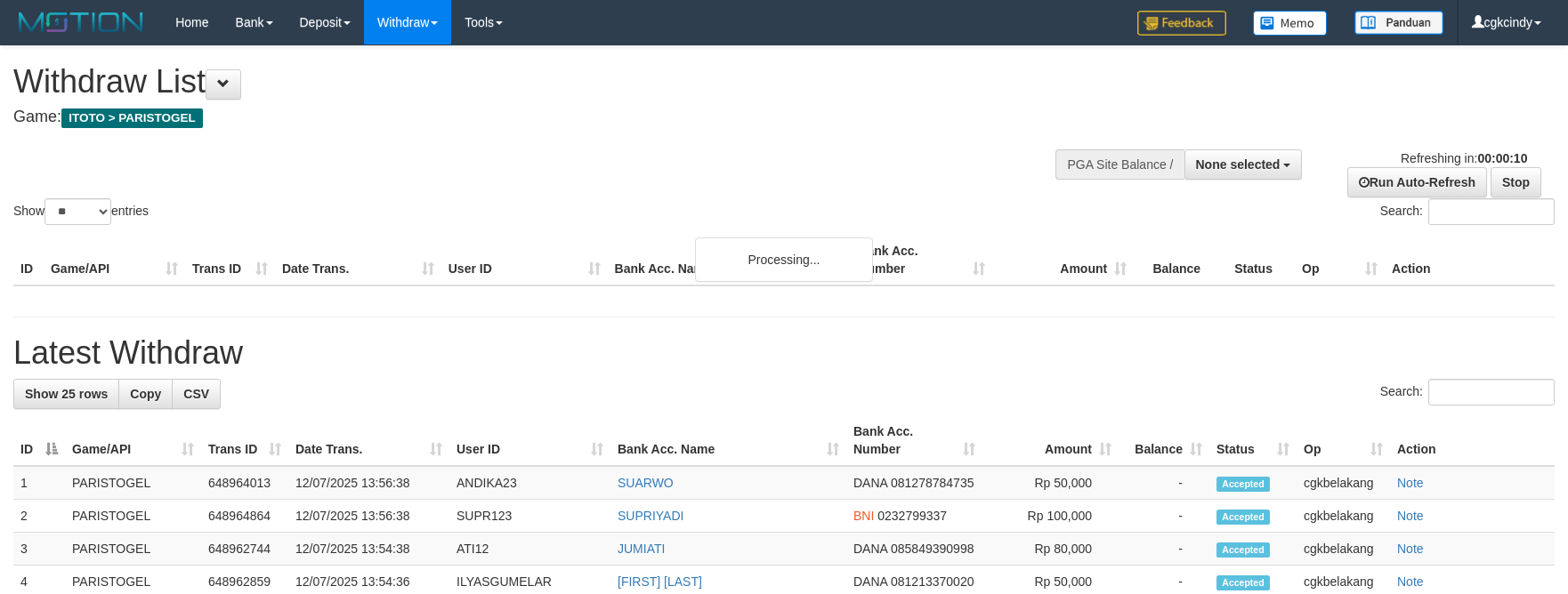 select 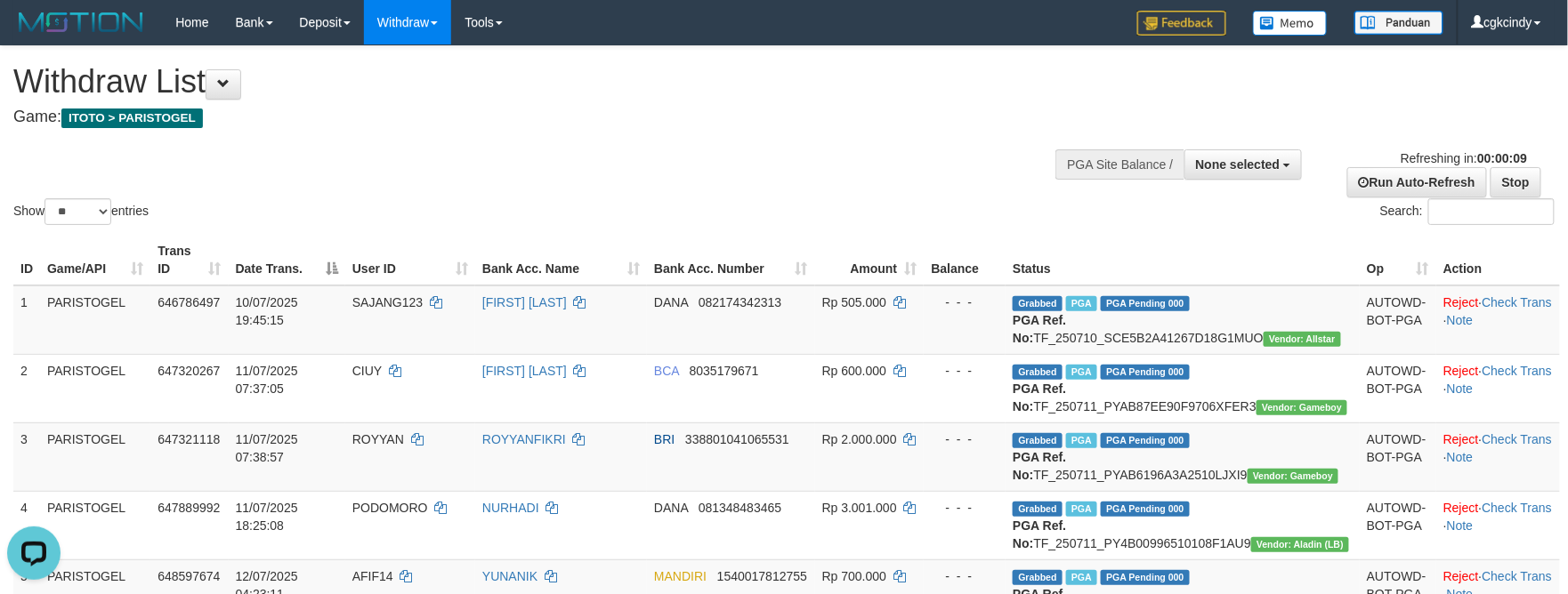 scroll, scrollTop: 0, scrollLeft: 0, axis: both 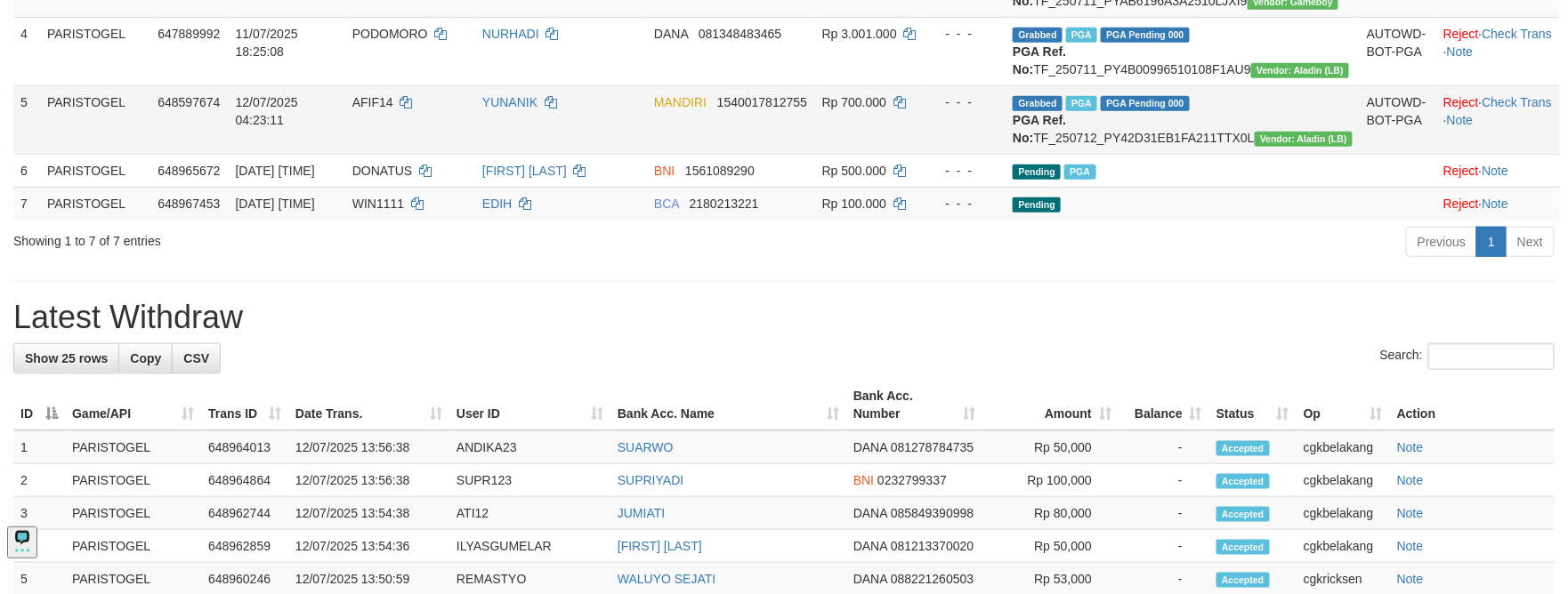 click on "-  -  -" at bounding box center [965, 119] 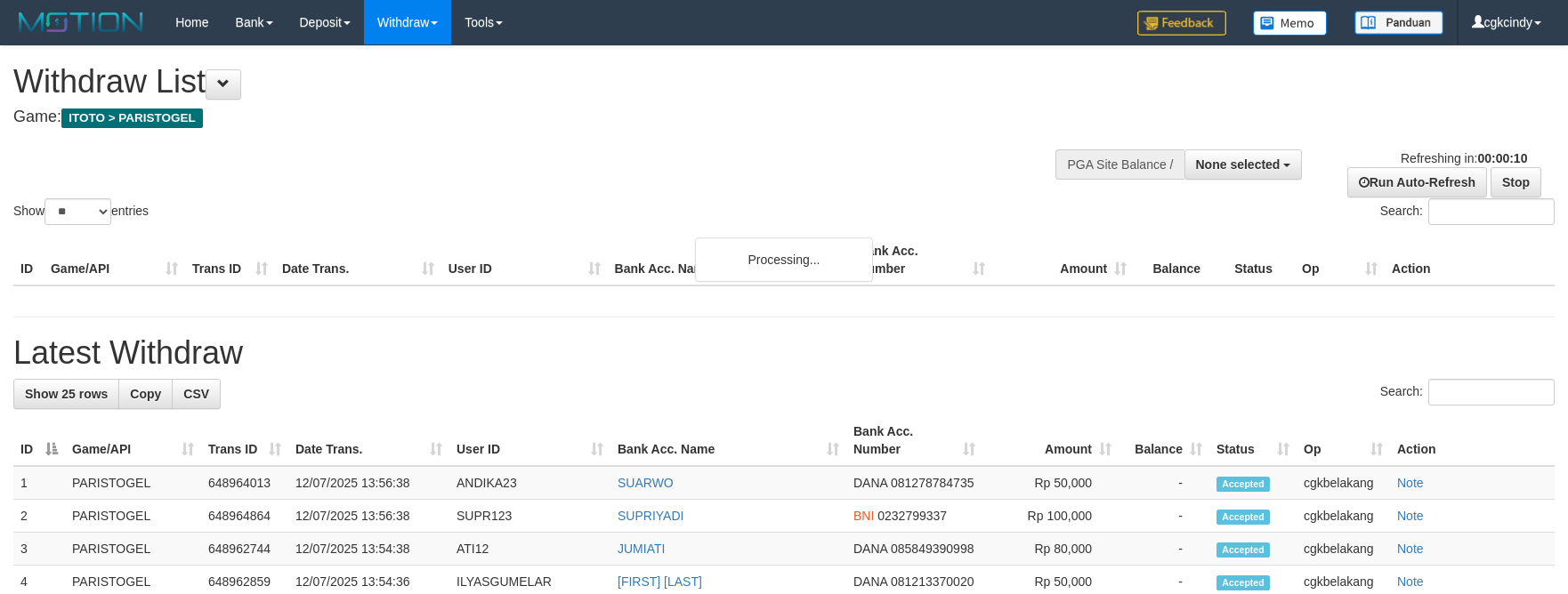 select 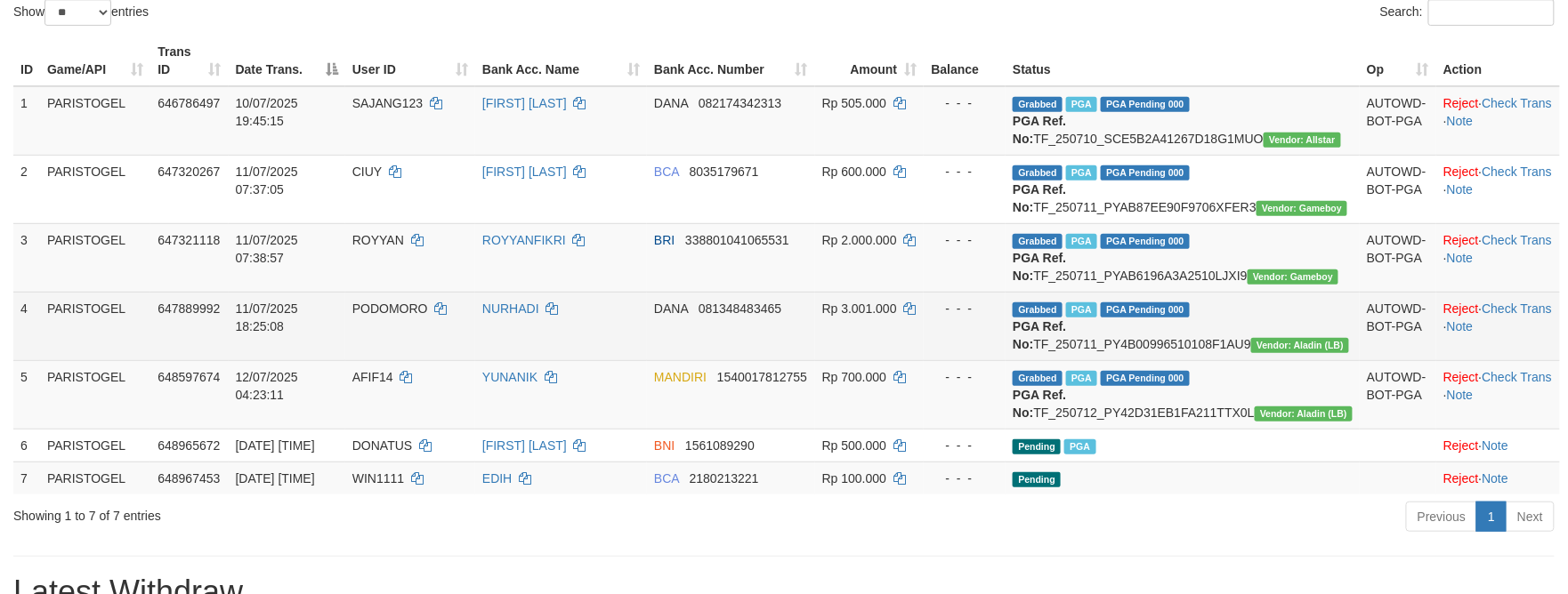 scroll, scrollTop: 356, scrollLeft: 0, axis: vertical 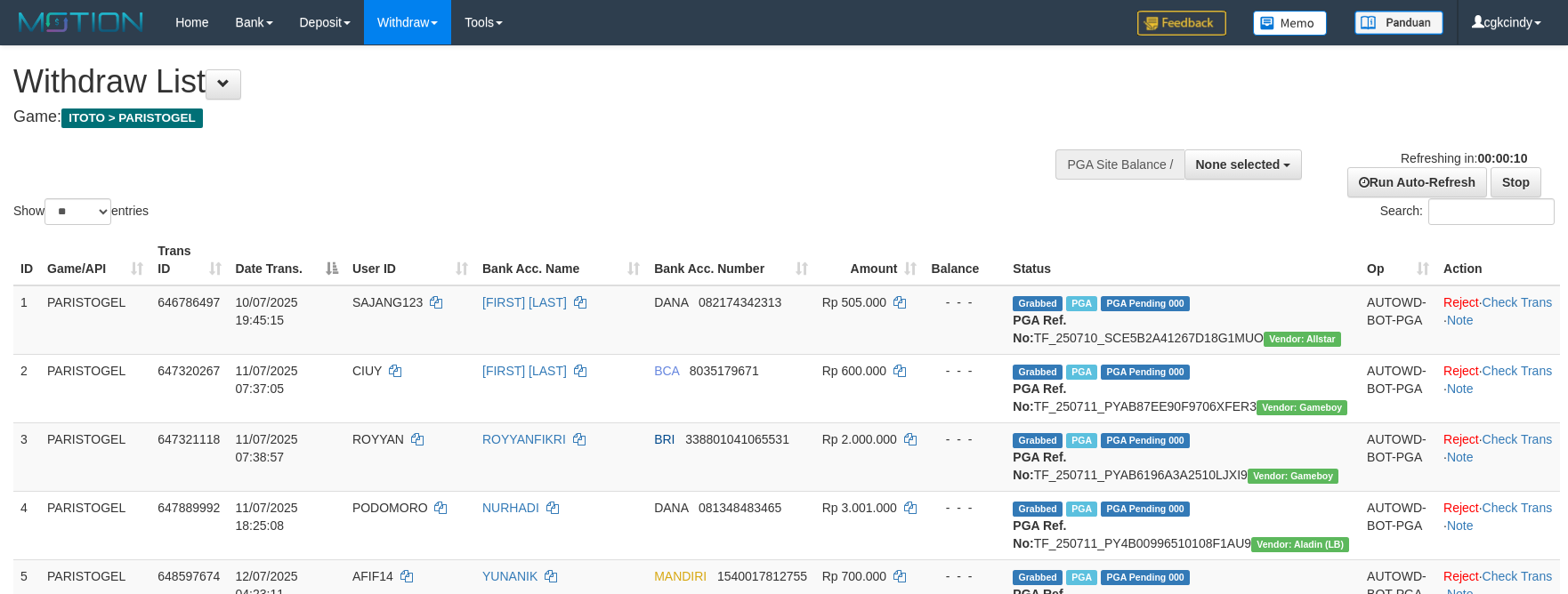 select 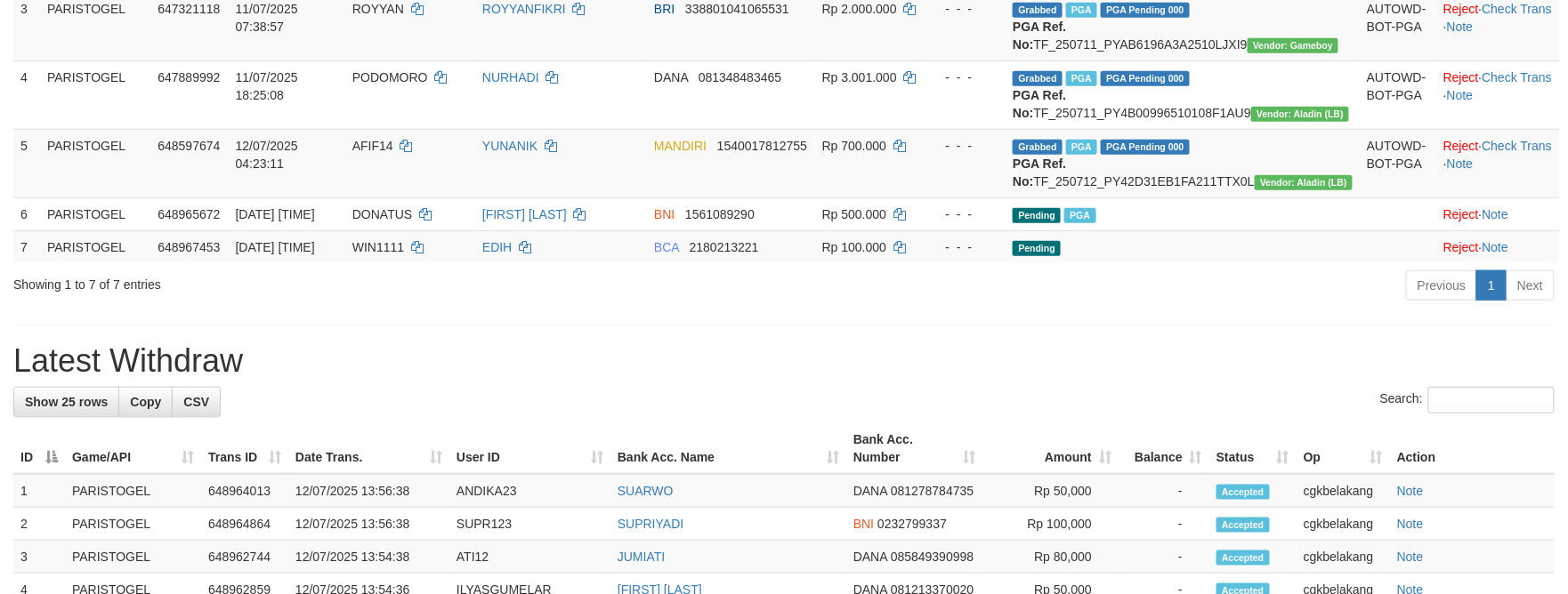 scroll, scrollTop: 356, scrollLeft: 0, axis: vertical 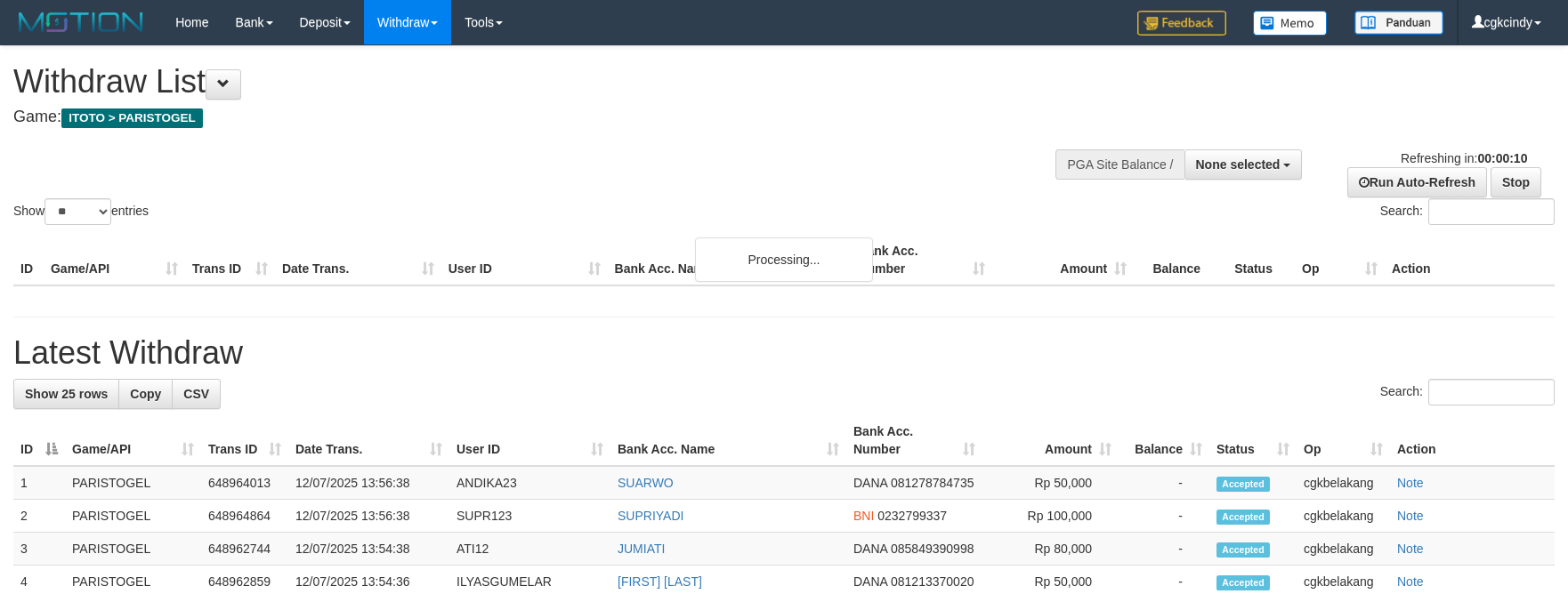 select 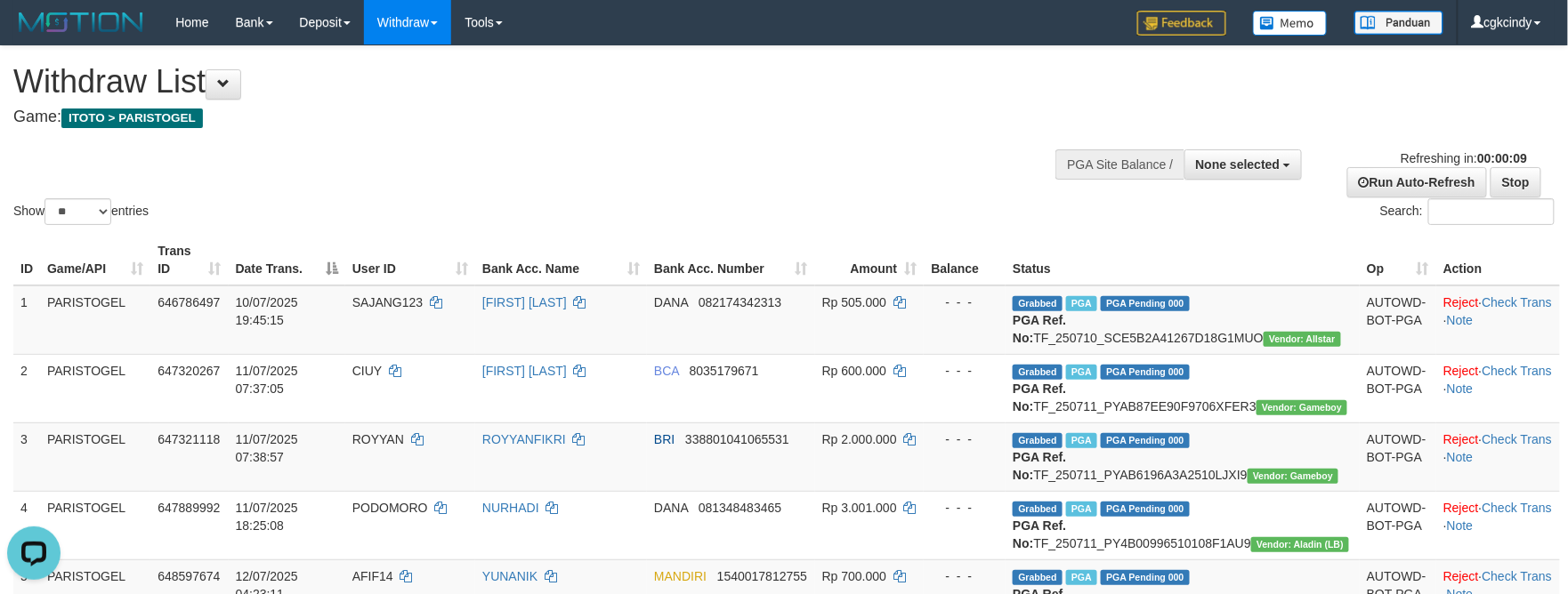 scroll, scrollTop: 0, scrollLeft: 0, axis: both 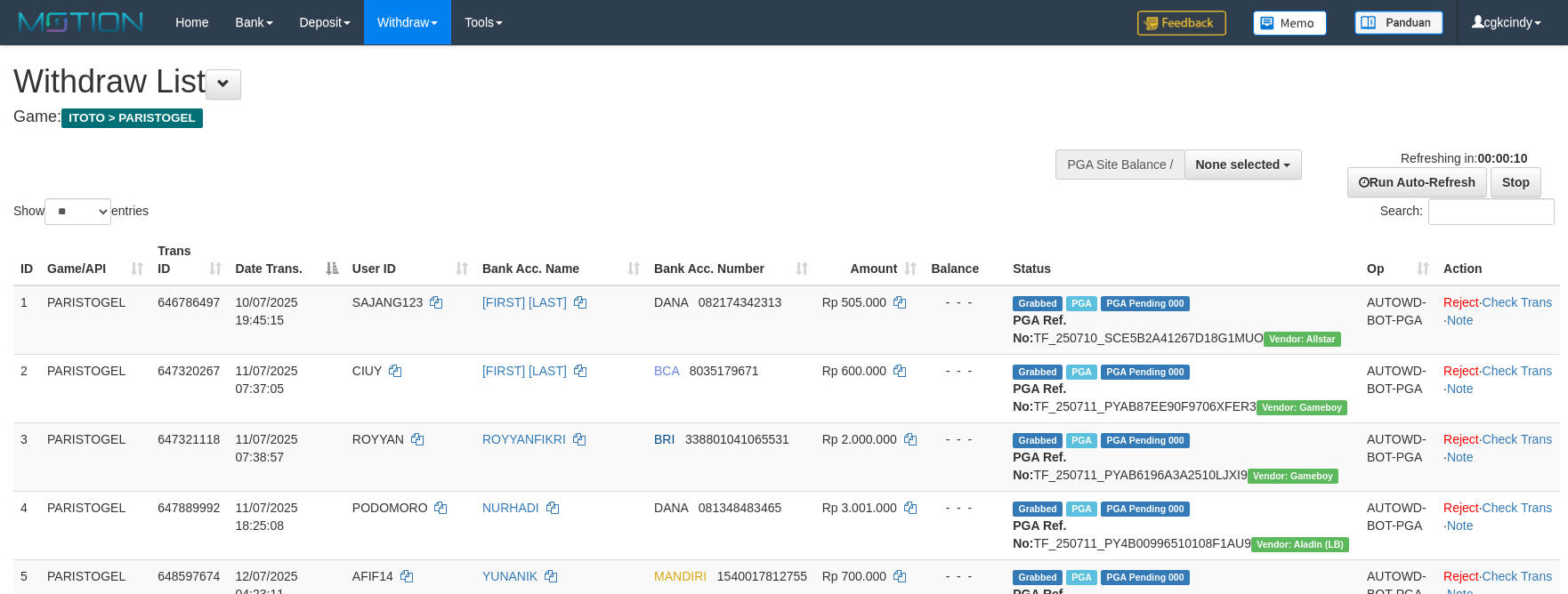 select 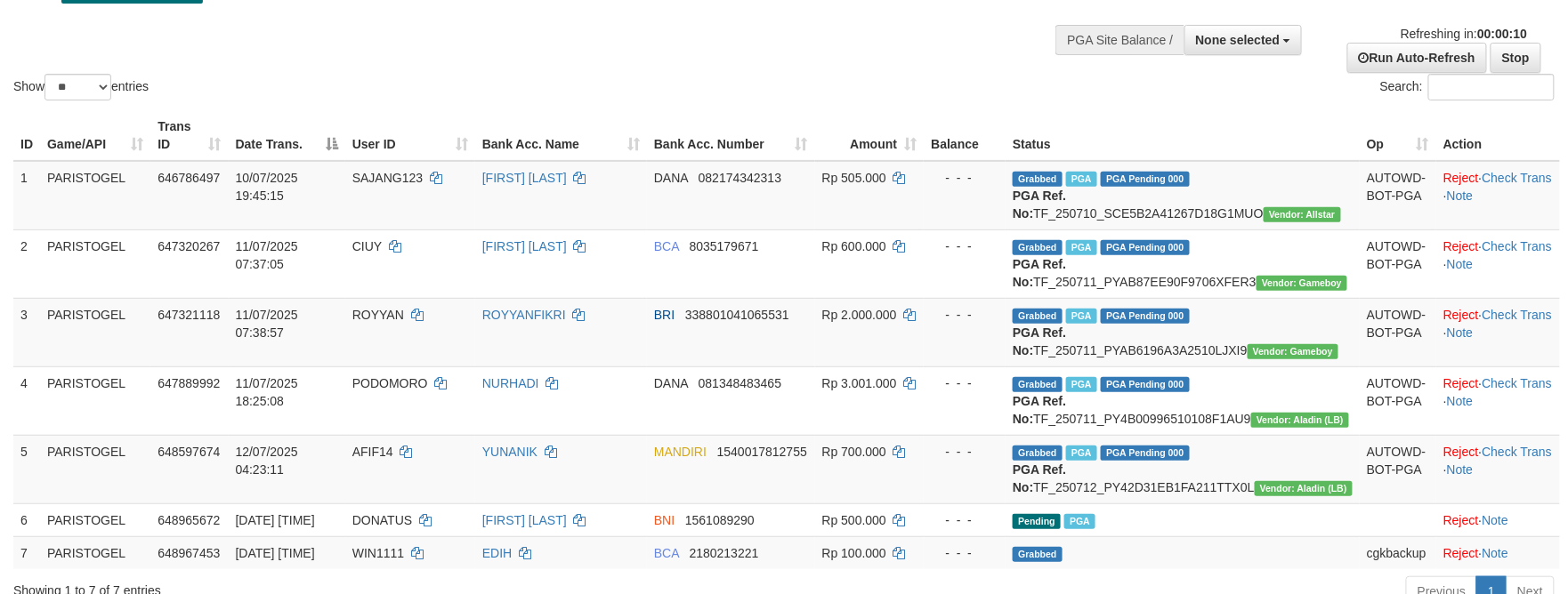 scroll, scrollTop: 356, scrollLeft: 0, axis: vertical 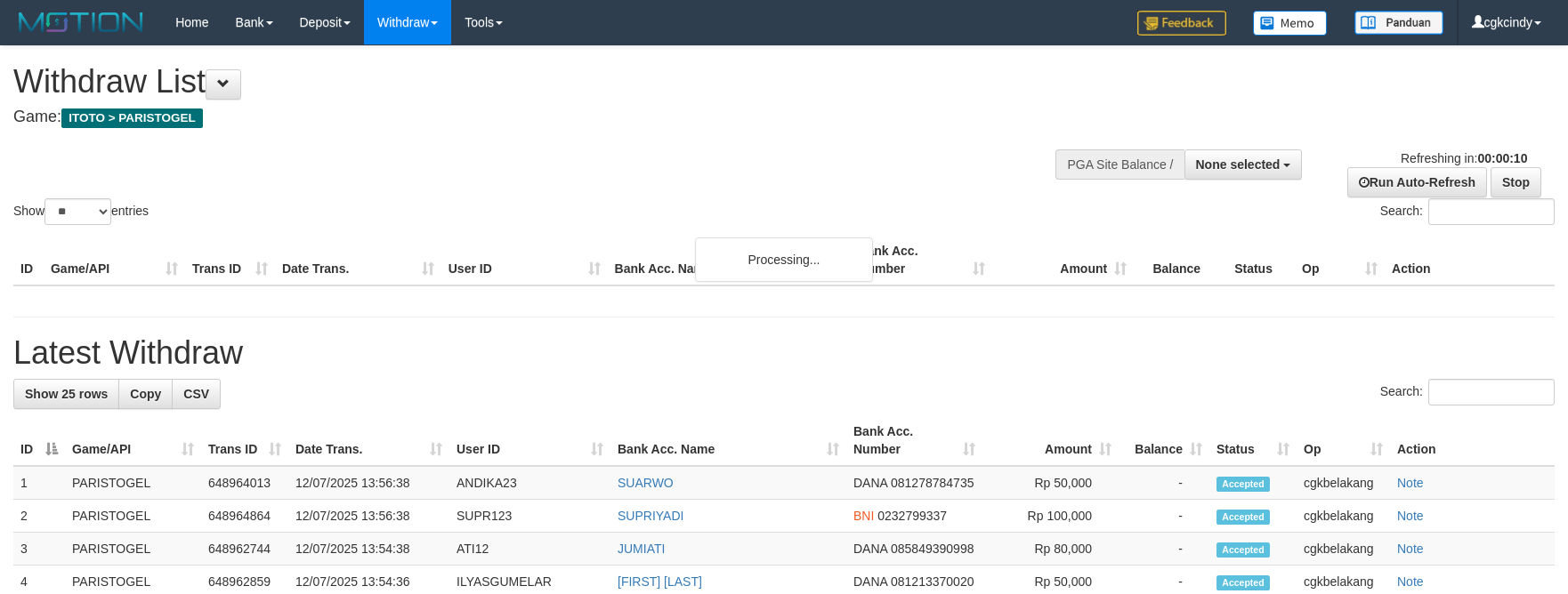 select 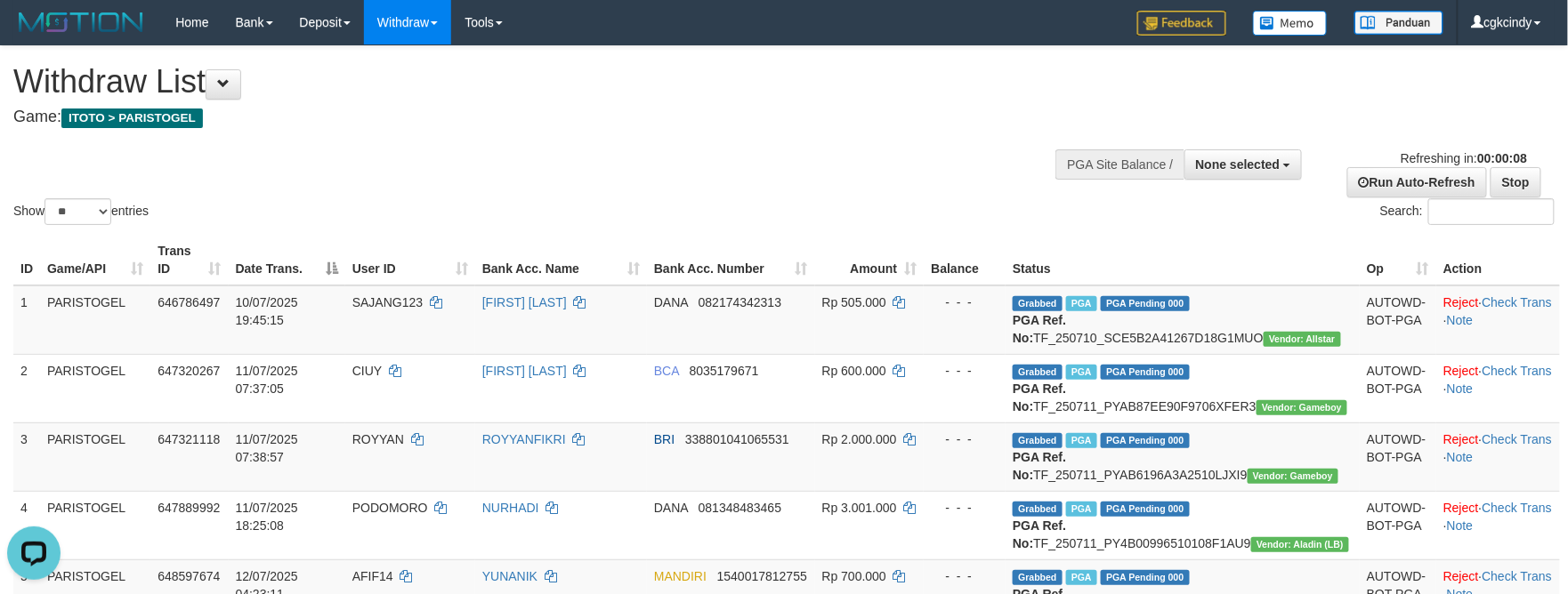 scroll, scrollTop: 0, scrollLeft: 0, axis: both 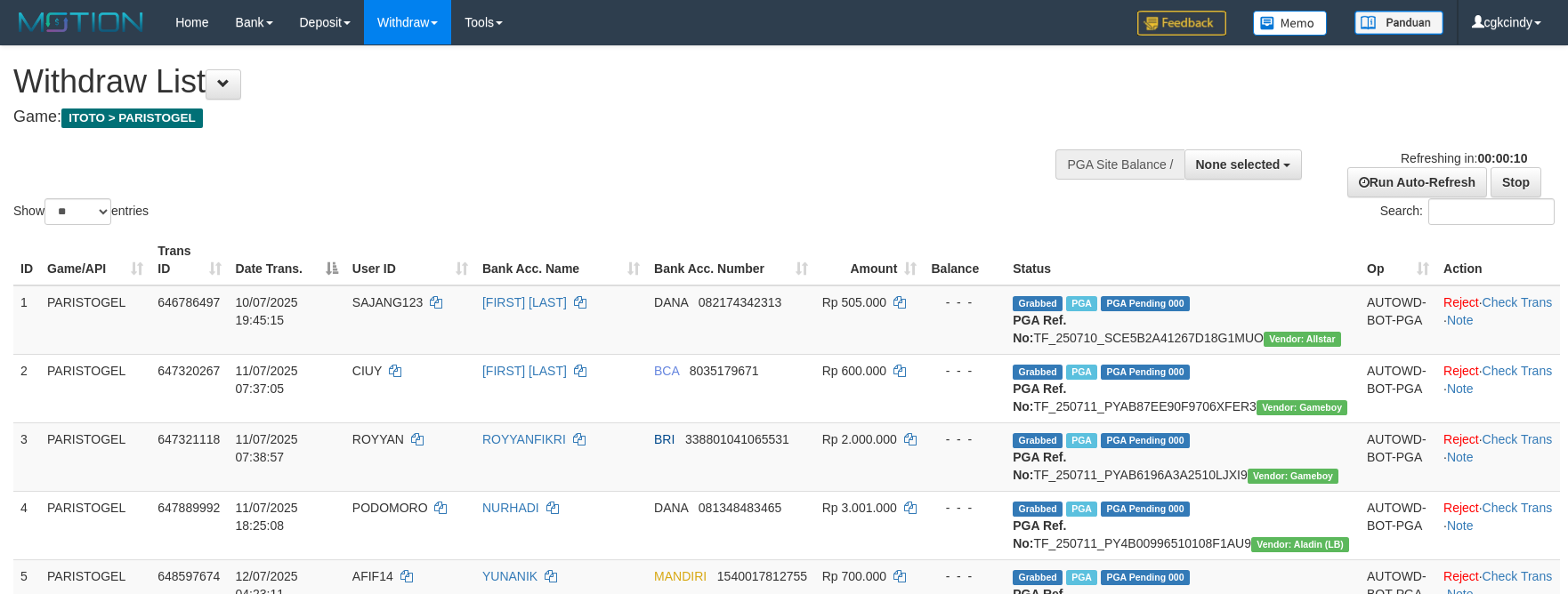 select 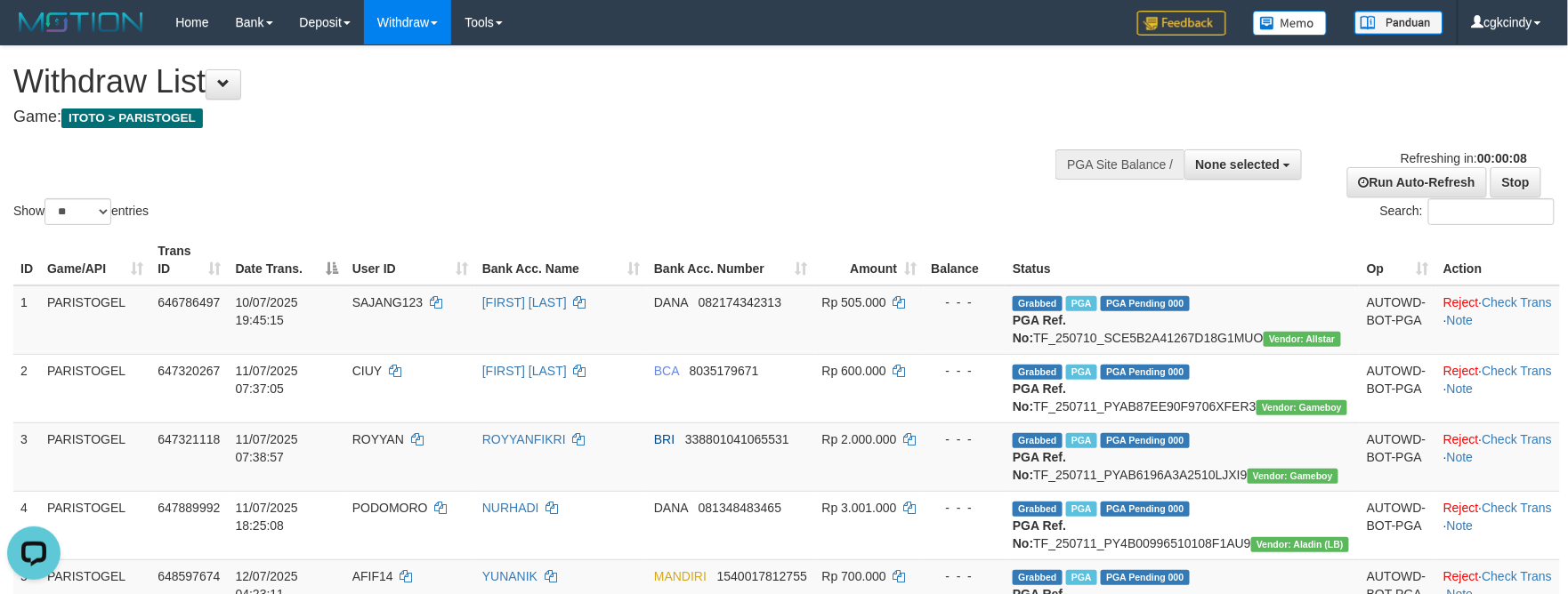scroll, scrollTop: 0, scrollLeft: 0, axis: both 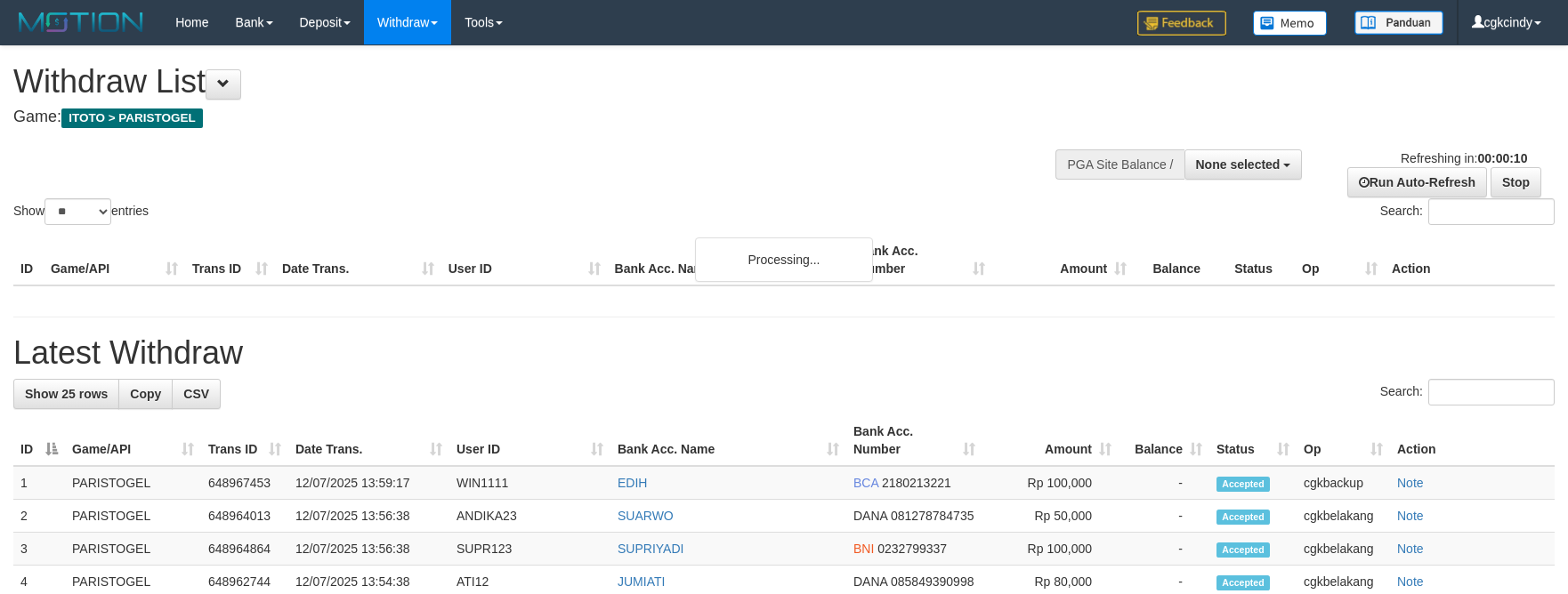 select 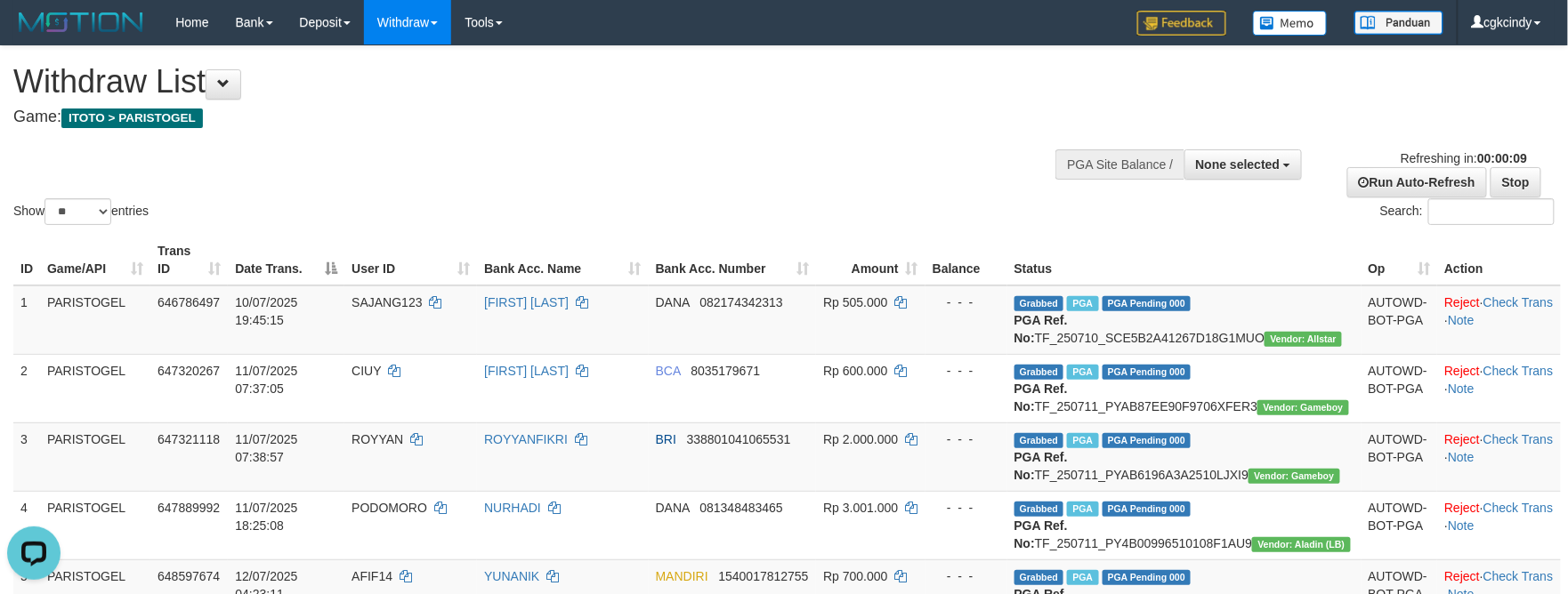 scroll, scrollTop: 0, scrollLeft: 0, axis: both 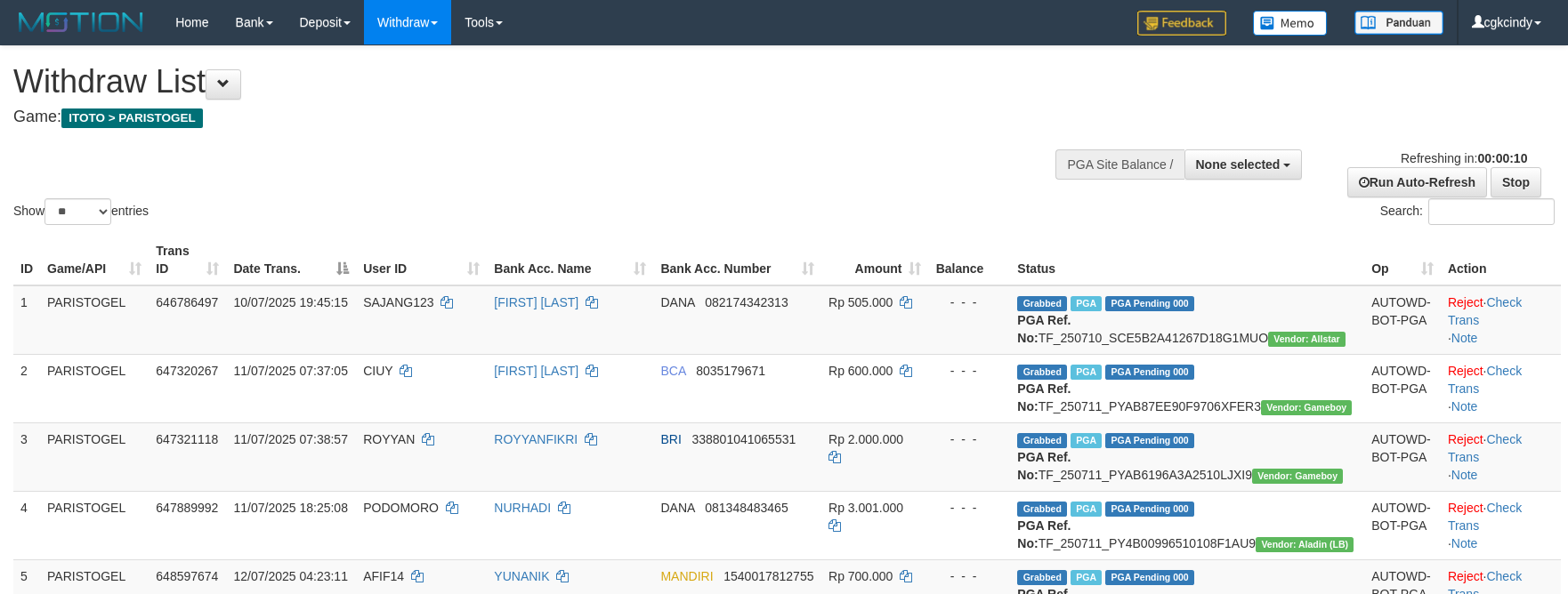 select 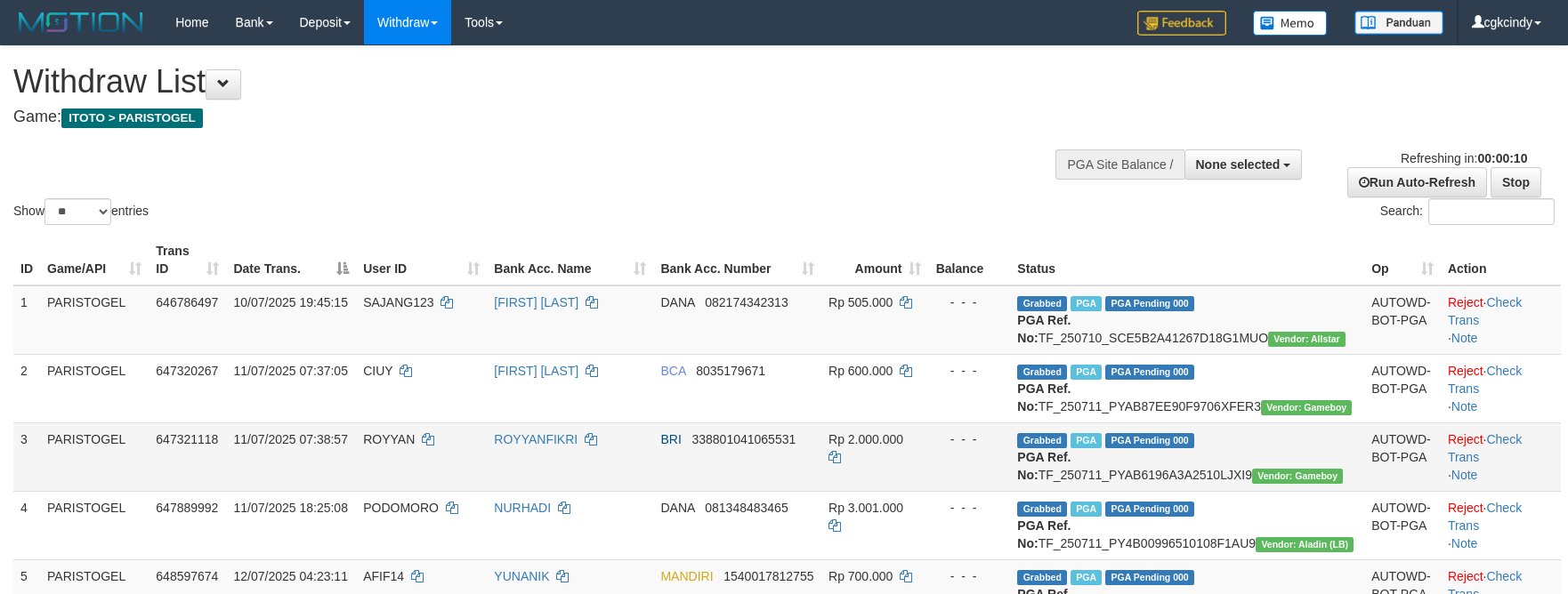 scroll, scrollTop: 0, scrollLeft: 0, axis: both 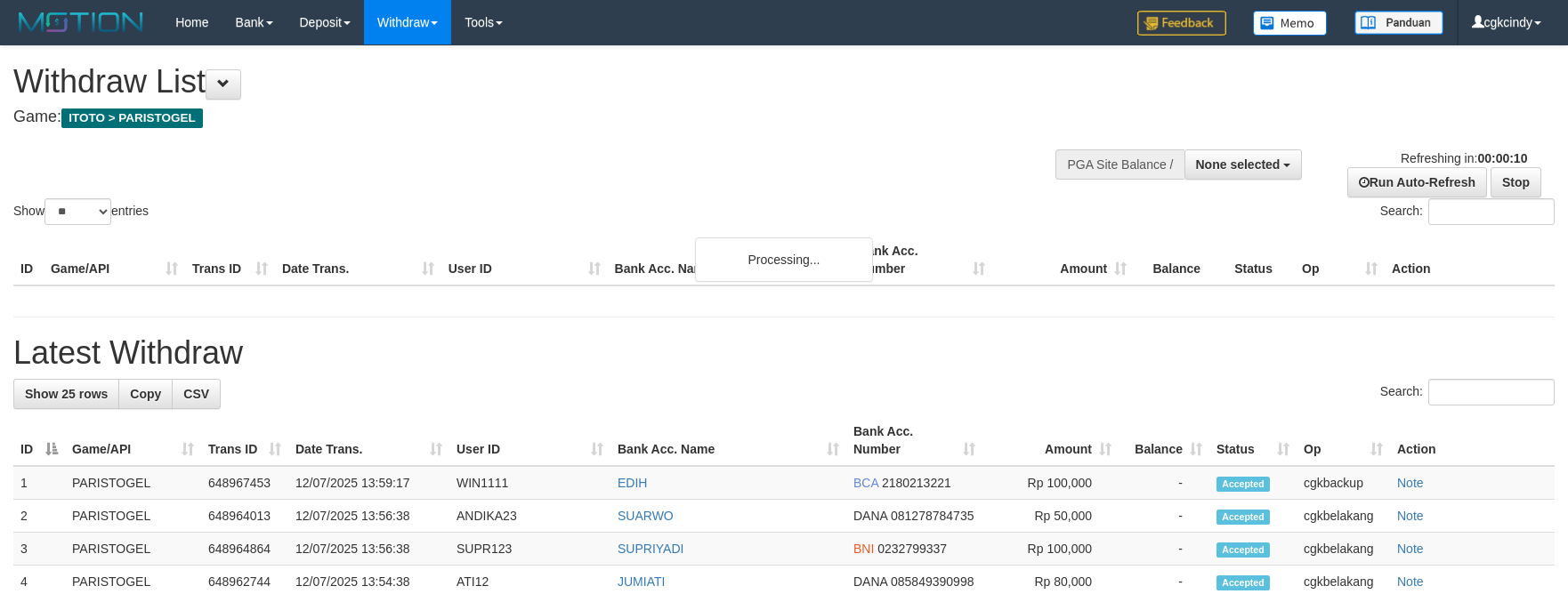 select 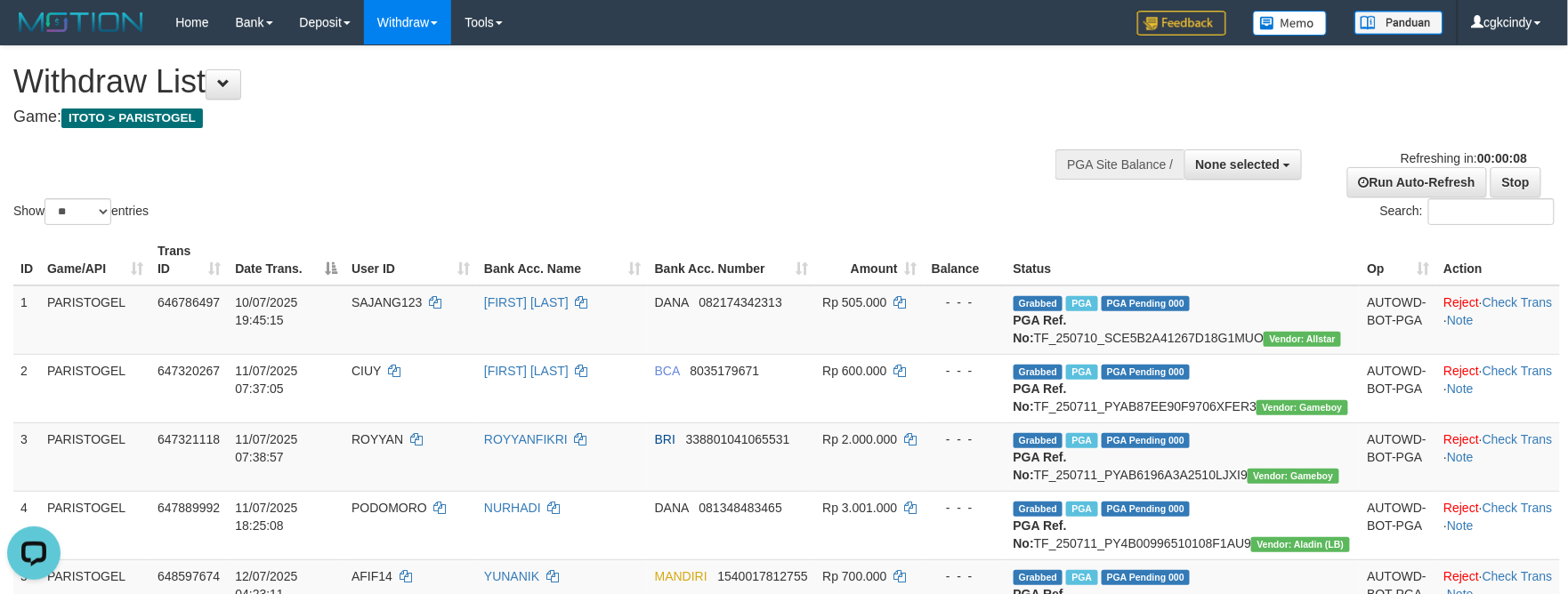 scroll, scrollTop: 0, scrollLeft: 0, axis: both 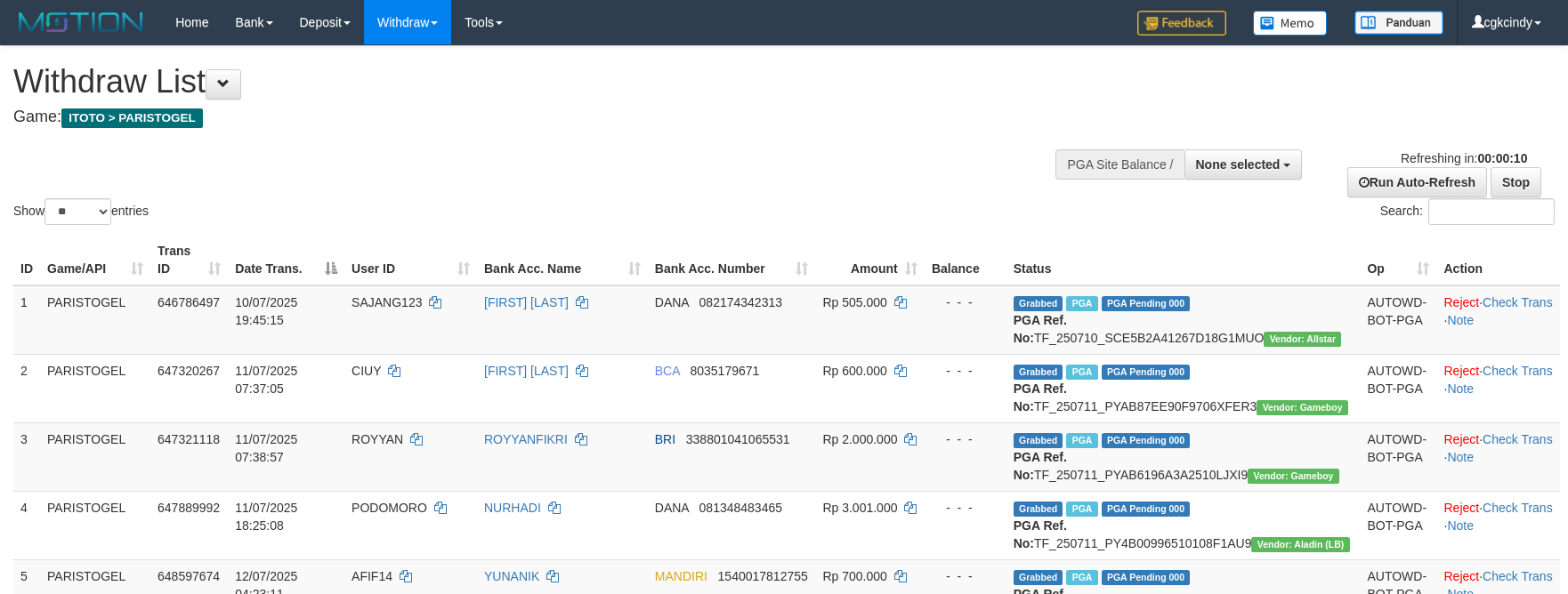 select 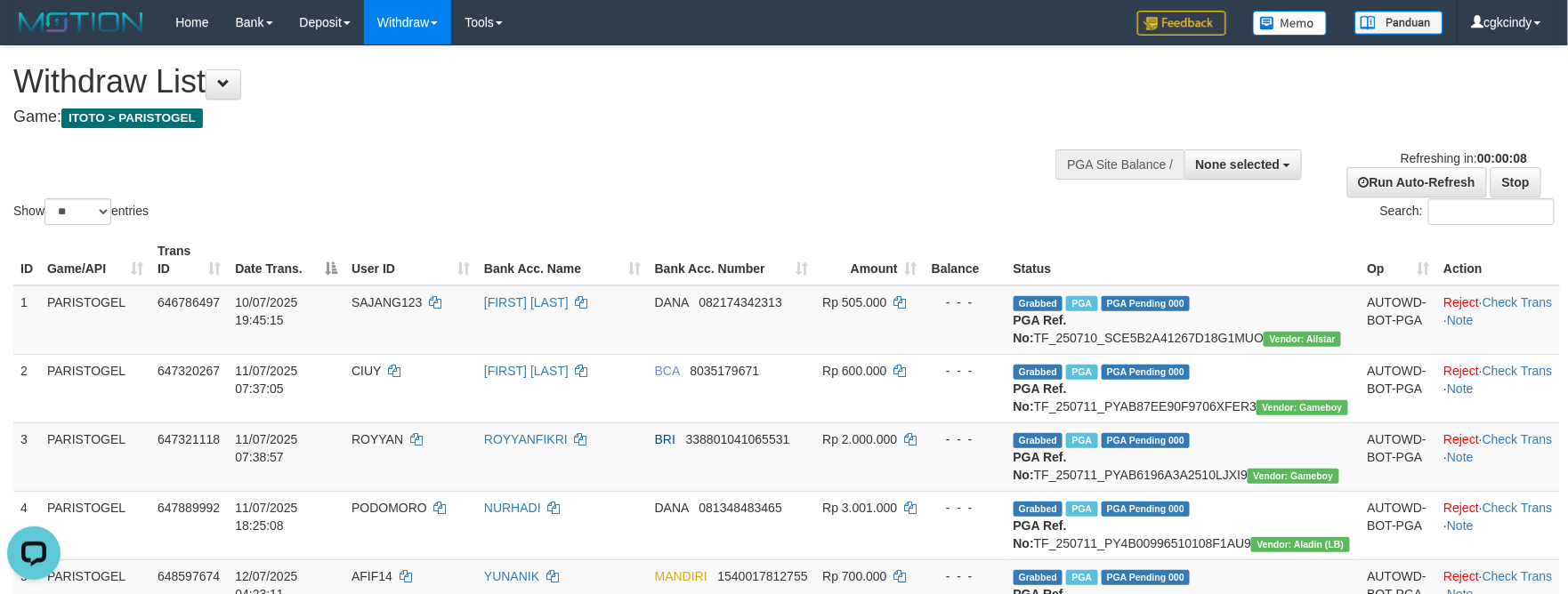 scroll, scrollTop: 0, scrollLeft: 0, axis: both 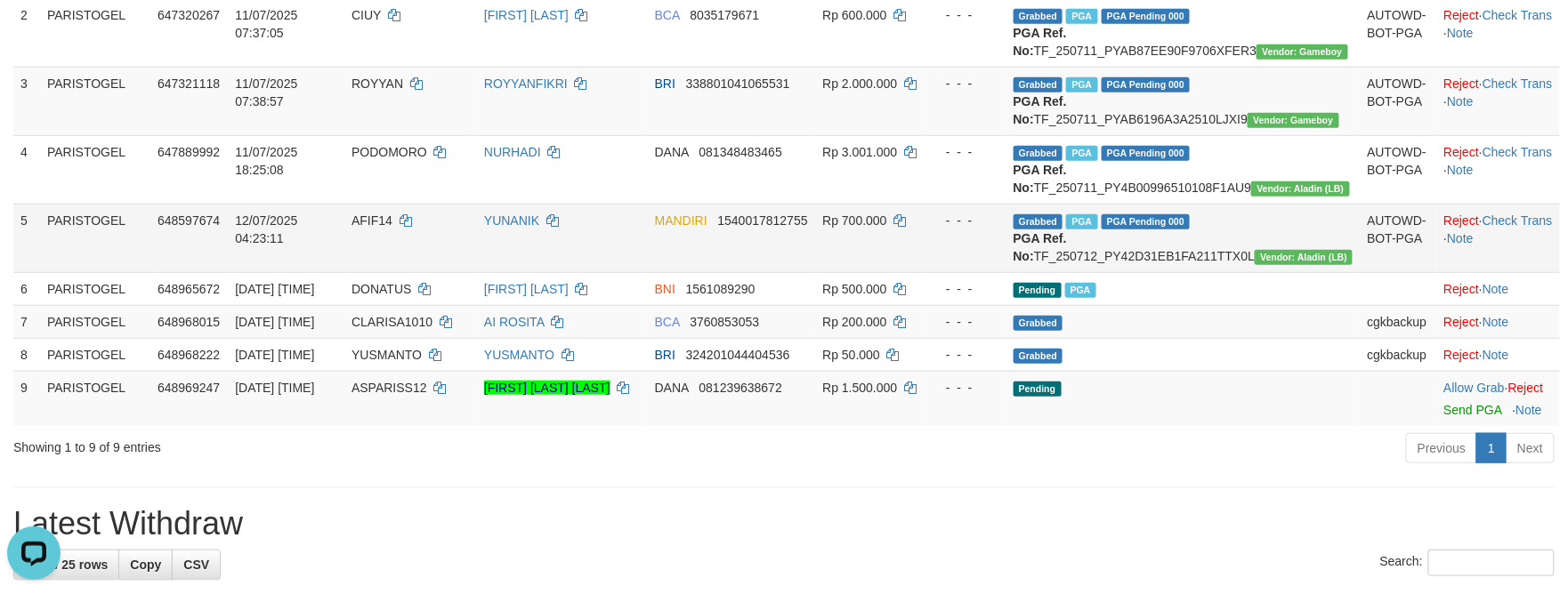 click on "AFIF14" at bounding box center (410, 237) 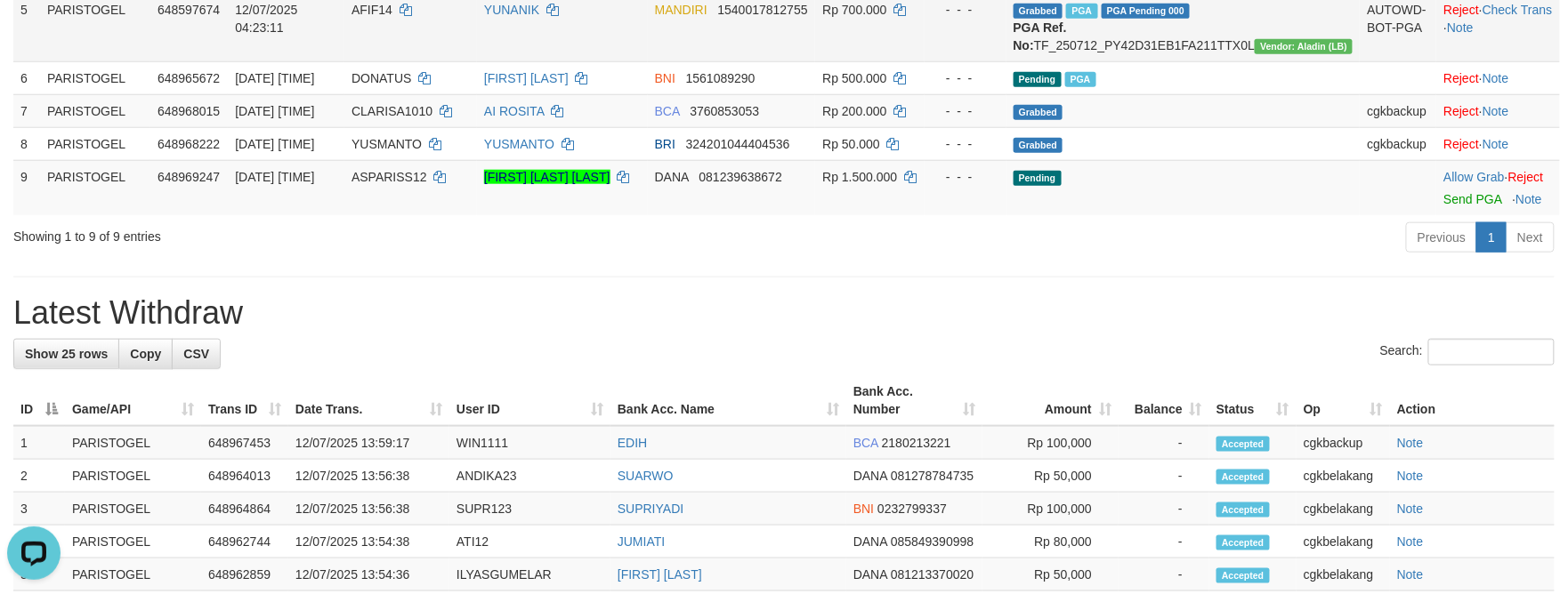 scroll, scrollTop: 592, scrollLeft: 0, axis: vertical 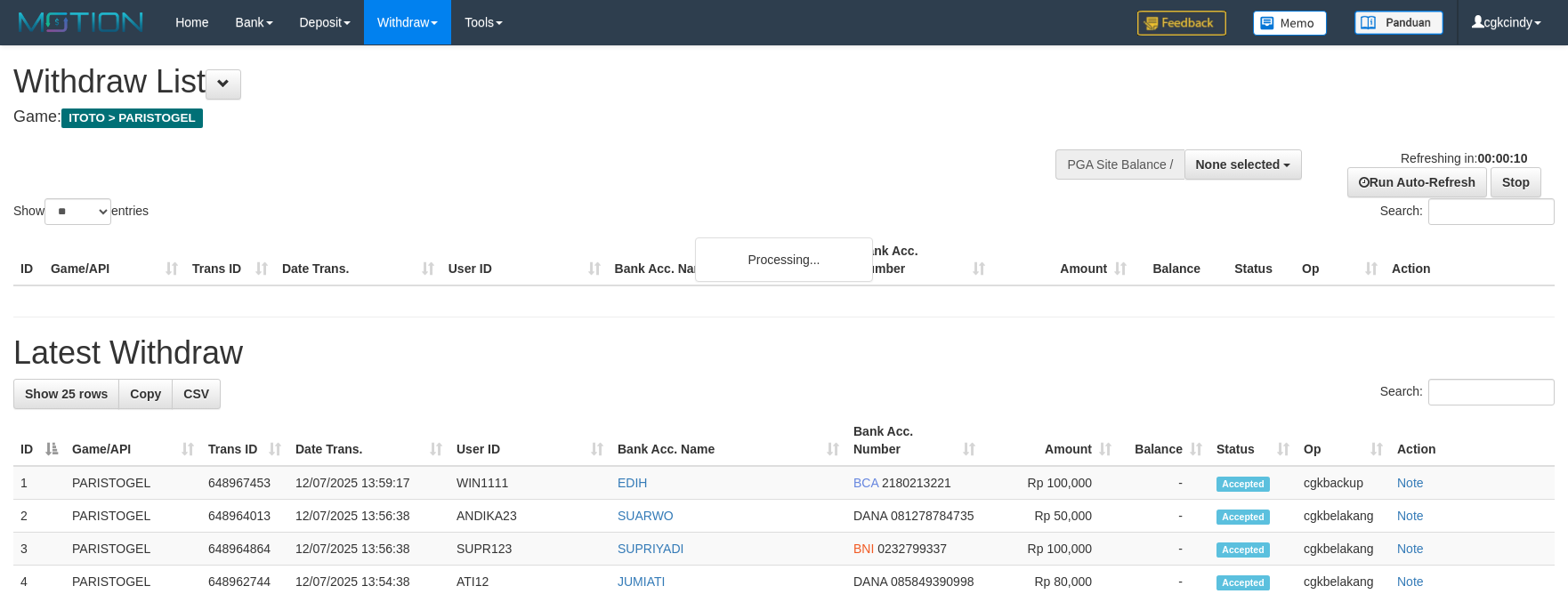 select 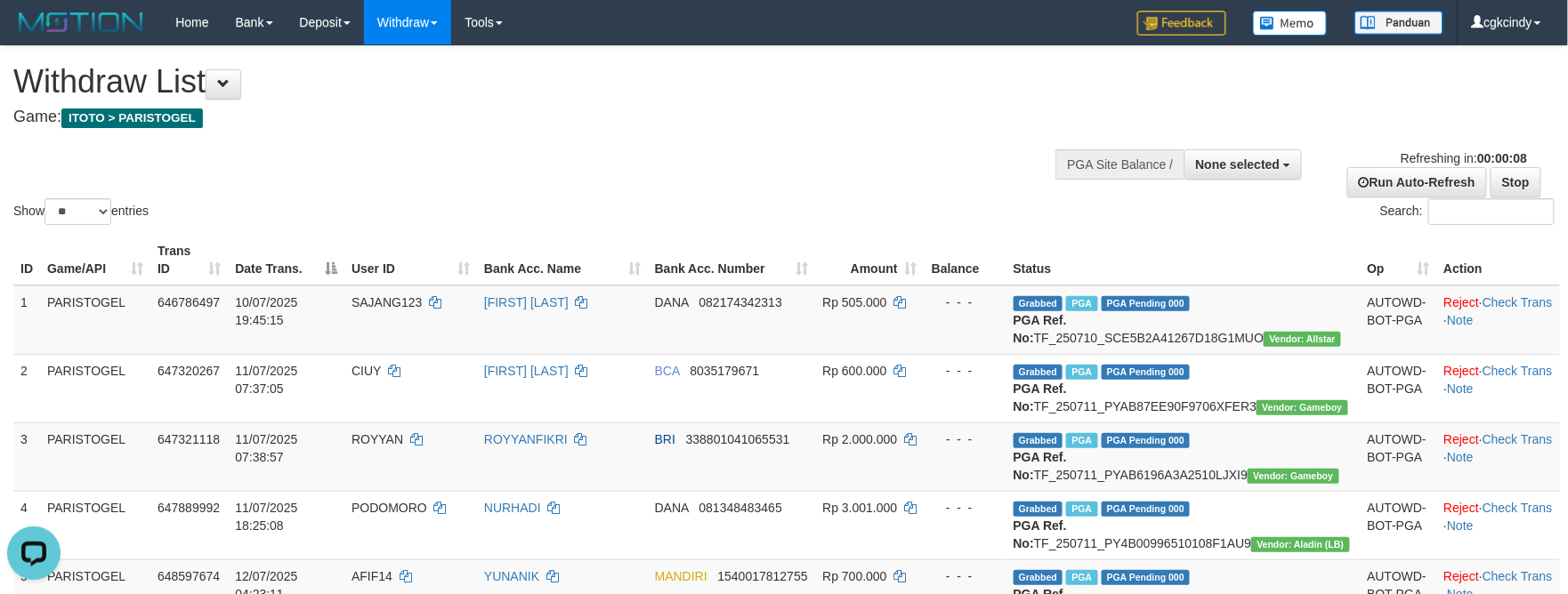 scroll, scrollTop: 0, scrollLeft: 0, axis: both 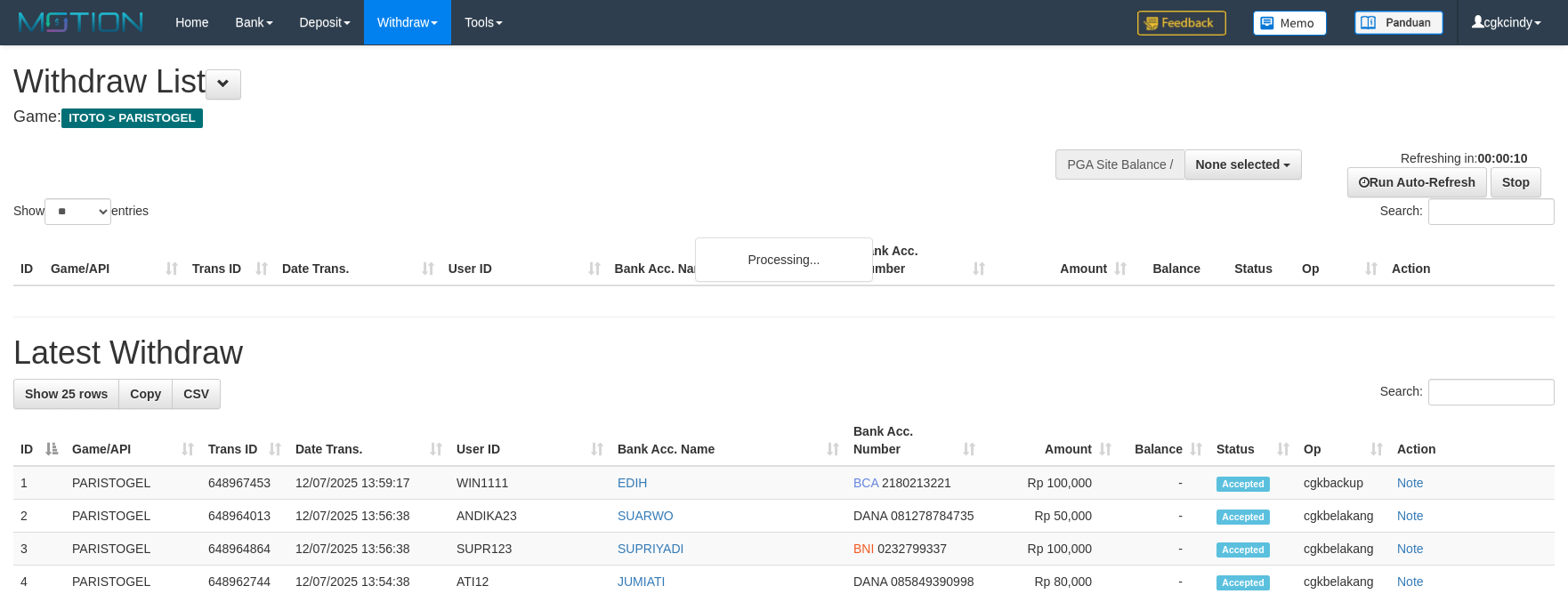 select 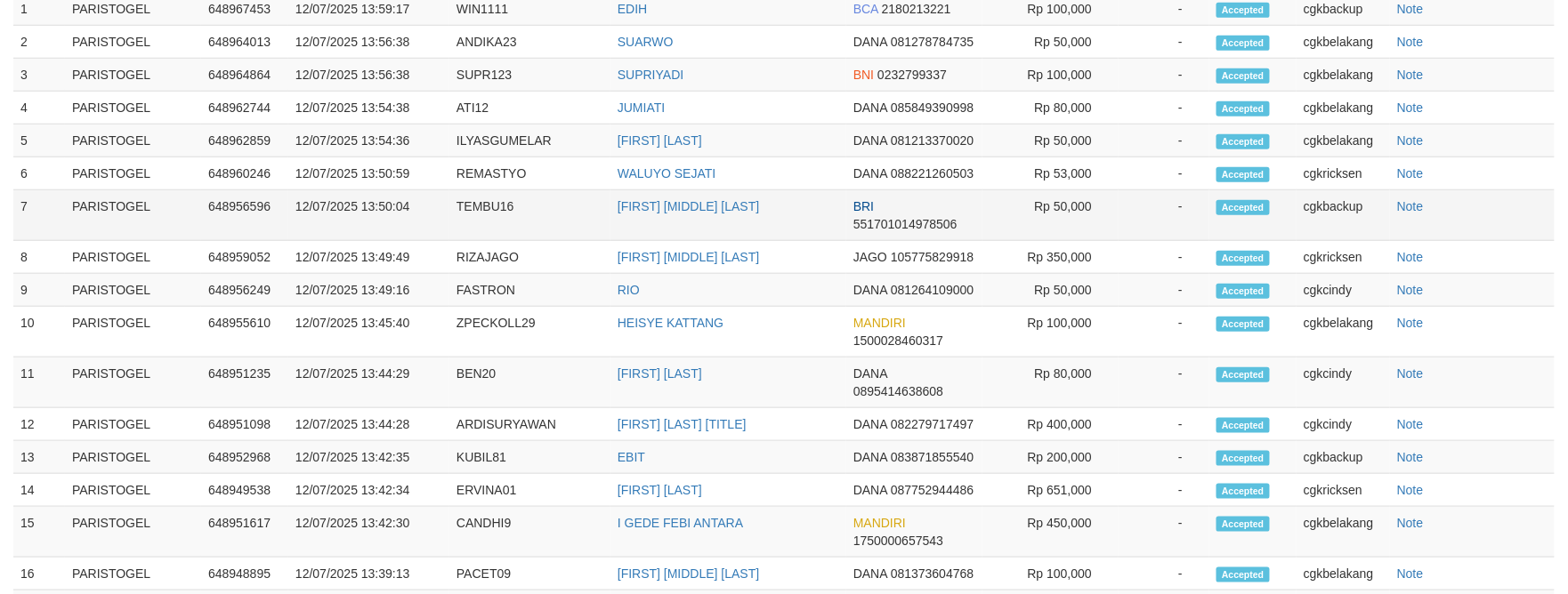 scroll, scrollTop: 0, scrollLeft: 0, axis: both 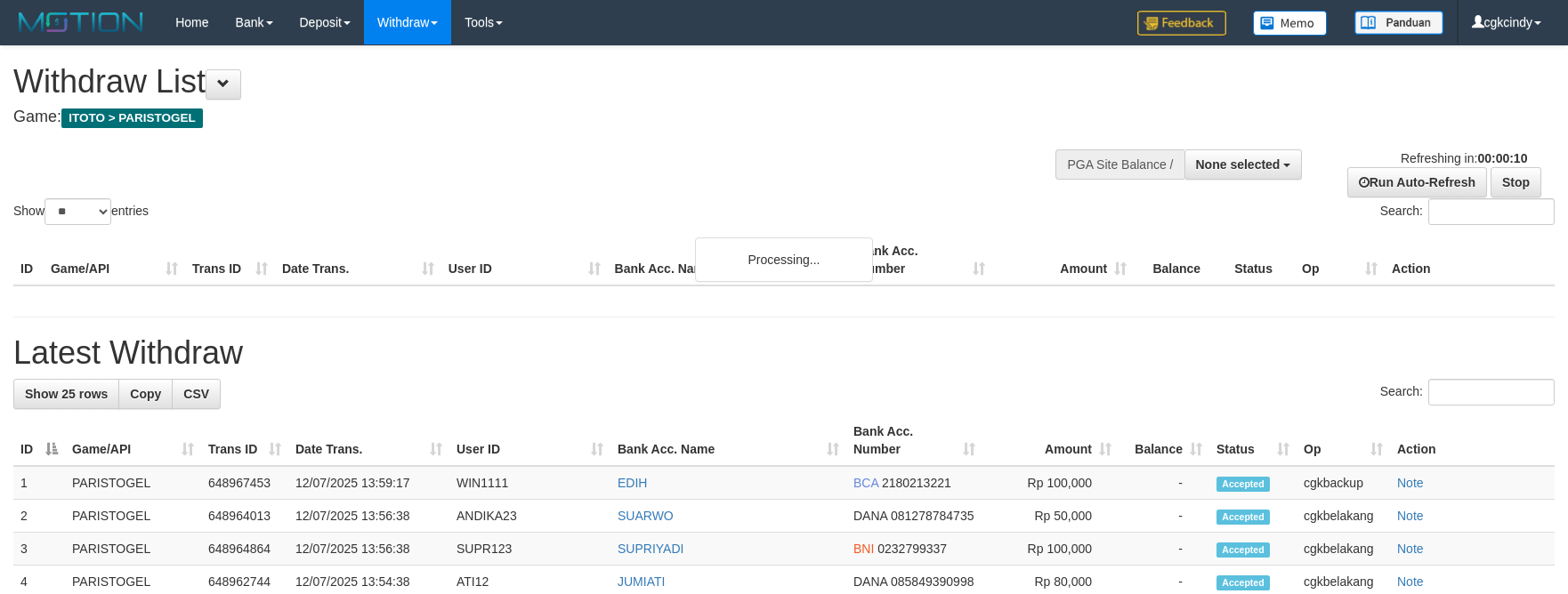 select 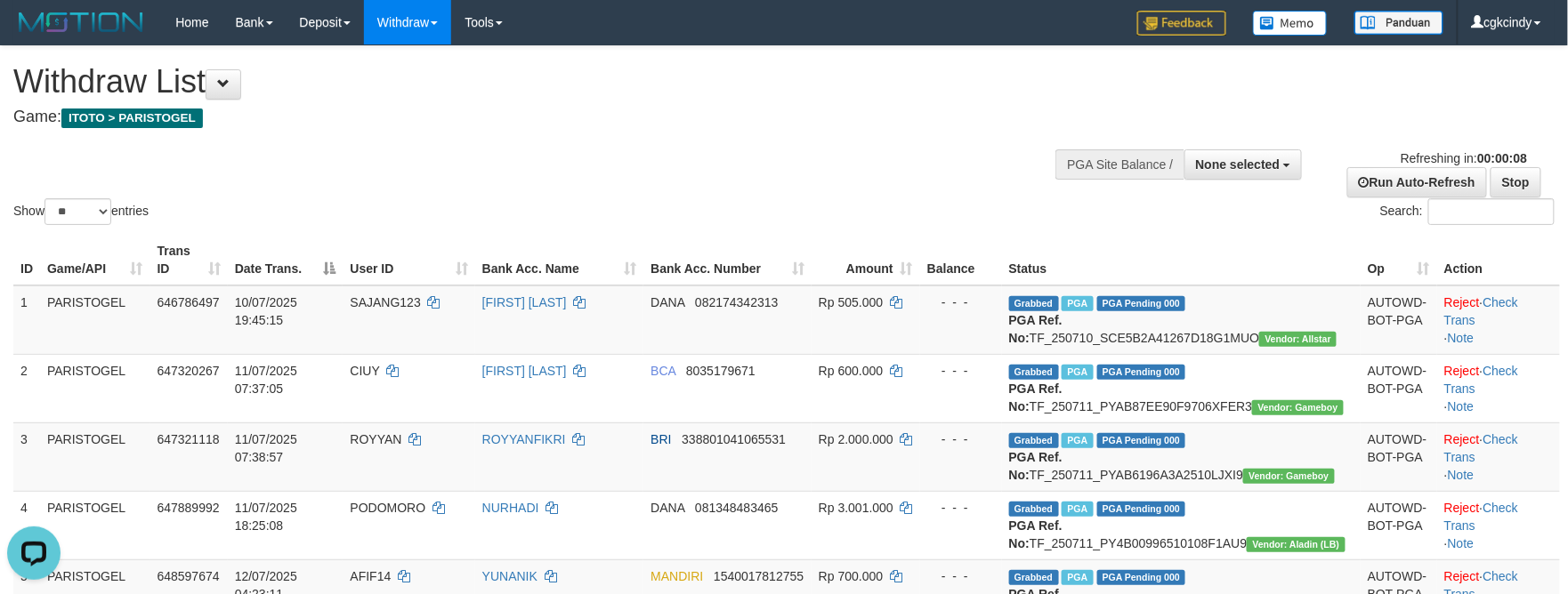 scroll, scrollTop: 0, scrollLeft: 0, axis: both 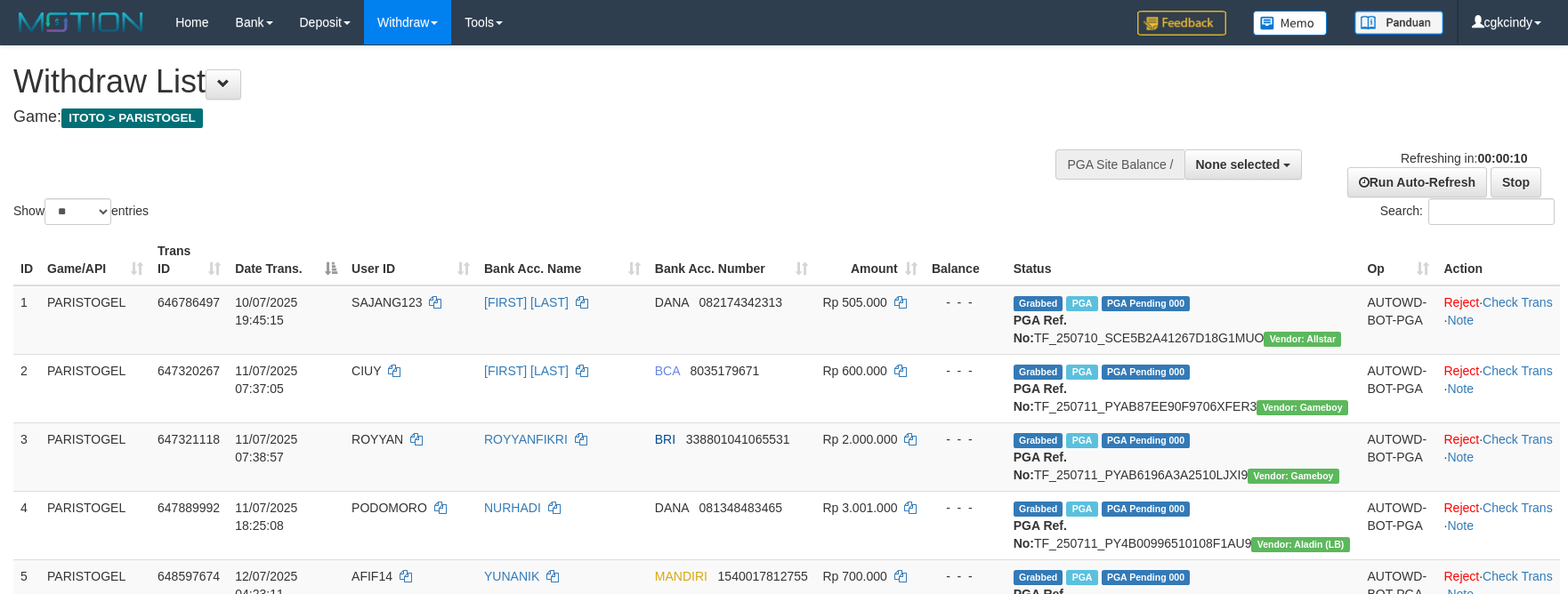 select 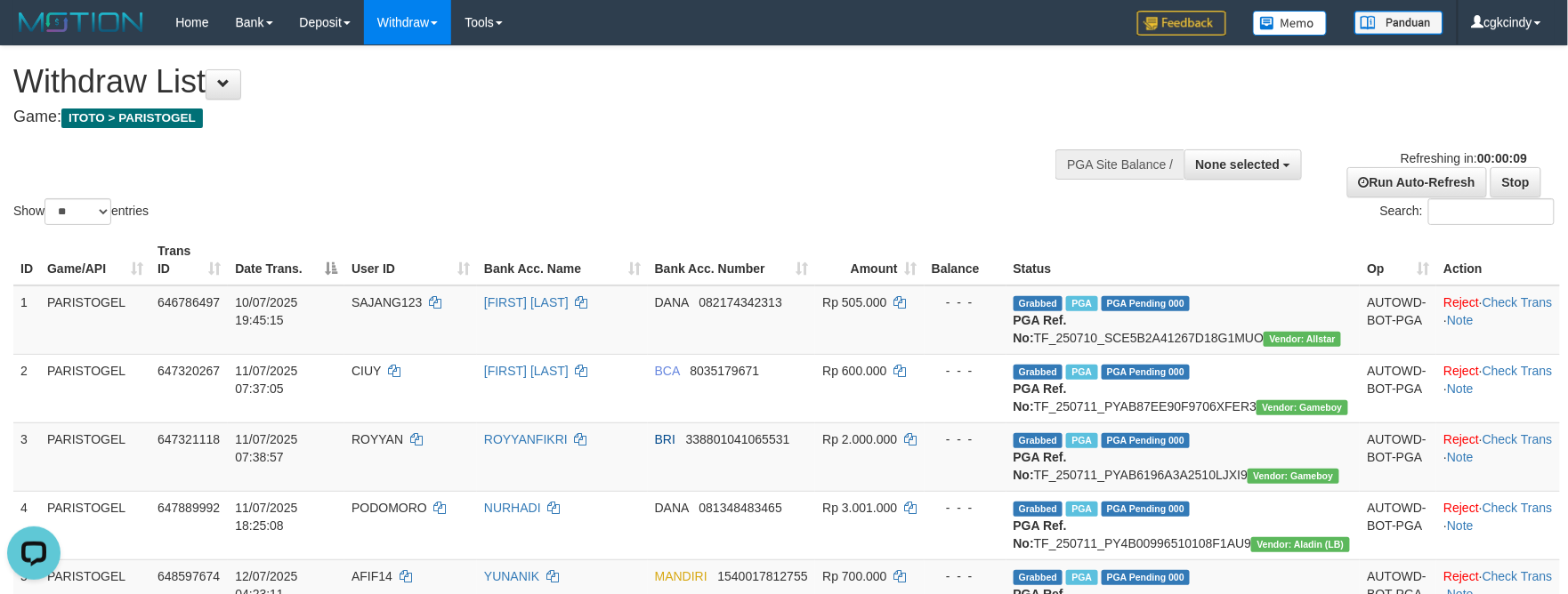 scroll, scrollTop: 0, scrollLeft: 0, axis: both 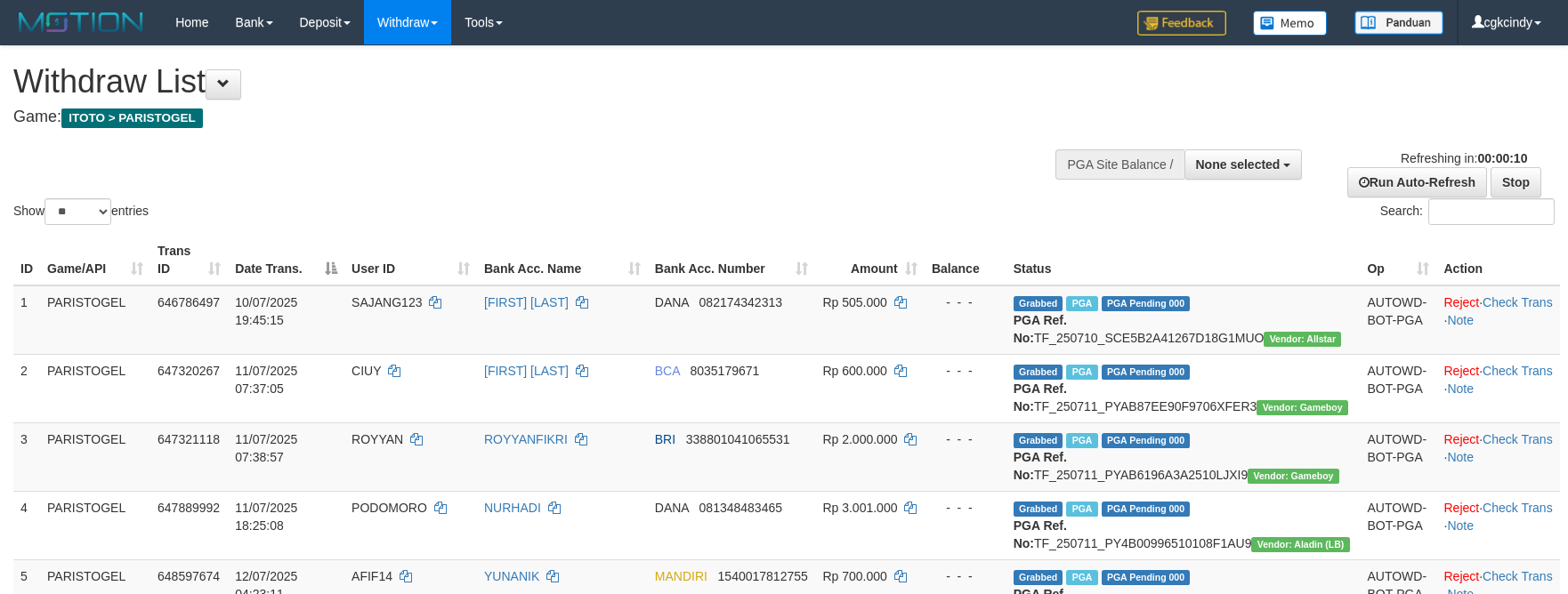 select 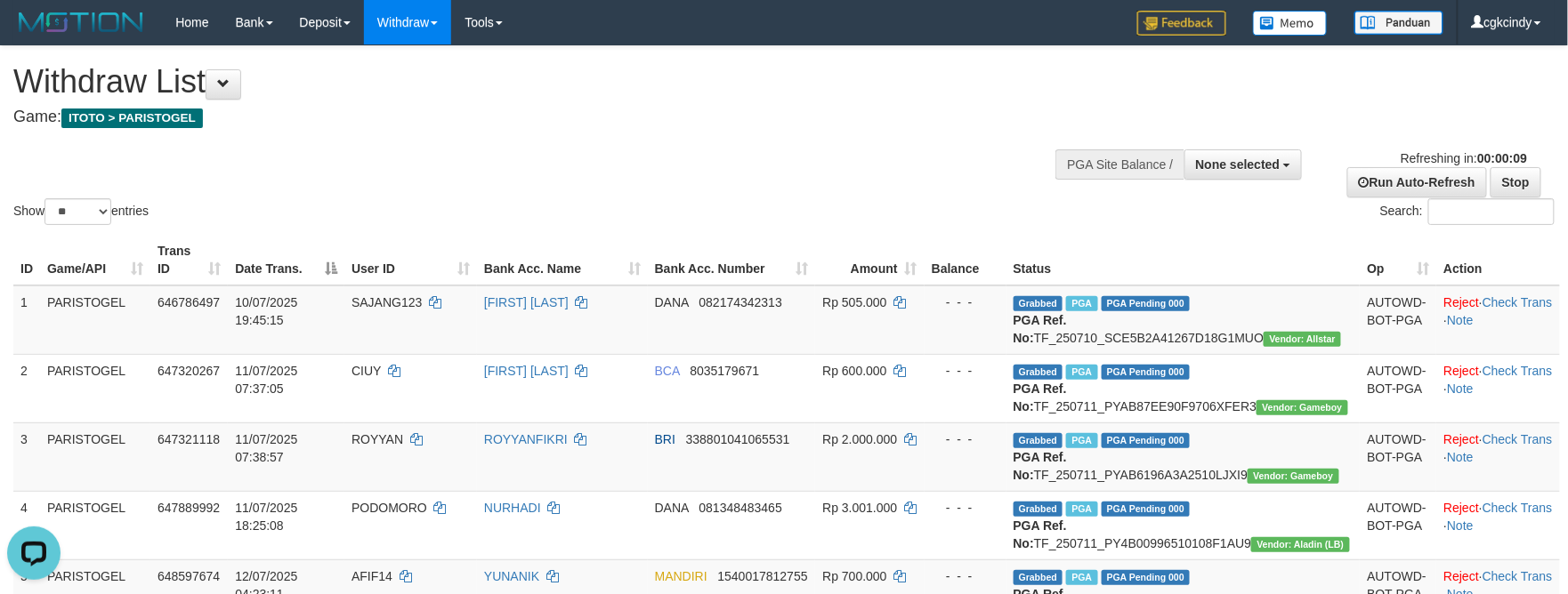 scroll, scrollTop: 0, scrollLeft: 0, axis: both 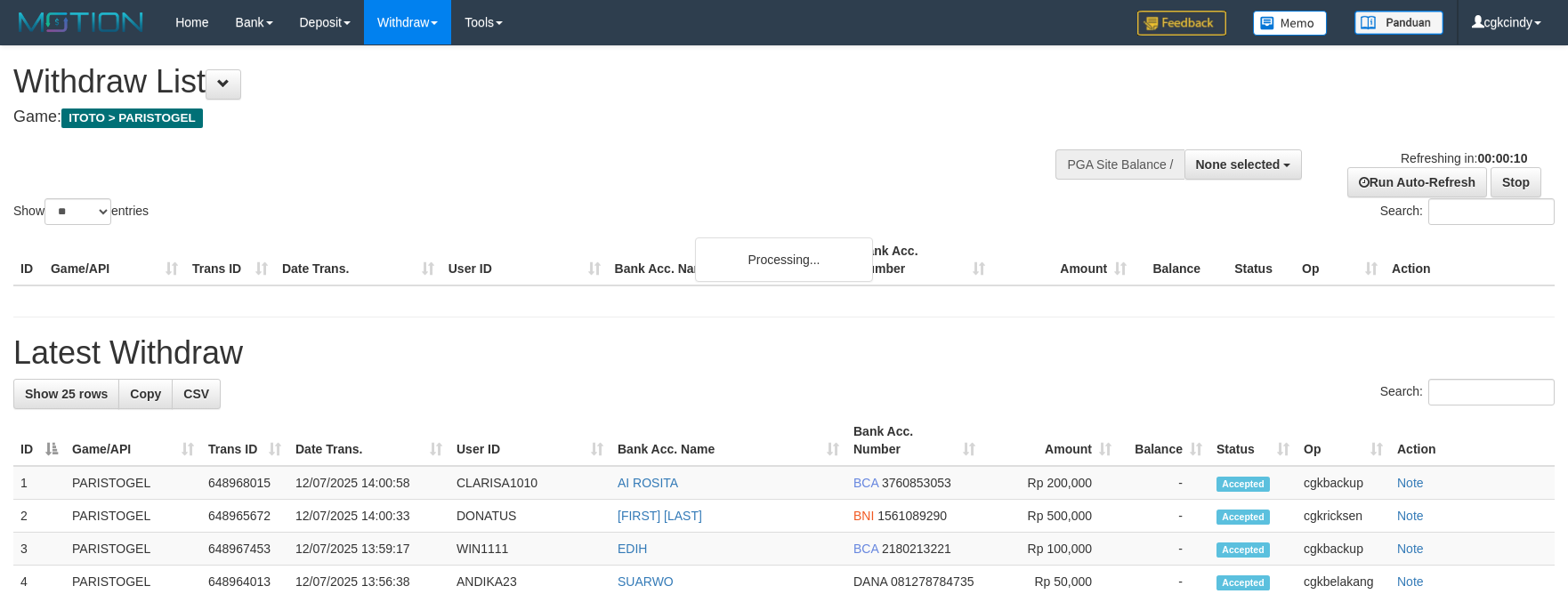 select 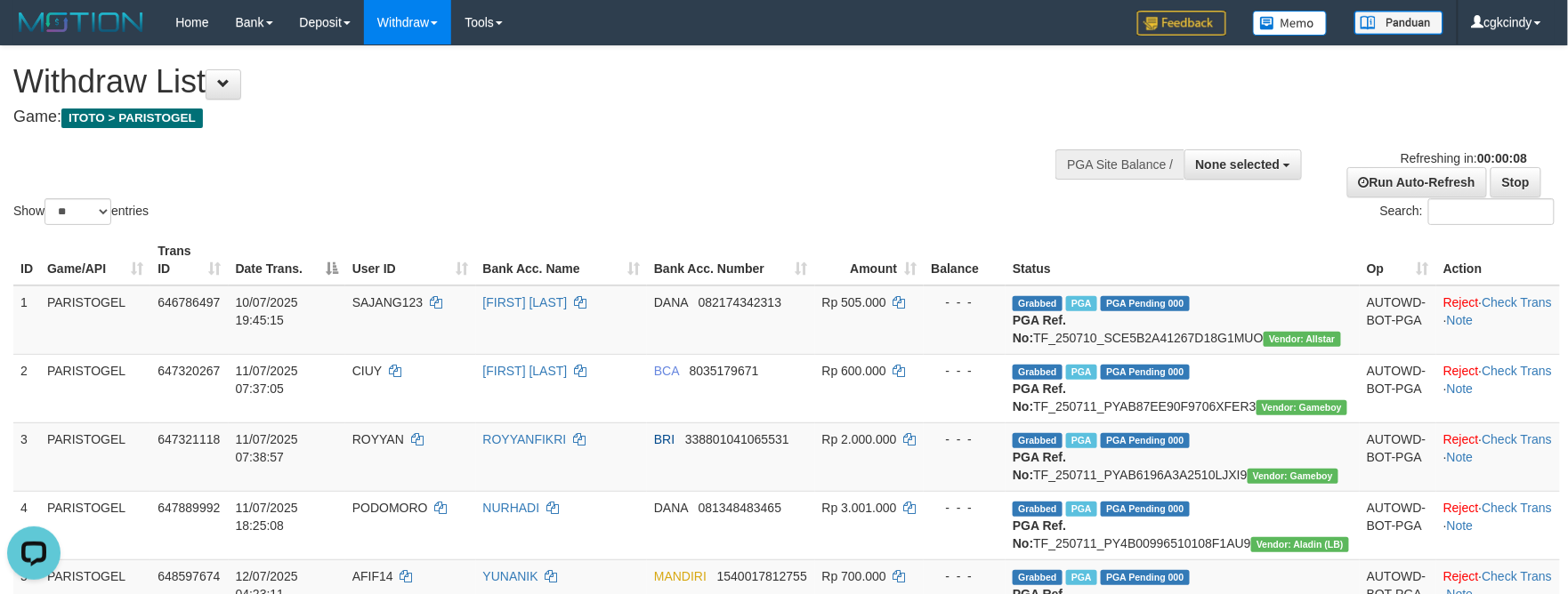 scroll, scrollTop: 0, scrollLeft: 0, axis: both 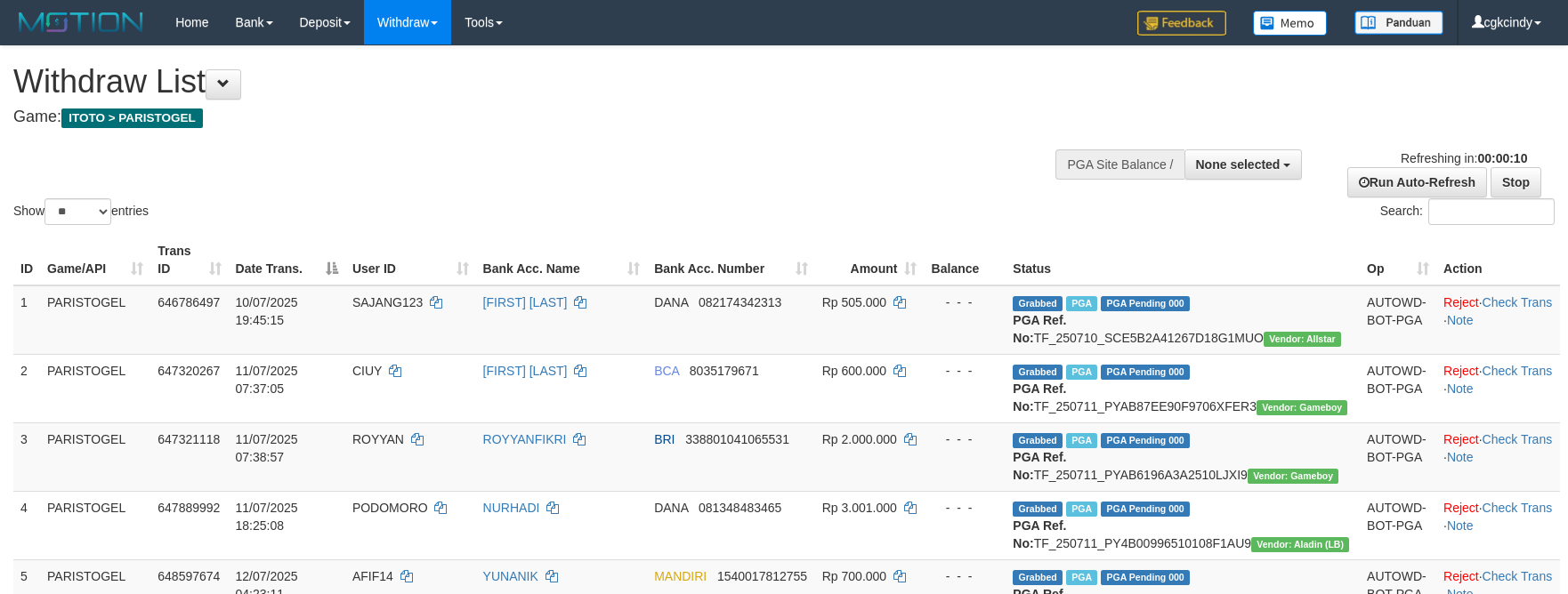 select 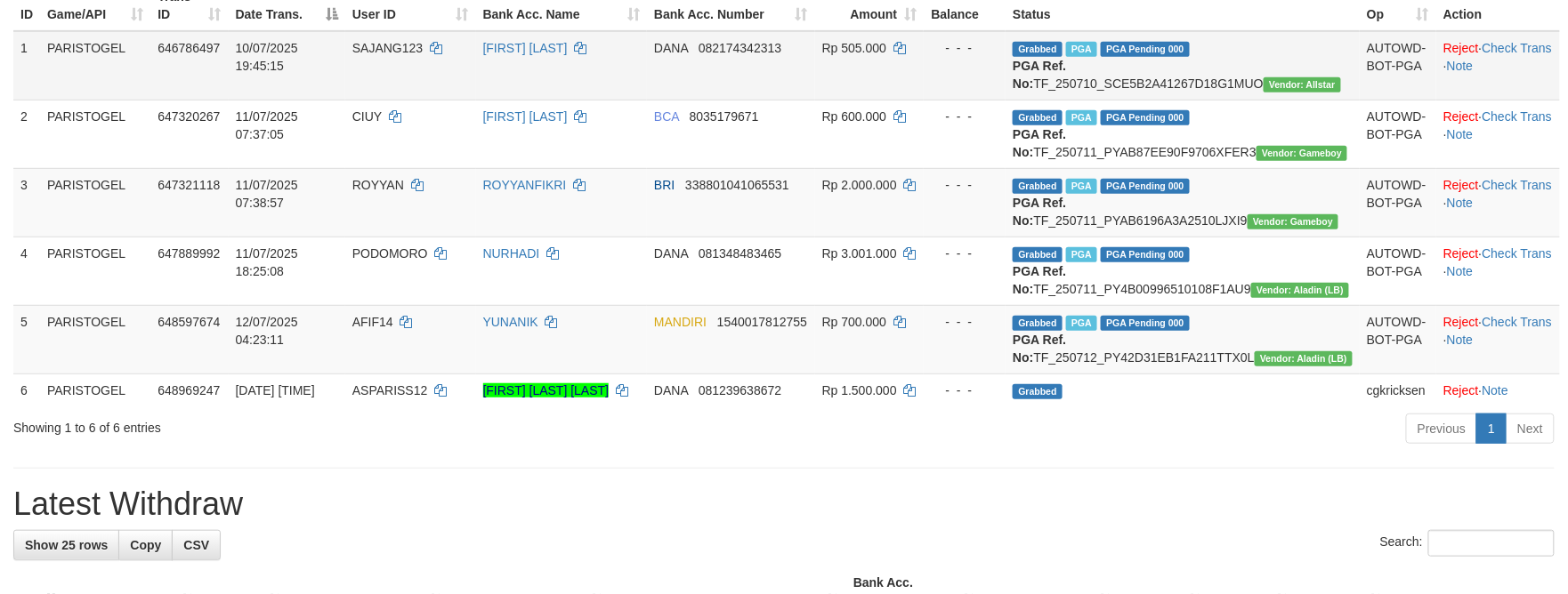 scroll, scrollTop: 474, scrollLeft: 0, axis: vertical 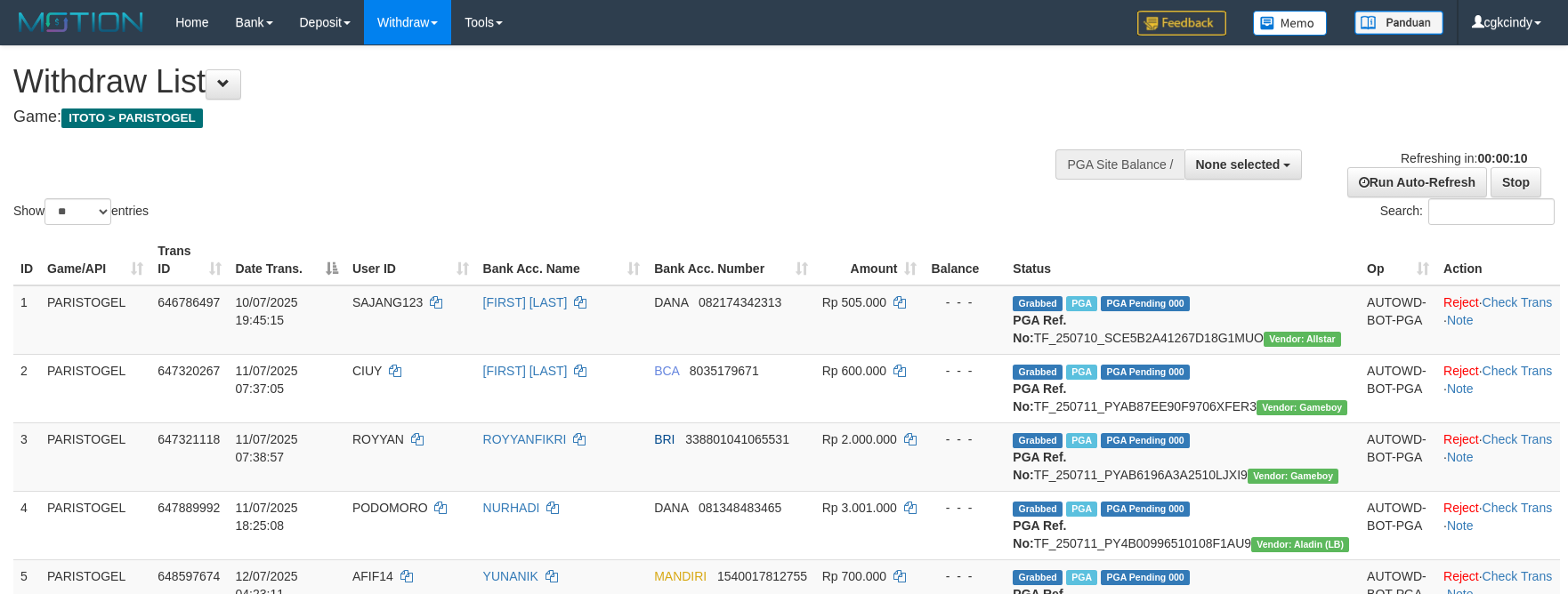 select 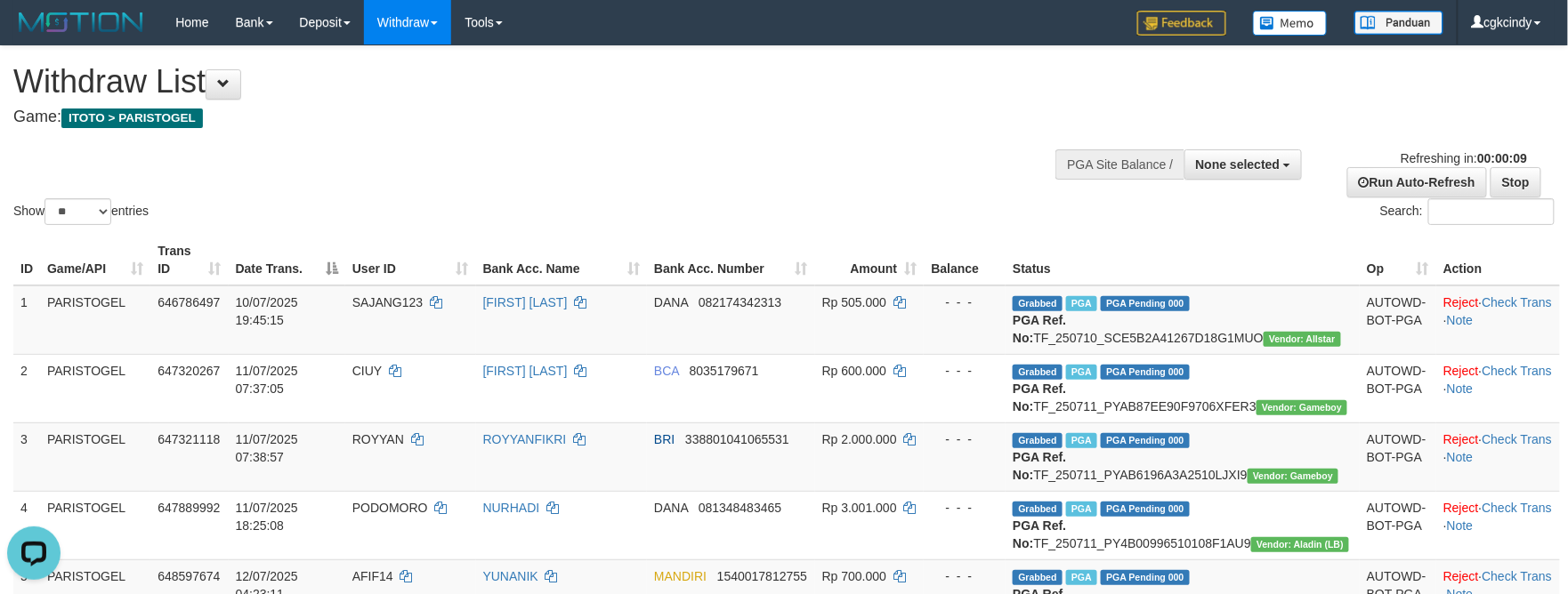 scroll, scrollTop: 0, scrollLeft: 0, axis: both 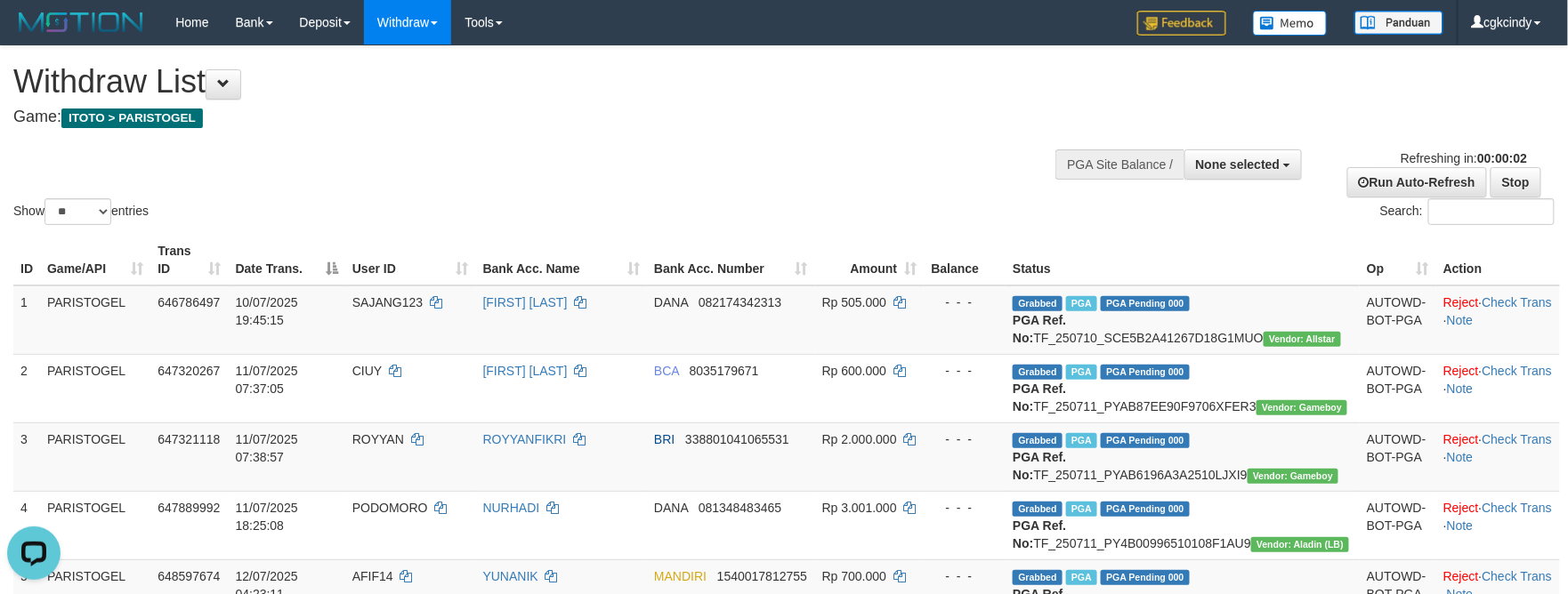 click on "Bank Acc. Number" at bounding box center [731, 260] 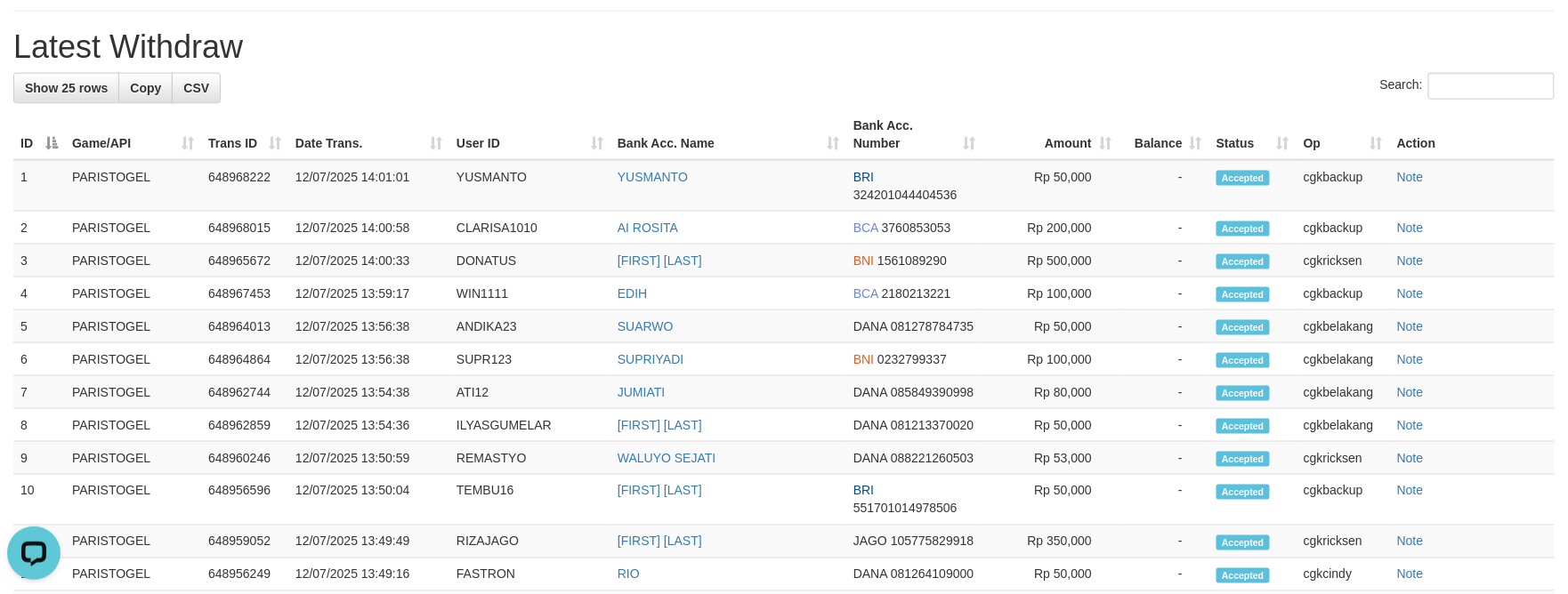 scroll, scrollTop: 356, scrollLeft: 0, axis: vertical 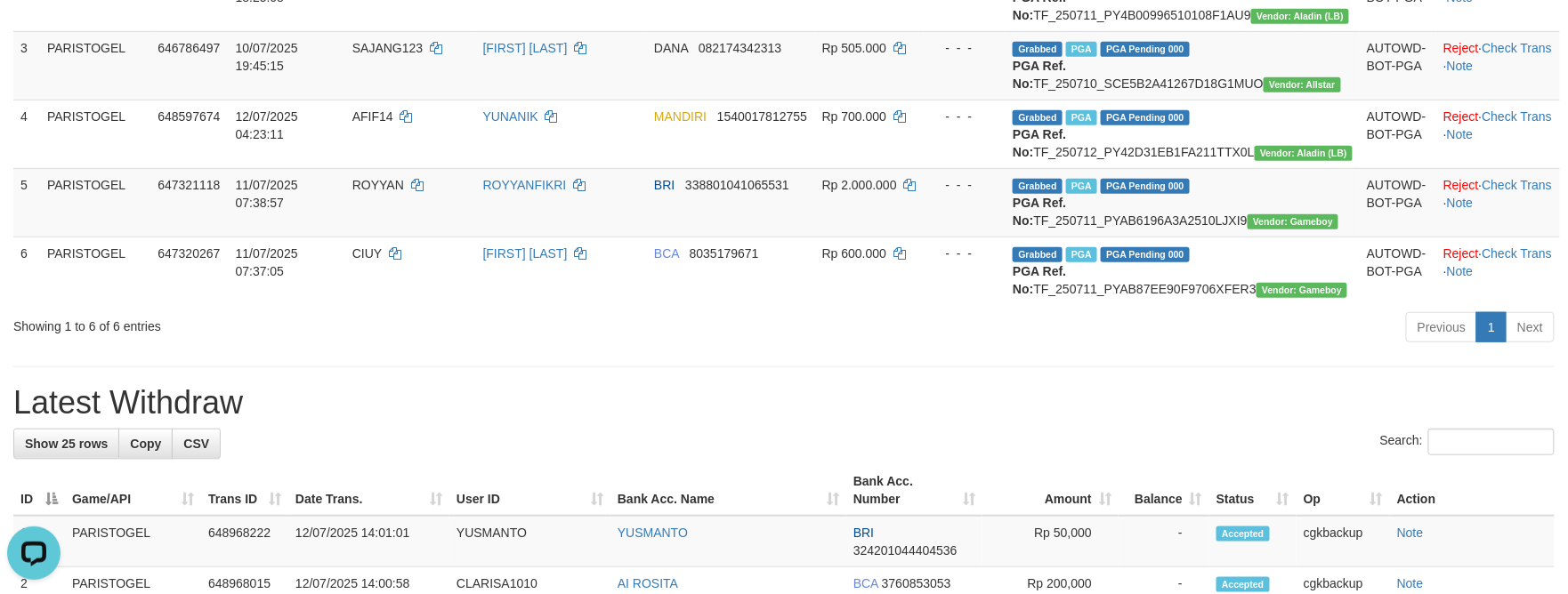 click on "Previous 1 Next" at bounding box center (1111, 329) 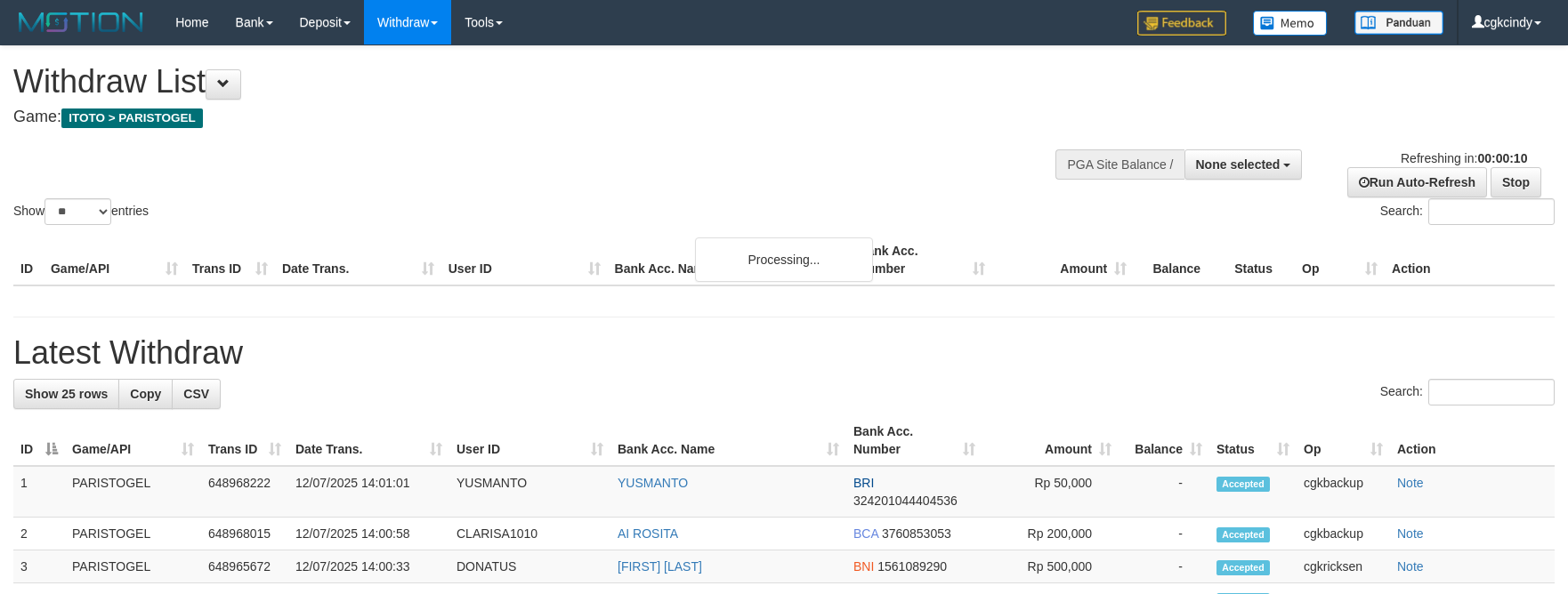 select 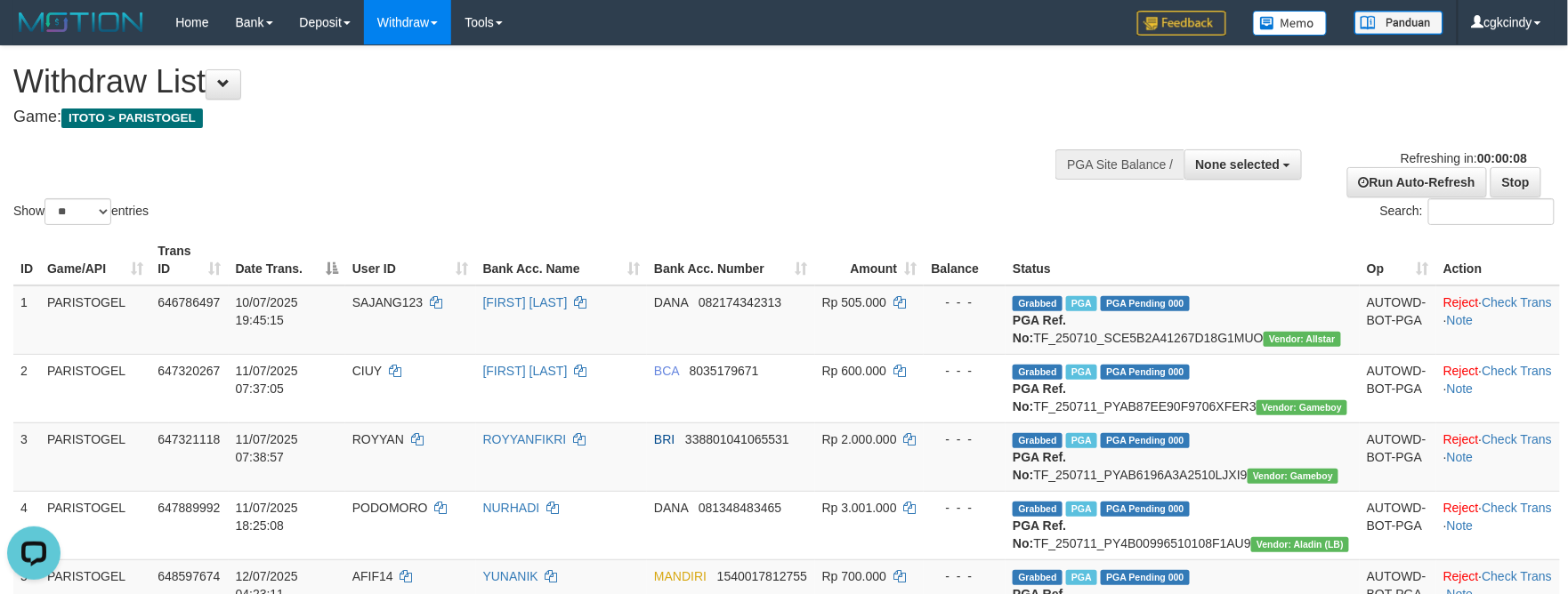 scroll, scrollTop: 0, scrollLeft: 0, axis: both 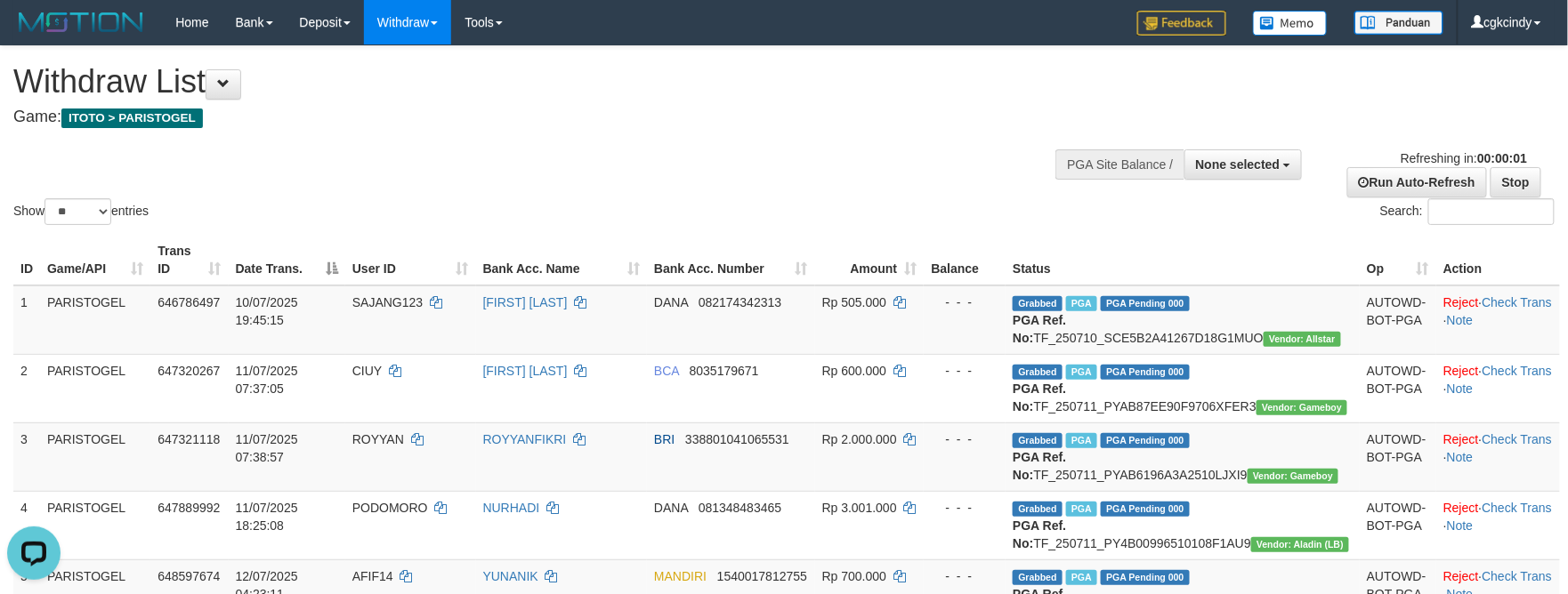 click on "Bank Acc. Name" at bounding box center [562, 260] 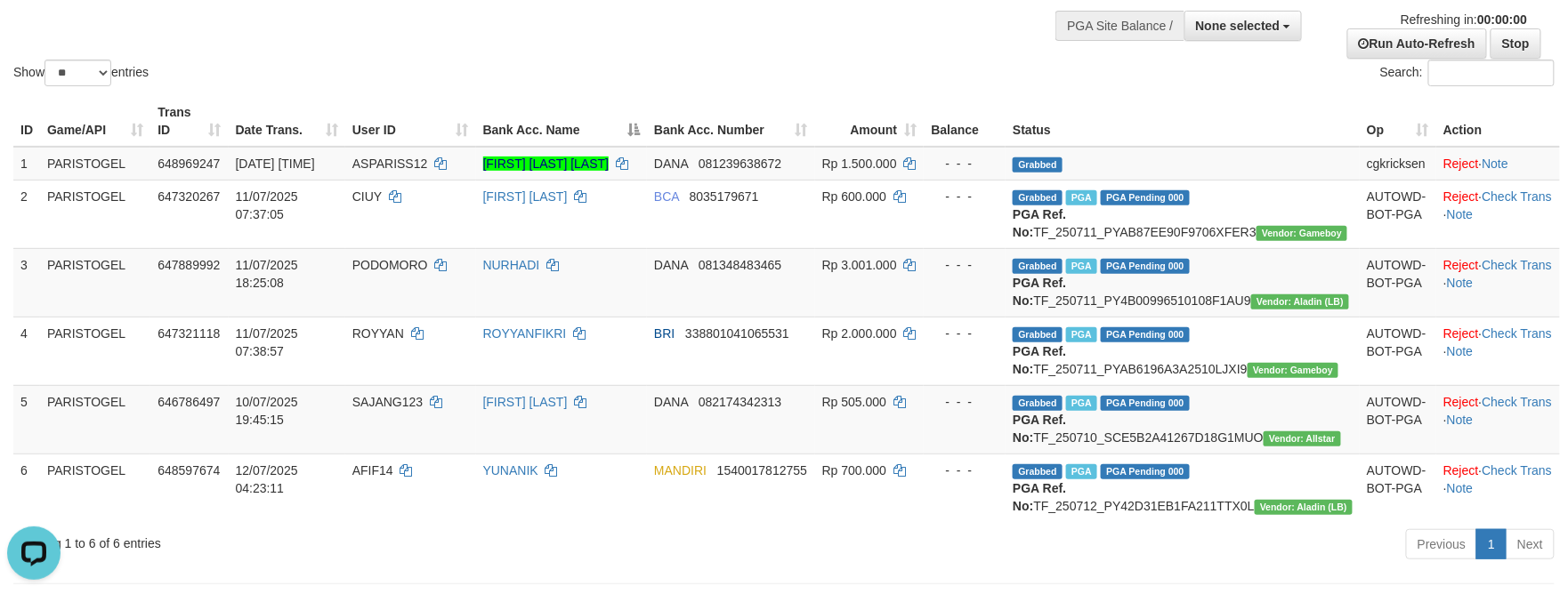 scroll, scrollTop: 356, scrollLeft: 0, axis: vertical 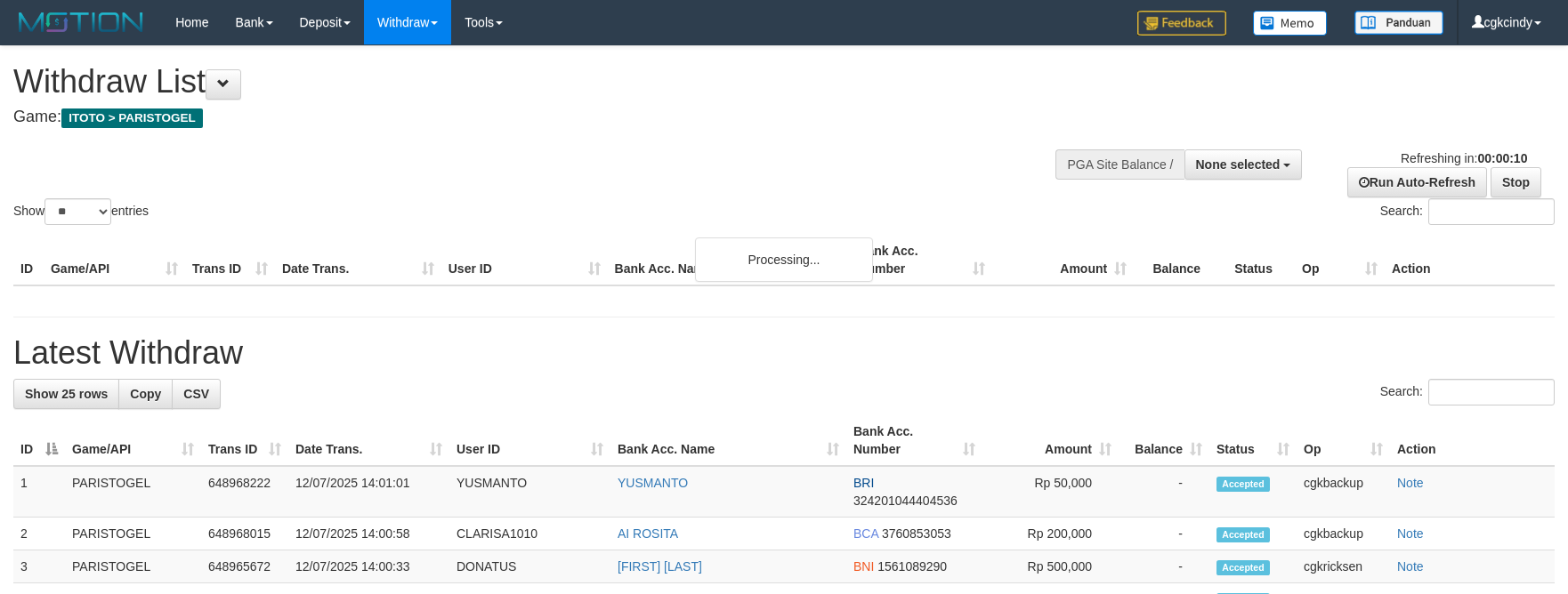 select 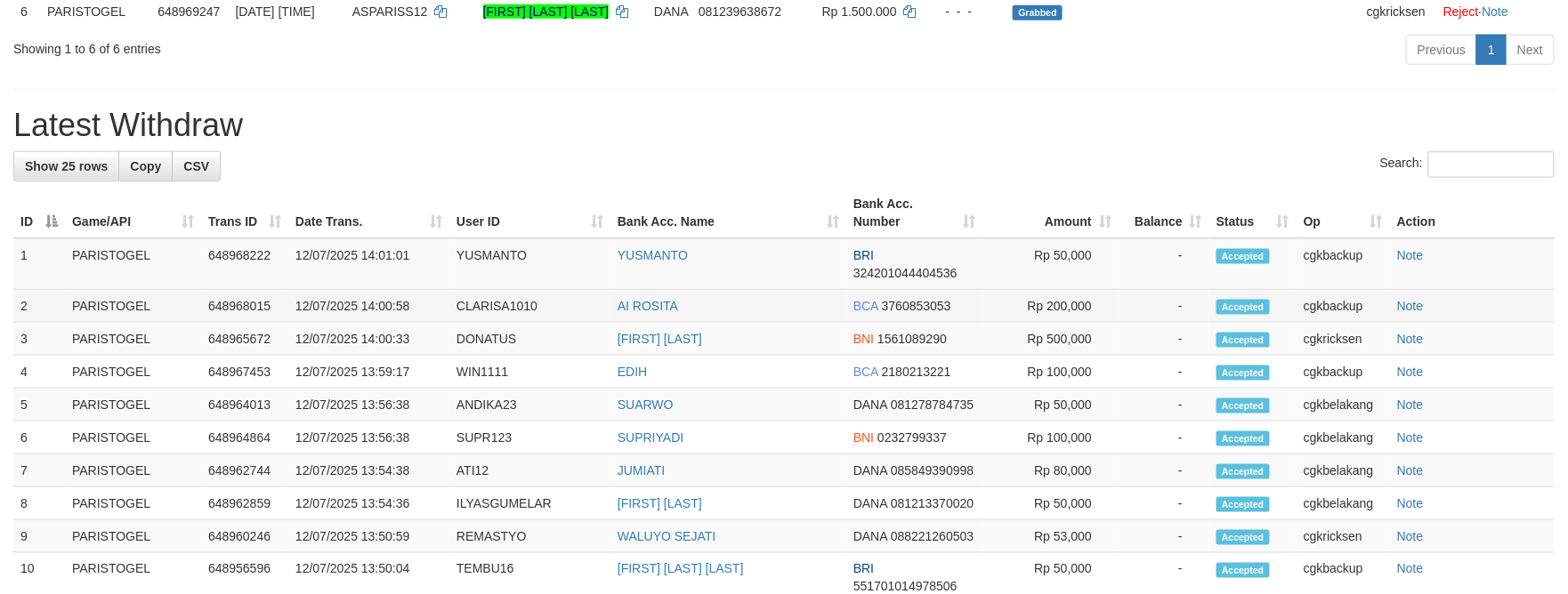 scroll, scrollTop: 514, scrollLeft: 0, axis: vertical 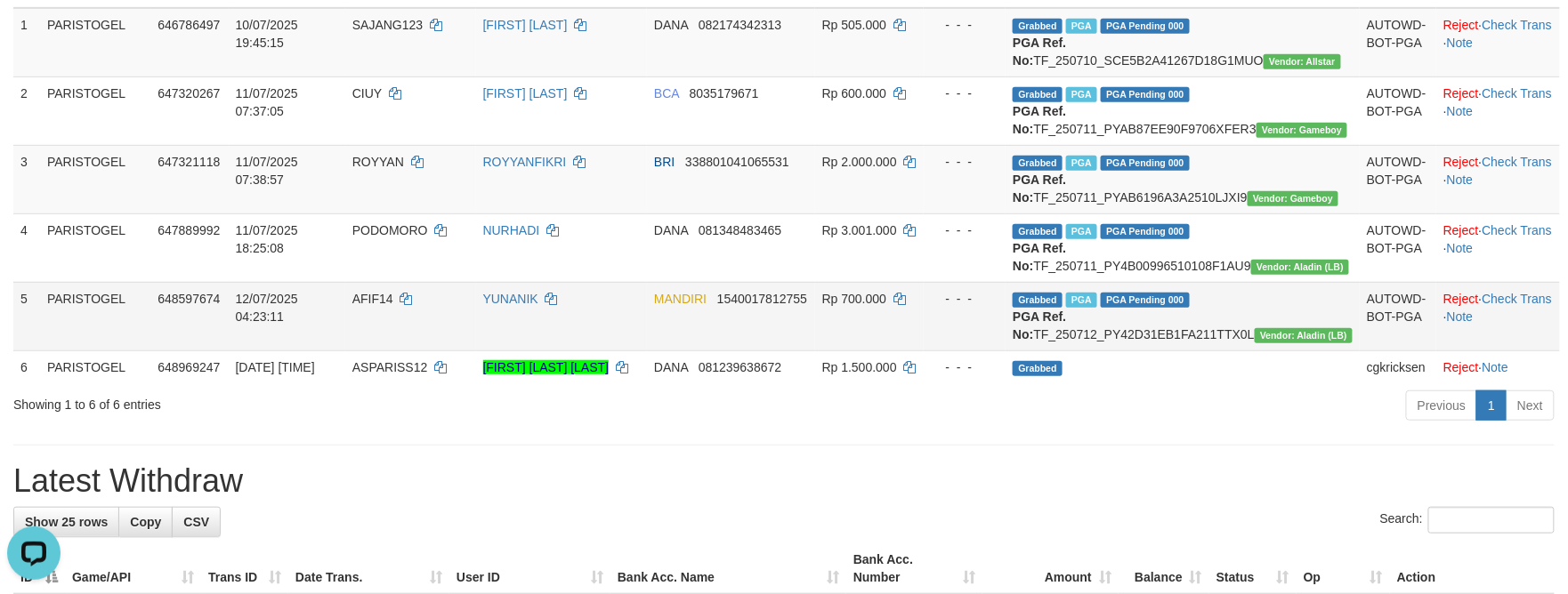 click on "MANDIRI     1540017812755" at bounding box center [731, 316] 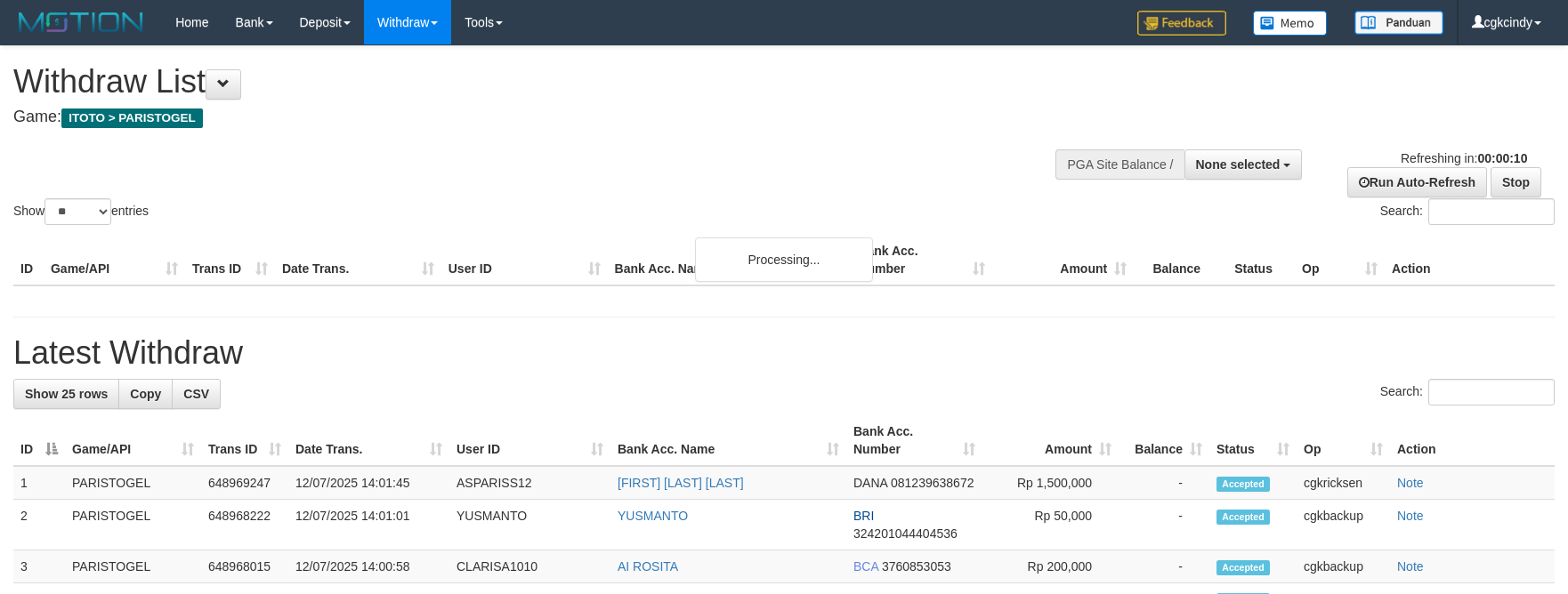 select 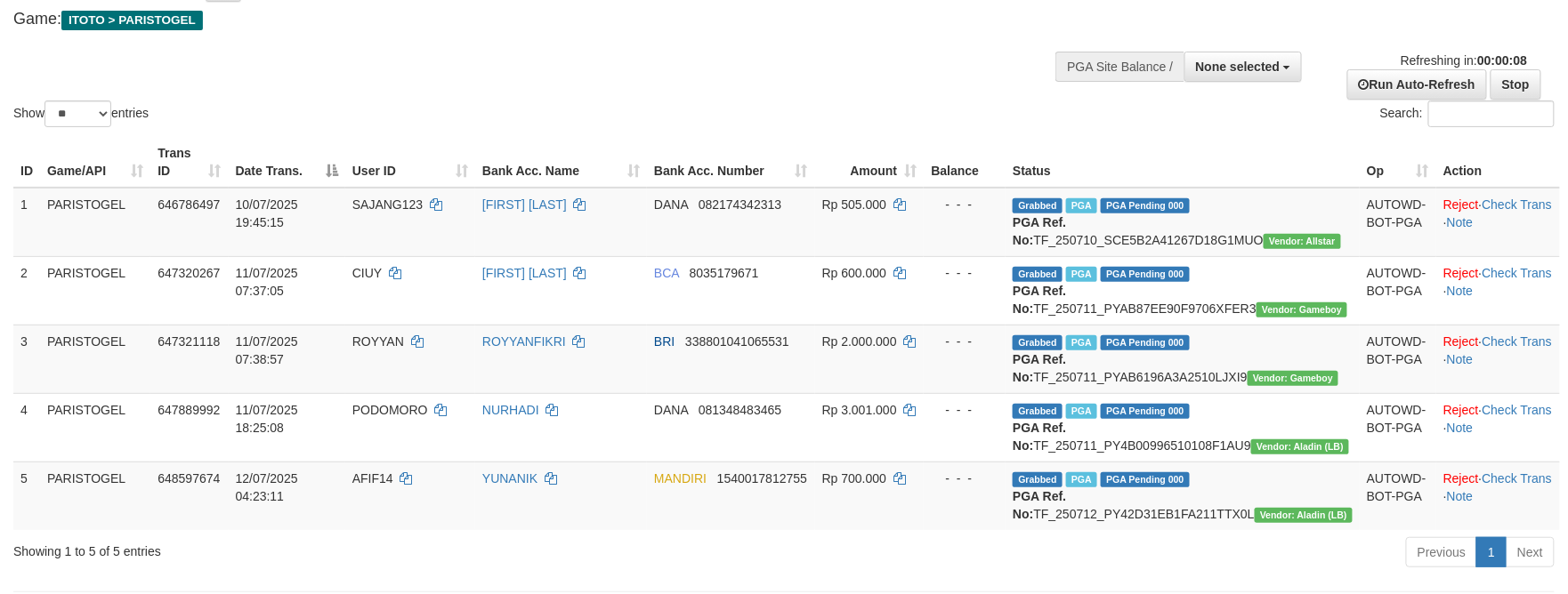 scroll, scrollTop: 0, scrollLeft: 0, axis: both 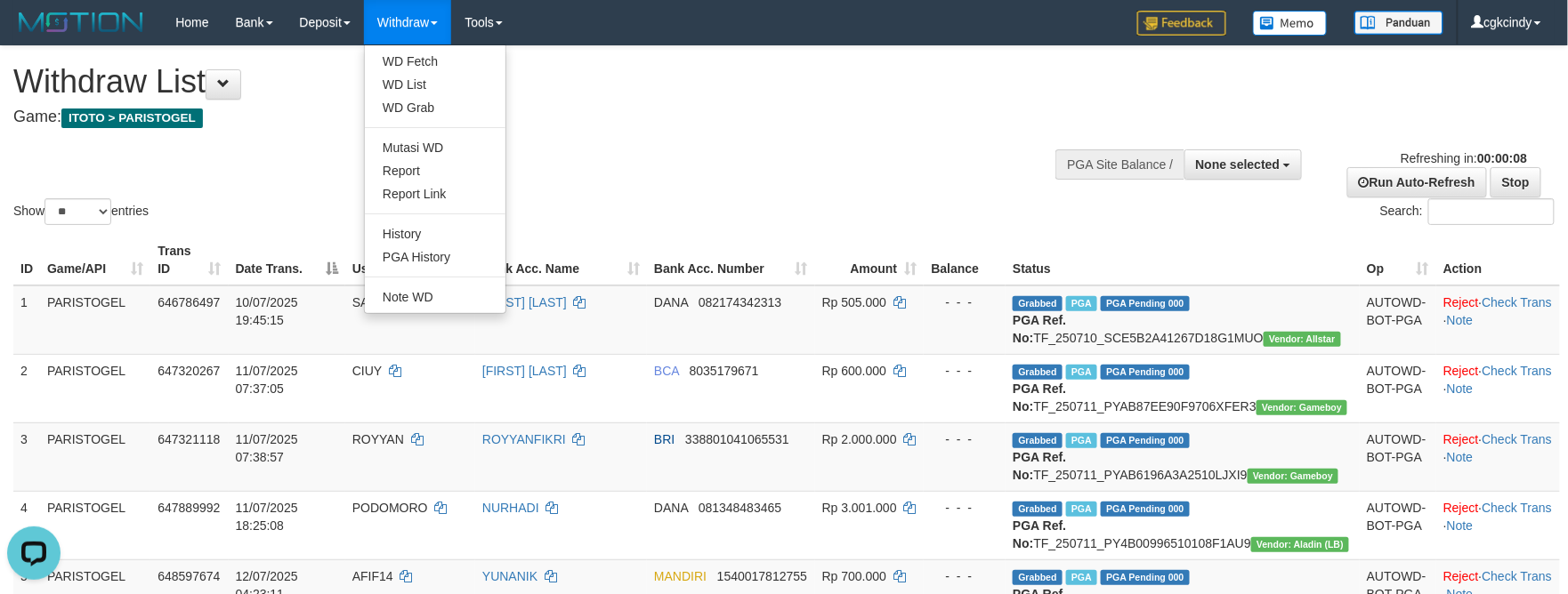click on "Withdraw" at bounding box center (408, 22) 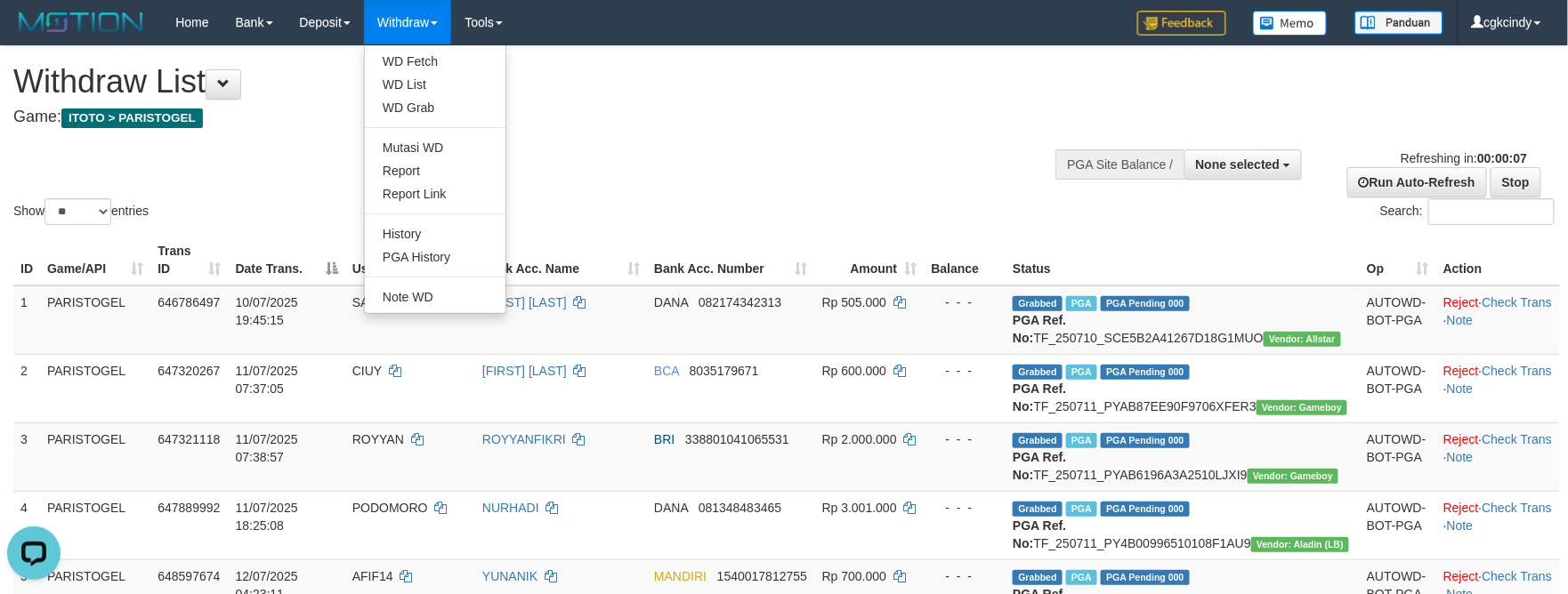 click on "Withdraw" at bounding box center (408, 22) 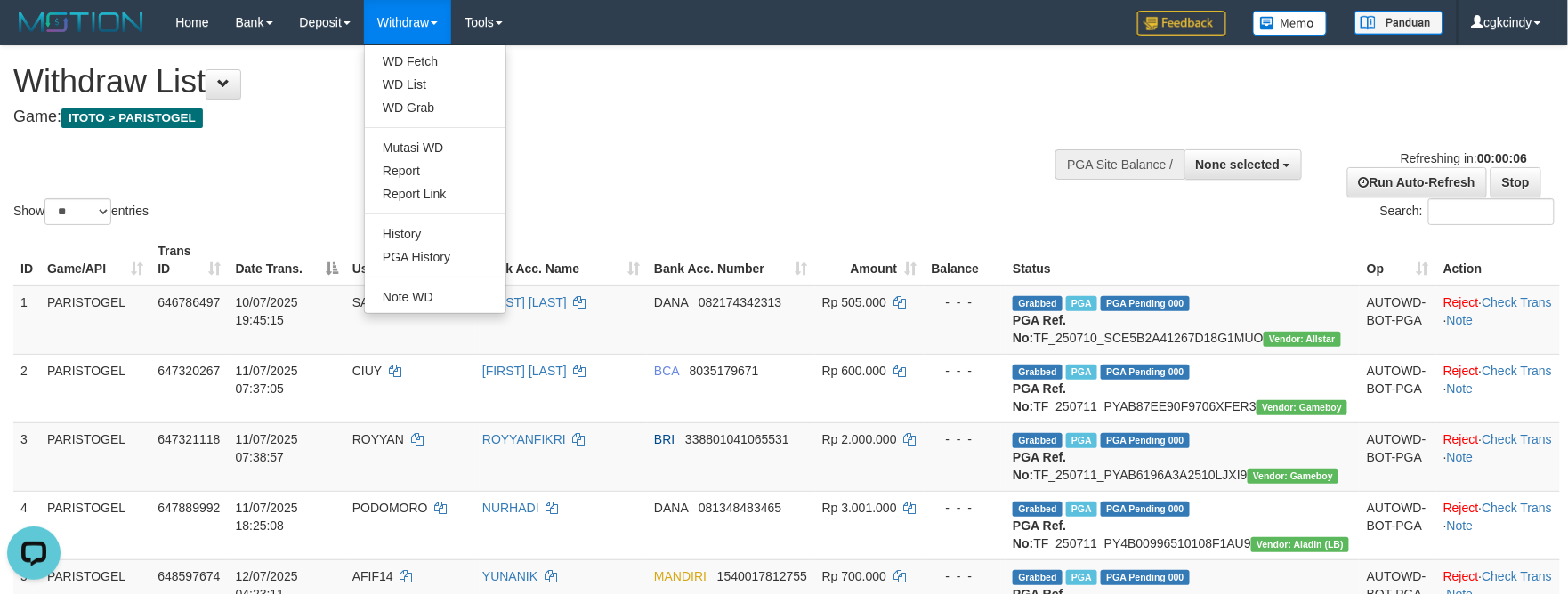 click on "Withdraw" at bounding box center (408, 22) 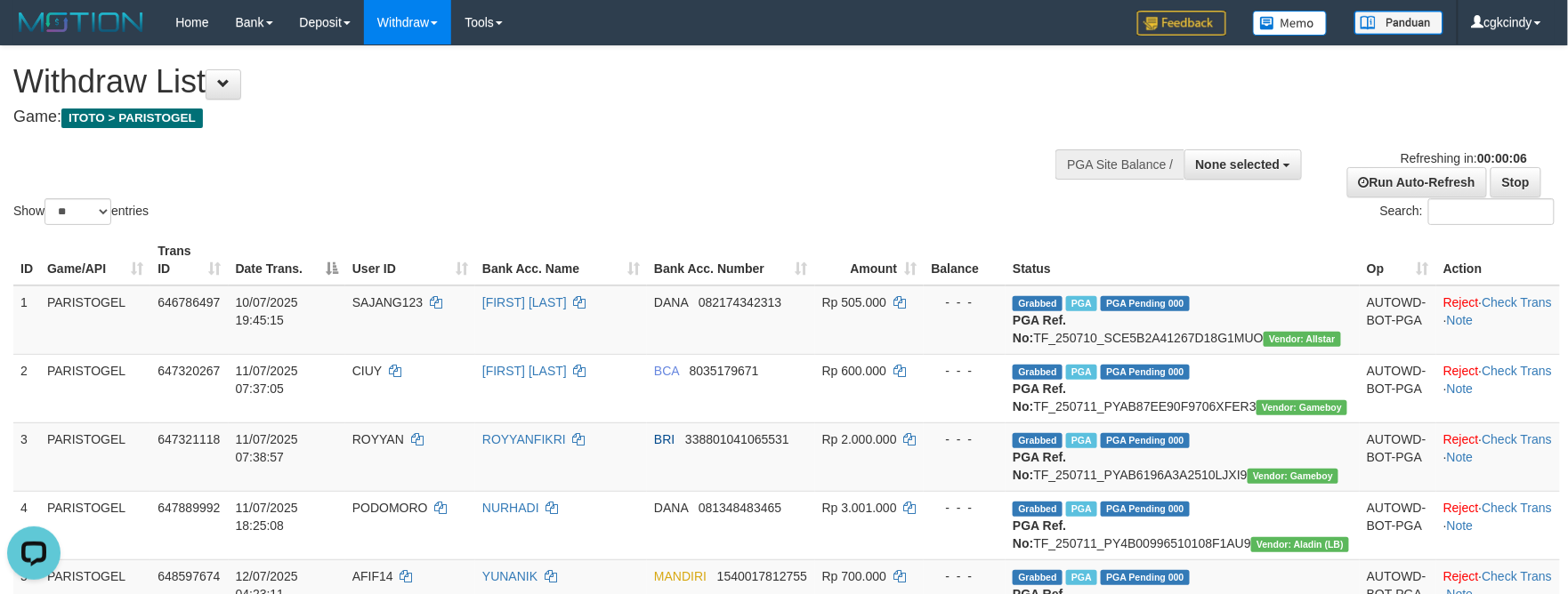 click on "Withdraw" at bounding box center [408, 22] 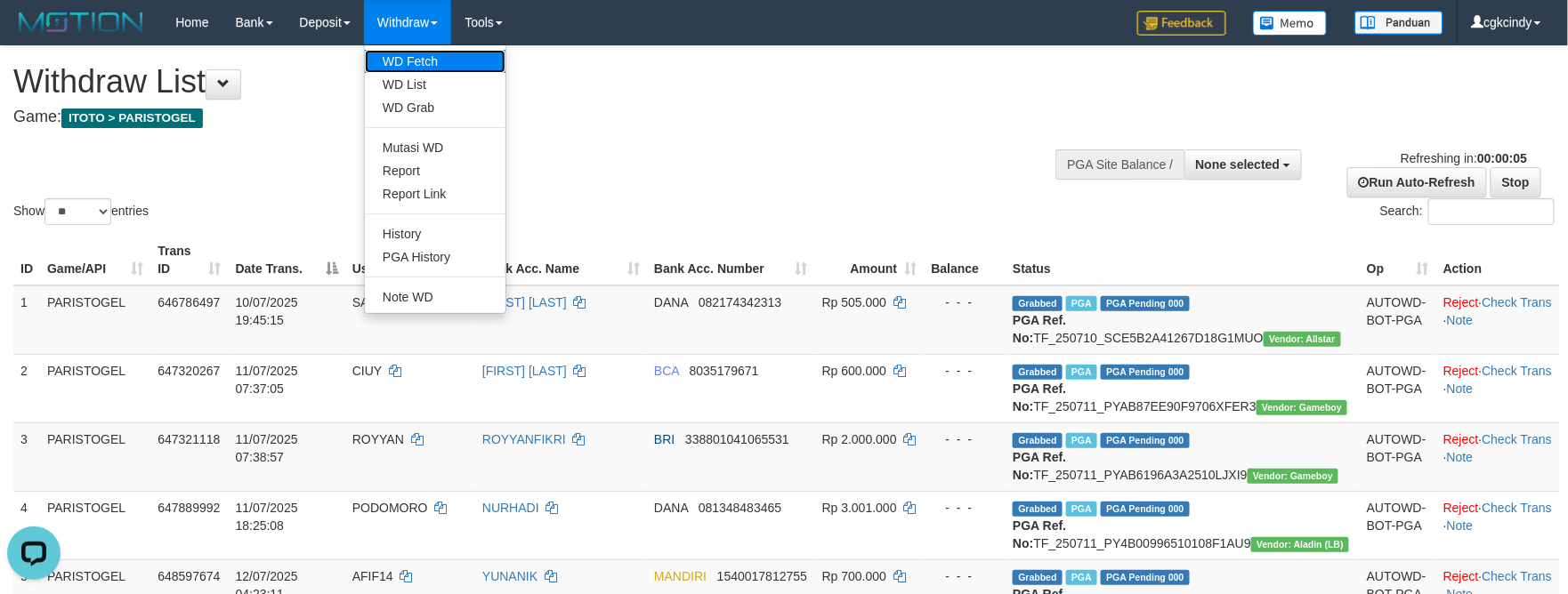 click on "WD Fetch" at bounding box center [435, 61] 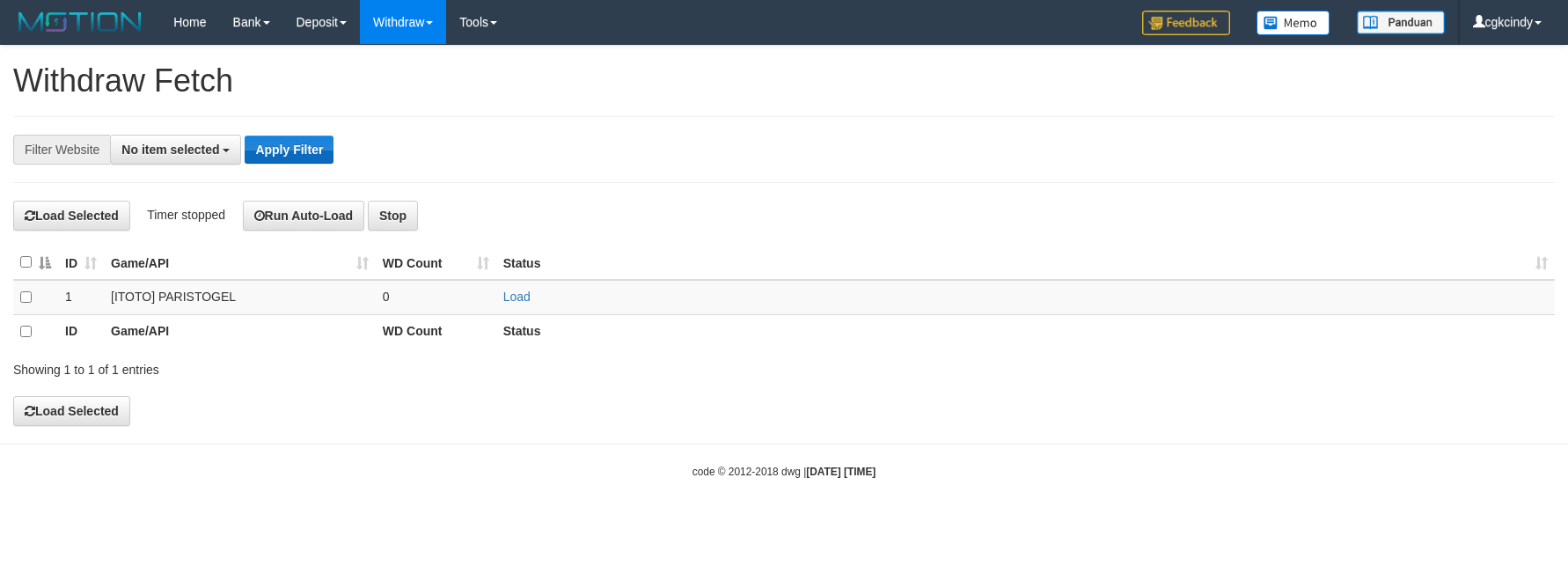 scroll, scrollTop: 0, scrollLeft: 0, axis: both 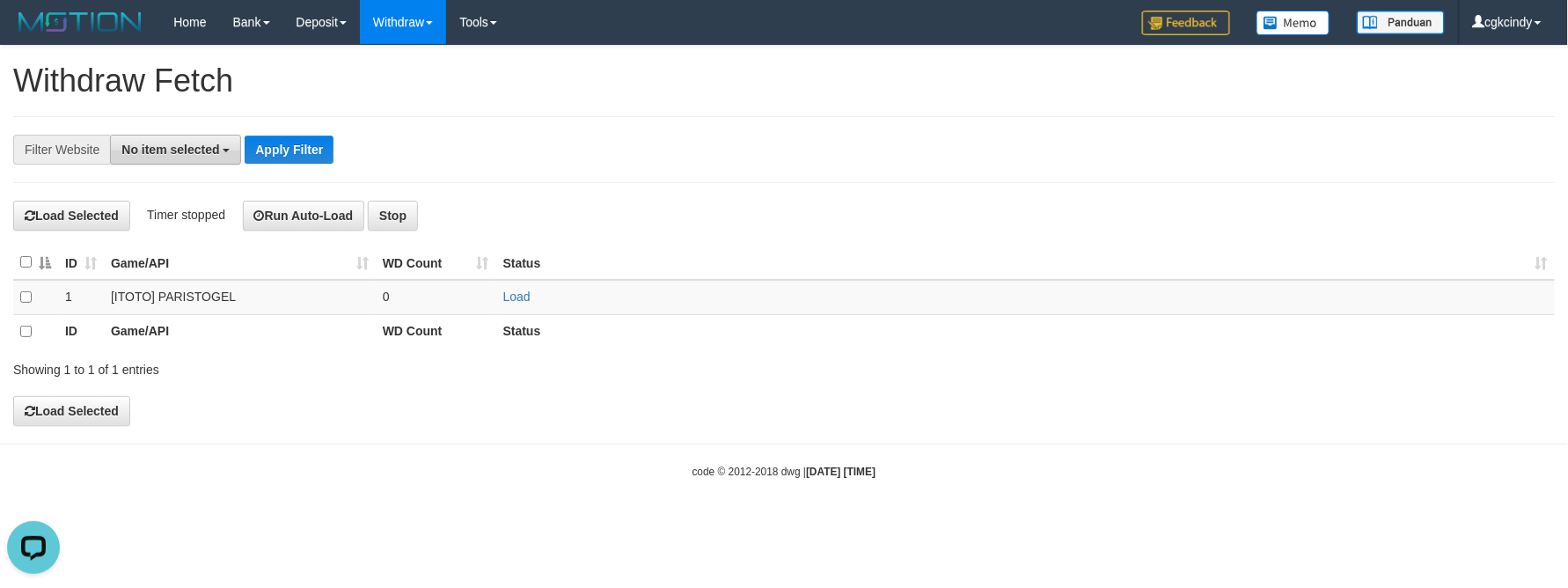 click on "No item selected" at bounding box center [175, 150] 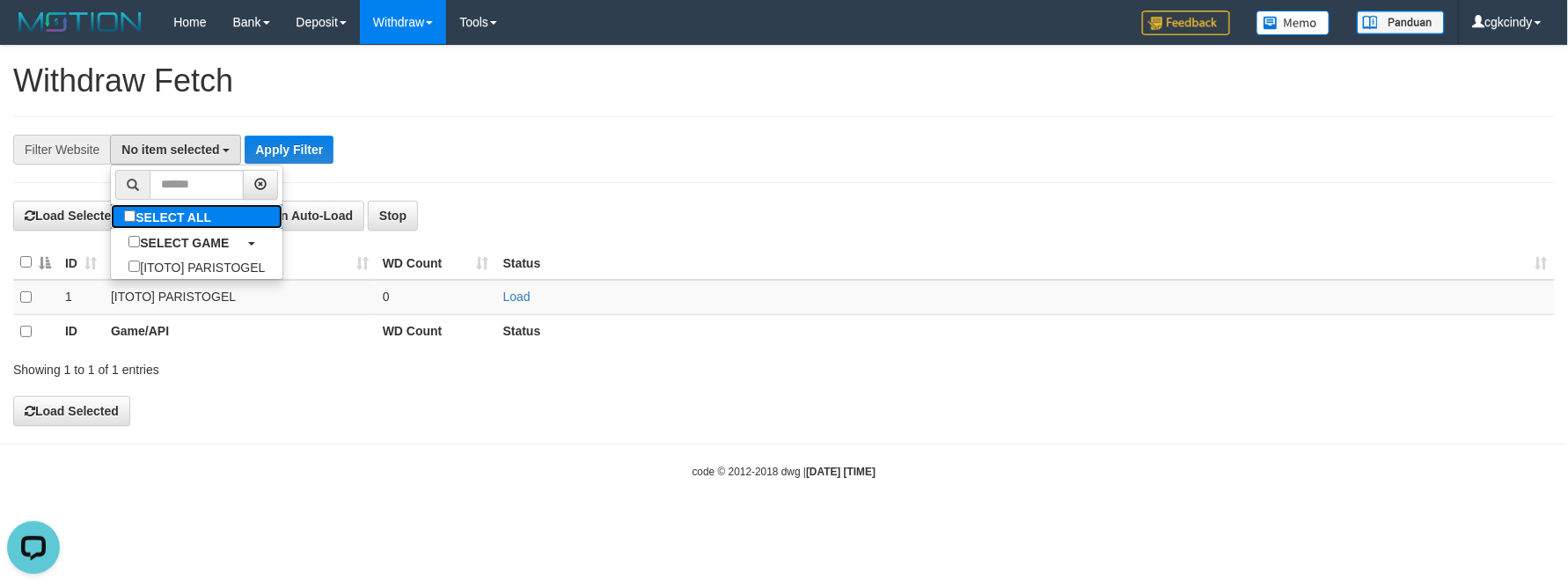 click on "SELECT ALL" at bounding box center (196, 217) 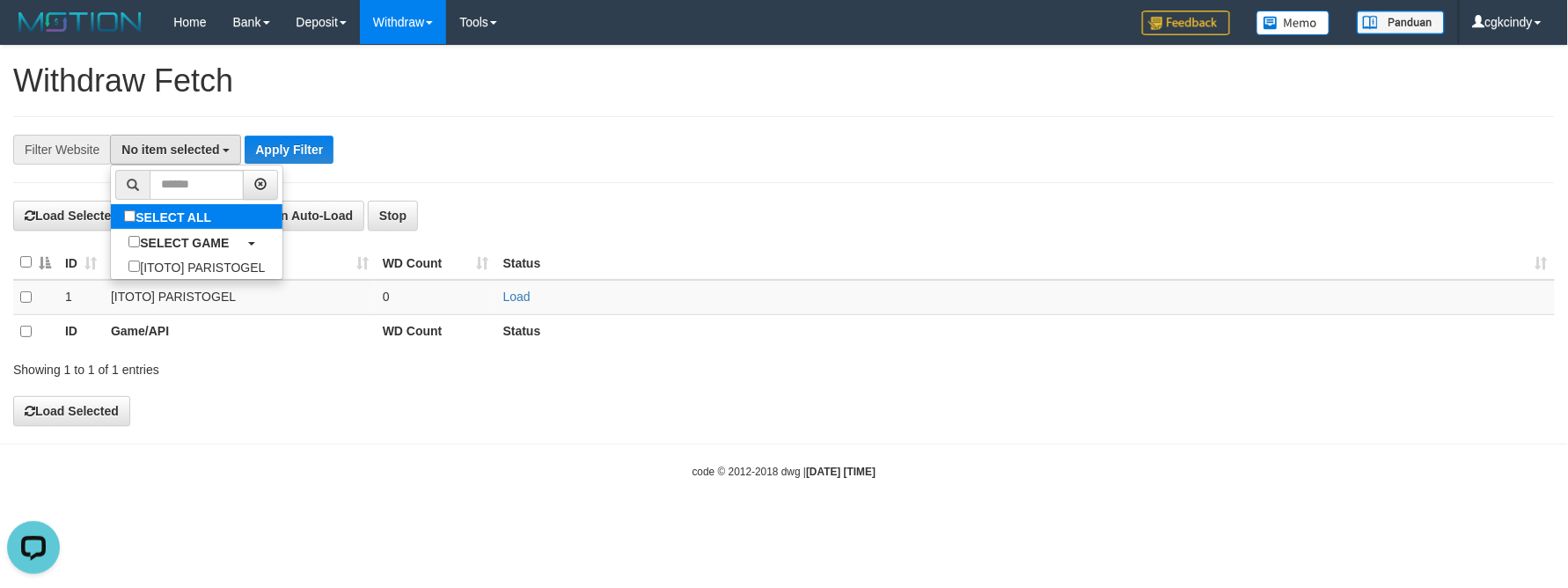 select on "****" 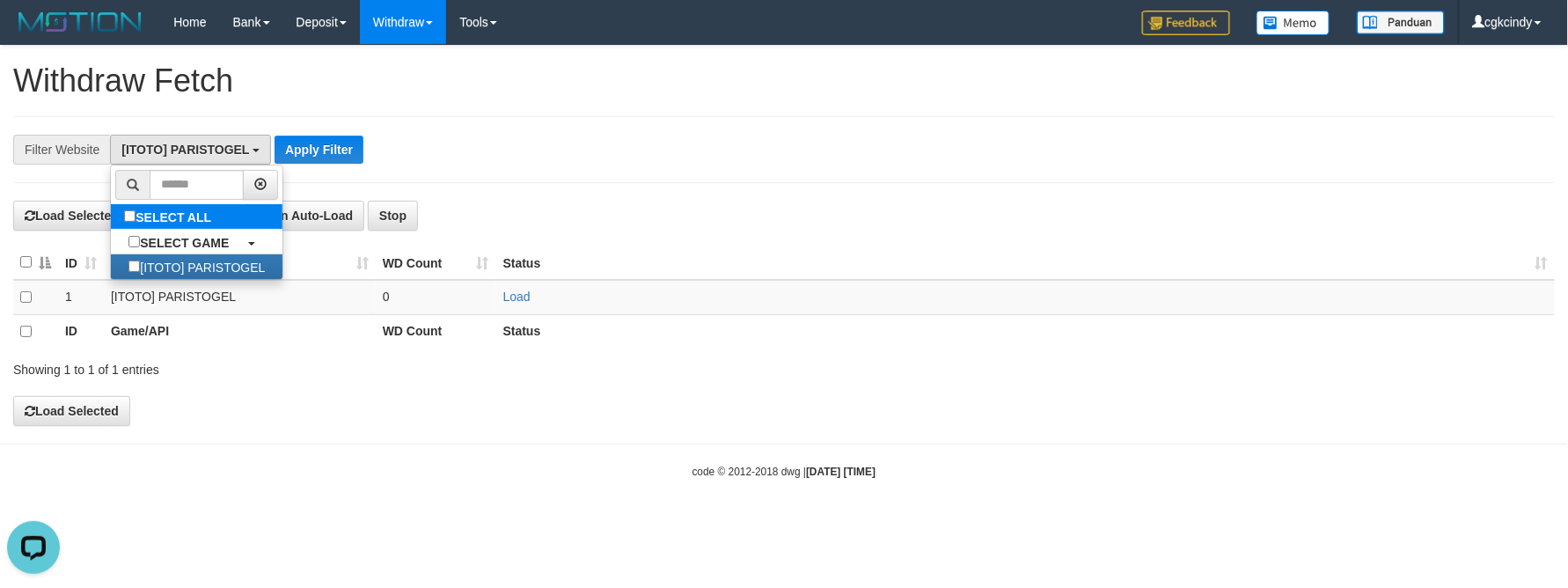 scroll, scrollTop: 15, scrollLeft: 0, axis: vertical 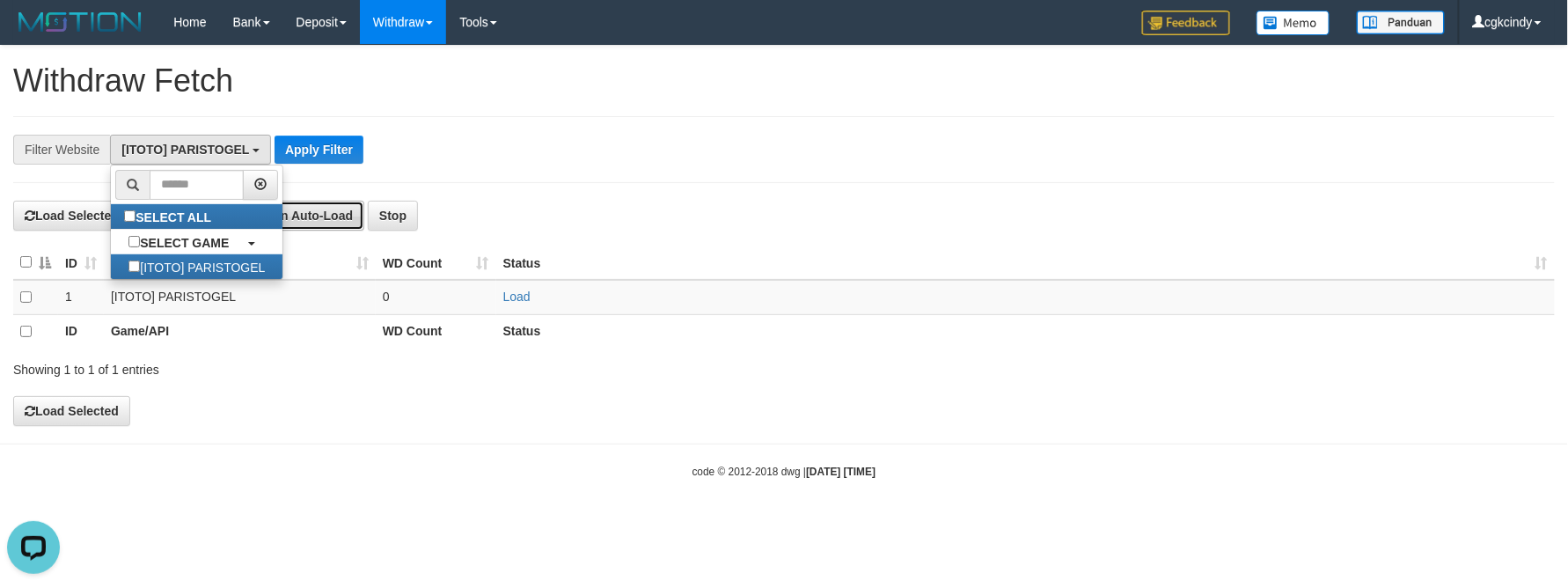 click on "Run Auto-Load" at bounding box center [304, 216] 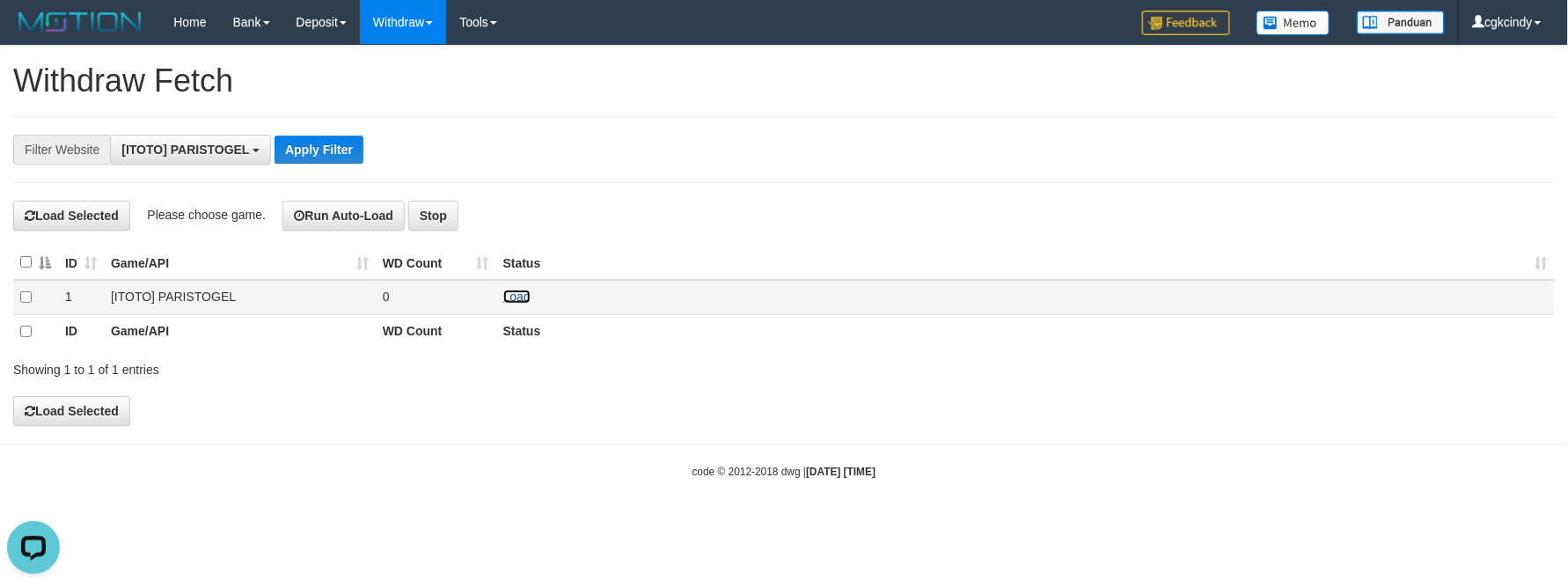click on "Load" at bounding box center [517, 297] 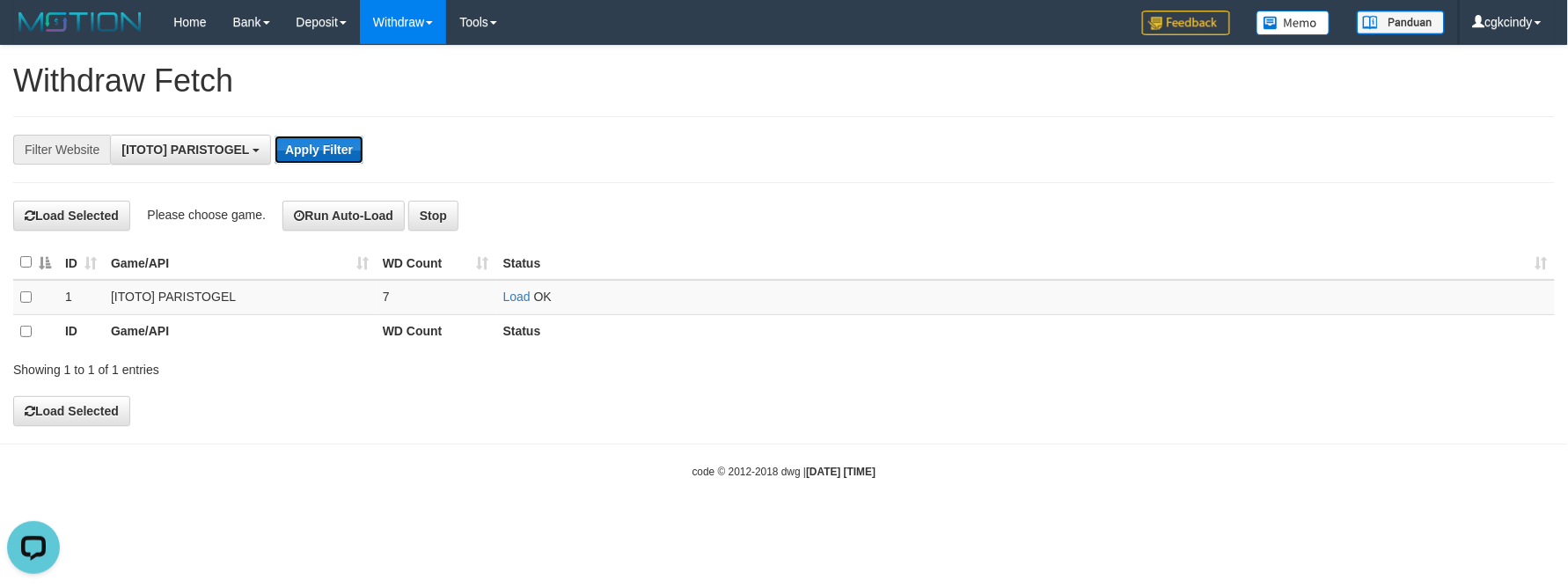 click on "Apply Filter" at bounding box center (319, 150) 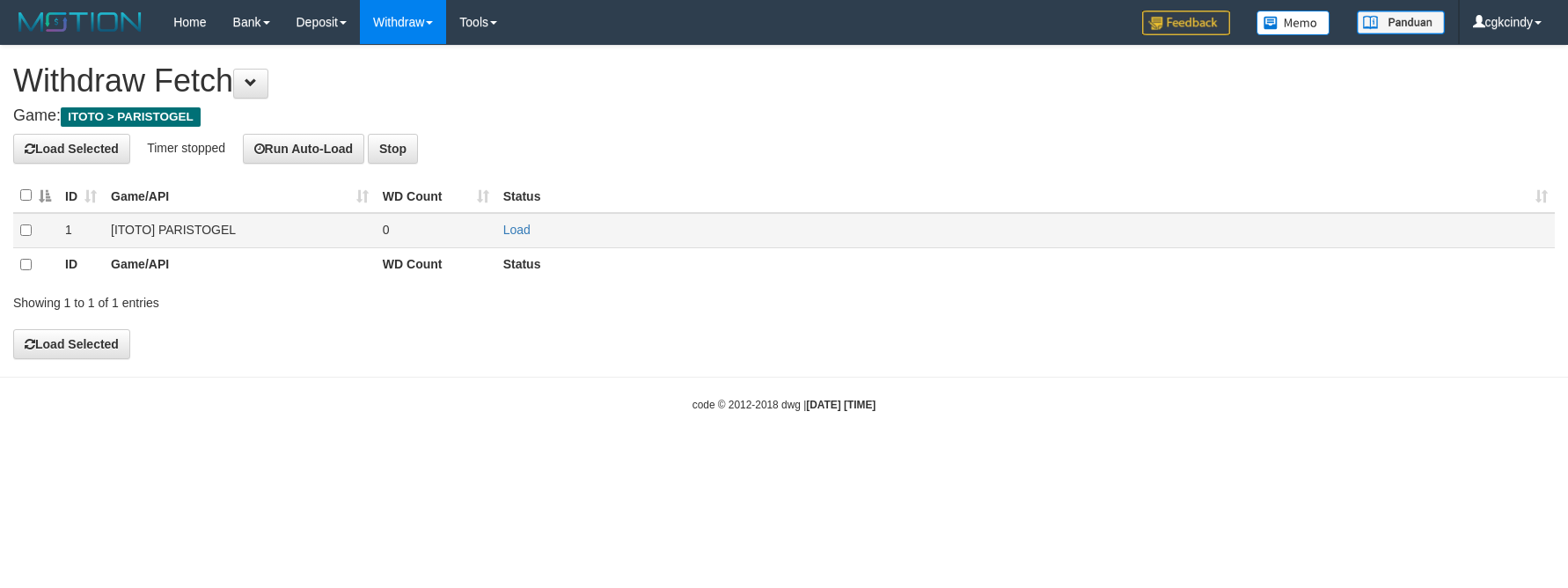 scroll, scrollTop: 0, scrollLeft: 0, axis: both 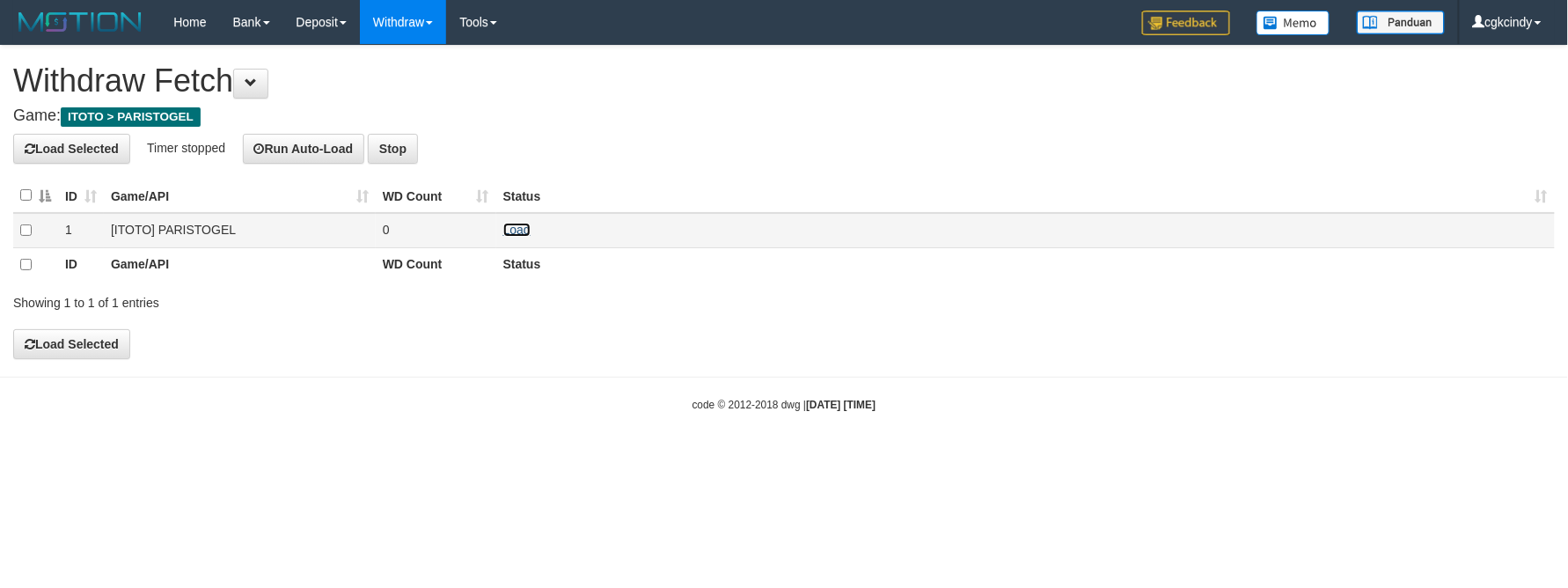 click on "Load" at bounding box center [517, 230] 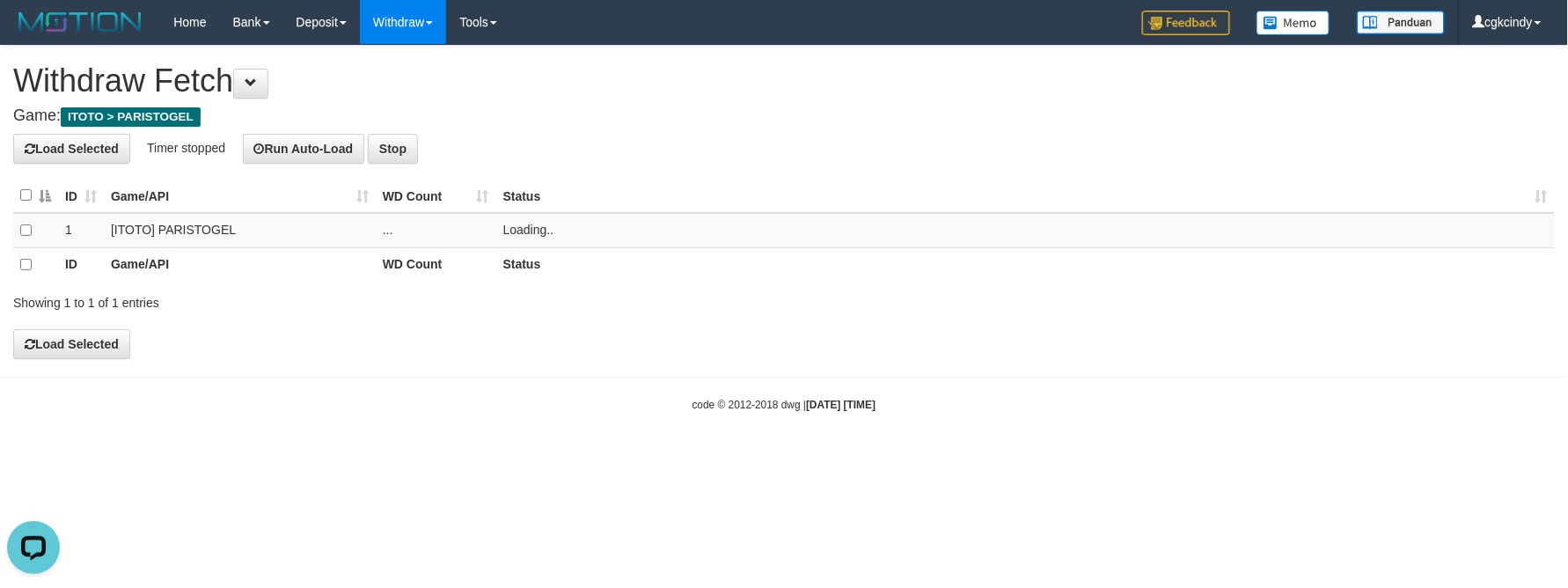 scroll, scrollTop: 0, scrollLeft: 0, axis: both 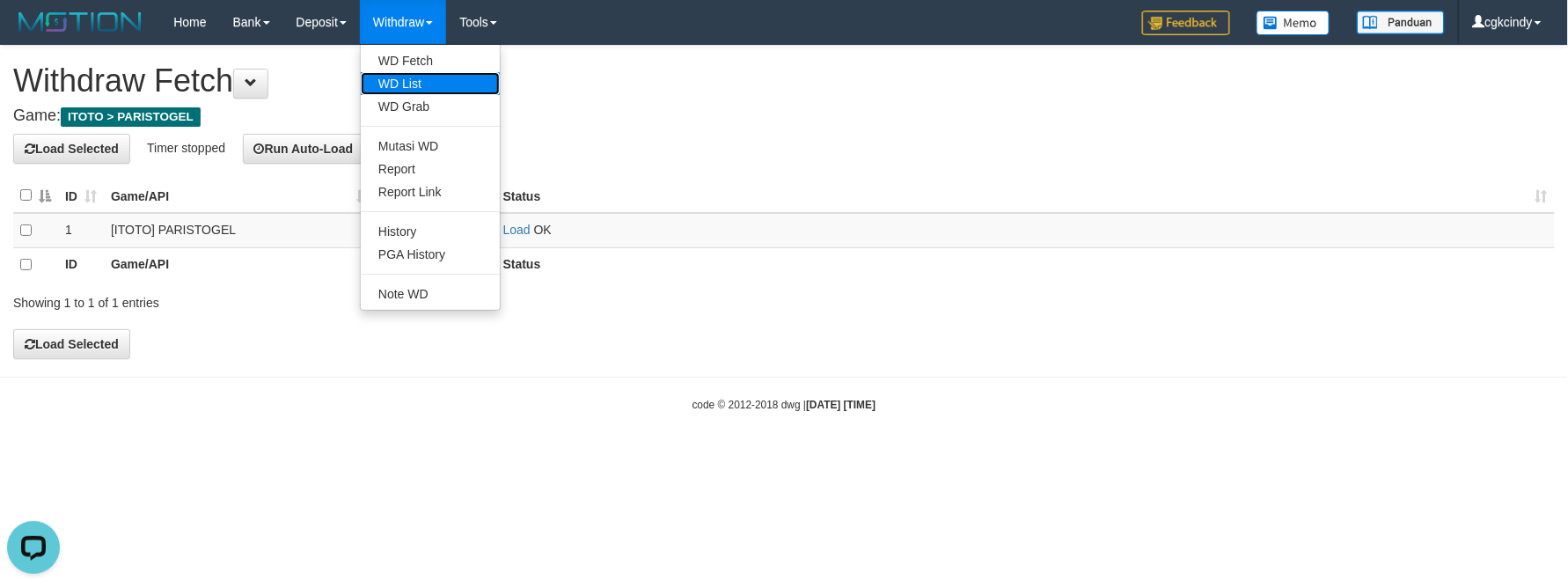 click on "WD List" at bounding box center [430, 84] 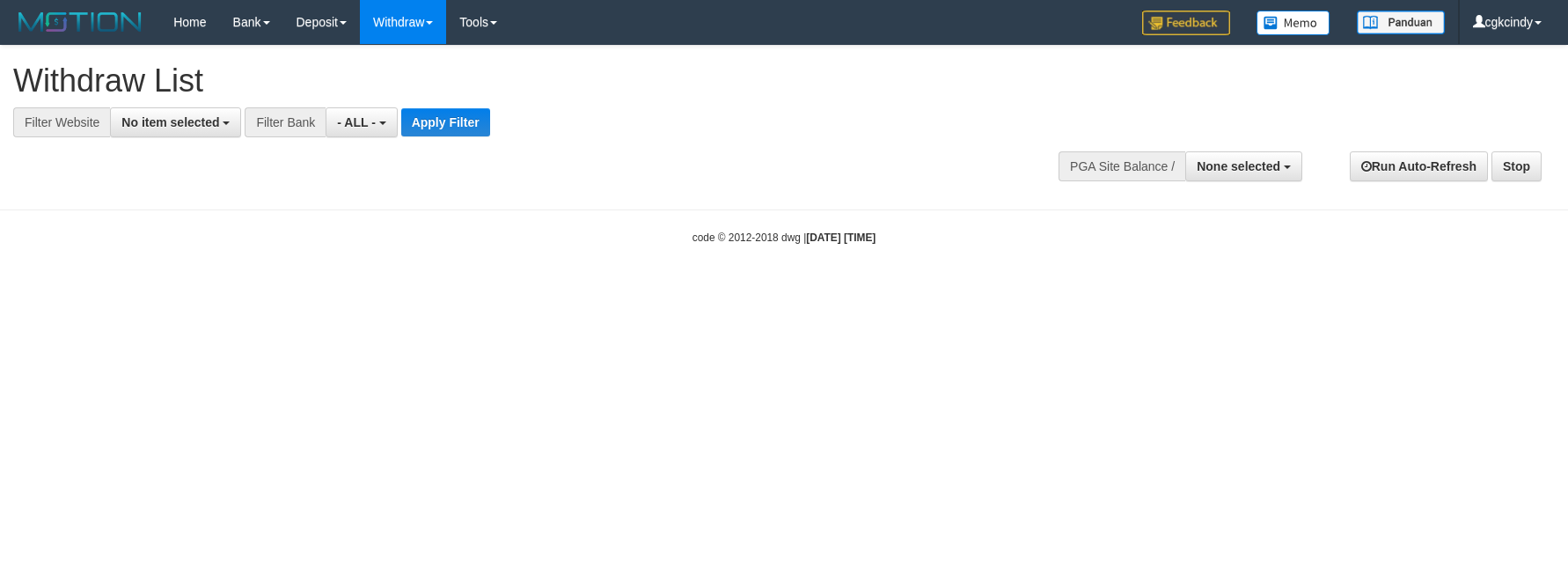 select 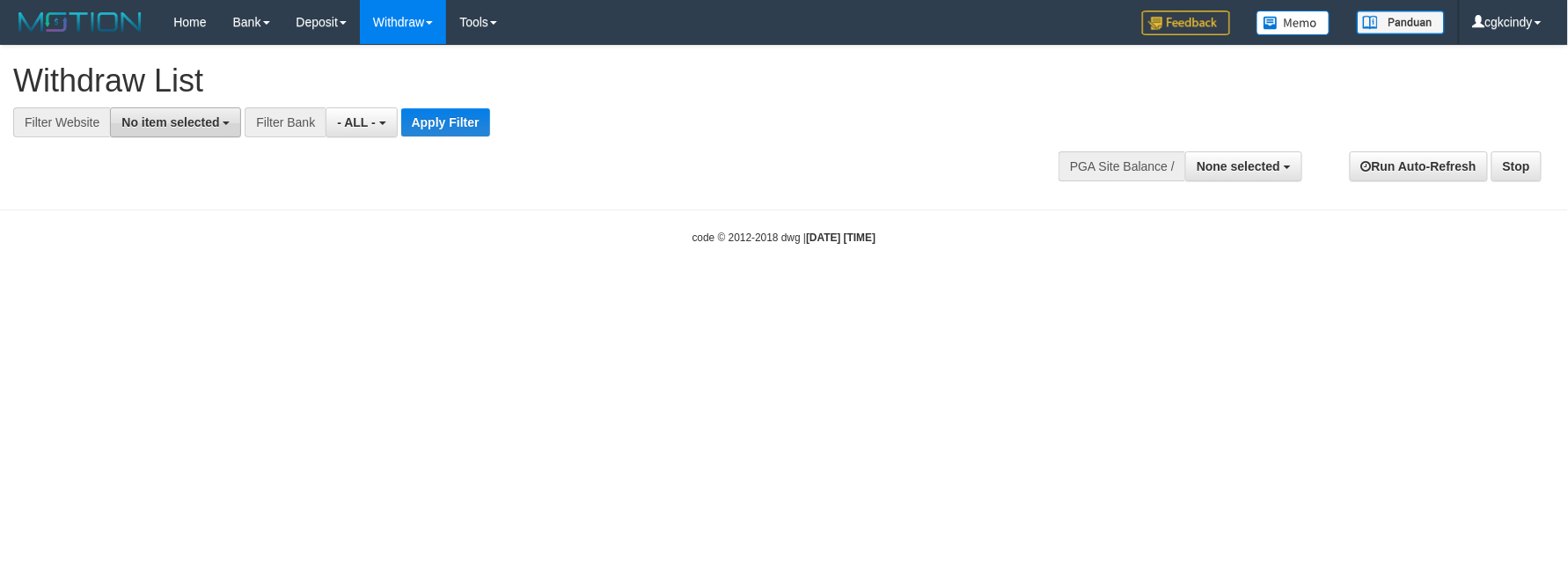 click on "No item selected" at bounding box center [170, 122] 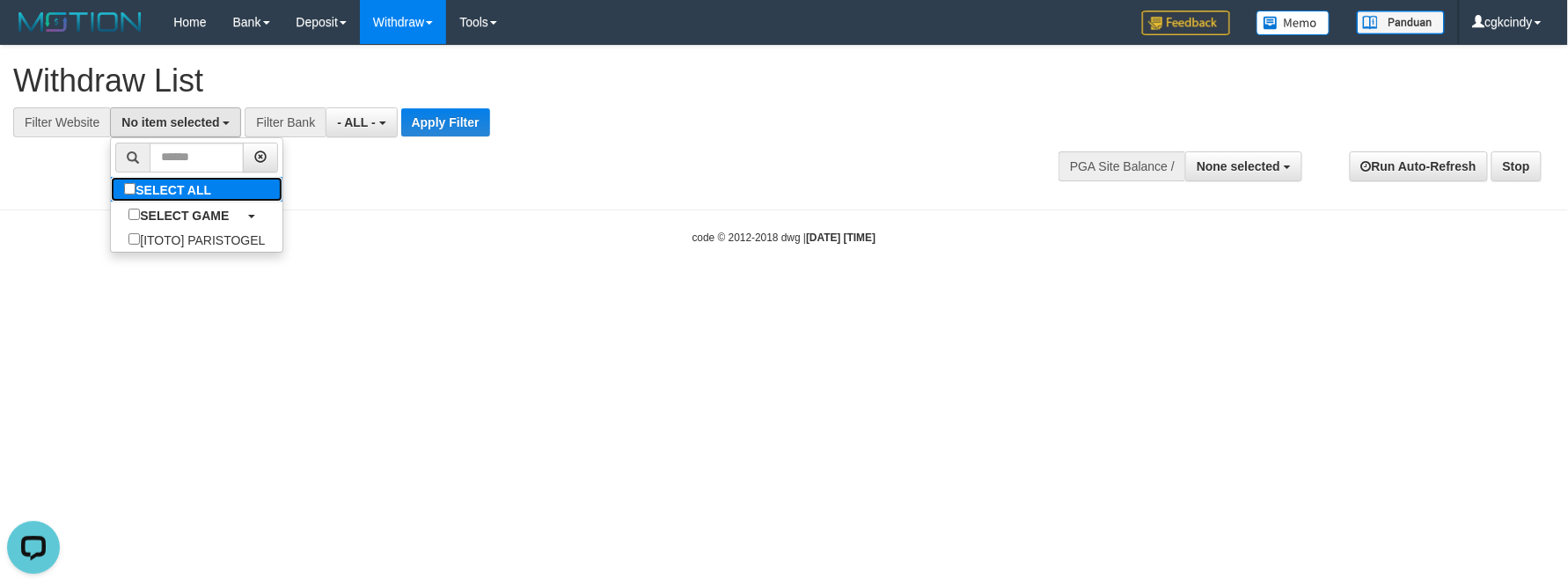 click on "SELECT ALL" at bounding box center (170, 189) 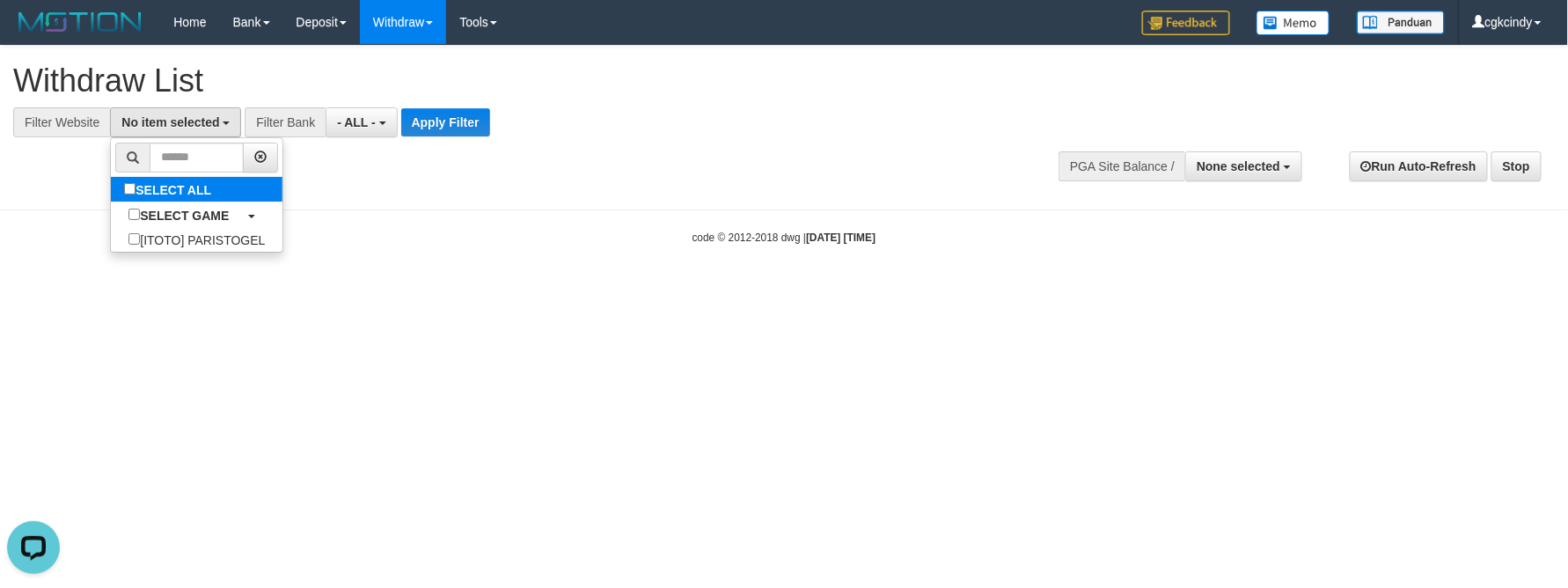 select on "****" 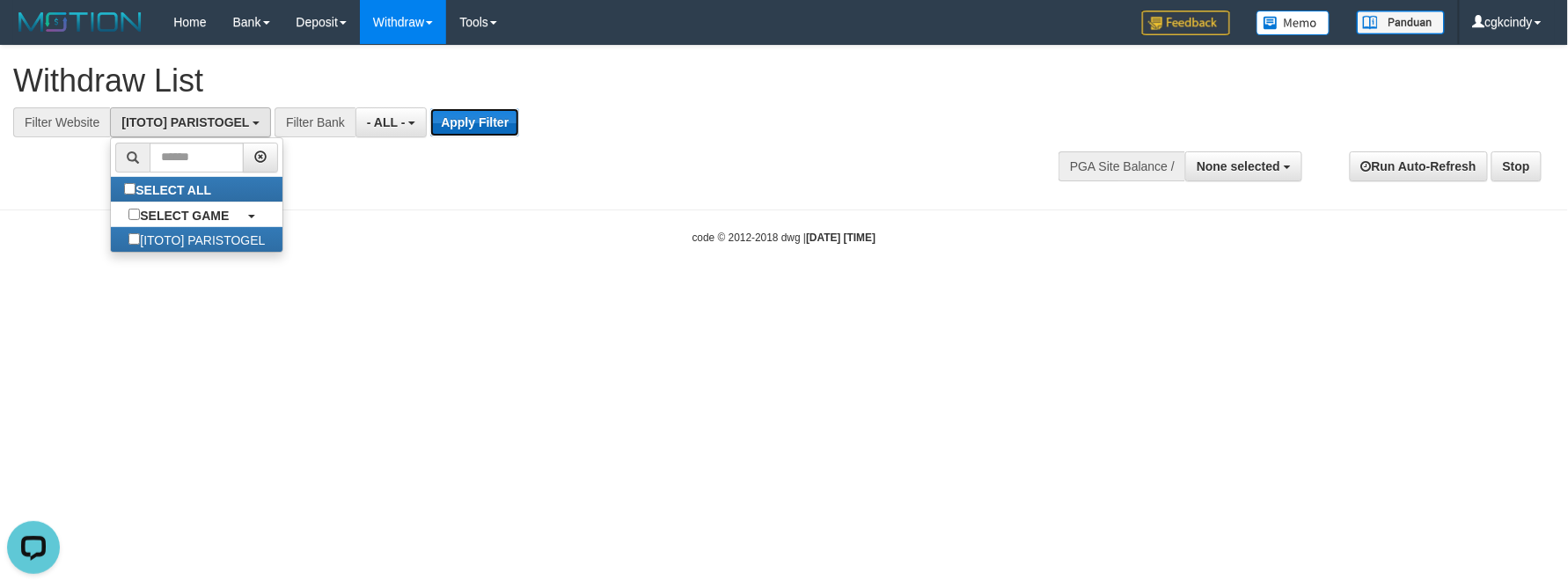 click on "Apply Filter" at bounding box center [474, 122] 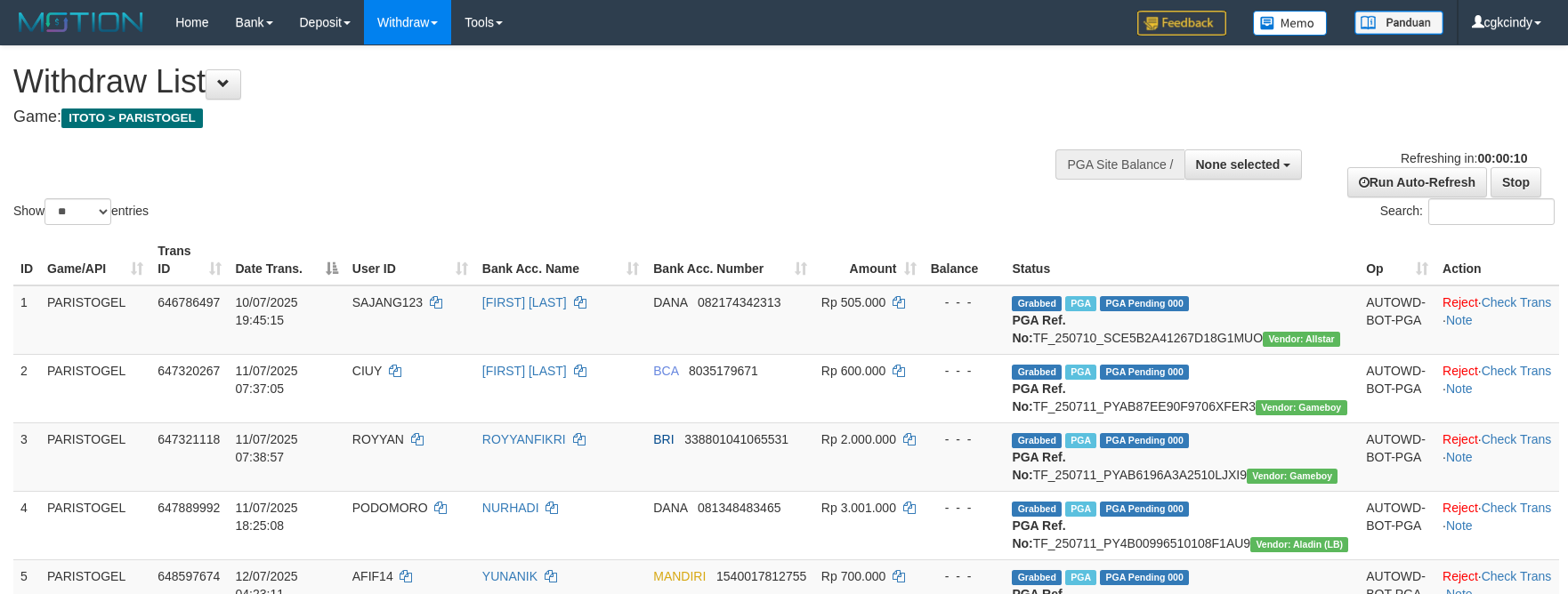 select 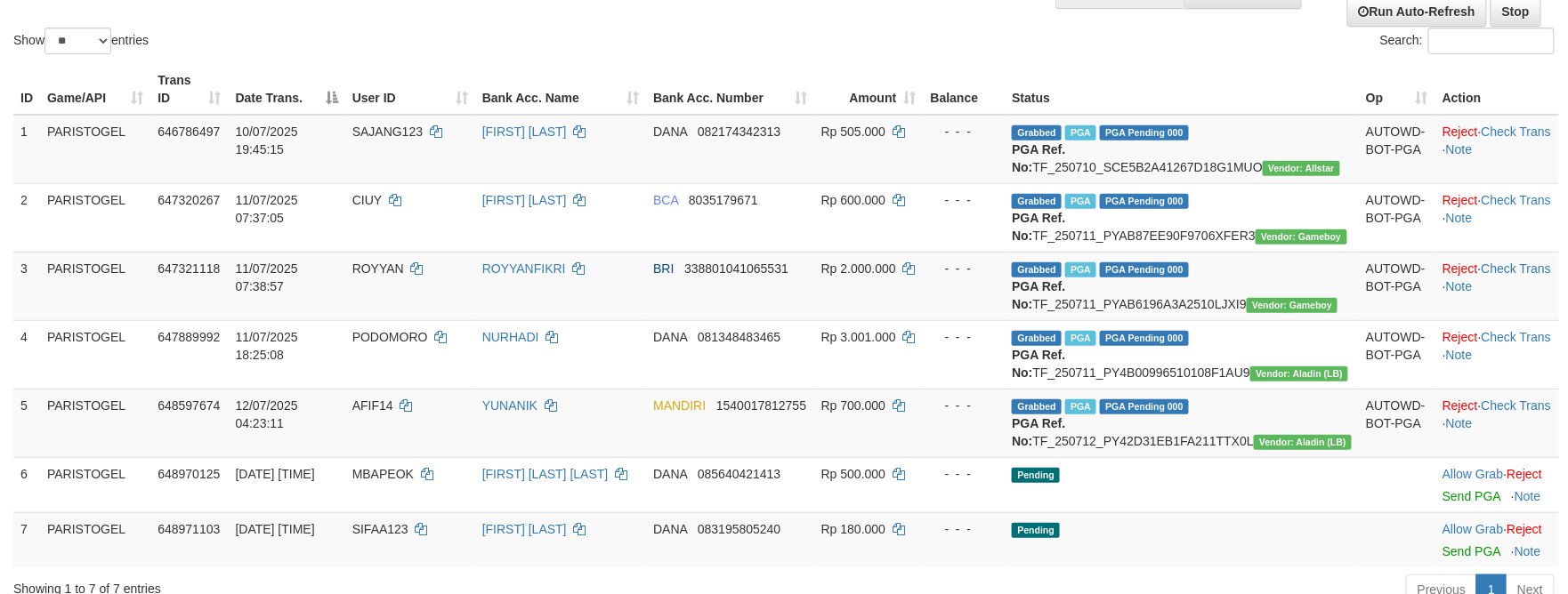 scroll, scrollTop: 0, scrollLeft: 0, axis: both 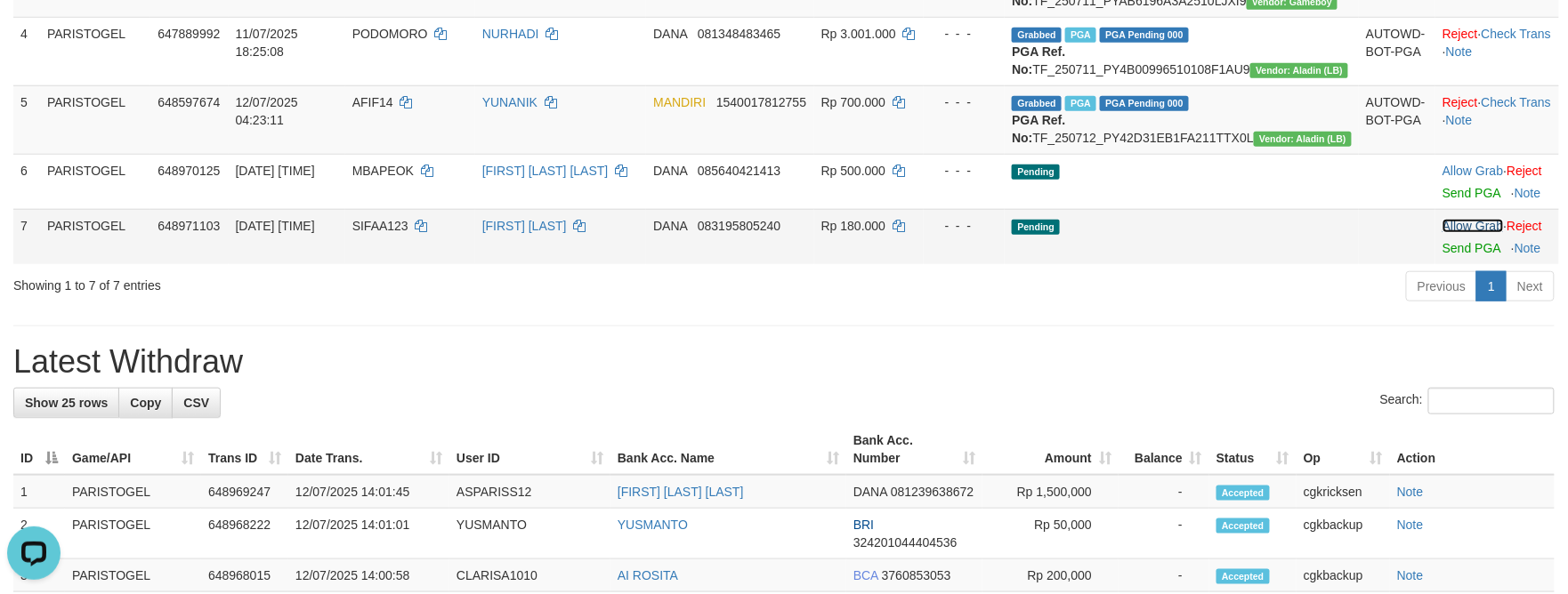 click on "Allow Grab" at bounding box center (1473, 226) 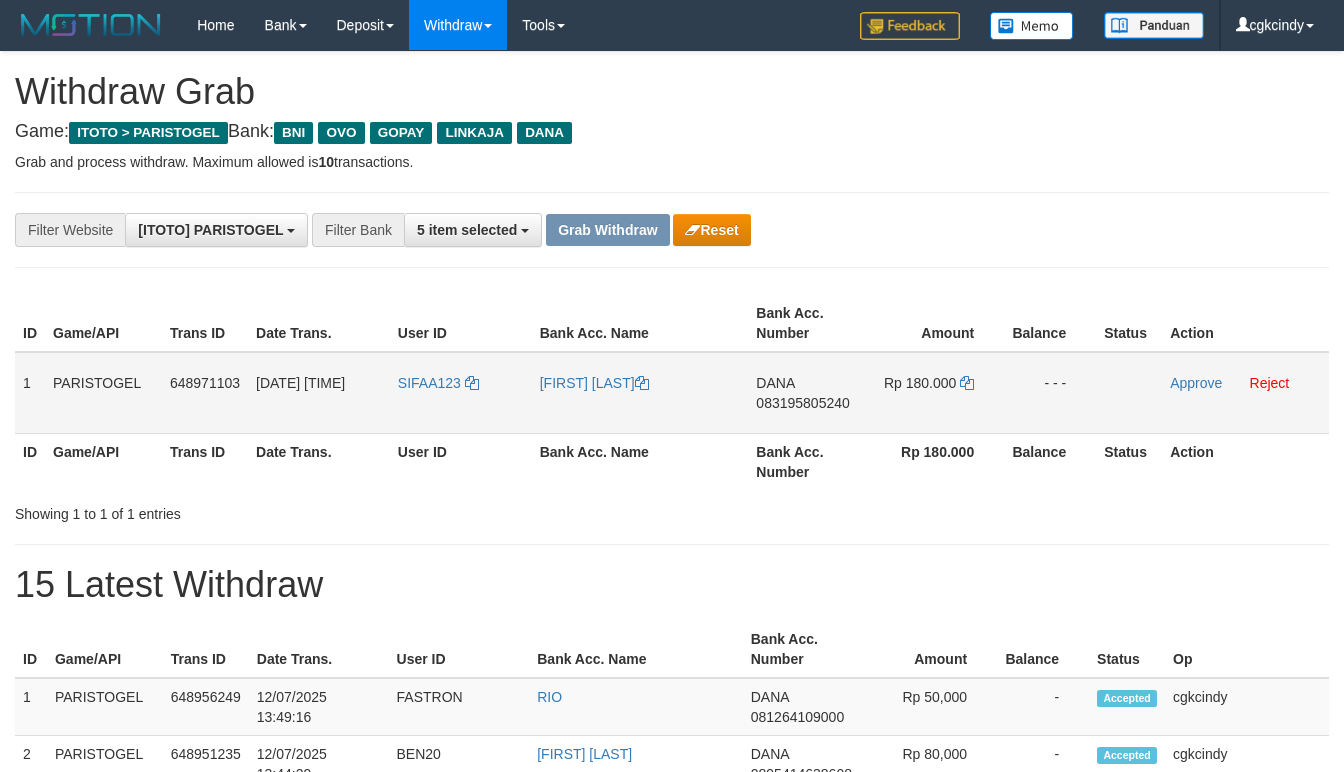 scroll, scrollTop: 0, scrollLeft: 0, axis: both 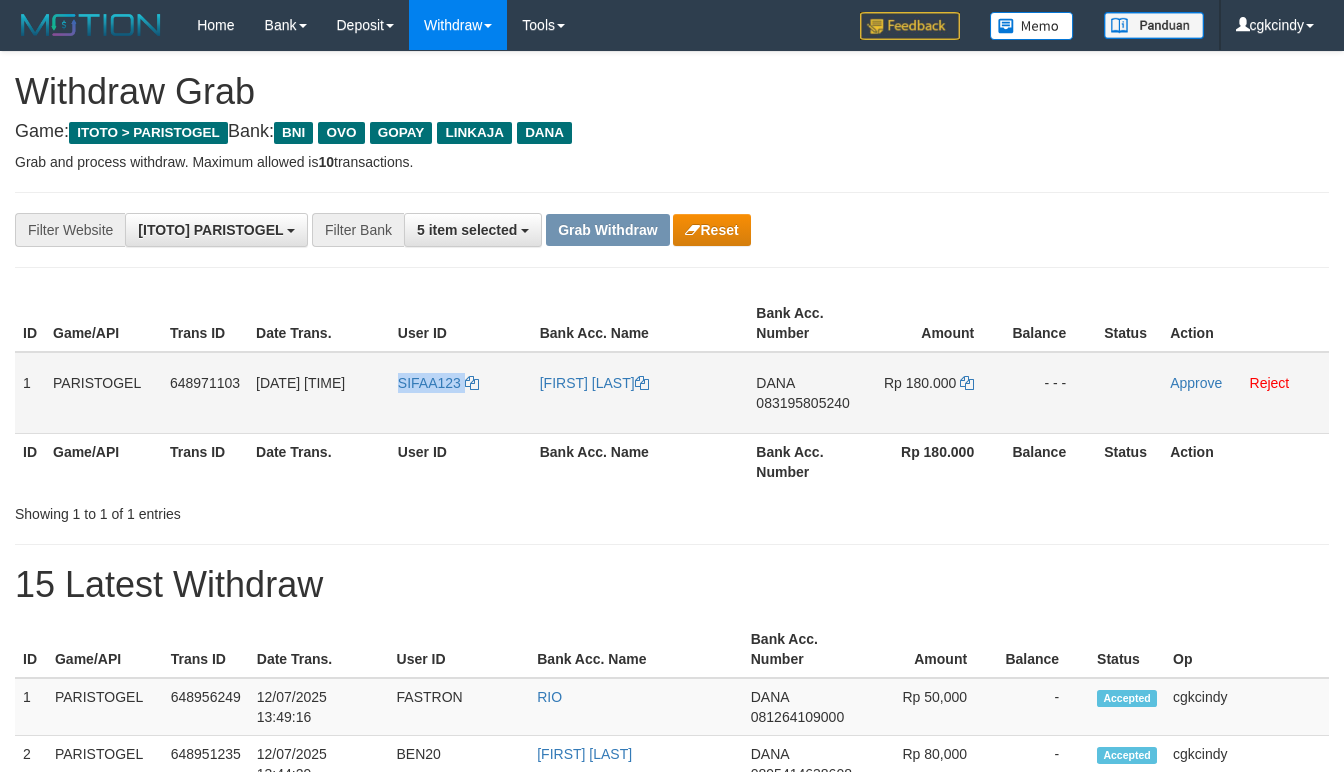click on "SIFAA123" at bounding box center (461, 393) 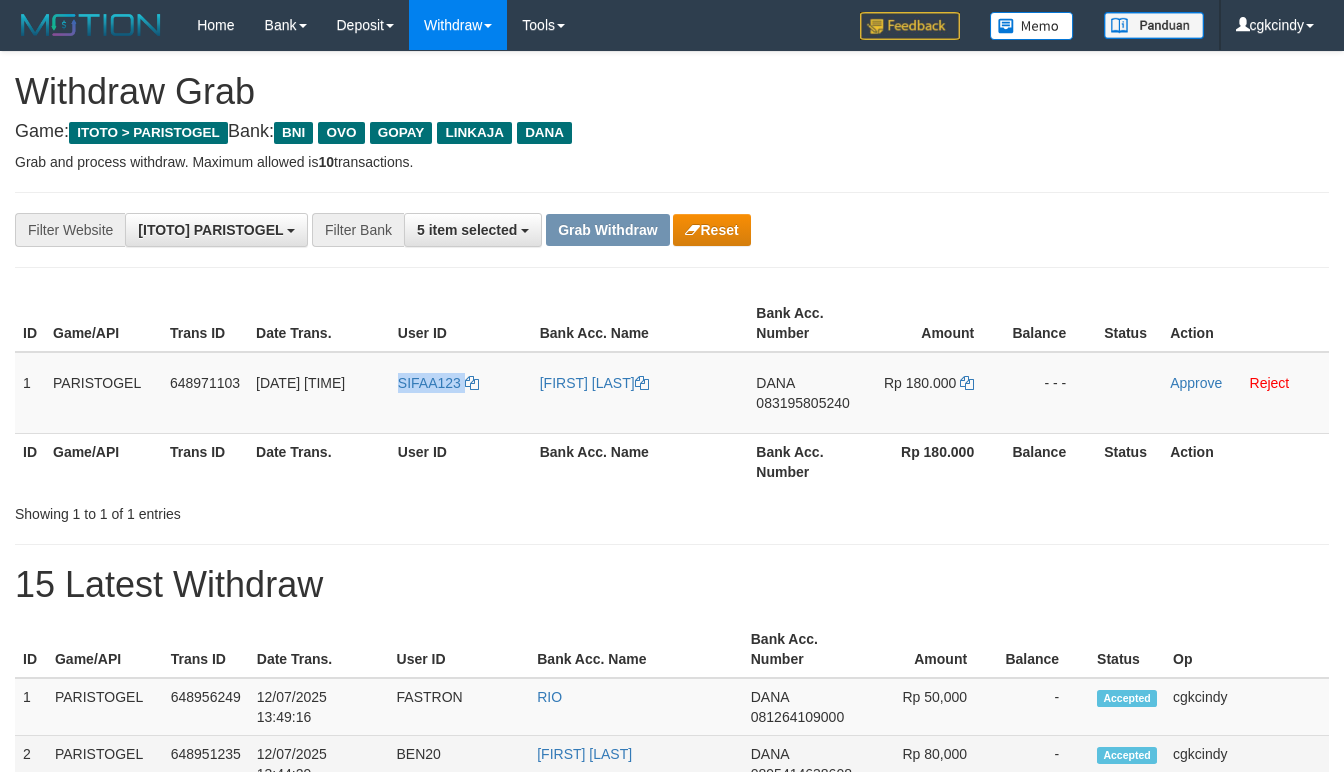 copy on "SIFAA123" 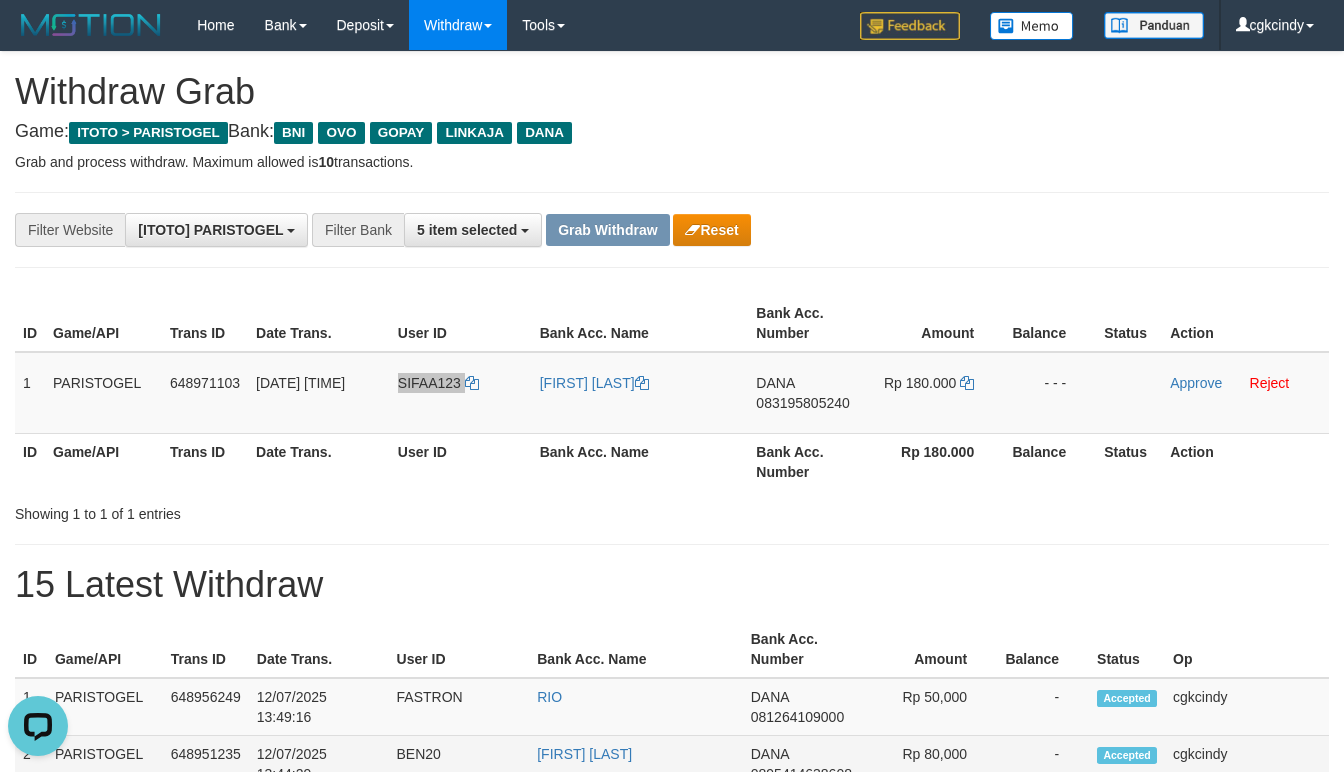 scroll, scrollTop: 0, scrollLeft: 0, axis: both 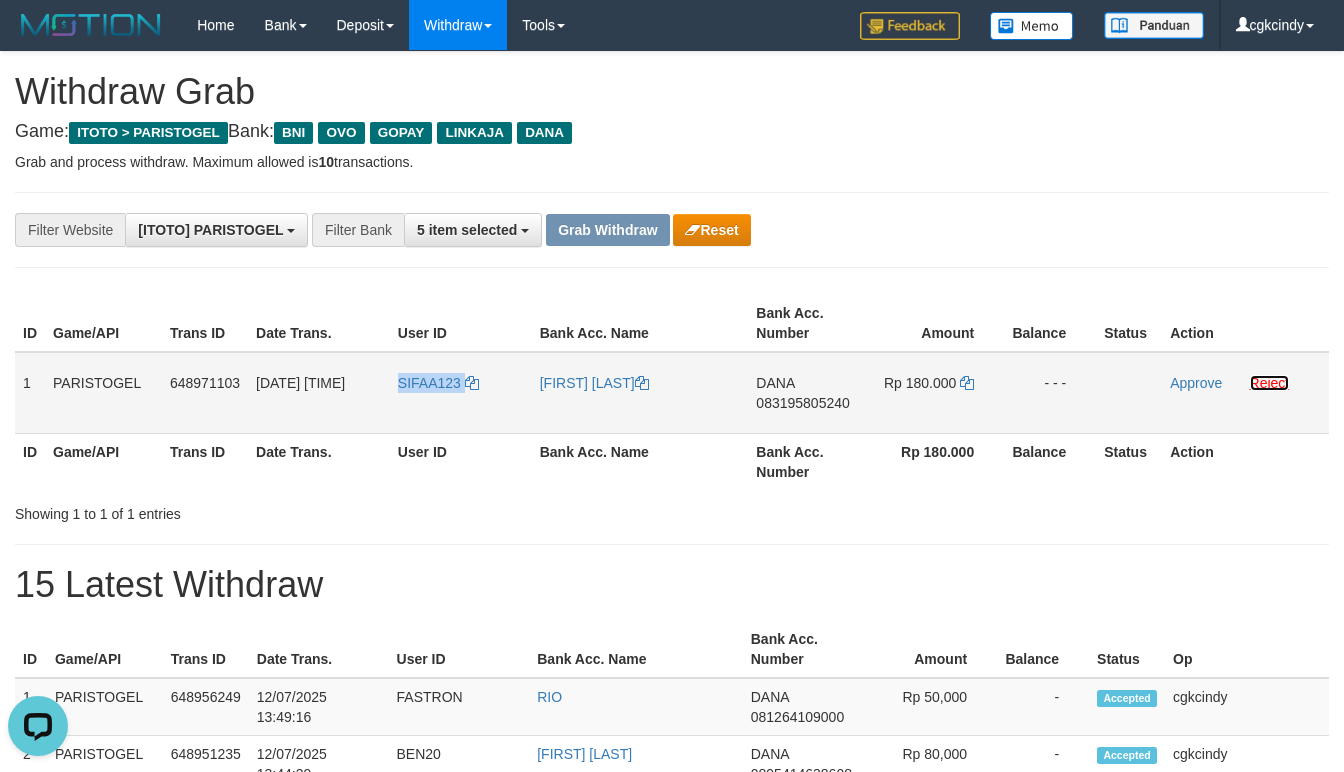 click on "Reject" at bounding box center (1270, 383) 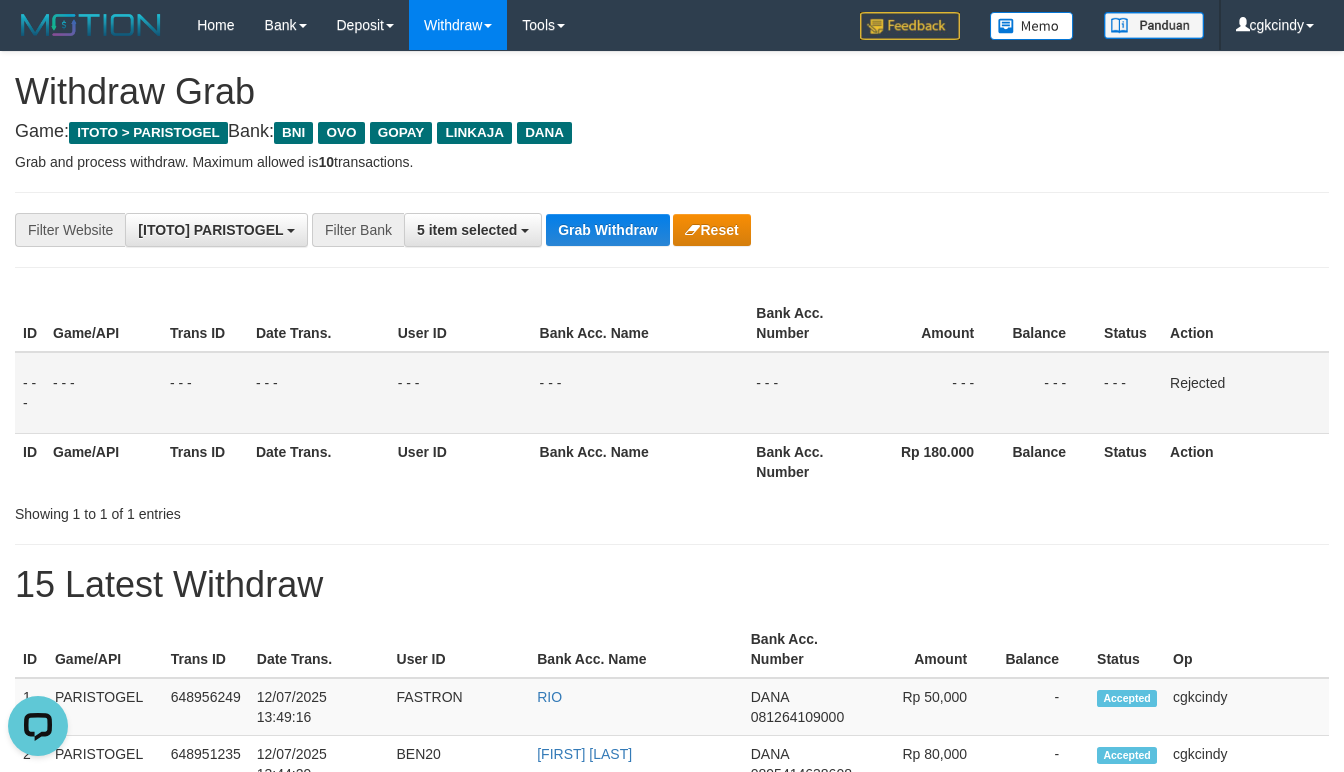 drag, startPoint x: 850, startPoint y: 154, endPoint x: 637, endPoint y: 17, distance: 253.2548 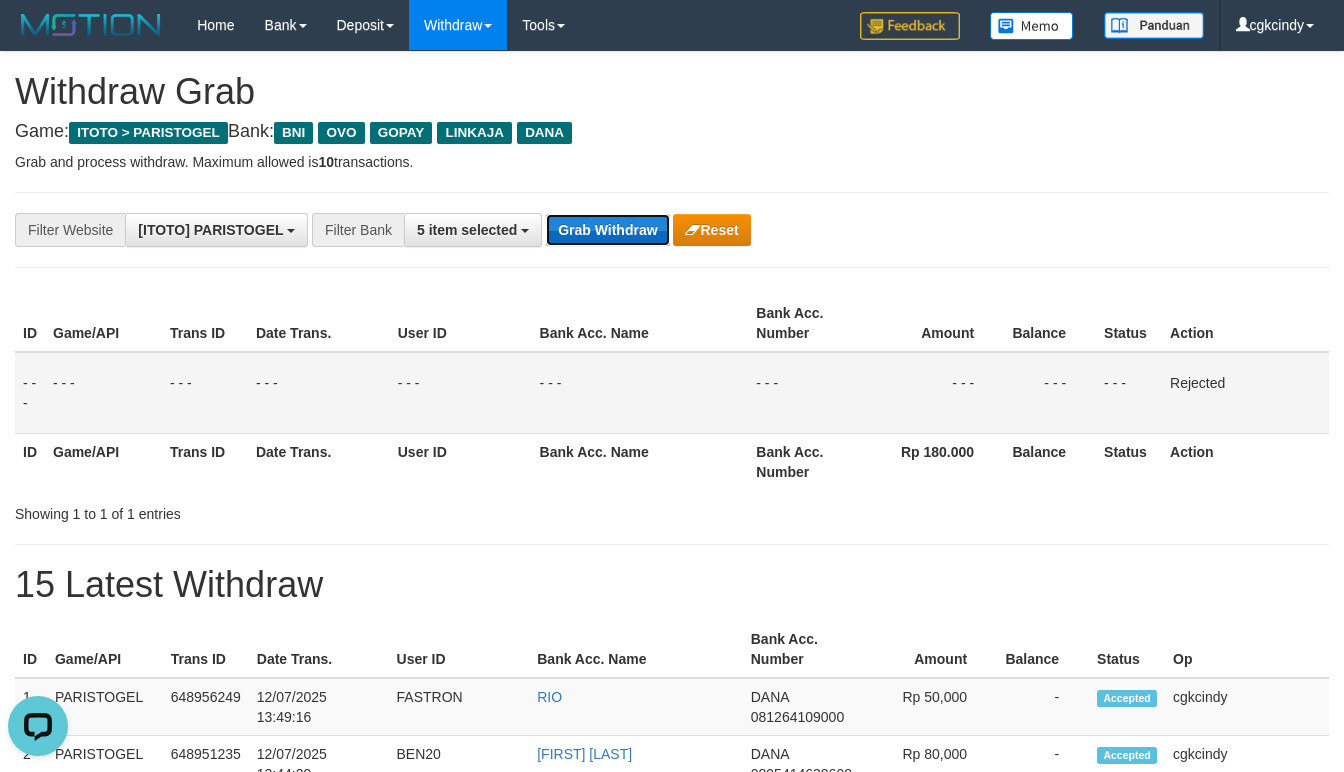 click on "Grab Withdraw" at bounding box center (607, 230) 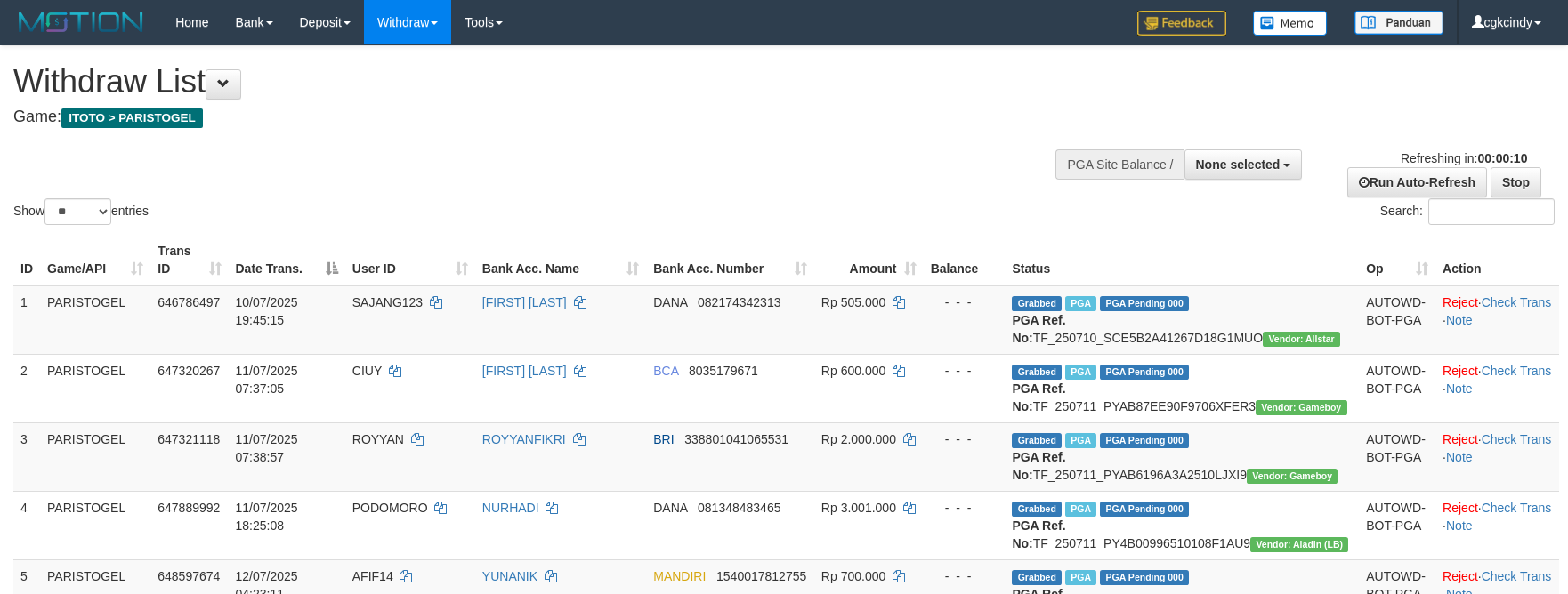 select 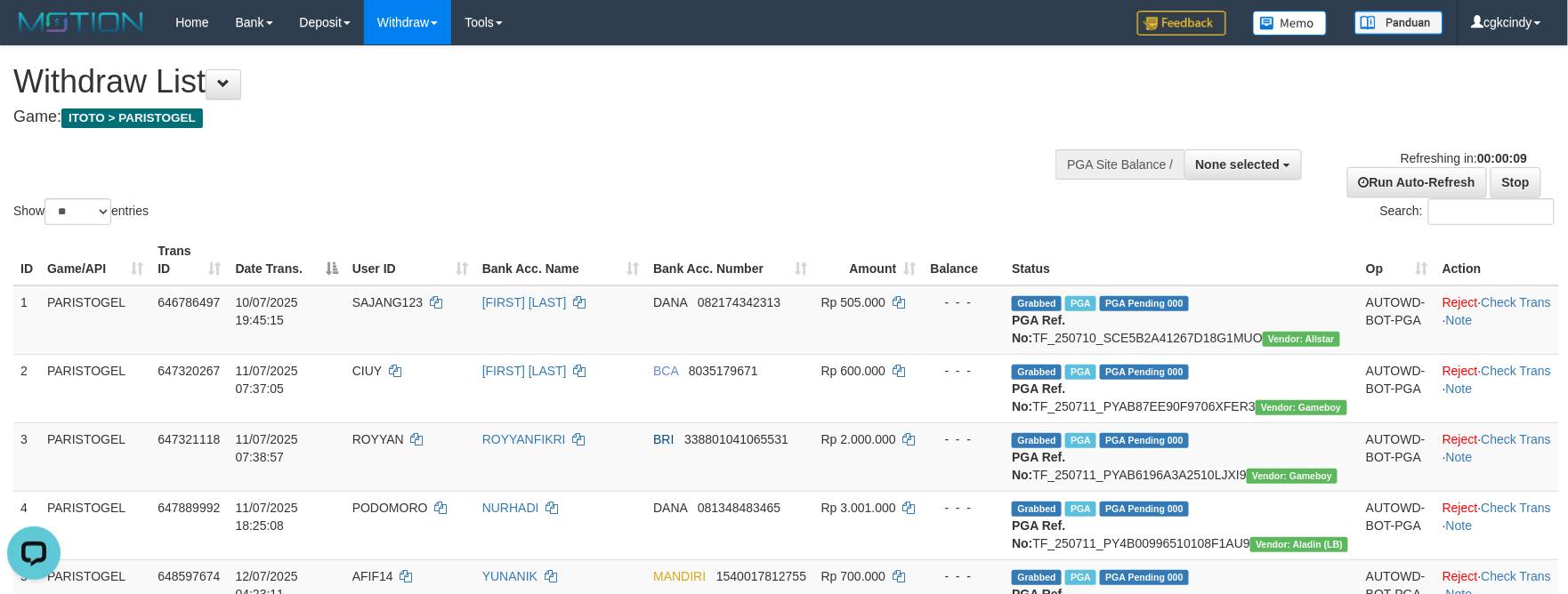 scroll, scrollTop: 0, scrollLeft: 0, axis: both 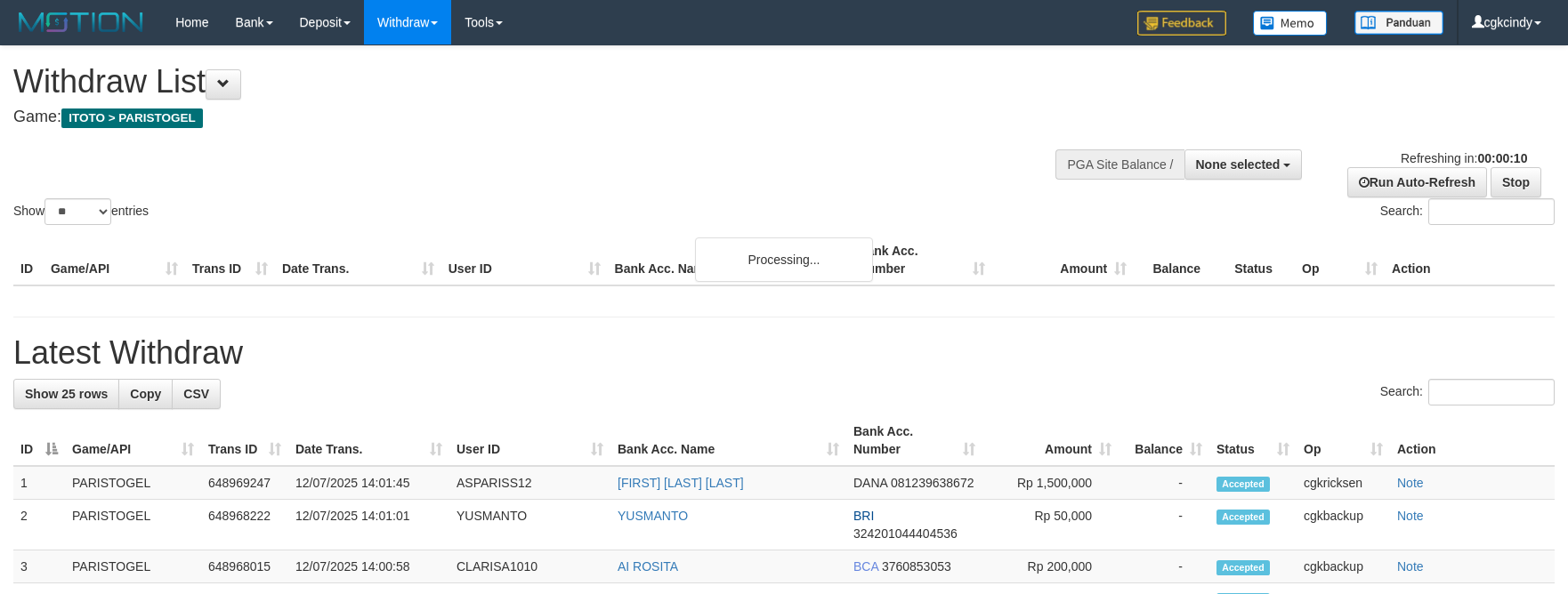 select 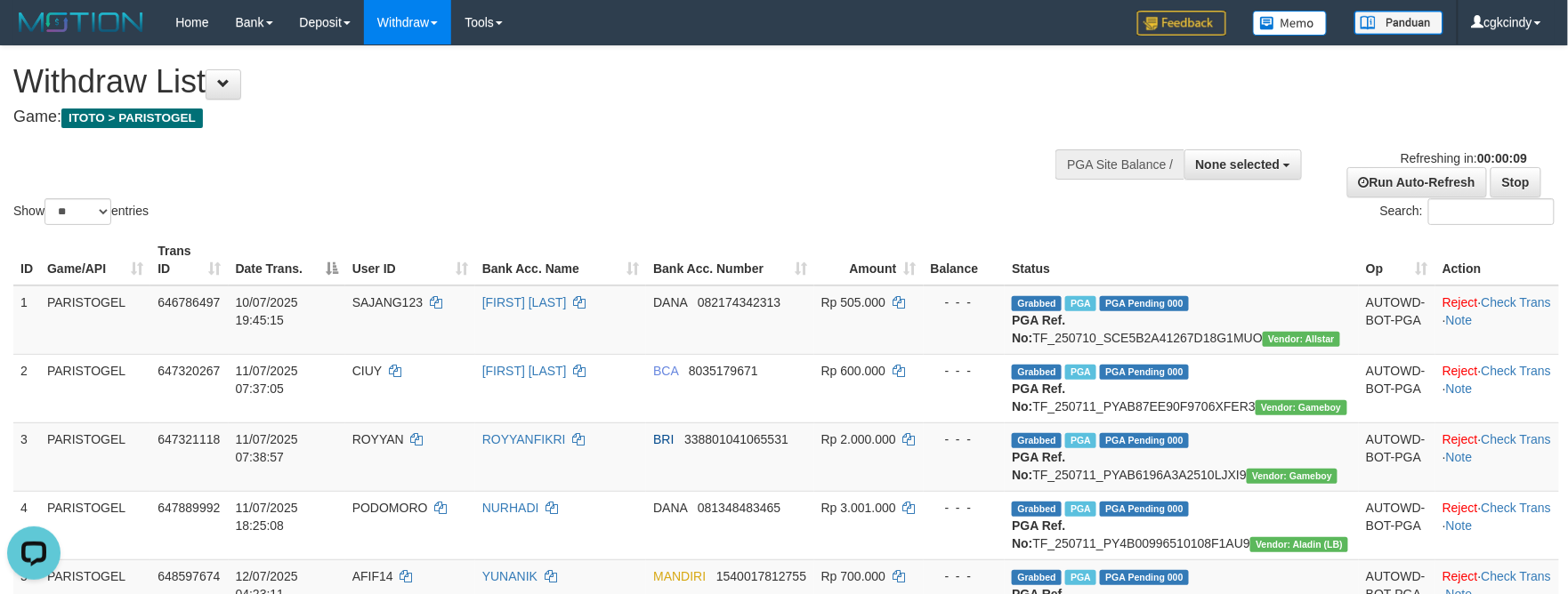 scroll, scrollTop: 0, scrollLeft: 0, axis: both 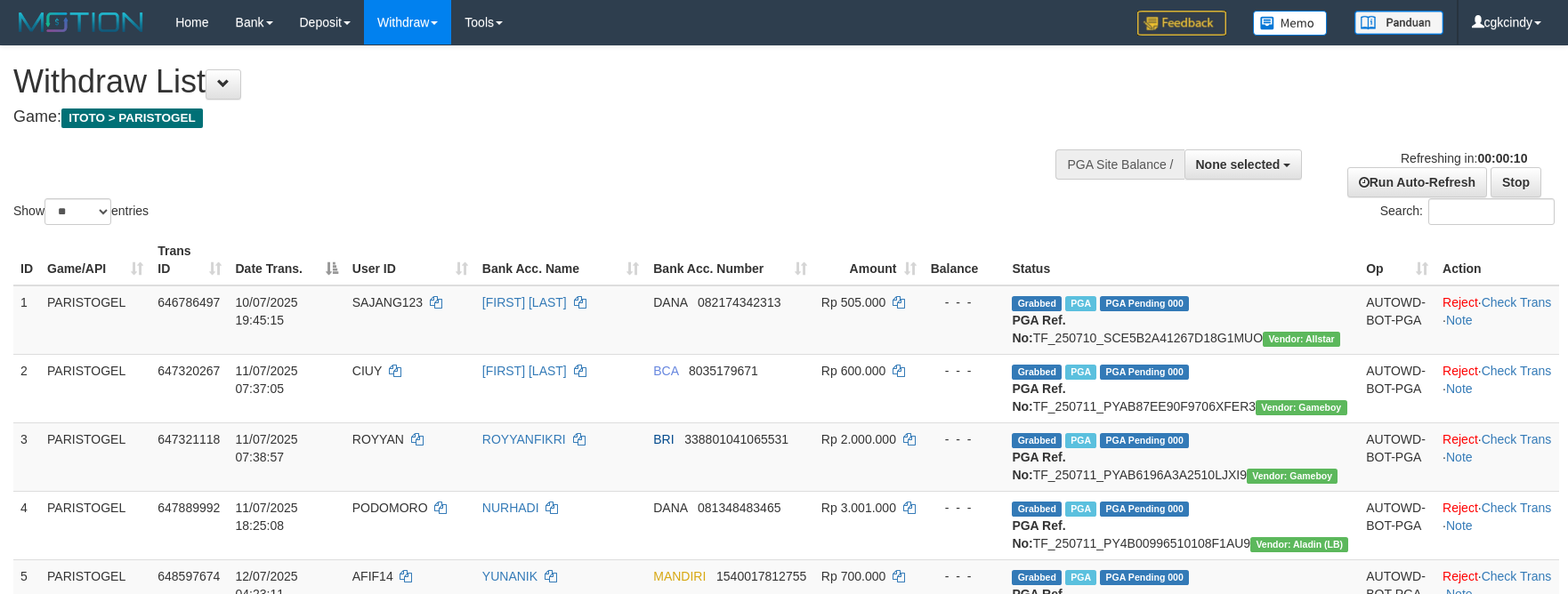 select 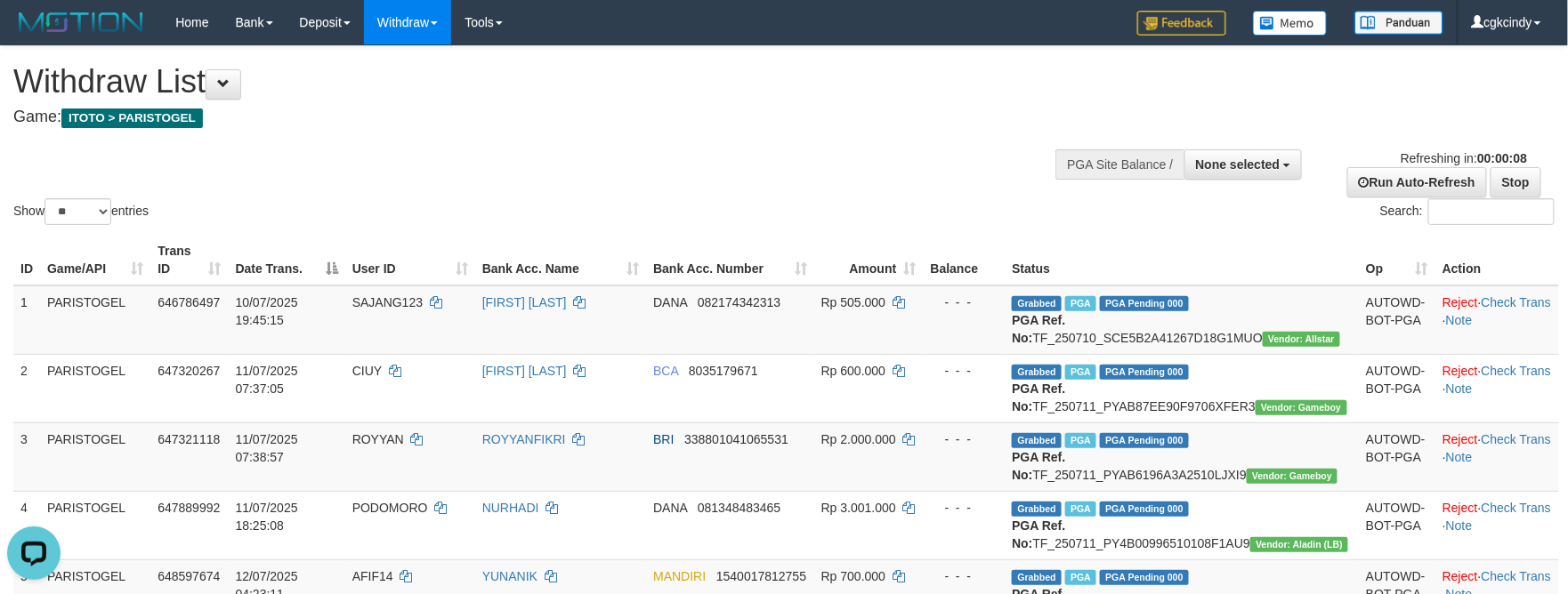 scroll, scrollTop: 0, scrollLeft: 0, axis: both 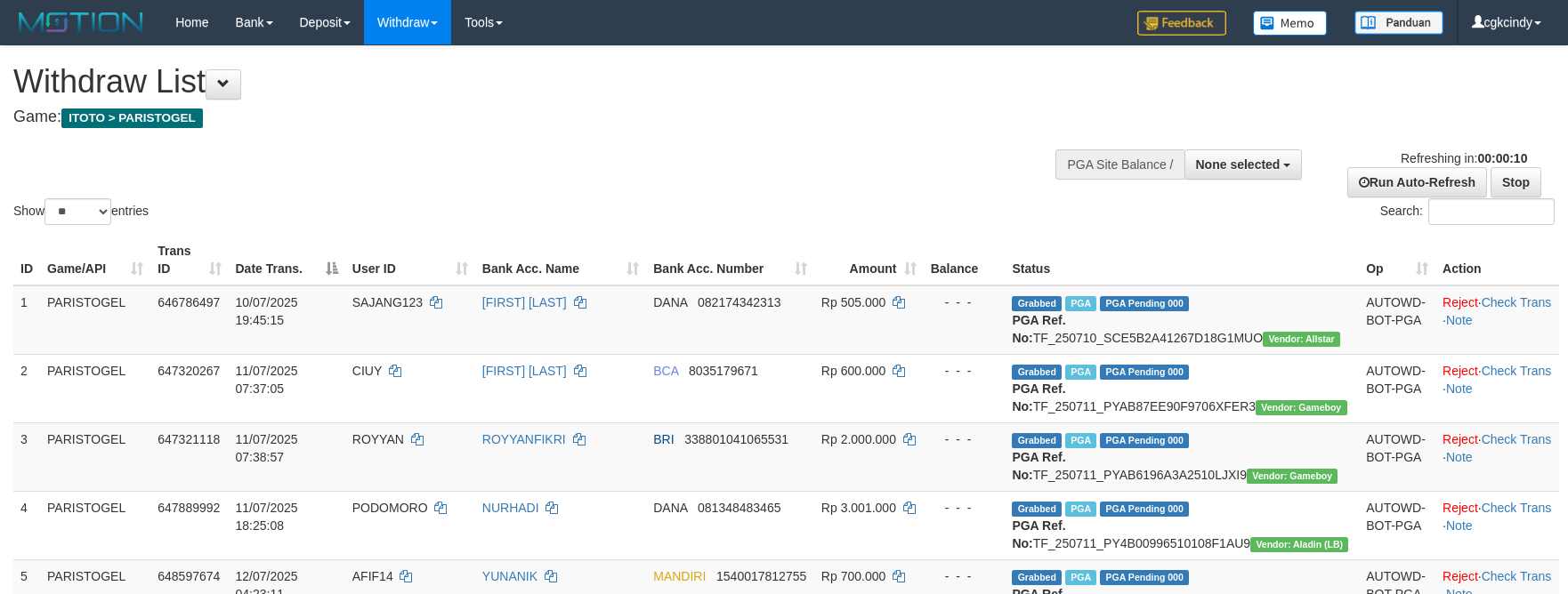 select 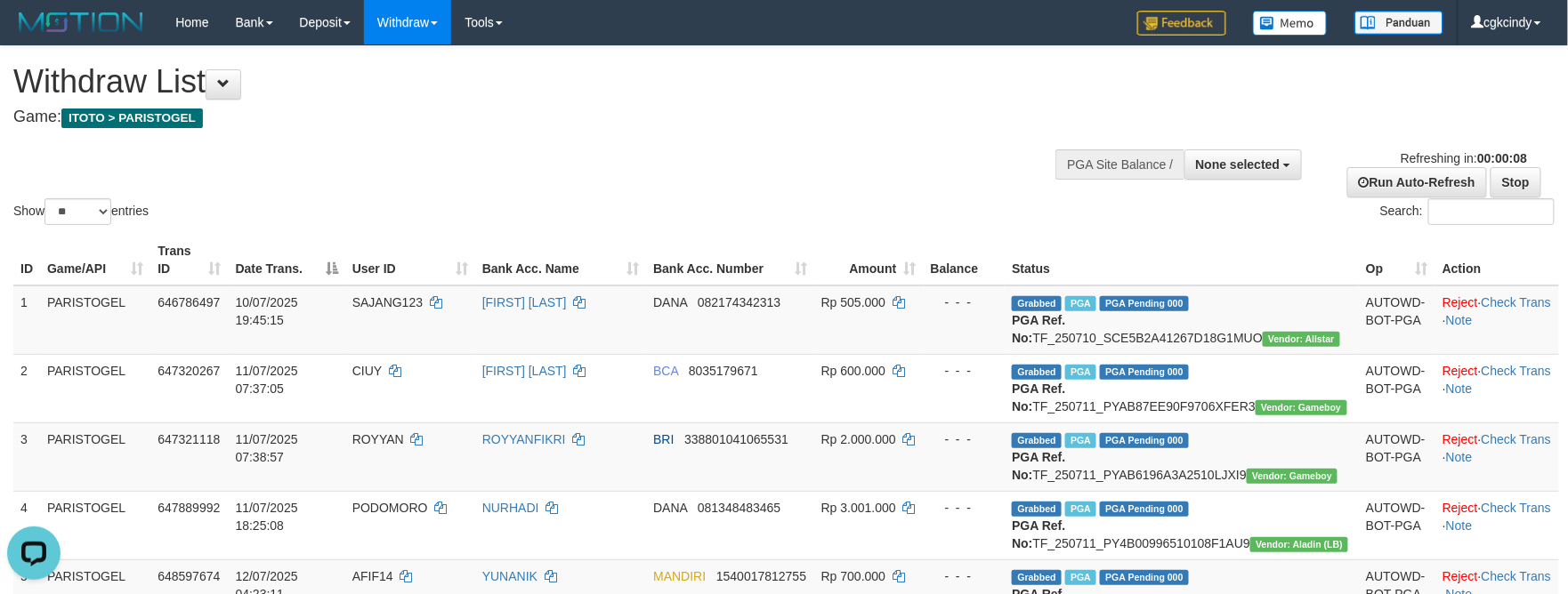 scroll, scrollTop: 0, scrollLeft: 0, axis: both 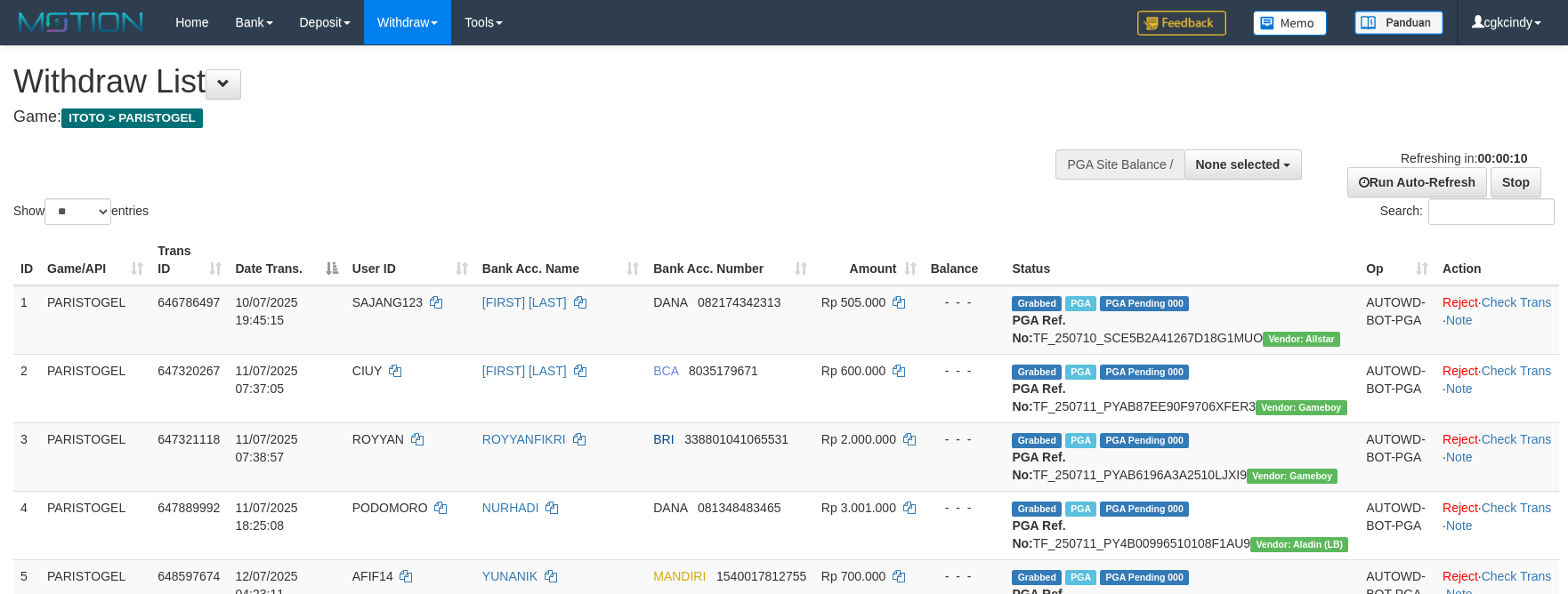 select 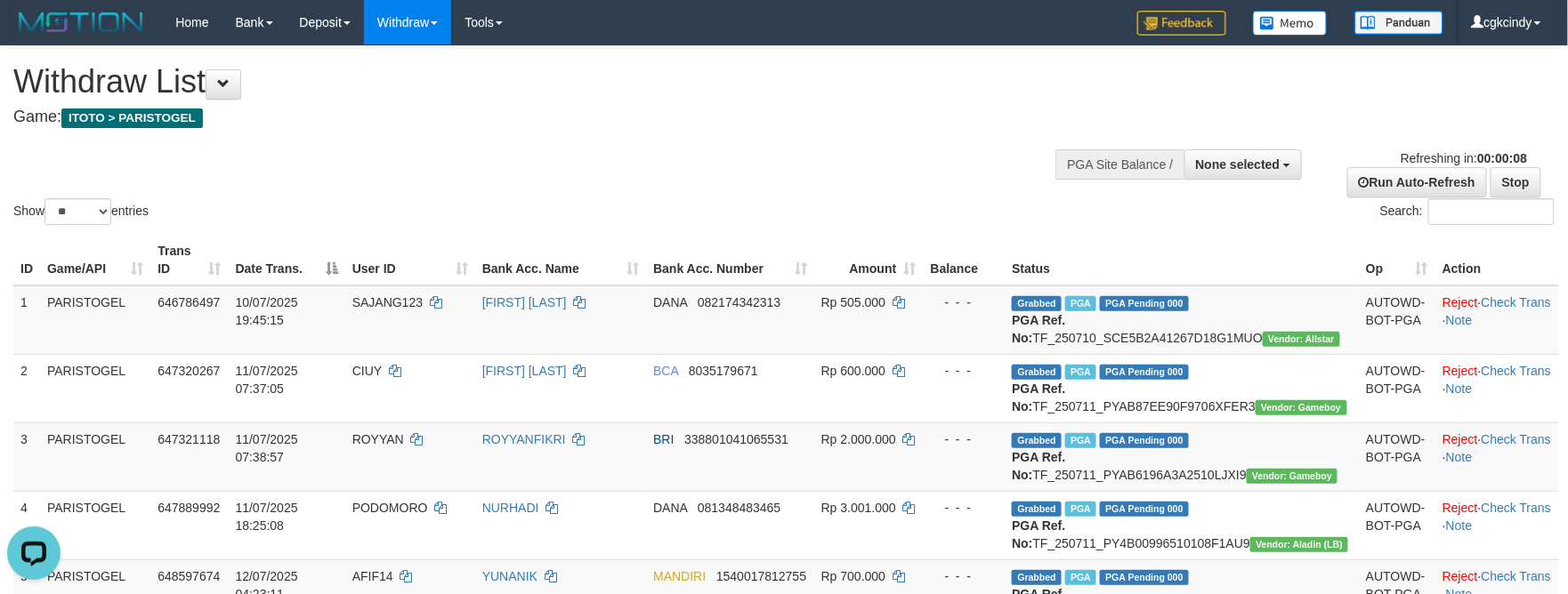 scroll, scrollTop: 0, scrollLeft: 0, axis: both 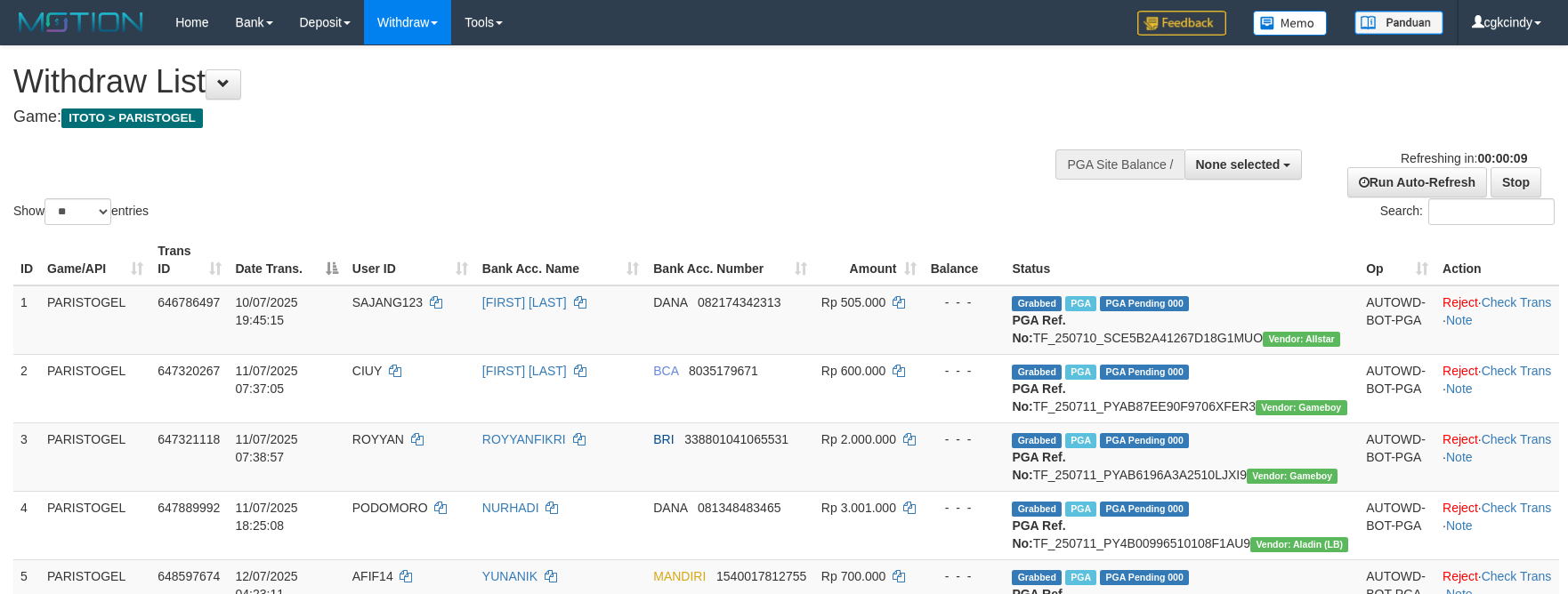 select 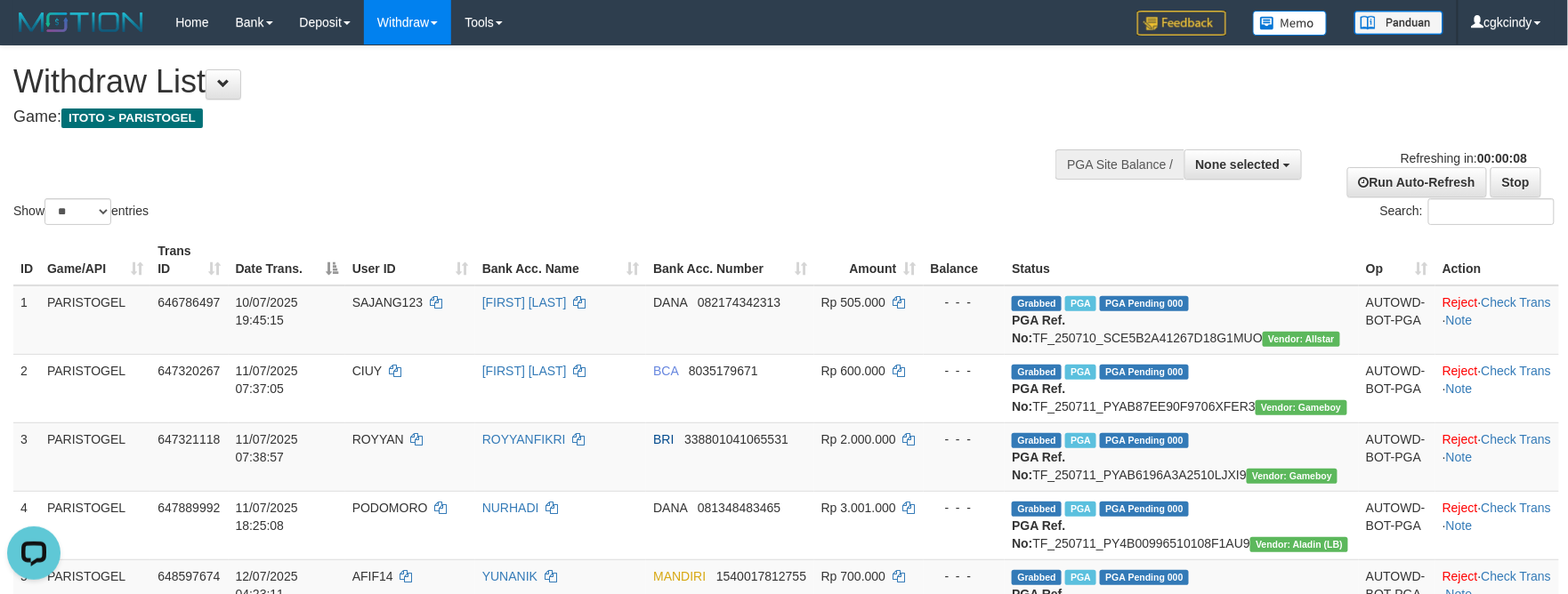scroll, scrollTop: 0, scrollLeft: 0, axis: both 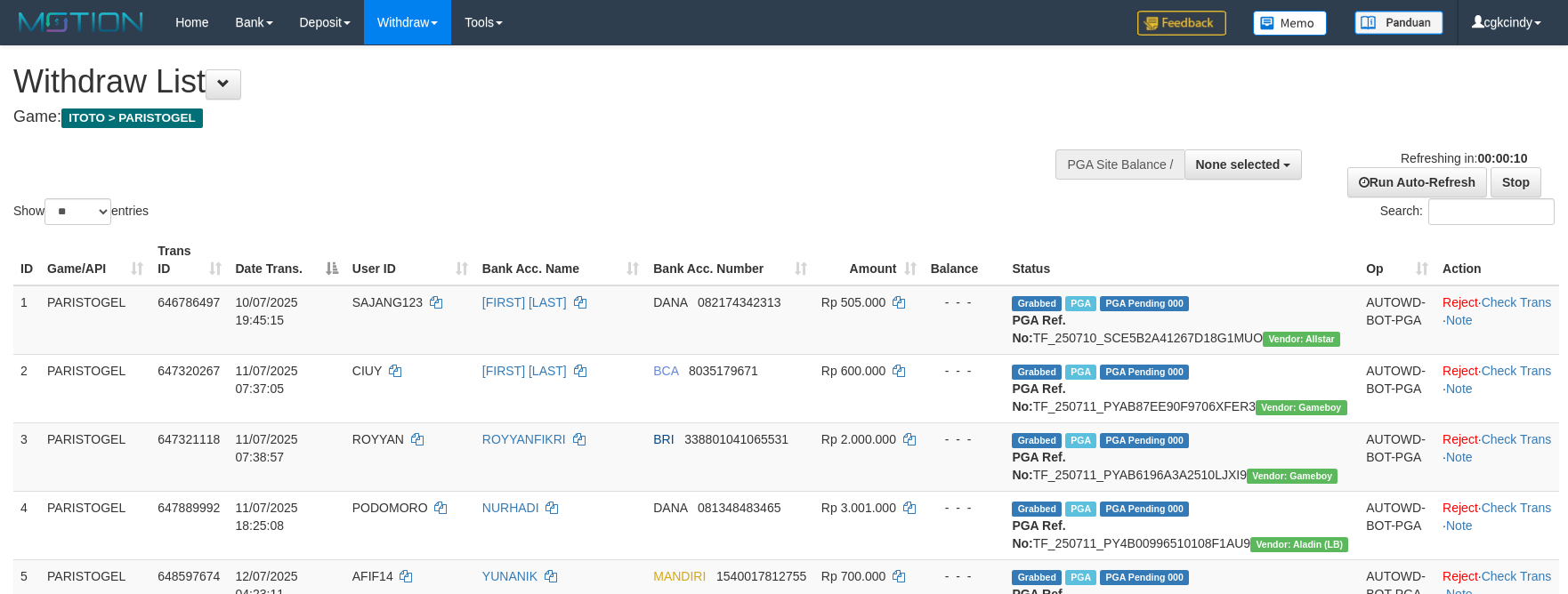 select 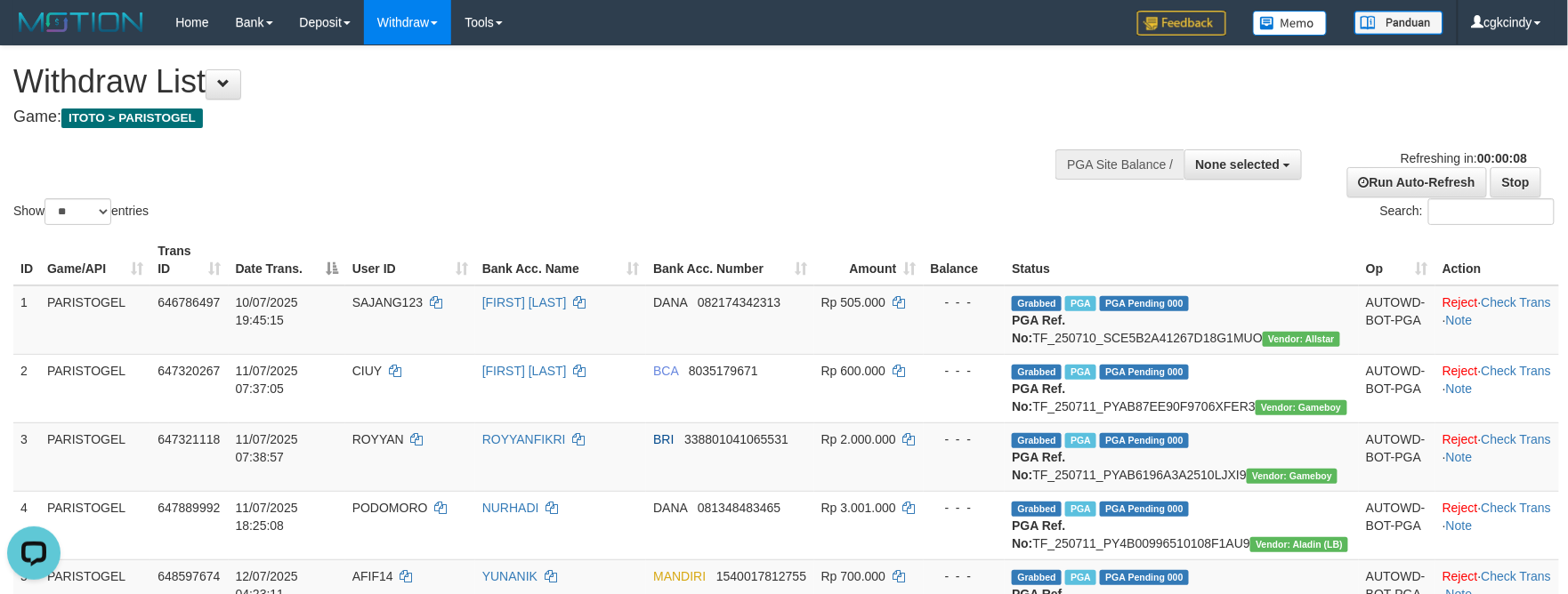 scroll, scrollTop: 0, scrollLeft: 0, axis: both 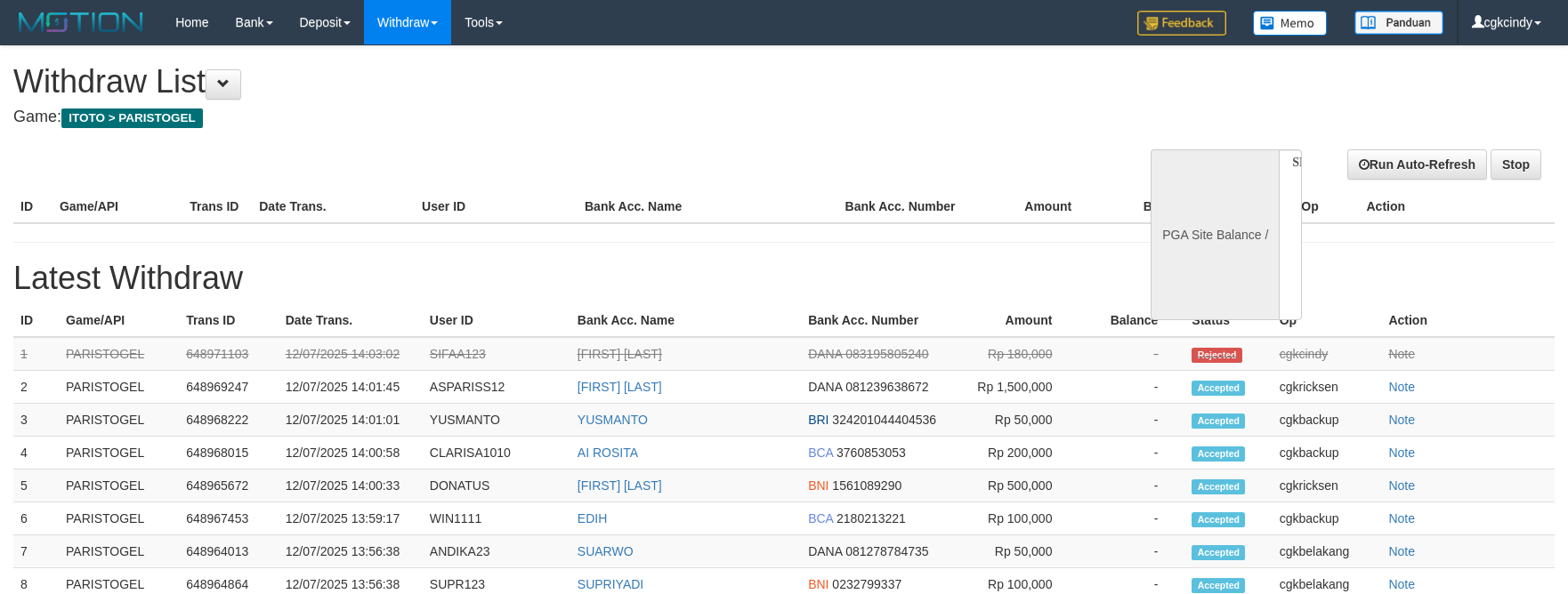 select 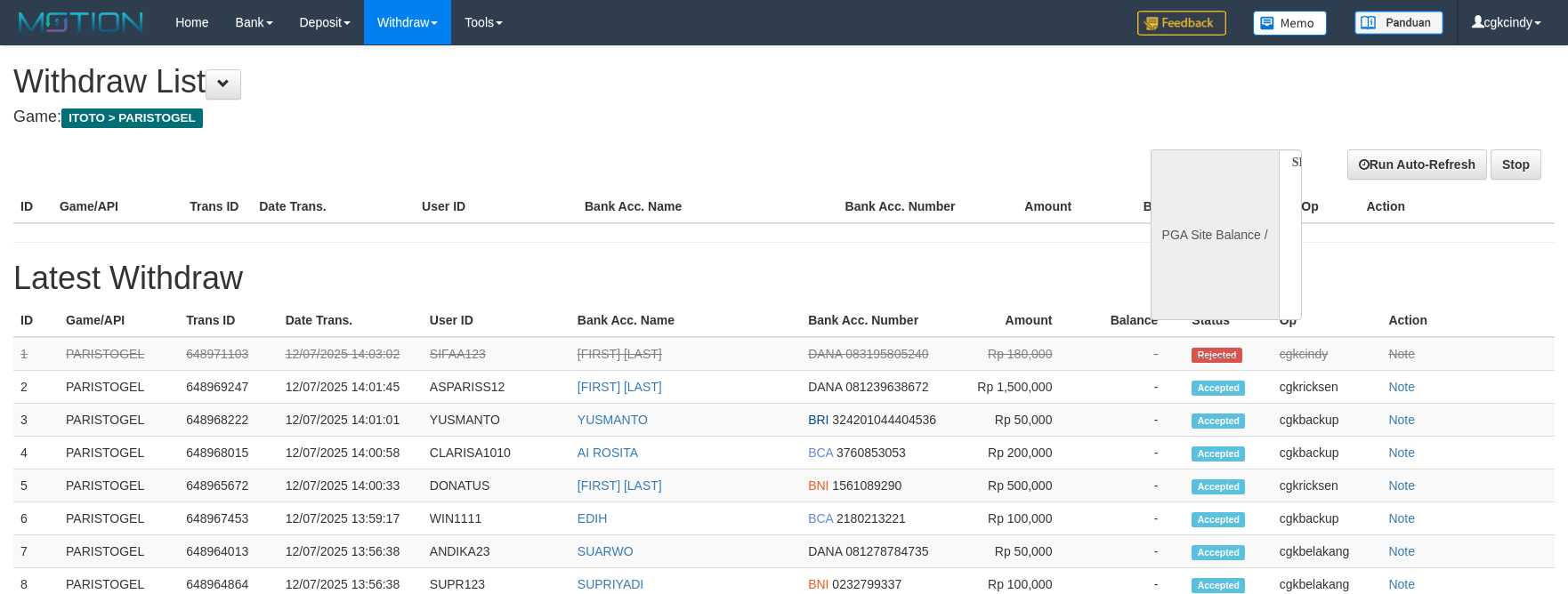 scroll, scrollTop: 0, scrollLeft: 0, axis: both 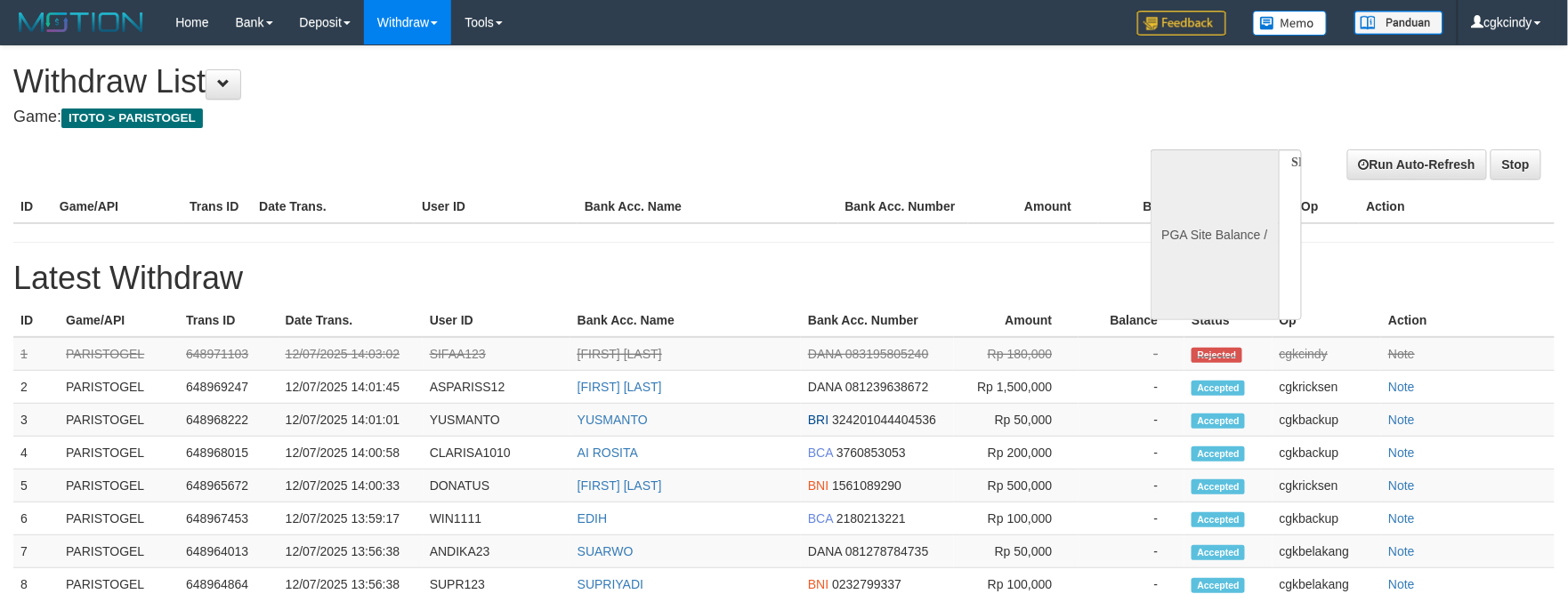 select on "**" 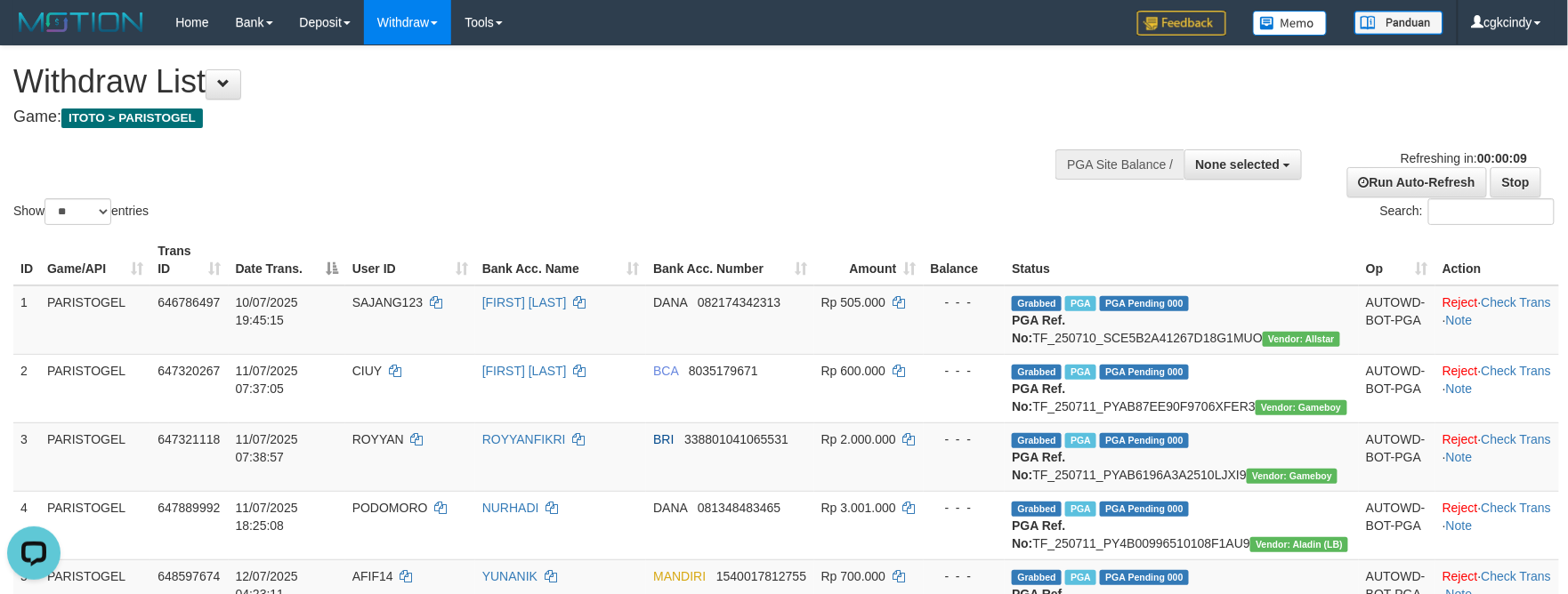 scroll, scrollTop: 0, scrollLeft: 0, axis: both 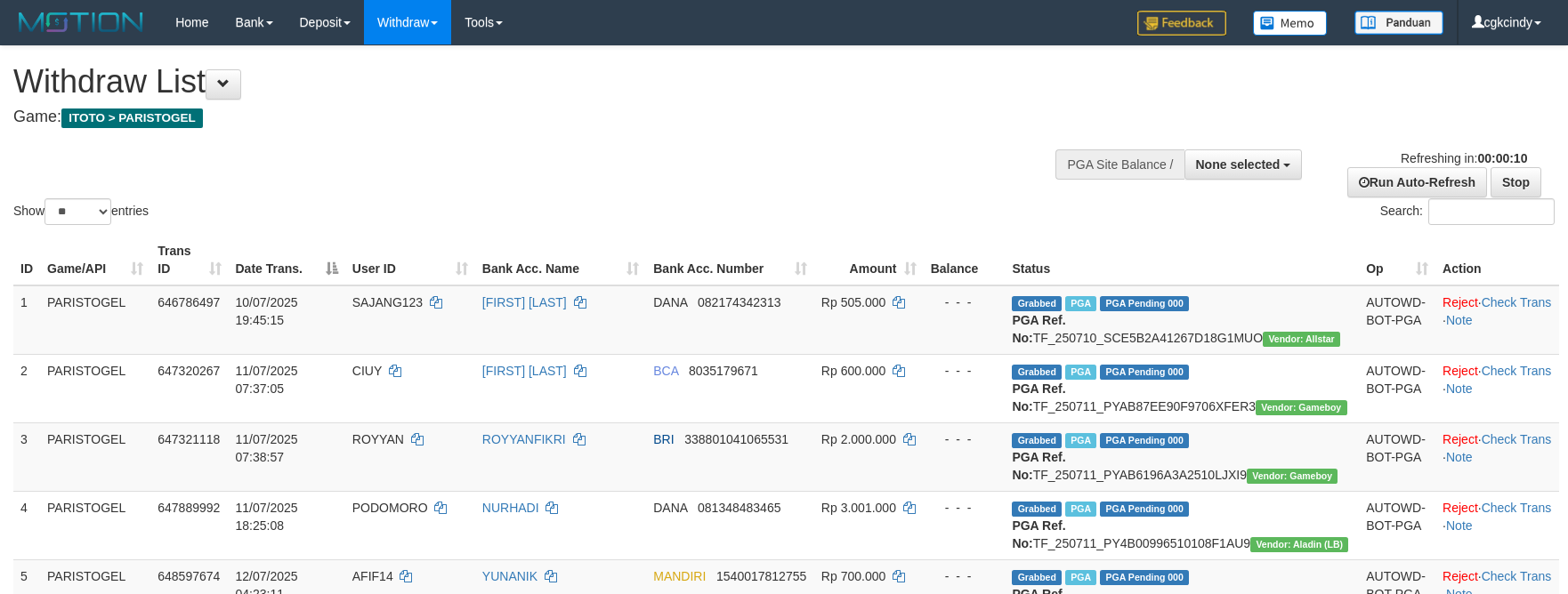 select 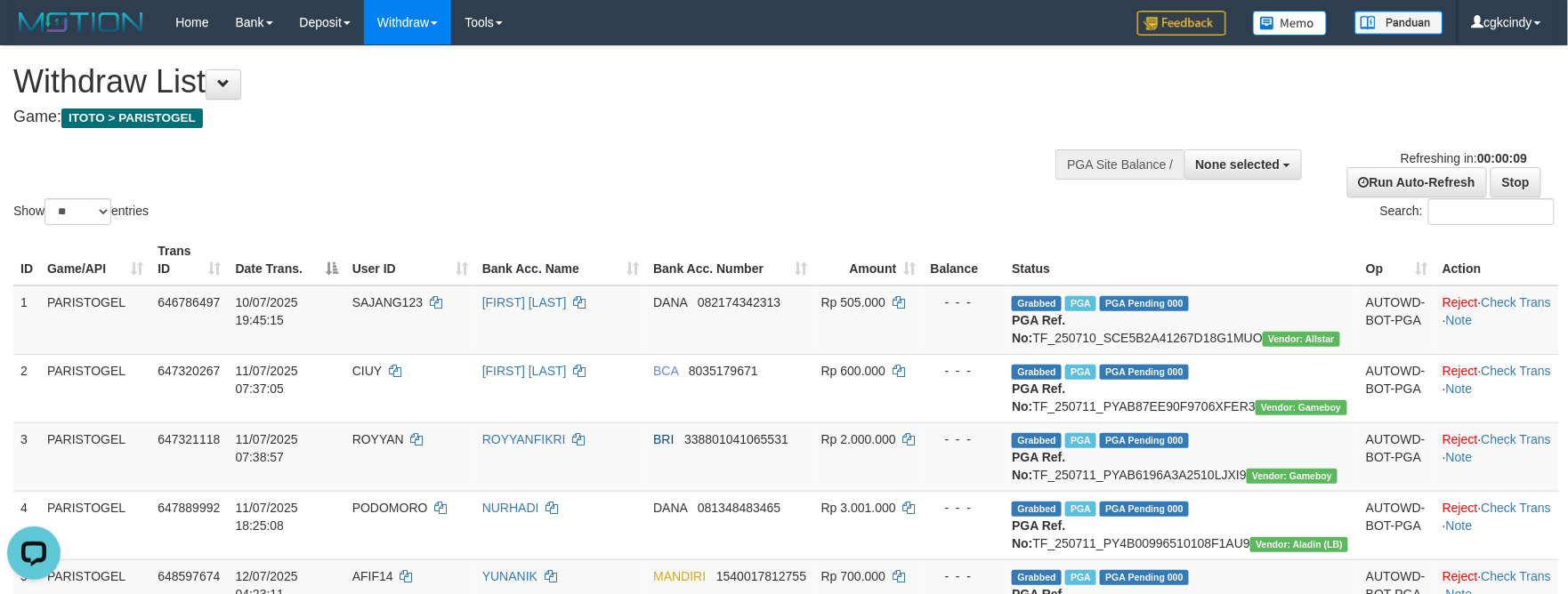 scroll, scrollTop: 0, scrollLeft: 0, axis: both 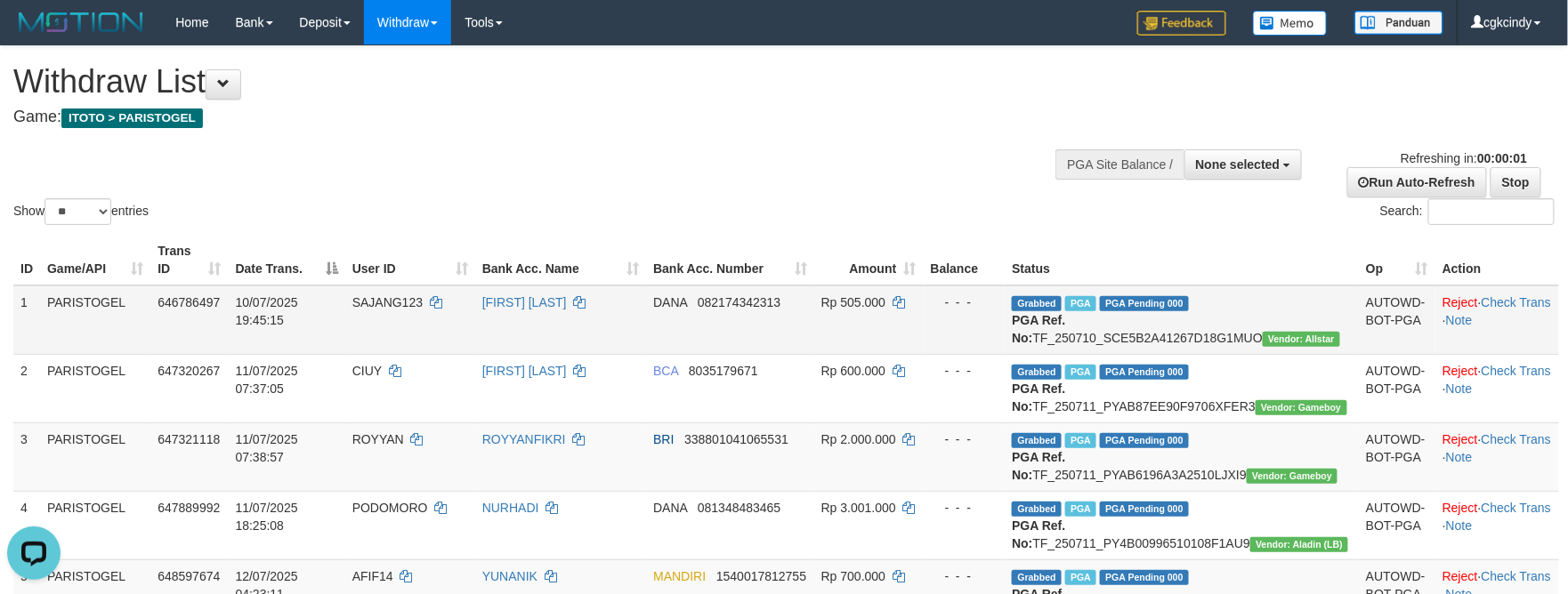 click on "DANA     082174342313" at bounding box center (730, 320) 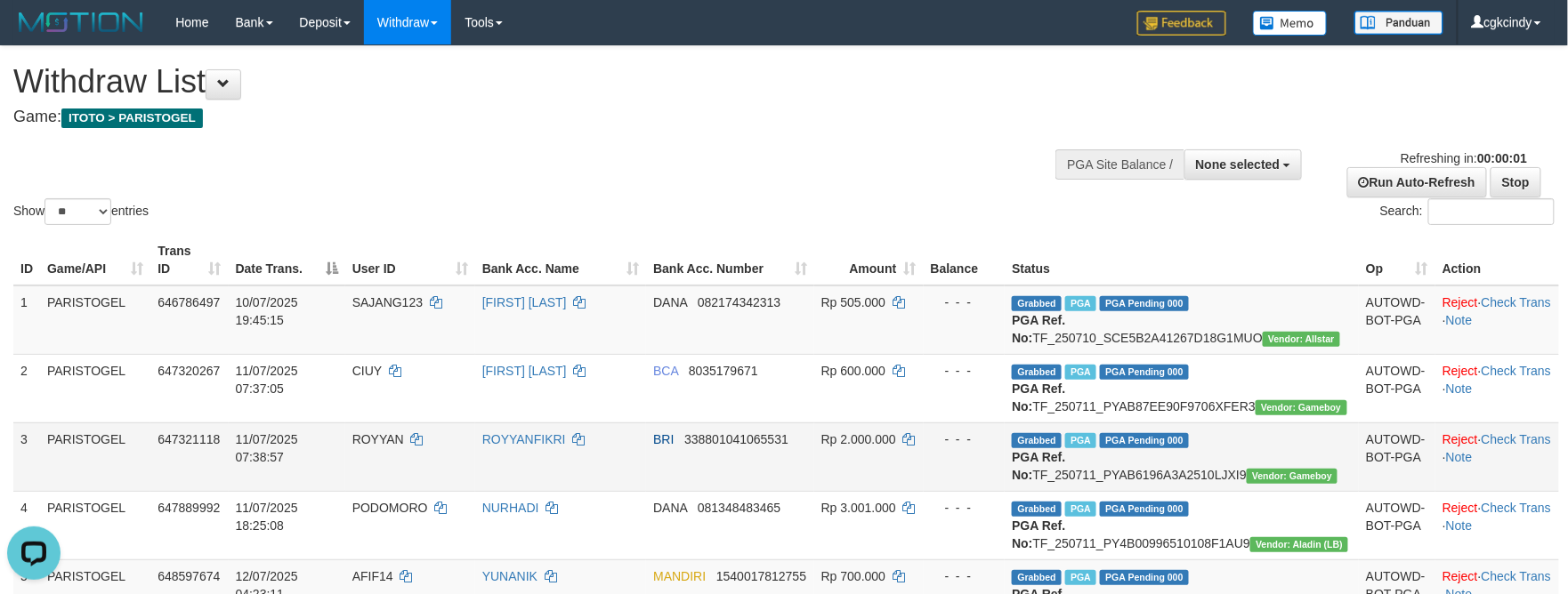 scroll, scrollTop: 356, scrollLeft: 0, axis: vertical 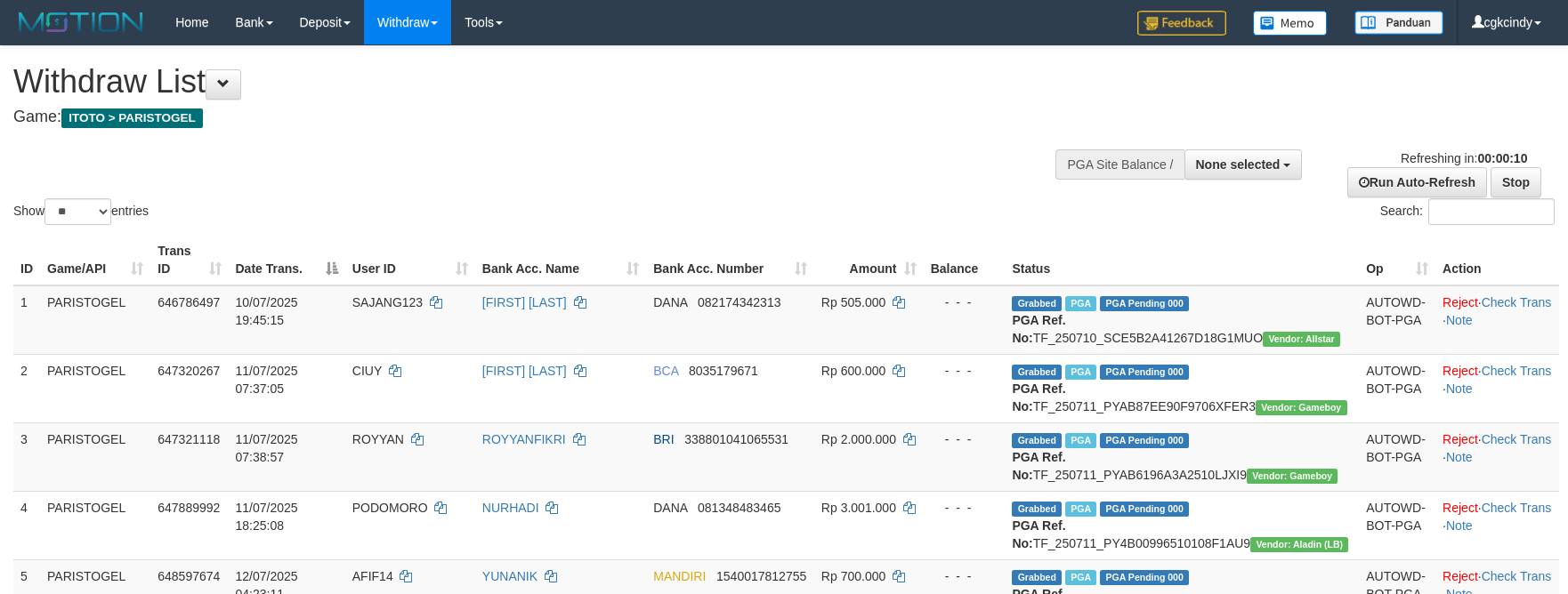 select 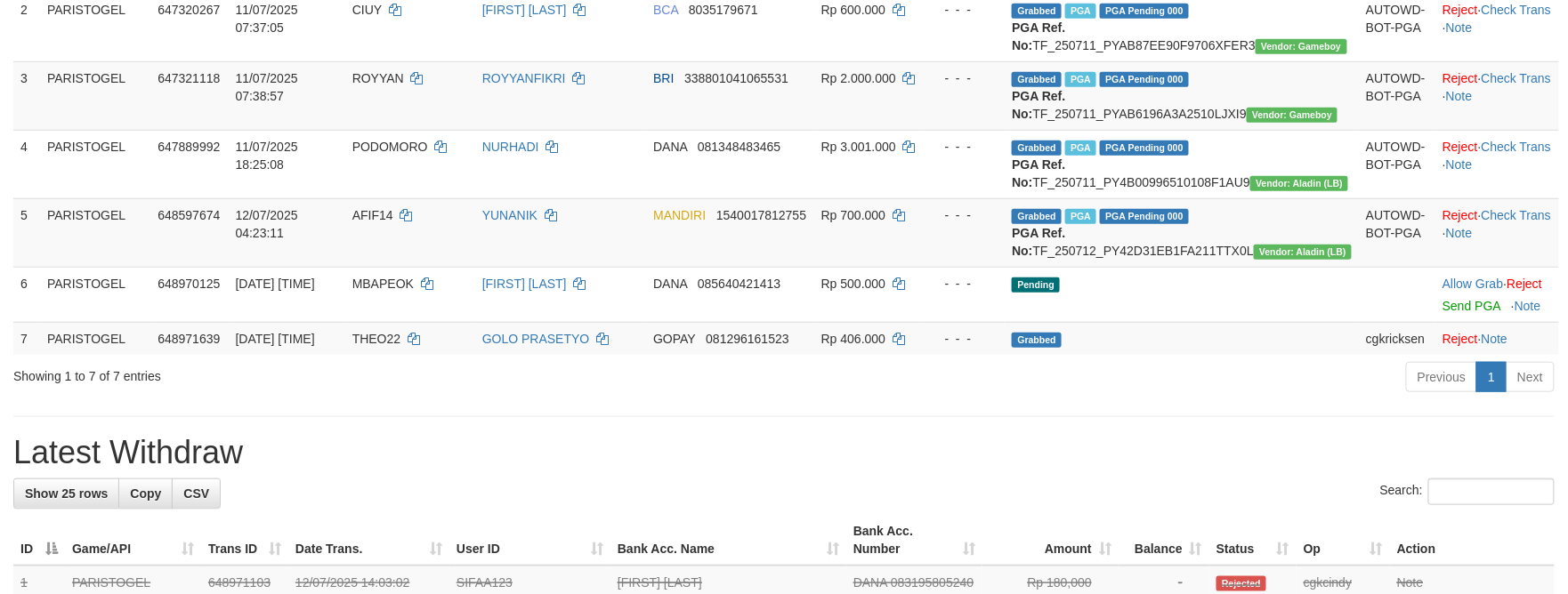 scroll, scrollTop: 474, scrollLeft: 0, axis: vertical 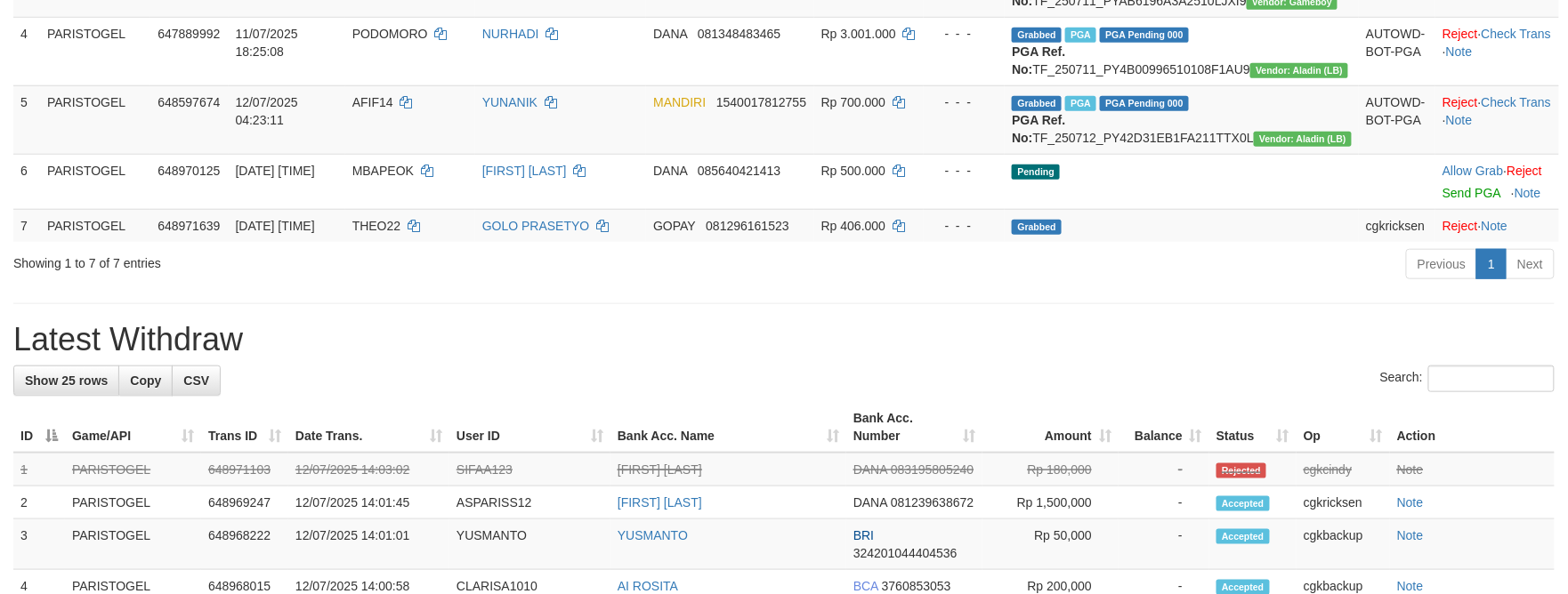 click on "**********" at bounding box center [784, 518] 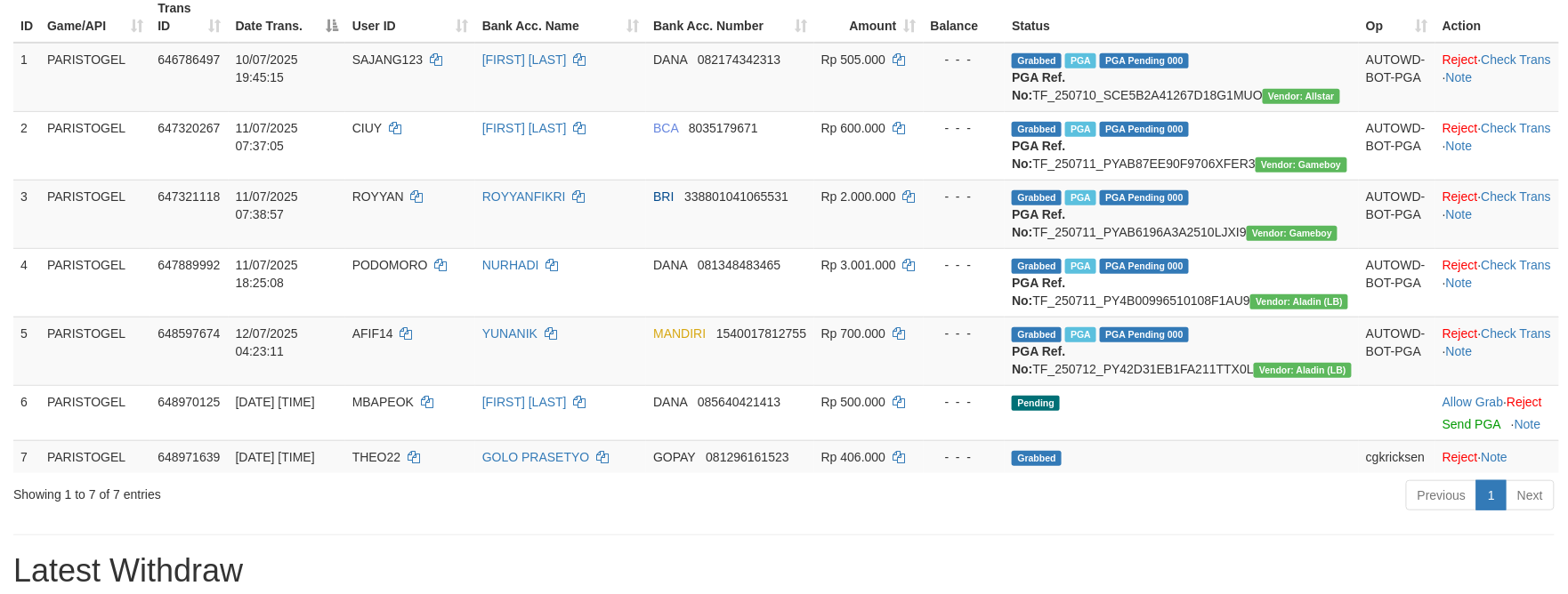 scroll, scrollTop: 0, scrollLeft: 0, axis: both 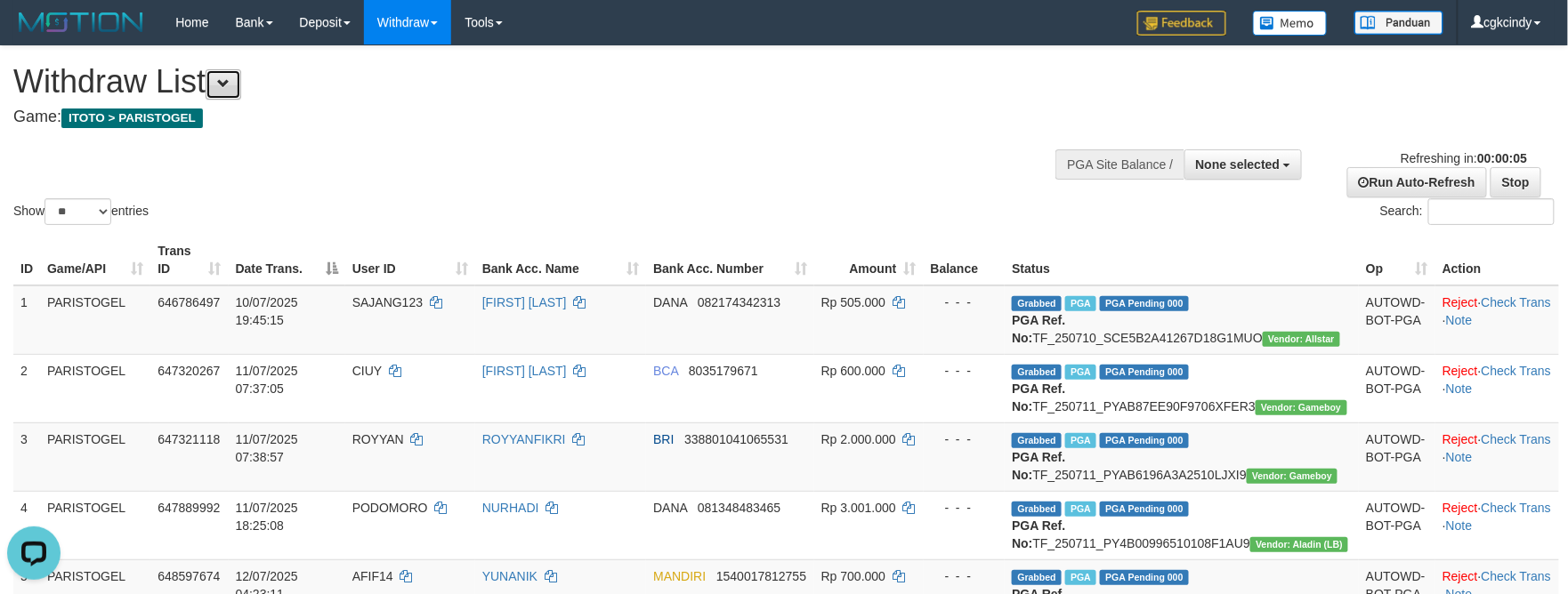 click at bounding box center (223, 84) 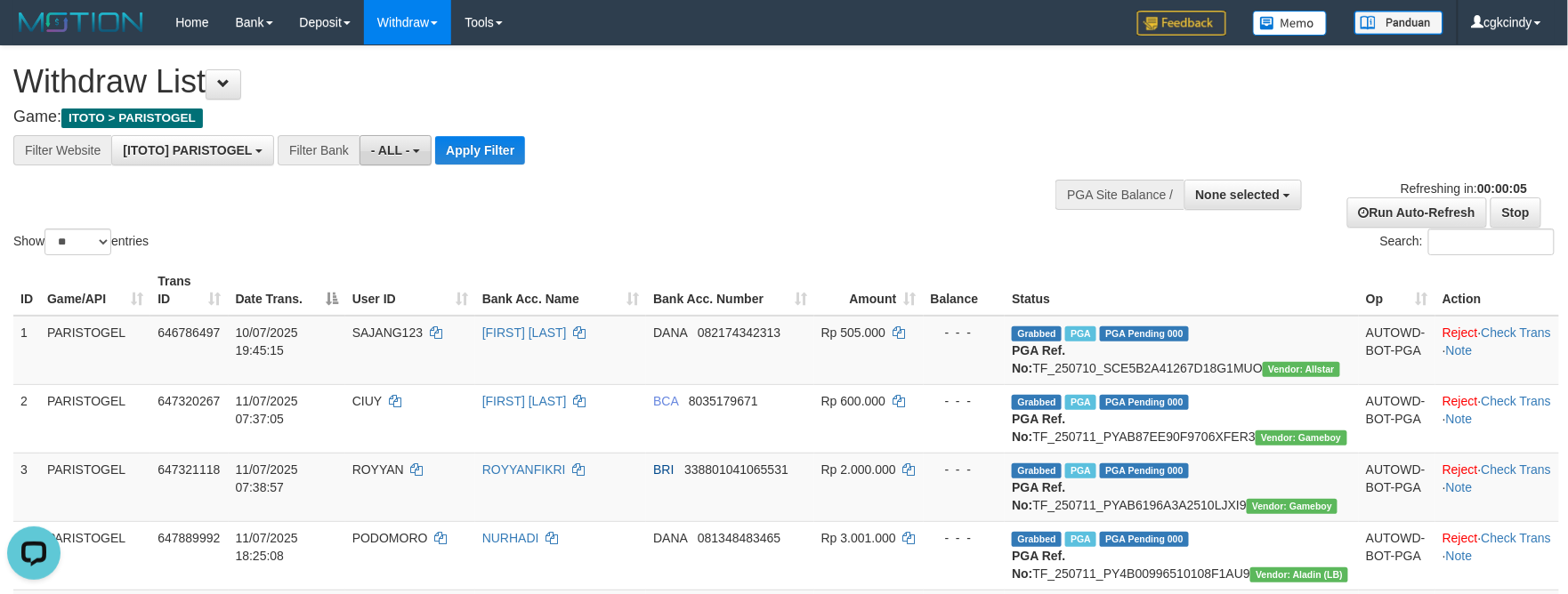 click on "- ALL -" at bounding box center (395, 150) 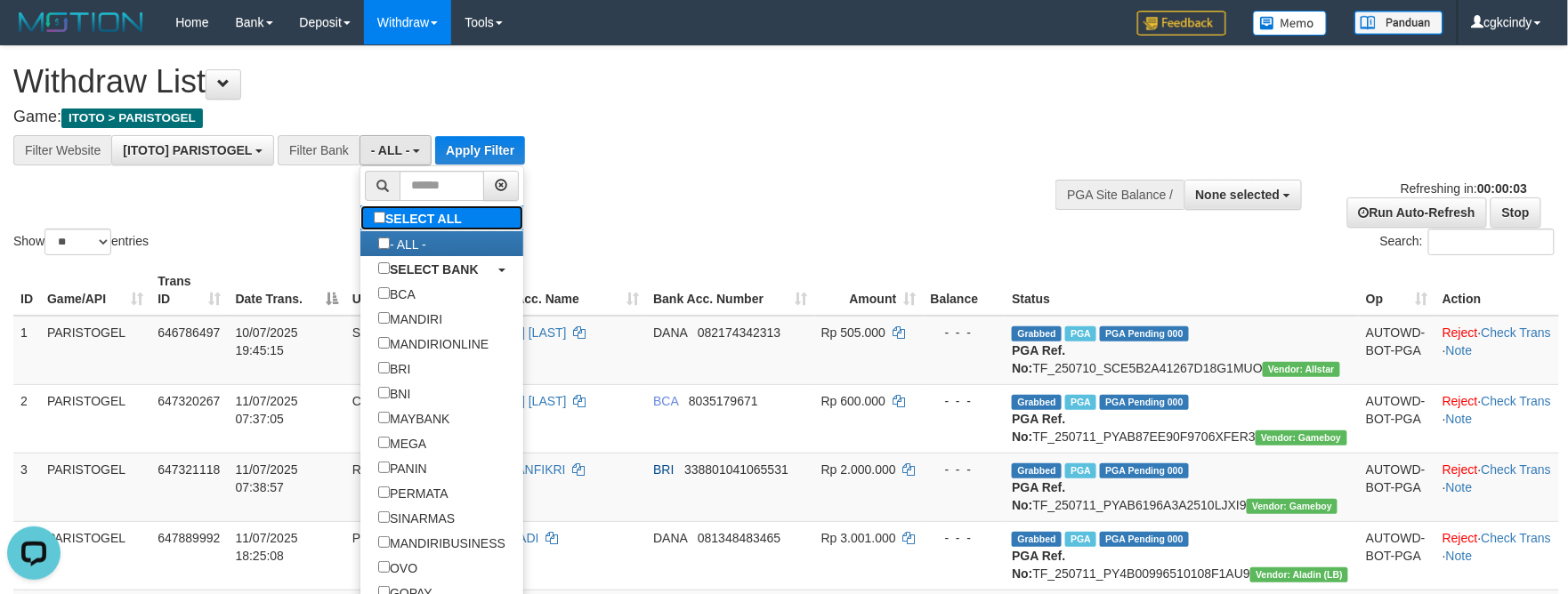 click on "SELECT ALL" at bounding box center (420, 218) 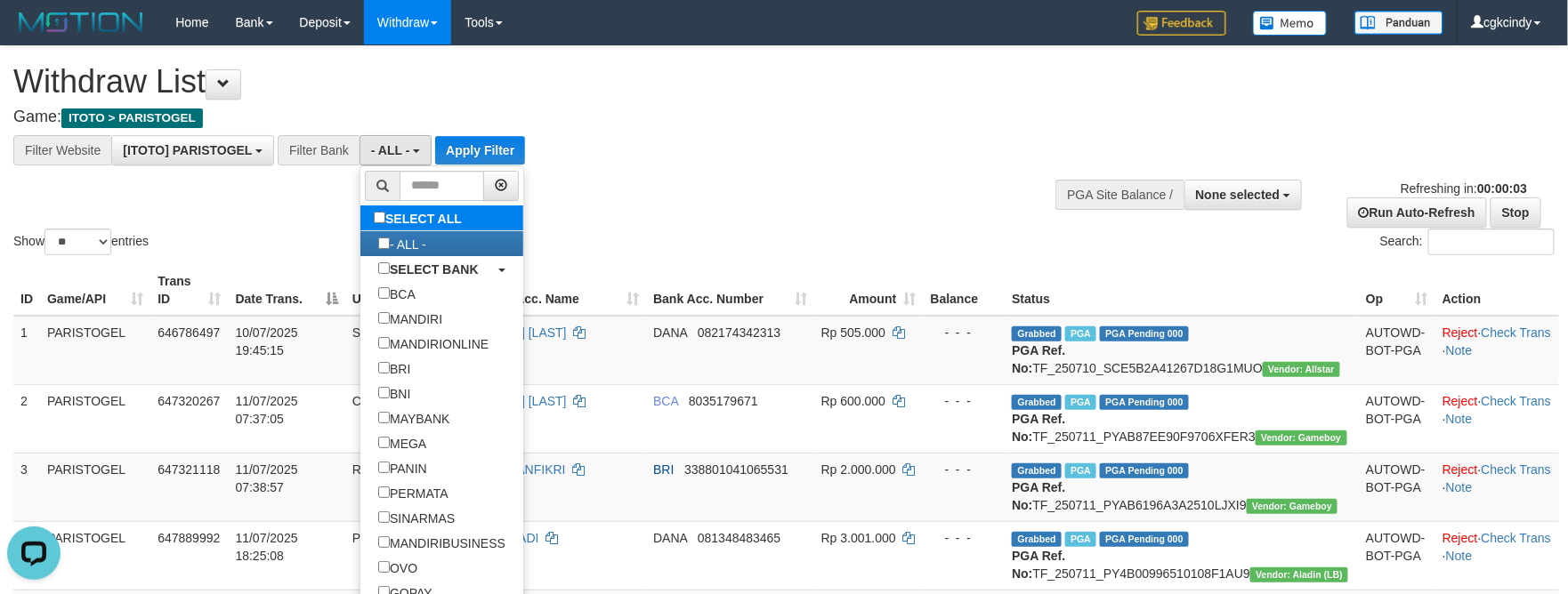 type 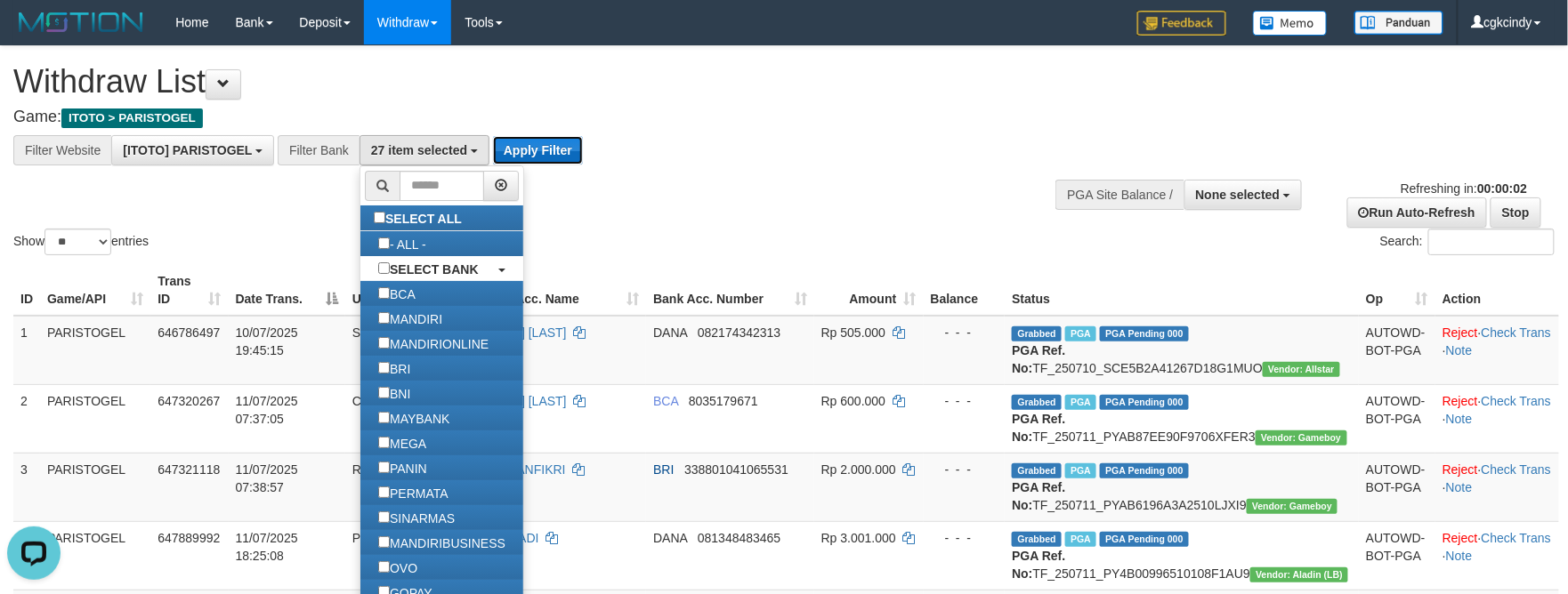 click on "Apply Filter" at bounding box center [537, 150] 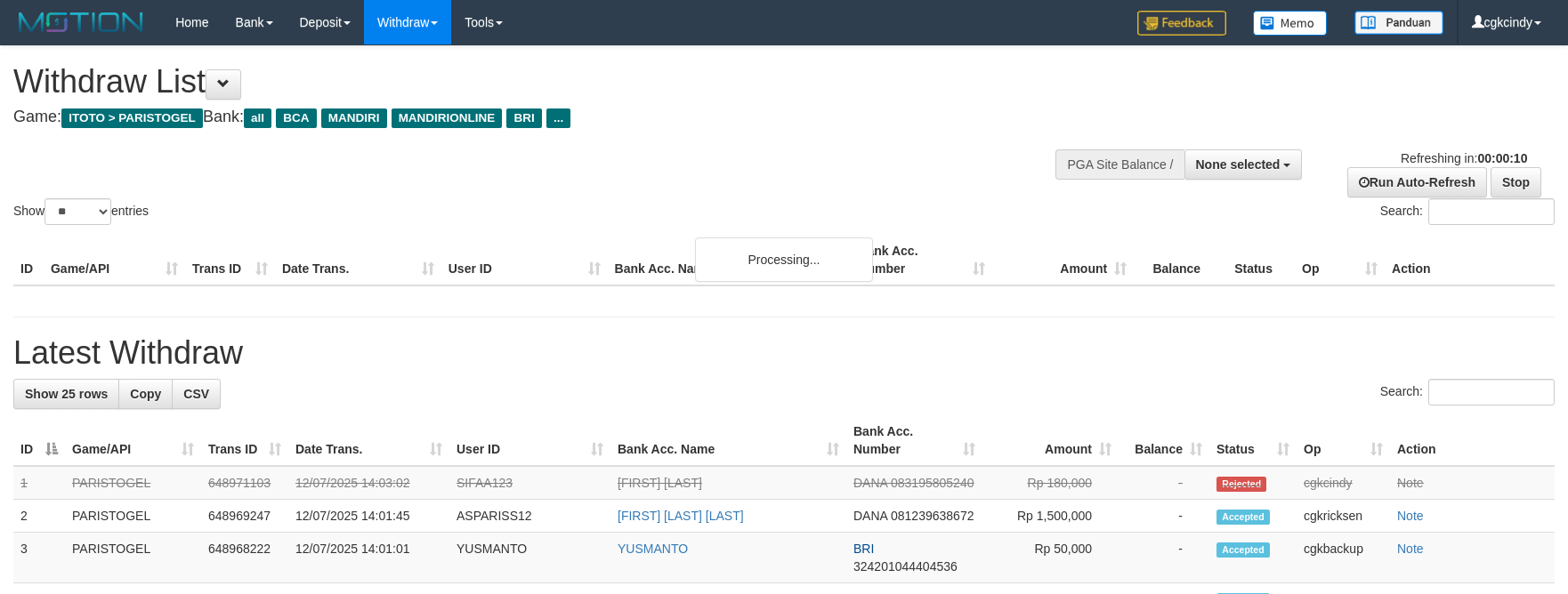 select 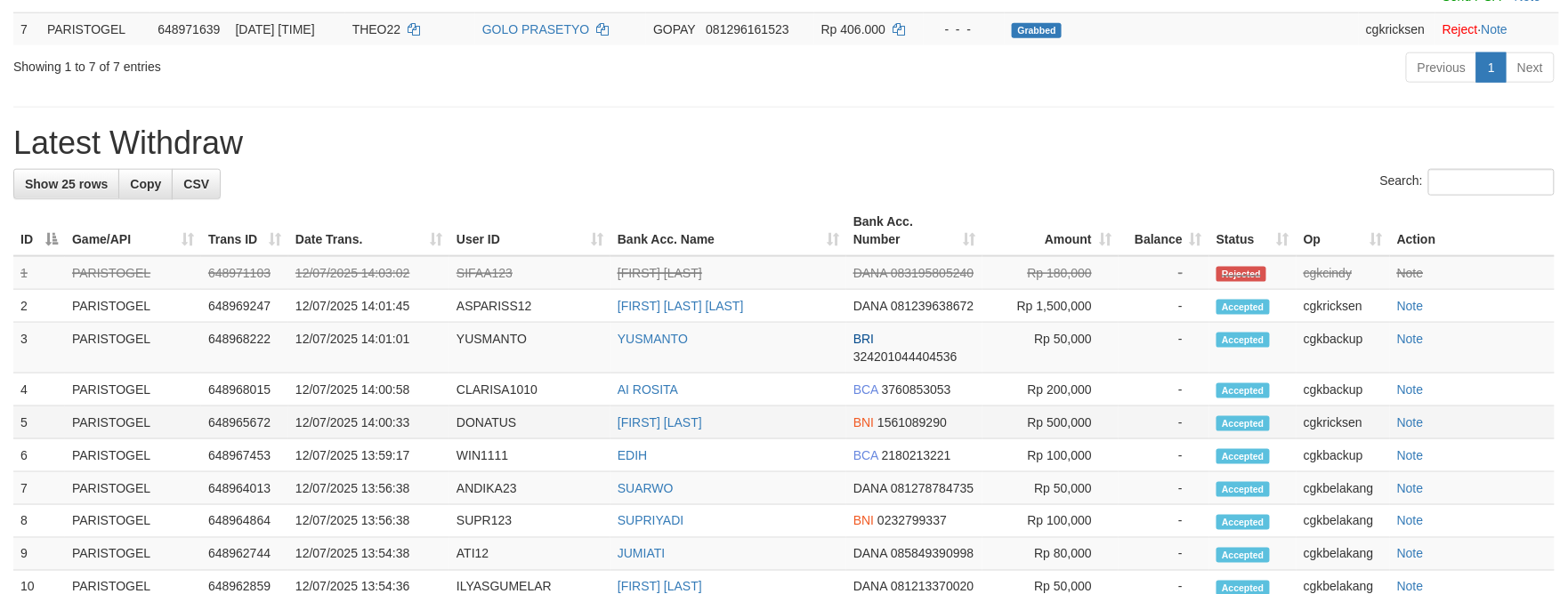 scroll, scrollTop: 495, scrollLeft: 0, axis: vertical 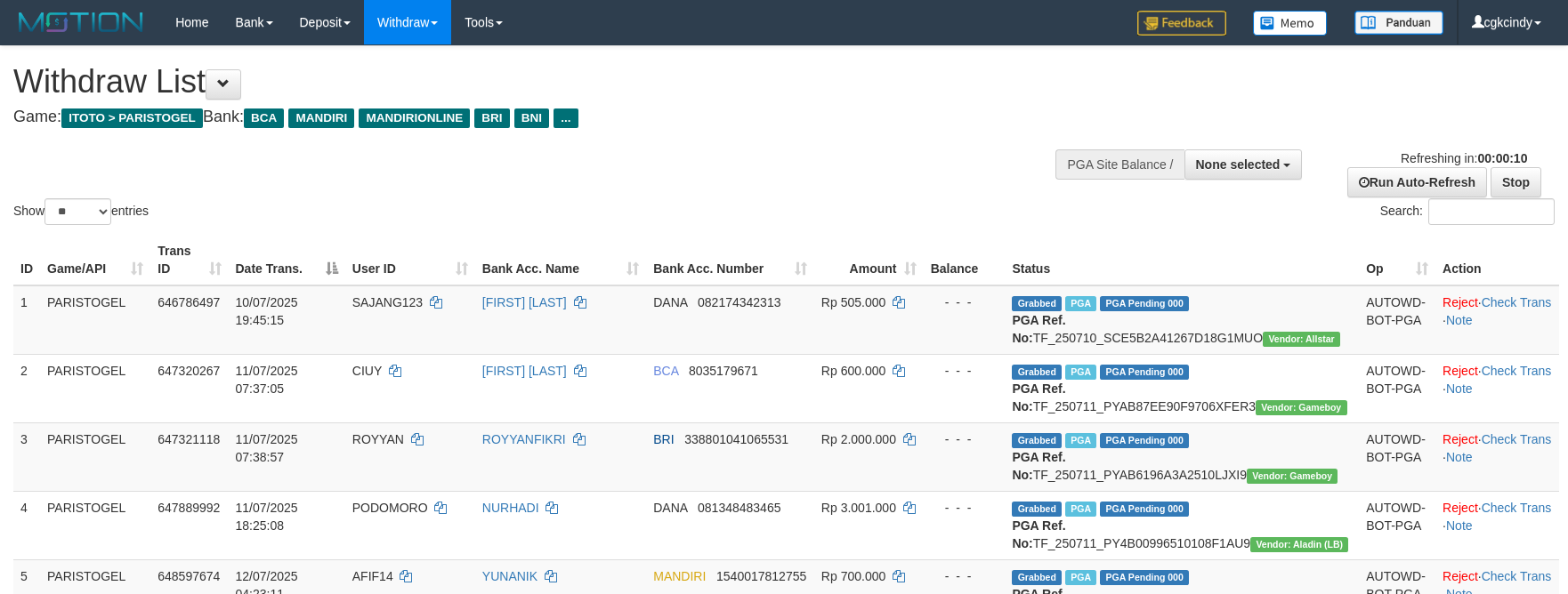 select 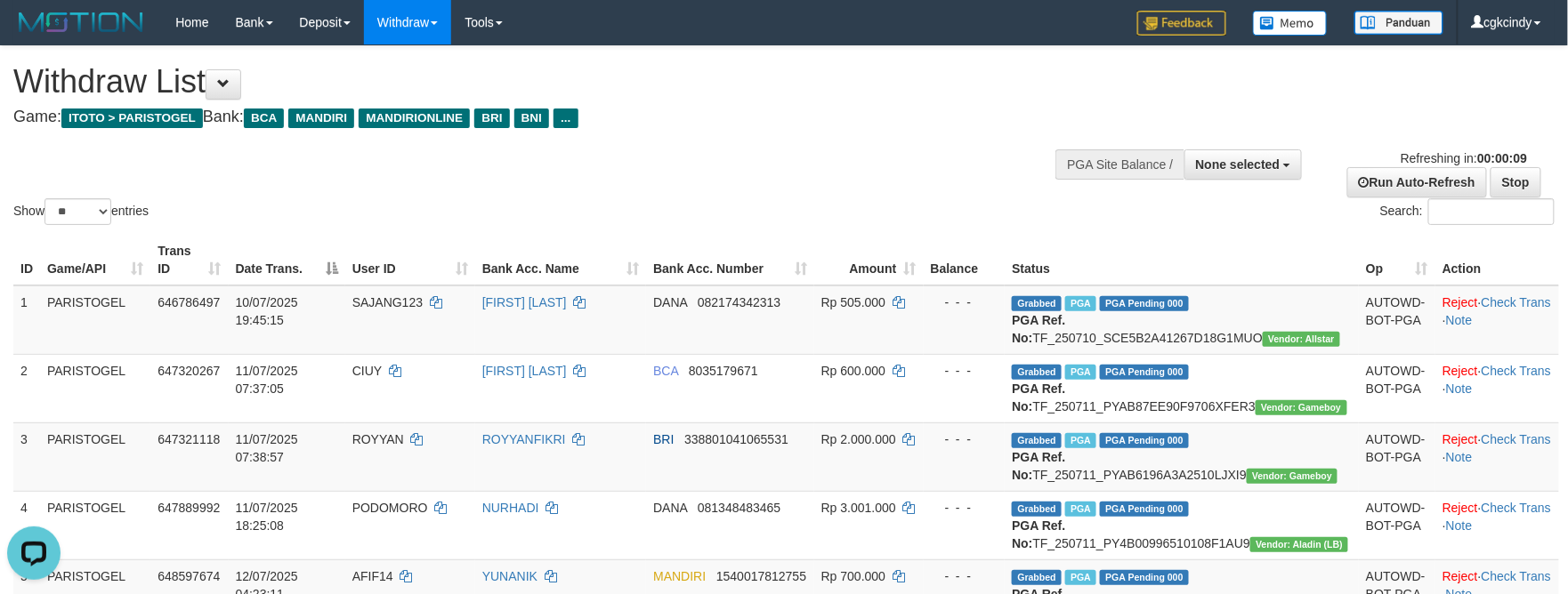 scroll, scrollTop: 0, scrollLeft: 0, axis: both 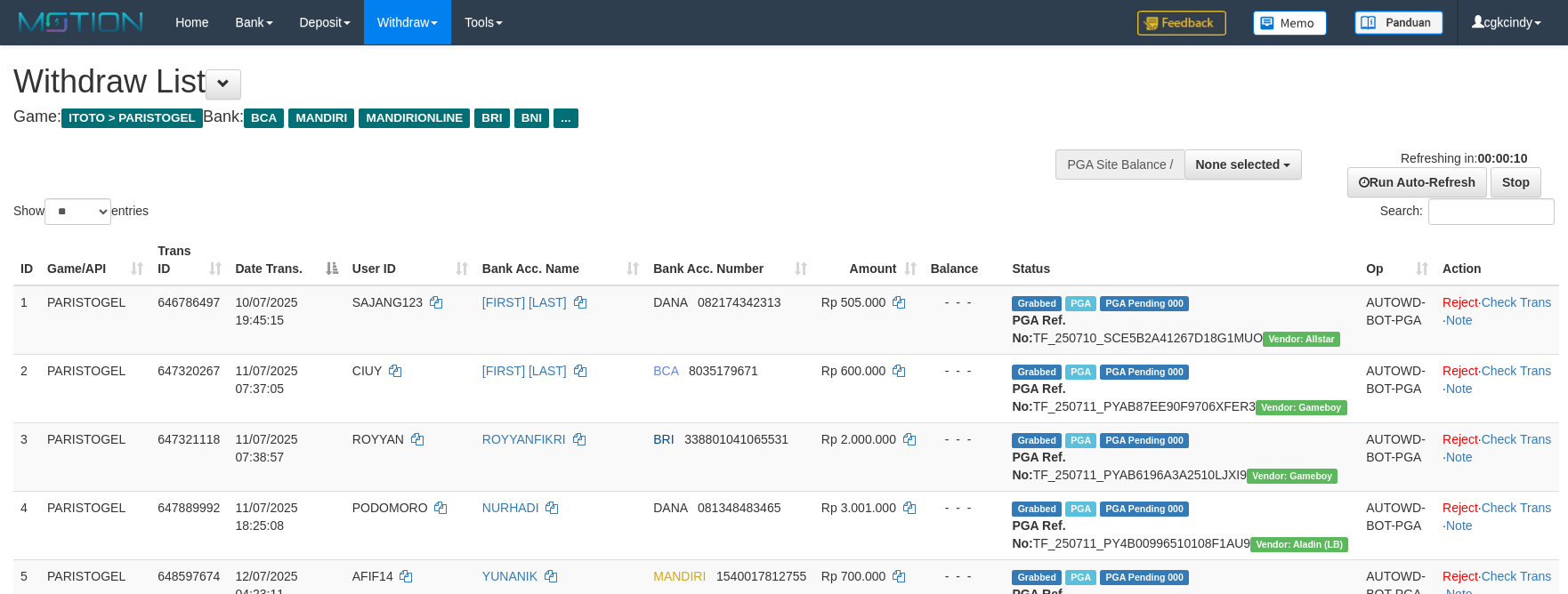 select 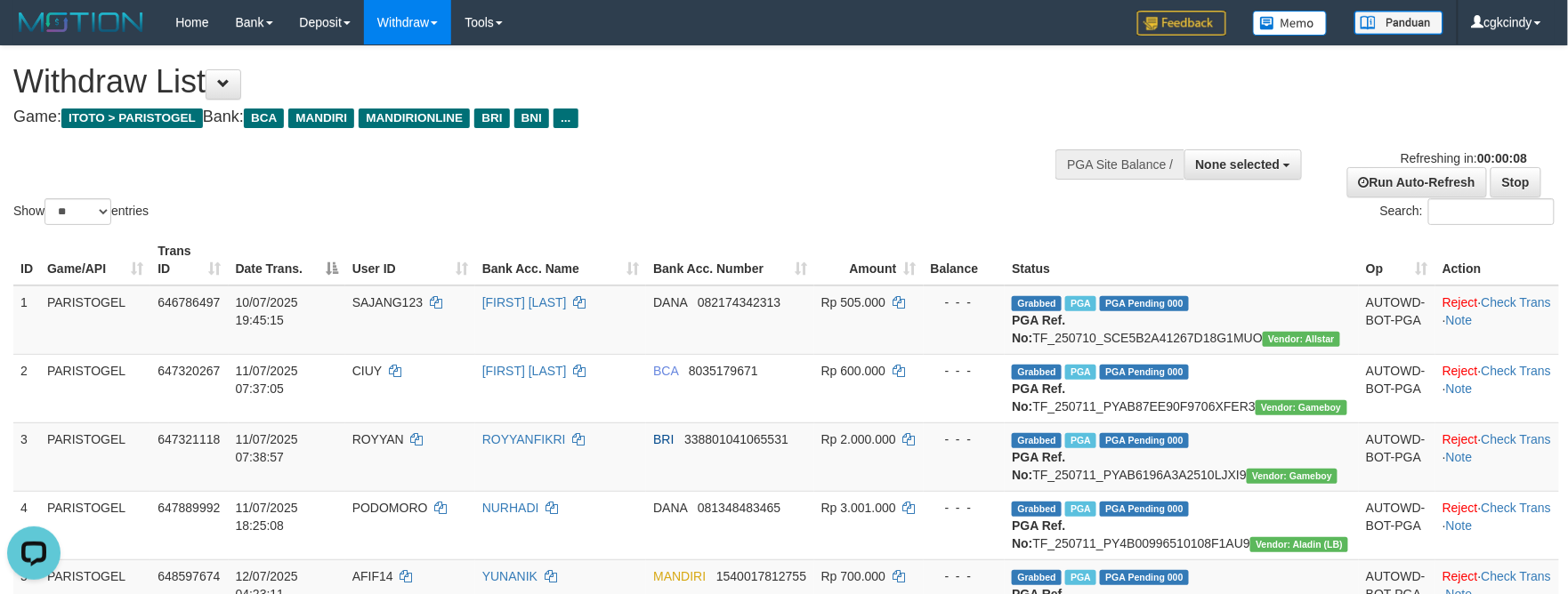 scroll, scrollTop: 0, scrollLeft: 0, axis: both 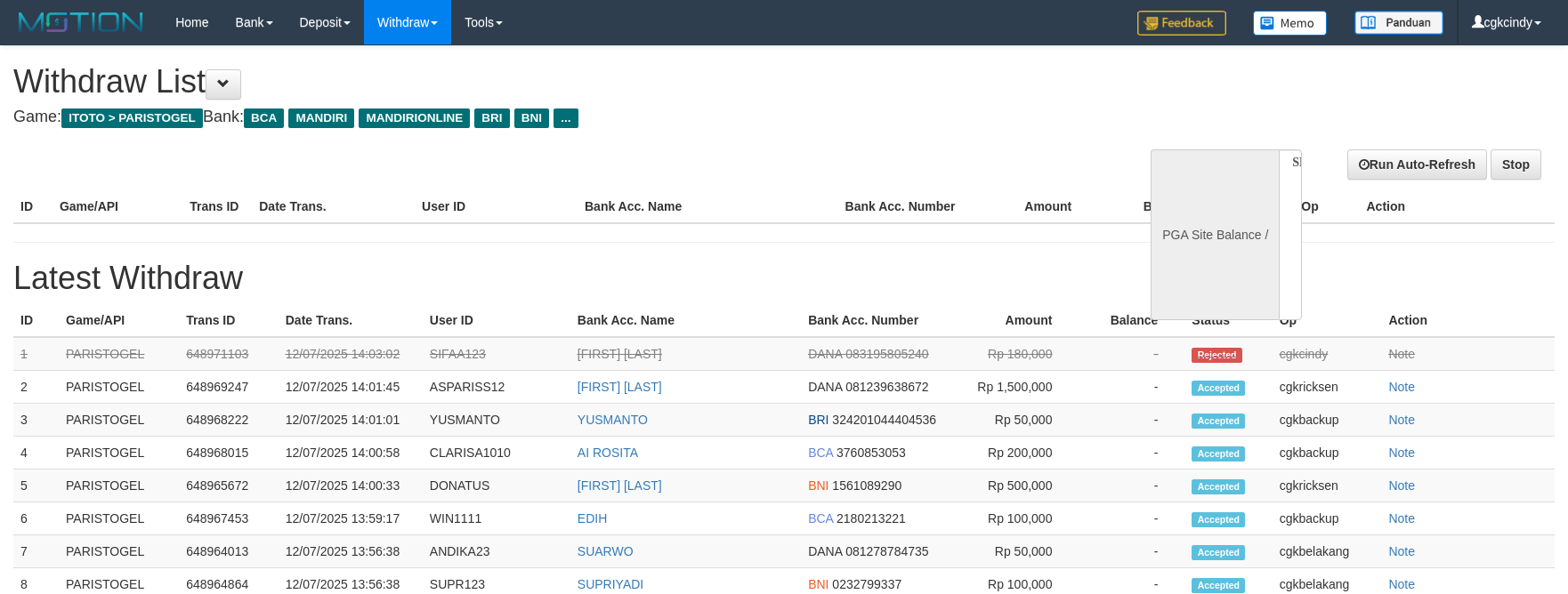 select 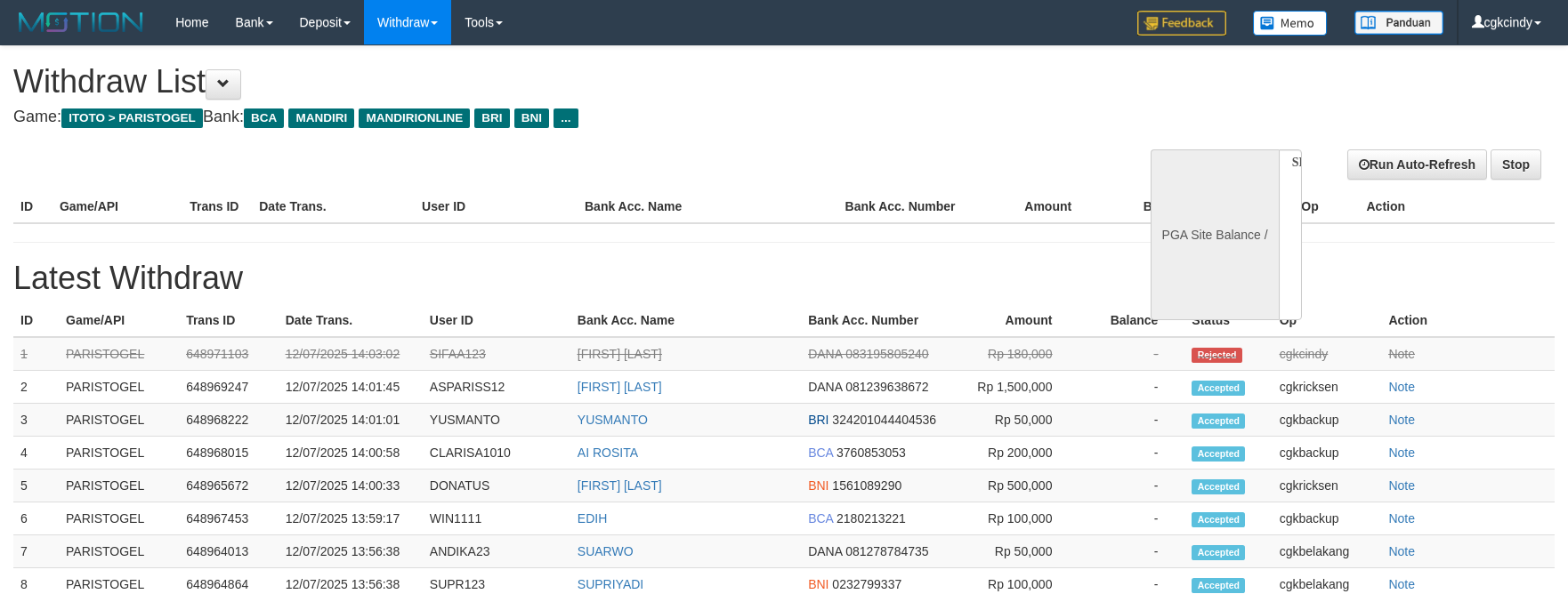 scroll, scrollTop: 0, scrollLeft: 0, axis: both 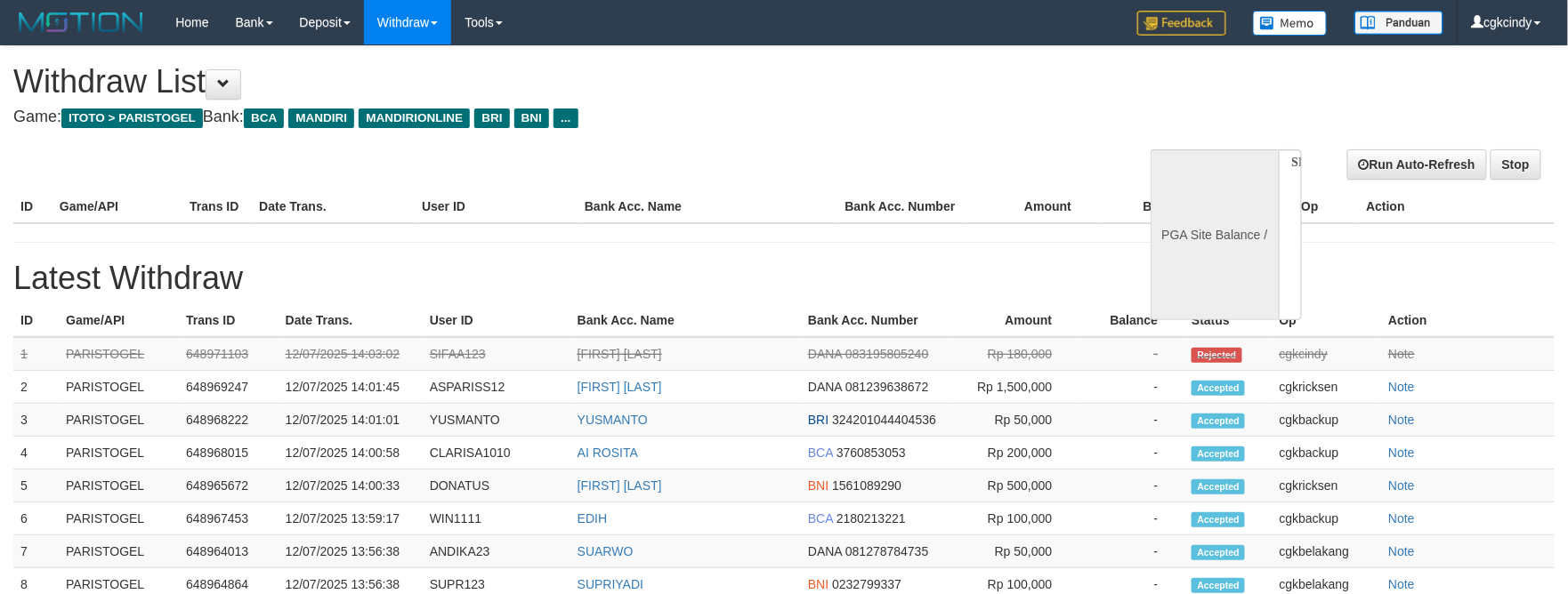 select on "**" 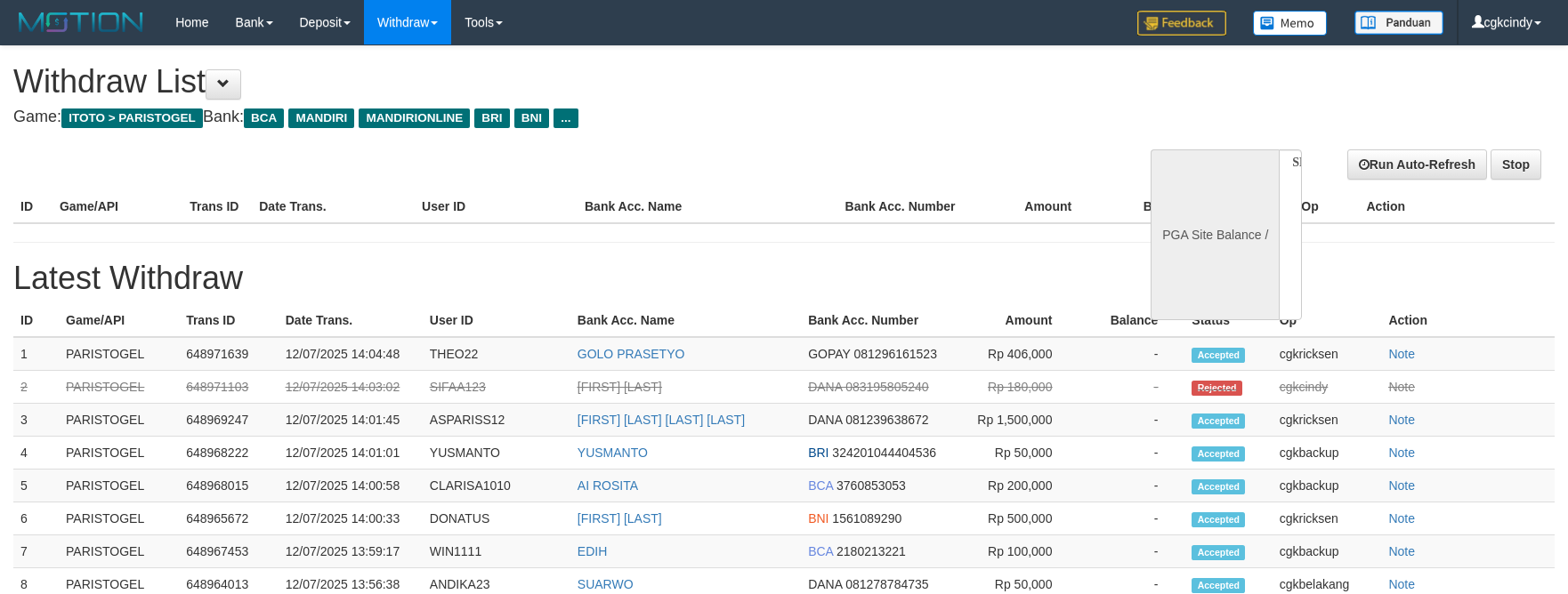 select 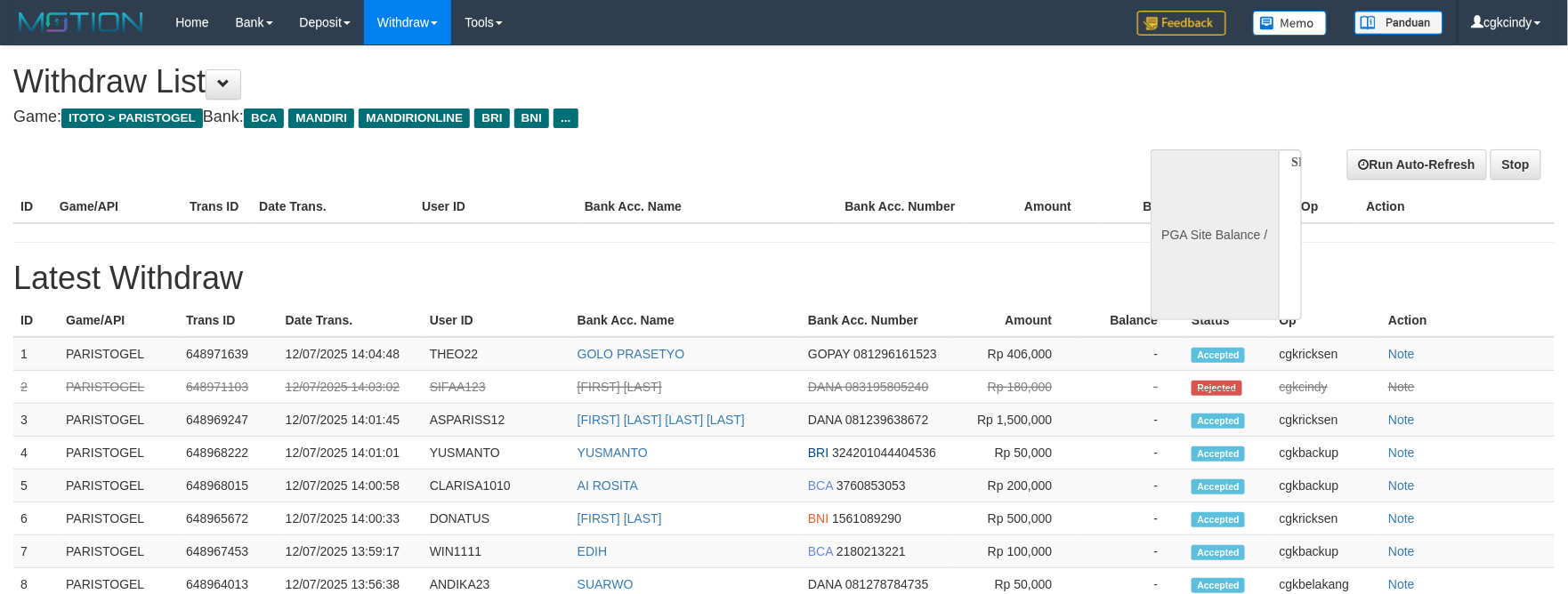 select on "**" 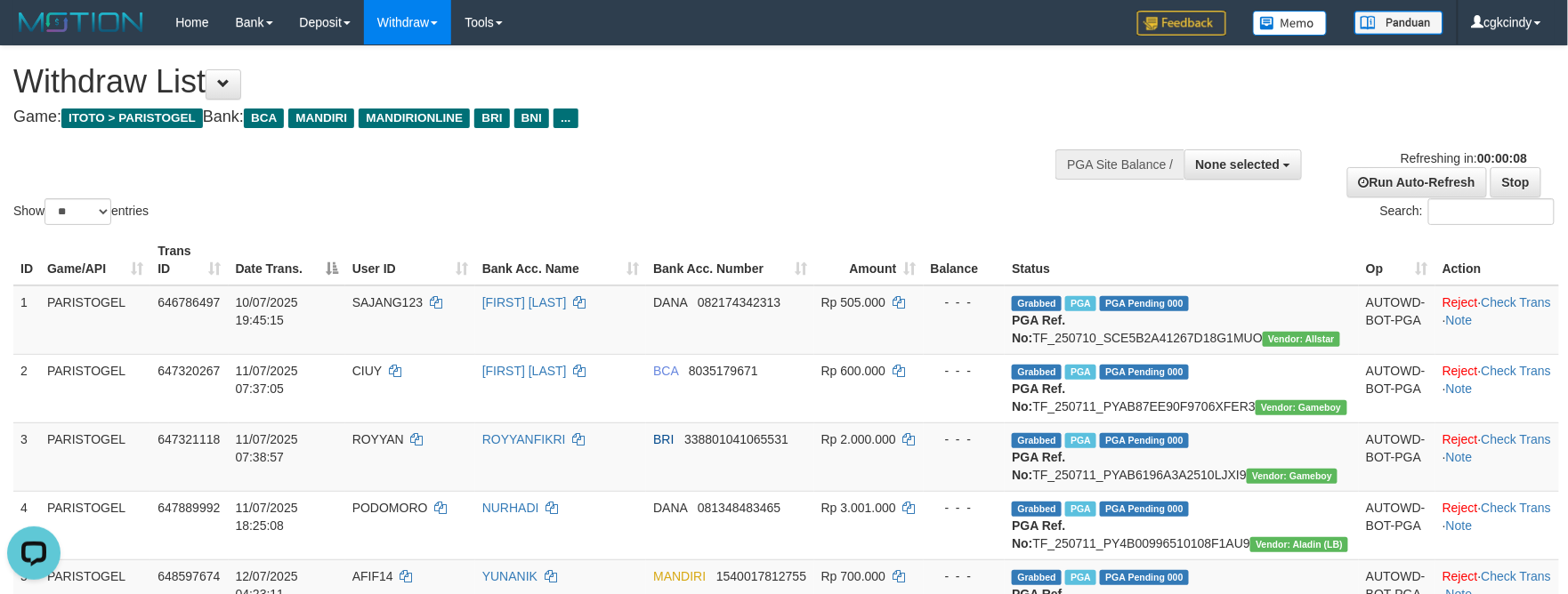 scroll, scrollTop: 0, scrollLeft: 0, axis: both 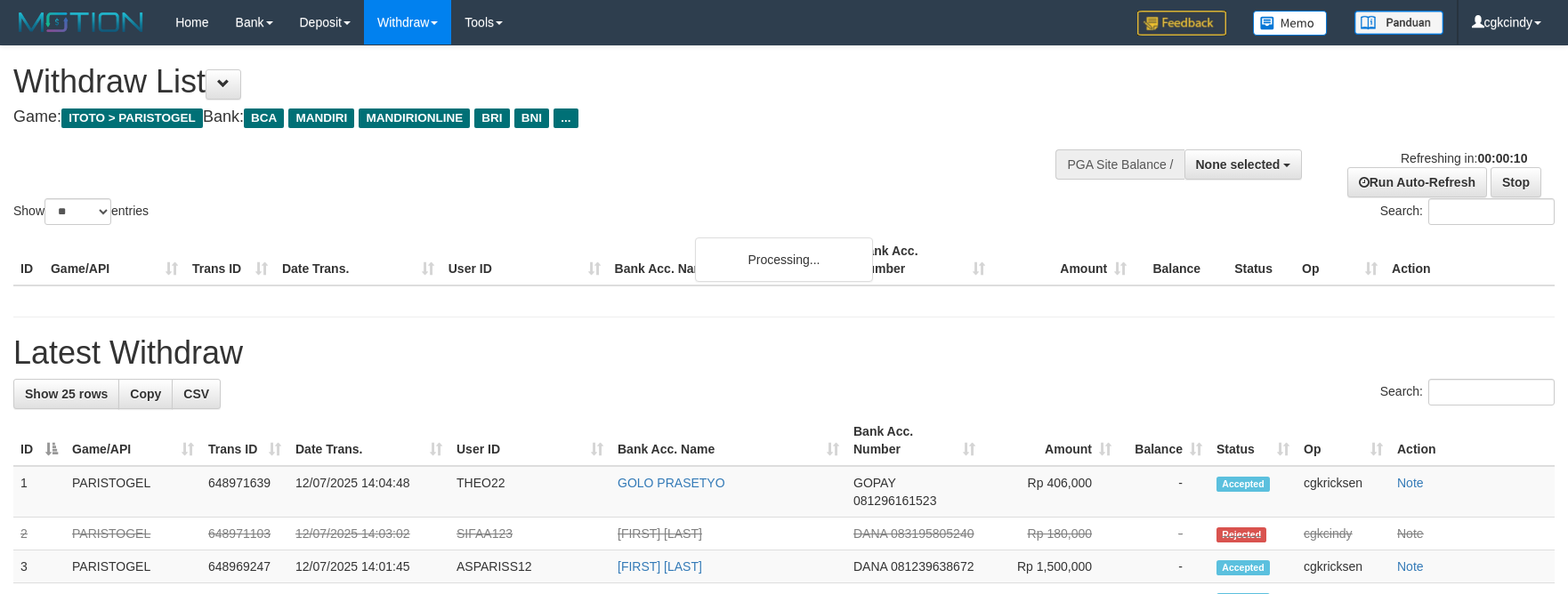 select 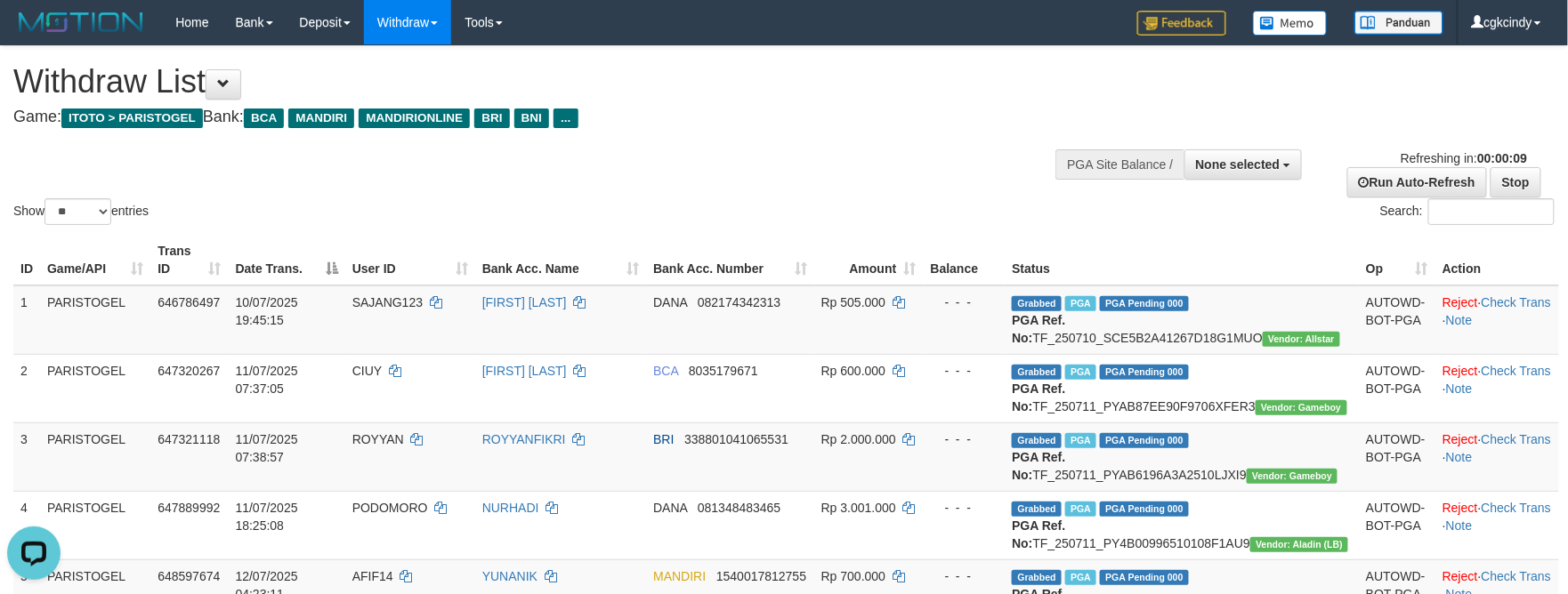 scroll, scrollTop: 0, scrollLeft: 0, axis: both 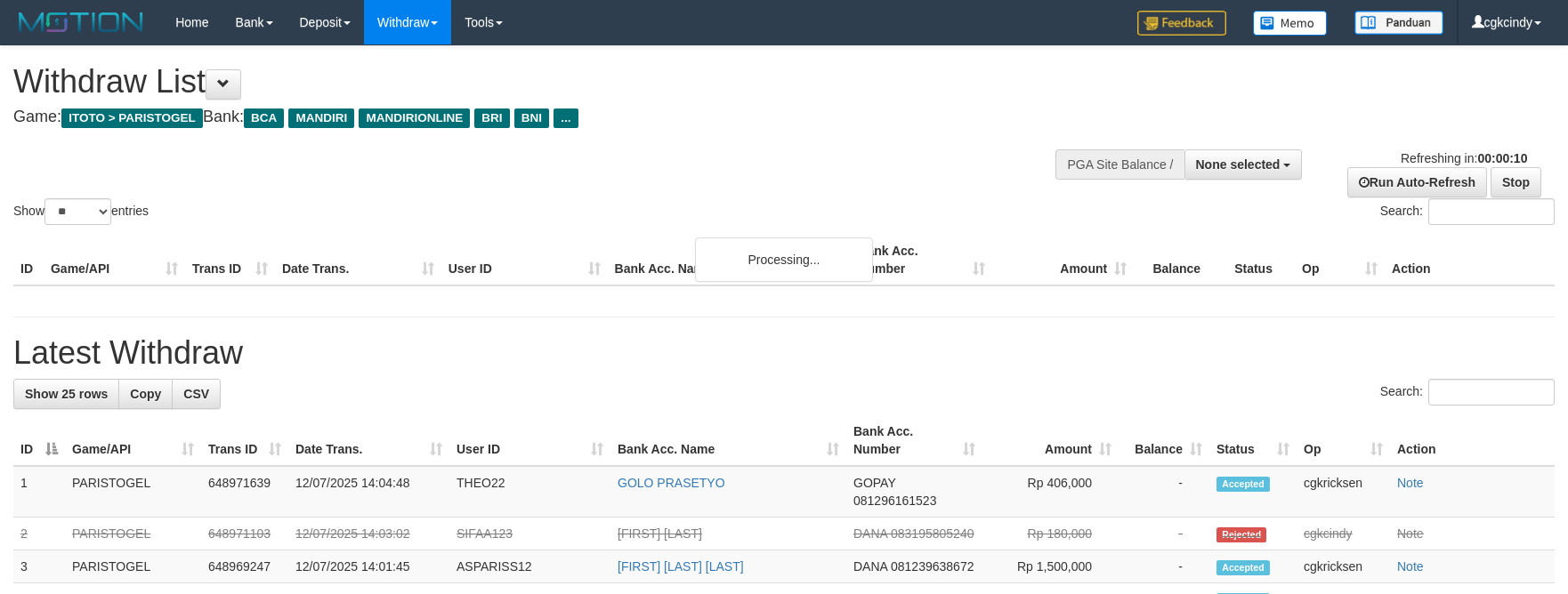 select 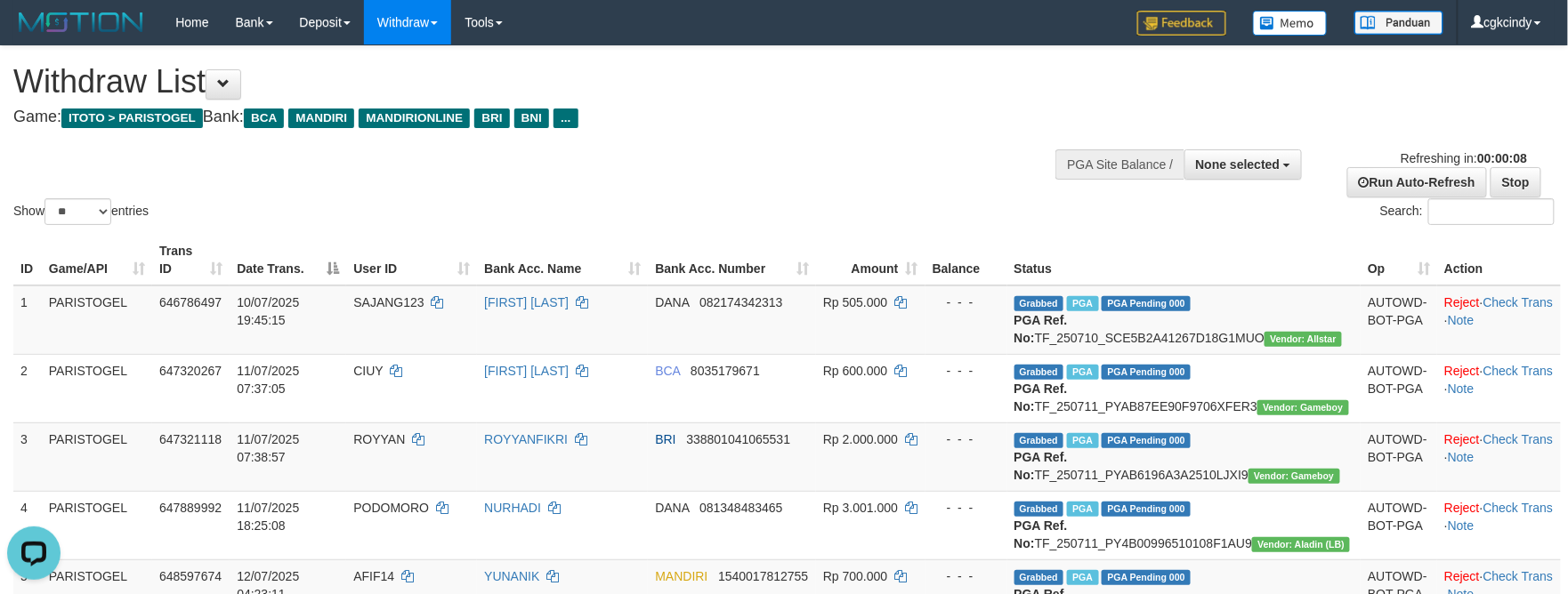scroll, scrollTop: 0, scrollLeft: 0, axis: both 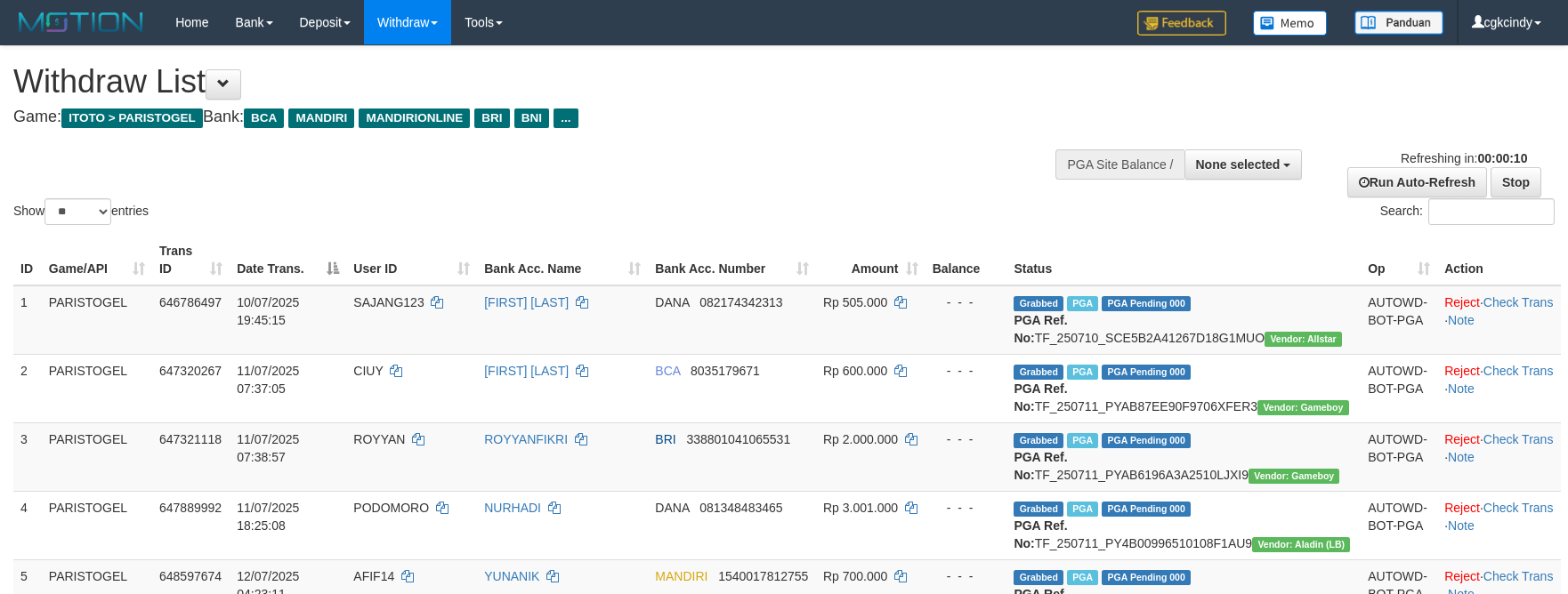 select 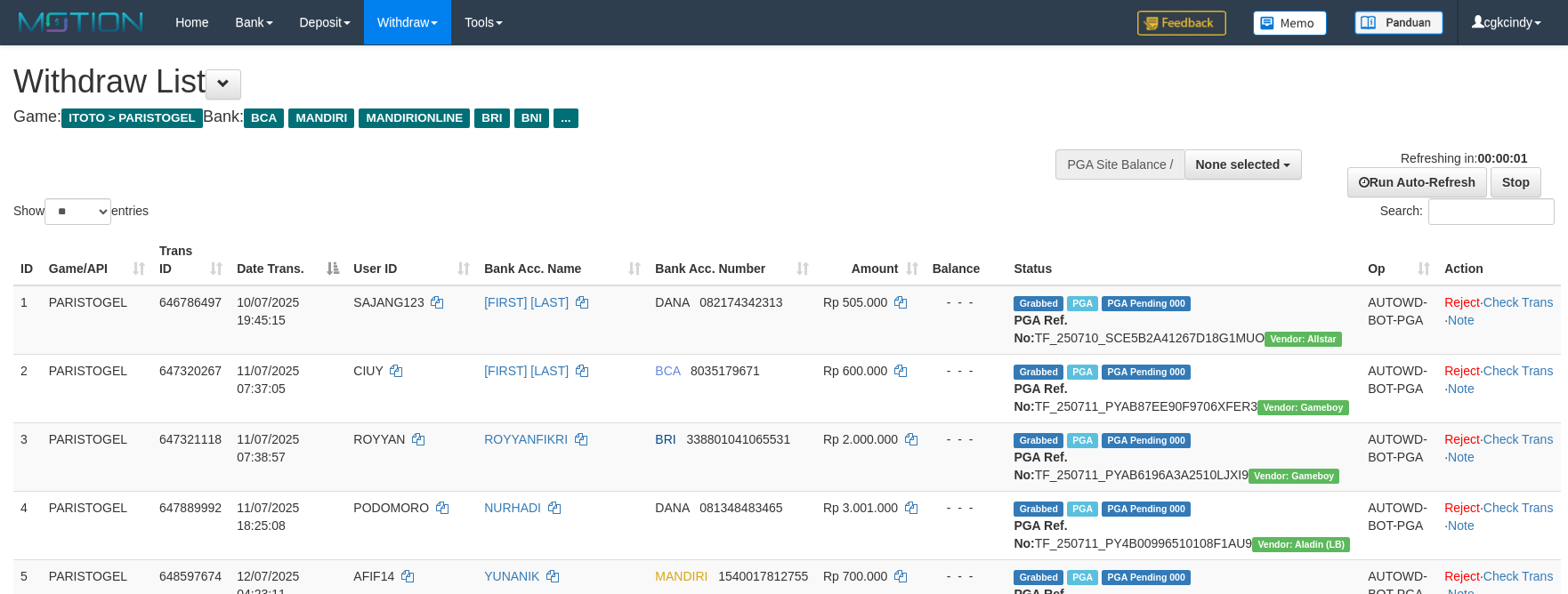 scroll, scrollTop: 0, scrollLeft: 0, axis: both 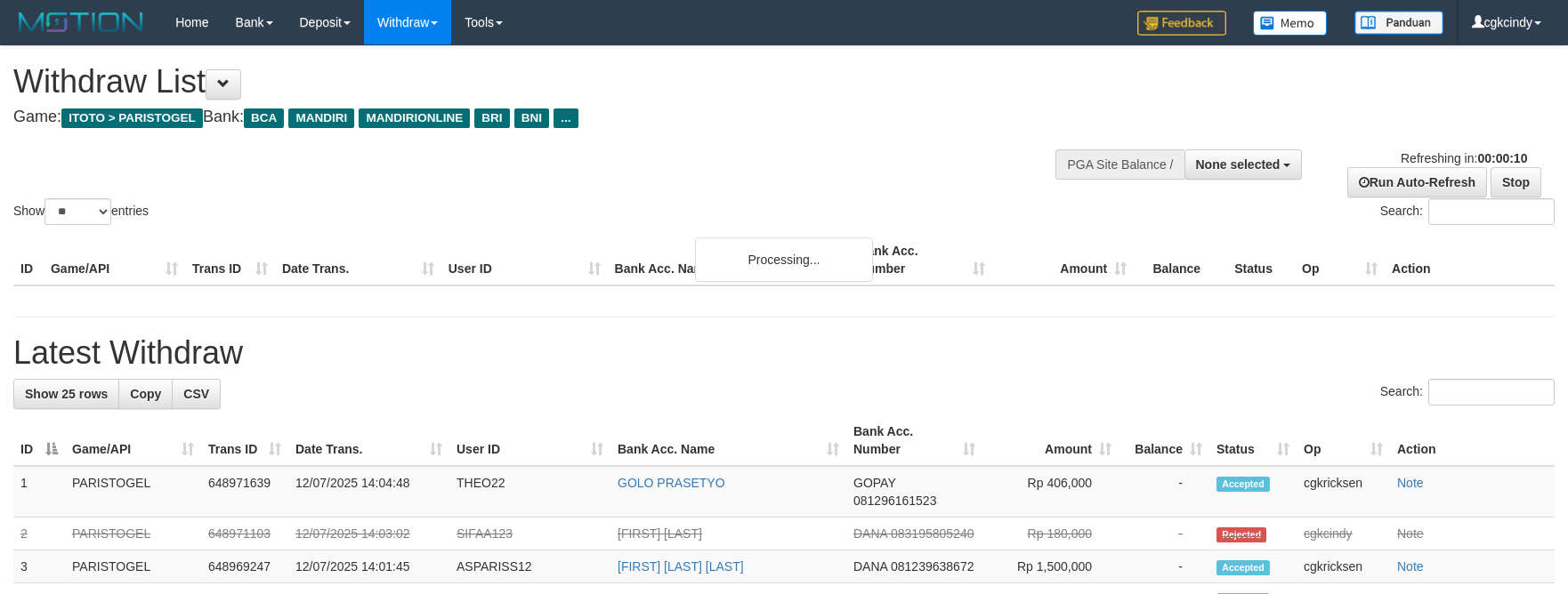 select 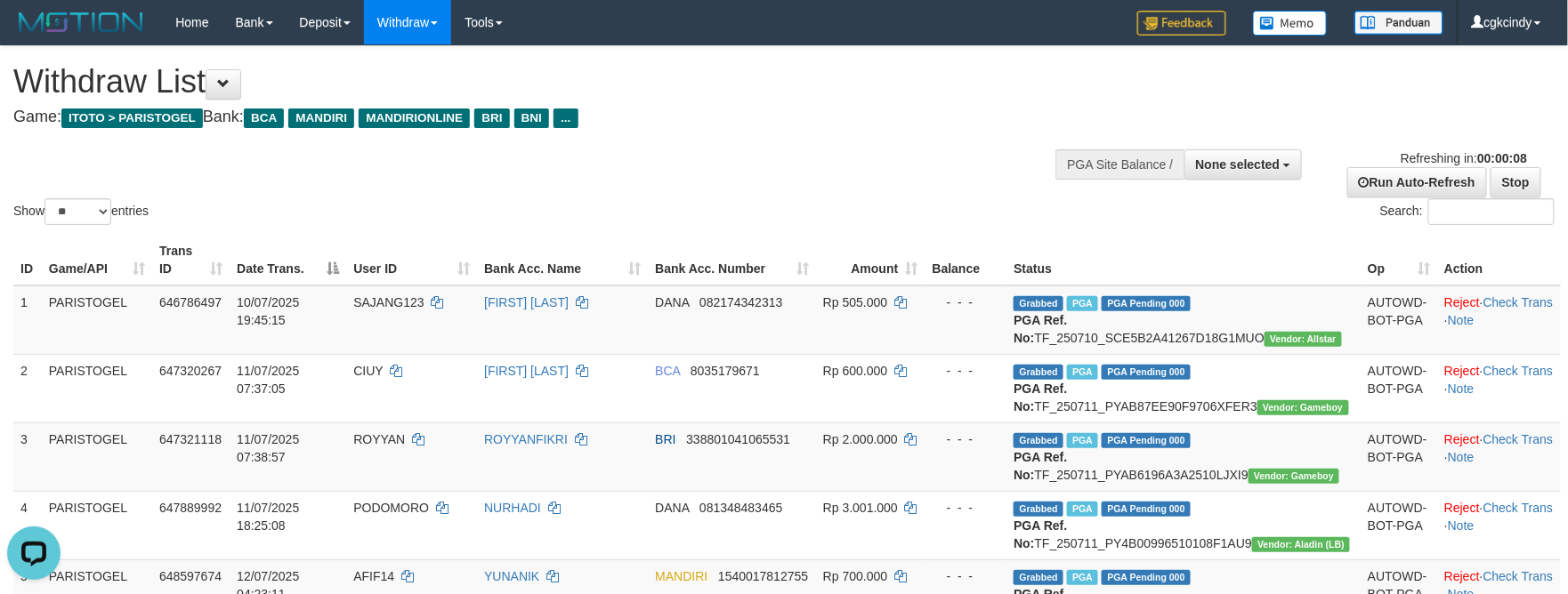 scroll, scrollTop: 0, scrollLeft: 0, axis: both 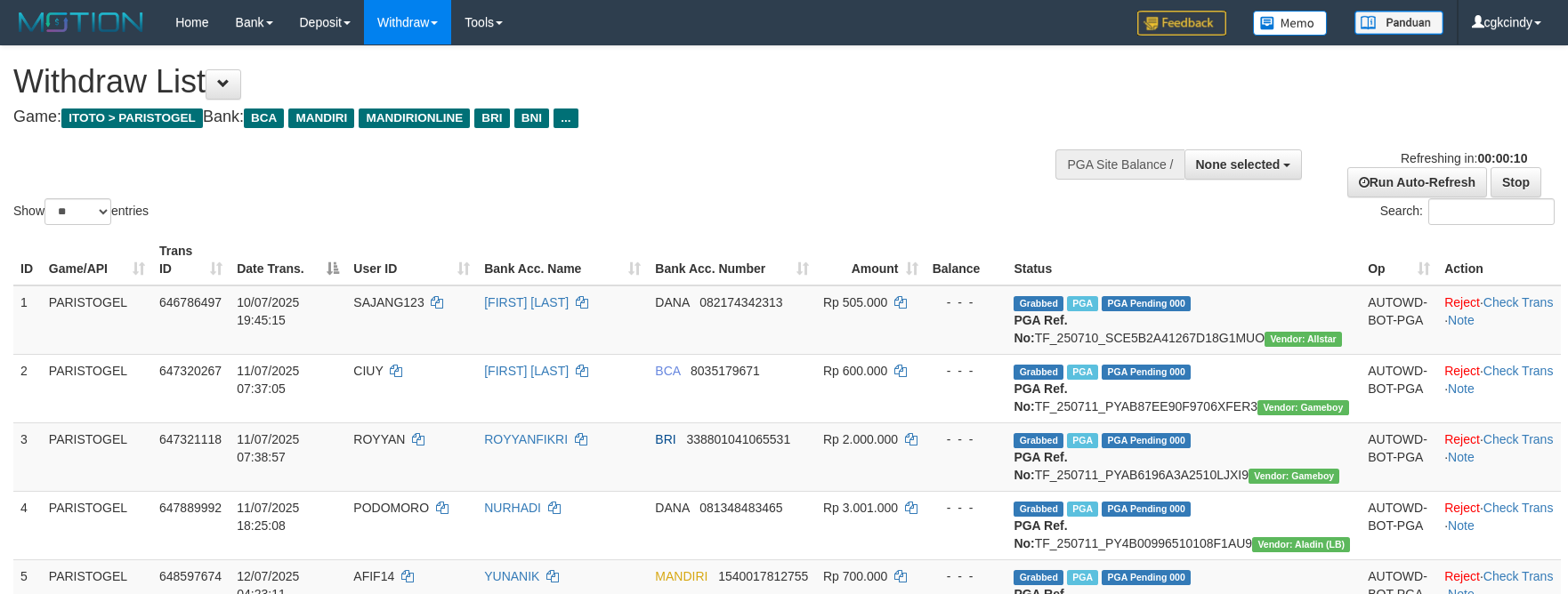 select 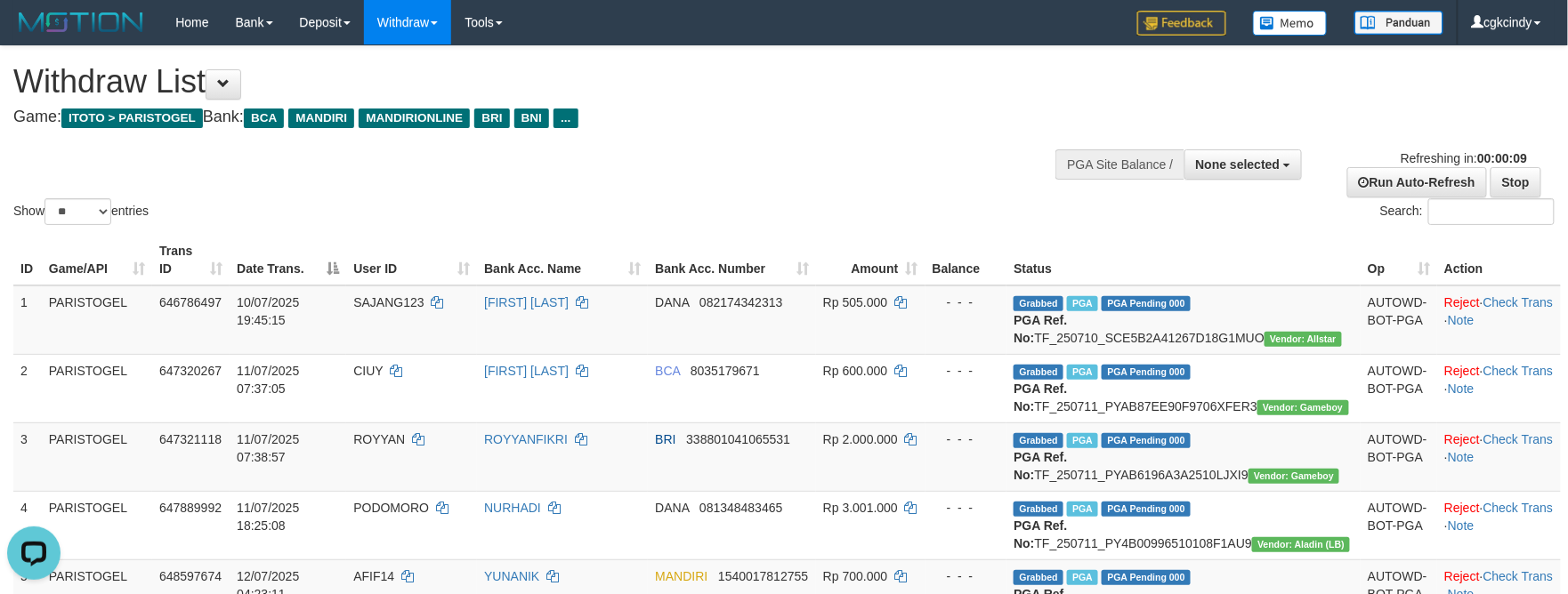 scroll, scrollTop: 0, scrollLeft: 0, axis: both 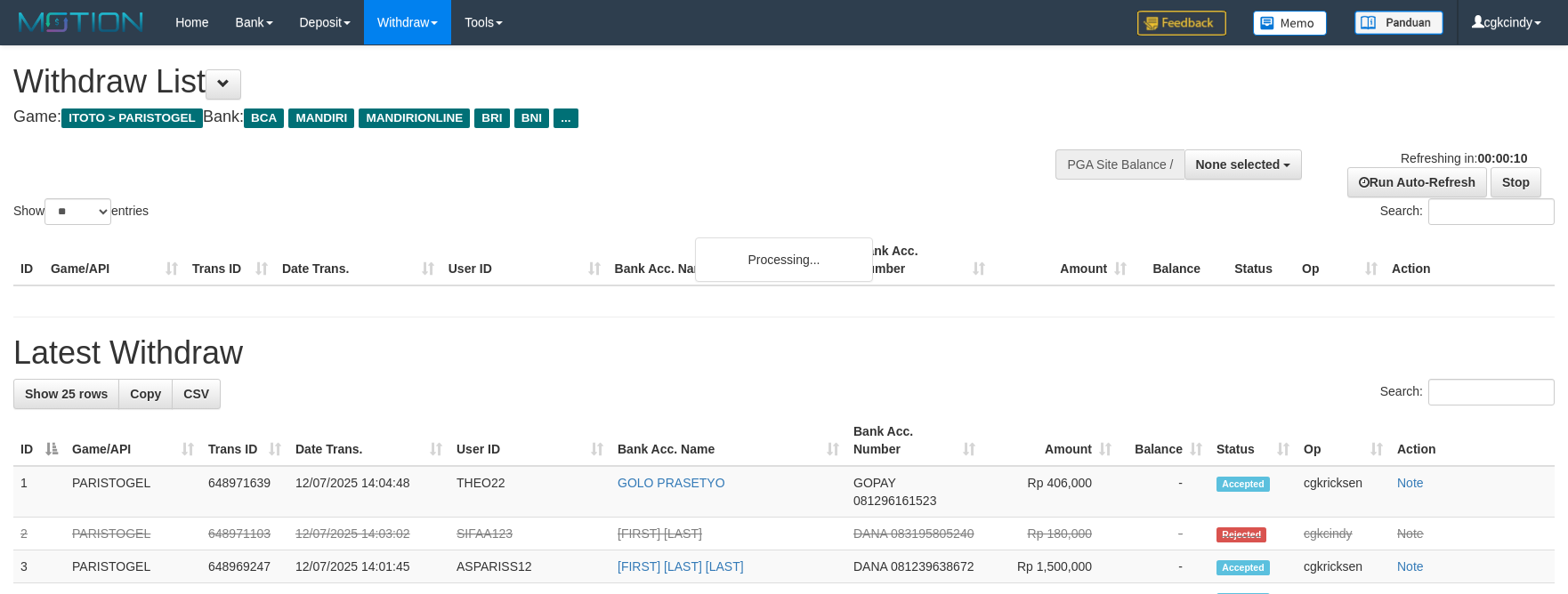select 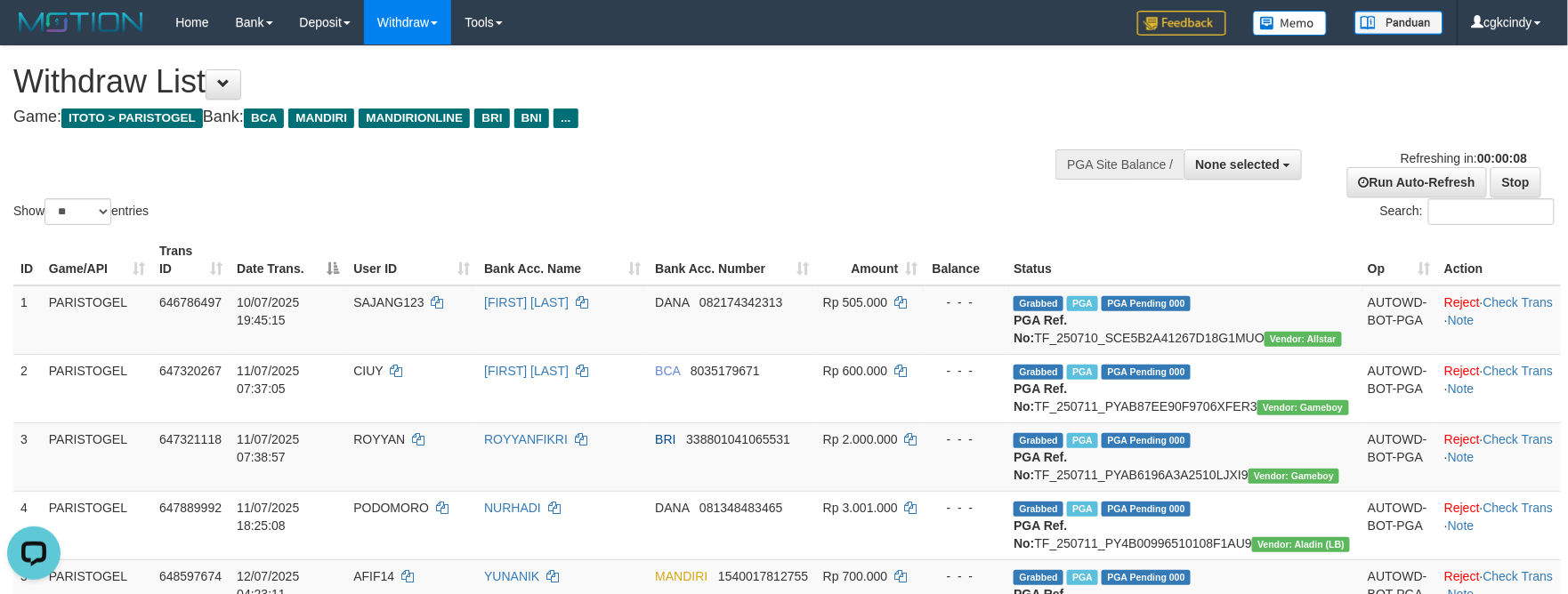 scroll, scrollTop: 0, scrollLeft: 0, axis: both 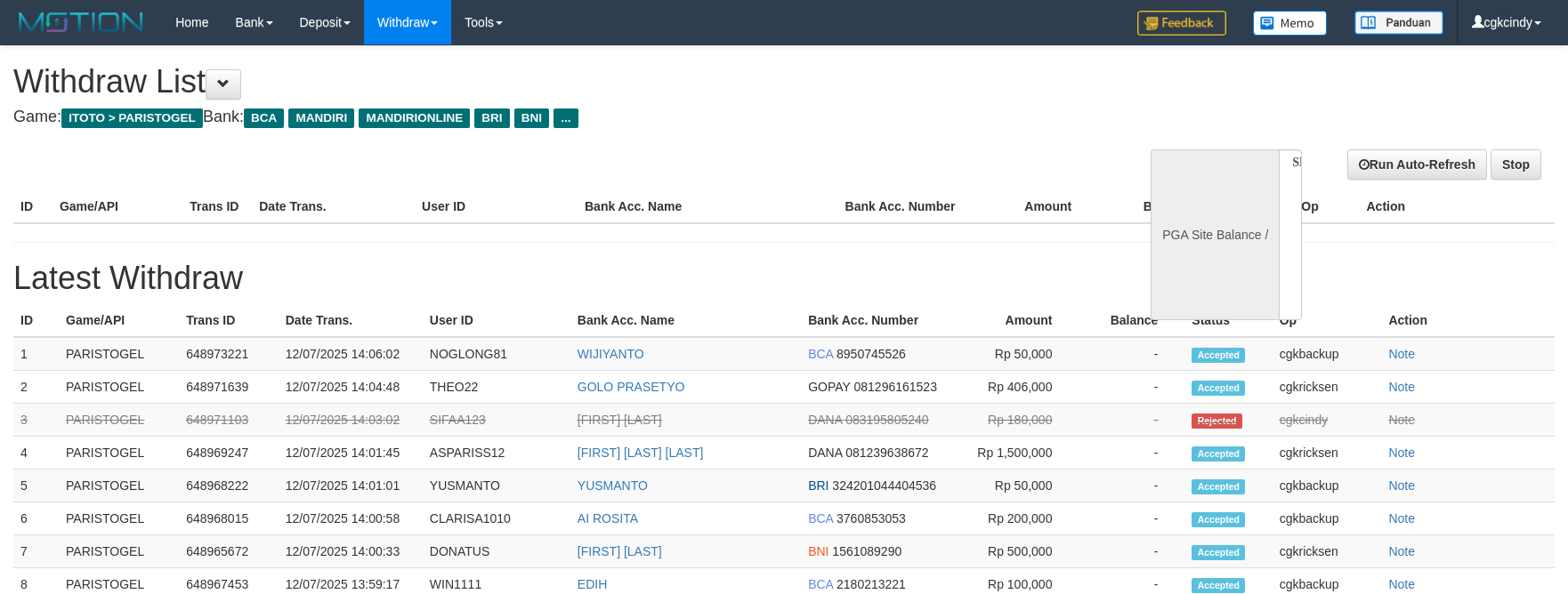 select 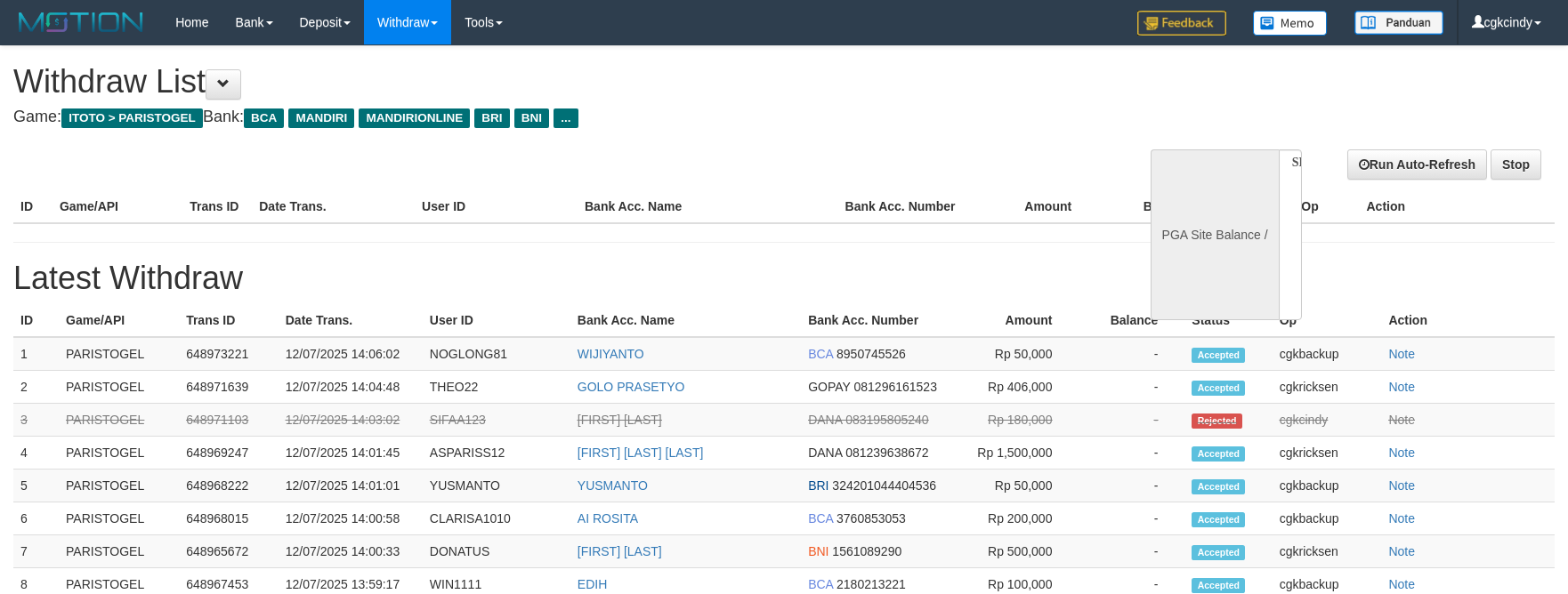 scroll, scrollTop: 0, scrollLeft: 0, axis: both 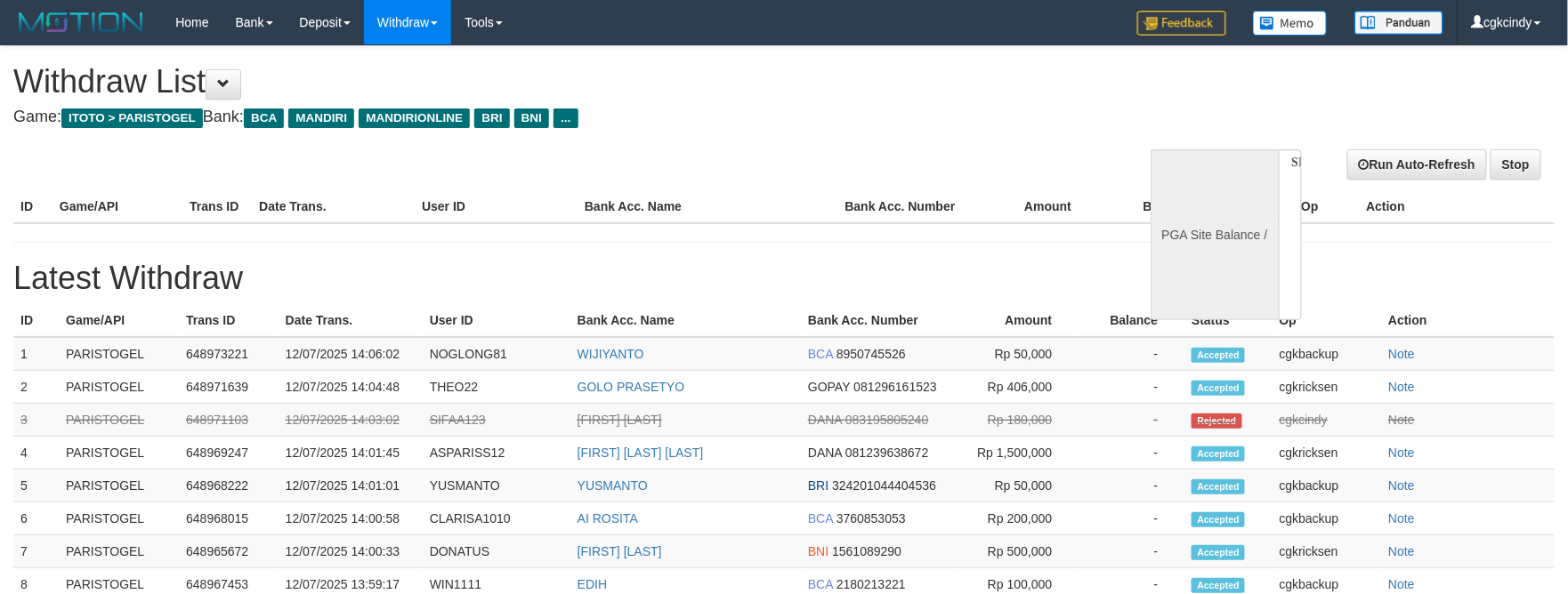 select on "**" 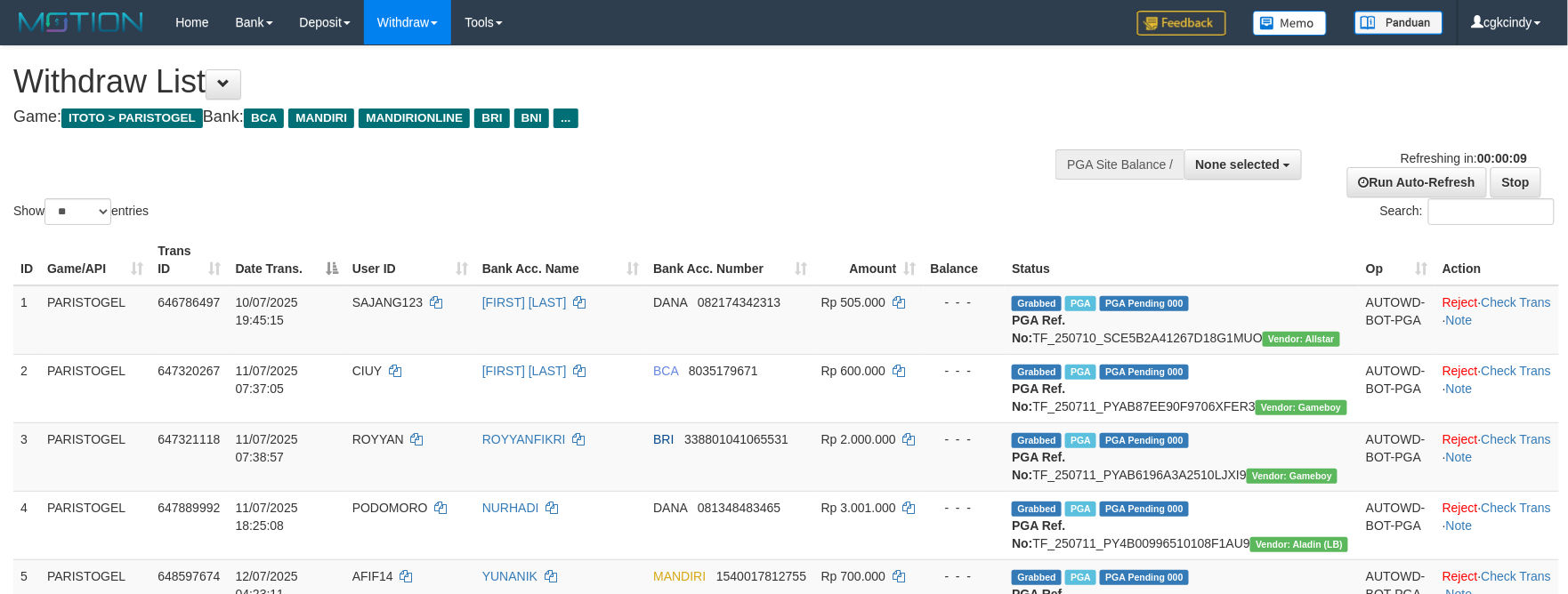 click on "Bank Acc. Name" at bounding box center [561, 260] 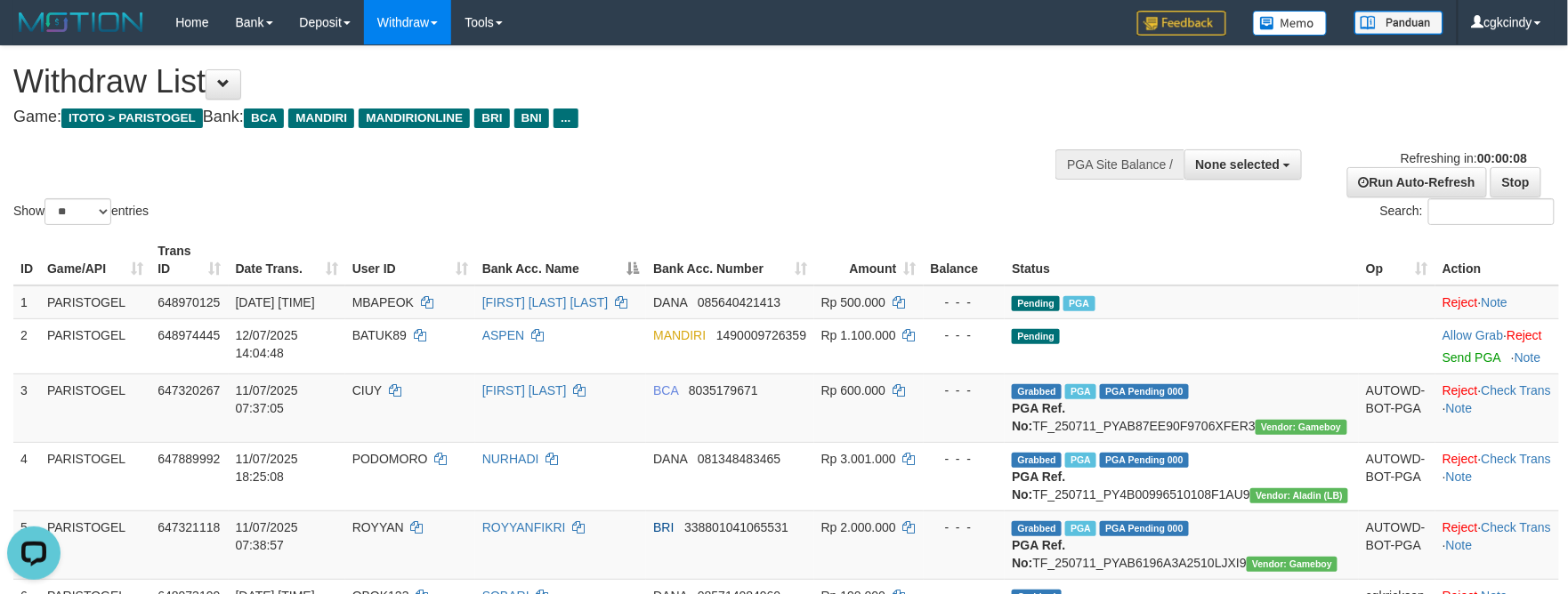 scroll, scrollTop: 0, scrollLeft: 0, axis: both 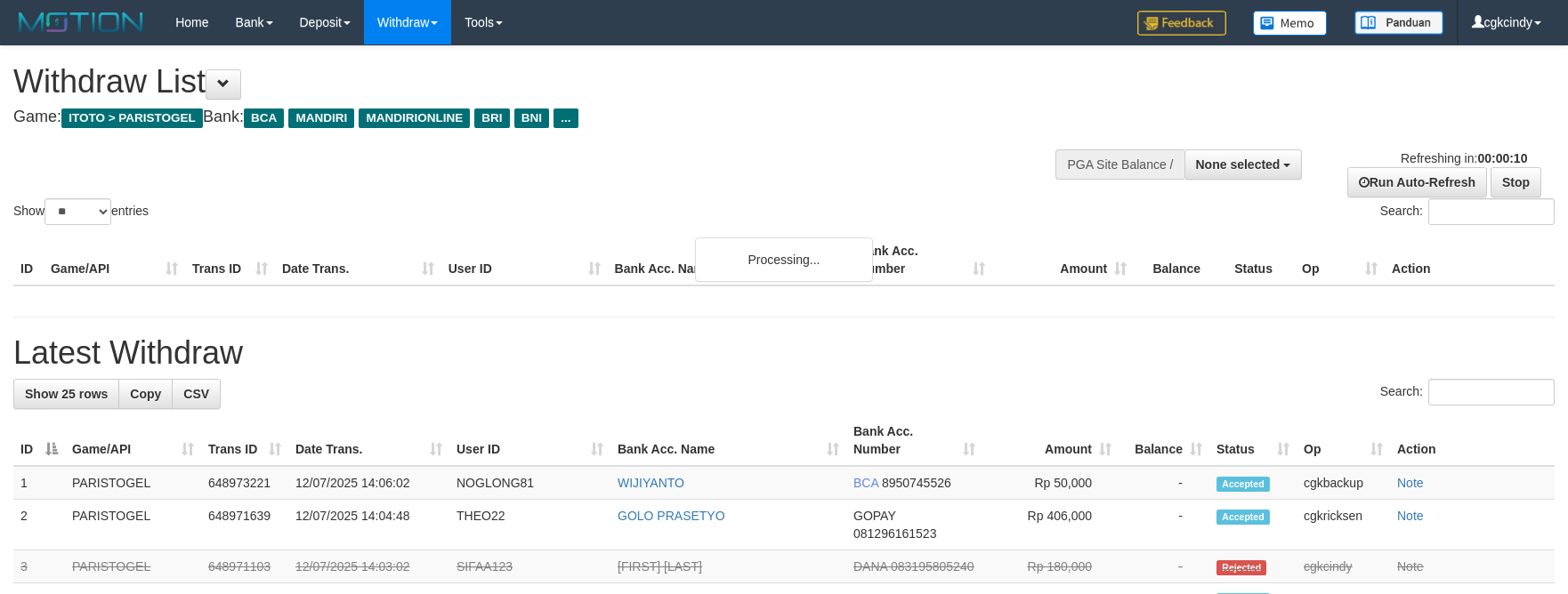 select 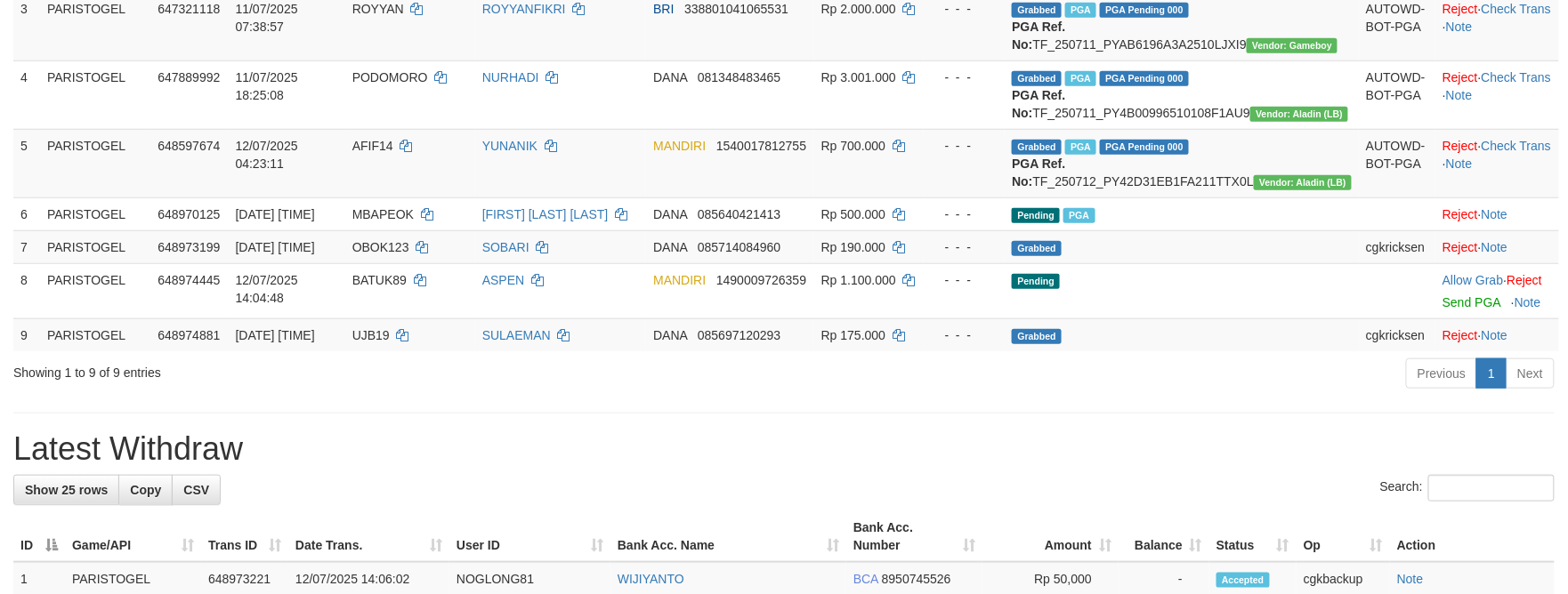 scroll, scrollTop: 356, scrollLeft: 0, axis: vertical 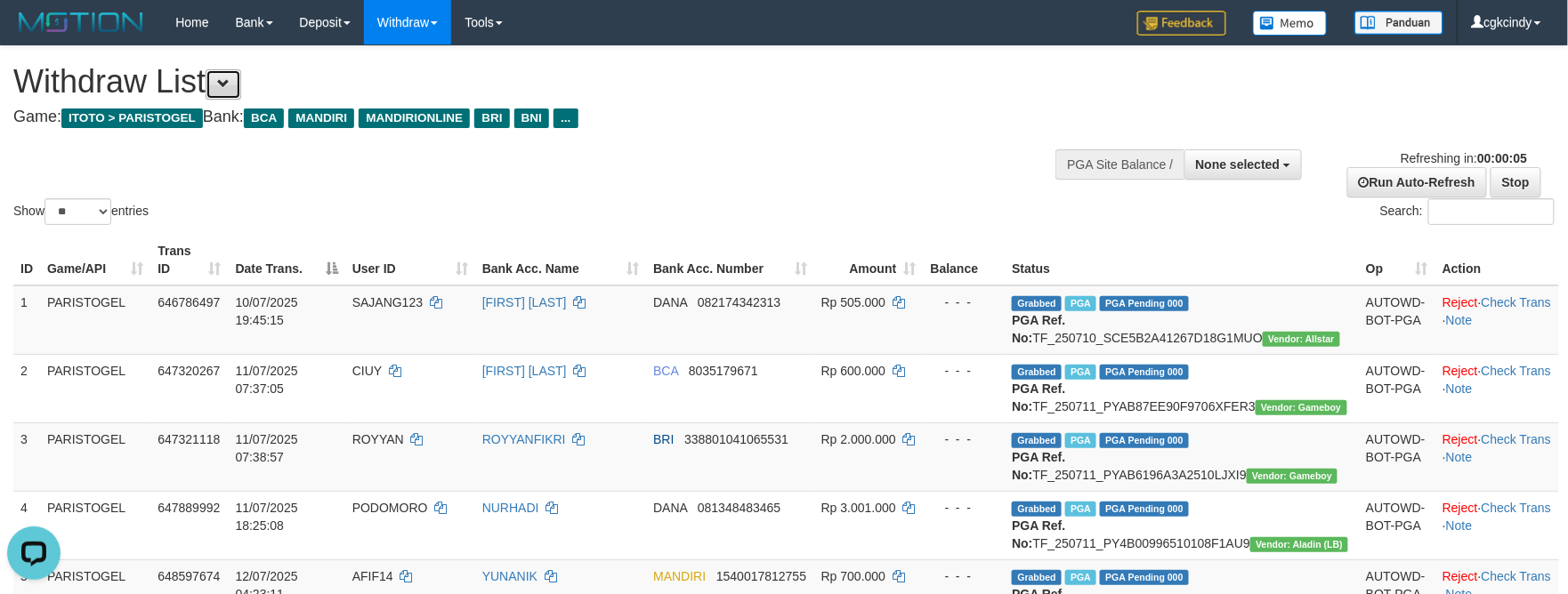 click at bounding box center [223, 84] 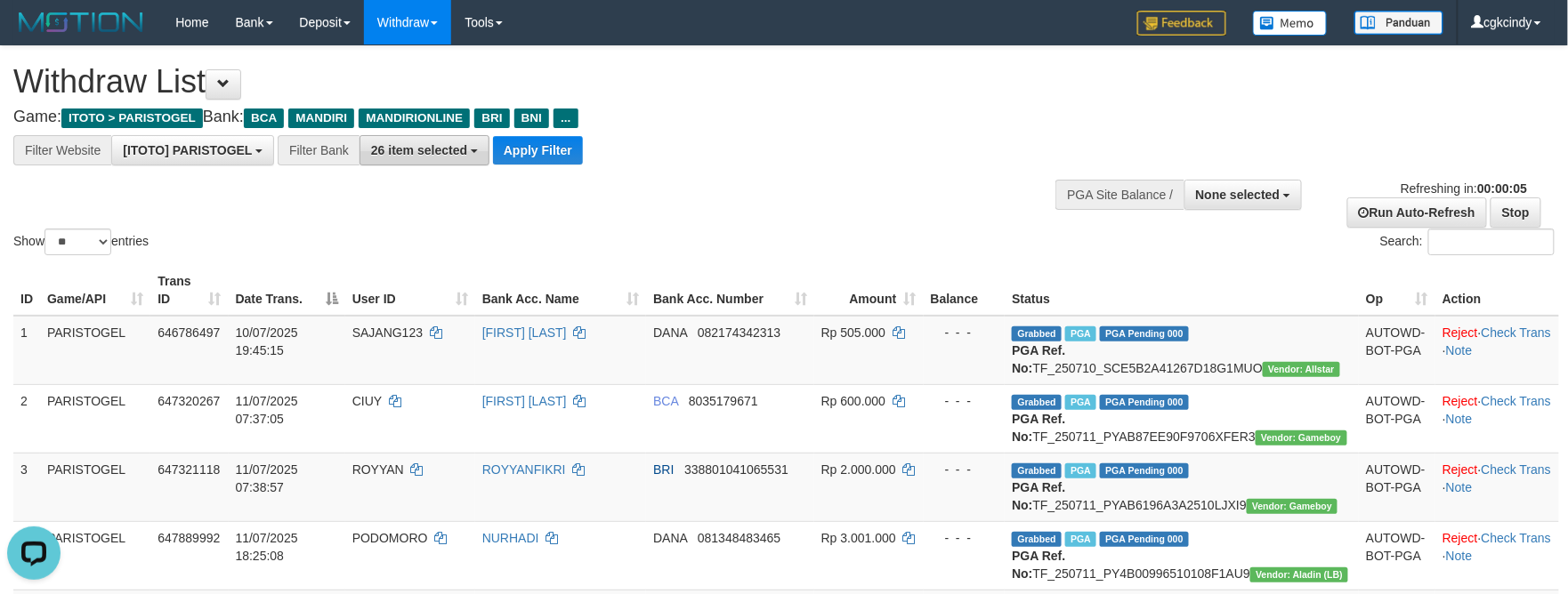click on "26 item selected" at bounding box center [419, 150] 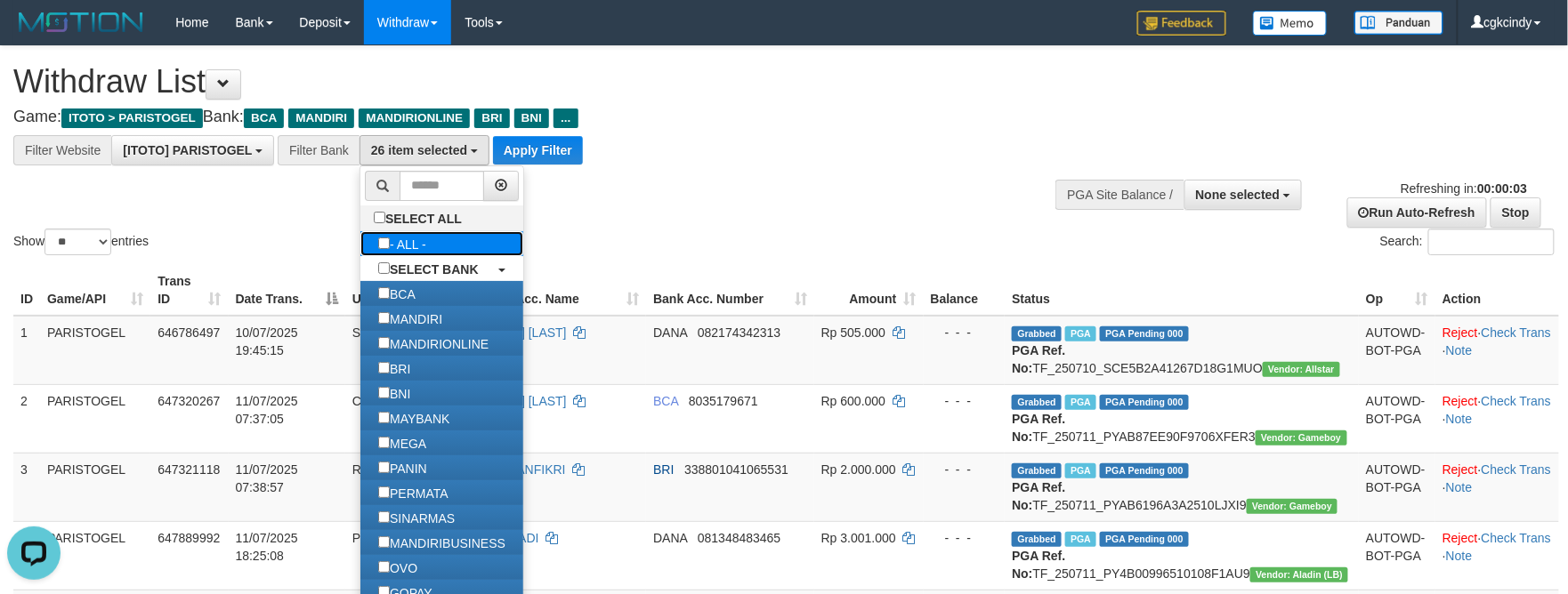 click on "- ALL -" at bounding box center [441, 244] 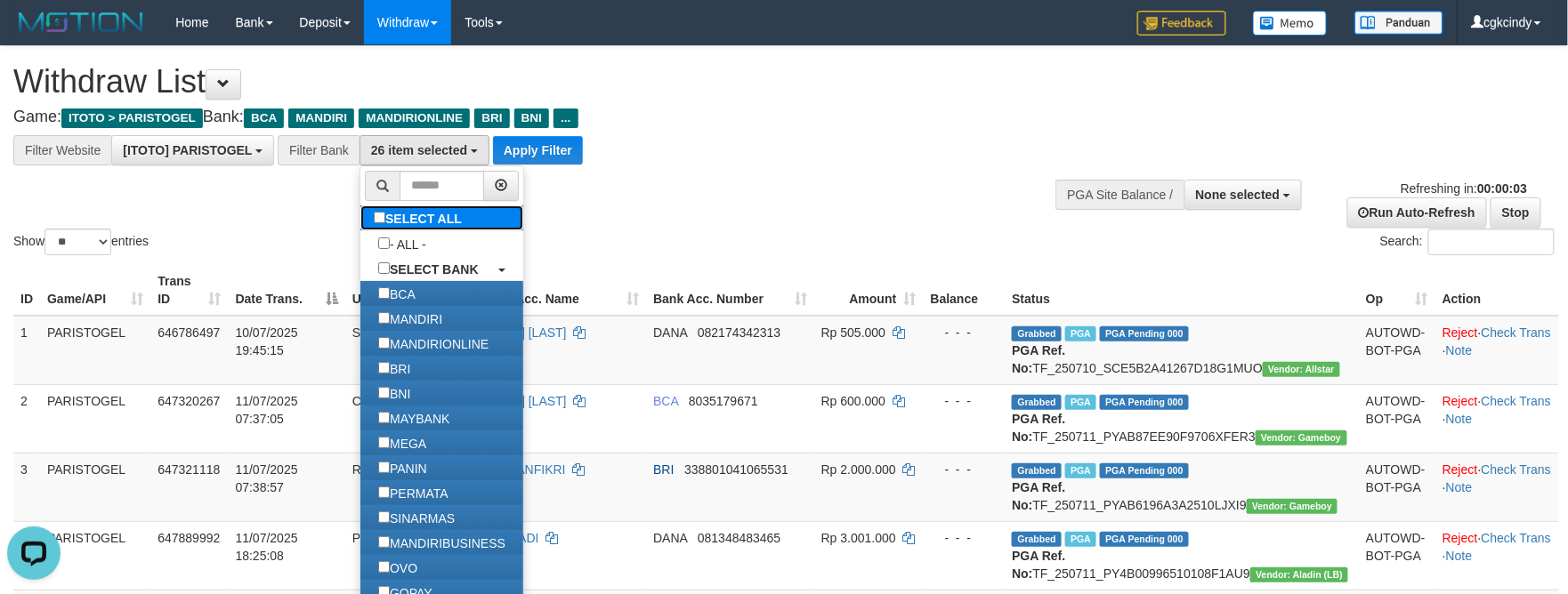 click on "SELECT ALL" at bounding box center (420, 218) 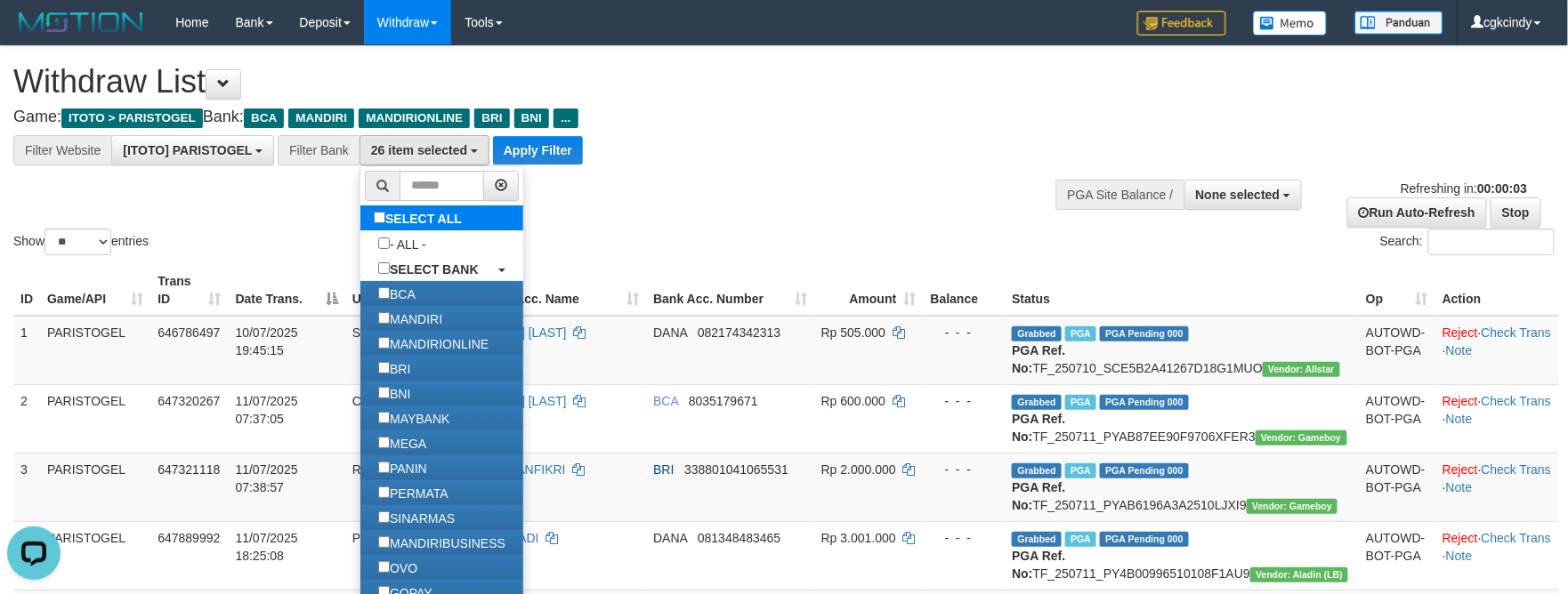 select on "***" 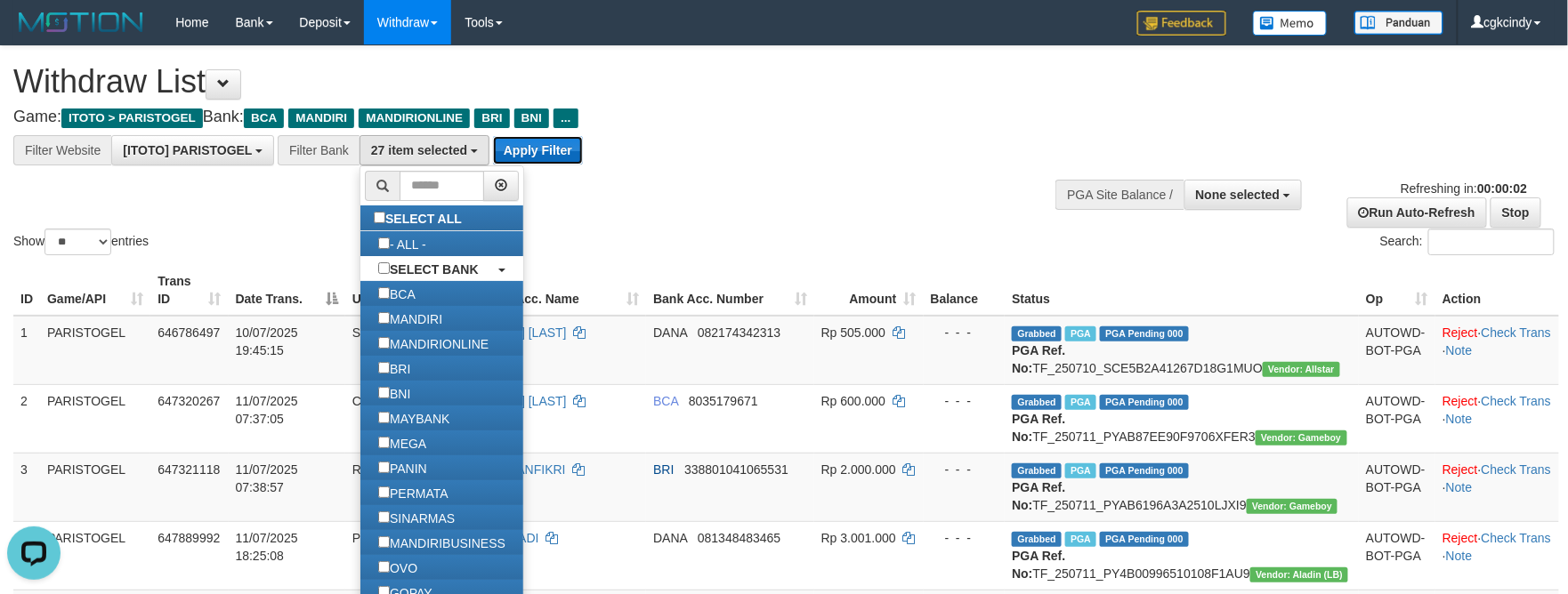 click on "Apply Filter" at bounding box center [537, 150] 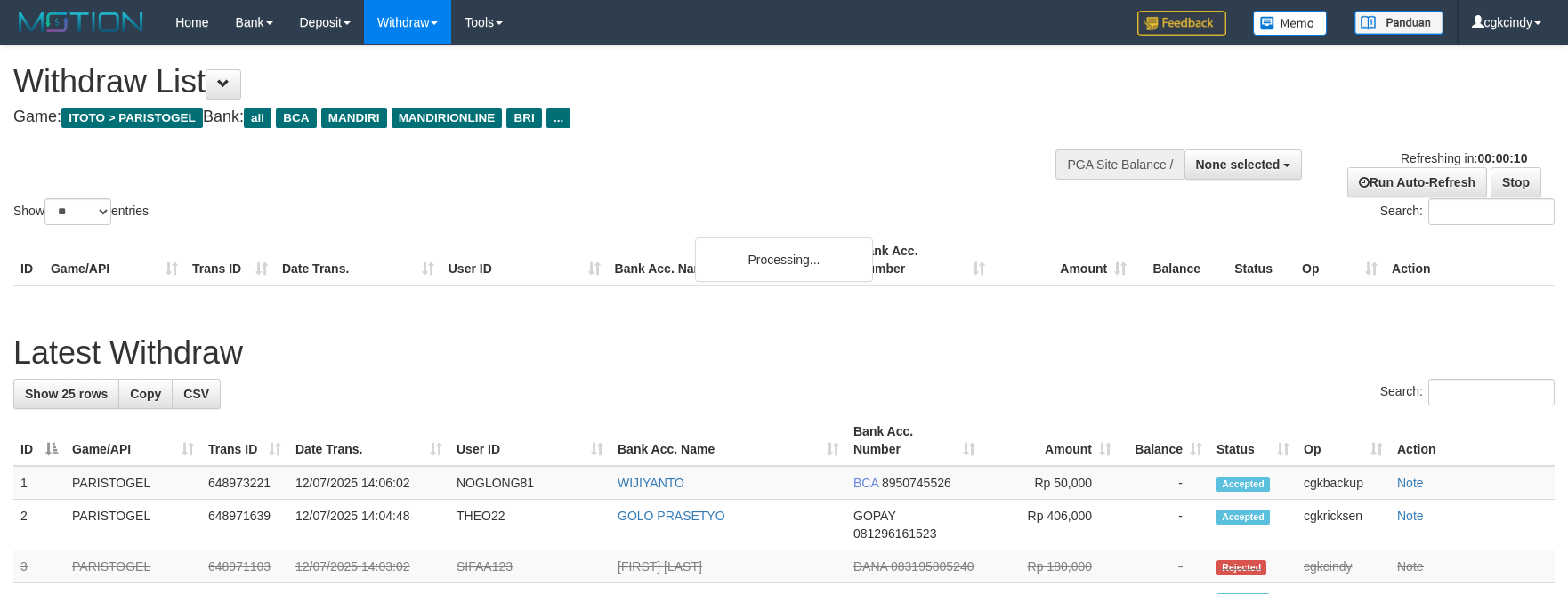 select 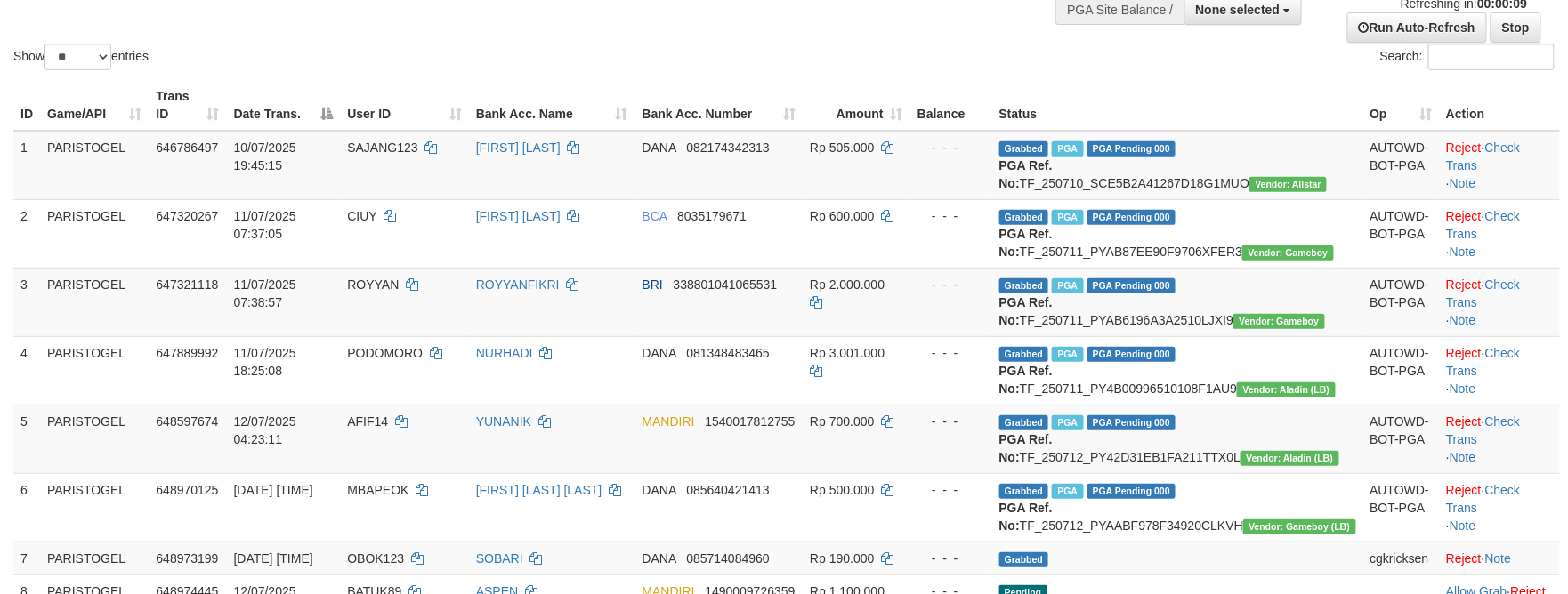 scroll, scrollTop: 0, scrollLeft: 0, axis: both 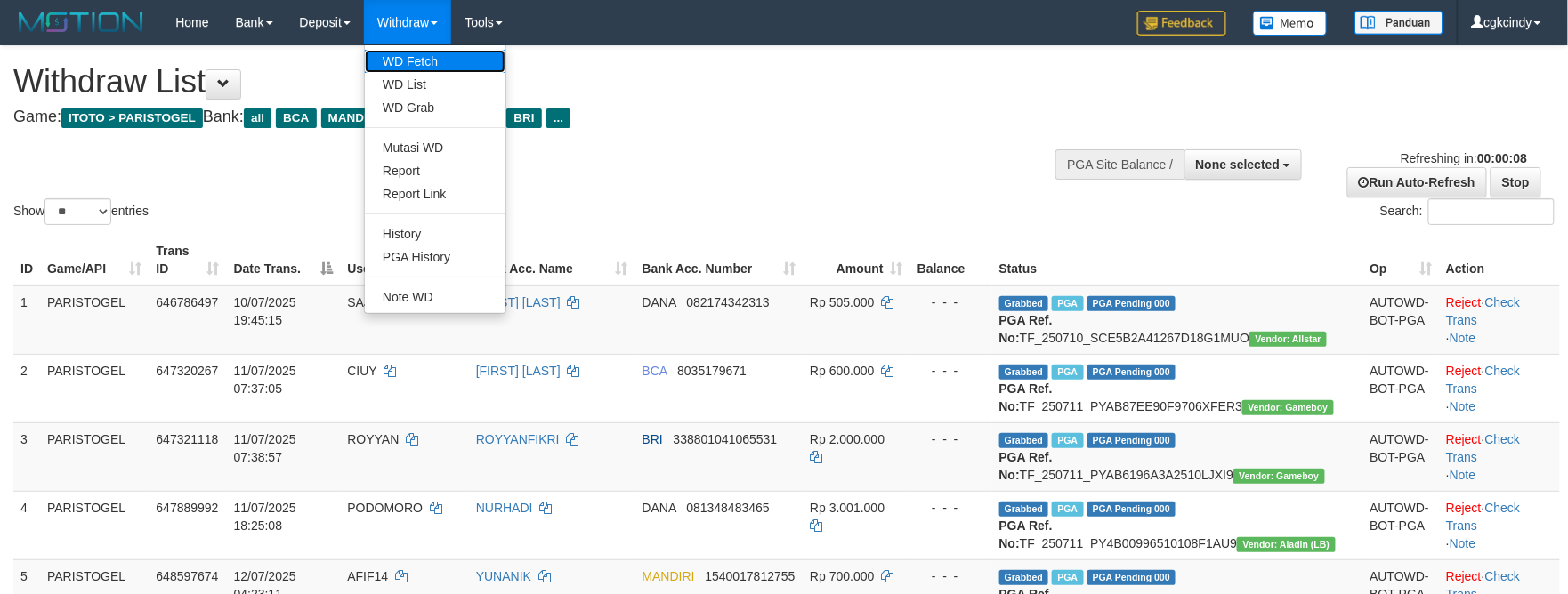 click on "WD Fetch" at bounding box center [435, 61] 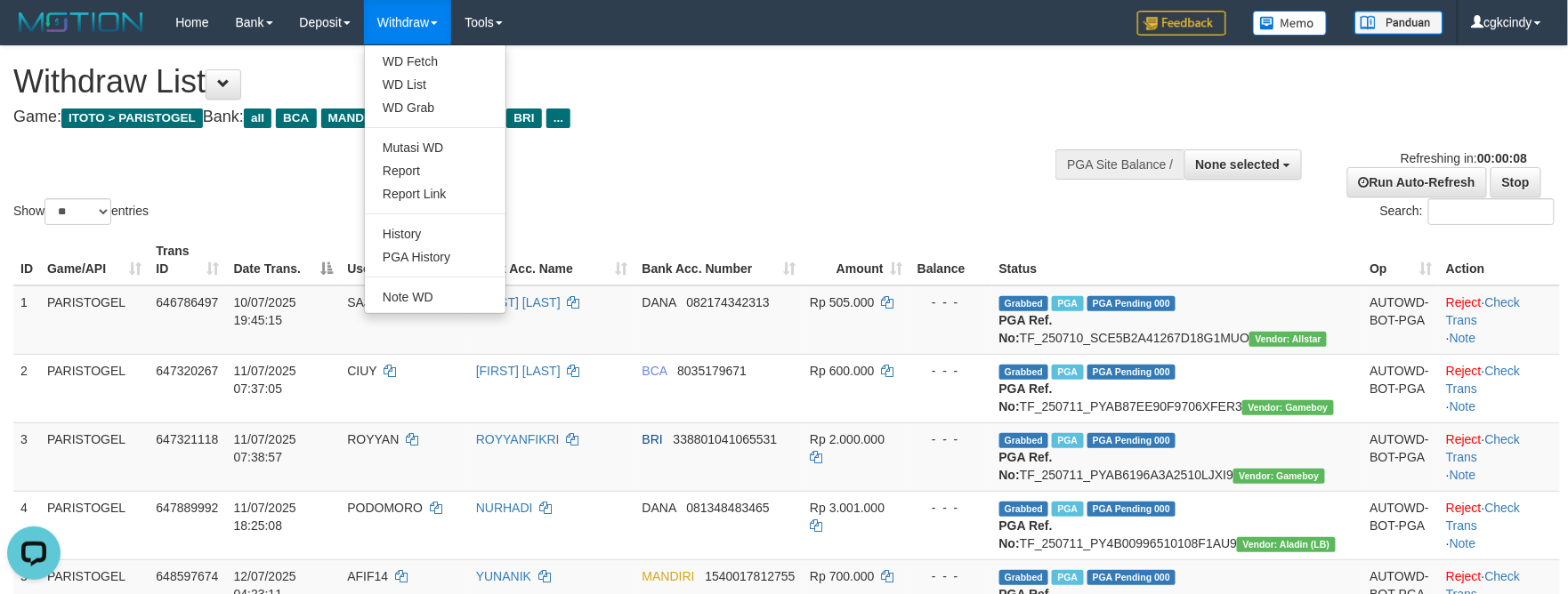 scroll, scrollTop: 0, scrollLeft: 0, axis: both 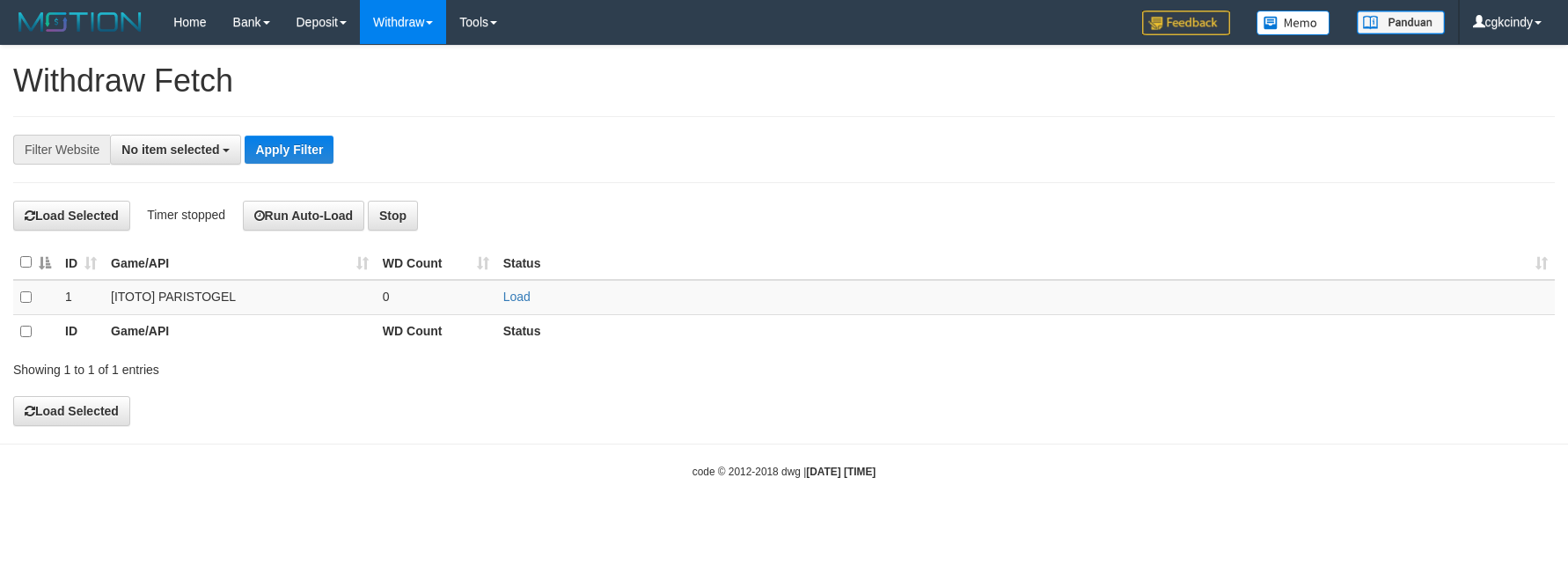 select 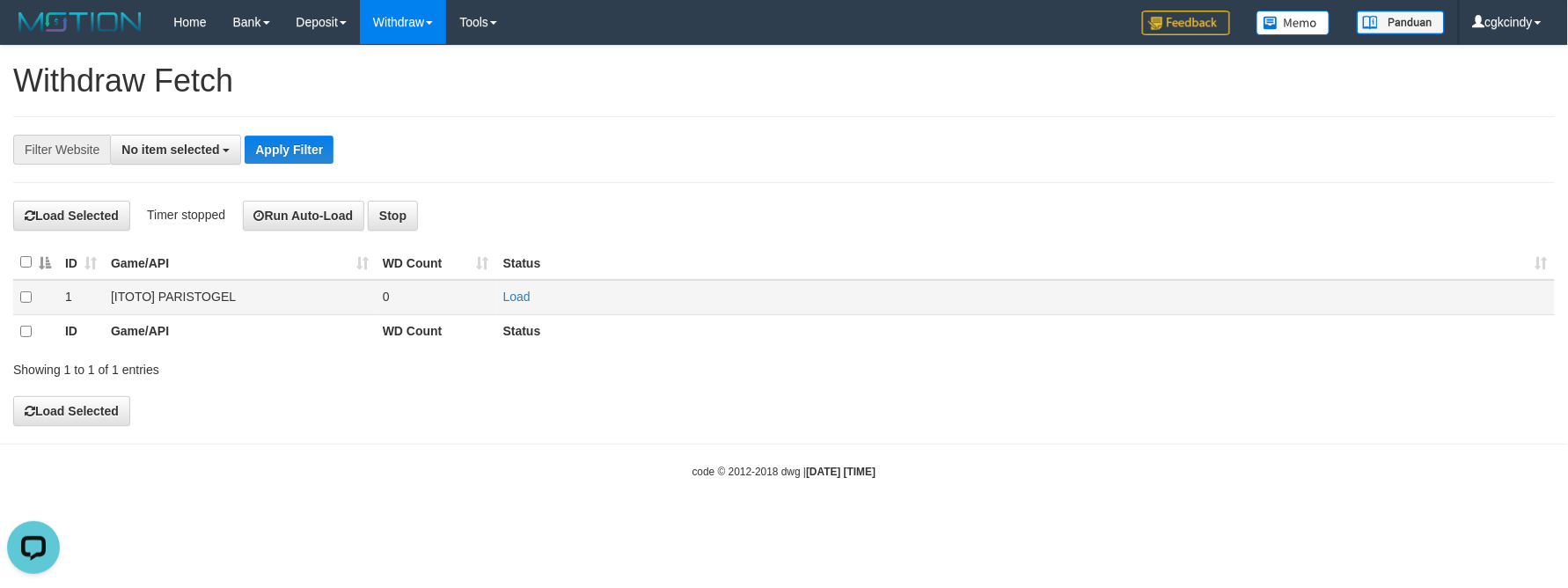 scroll, scrollTop: 0, scrollLeft: 0, axis: both 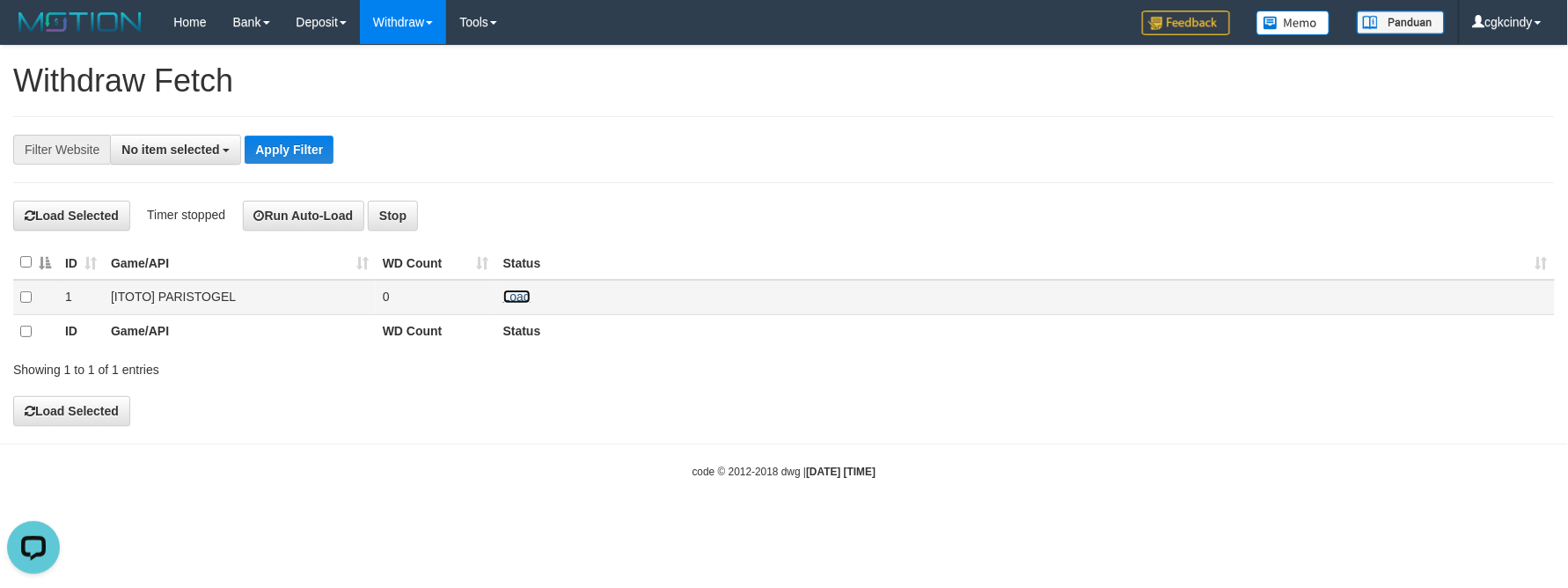 click on "Load" at bounding box center [517, 297] 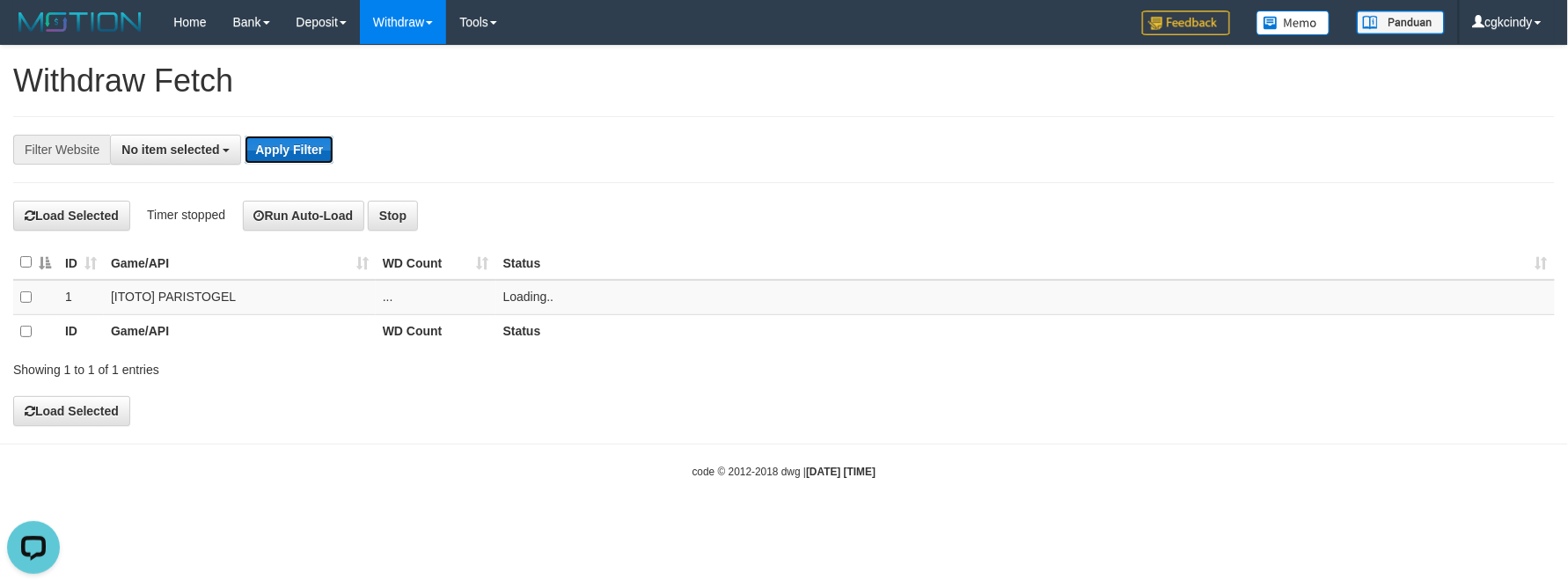 click on "Apply Filter" at bounding box center (289, 150) 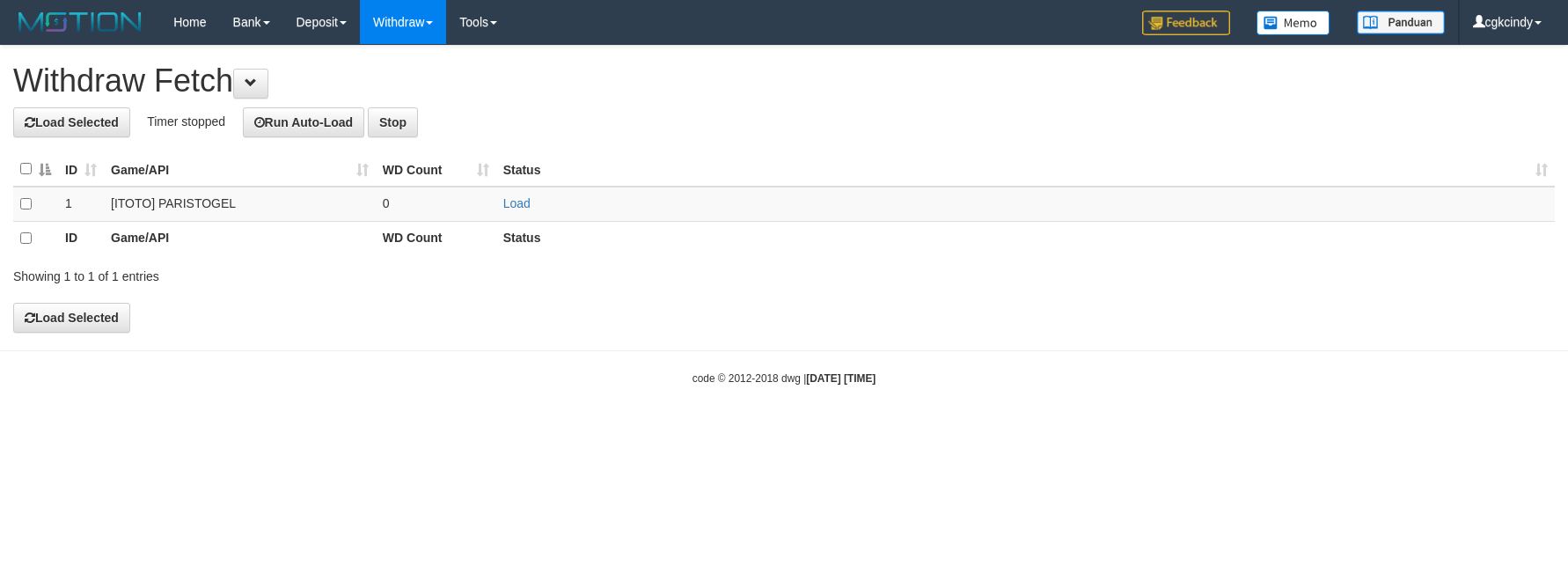 scroll, scrollTop: 0, scrollLeft: 0, axis: both 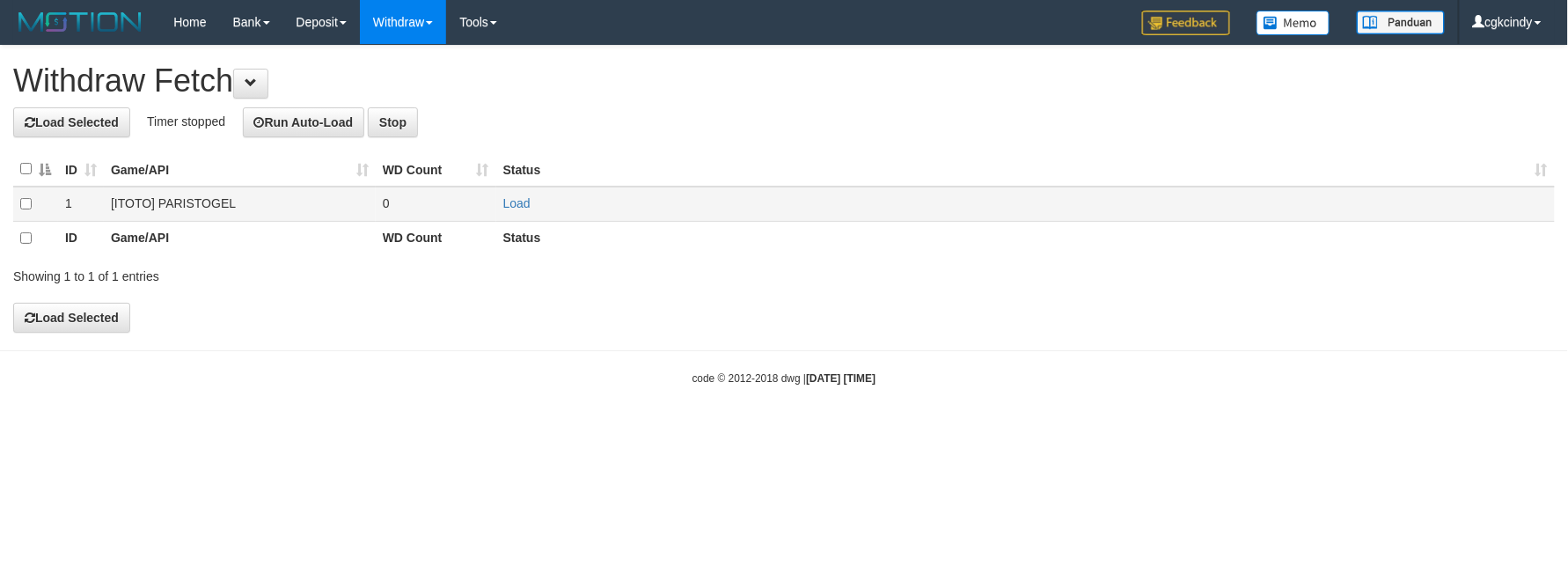 click on "Load" at bounding box center (1025, 204) 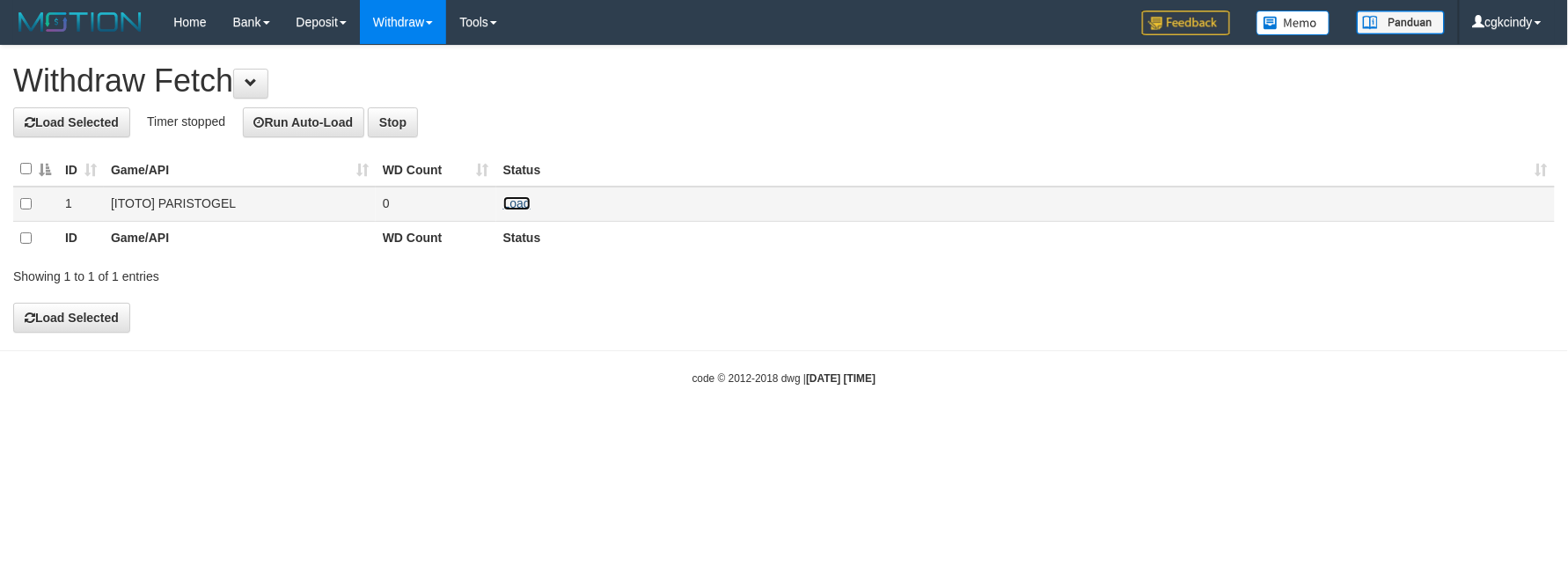 click on "Load" at bounding box center (517, 203) 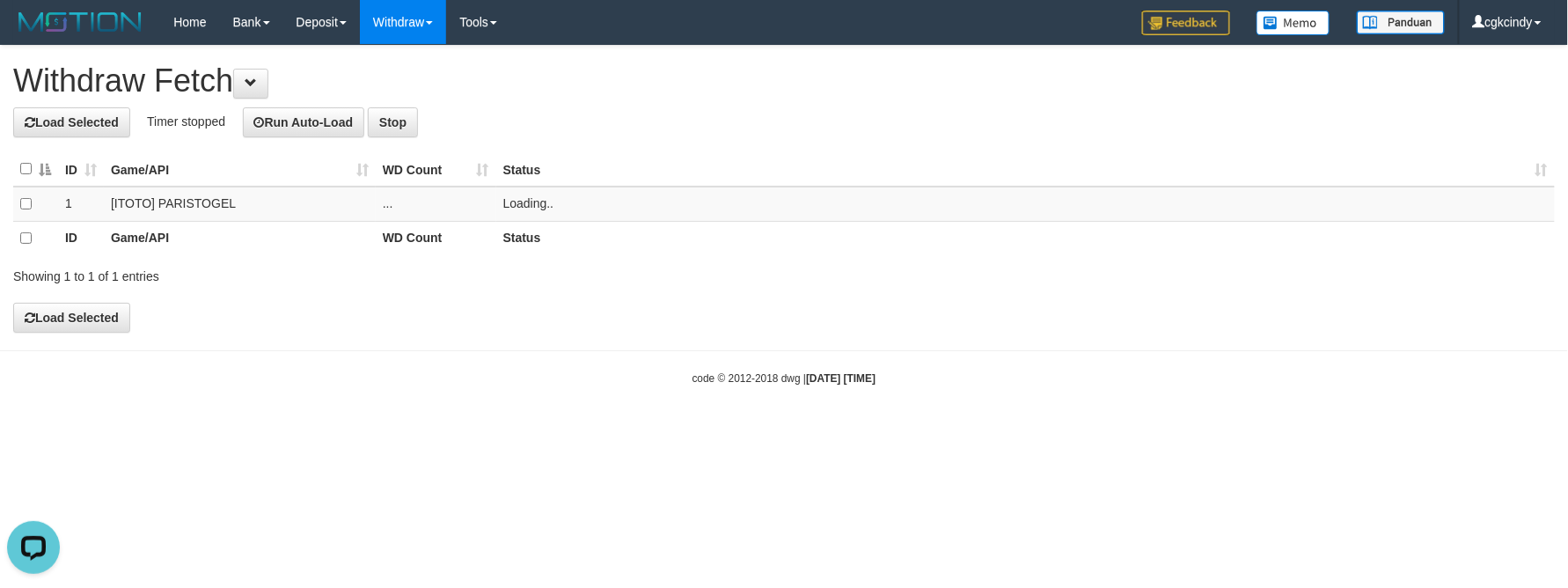 scroll, scrollTop: 0, scrollLeft: 0, axis: both 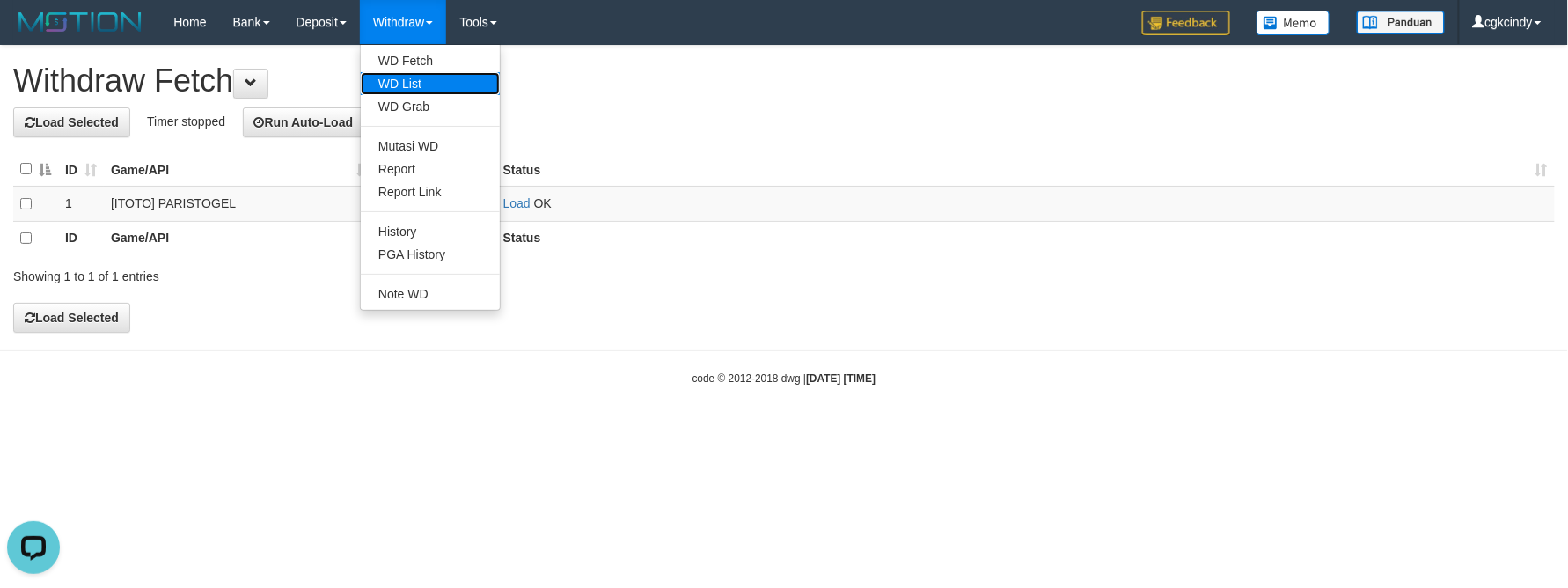 click on "WD List" at bounding box center [430, 84] 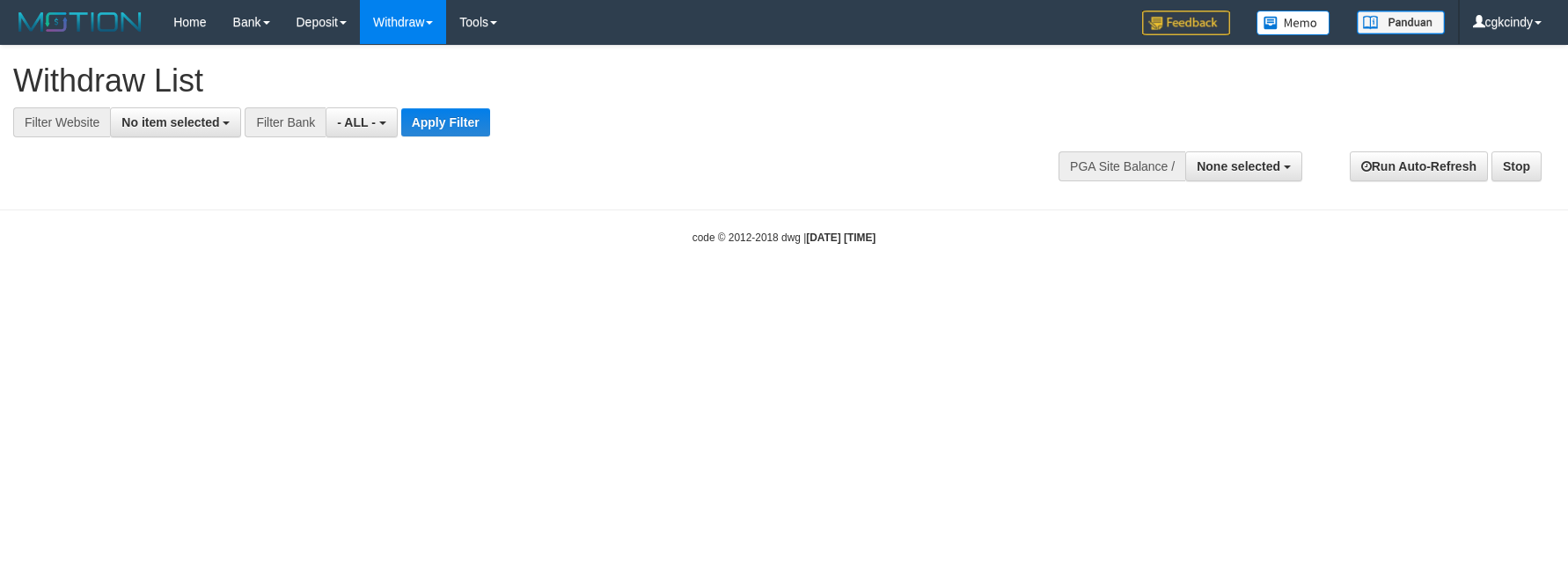 select 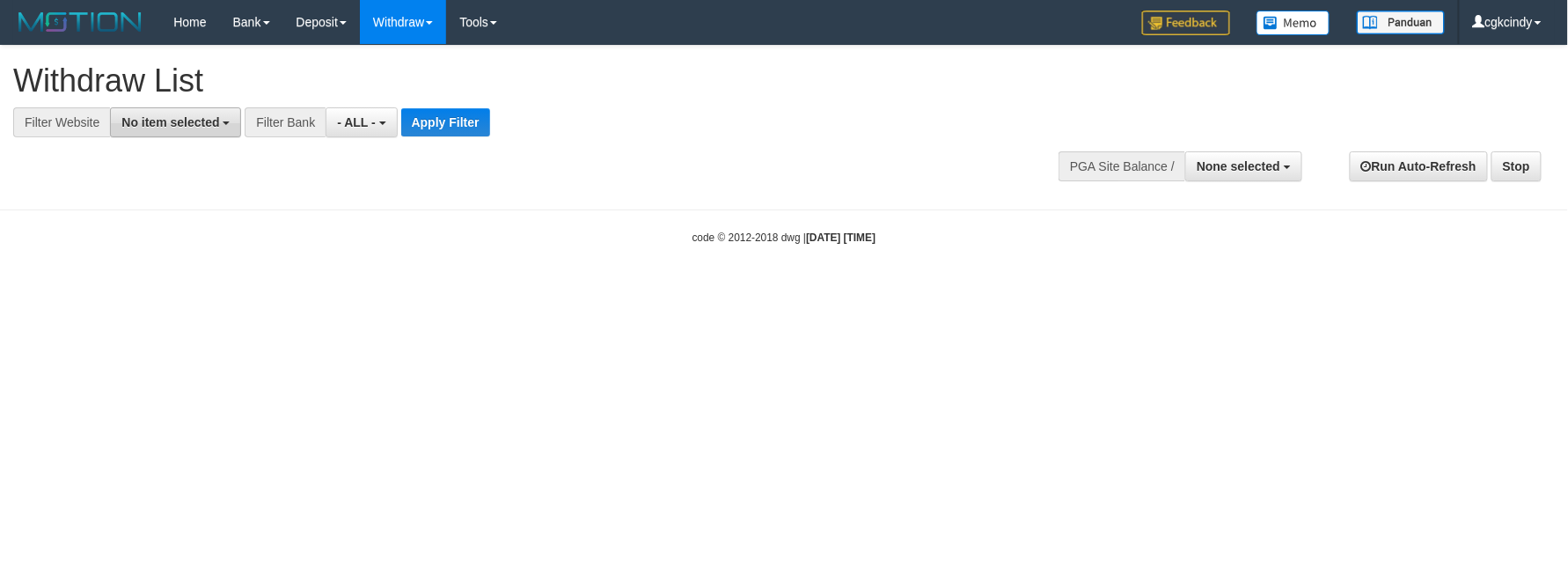 click on "No item selected" at bounding box center [170, 122] 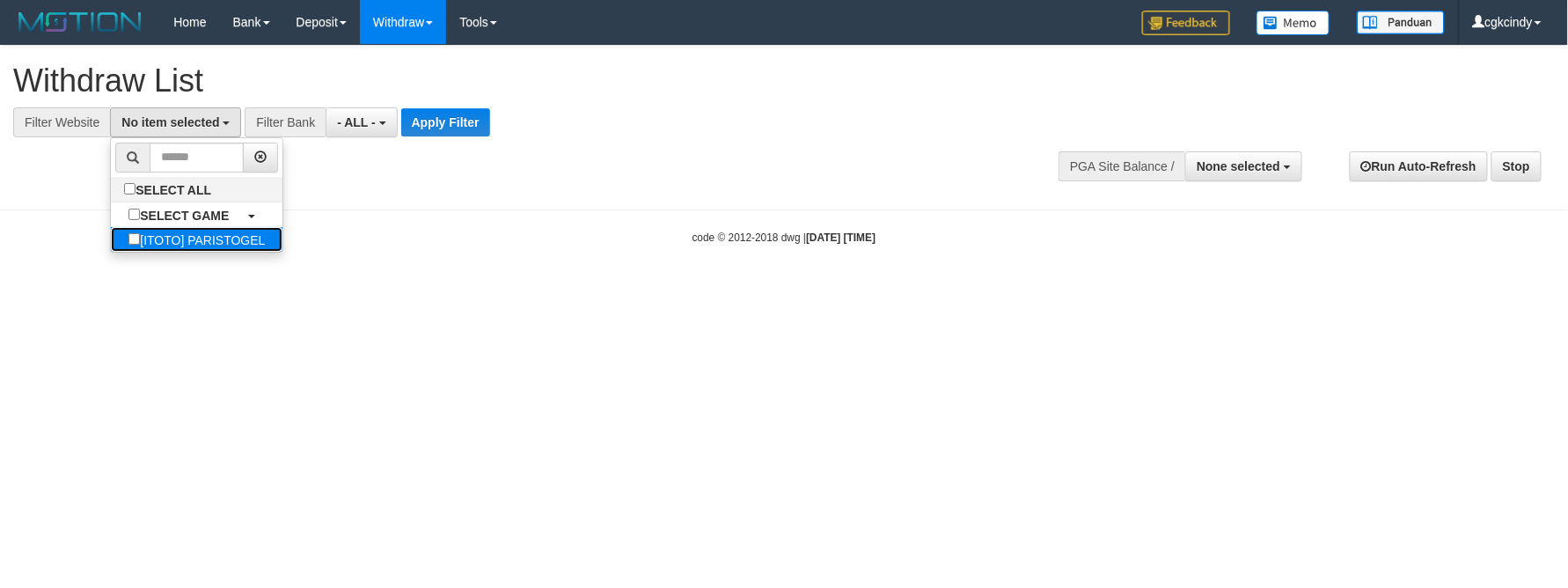 click on "[ITOTO] PARISTOGEL" at bounding box center (196, 239) 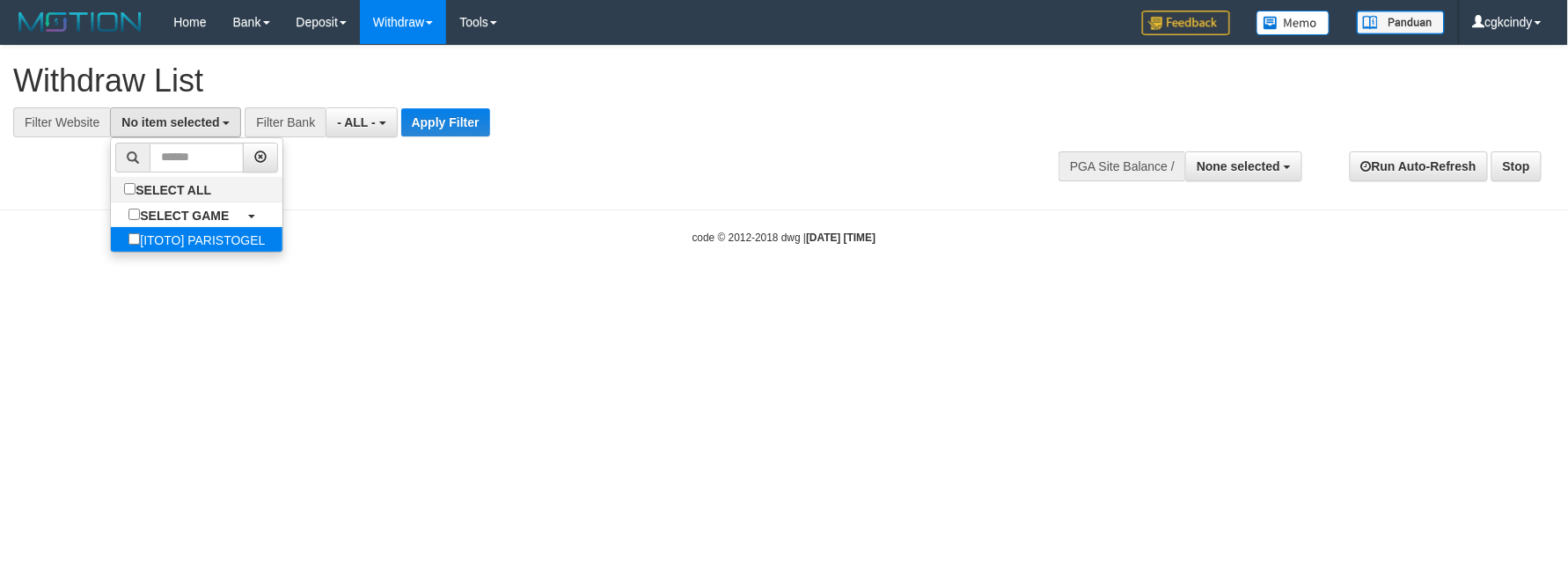 select on "****" 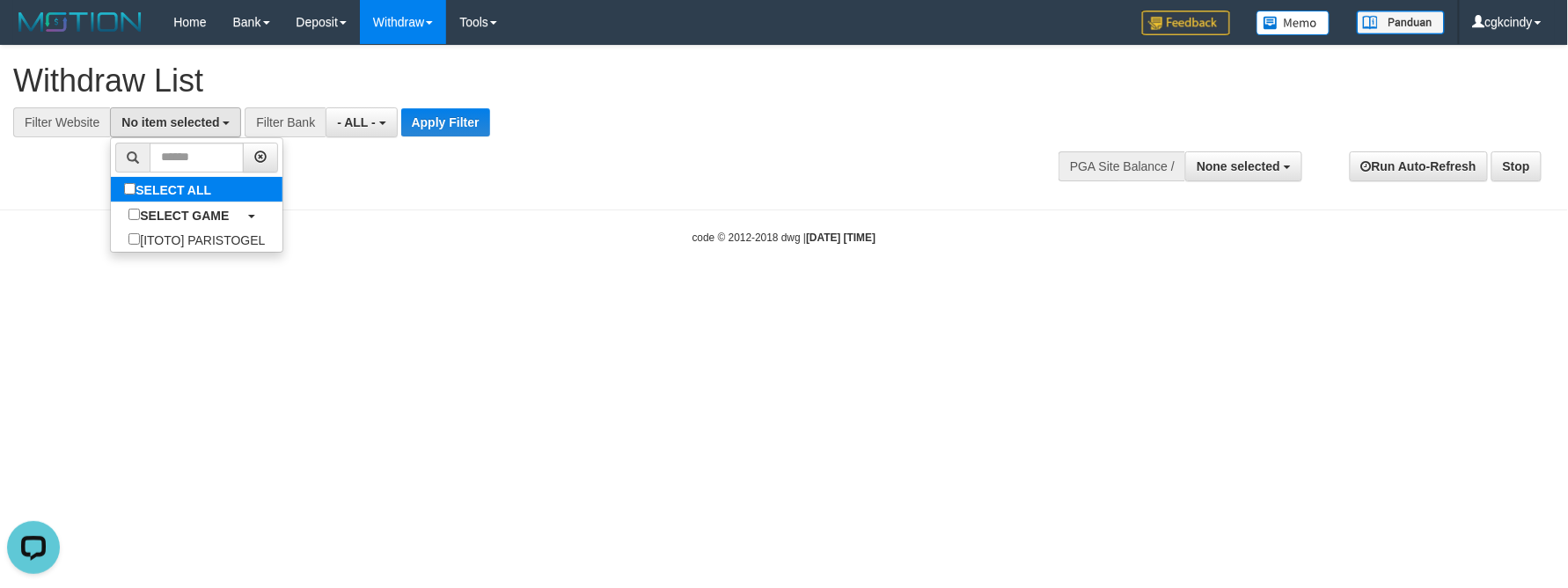 scroll, scrollTop: 0, scrollLeft: 0, axis: both 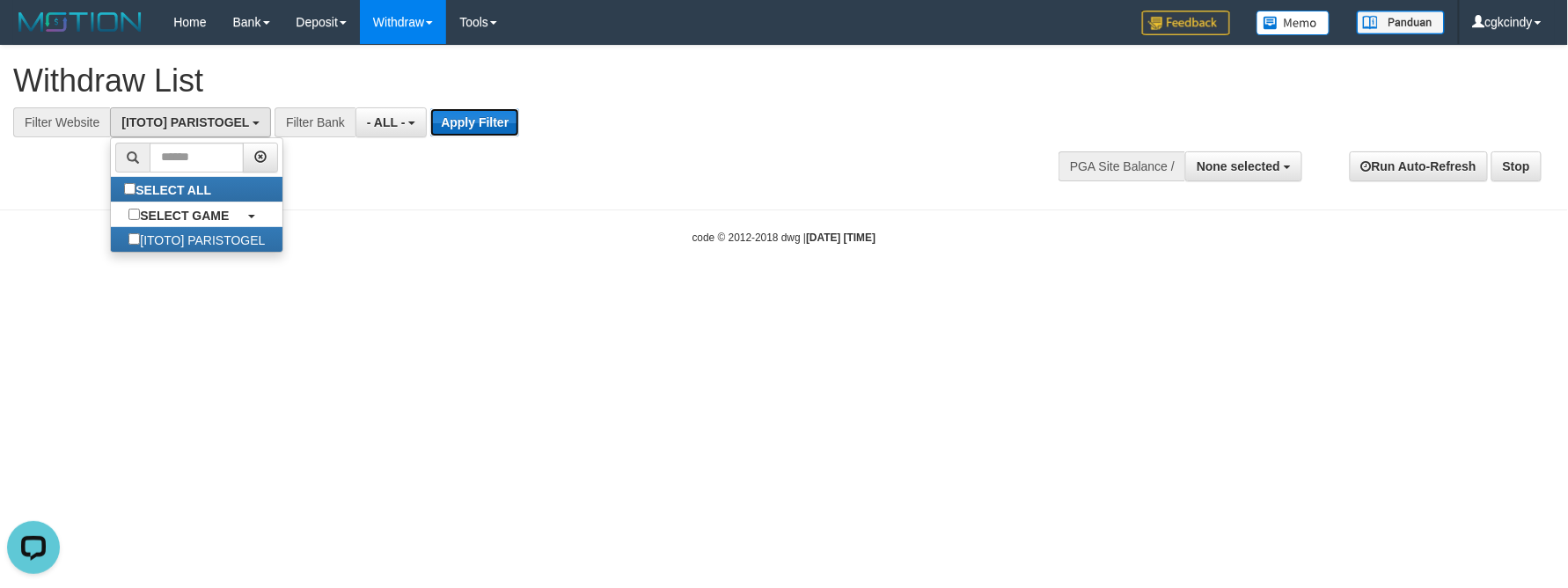 click on "Apply Filter" at bounding box center [474, 122] 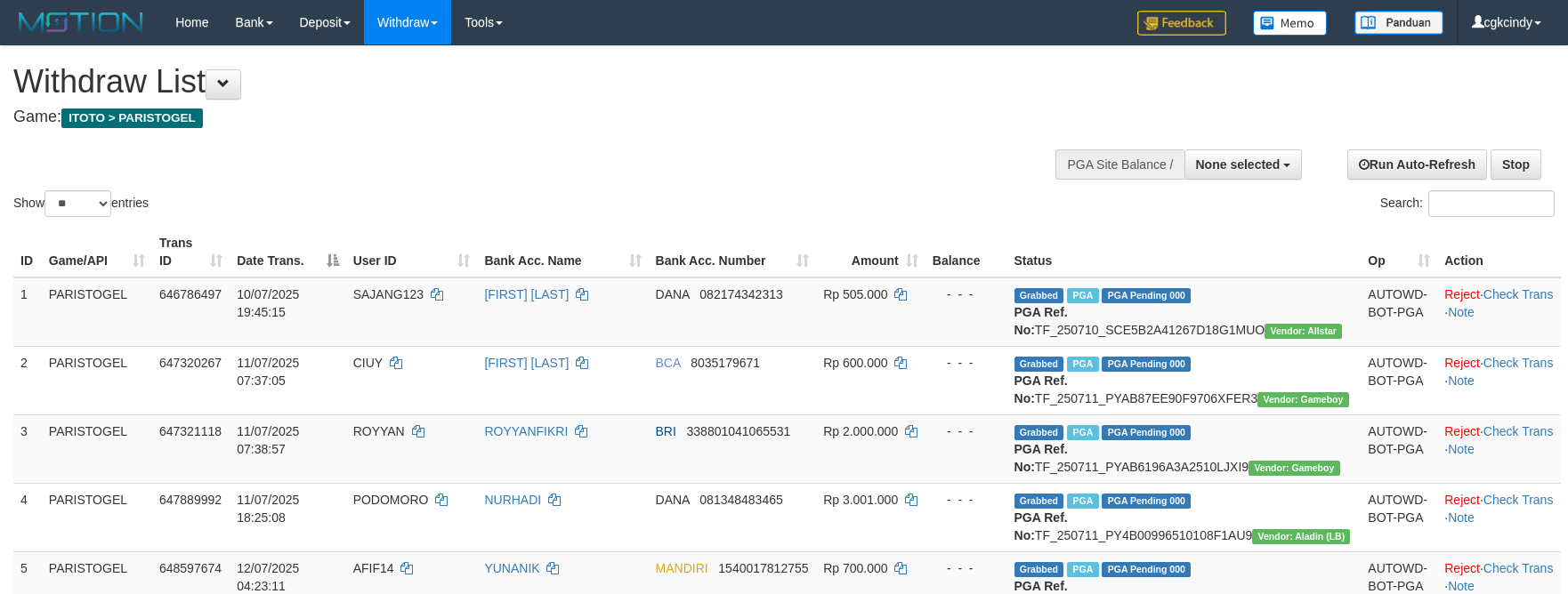 select 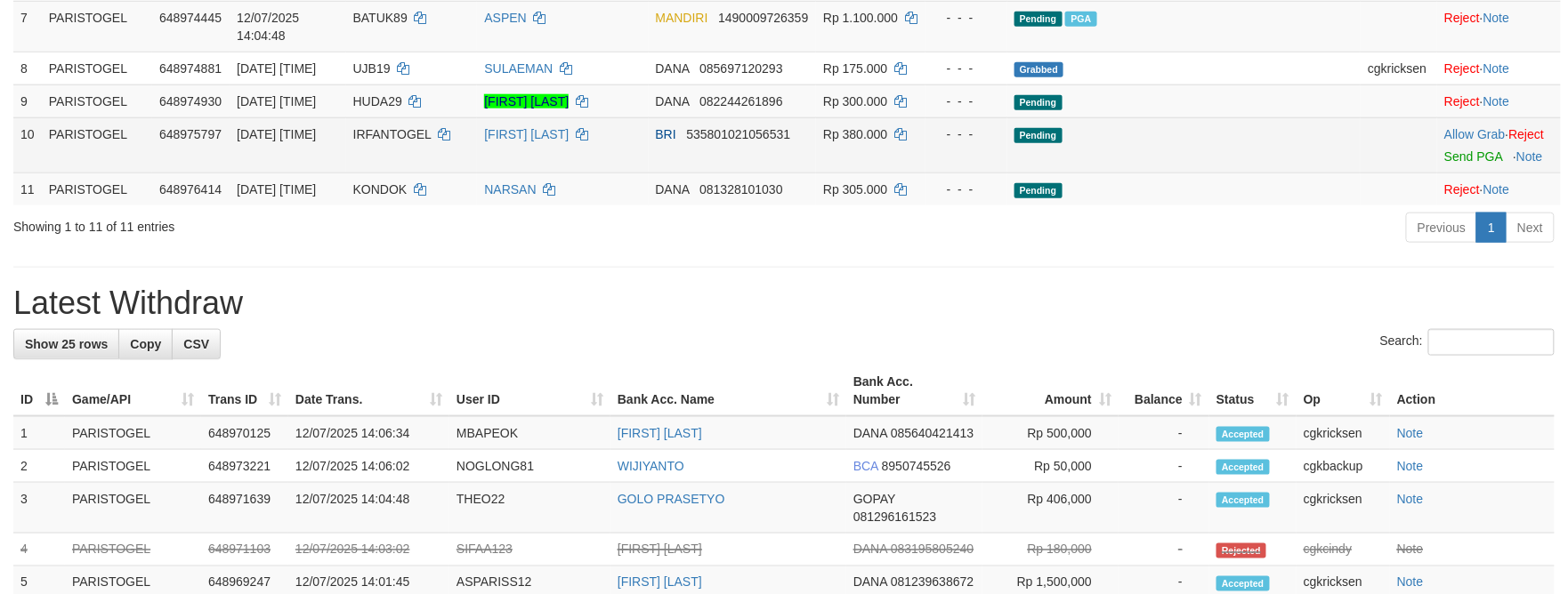 scroll, scrollTop: 592, scrollLeft: 0, axis: vertical 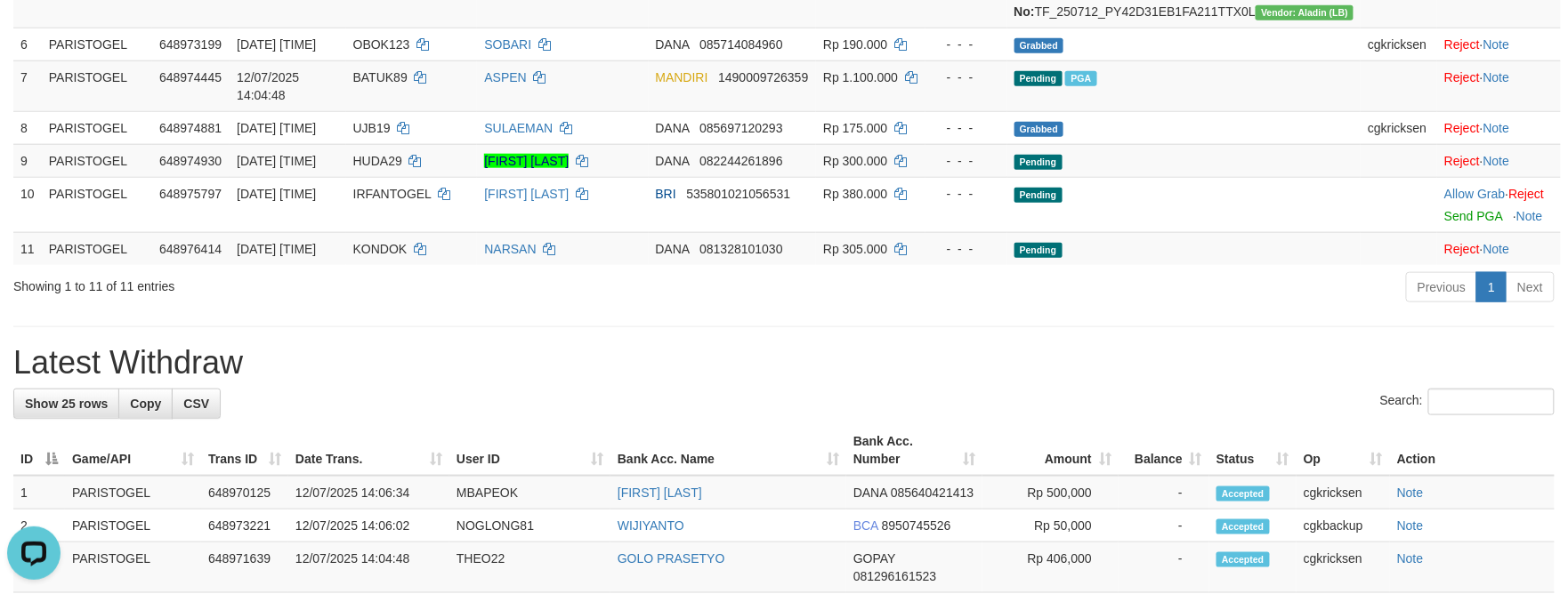 click on "**********" at bounding box center (784, 480) 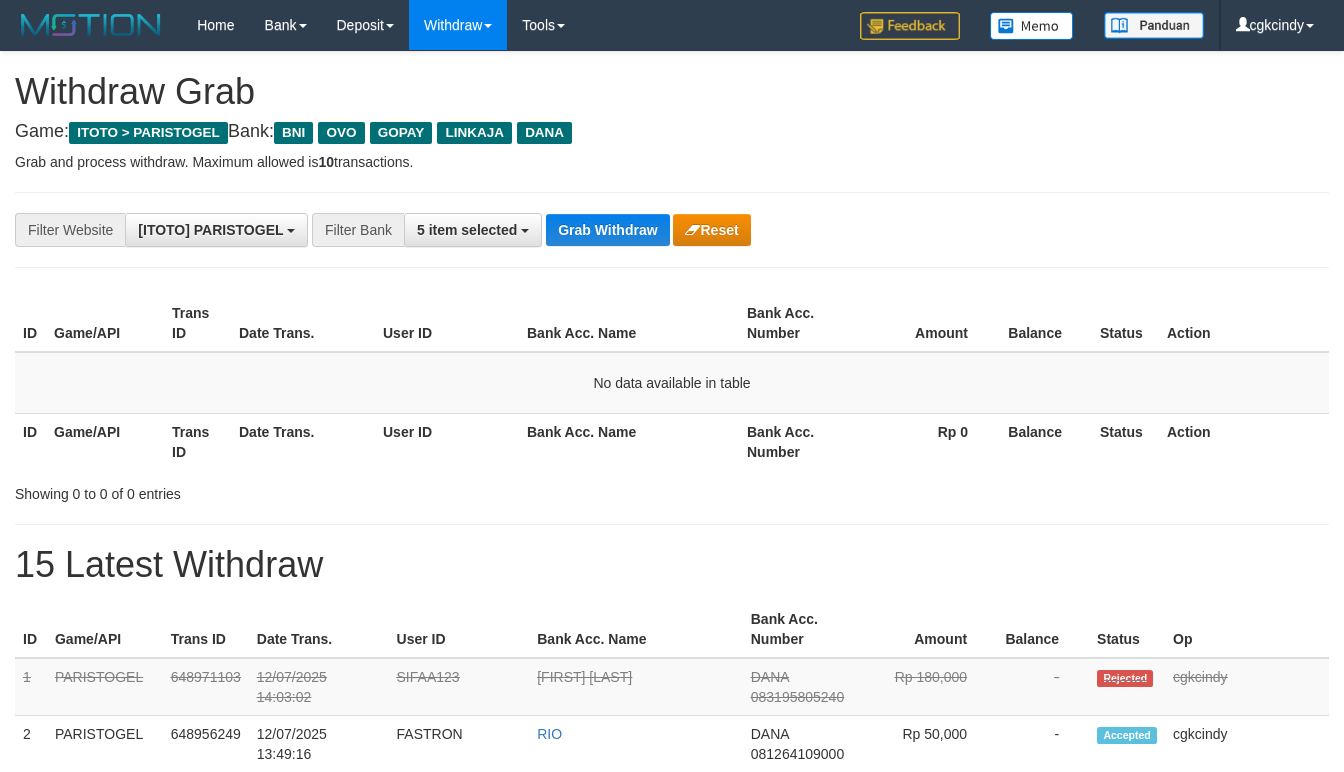 scroll, scrollTop: 0, scrollLeft: 0, axis: both 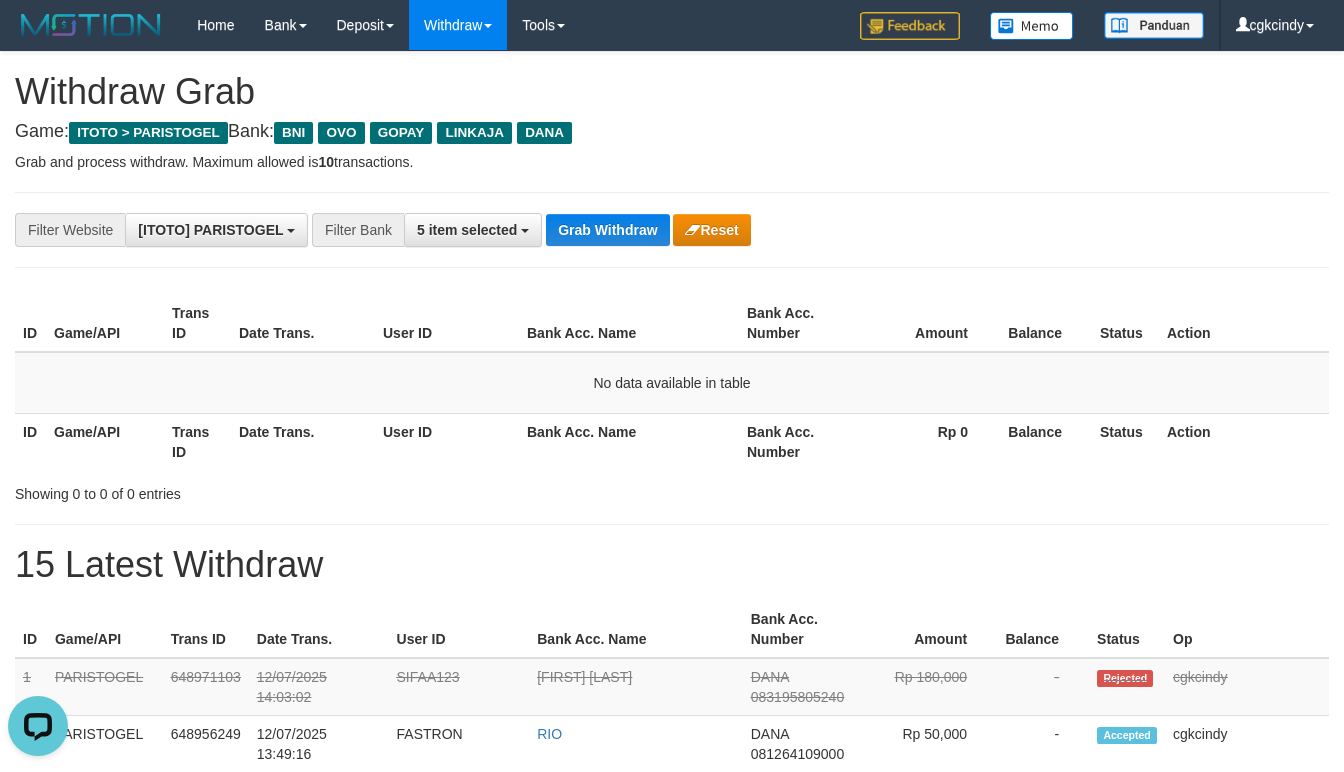 click on "Showing 0 to 0 of 0 entries" at bounding box center [672, 490] 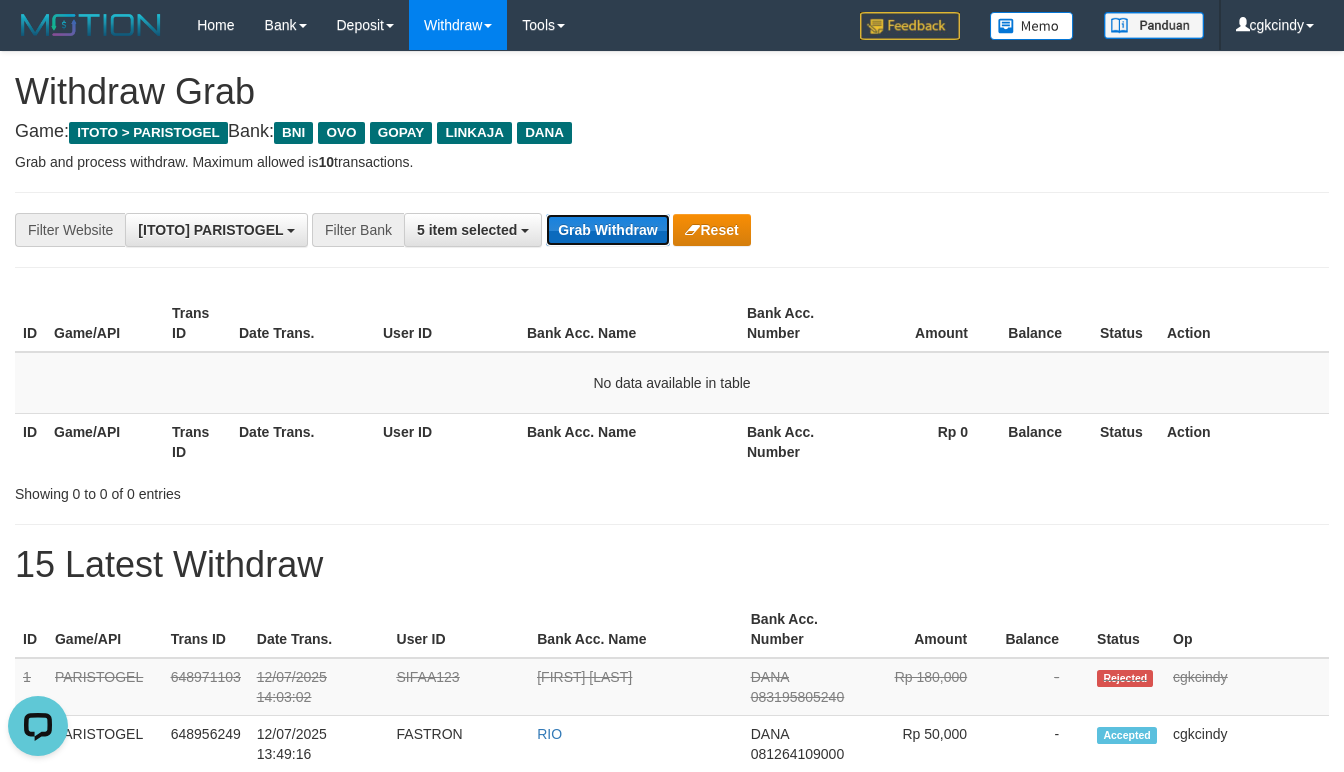click on "Grab Withdraw" at bounding box center (607, 230) 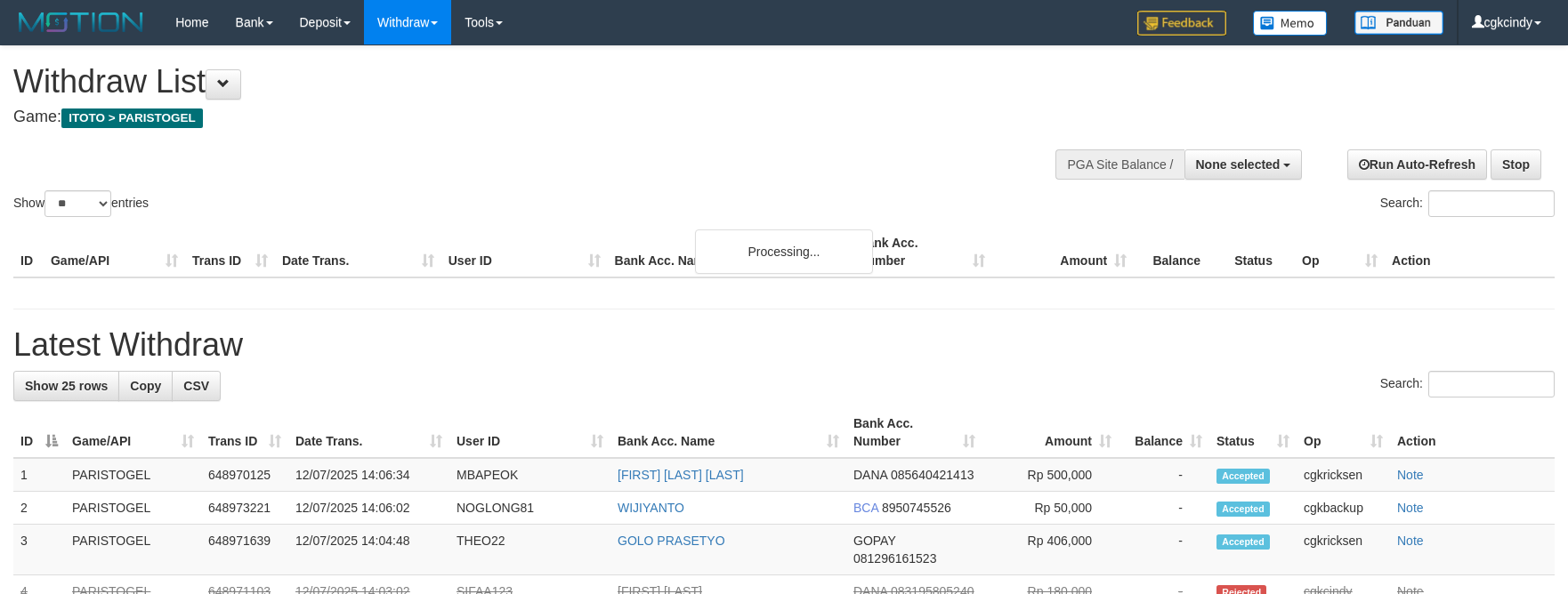 select 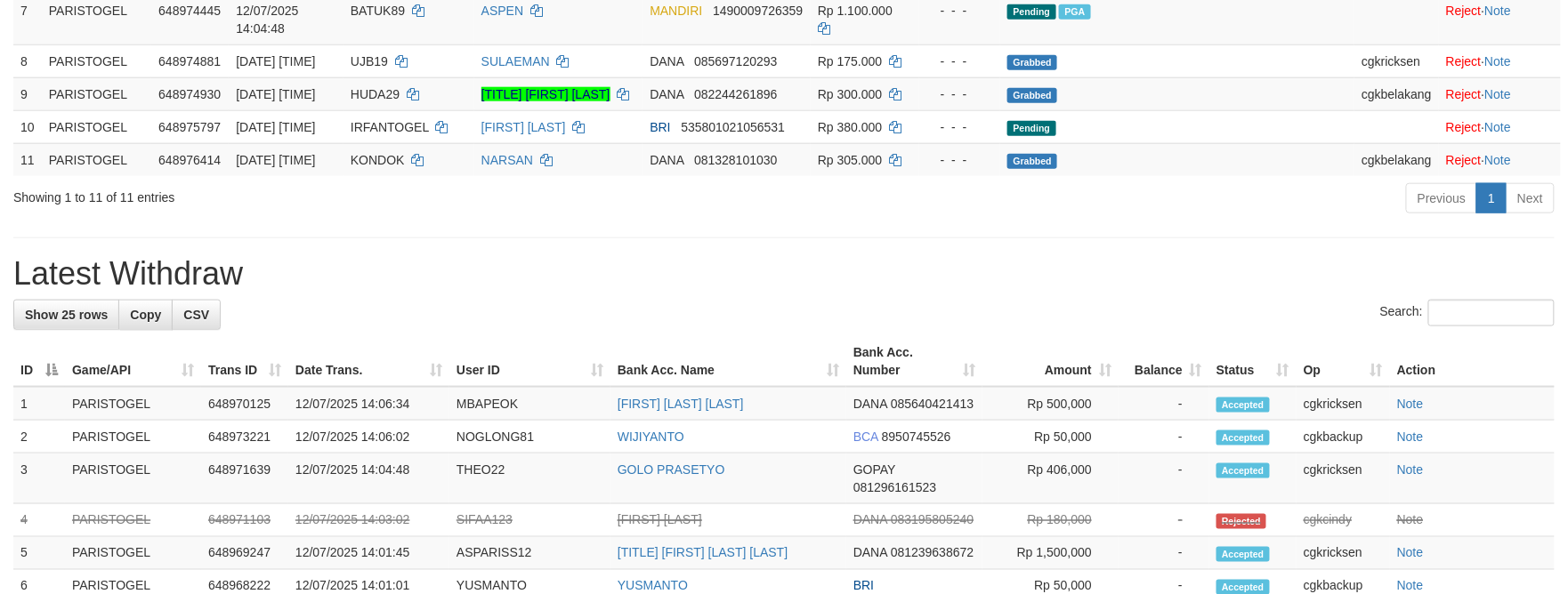 scroll, scrollTop: 592, scrollLeft: 0, axis: vertical 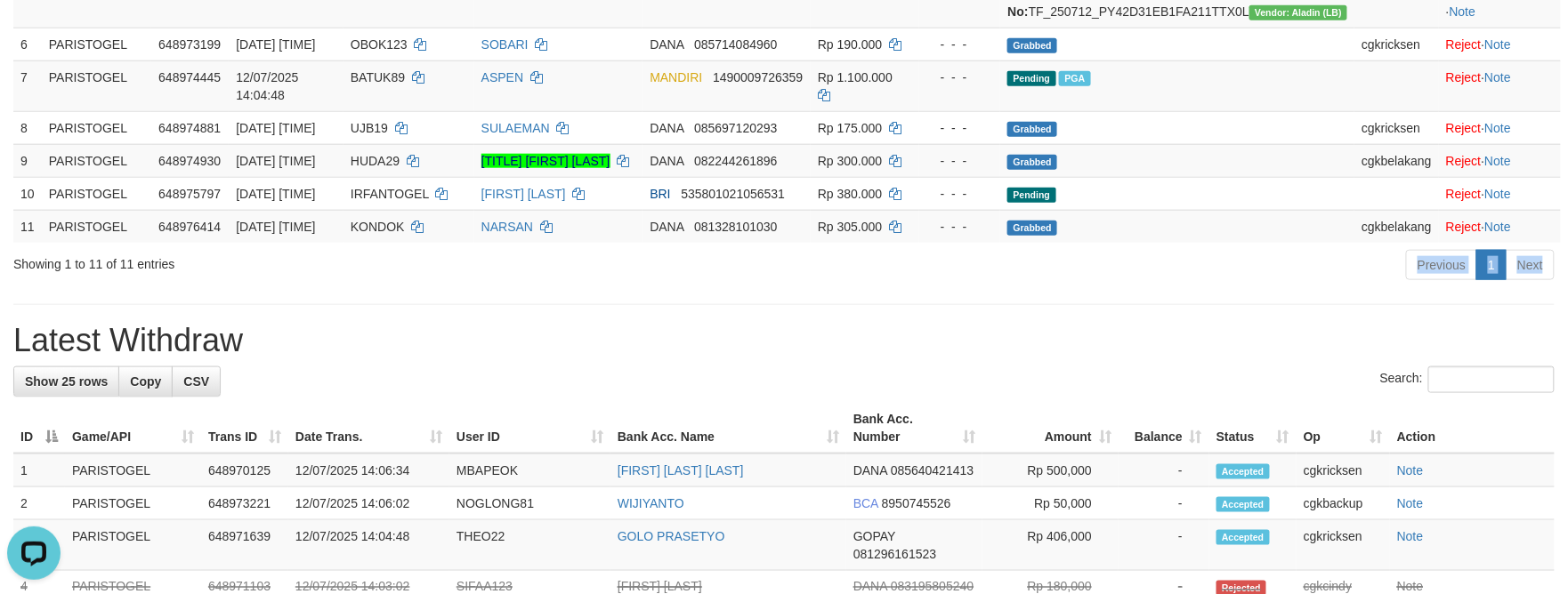 click on "**********" at bounding box center [784, 469] 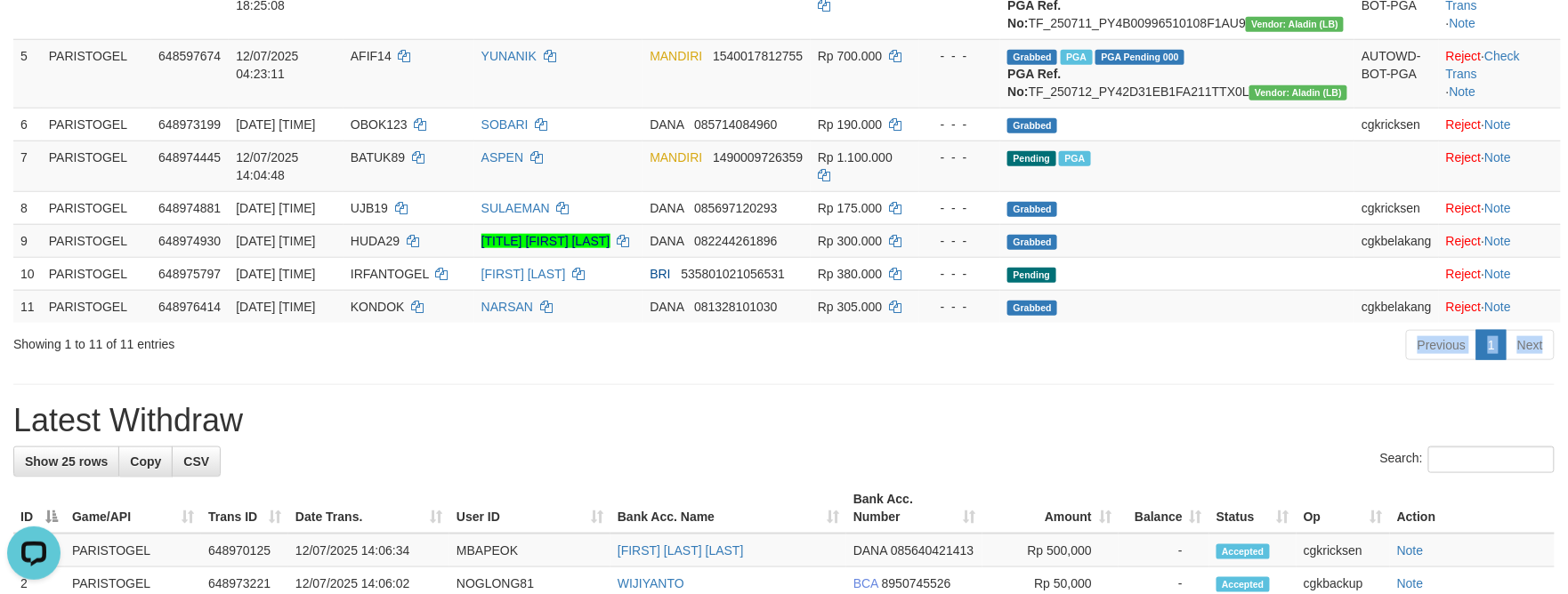 scroll, scrollTop: 474, scrollLeft: 0, axis: vertical 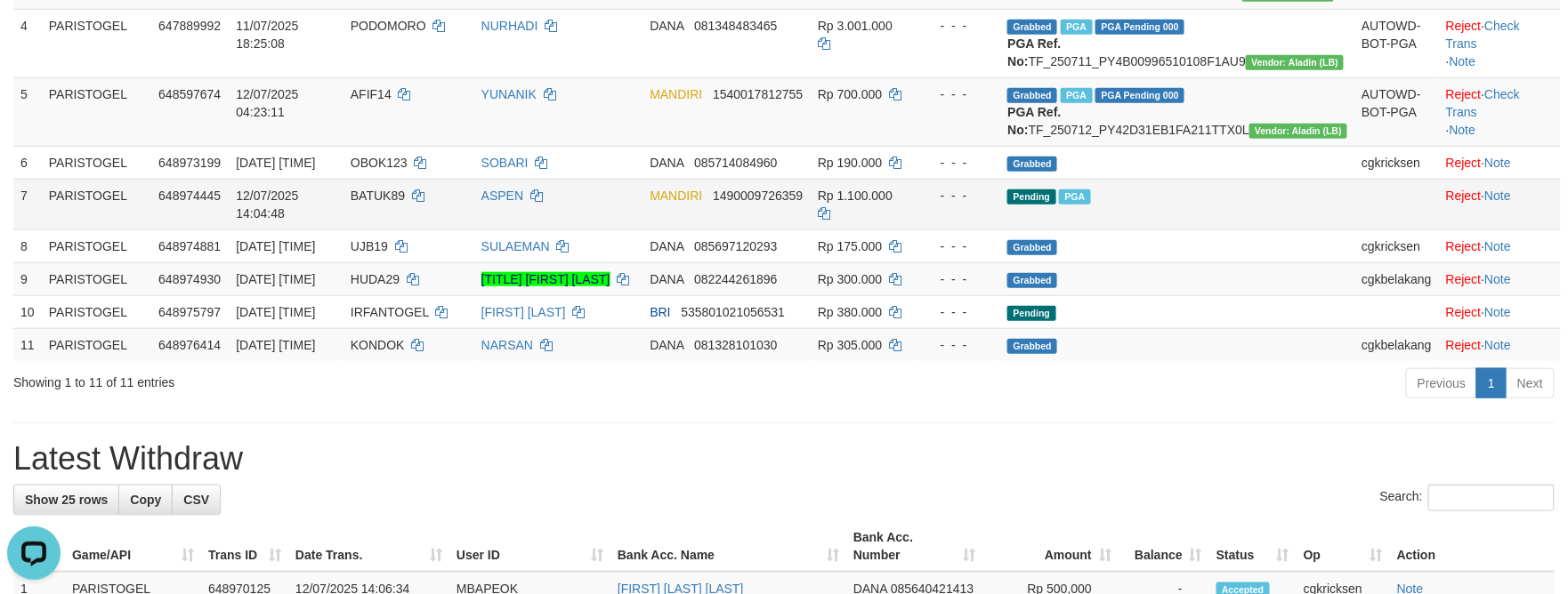 click on "BATUK89" at bounding box center (408, 204) 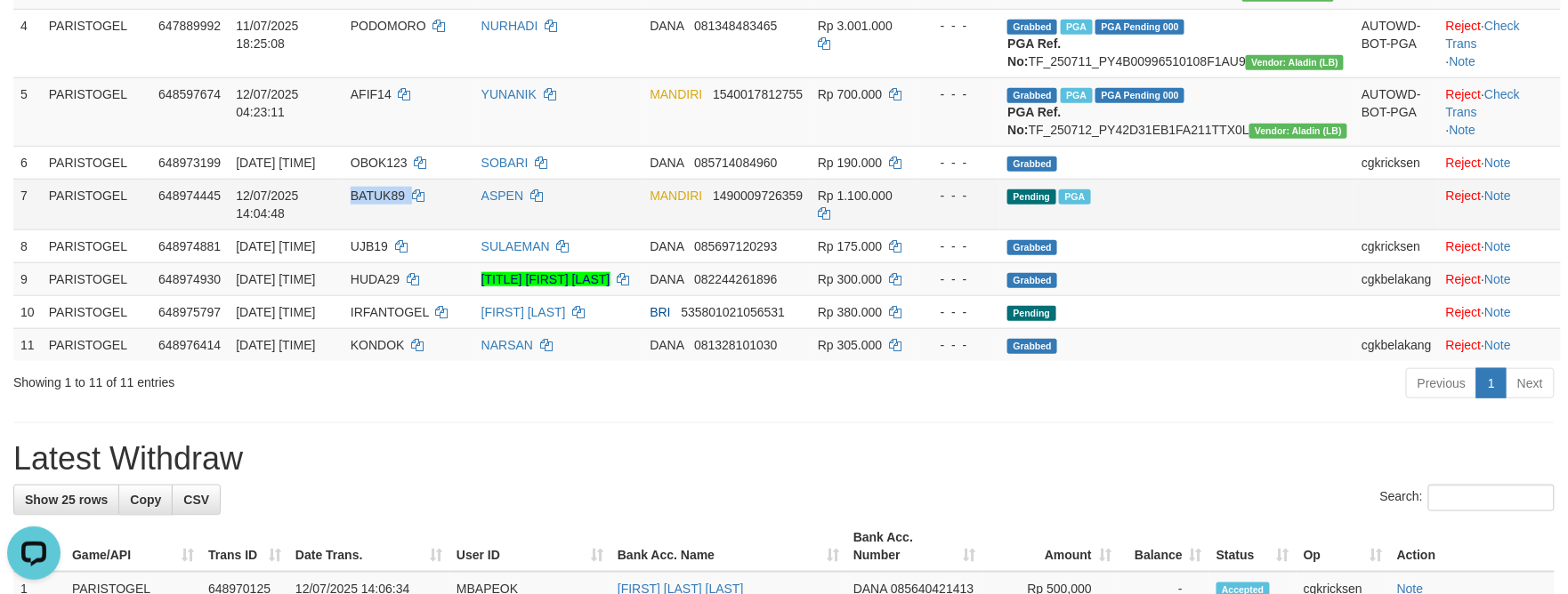 click on "BATUK89" at bounding box center (408, 204) 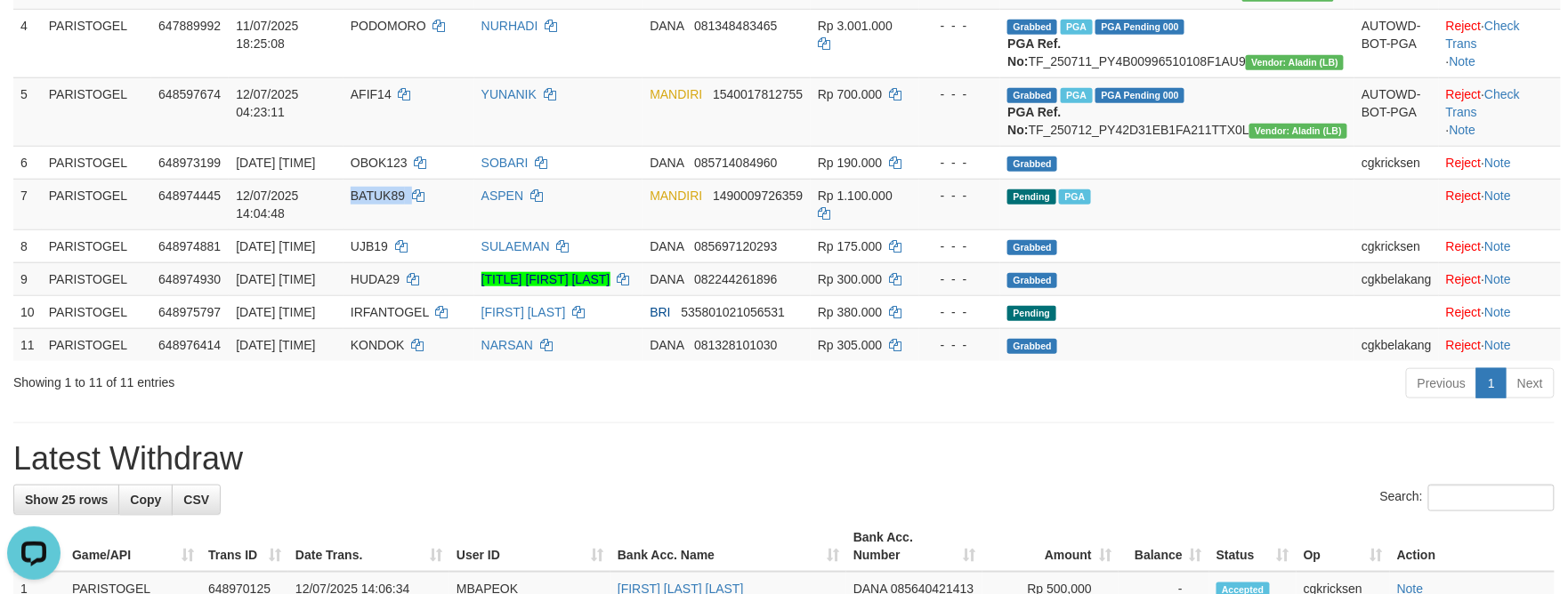 copy on "BATUK89" 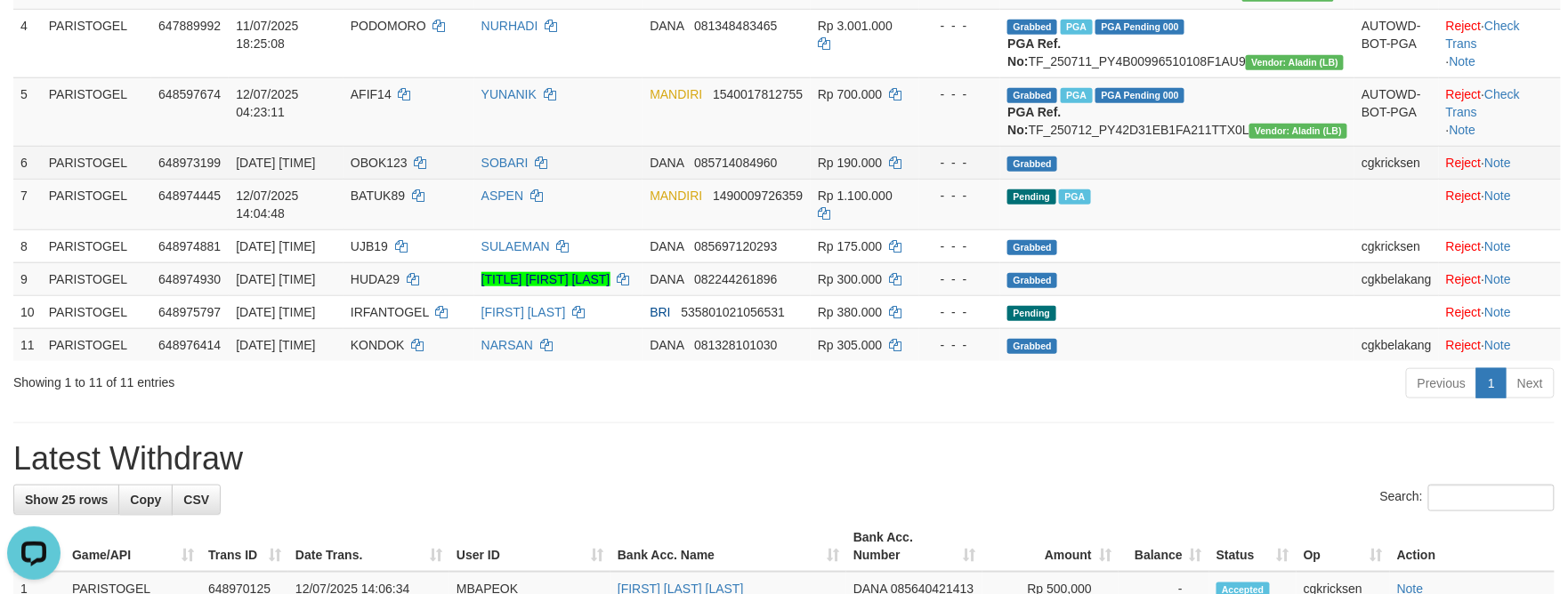 click on "OBOK123" at bounding box center (408, 162) 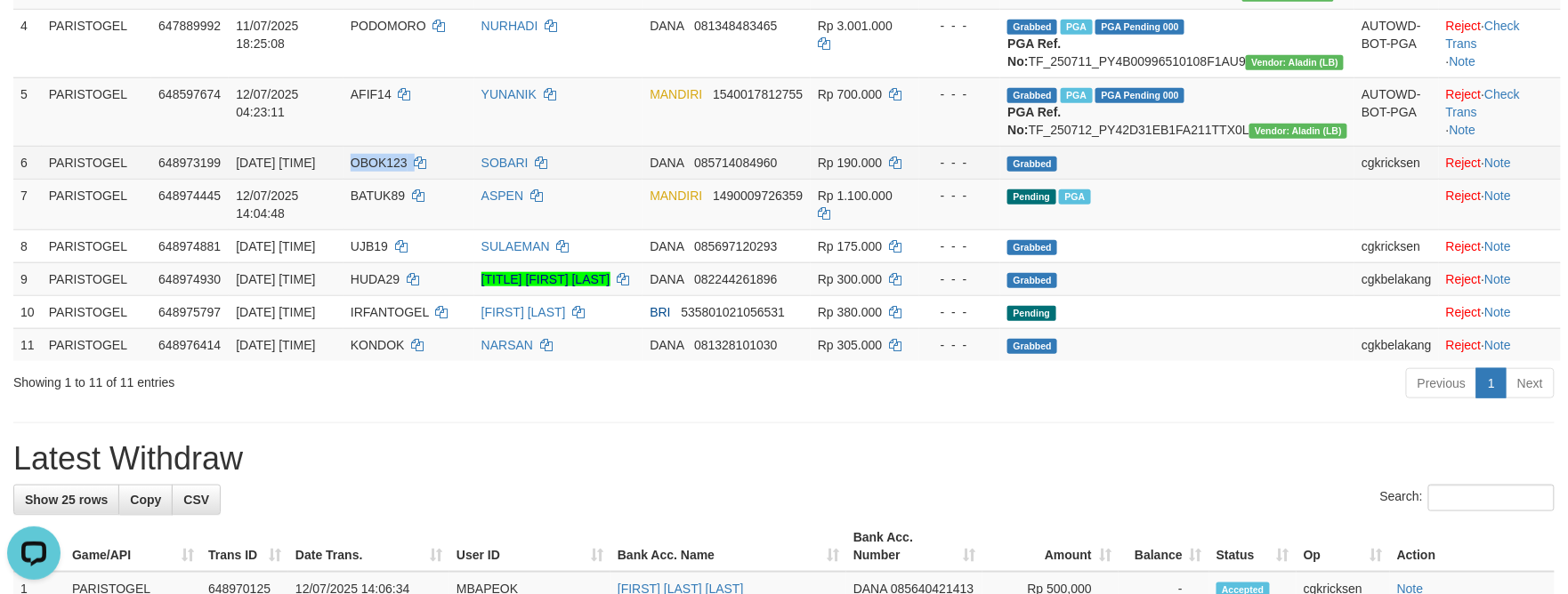 click on "OBOK123" at bounding box center (408, 162) 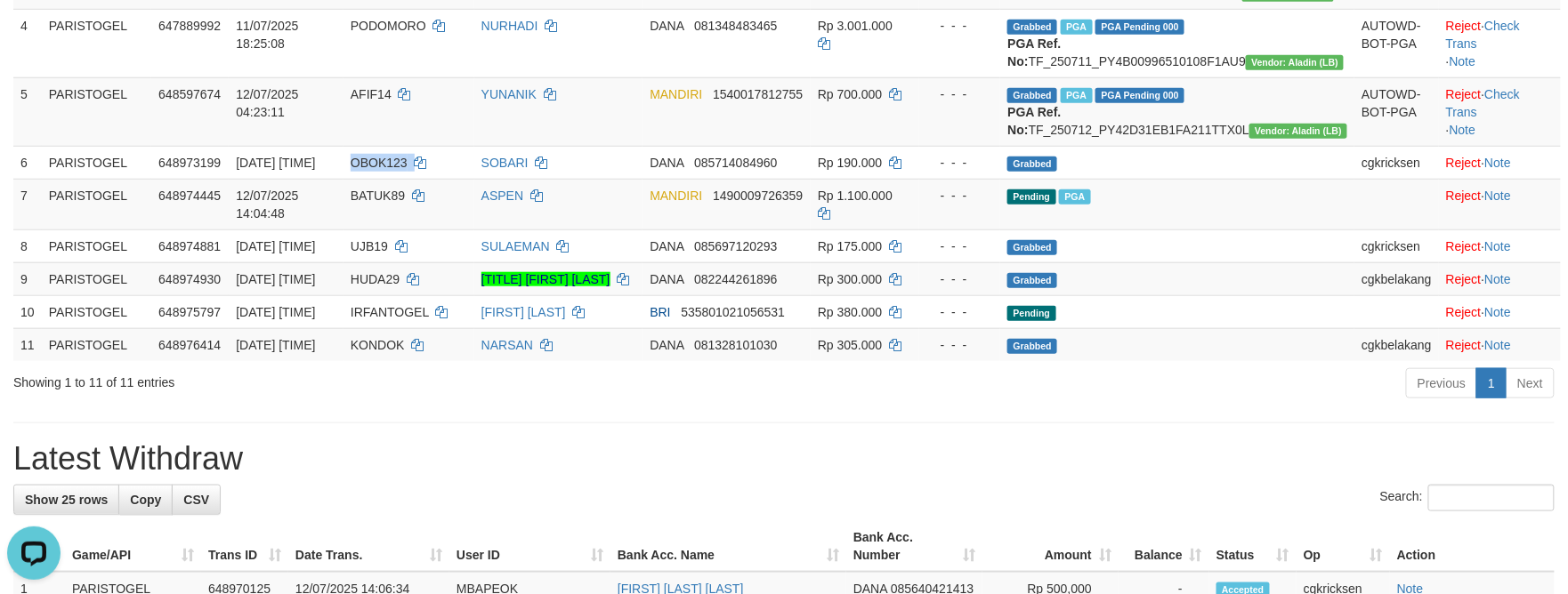 copy on "OBOK123" 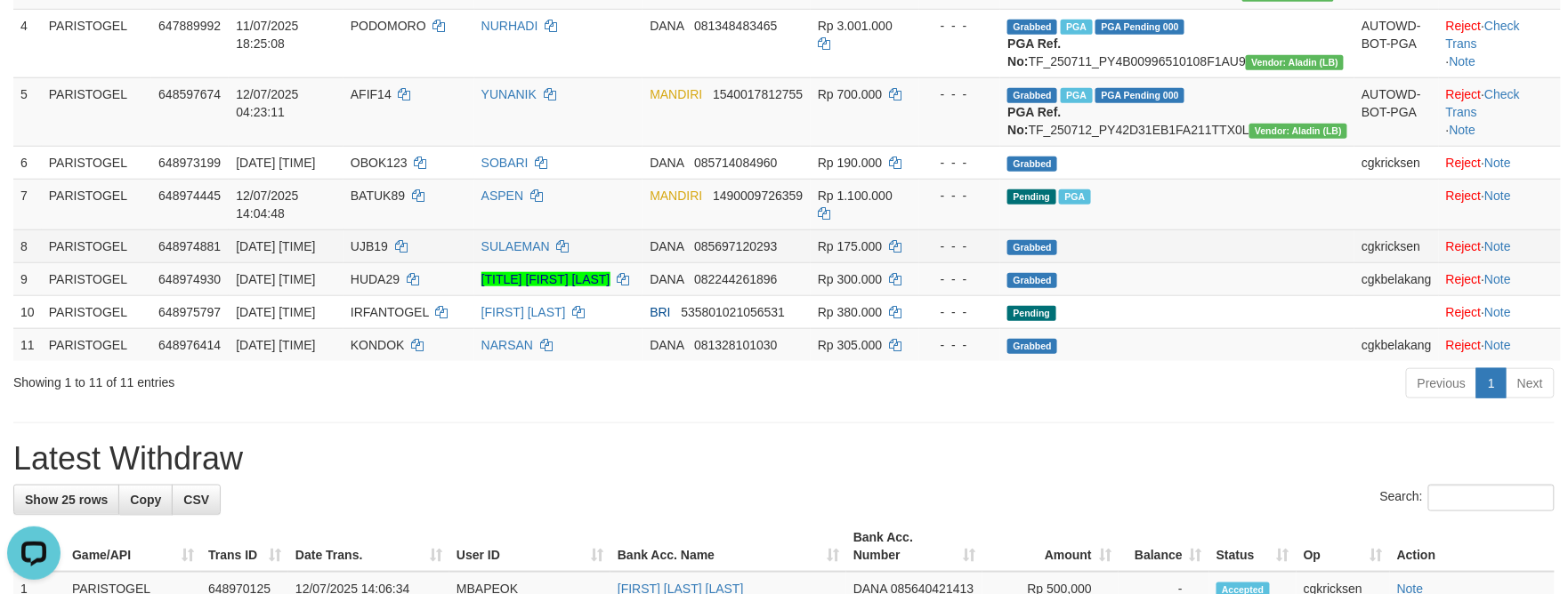 click on "UJB19" at bounding box center (408, 245) 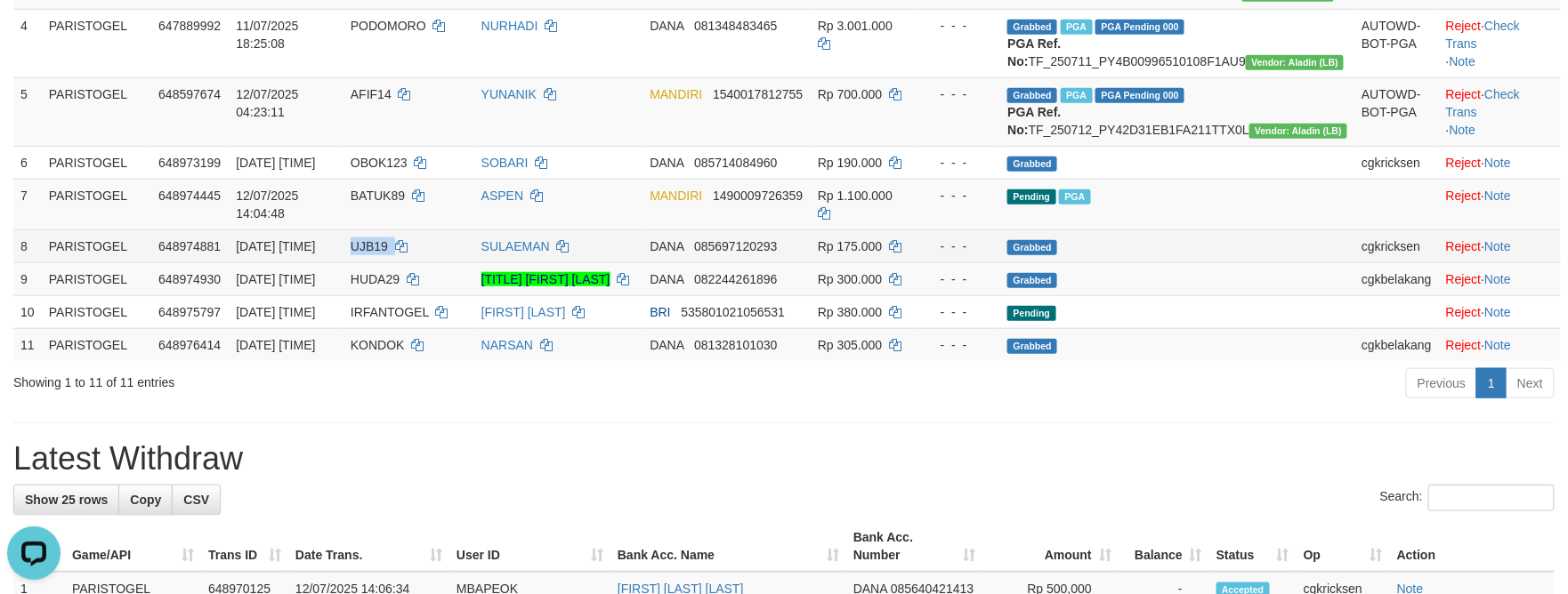 click on "UJB19" at bounding box center [408, 245] 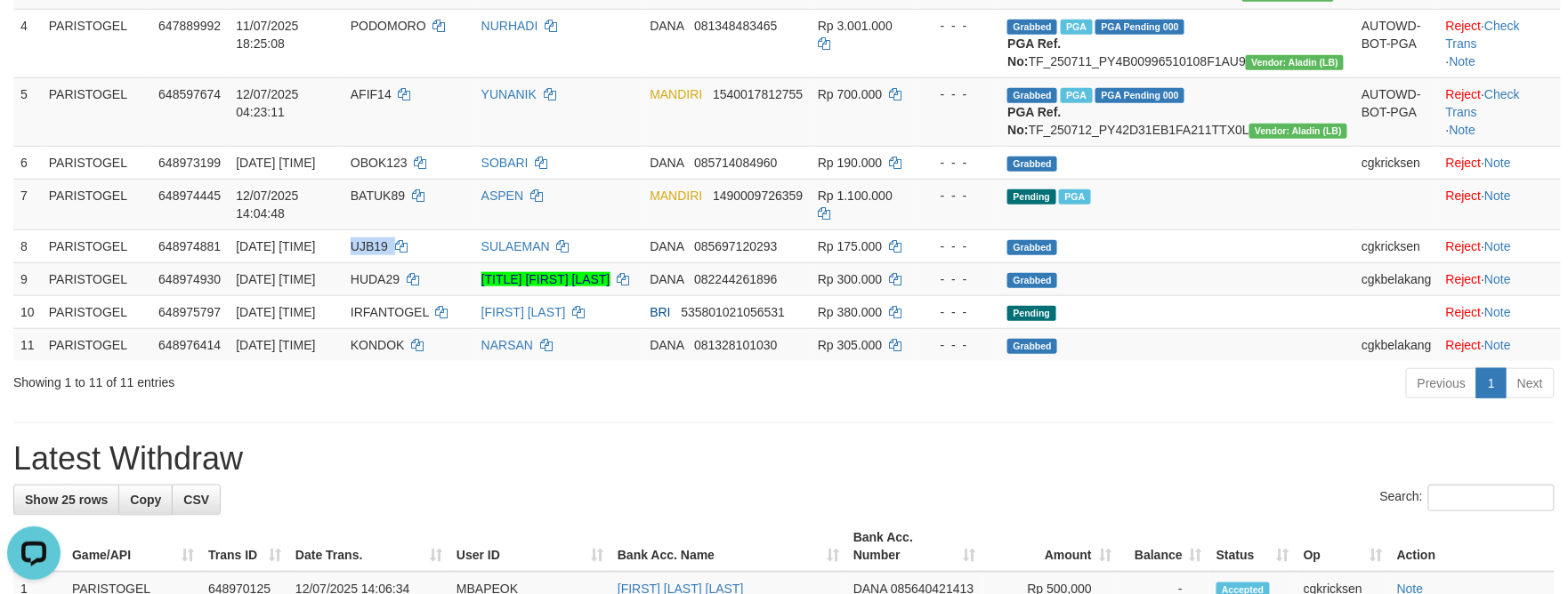 copy on "UJB19" 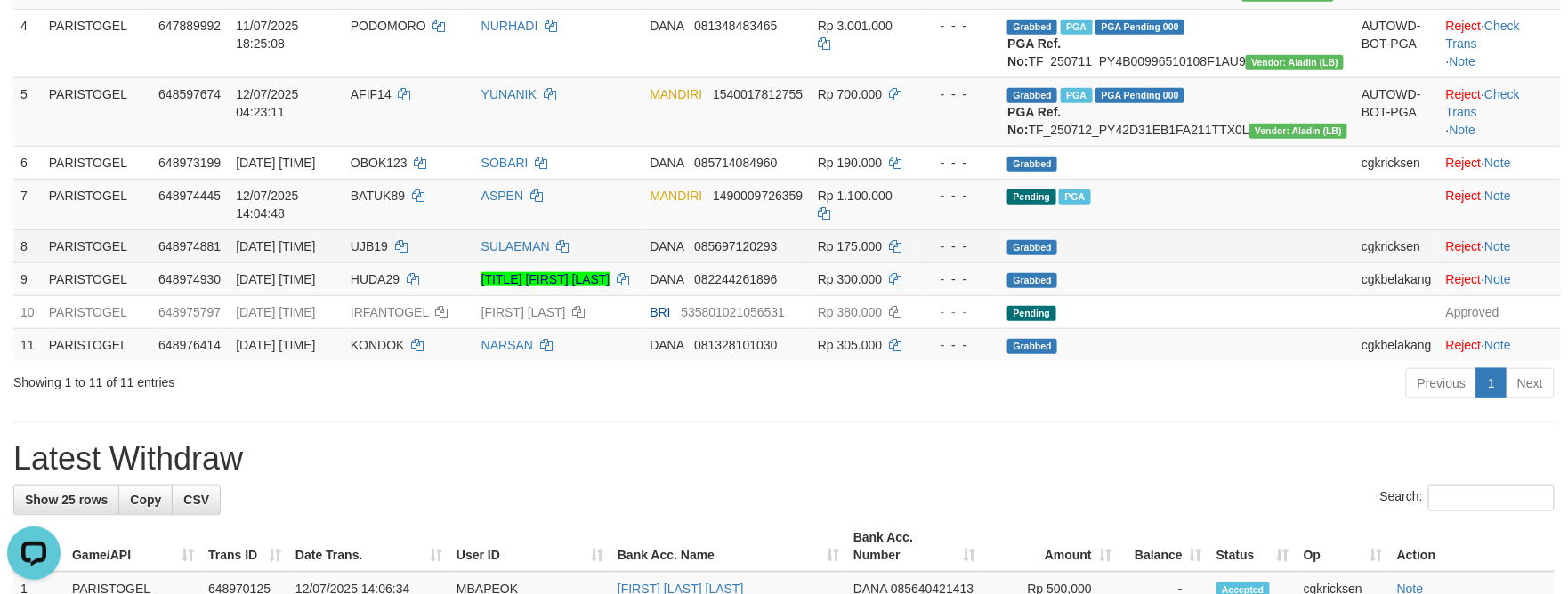 click on "-  -  -" at bounding box center [960, 245] 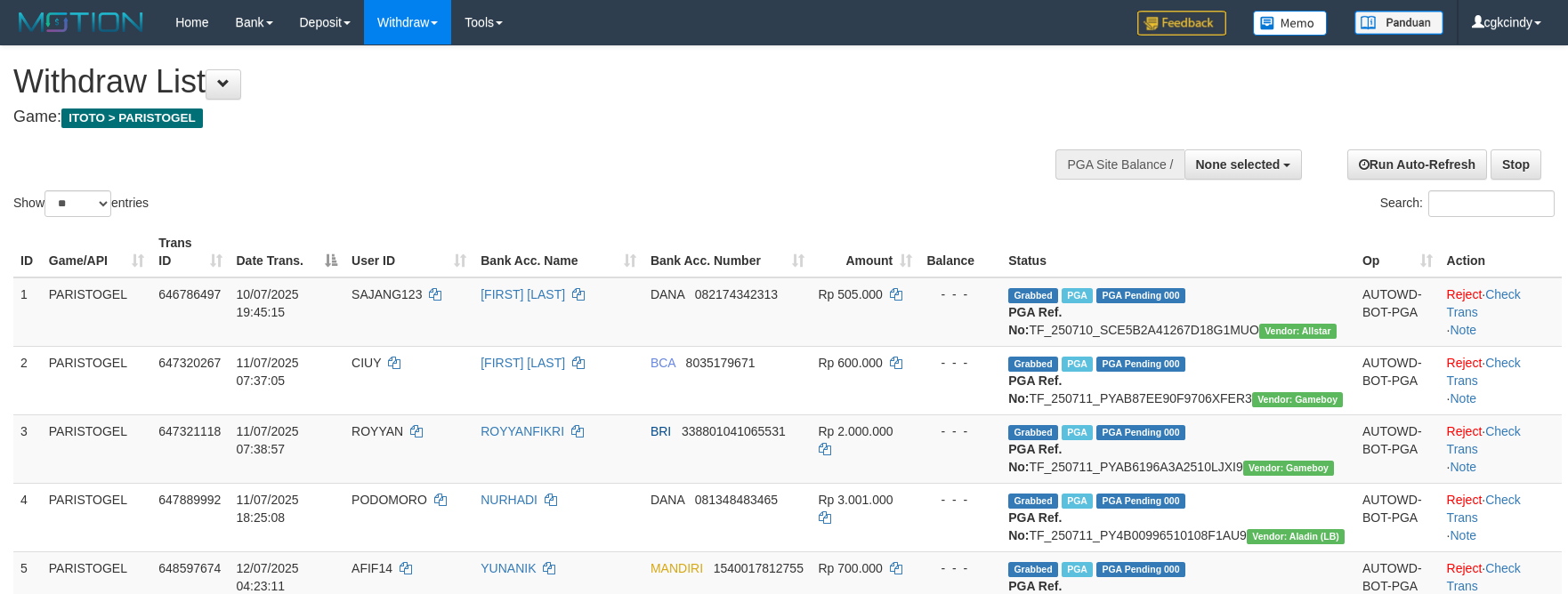 select 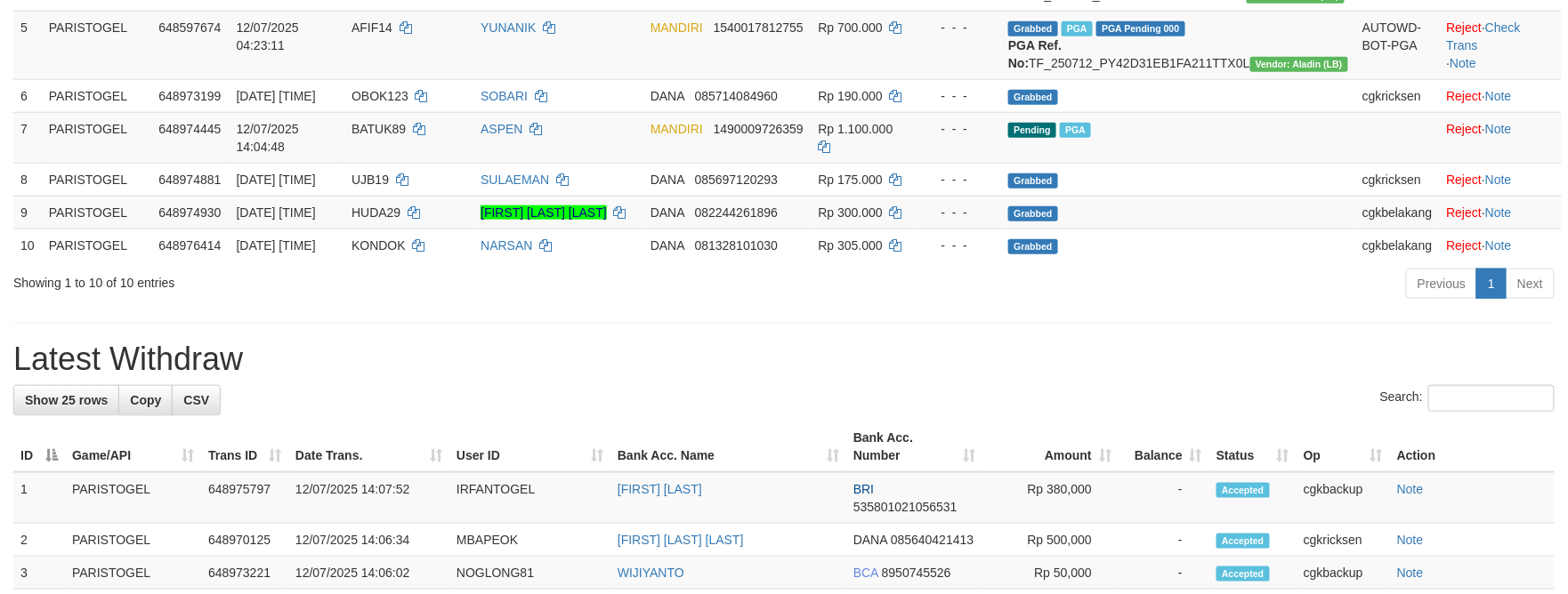 scroll, scrollTop: 474, scrollLeft: 0, axis: vertical 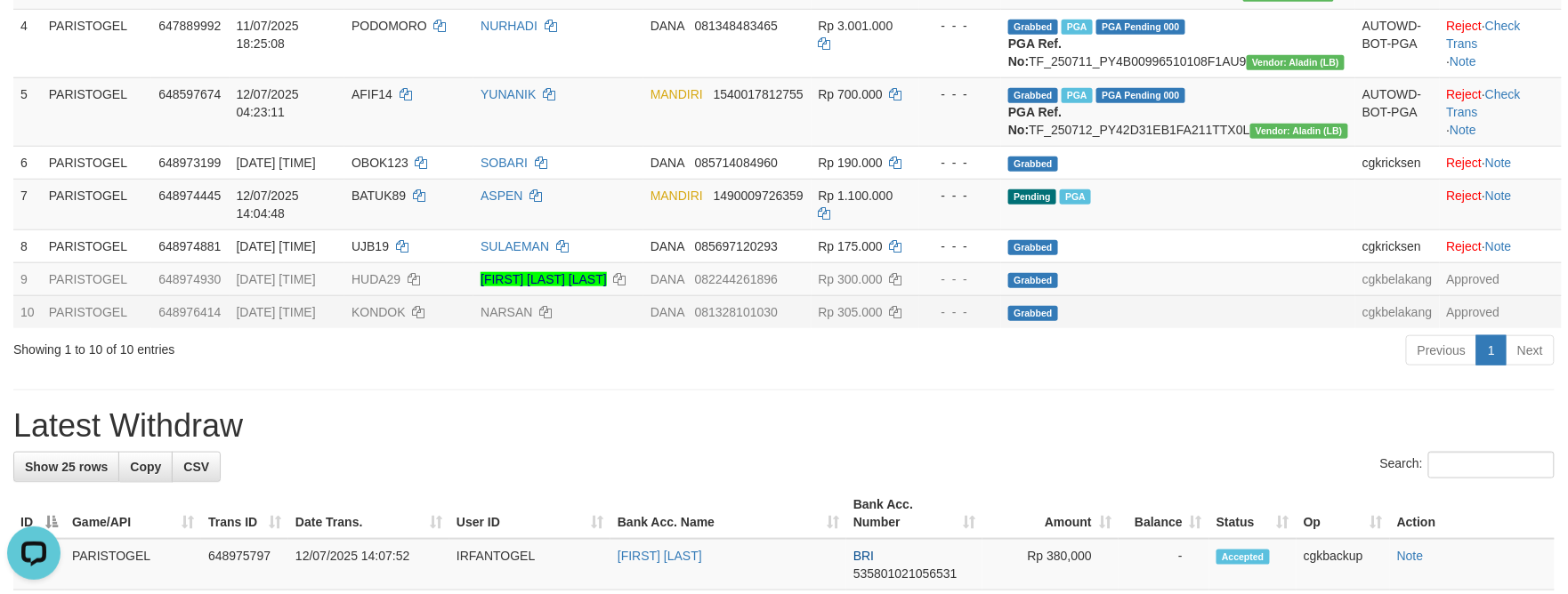 click on "Rp 305.000" at bounding box center [866, 311] 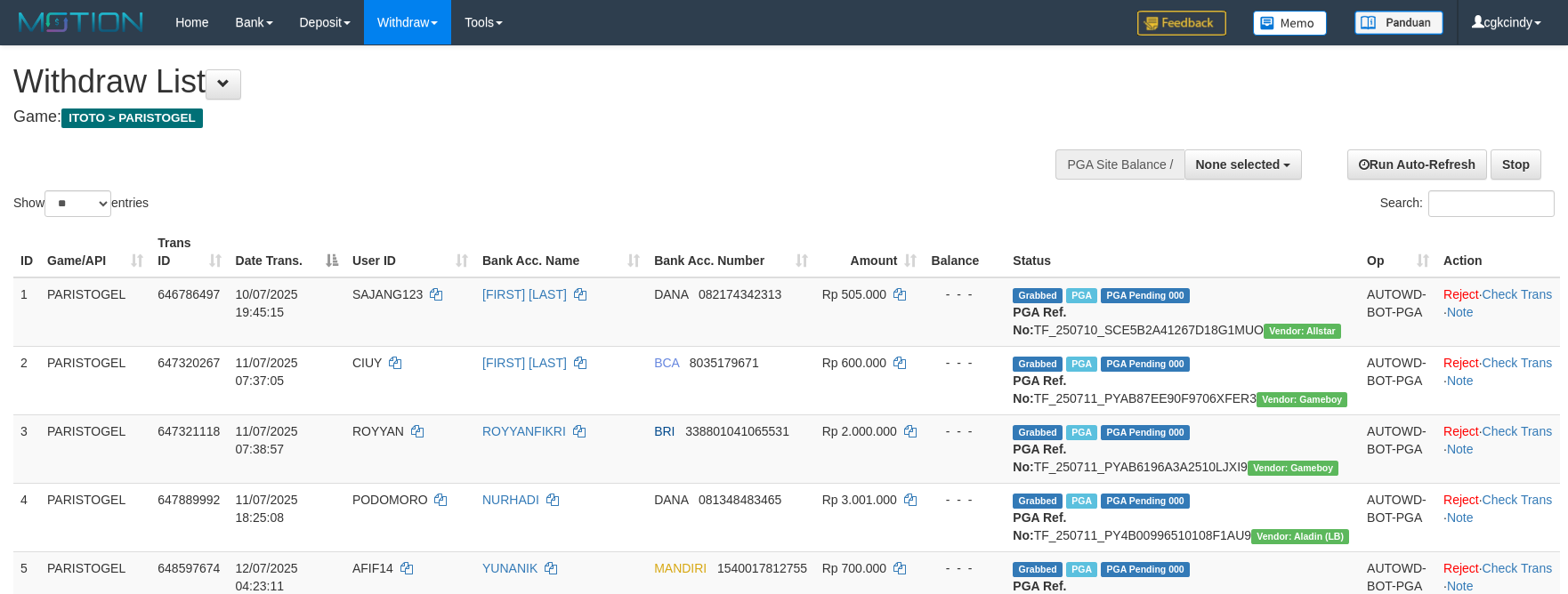 select 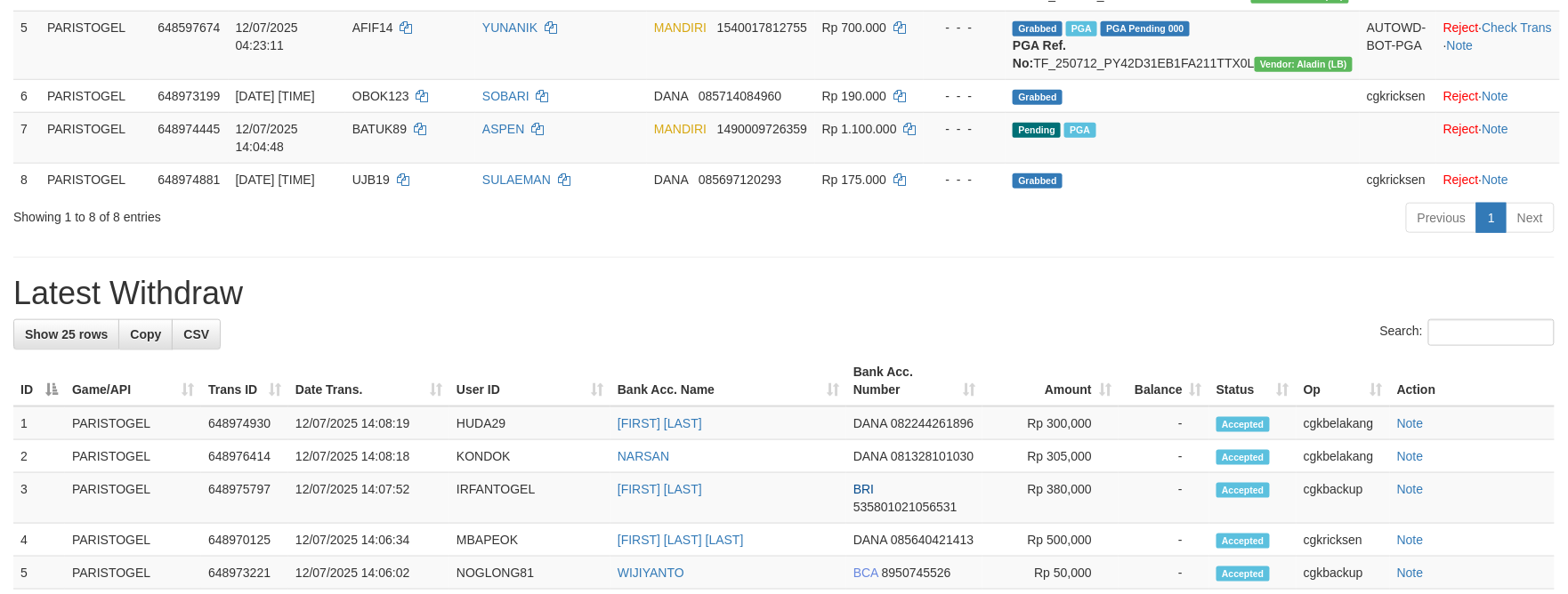 scroll, scrollTop: 474, scrollLeft: 0, axis: vertical 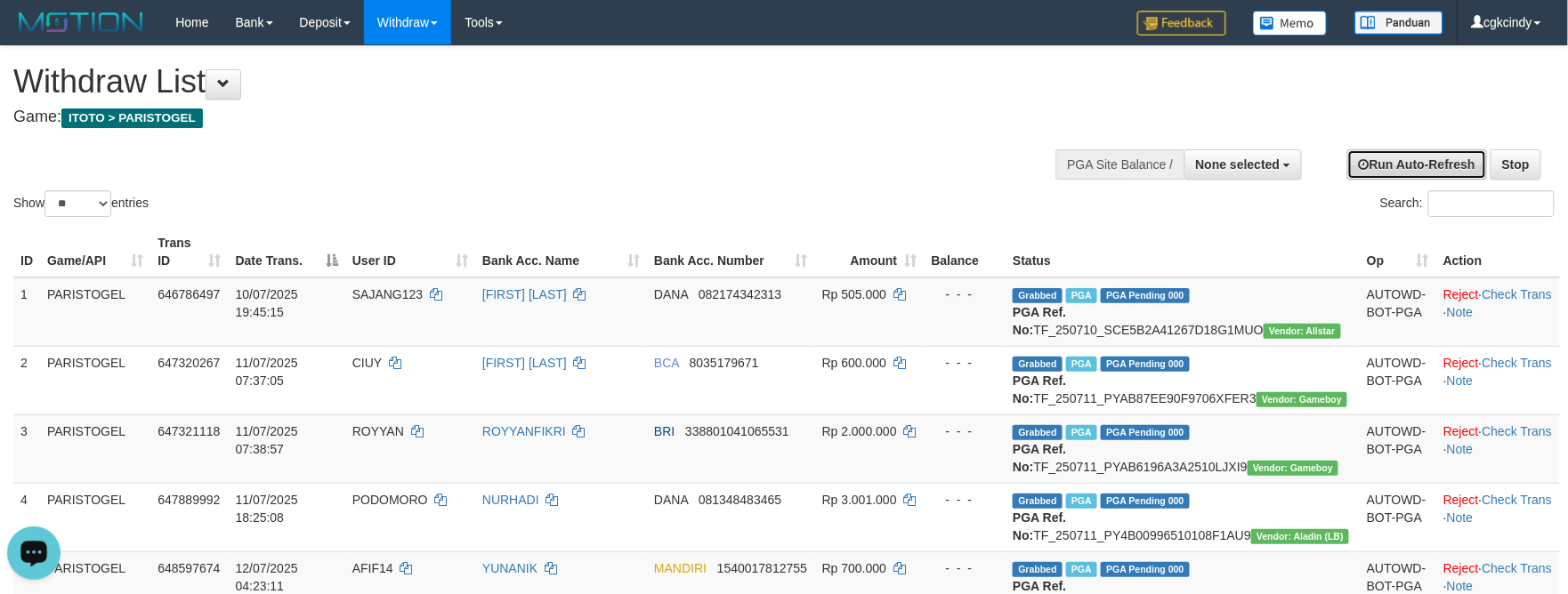 click on "Run Auto-Refresh" at bounding box center (1417, 165) 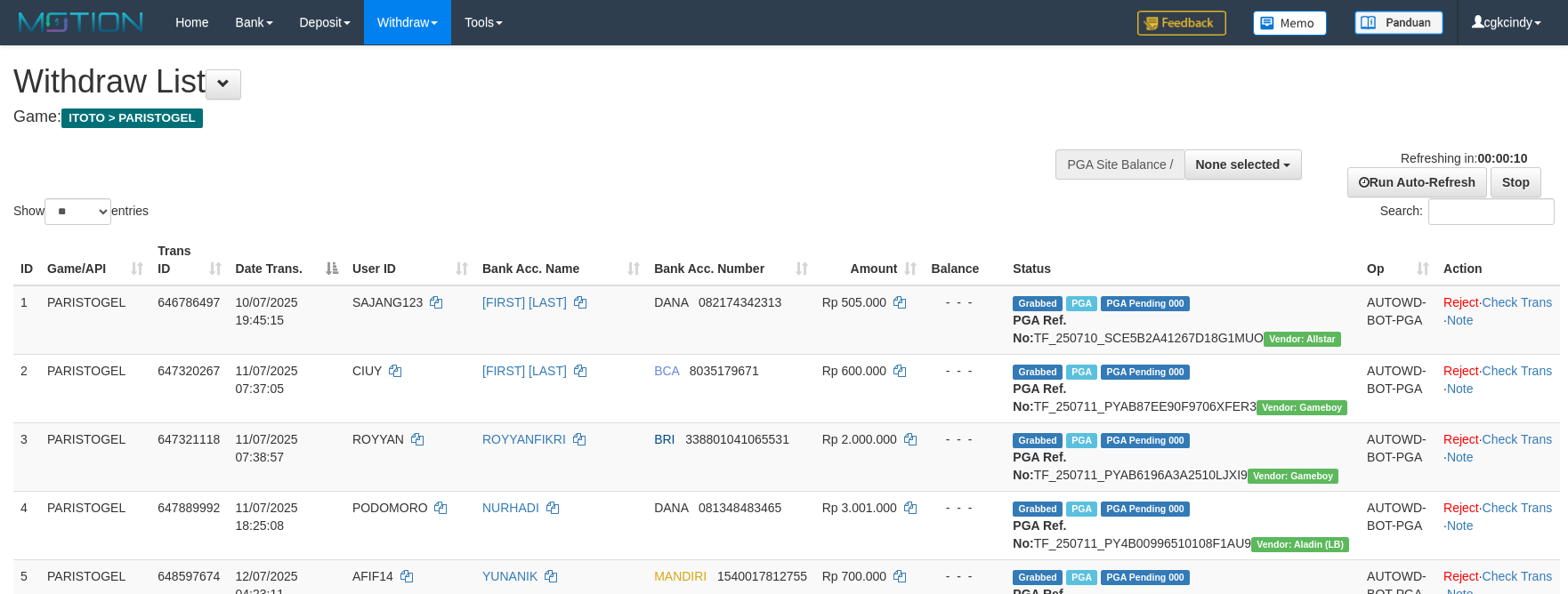 select 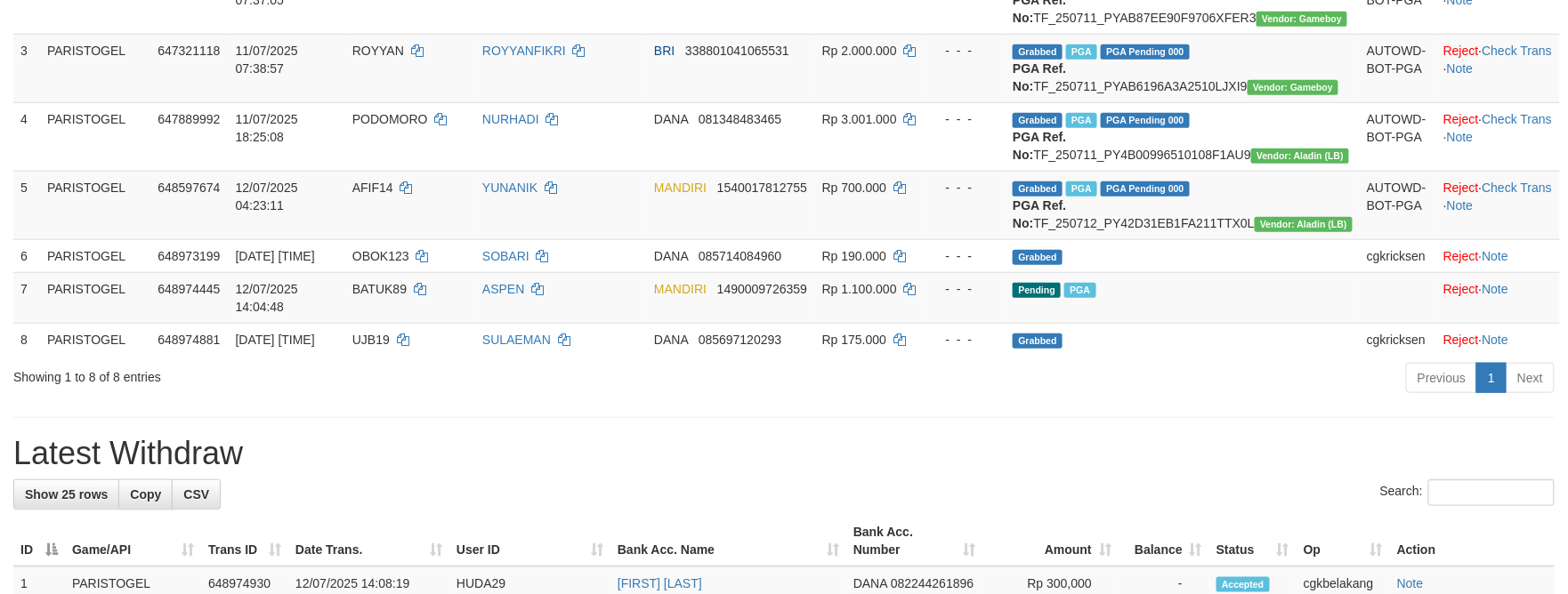 scroll, scrollTop: 711, scrollLeft: 0, axis: vertical 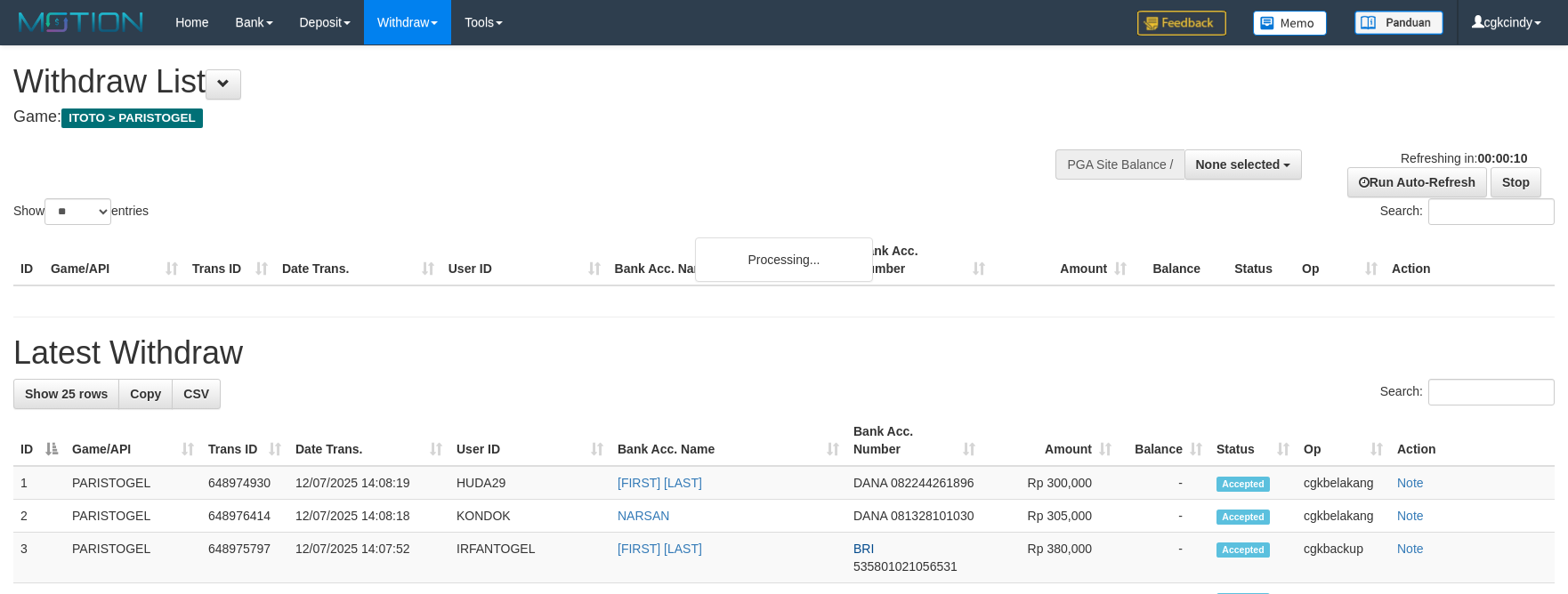 select 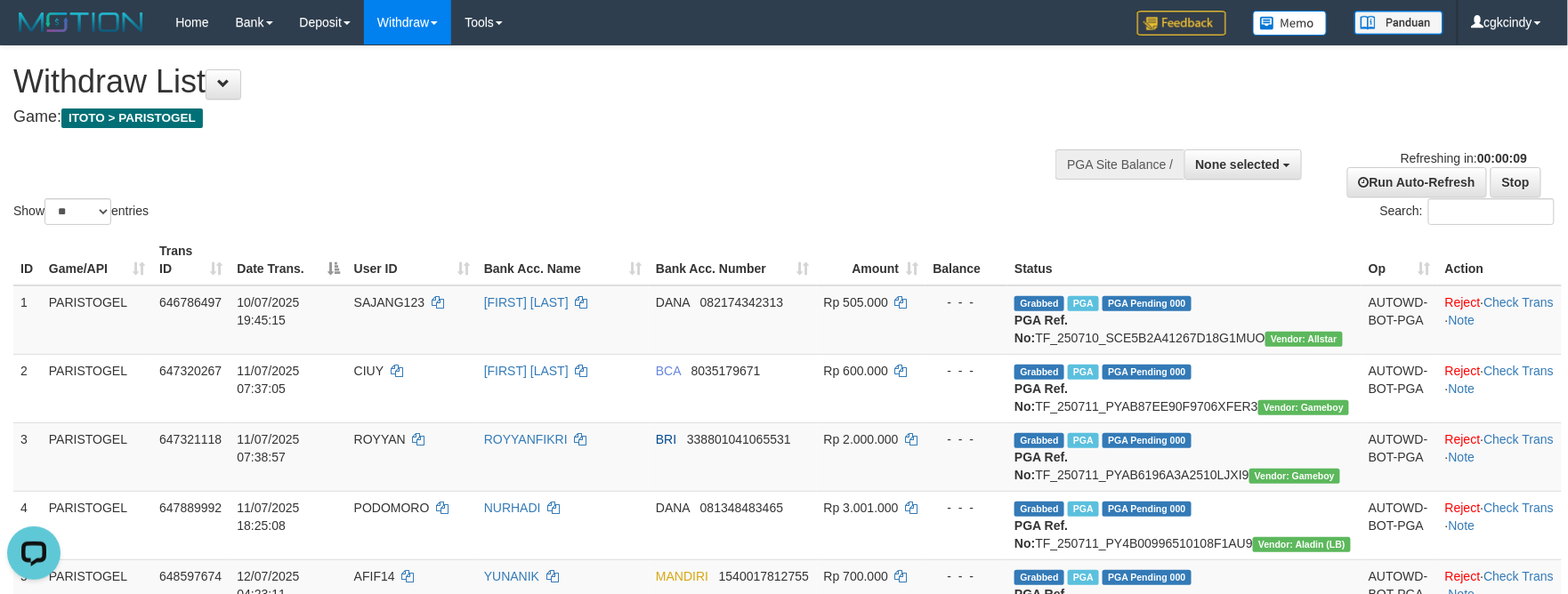 scroll, scrollTop: 0, scrollLeft: 0, axis: both 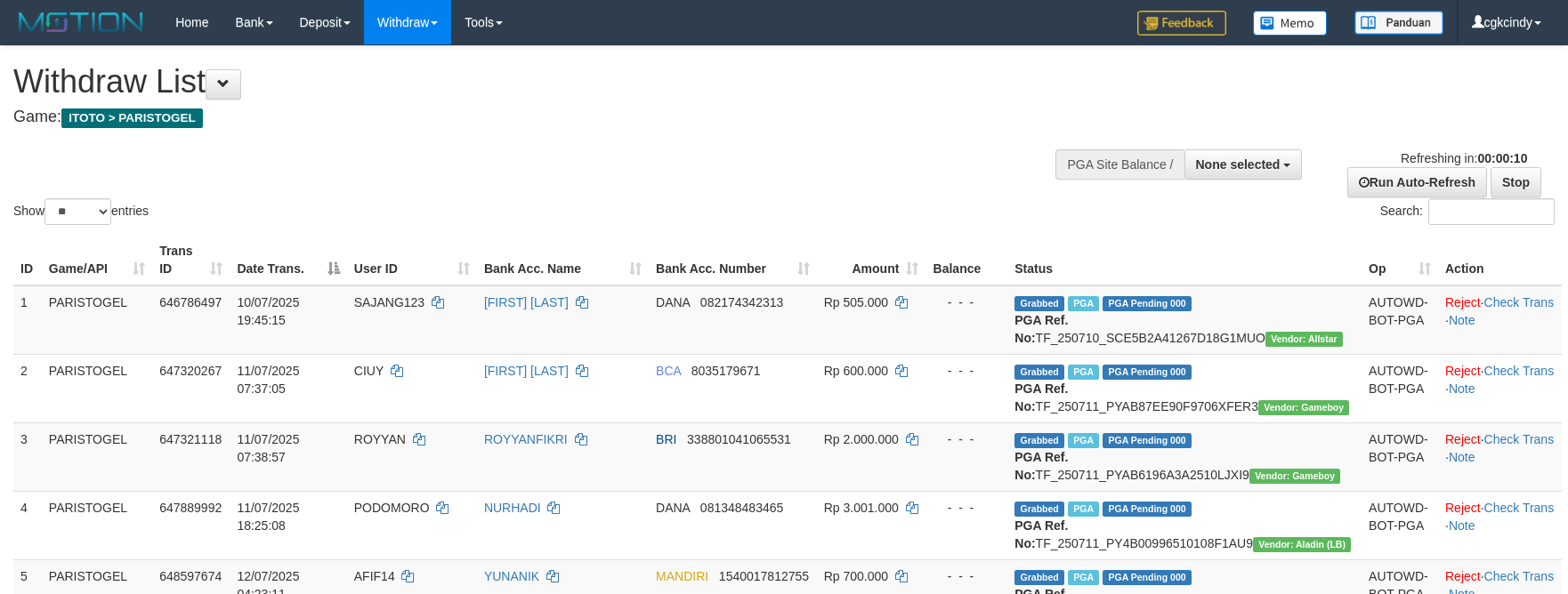 select 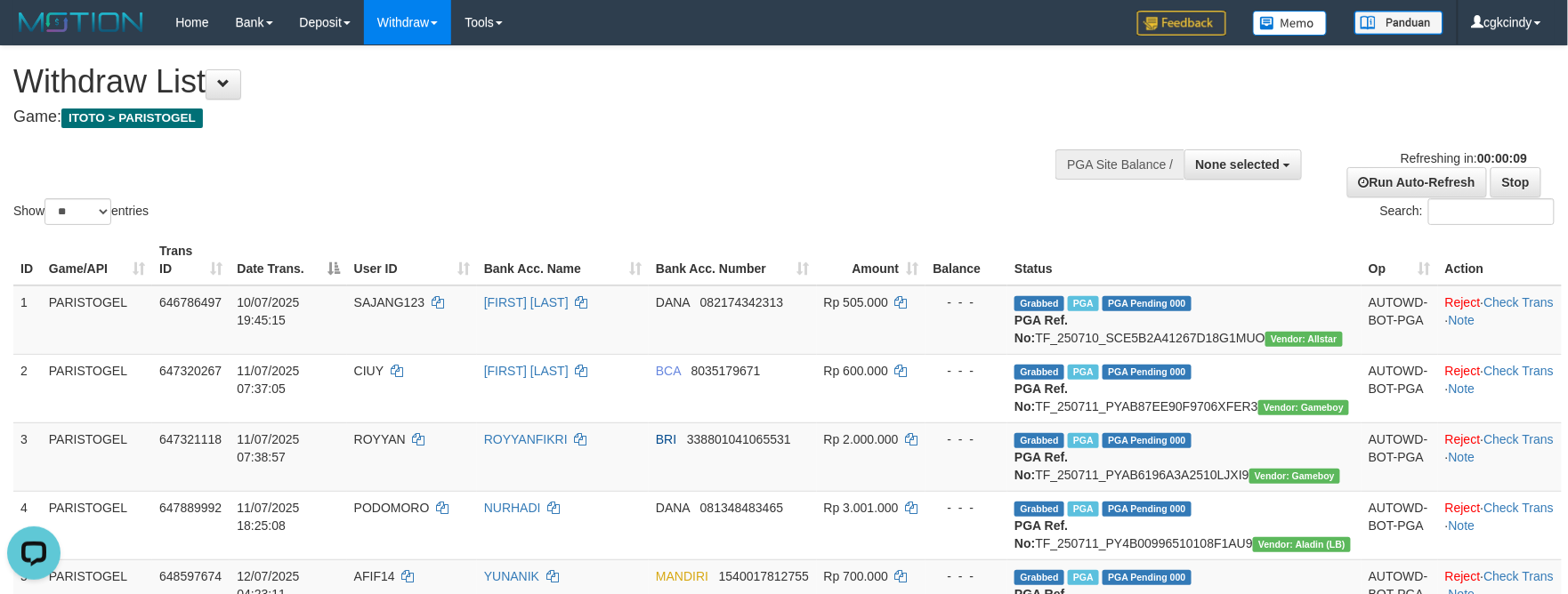 scroll, scrollTop: 0, scrollLeft: 0, axis: both 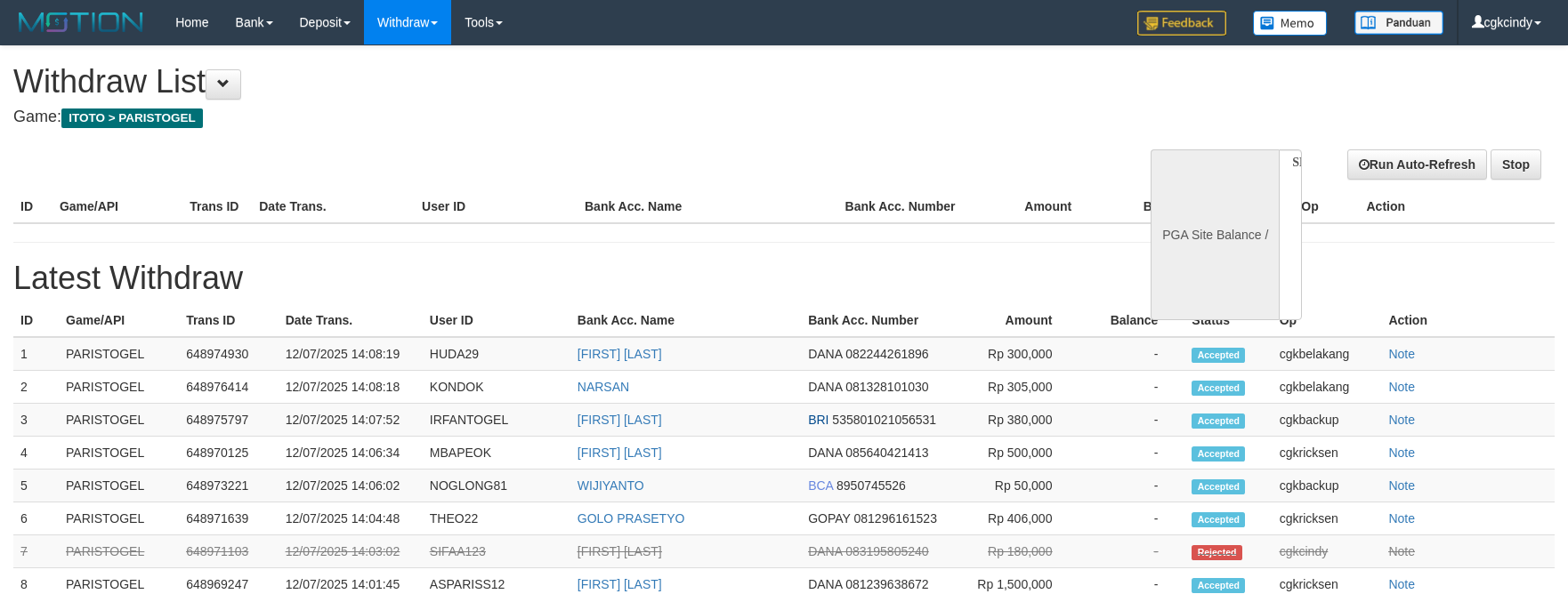 select 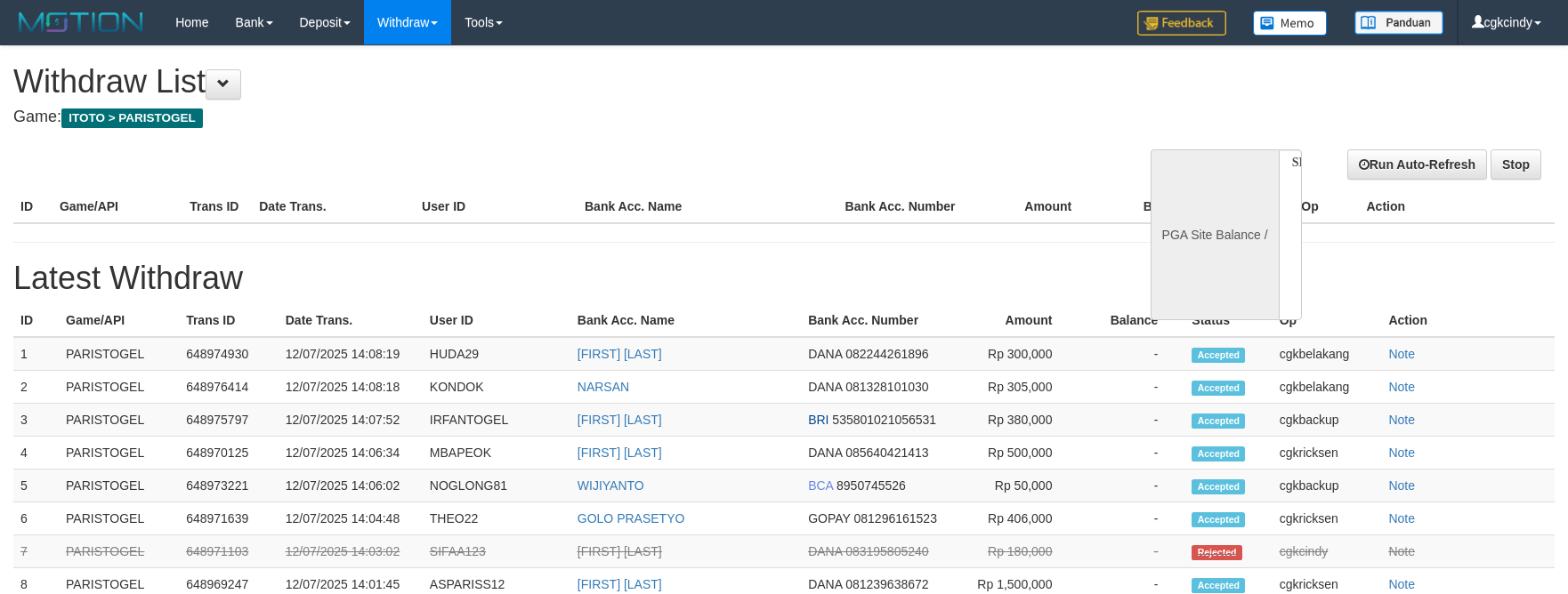 scroll, scrollTop: 0, scrollLeft: 0, axis: both 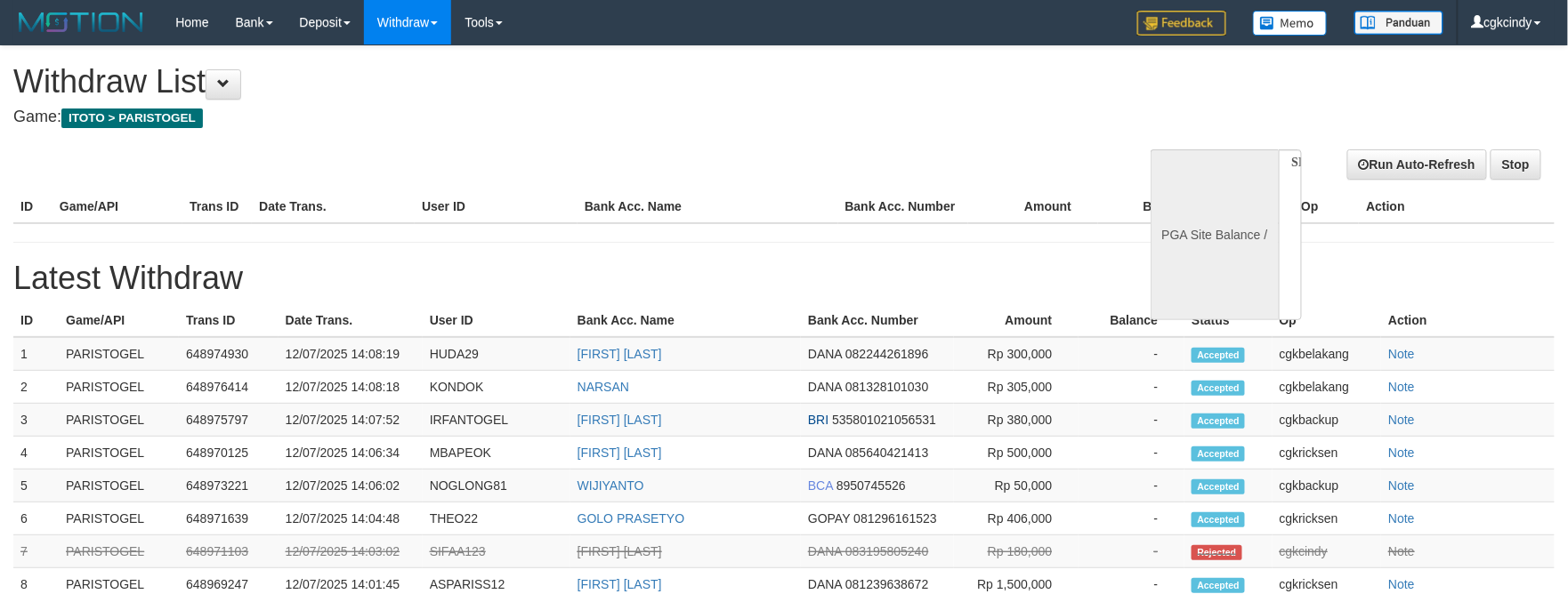 select on "**" 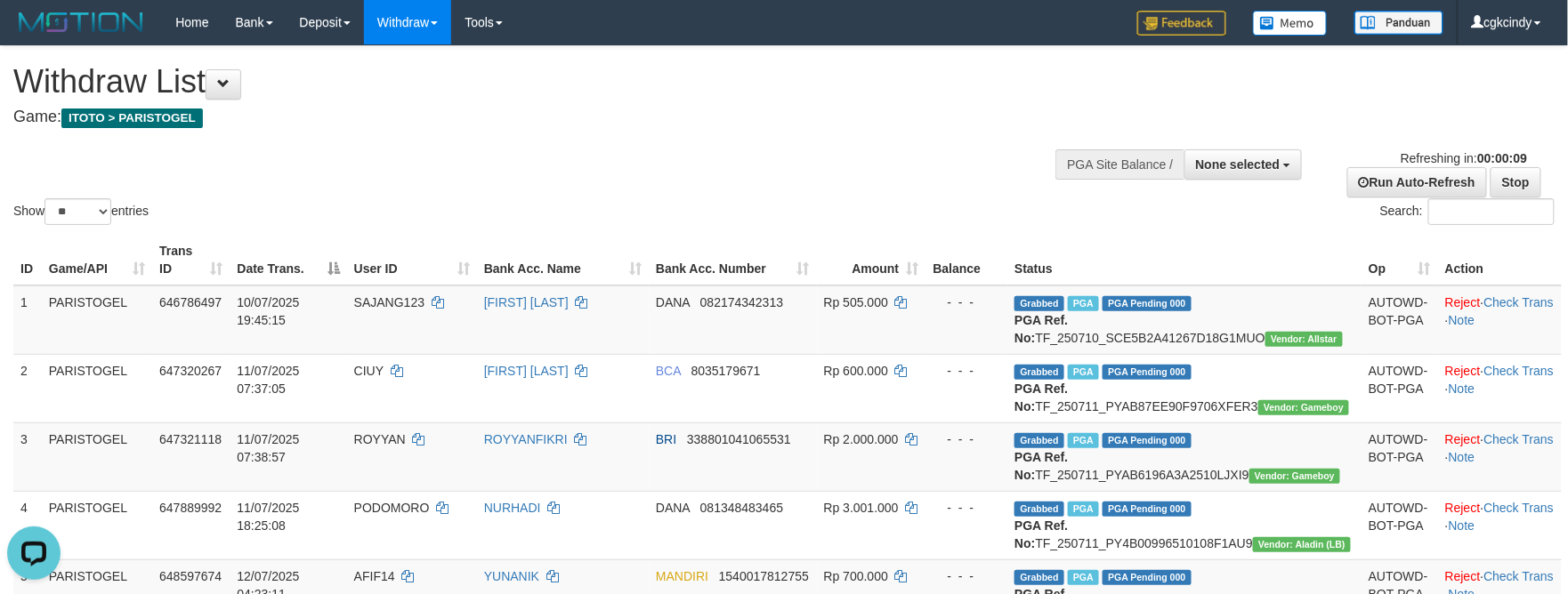 scroll, scrollTop: 0, scrollLeft: 0, axis: both 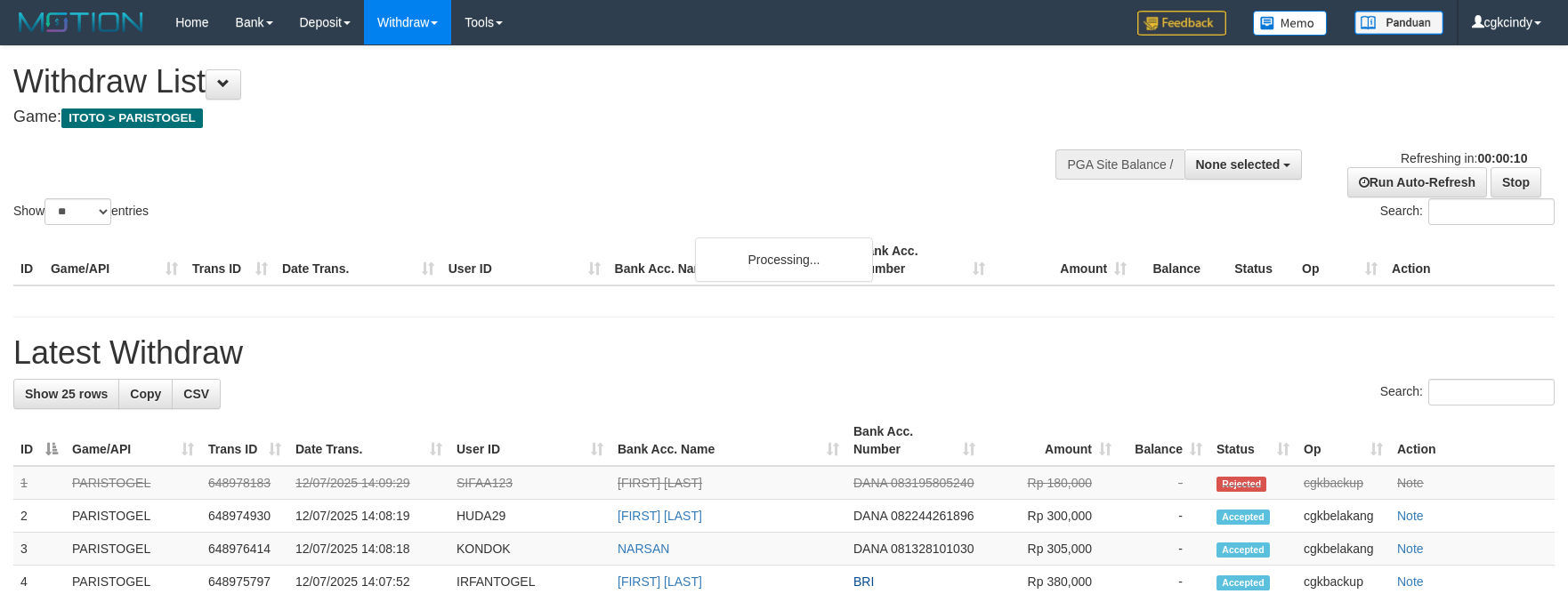 select 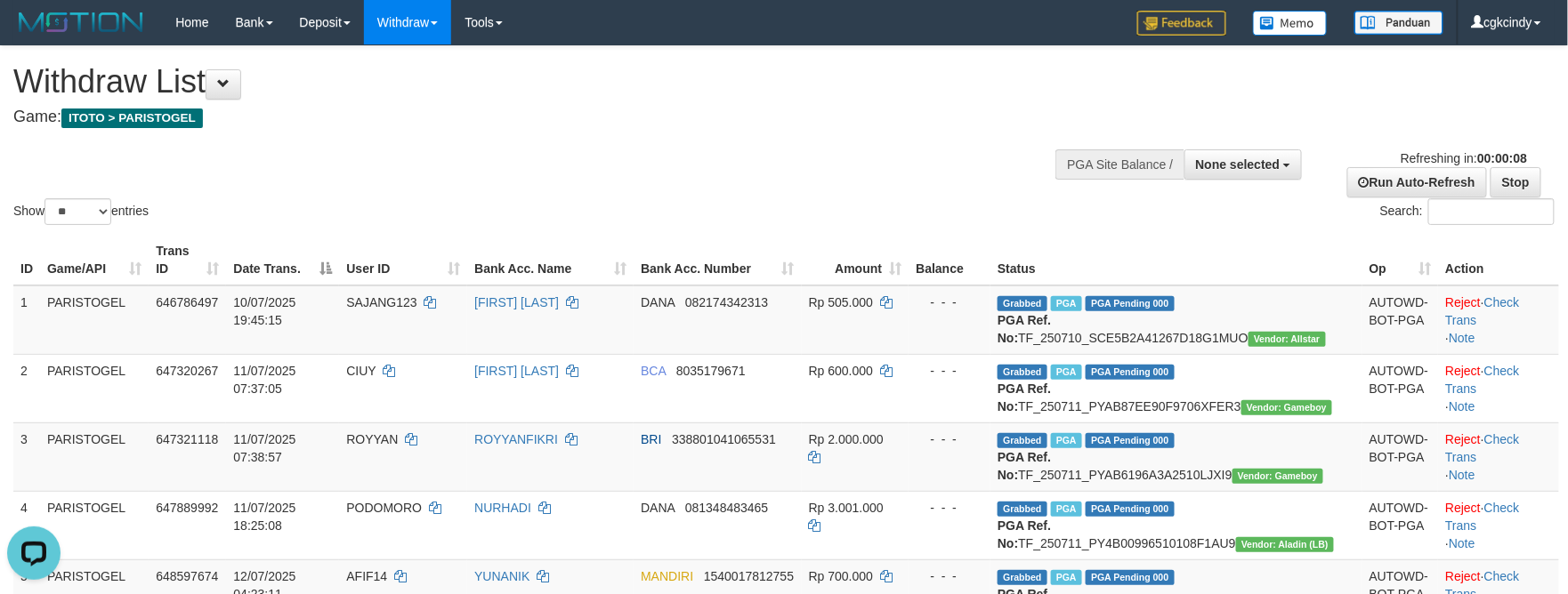 scroll, scrollTop: 0, scrollLeft: 0, axis: both 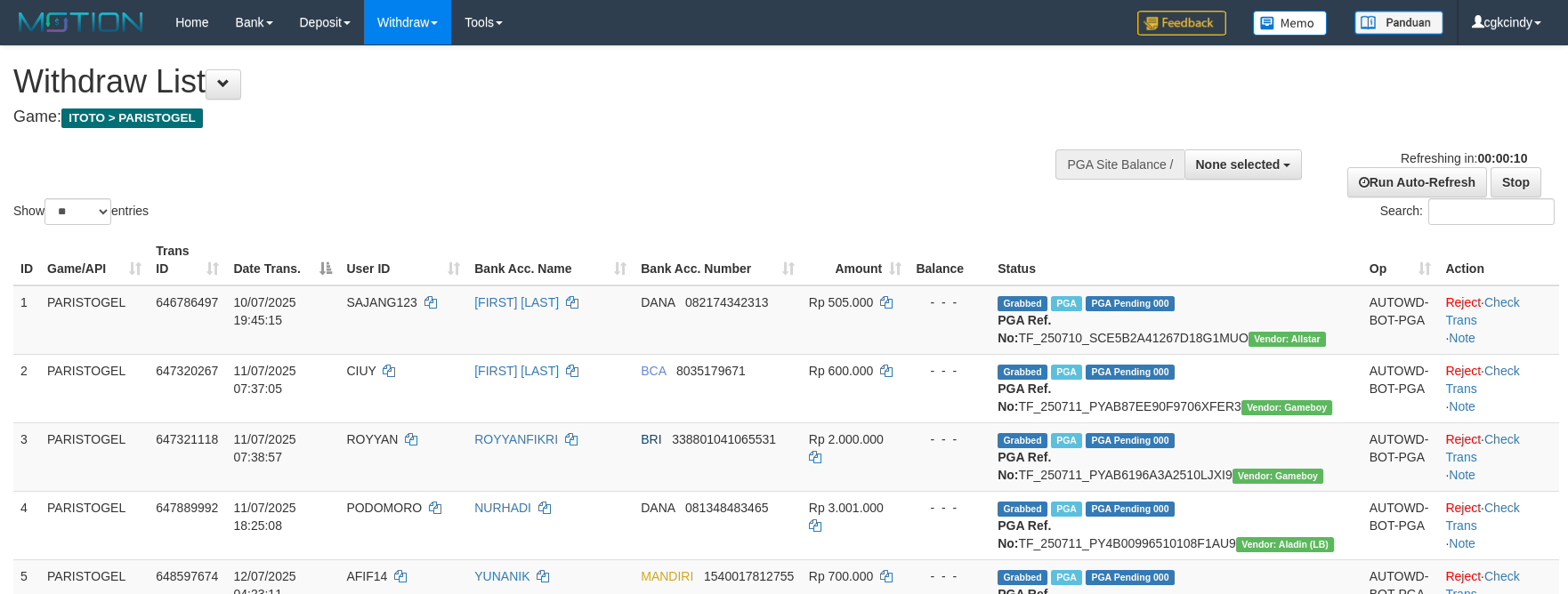 select 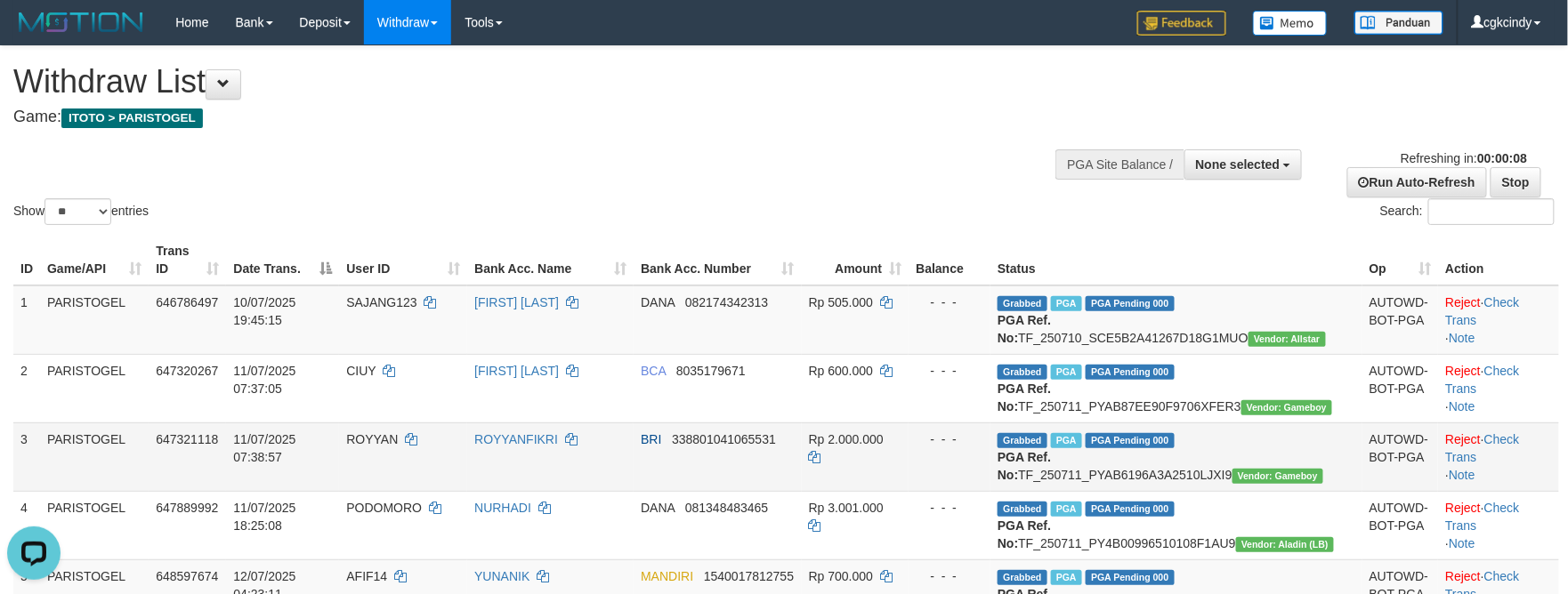 scroll, scrollTop: 0, scrollLeft: 0, axis: both 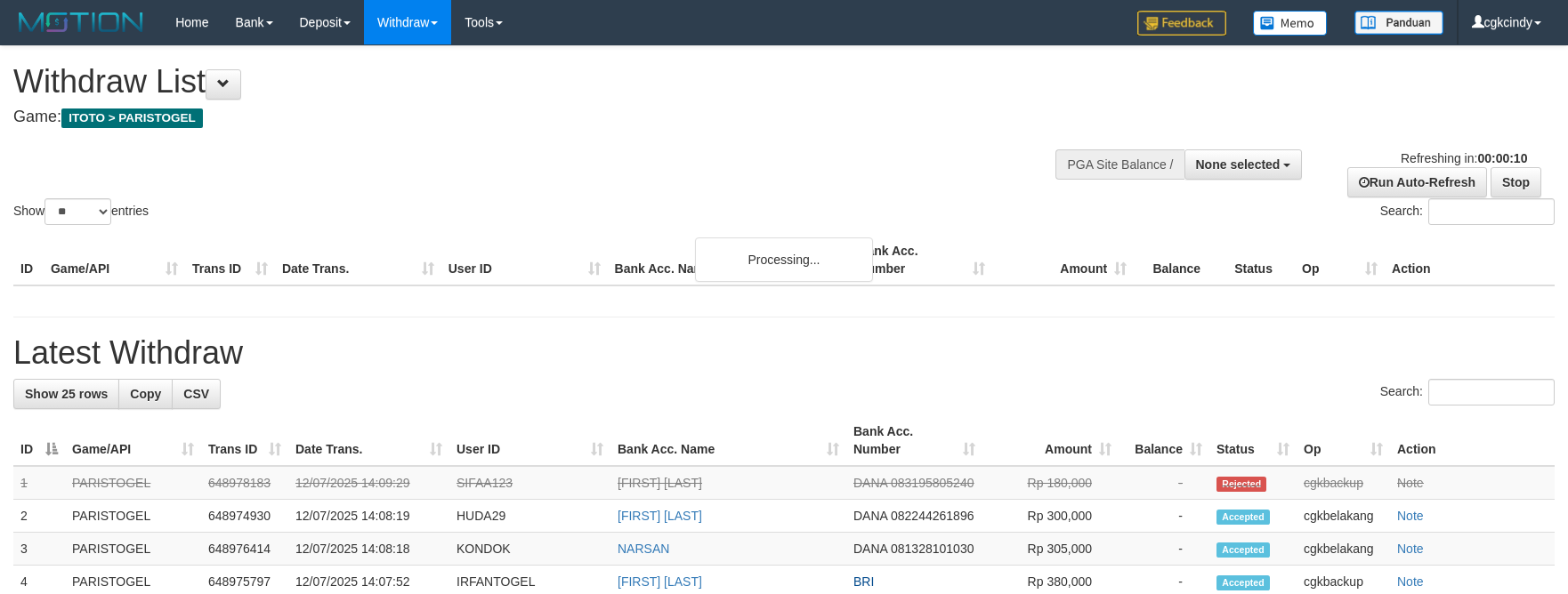 select 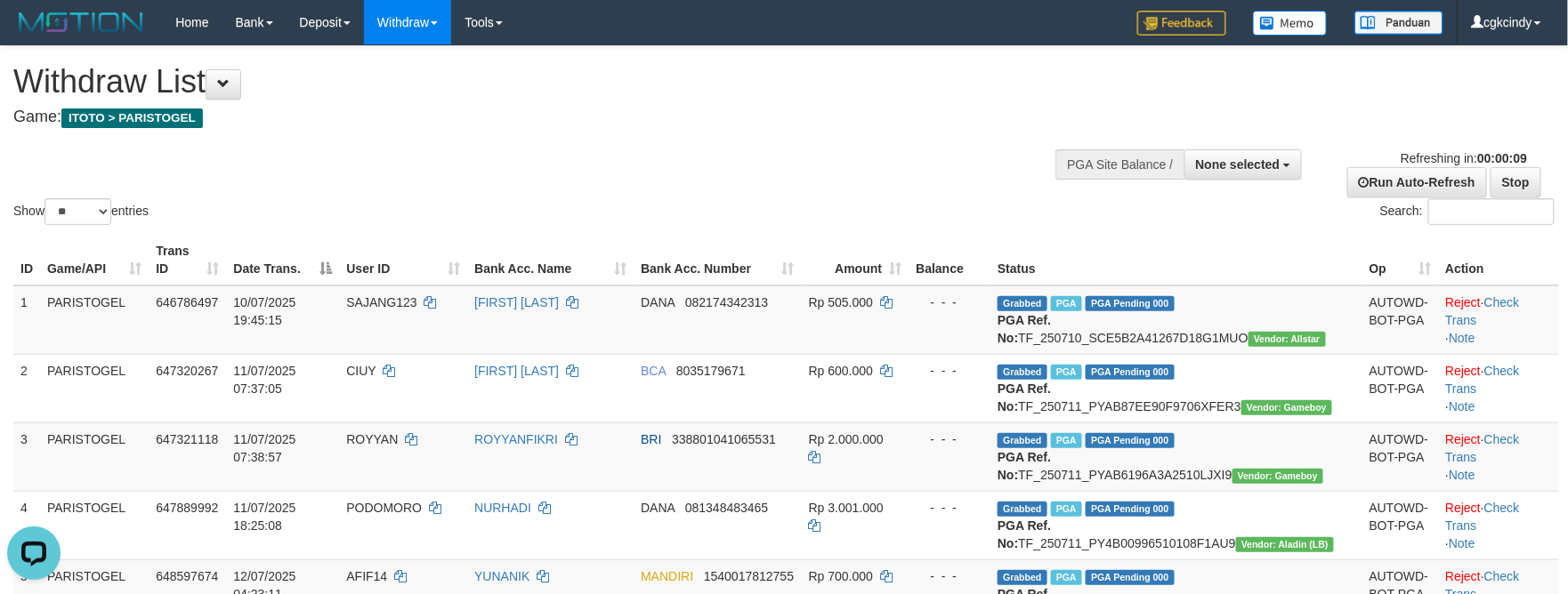 scroll, scrollTop: 0, scrollLeft: 0, axis: both 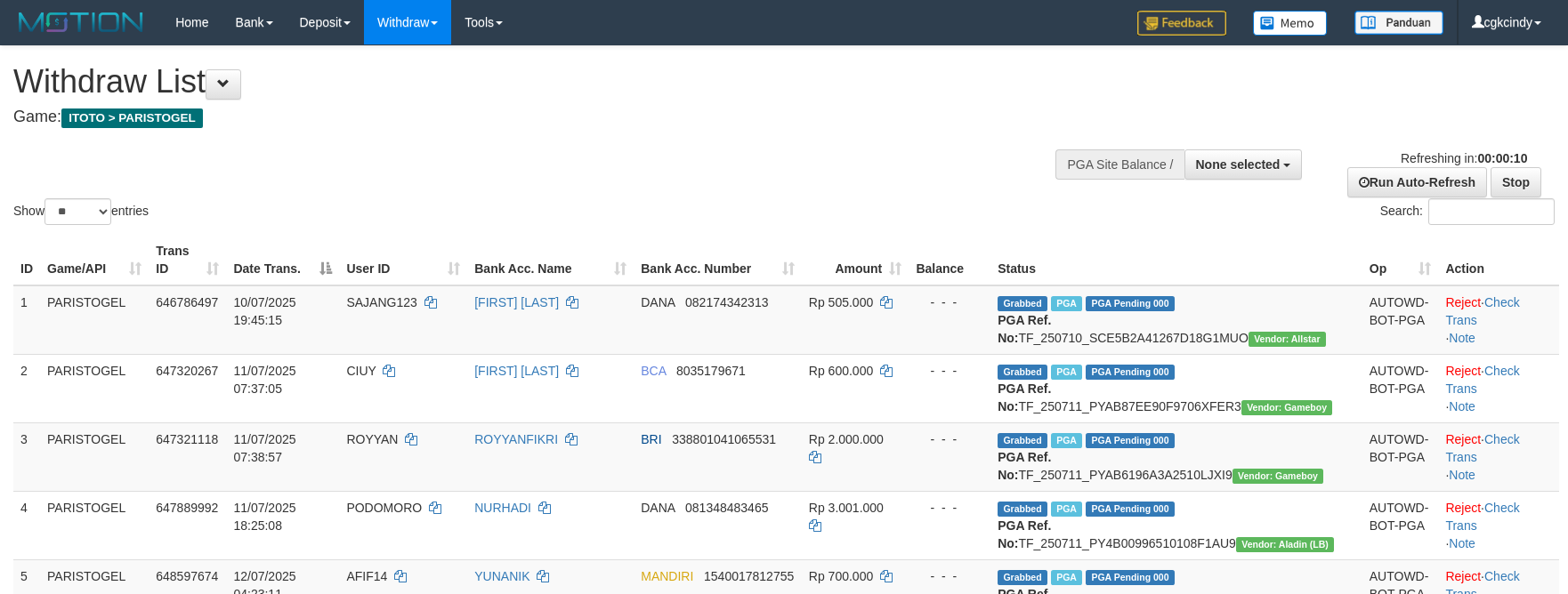select 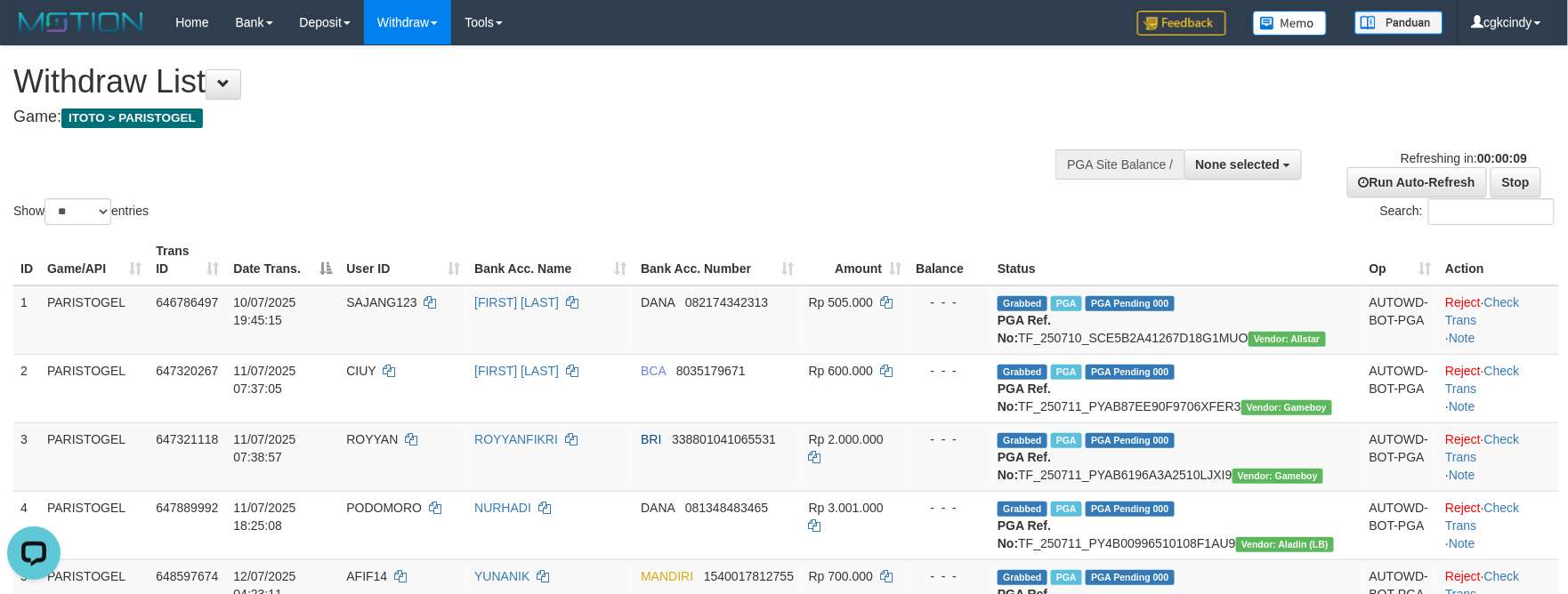 scroll, scrollTop: 0, scrollLeft: 0, axis: both 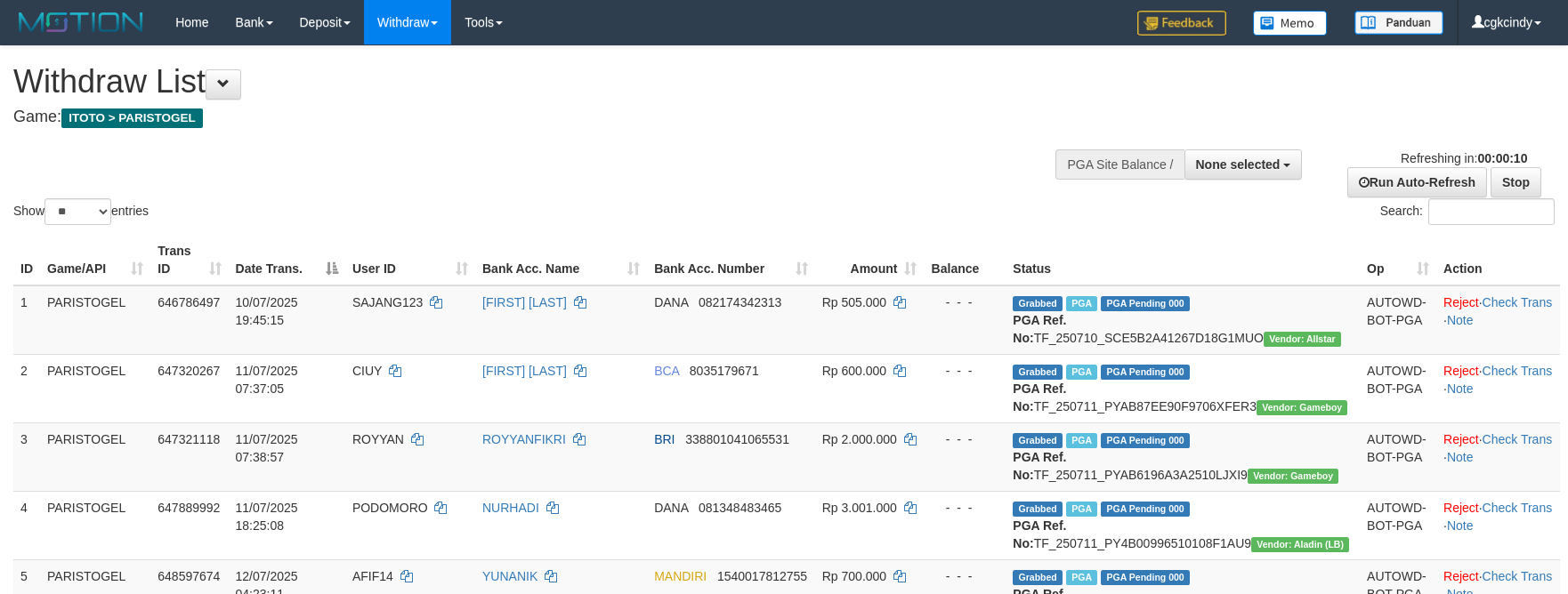select 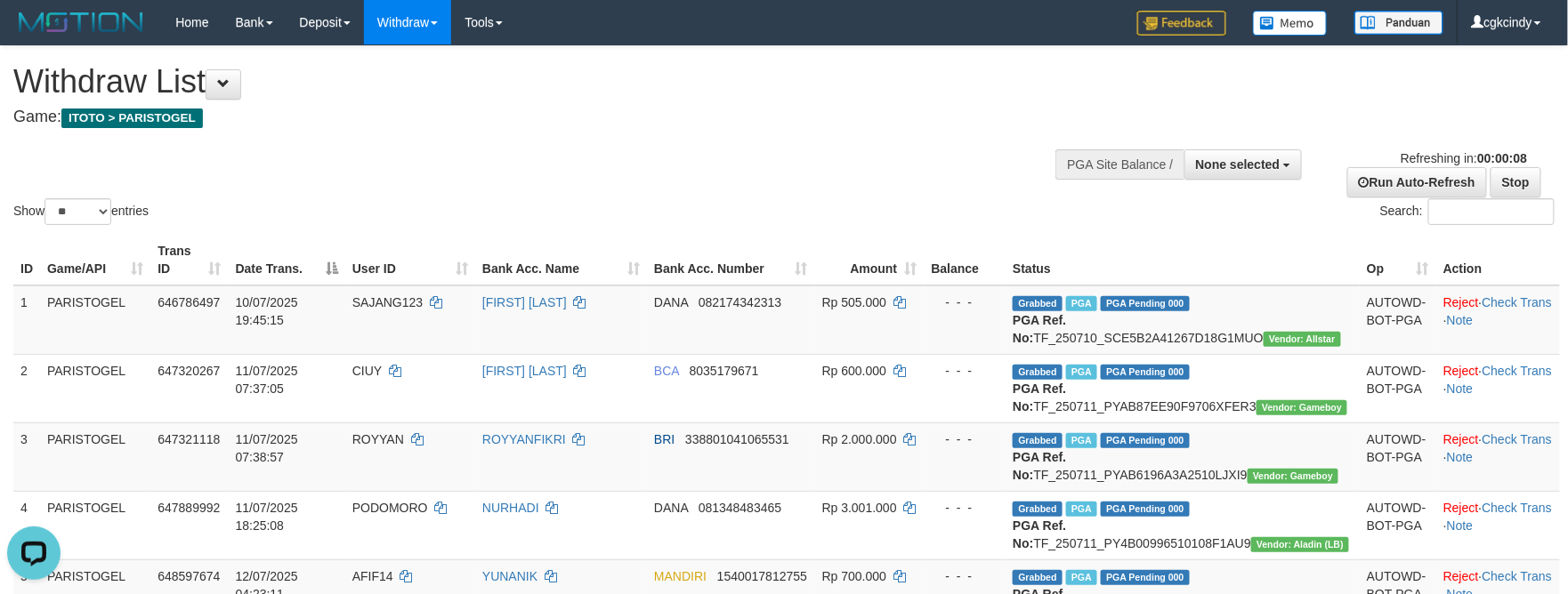 scroll, scrollTop: 0, scrollLeft: 0, axis: both 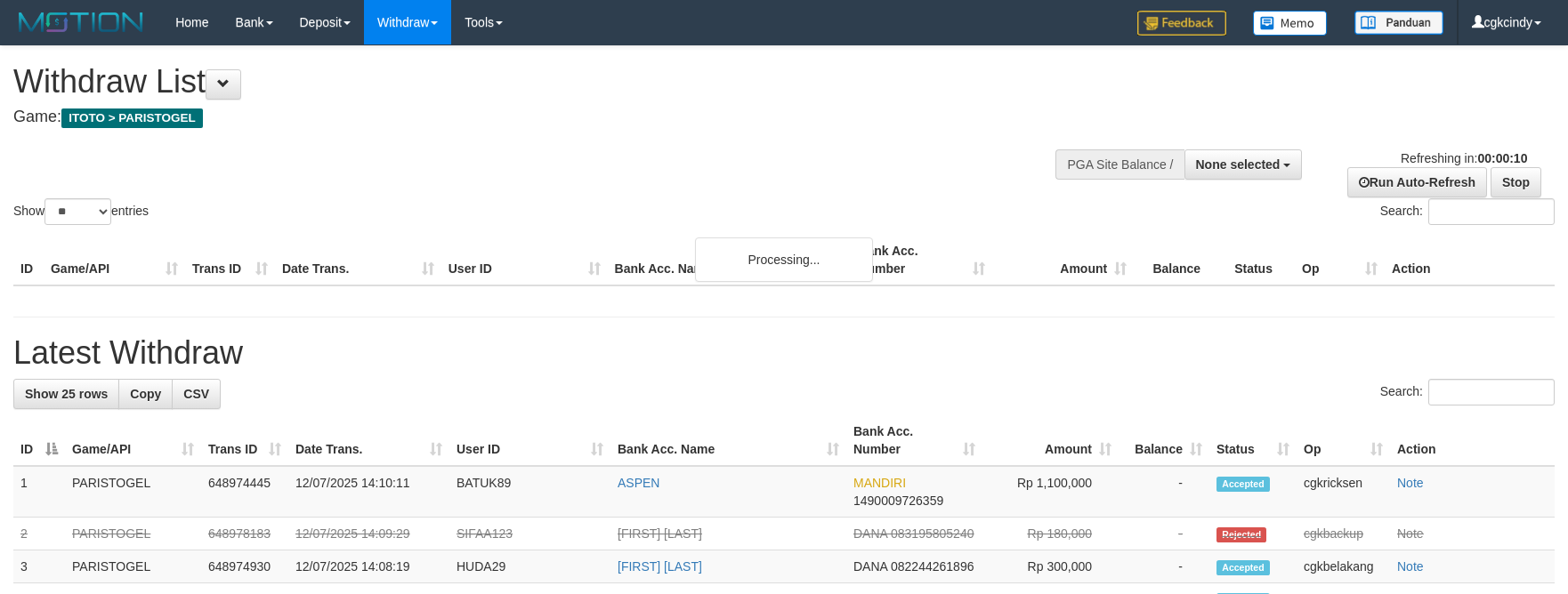 select 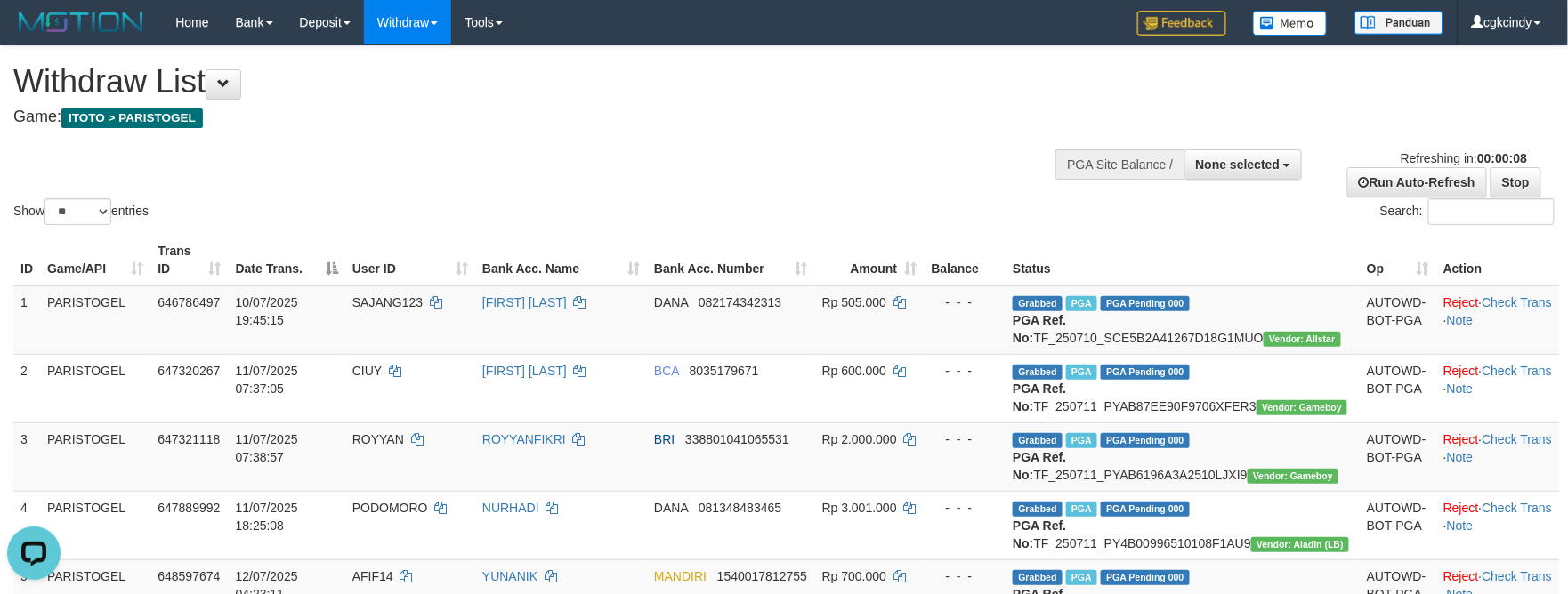 scroll, scrollTop: 0, scrollLeft: 0, axis: both 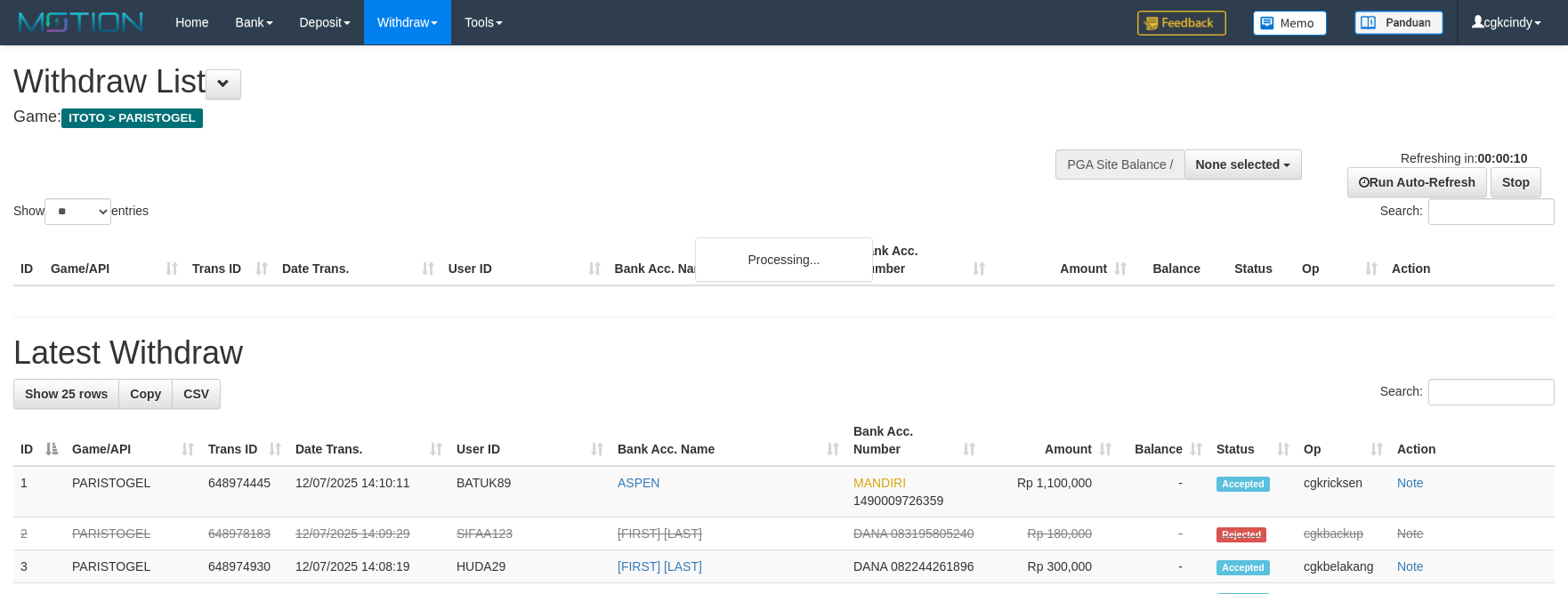 select 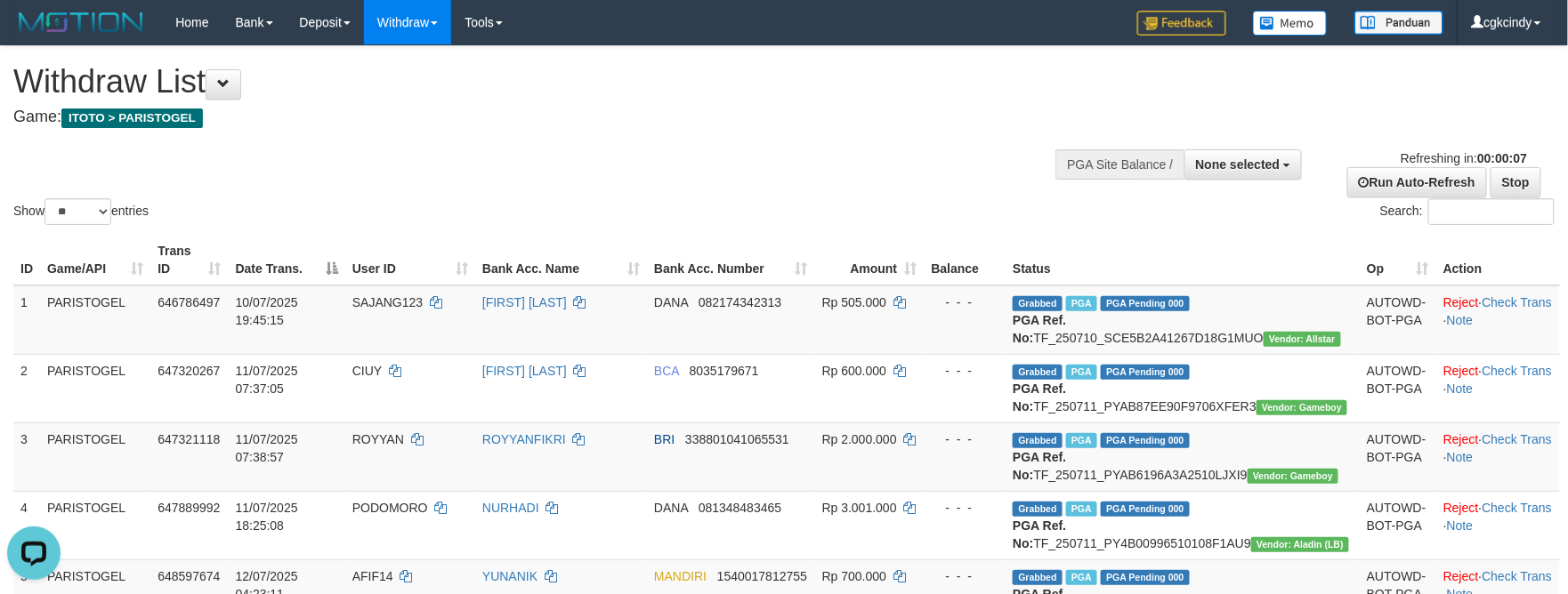 scroll, scrollTop: 0, scrollLeft: 0, axis: both 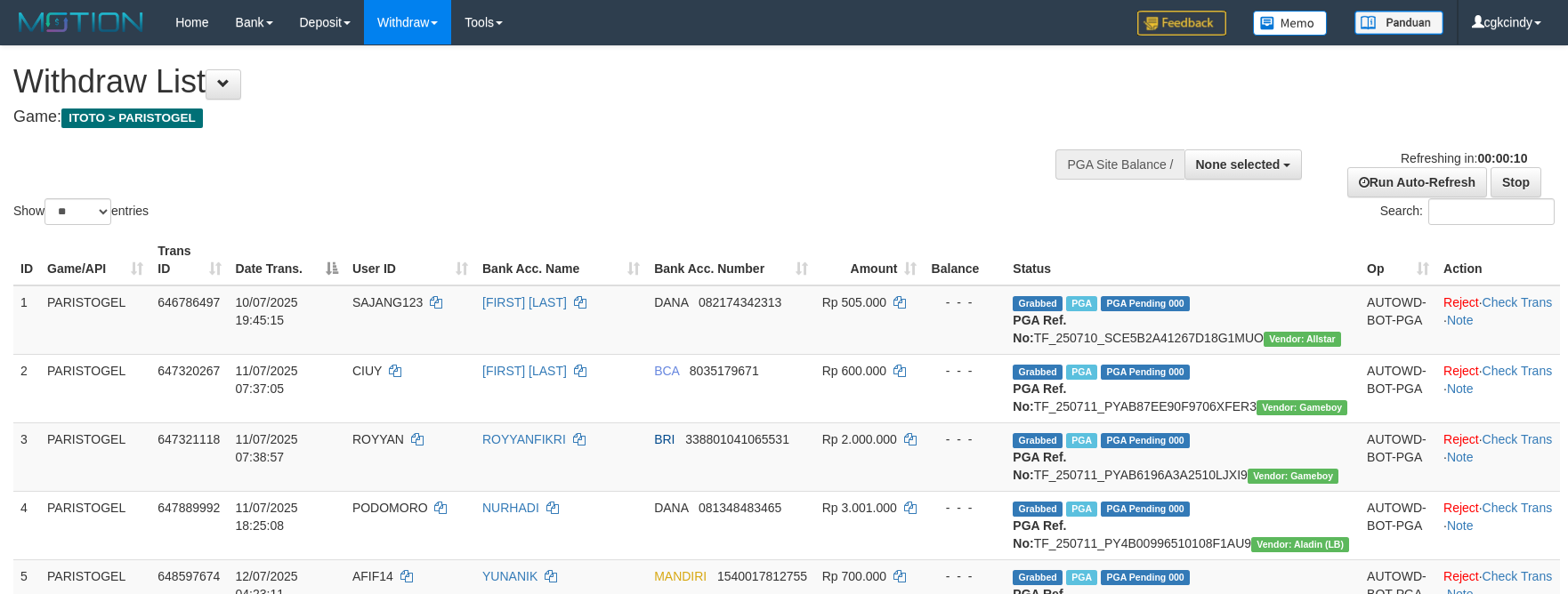 select 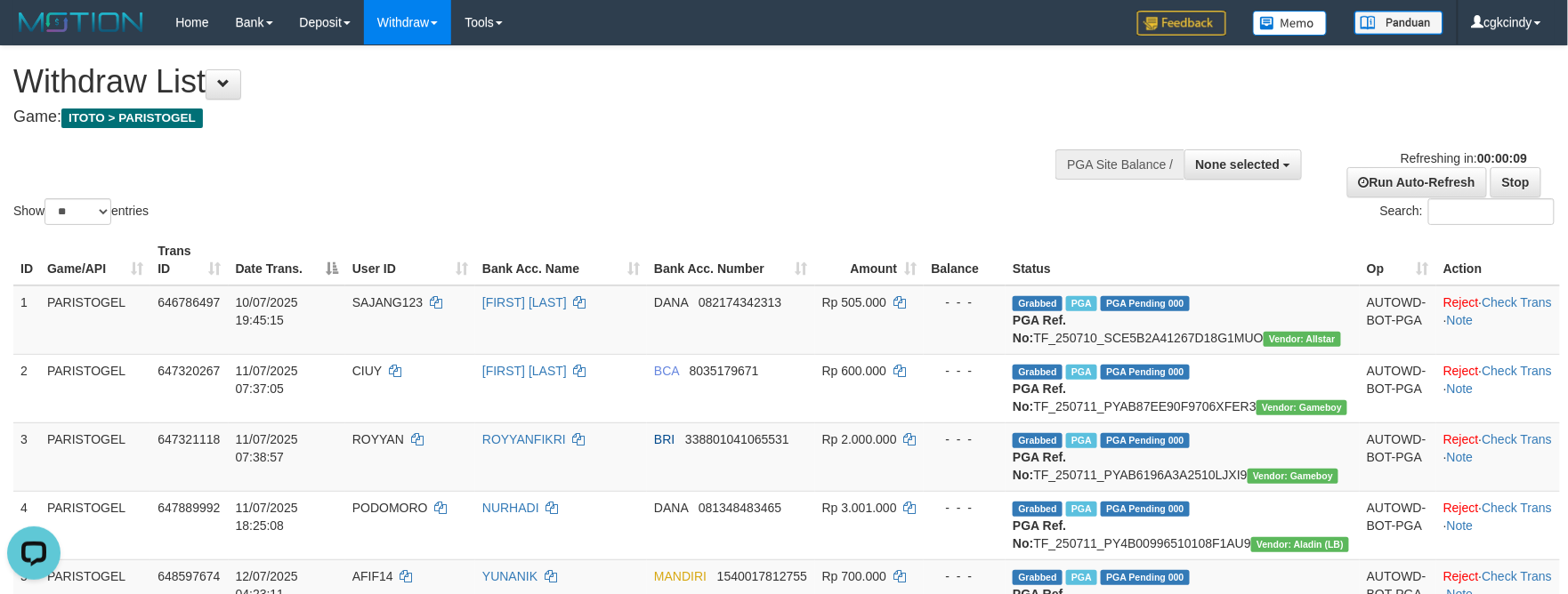 scroll, scrollTop: 0, scrollLeft: 0, axis: both 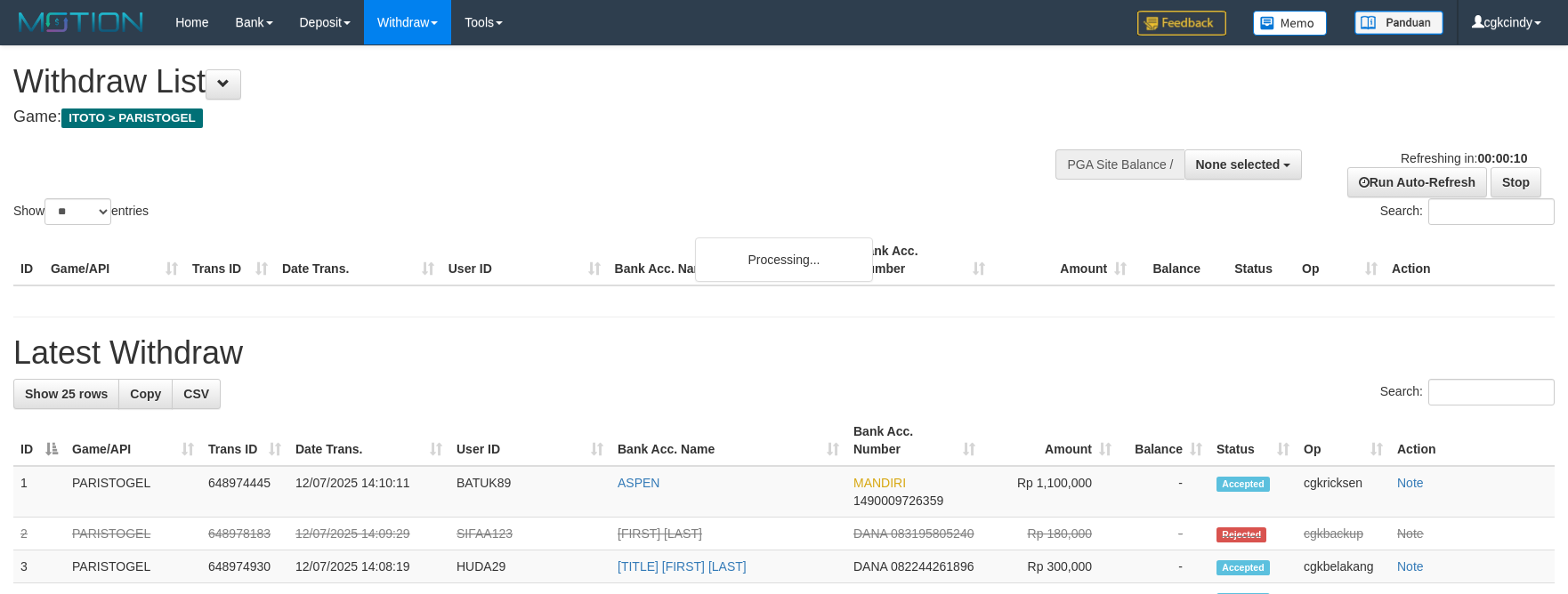 select 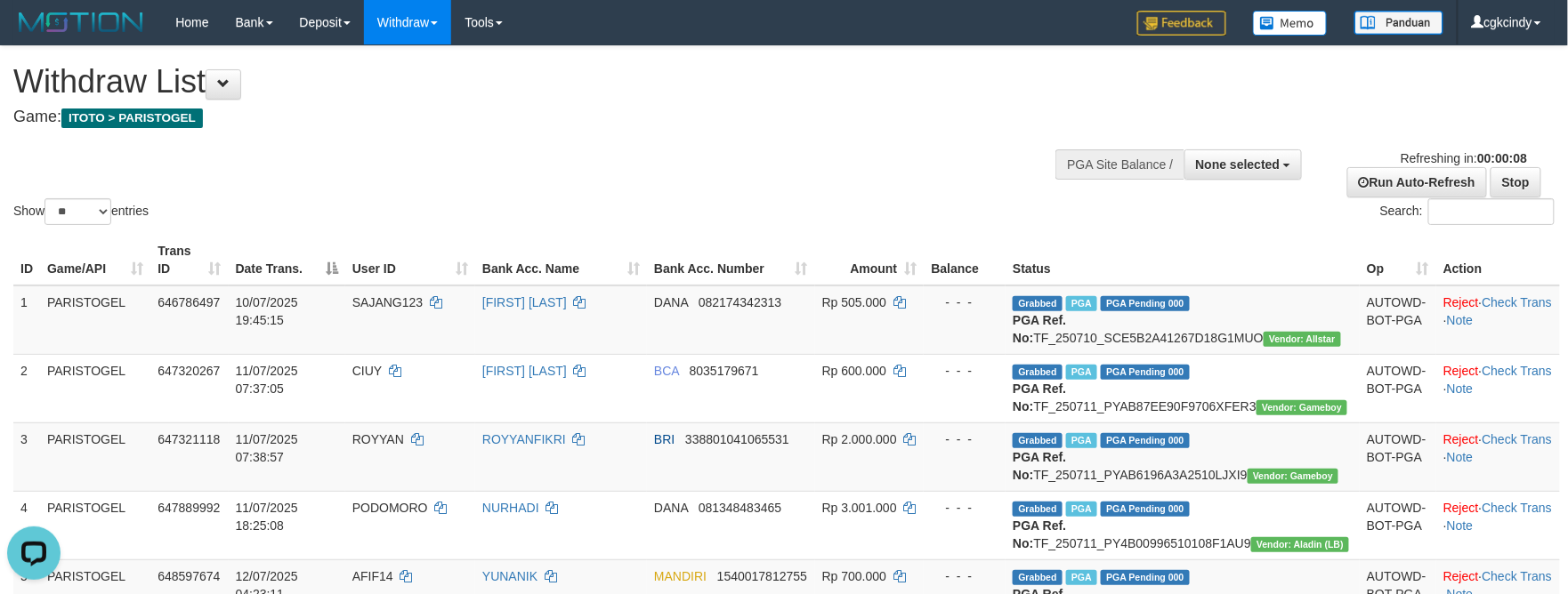 scroll, scrollTop: 0, scrollLeft: 0, axis: both 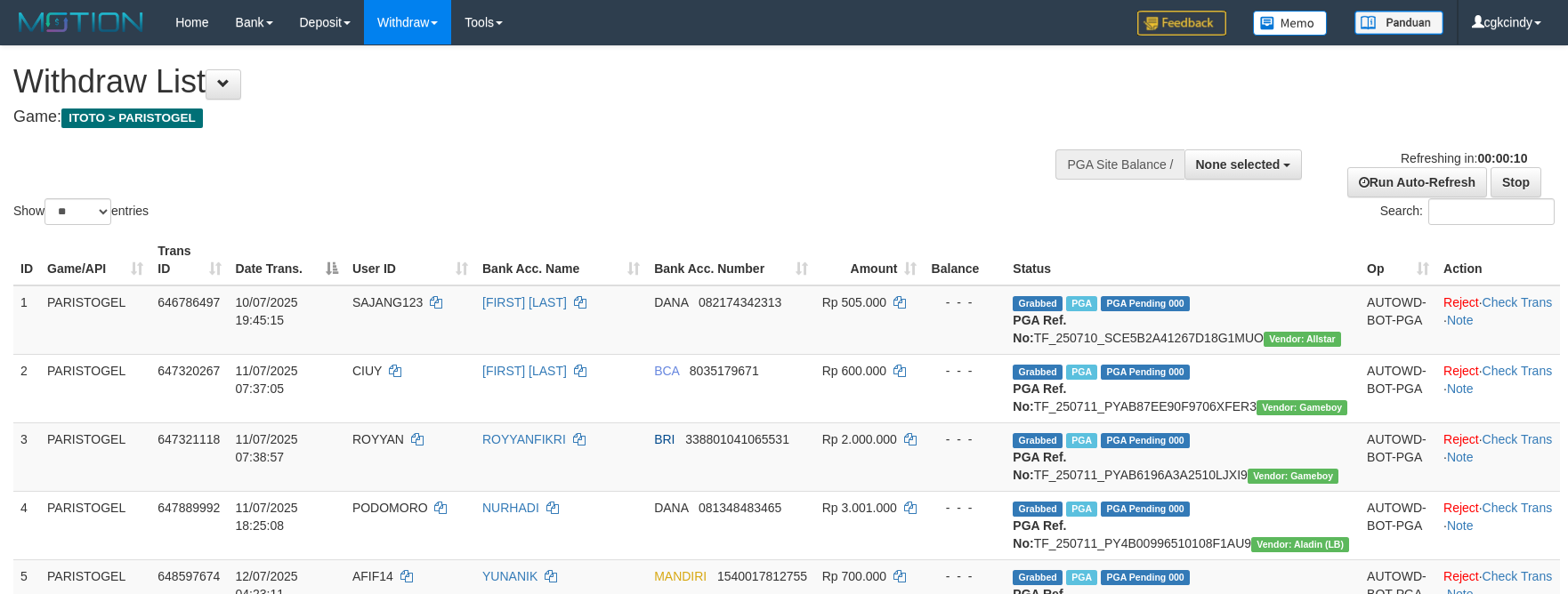 select 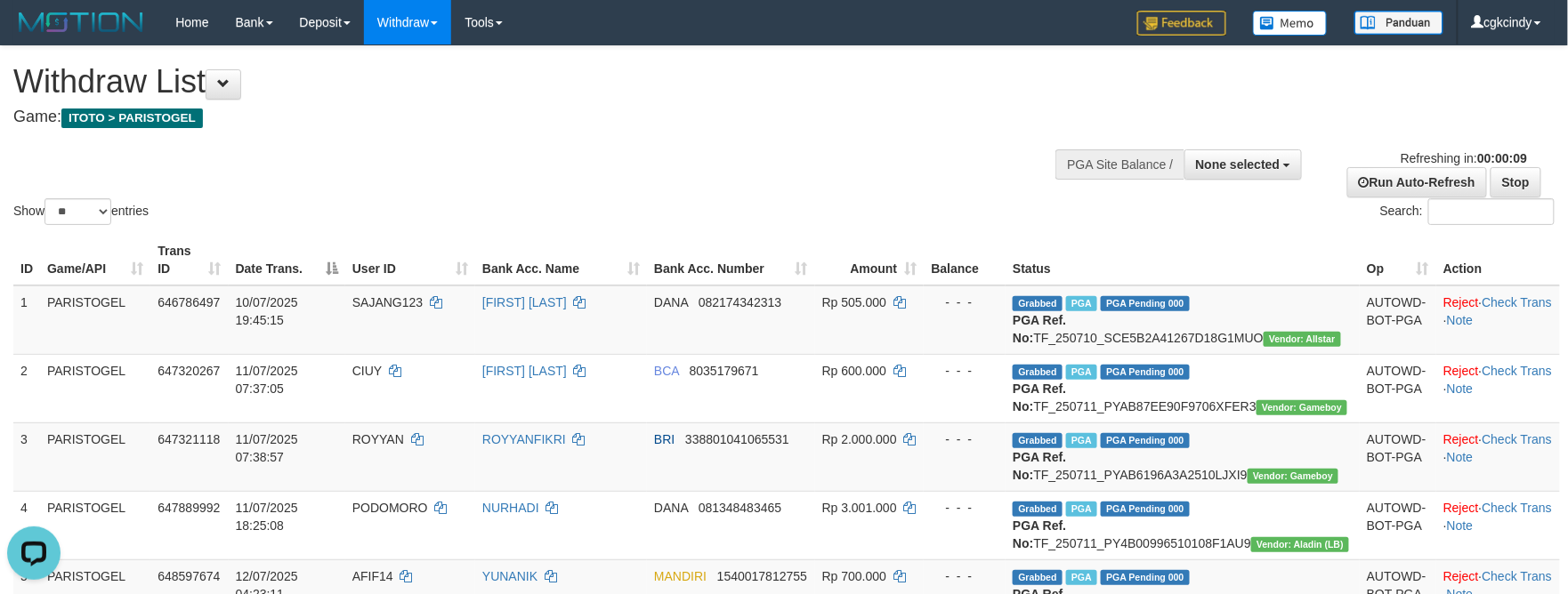 scroll, scrollTop: 0, scrollLeft: 0, axis: both 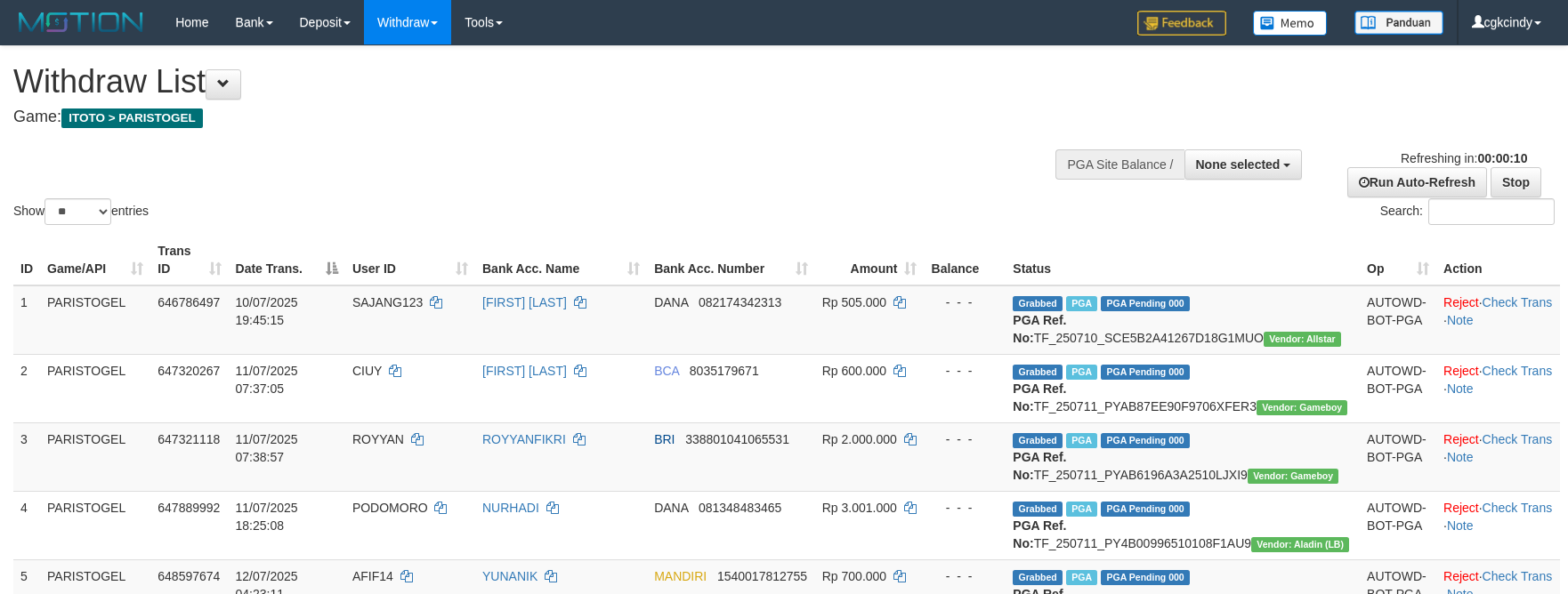 select 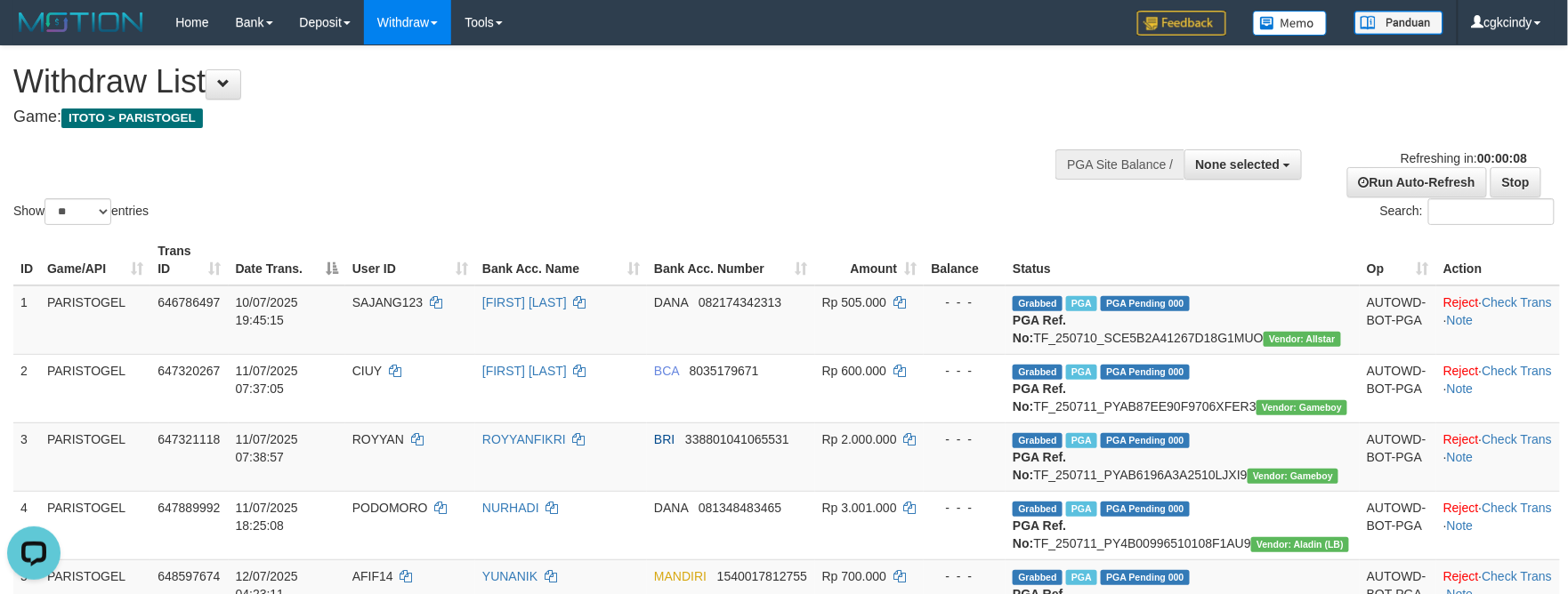 scroll, scrollTop: 0, scrollLeft: 0, axis: both 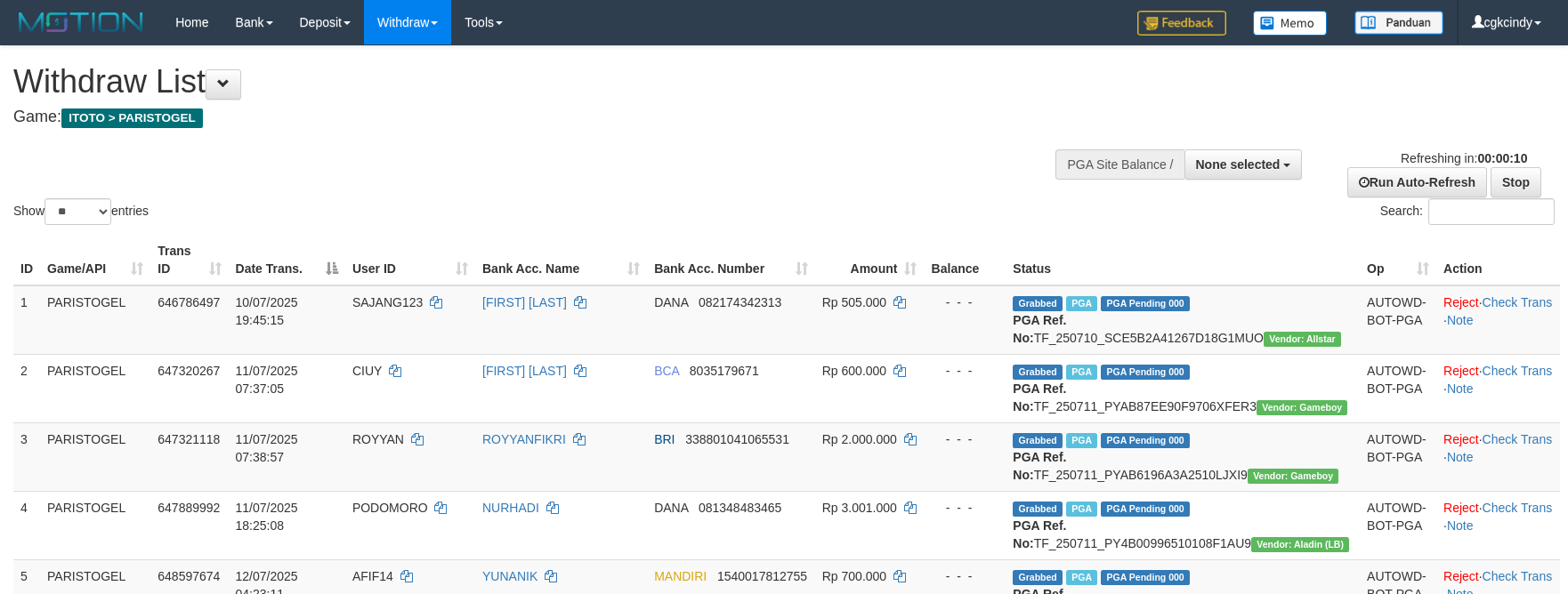 select 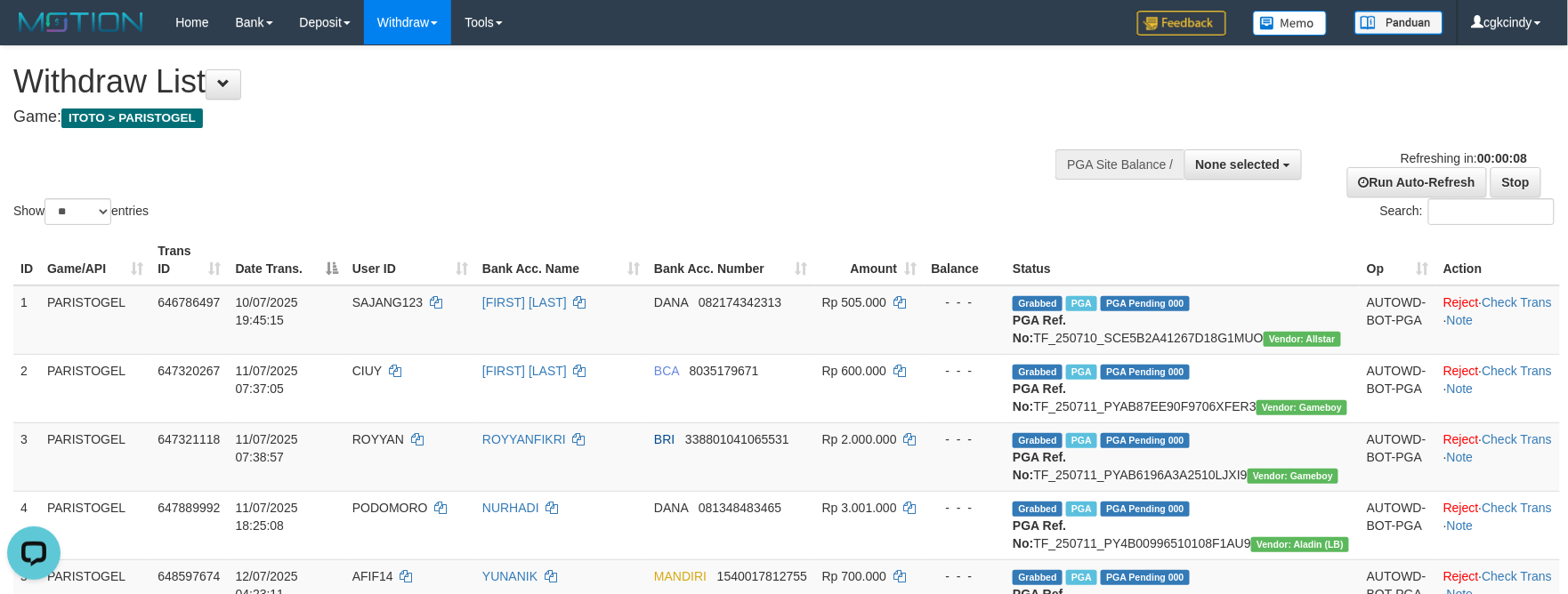 scroll, scrollTop: 0, scrollLeft: 0, axis: both 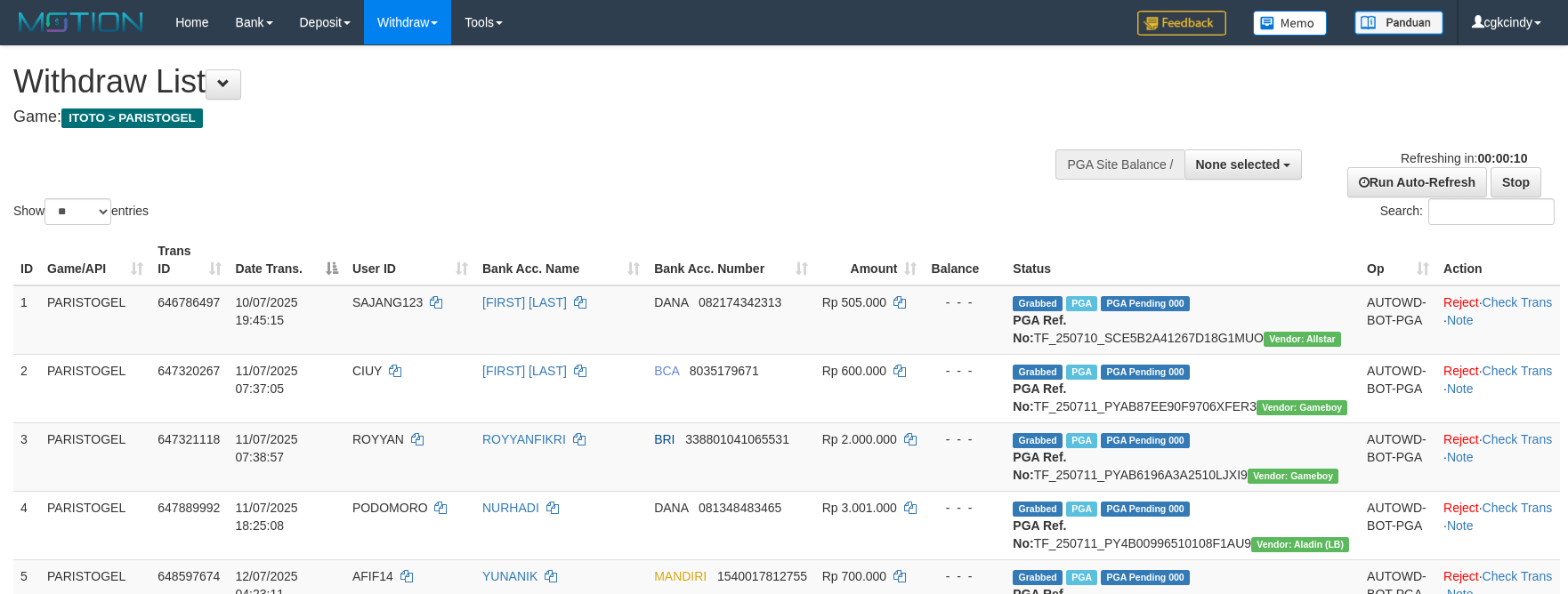 select 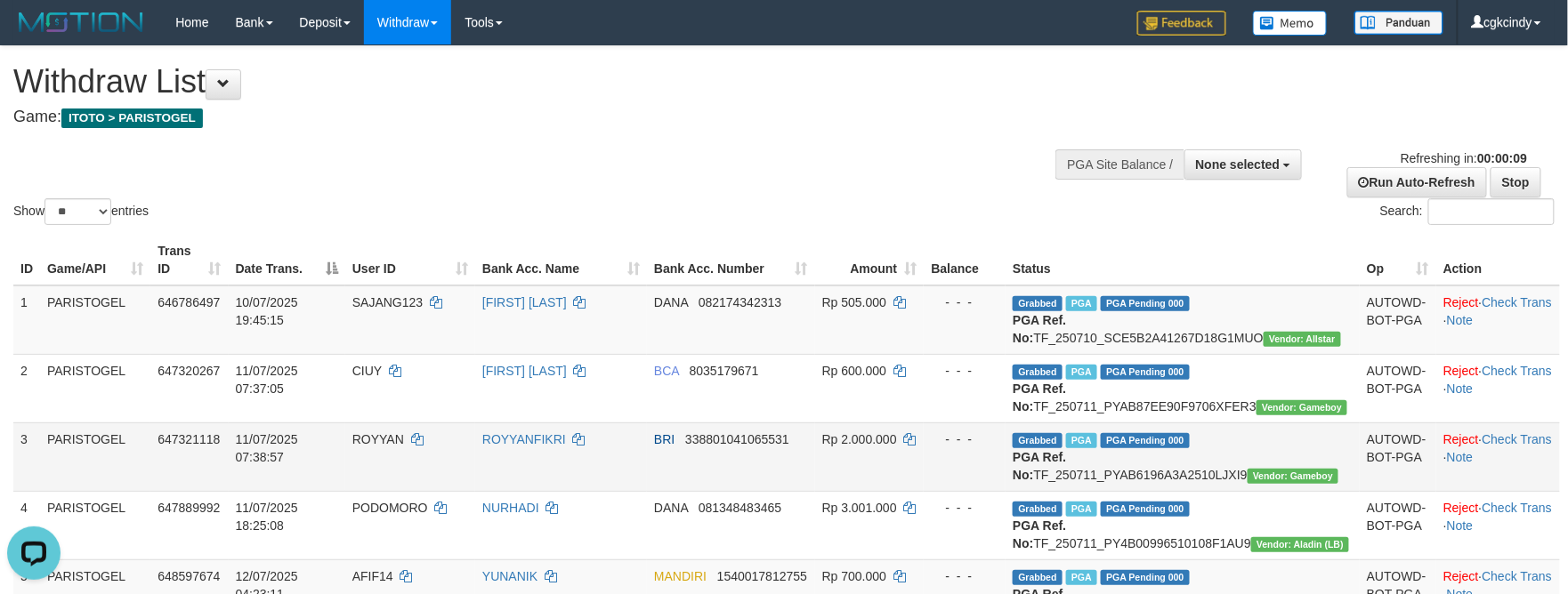 scroll, scrollTop: 0, scrollLeft: 0, axis: both 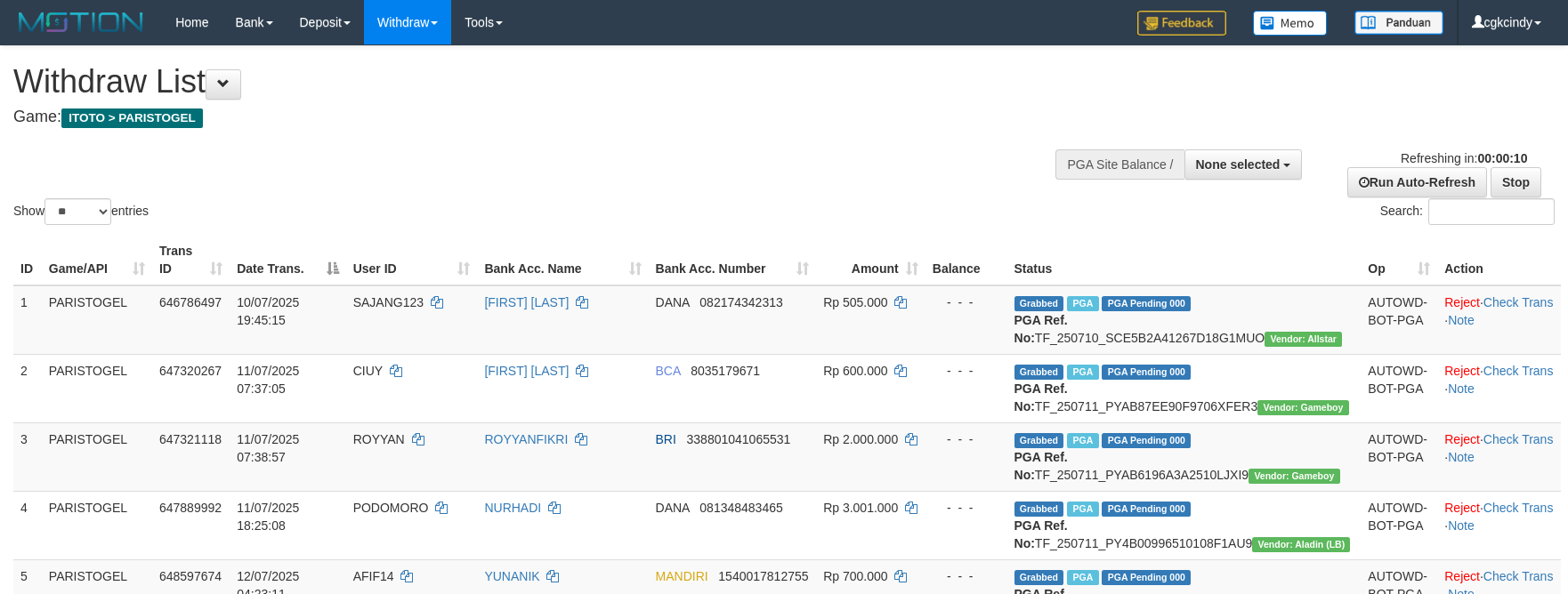 select 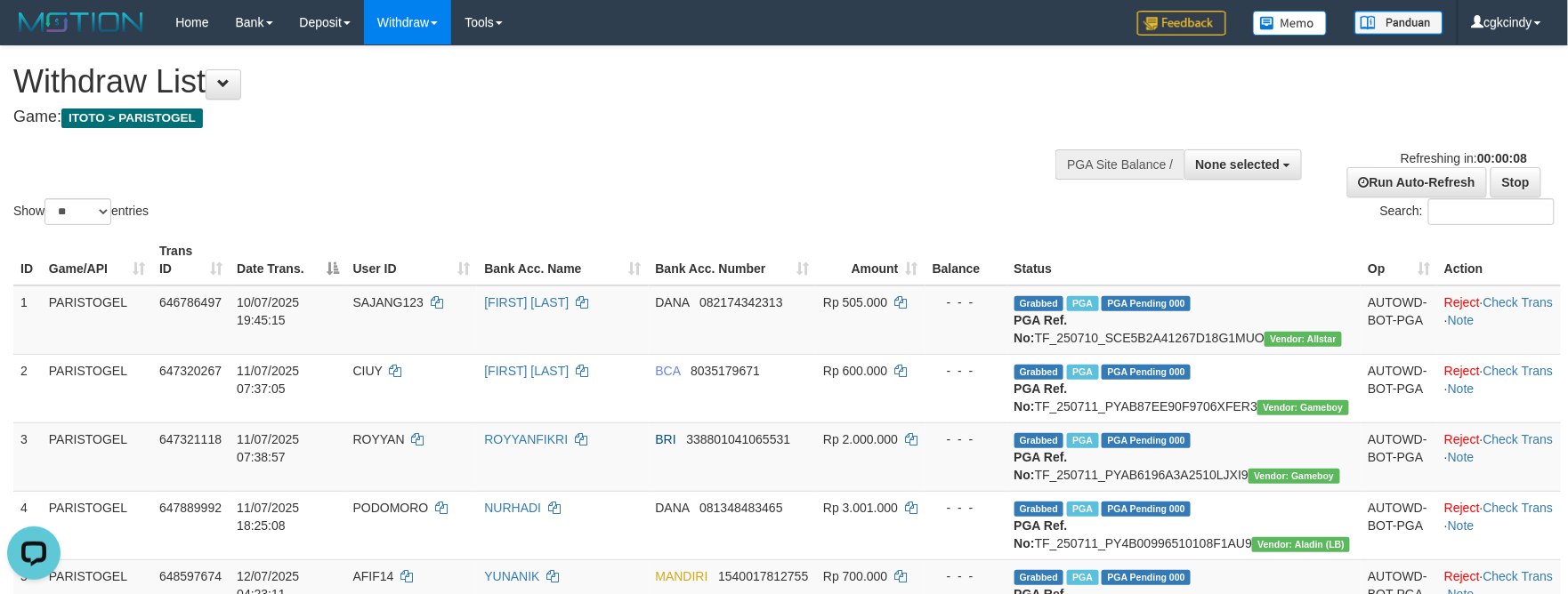 scroll, scrollTop: 0, scrollLeft: 0, axis: both 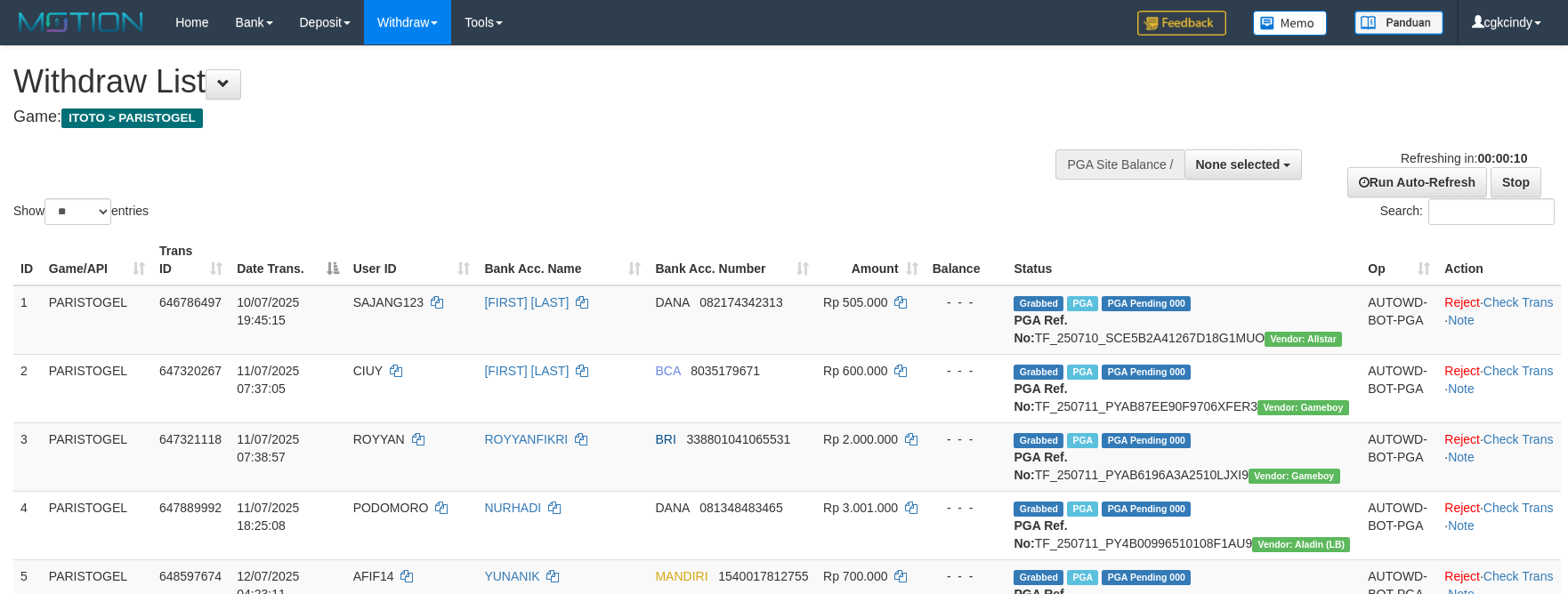 select 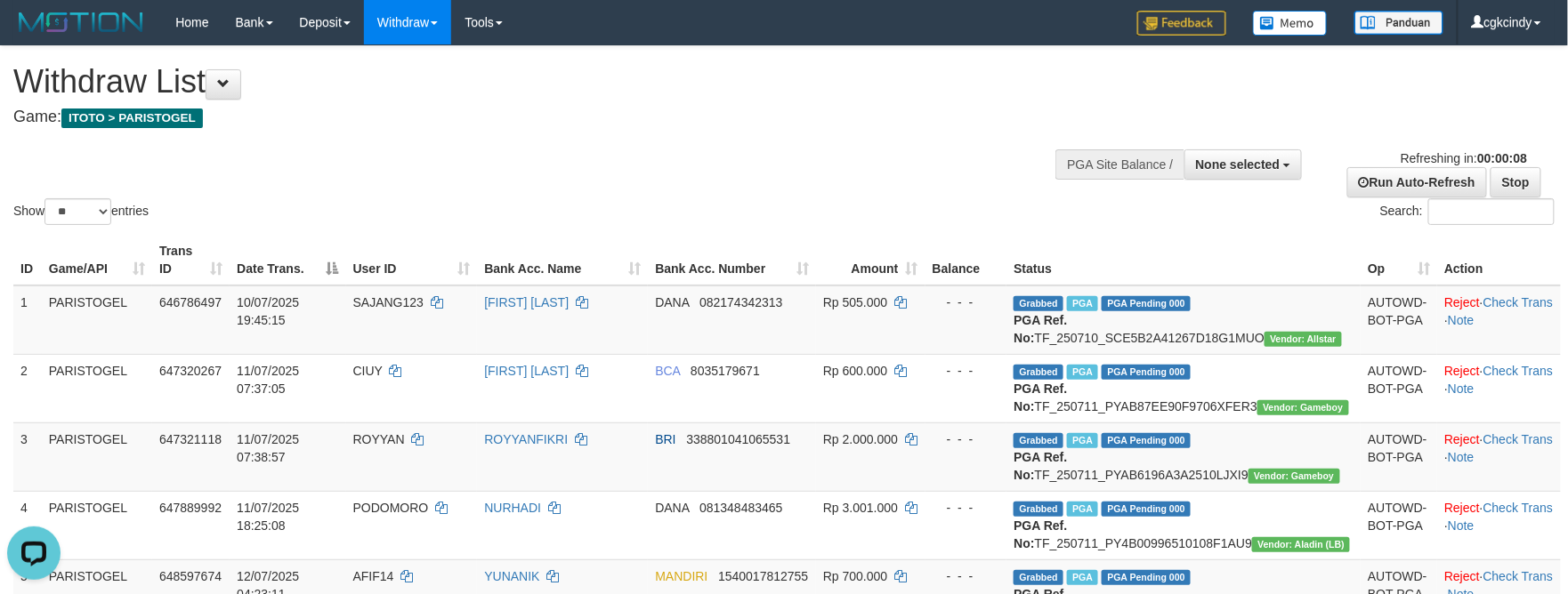 scroll, scrollTop: 0, scrollLeft: 0, axis: both 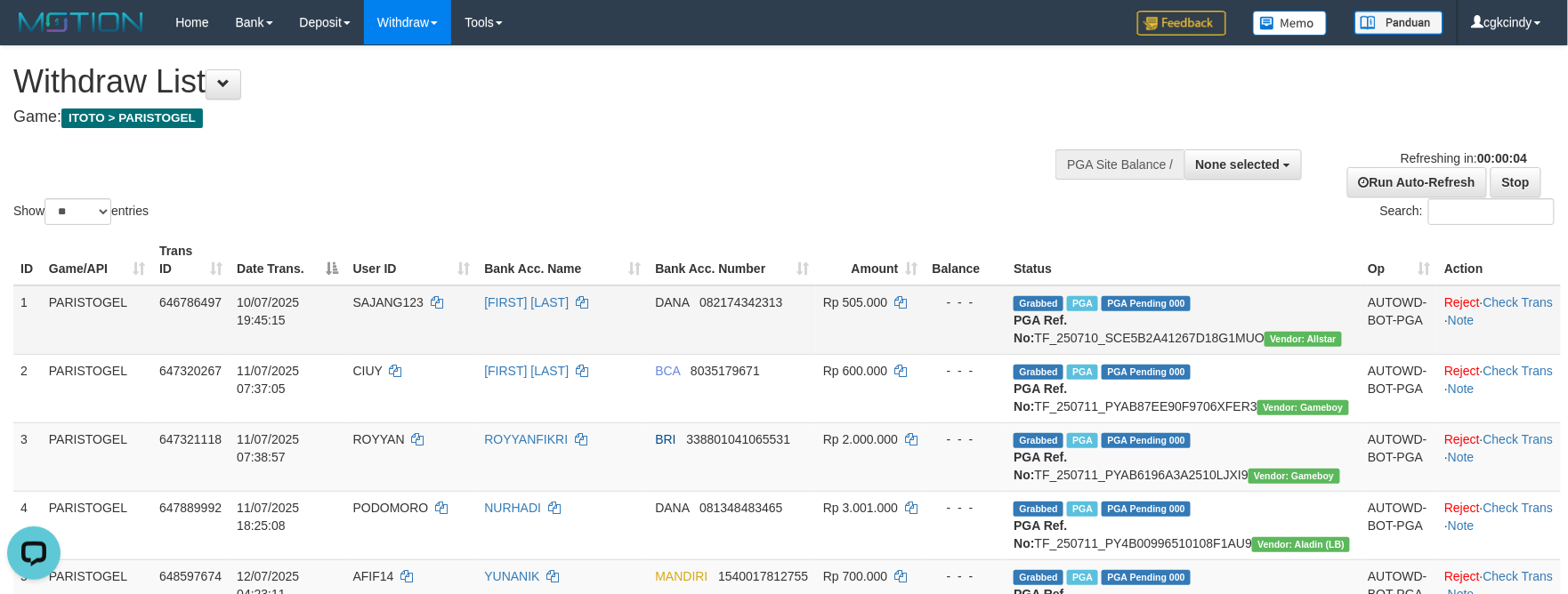 click on "DANA     082174342313" at bounding box center (731, 320) 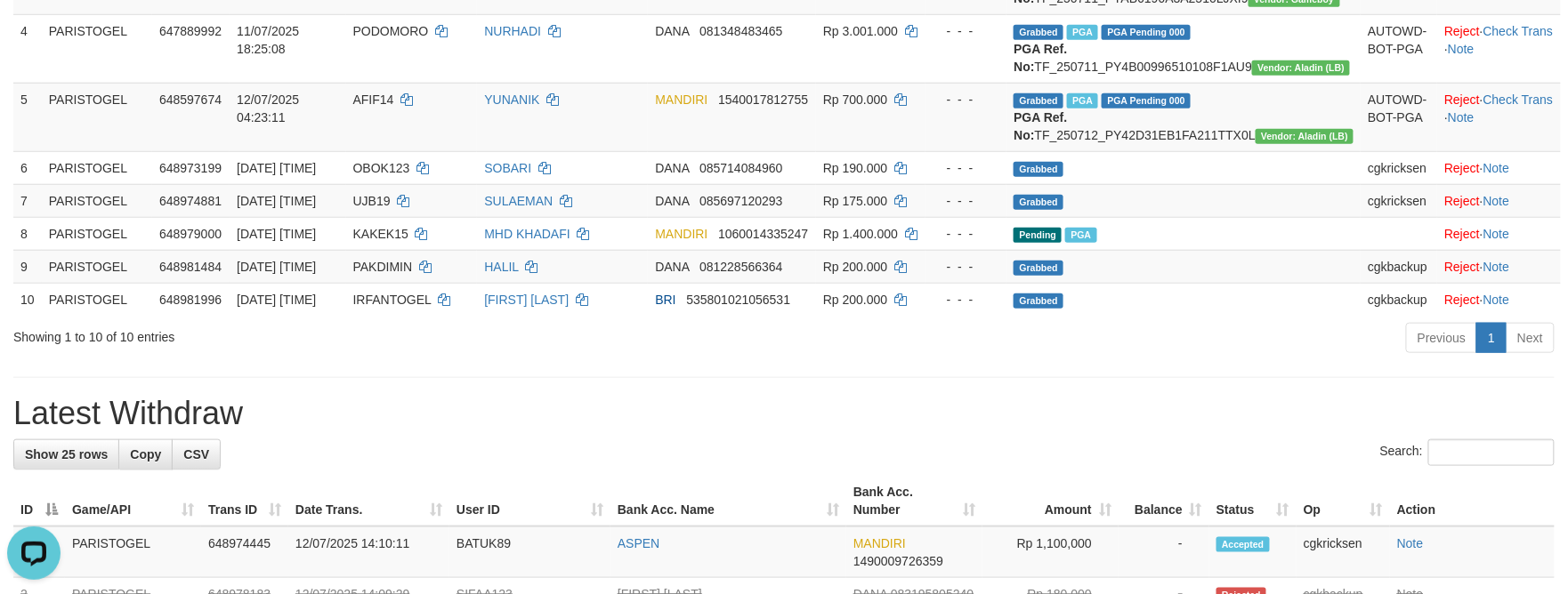 scroll, scrollTop: 592, scrollLeft: 0, axis: vertical 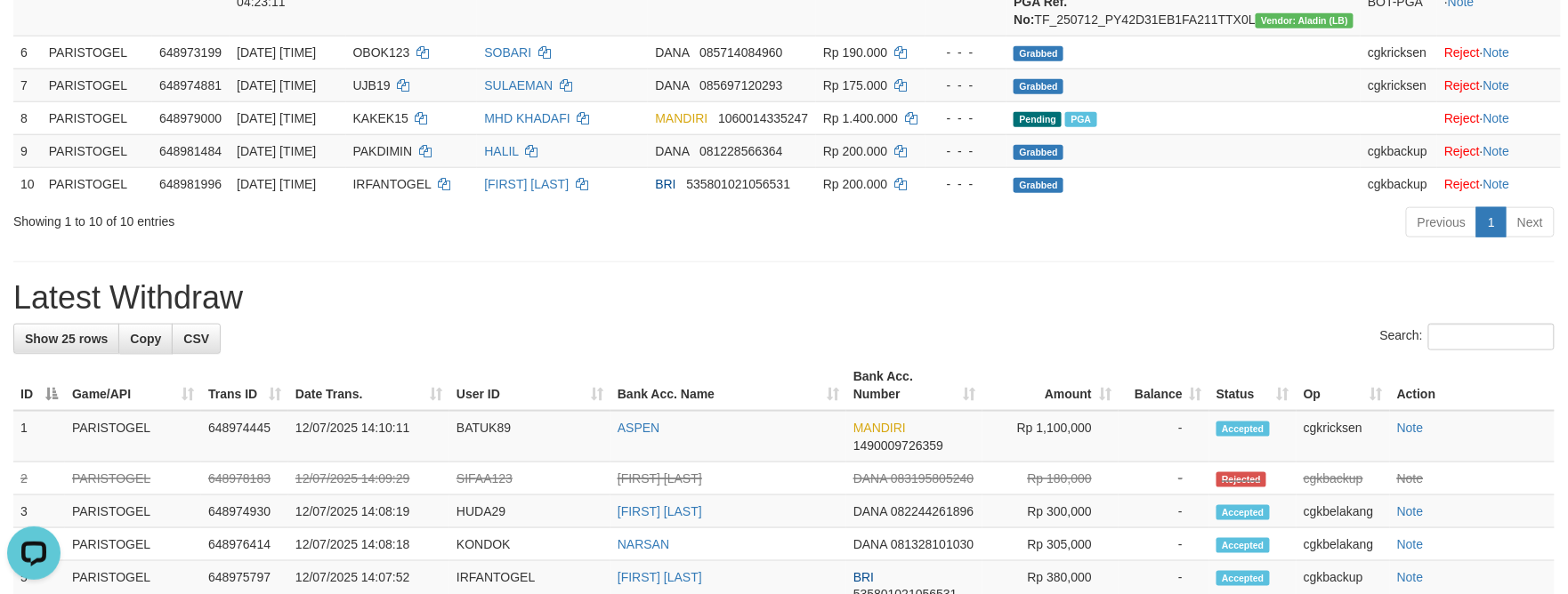 click on "Latest Withdraw" at bounding box center [784, 298] 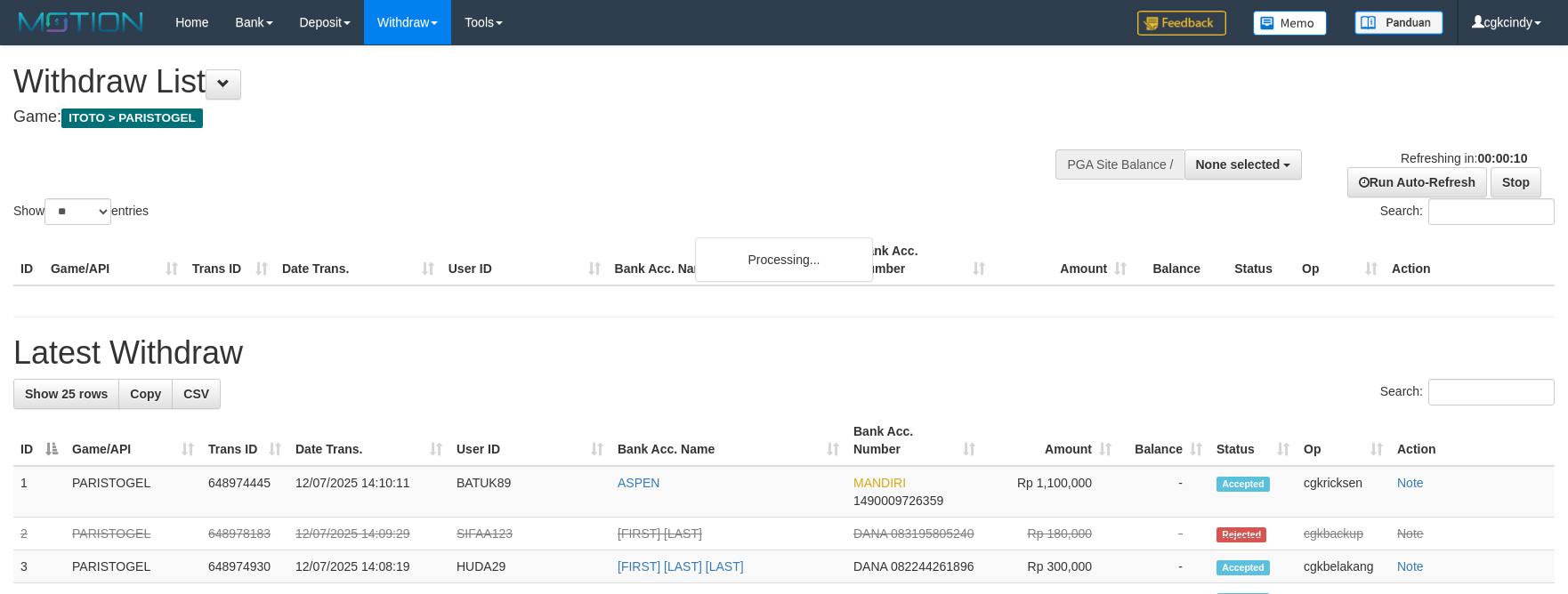 select 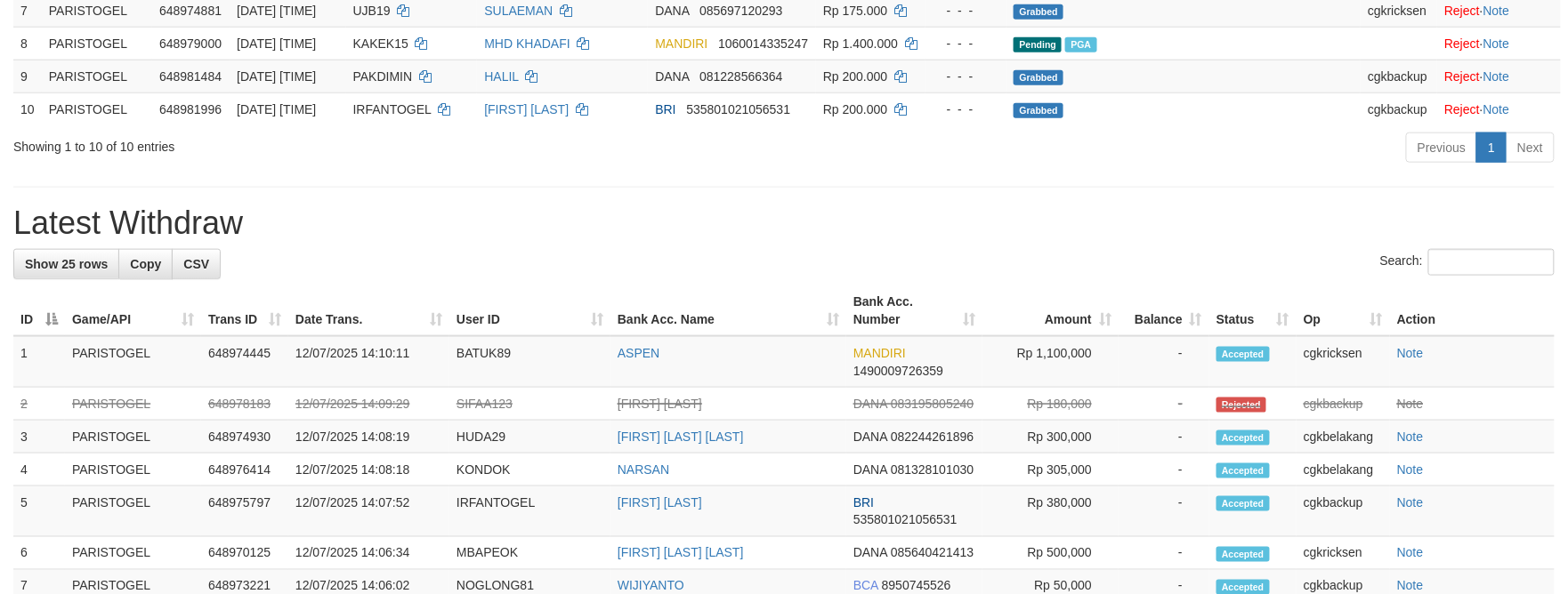 scroll, scrollTop: 592, scrollLeft: 0, axis: vertical 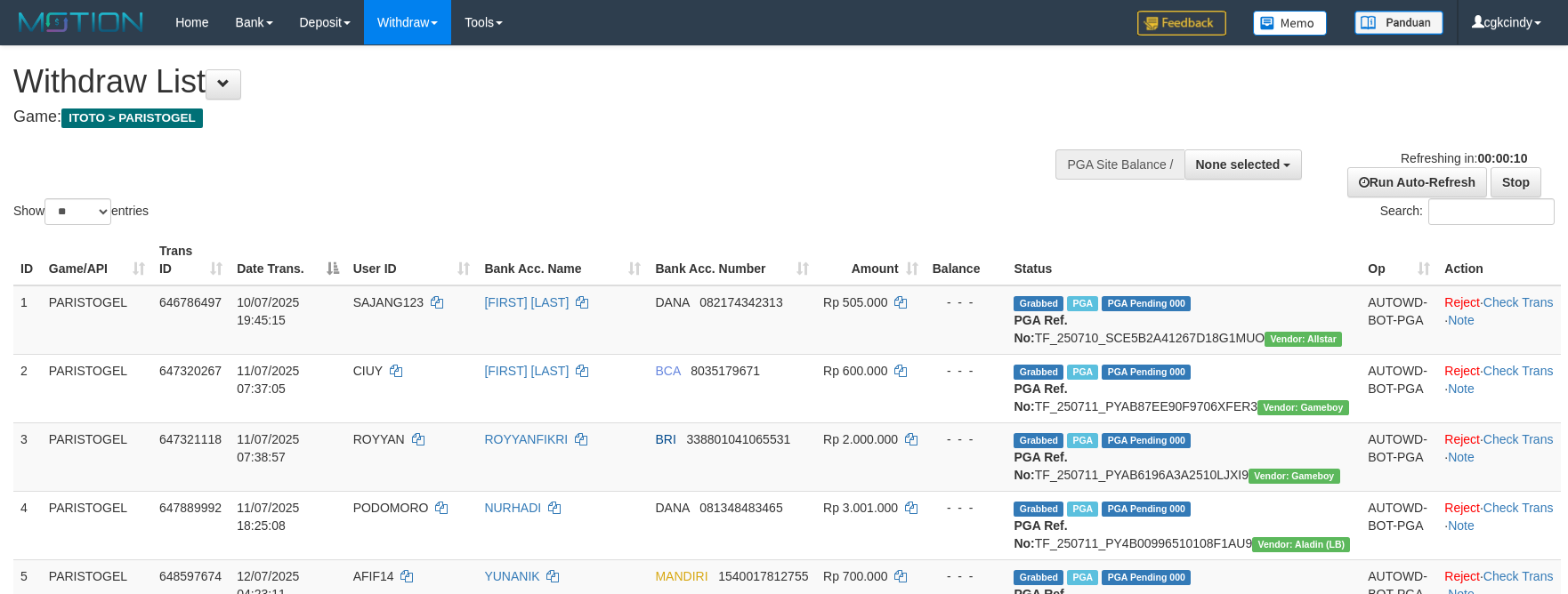 select 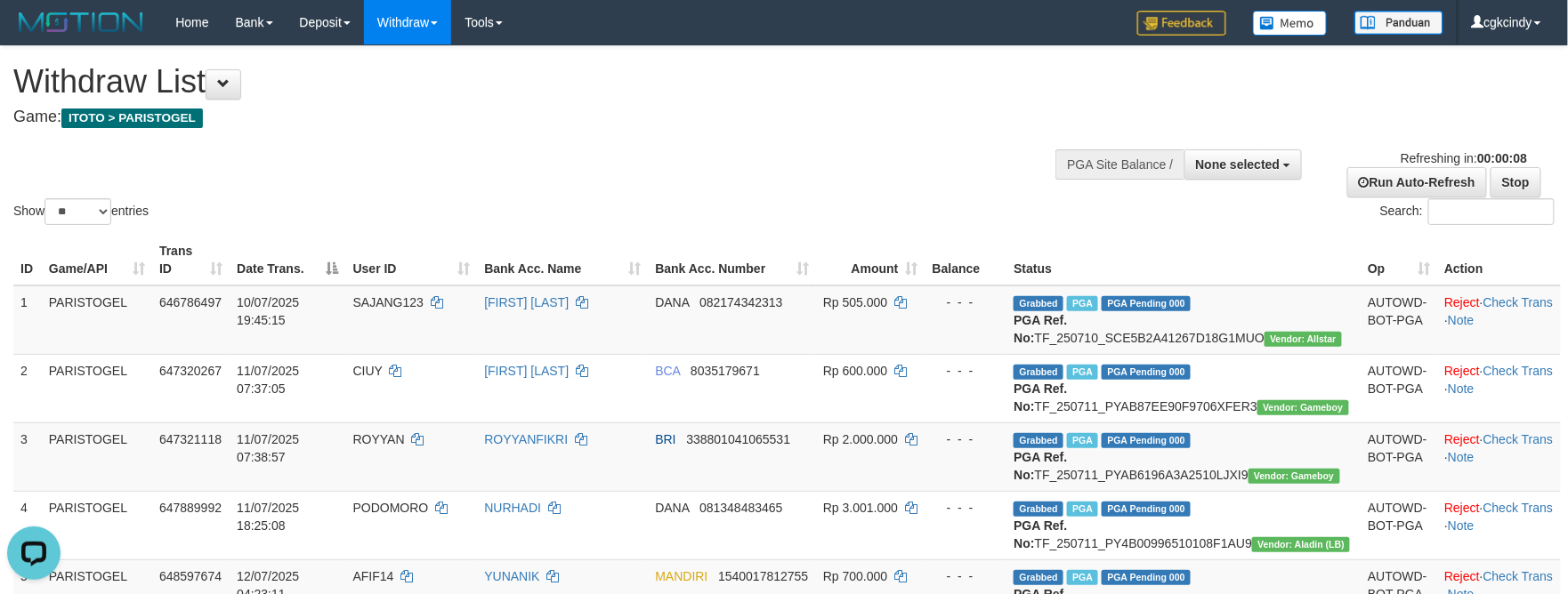 scroll, scrollTop: 0, scrollLeft: 0, axis: both 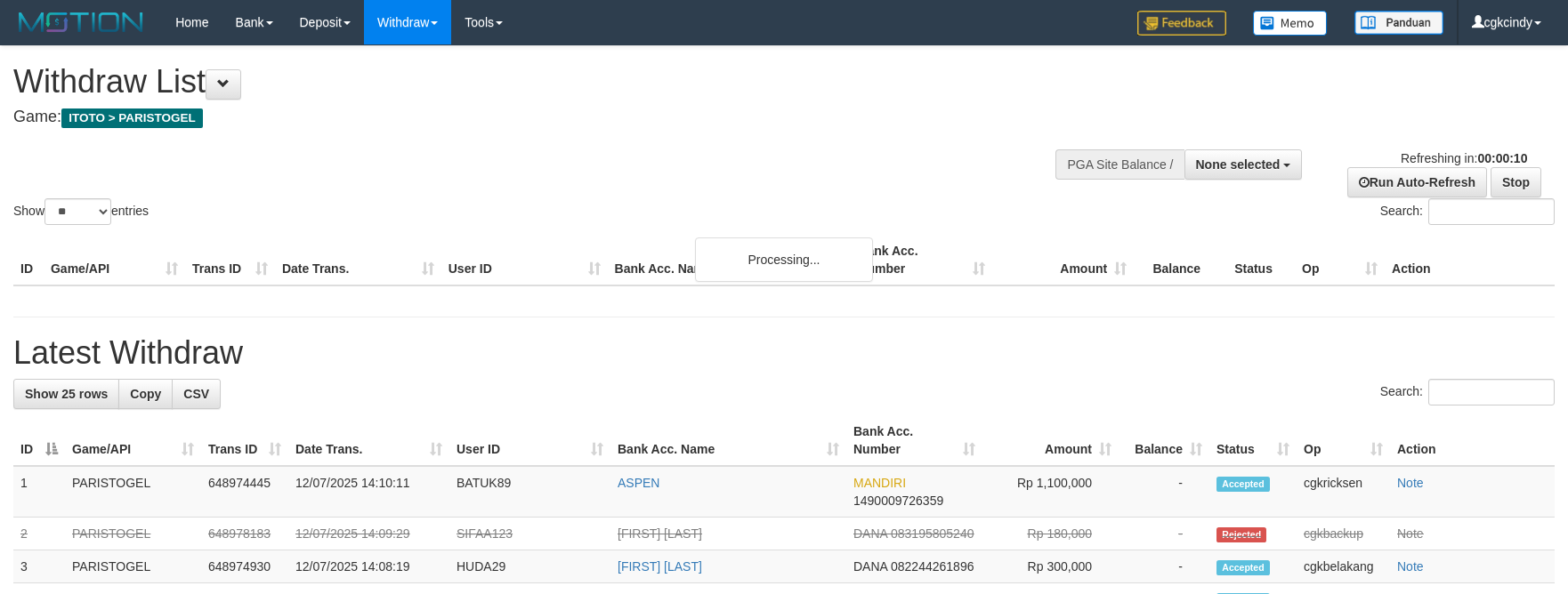 select 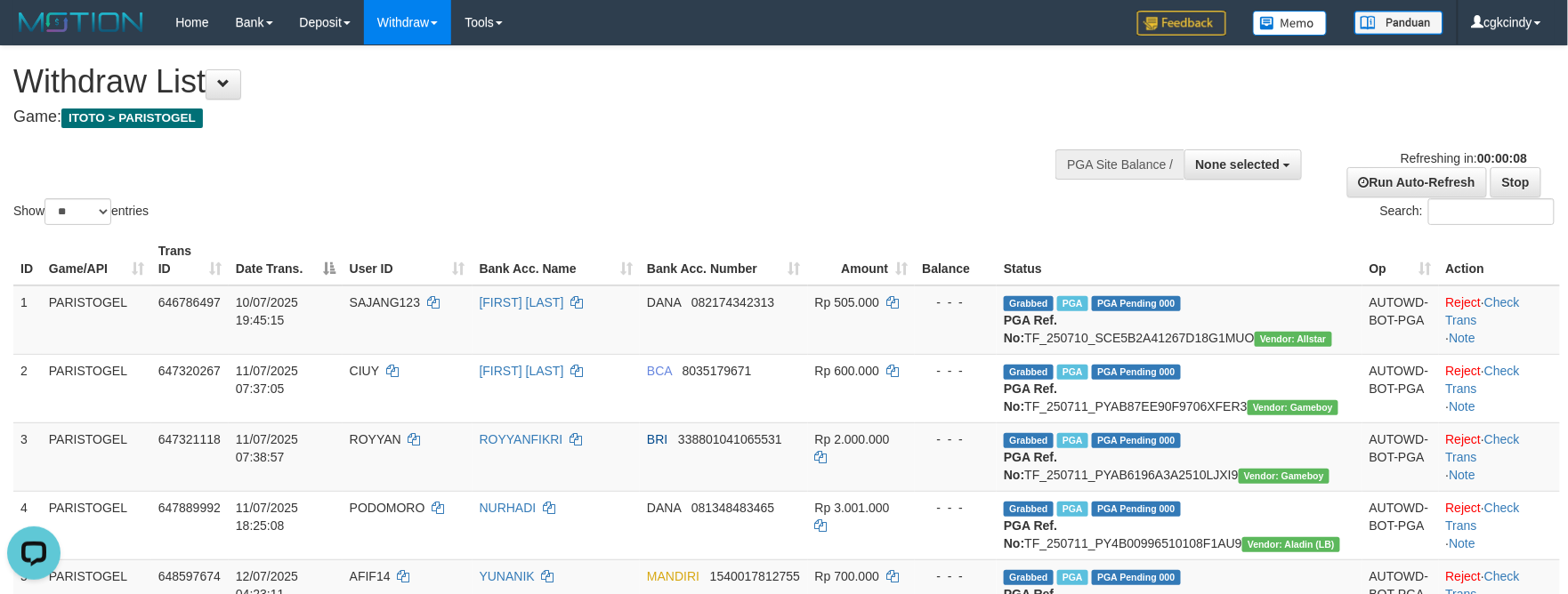 scroll, scrollTop: 0, scrollLeft: 0, axis: both 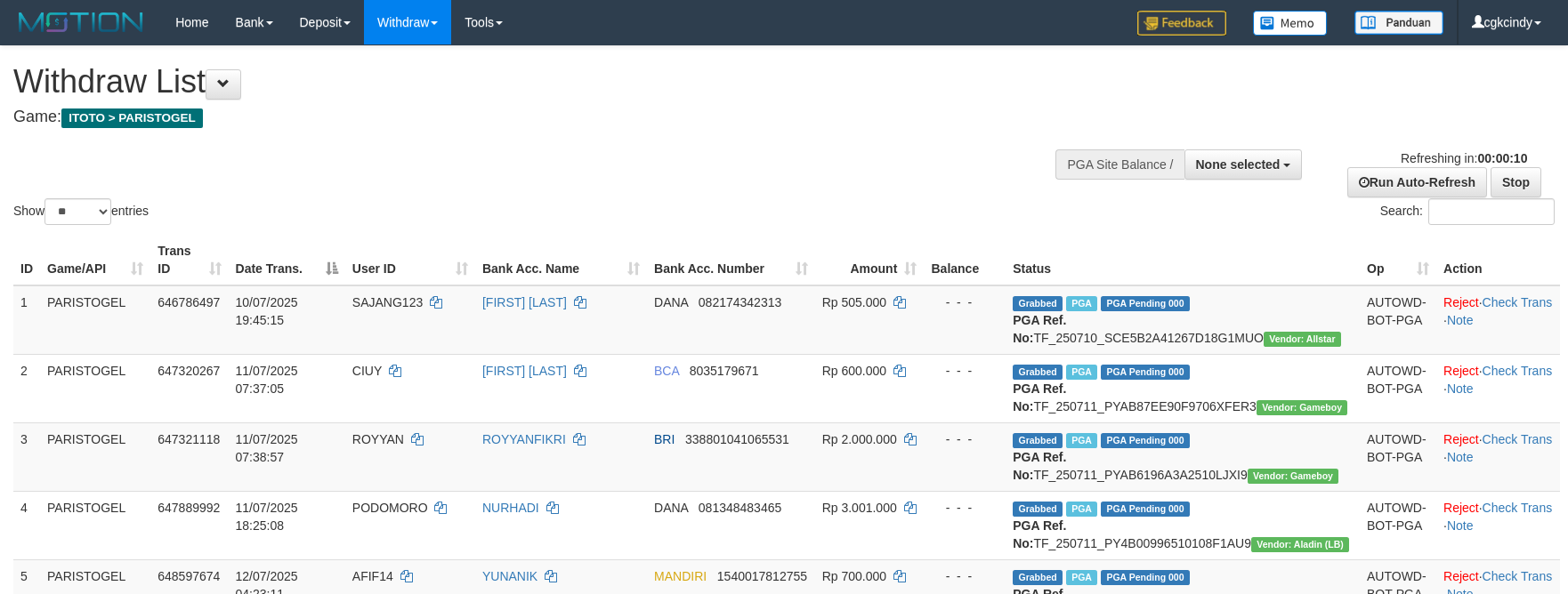 select 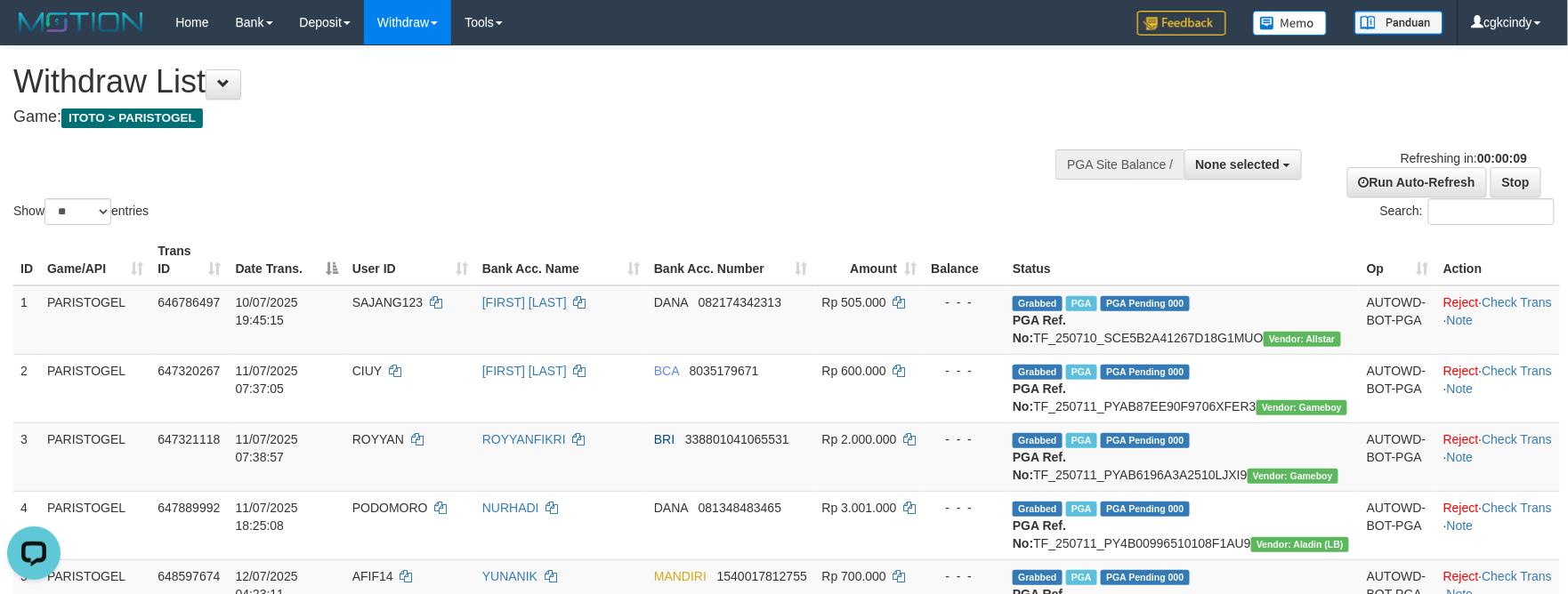 scroll, scrollTop: 0, scrollLeft: 0, axis: both 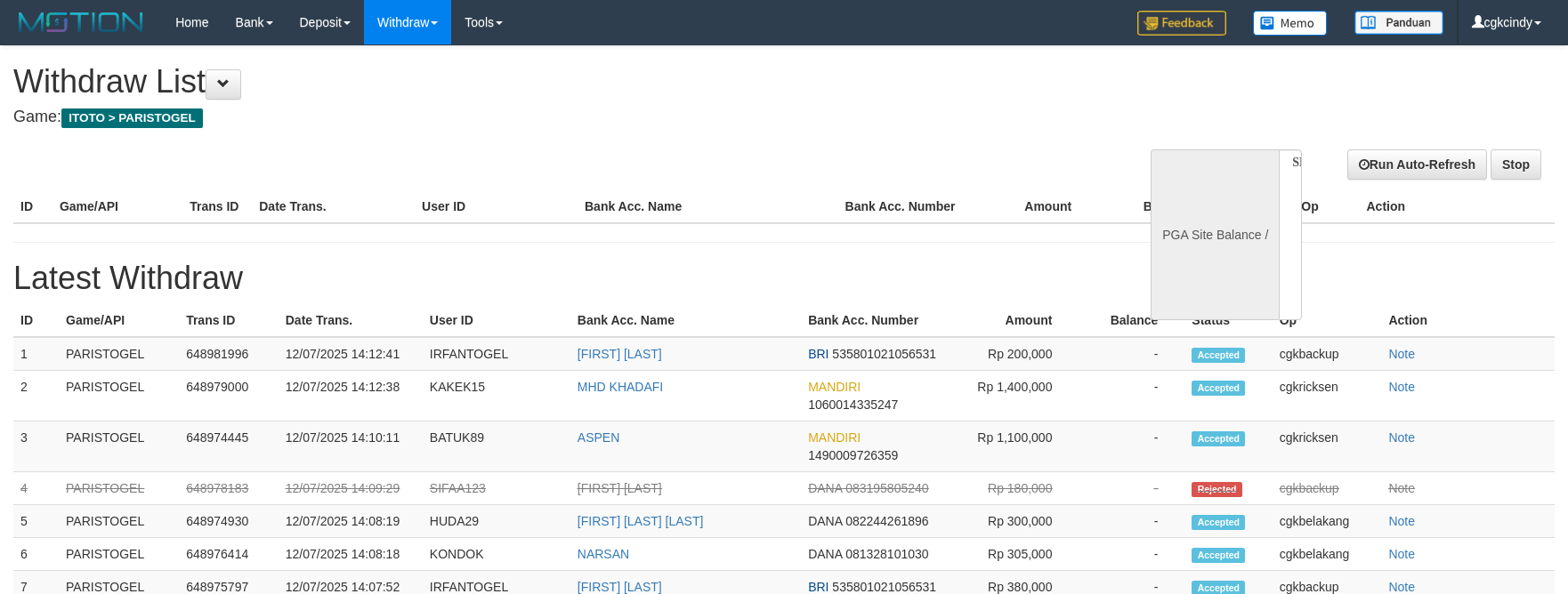 select 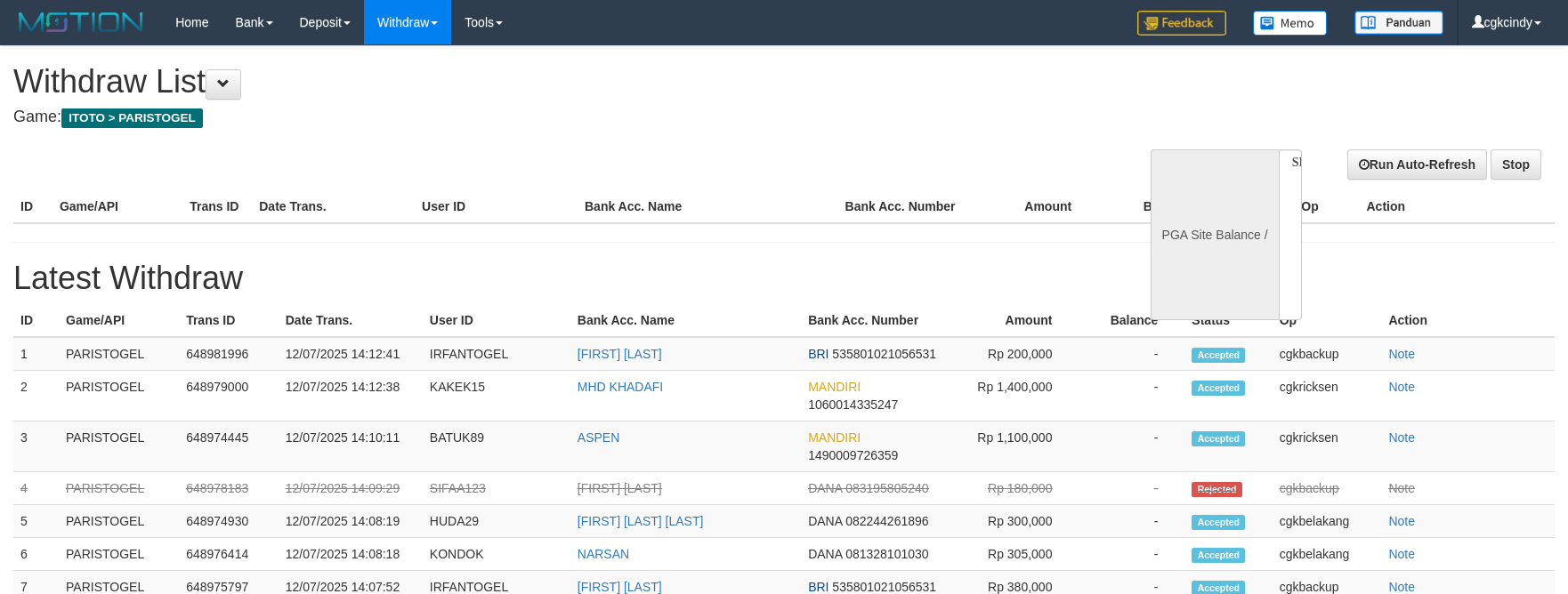 scroll, scrollTop: 0, scrollLeft: 0, axis: both 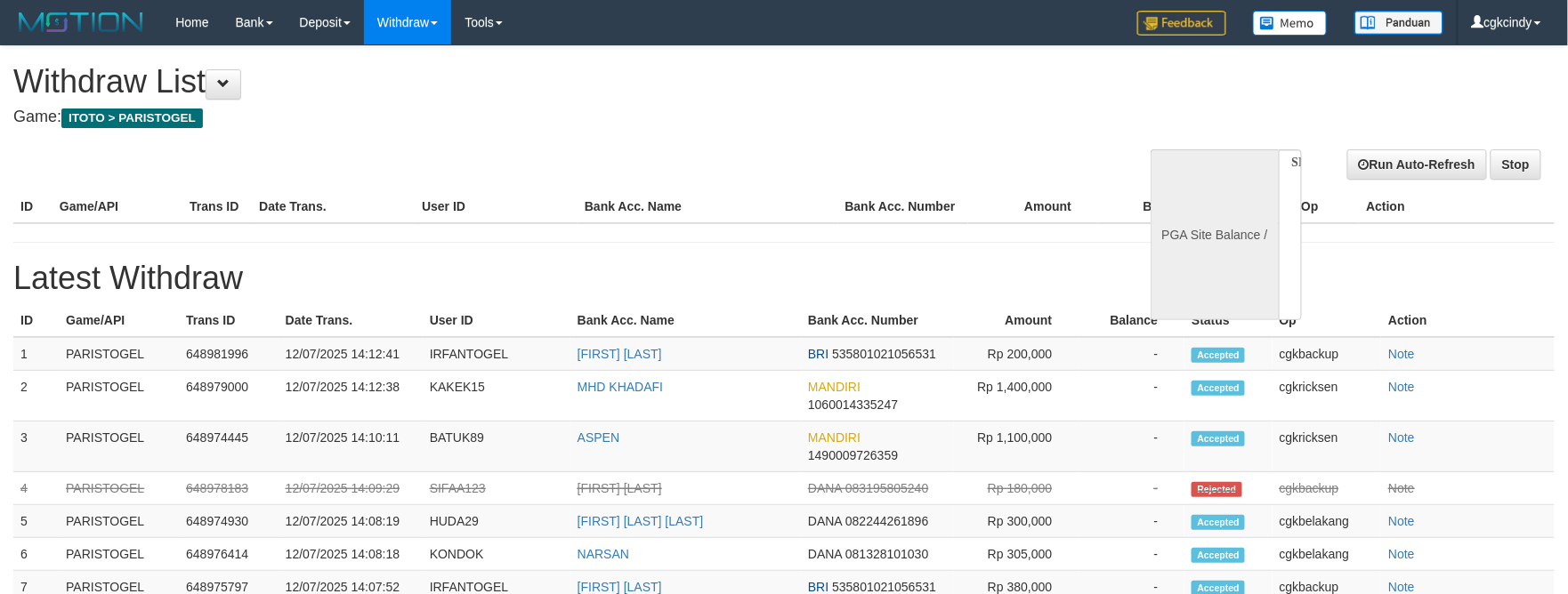 select on "**" 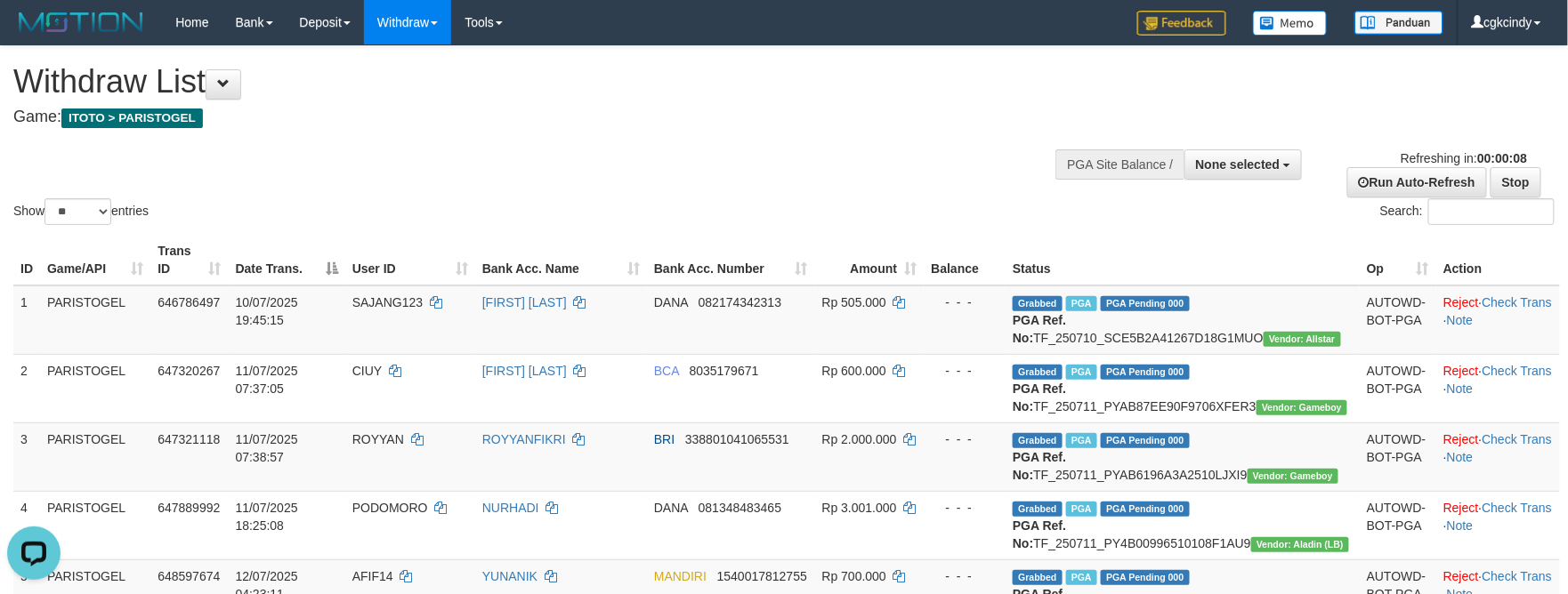 scroll, scrollTop: 0, scrollLeft: 0, axis: both 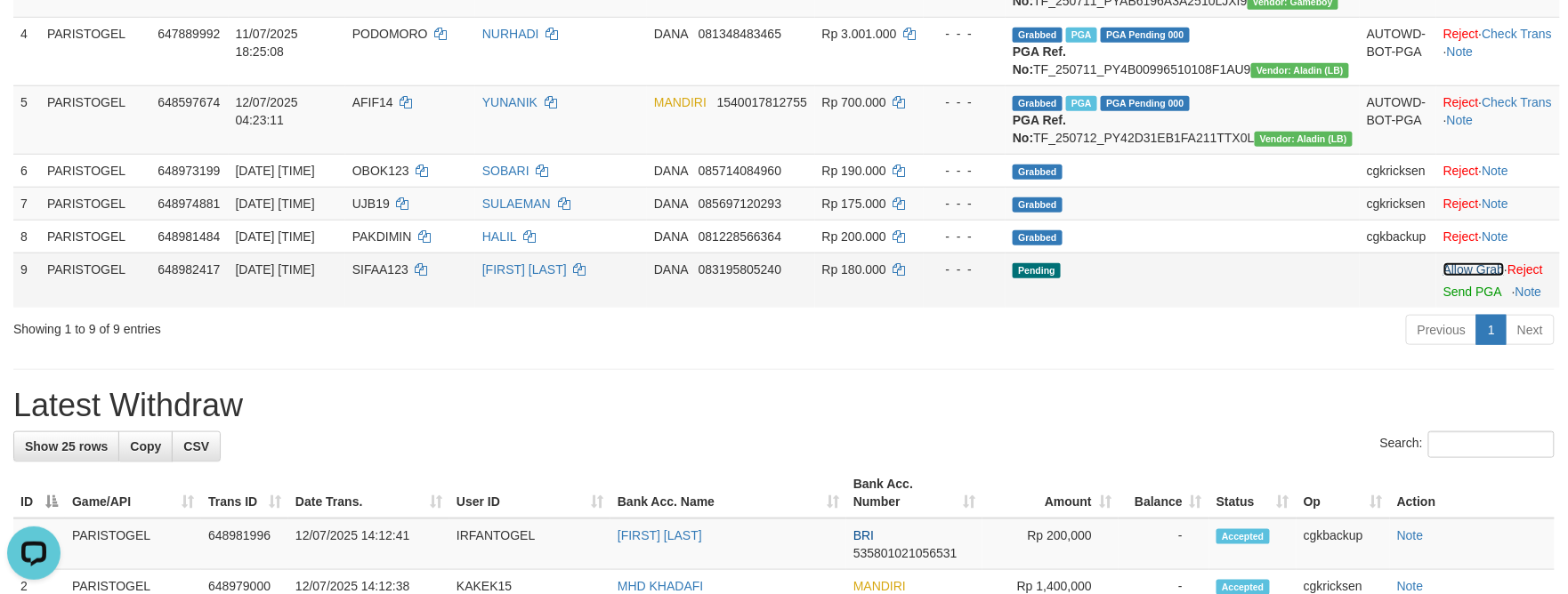 click on "Allow Grab" at bounding box center [1474, 269] 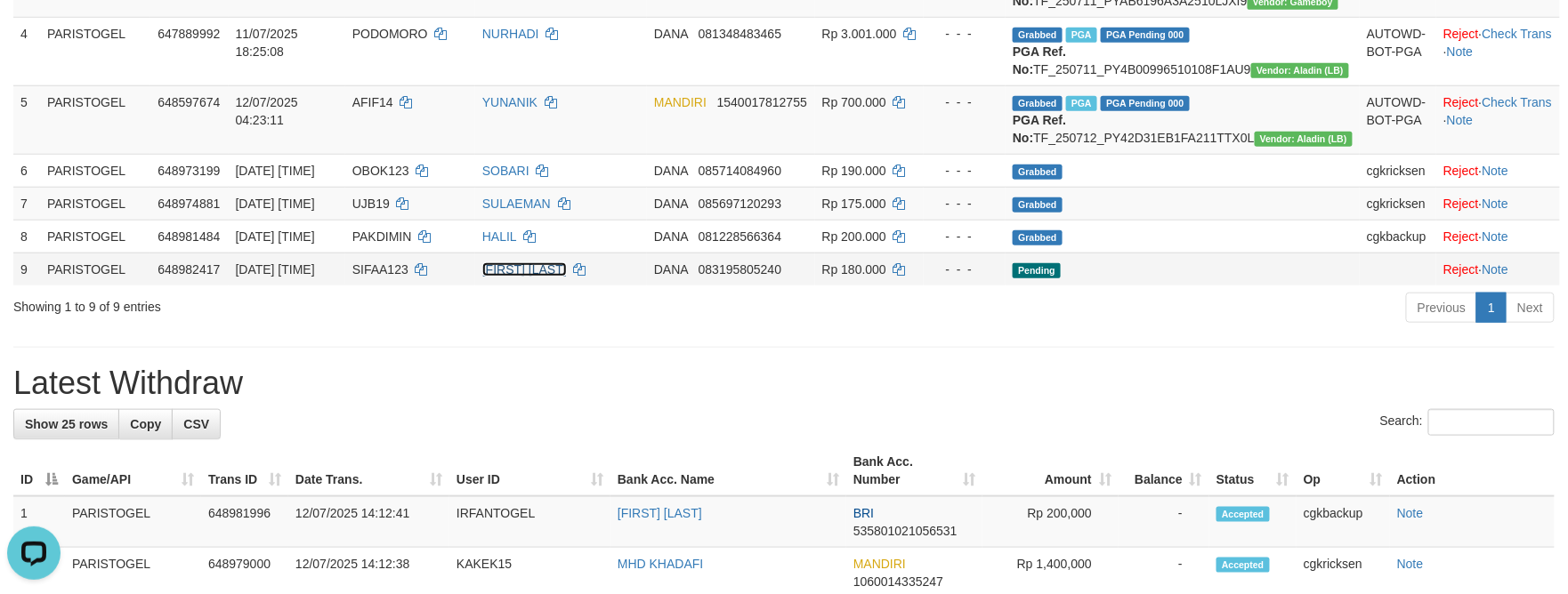 click on "[FIRST] [LAST]" at bounding box center [524, 269] 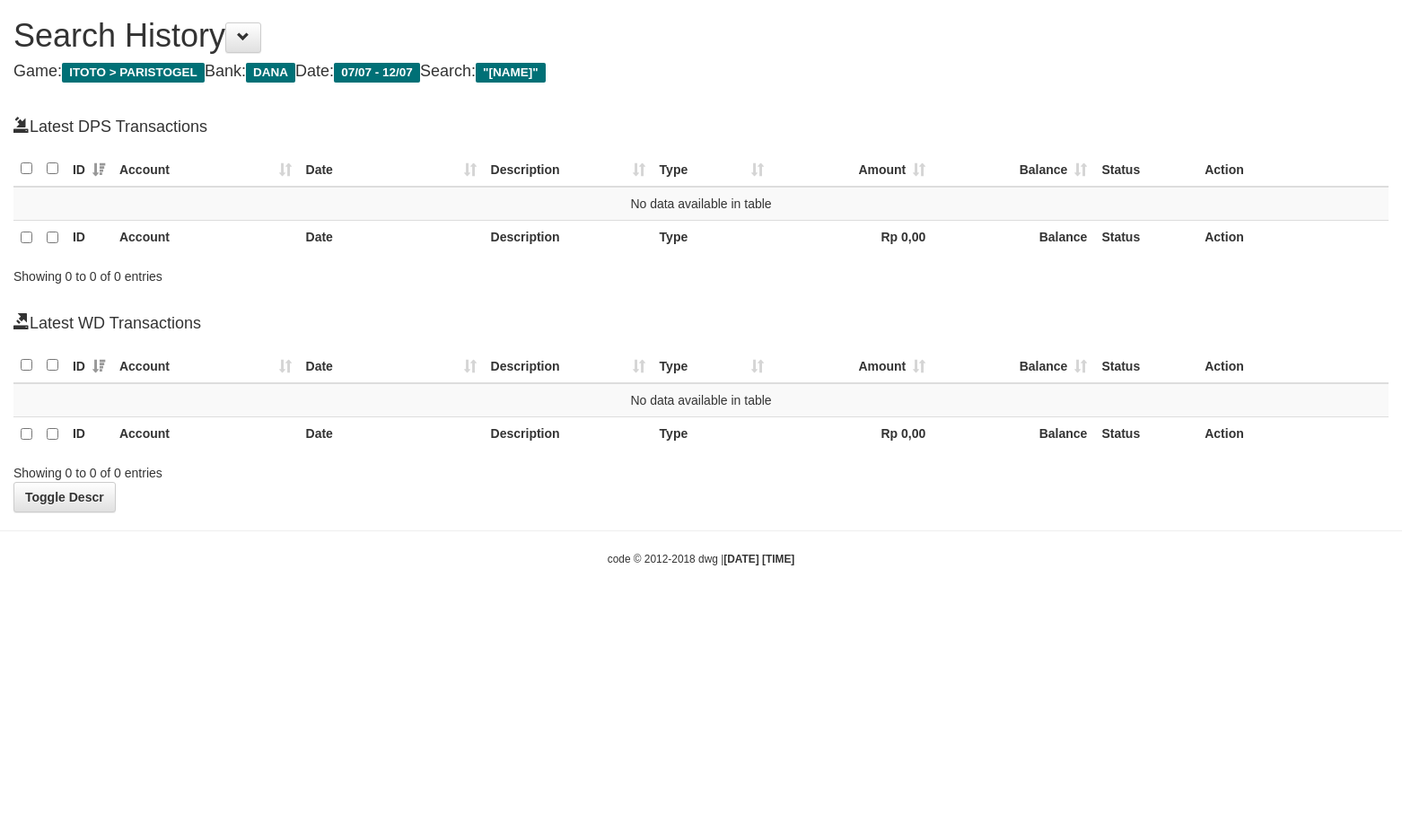 scroll, scrollTop: 0, scrollLeft: 0, axis: both 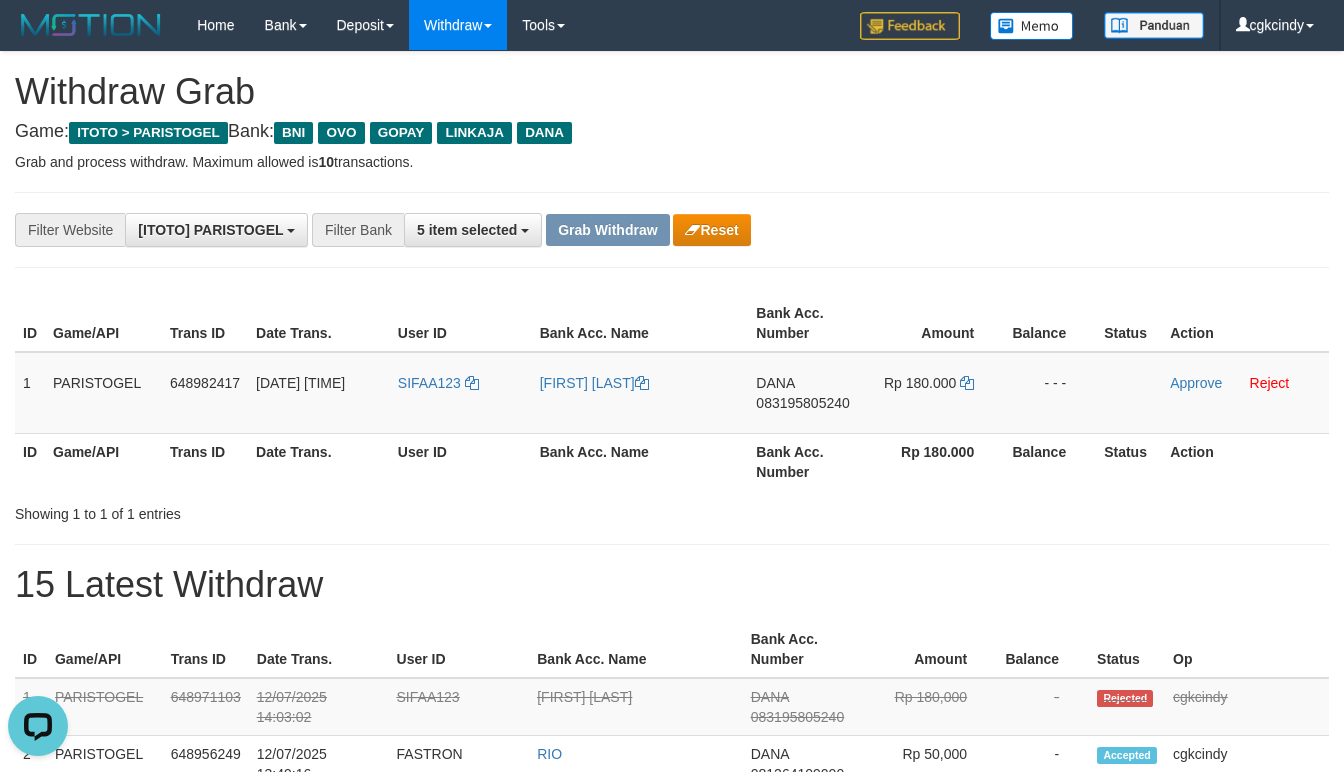 click on "Rp 180.000" at bounding box center (934, 461) 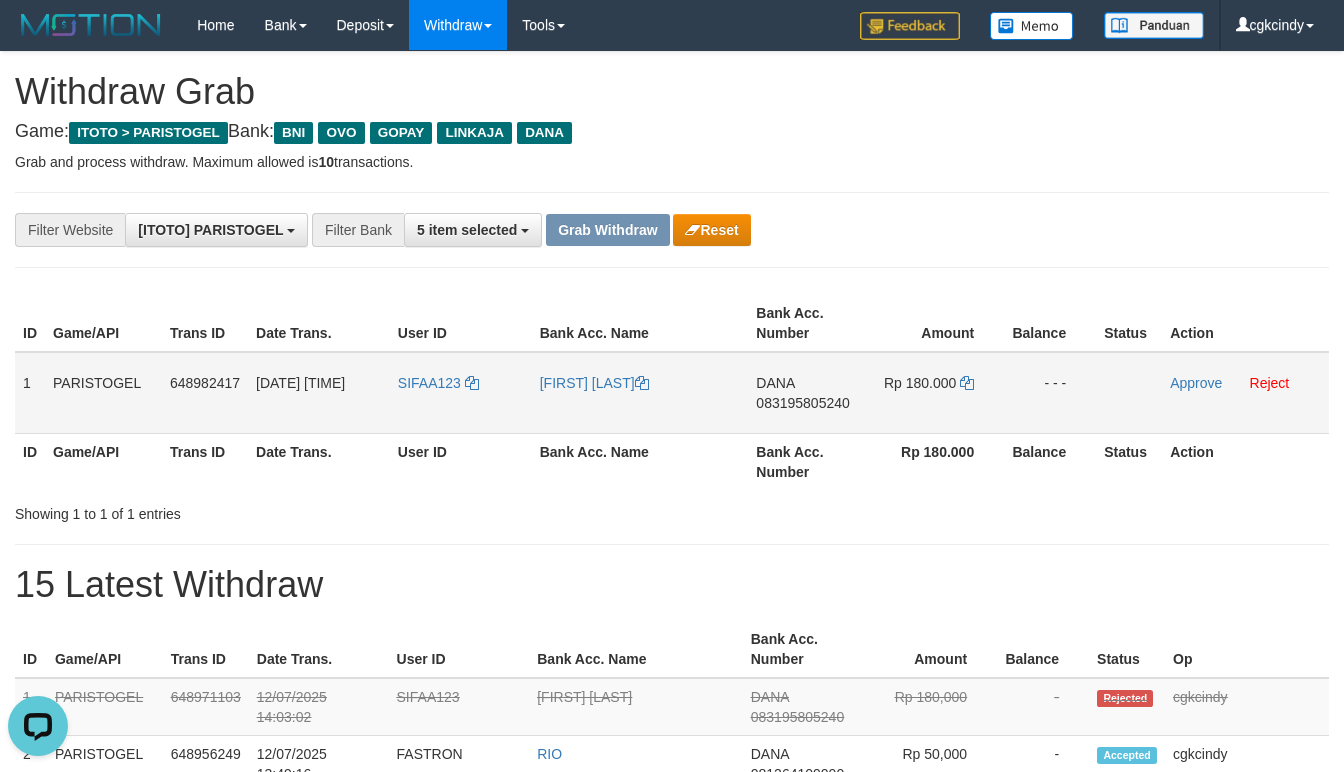 click on "SIFAA123" at bounding box center [461, 393] 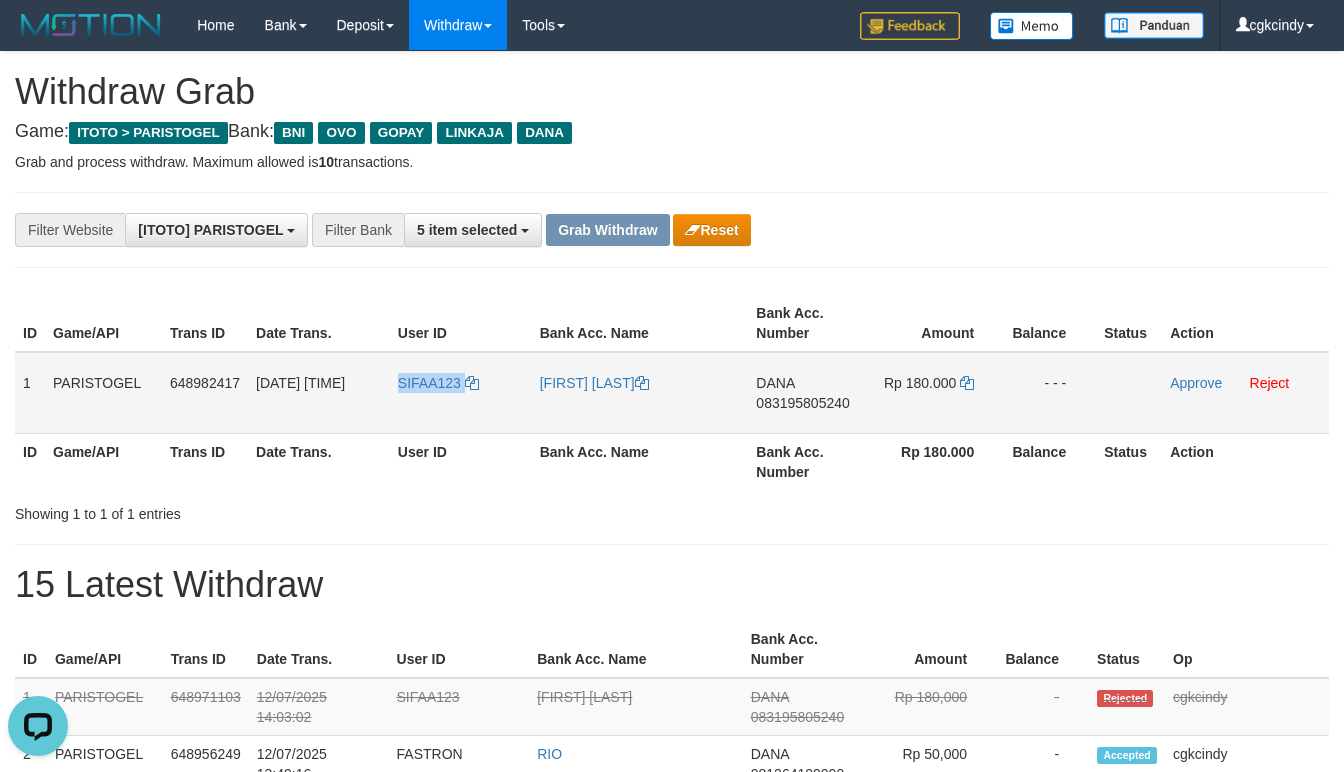 click on "SIFAA123" at bounding box center [461, 393] 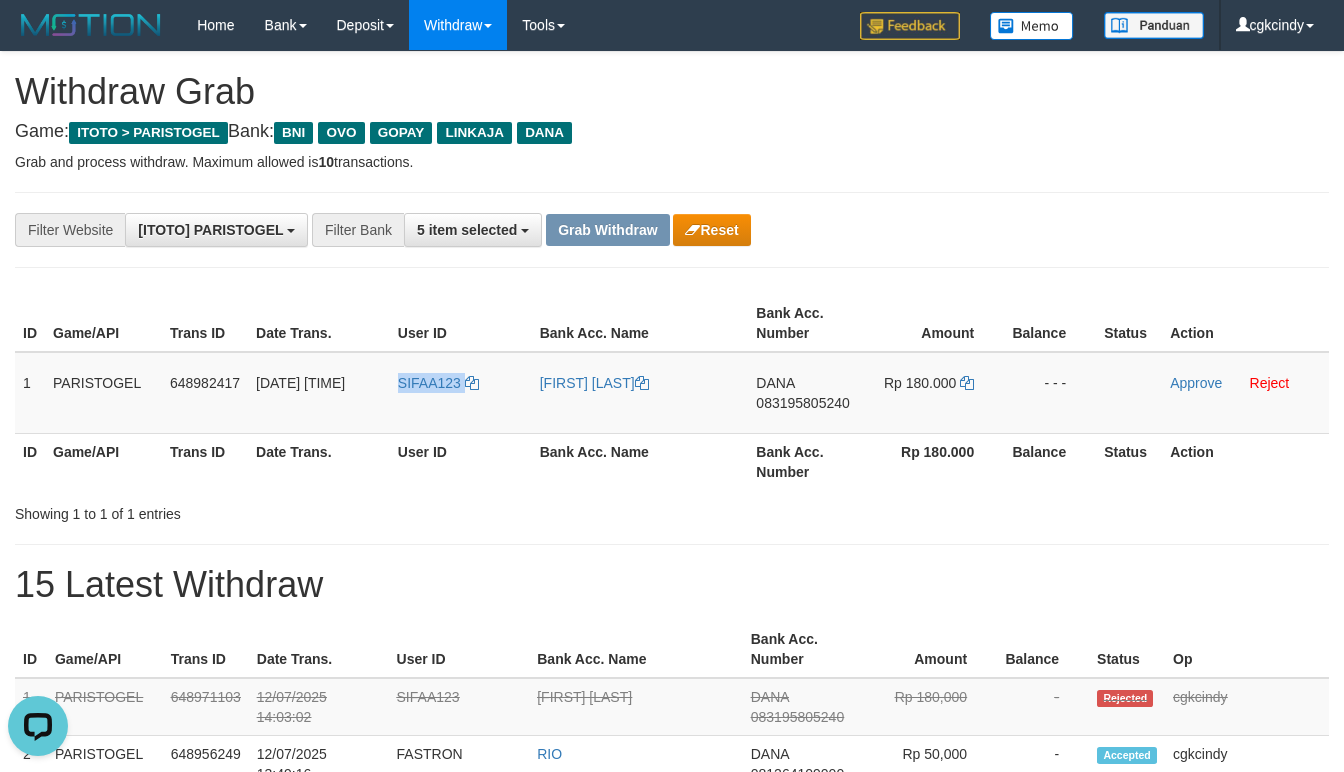 copy on "SIFAA123" 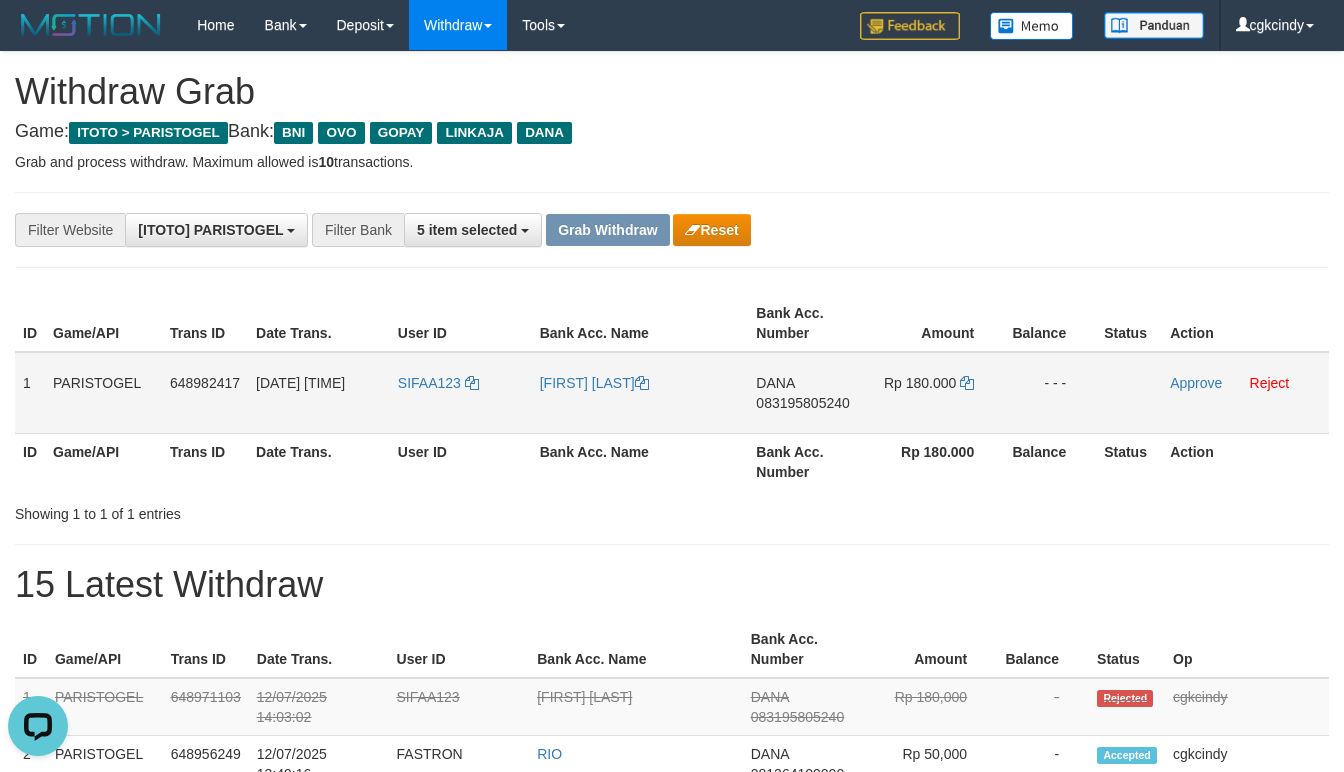 click on "Approve
Reject" at bounding box center (1245, 393) 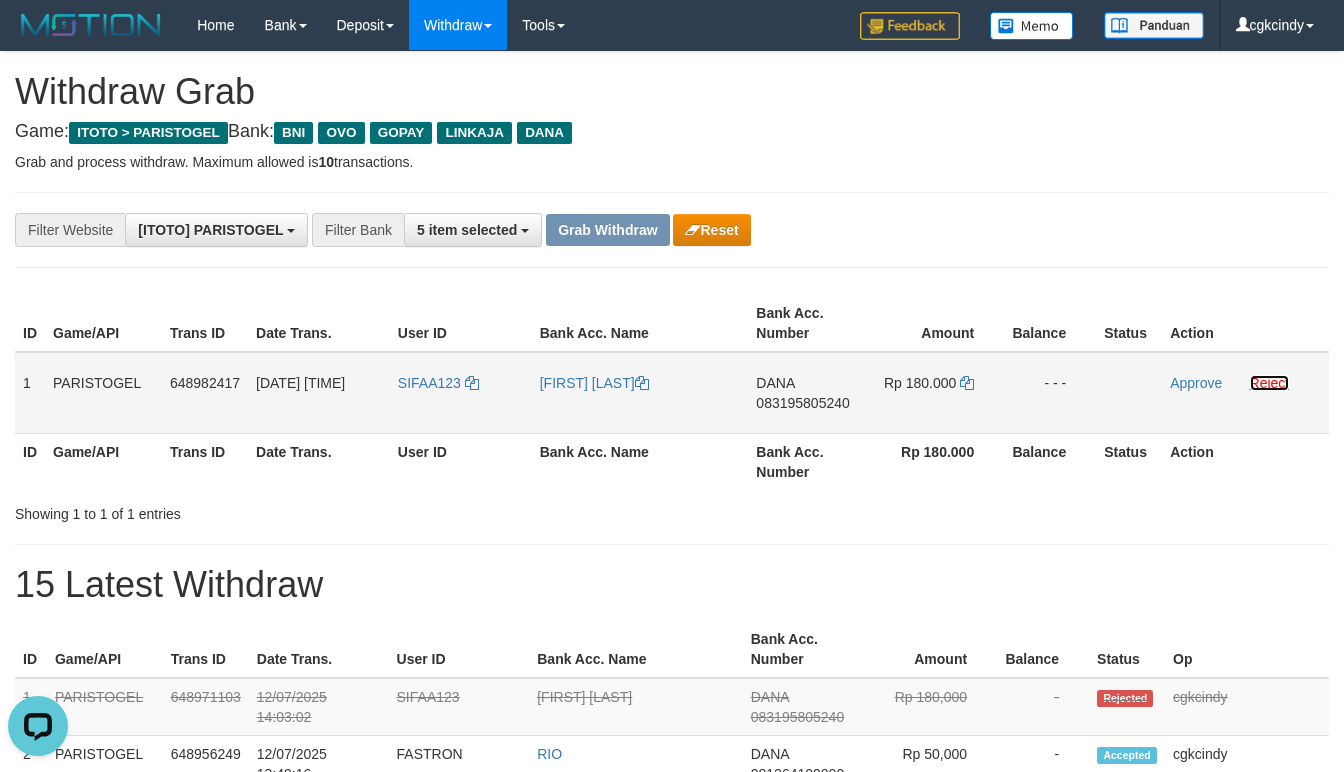 click on "Reject" at bounding box center (1270, 383) 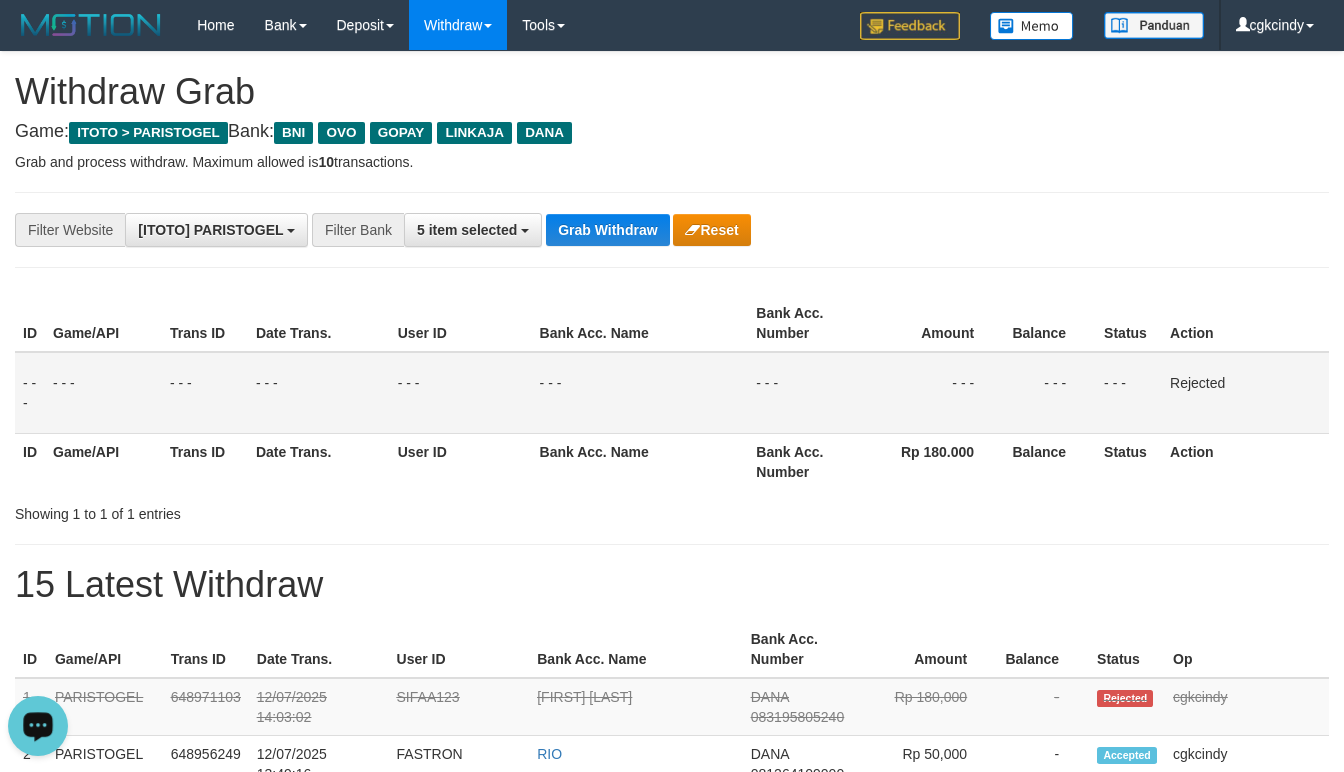 click on "- - -" at bounding box center (640, 393) 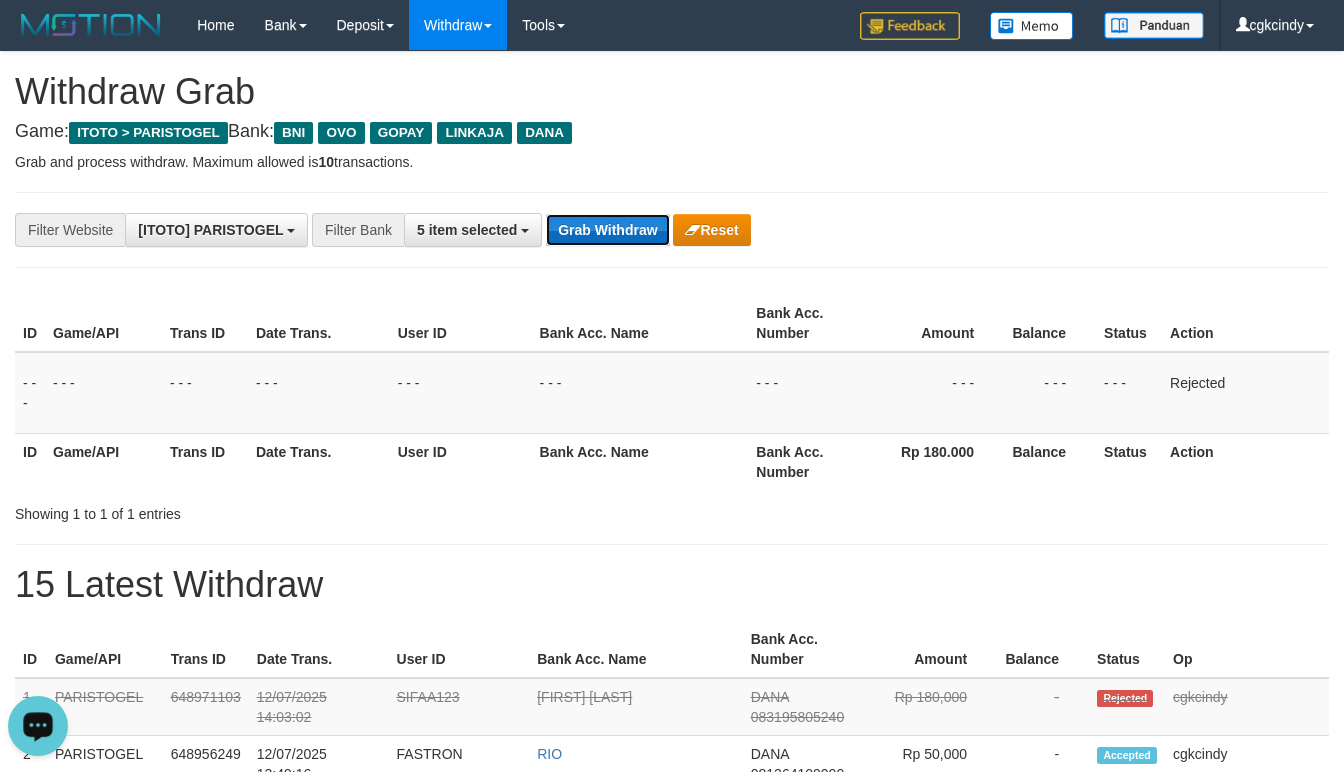 click on "Grab Withdraw" at bounding box center (607, 230) 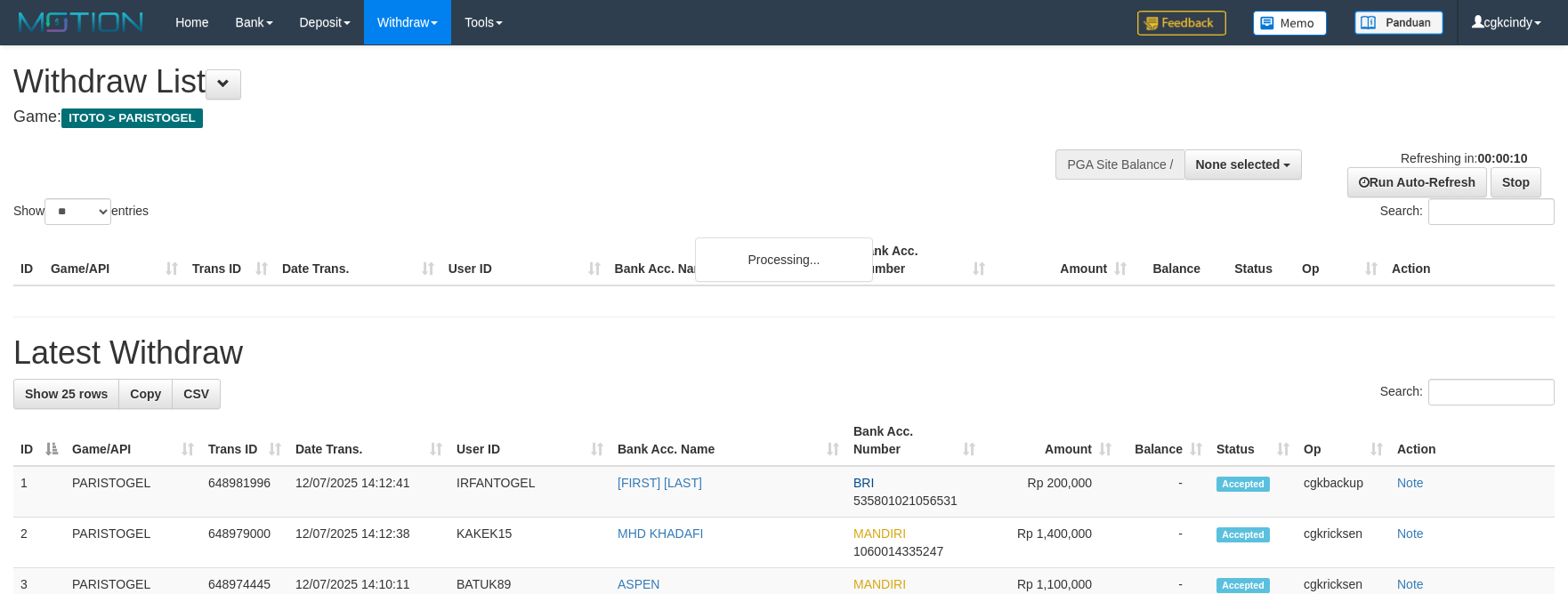 select 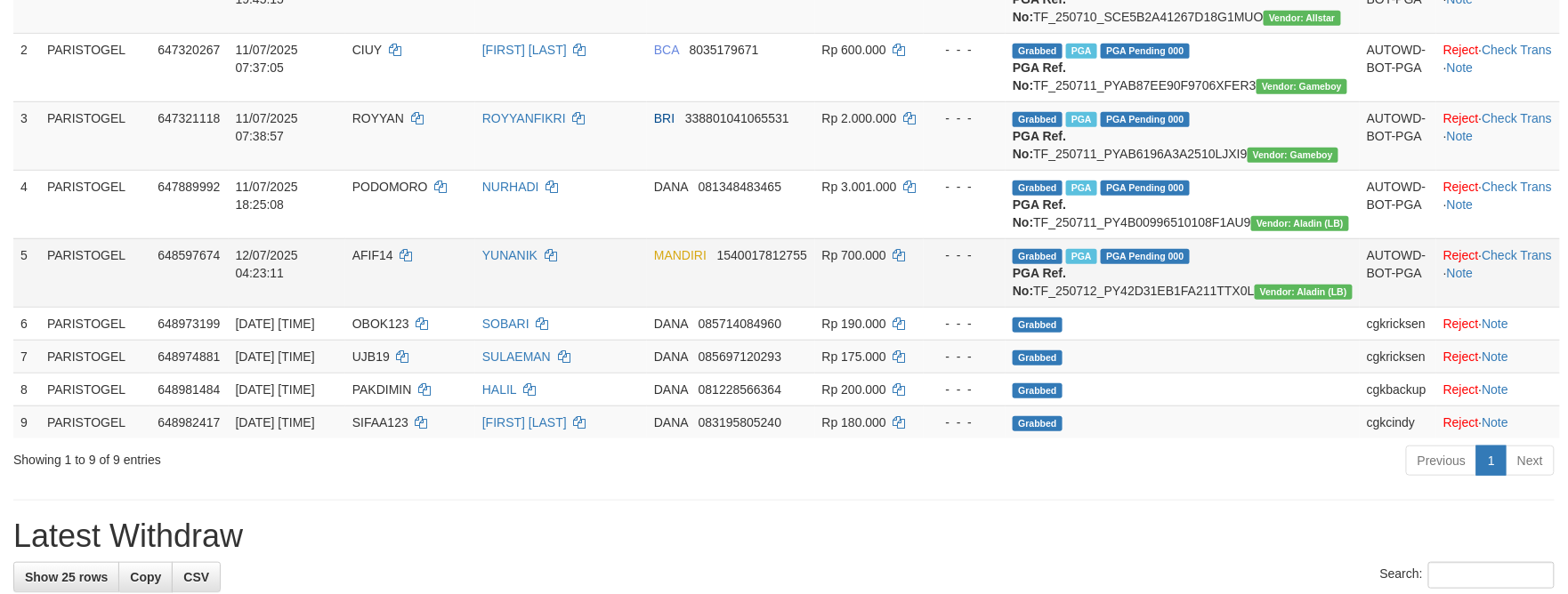 scroll, scrollTop: 356, scrollLeft: 0, axis: vertical 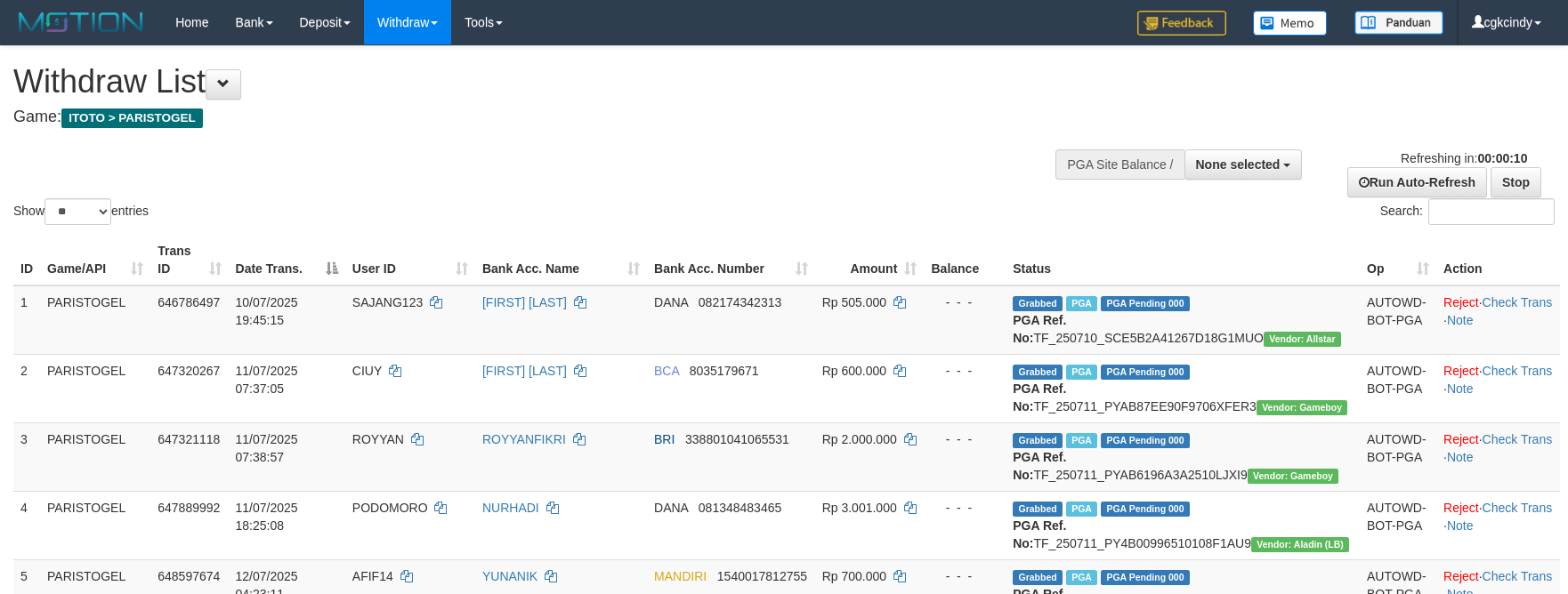 select 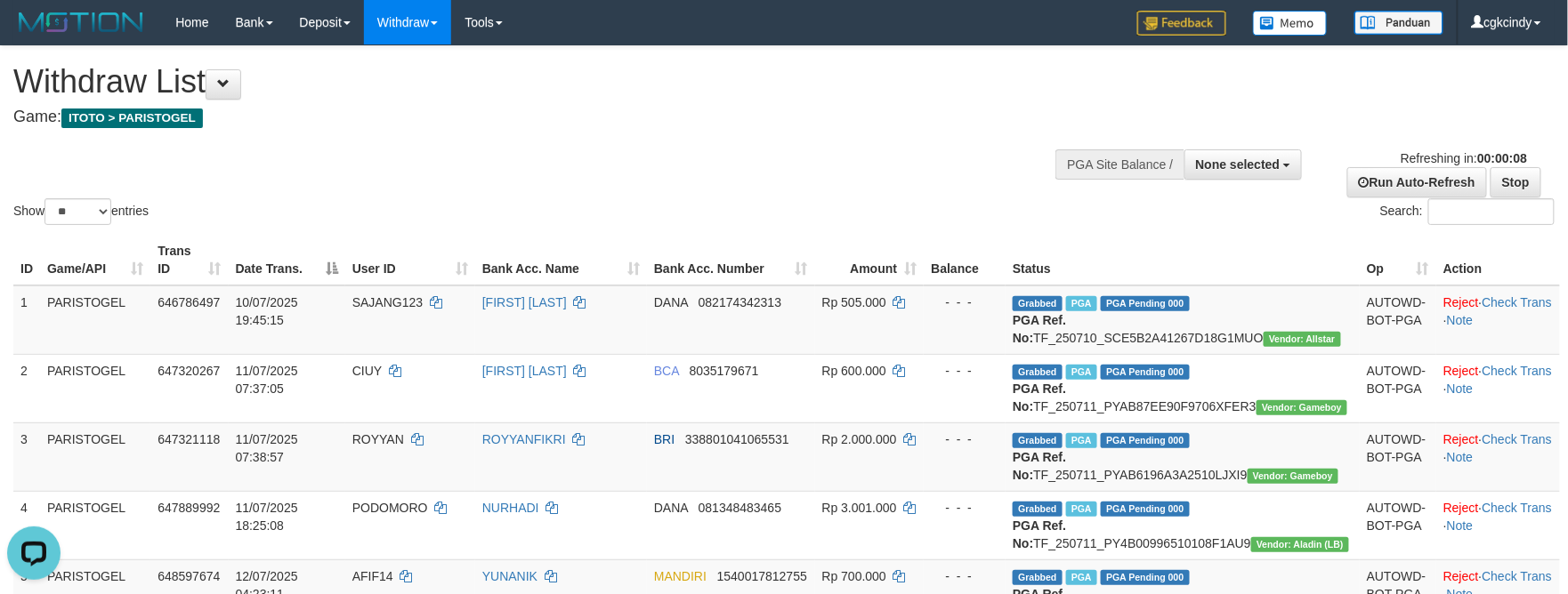 scroll, scrollTop: 0, scrollLeft: 0, axis: both 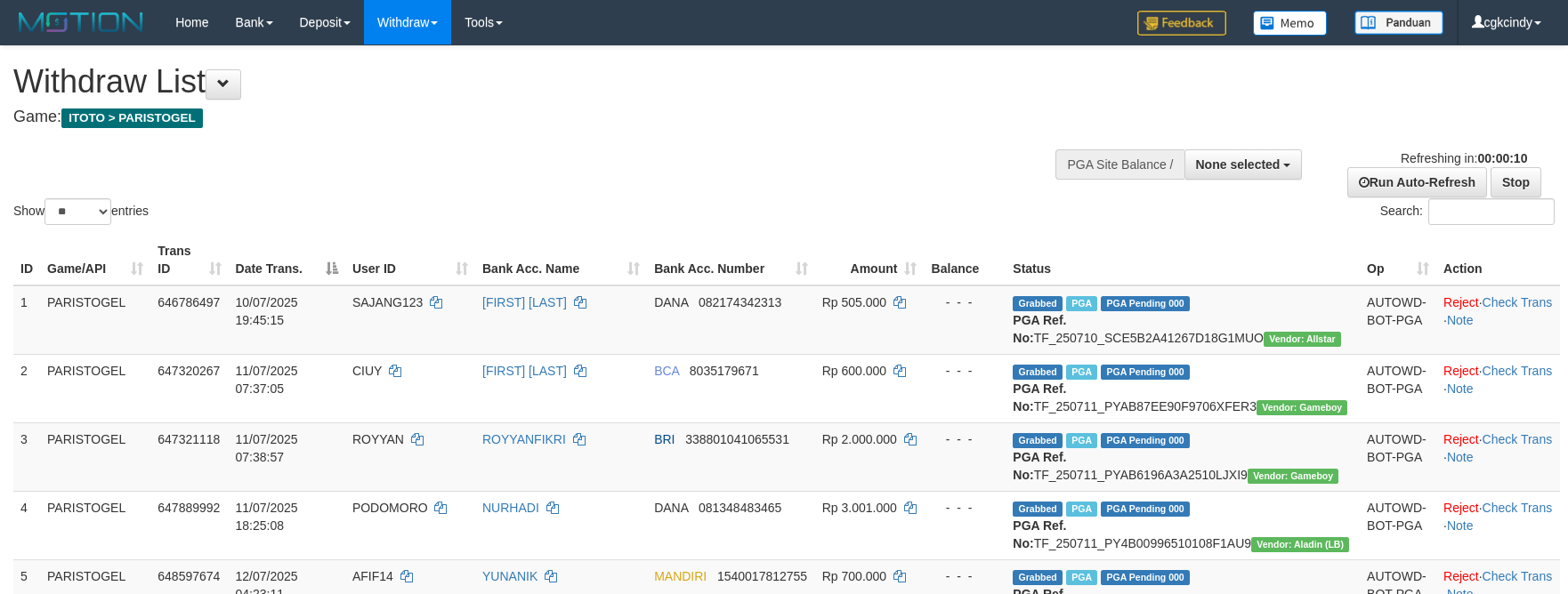 select 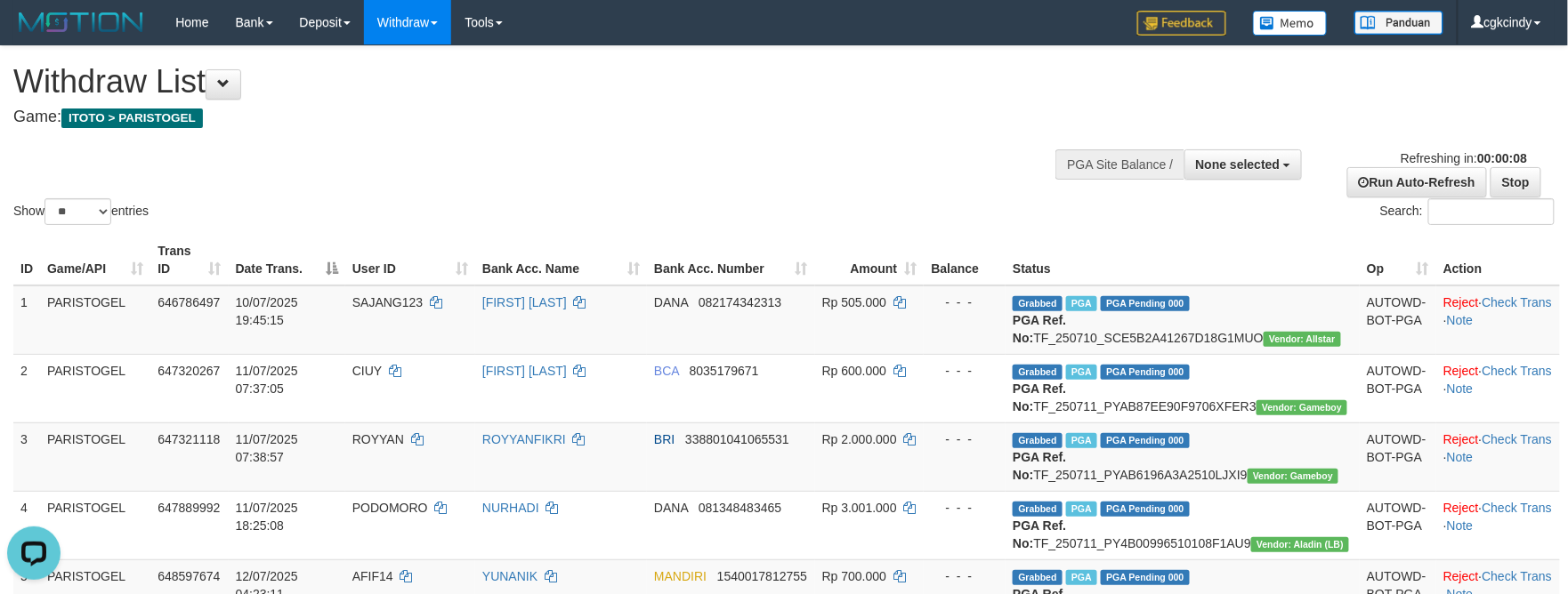 scroll, scrollTop: 0, scrollLeft: 0, axis: both 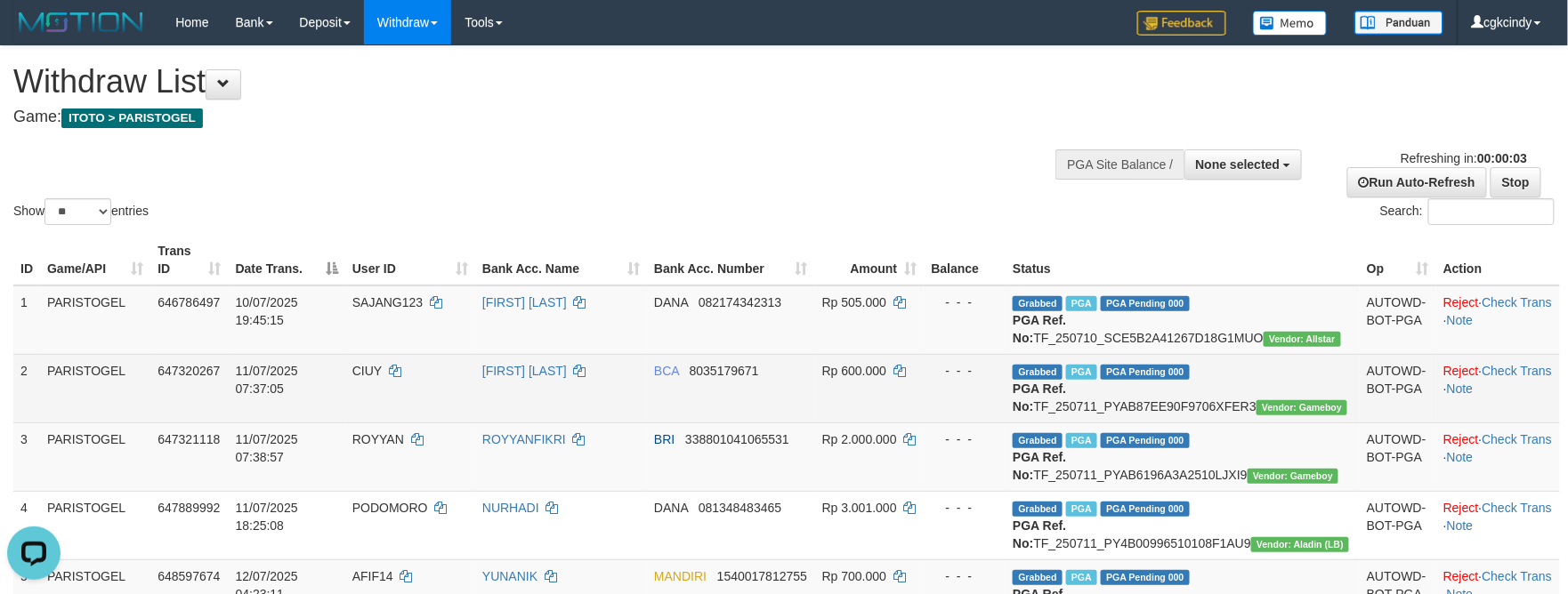 click on "[FIRST] [LAST]" at bounding box center (561, 388) 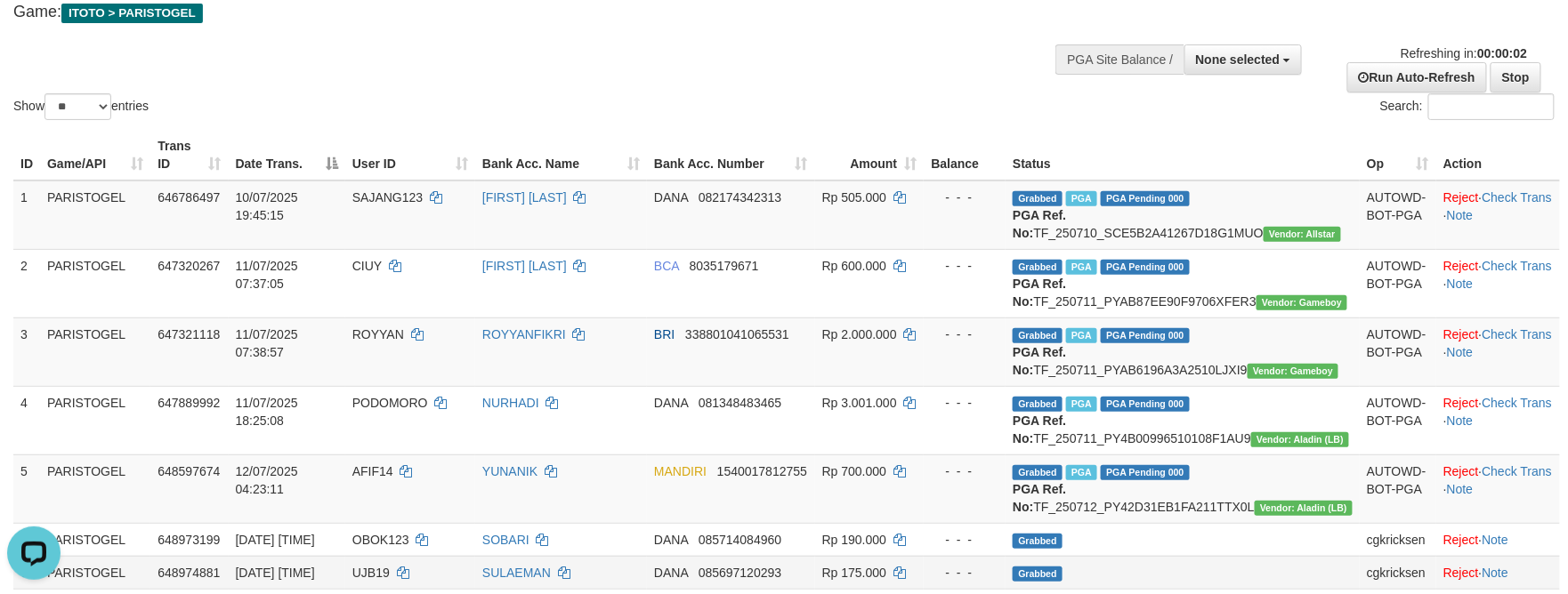 scroll, scrollTop: 356, scrollLeft: 0, axis: vertical 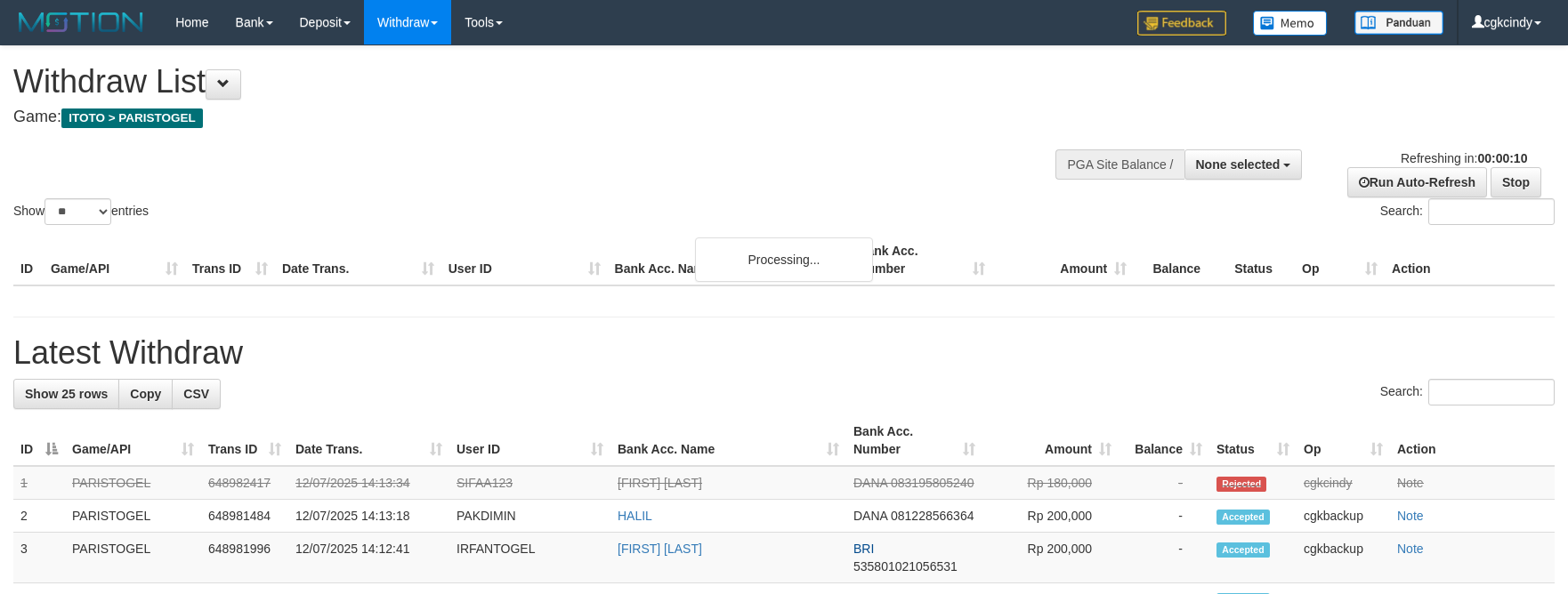 select 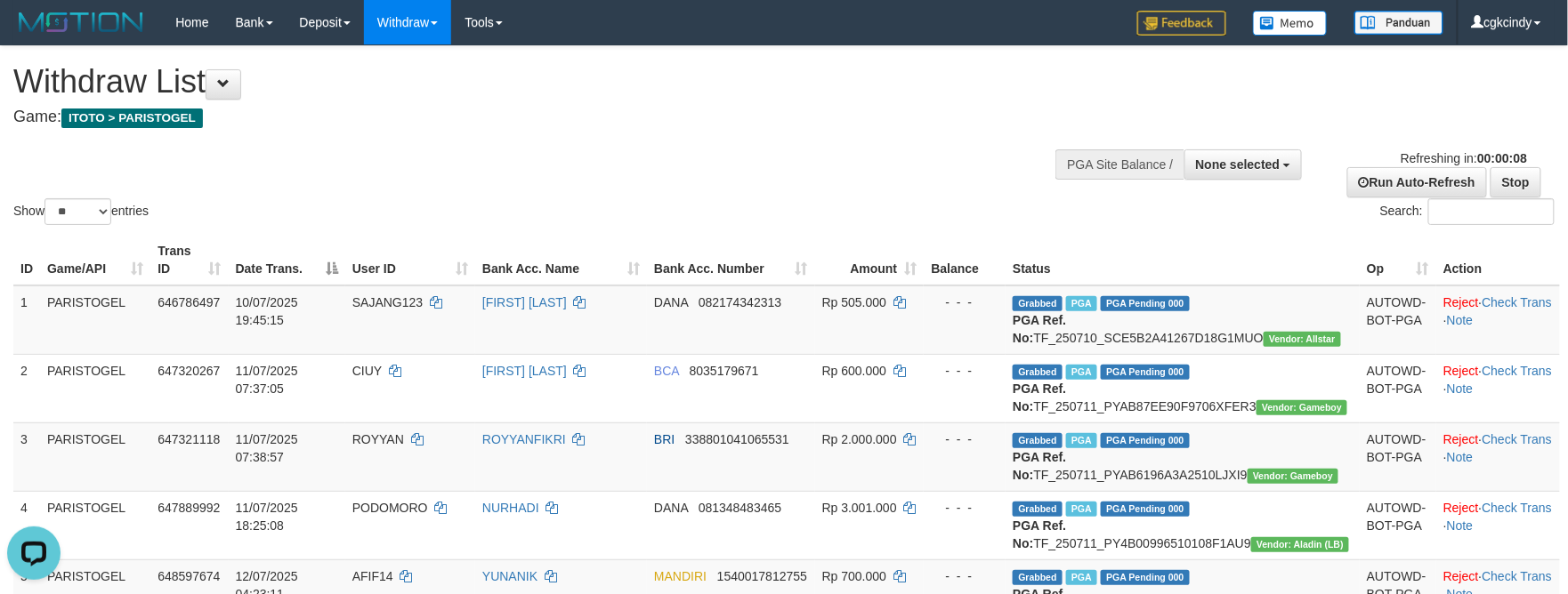 scroll, scrollTop: 0, scrollLeft: 0, axis: both 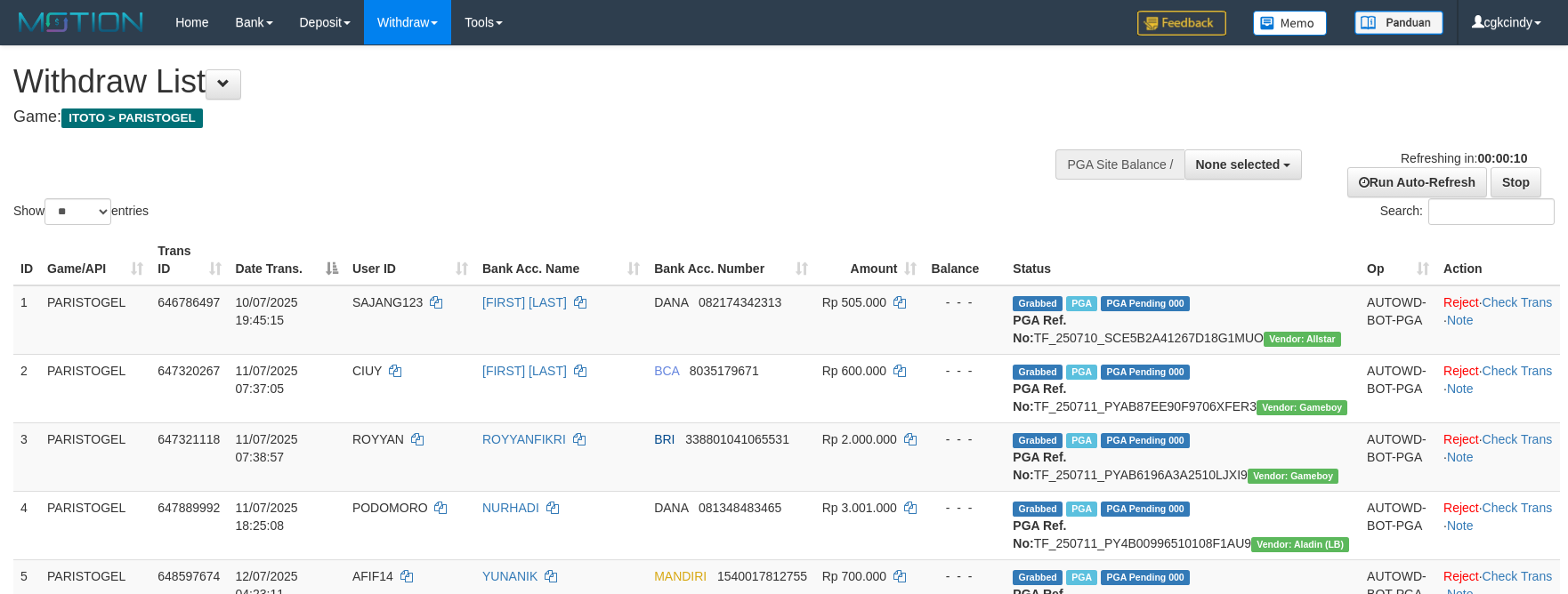 select 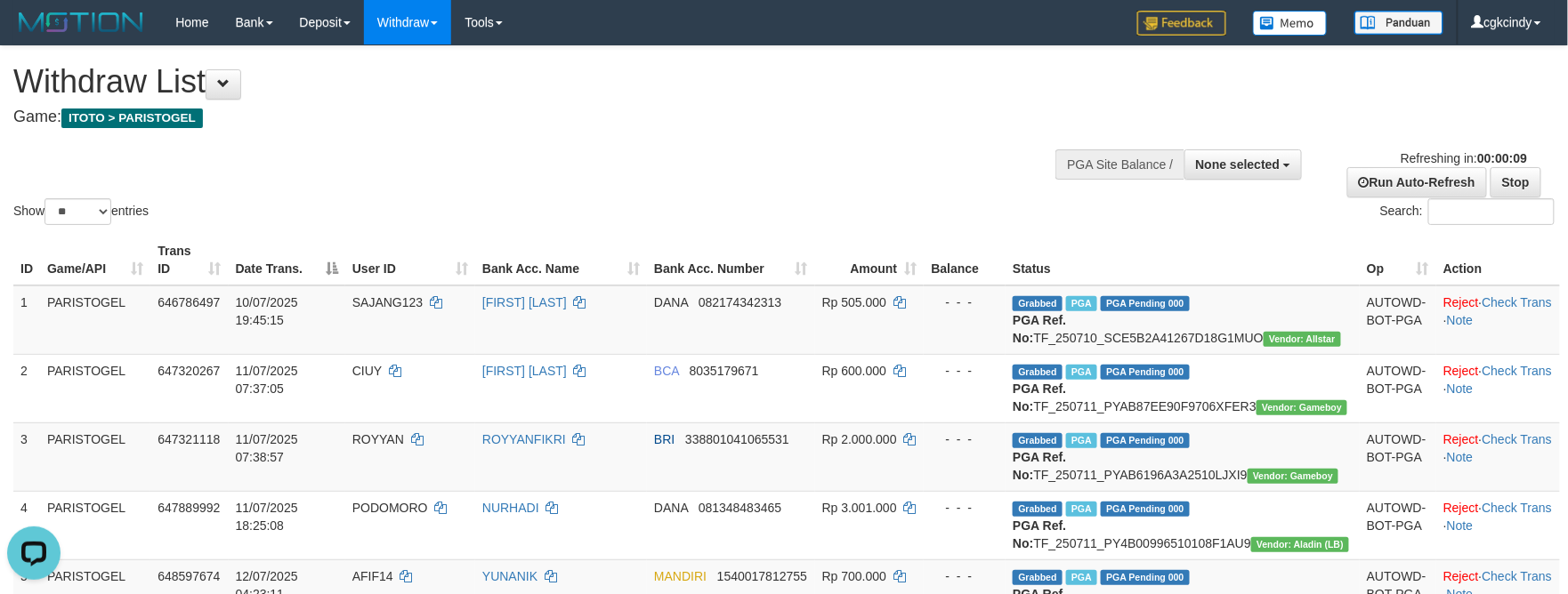scroll, scrollTop: 0, scrollLeft: 0, axis: both 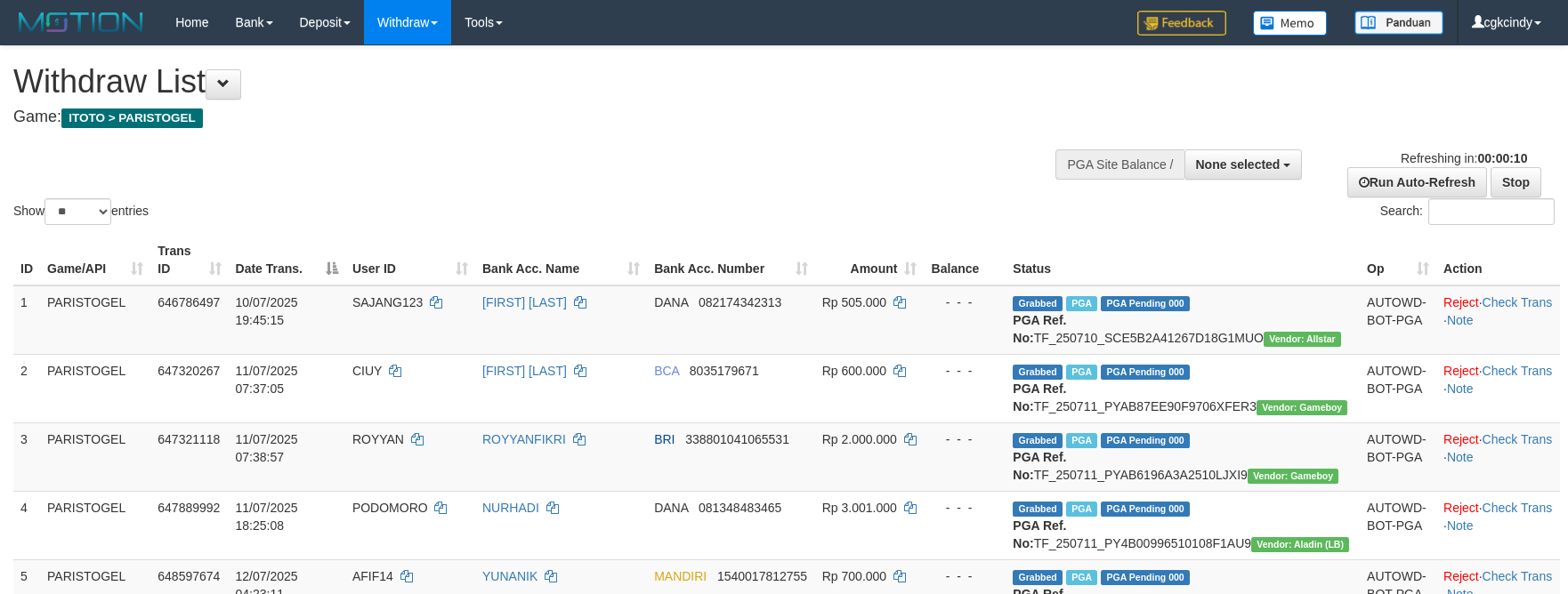 select 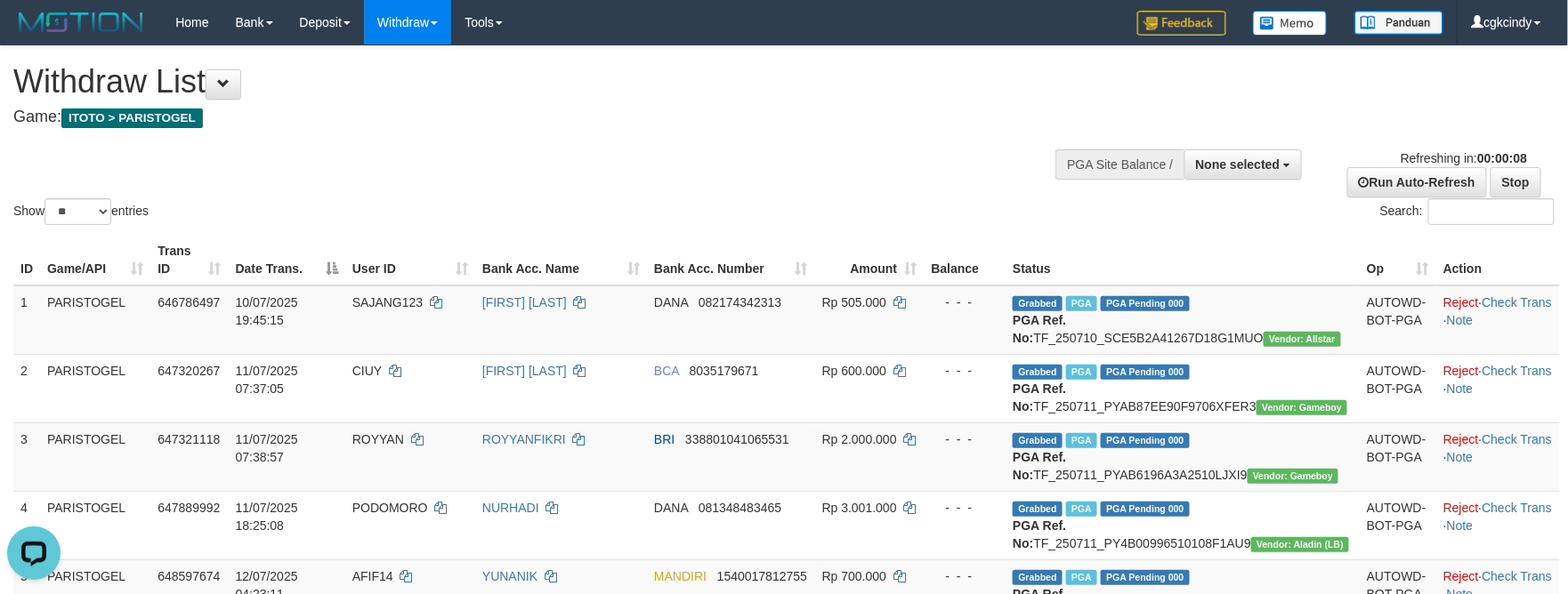 scroll, scrollTop: 0, scrollLeft: 0, axis: both 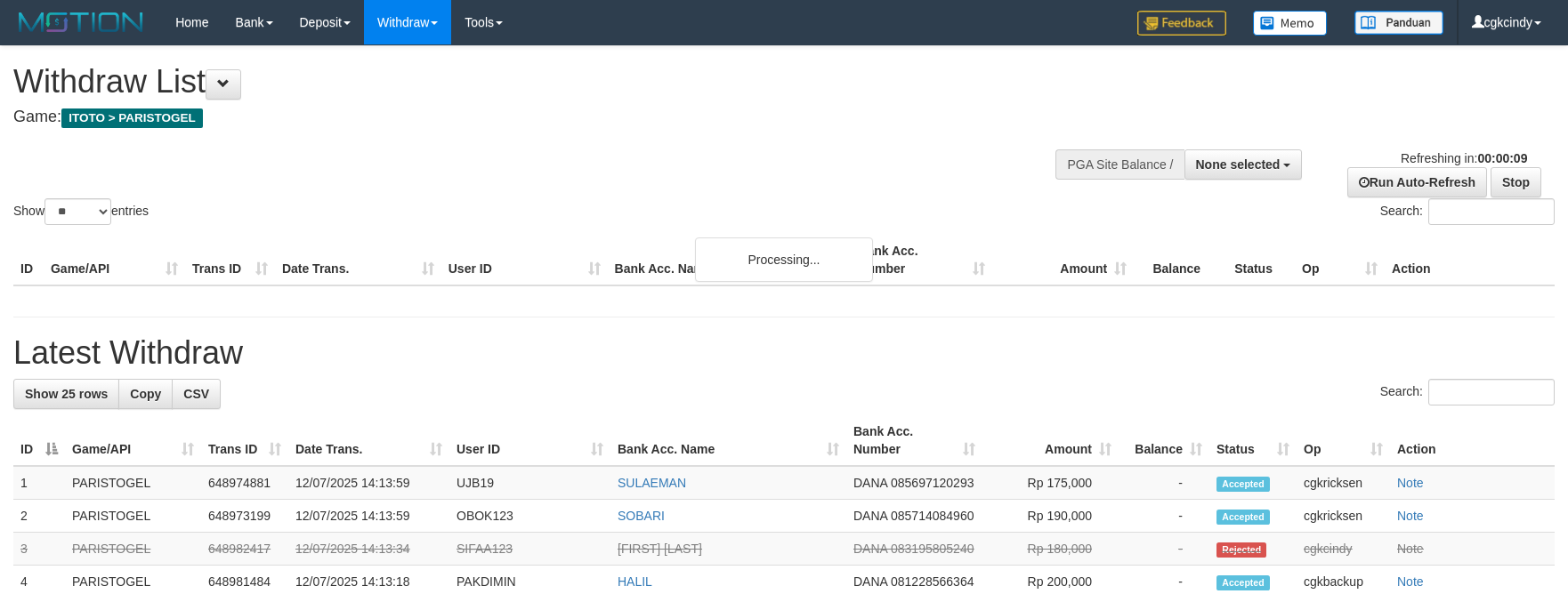 select 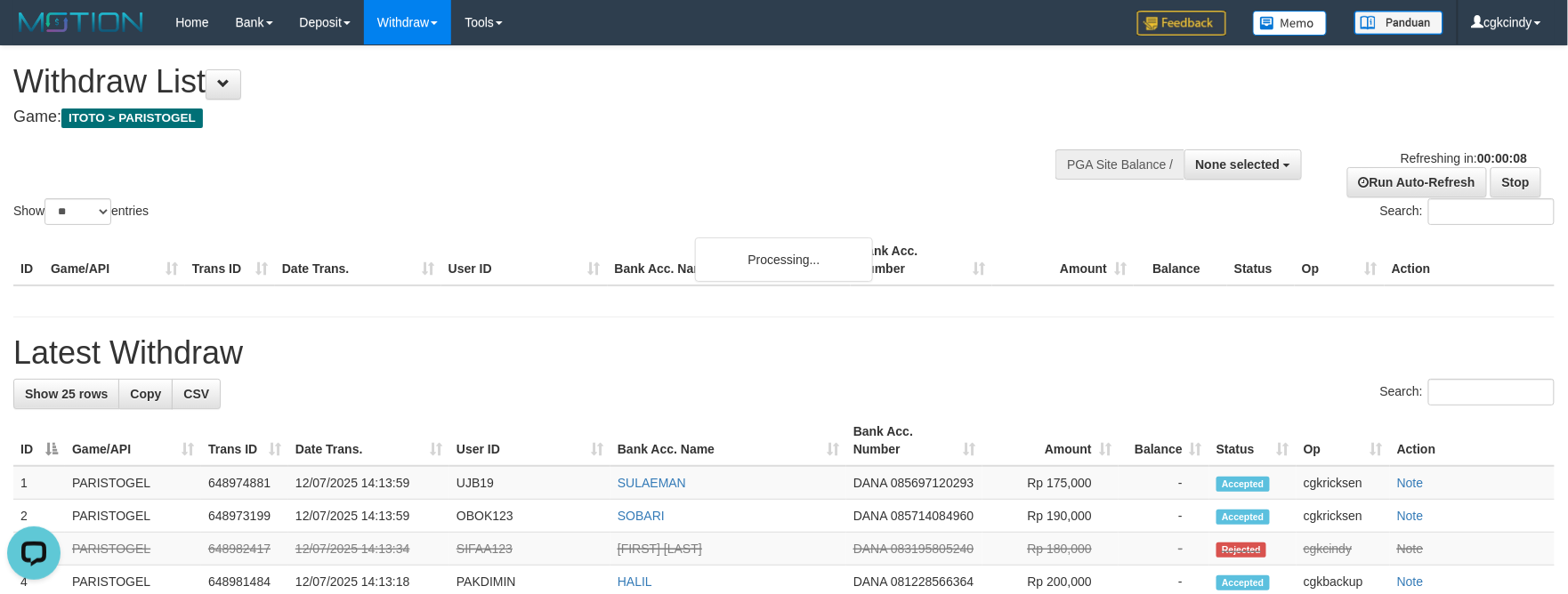 scroll, scrollTop: 0, scrollLeft: 0, axis: both 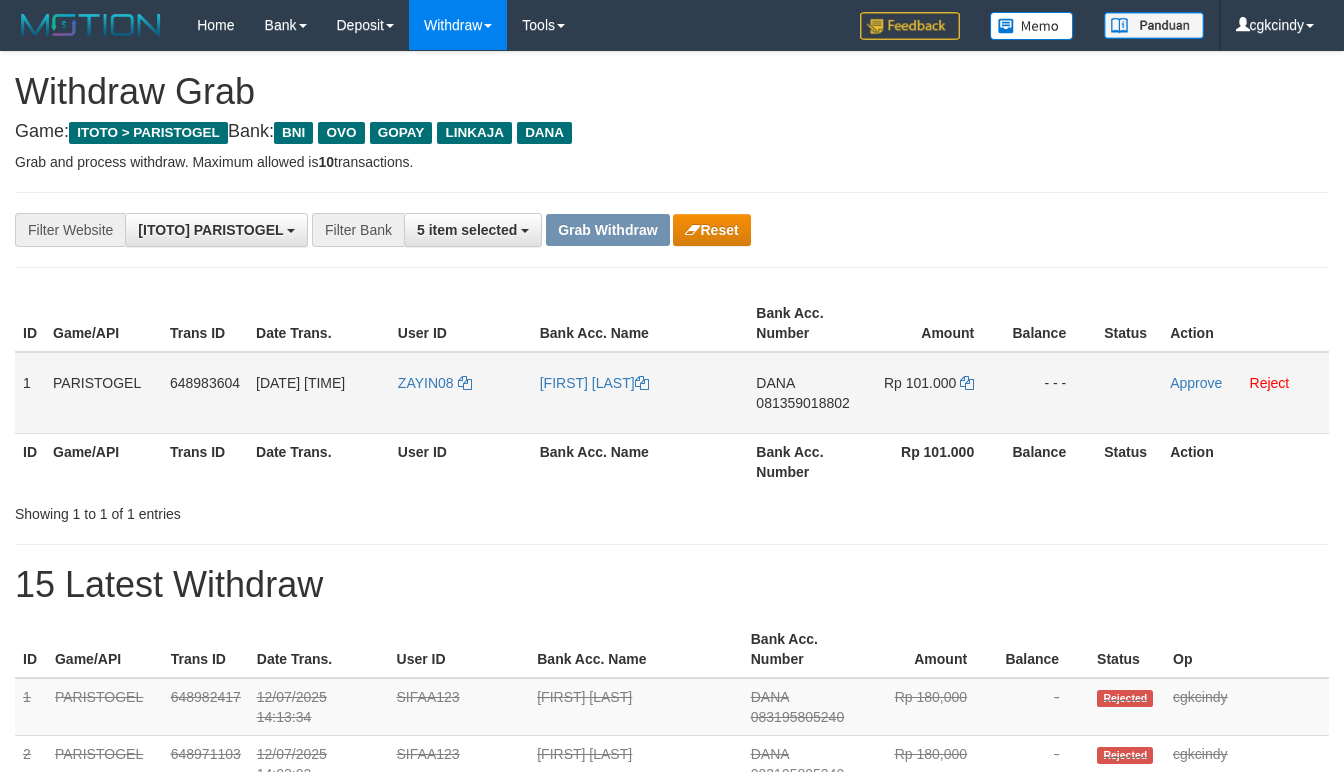 click on "ZAYIN08" at bounding box center (461, 393) 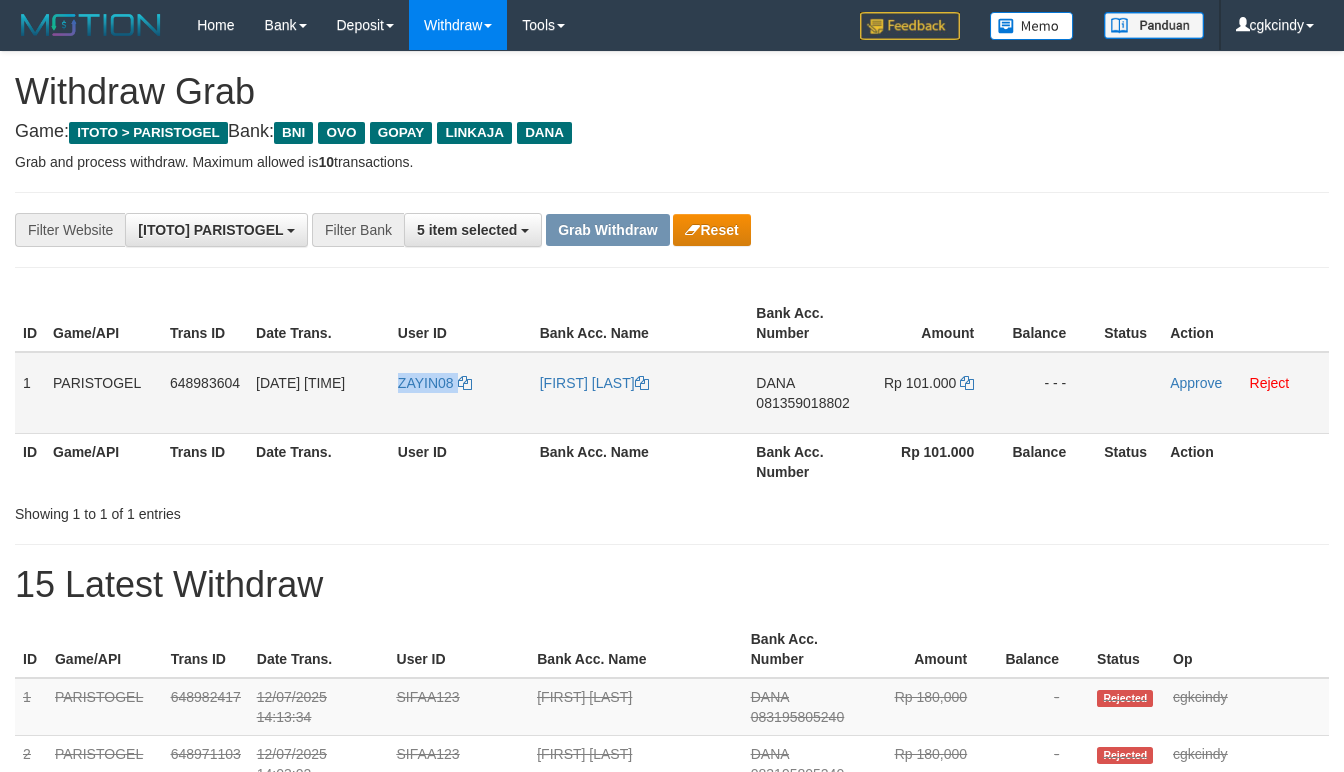 click on "ZAYIN08" at bounding box center (461, 393) 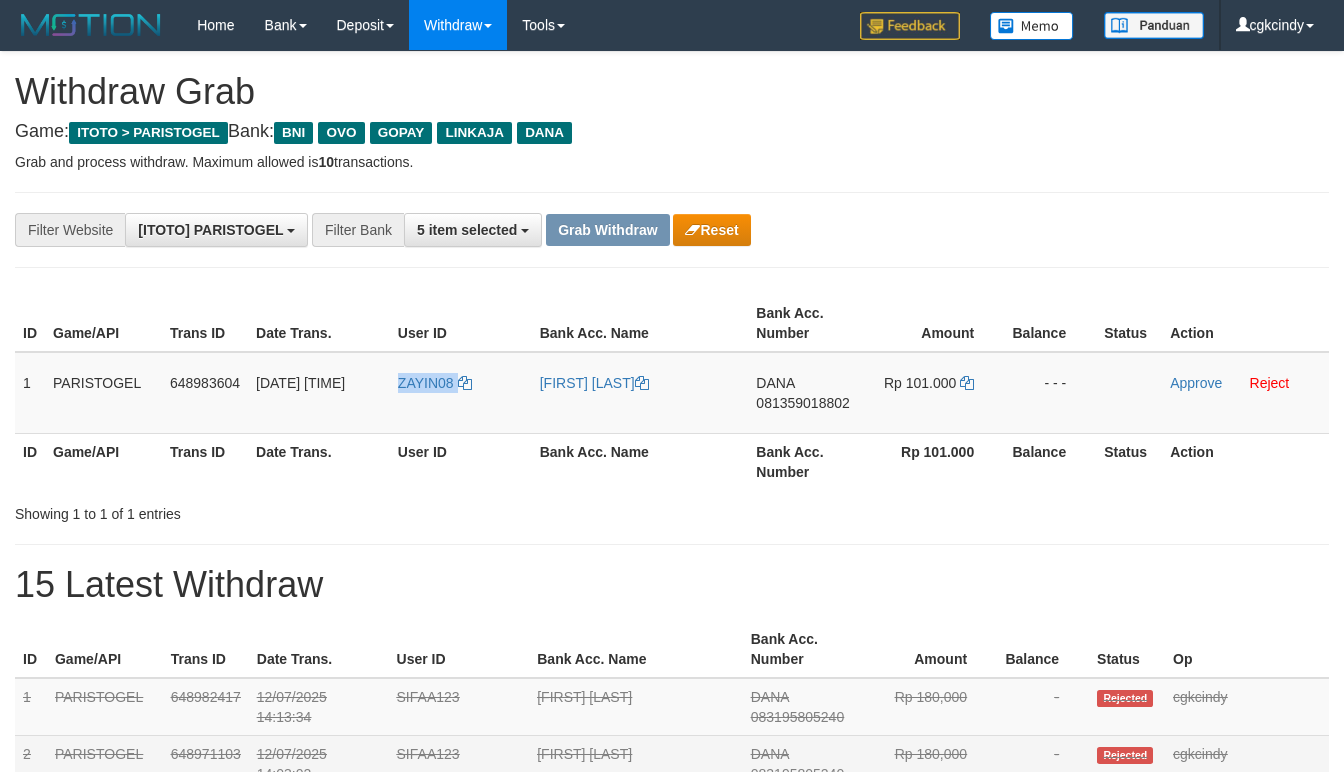 copy on "ZAYIN08" 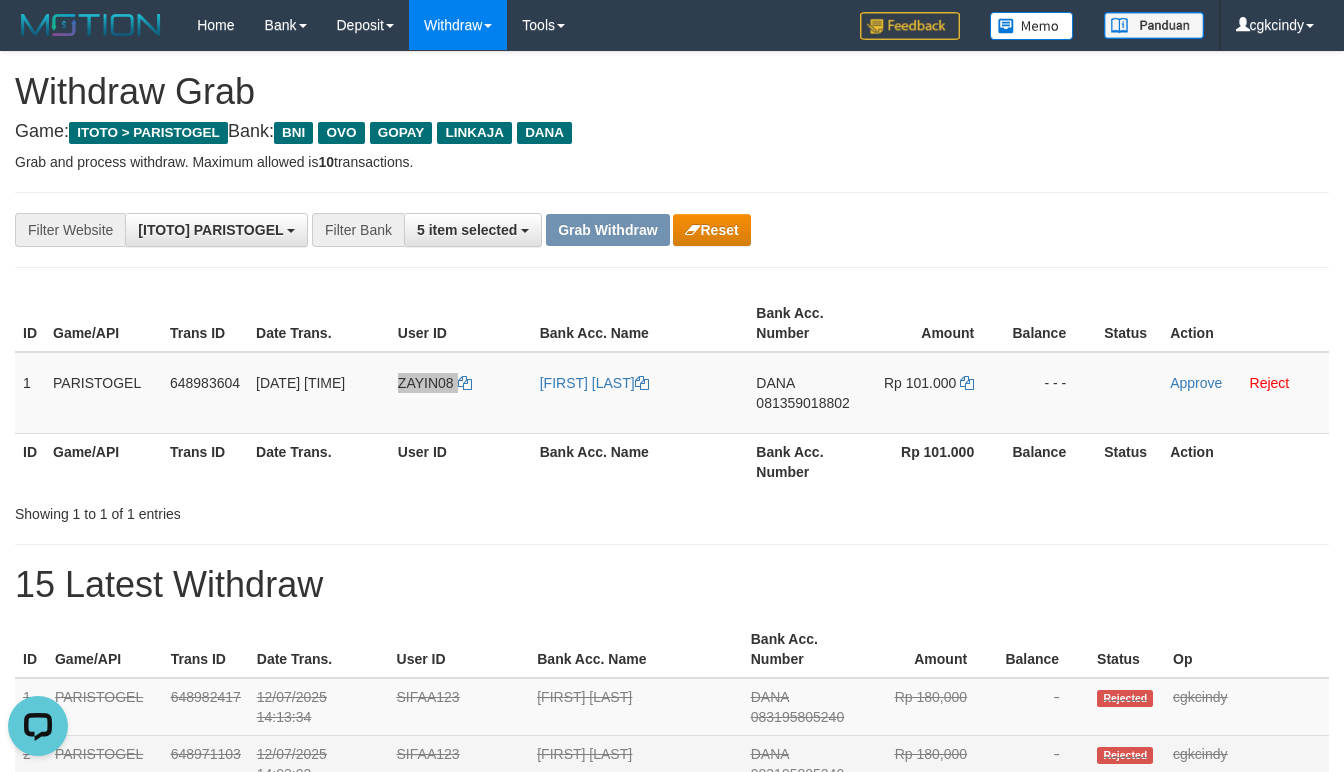 scroll, scrollTop: 0, scrollLeft: 0, axis: both 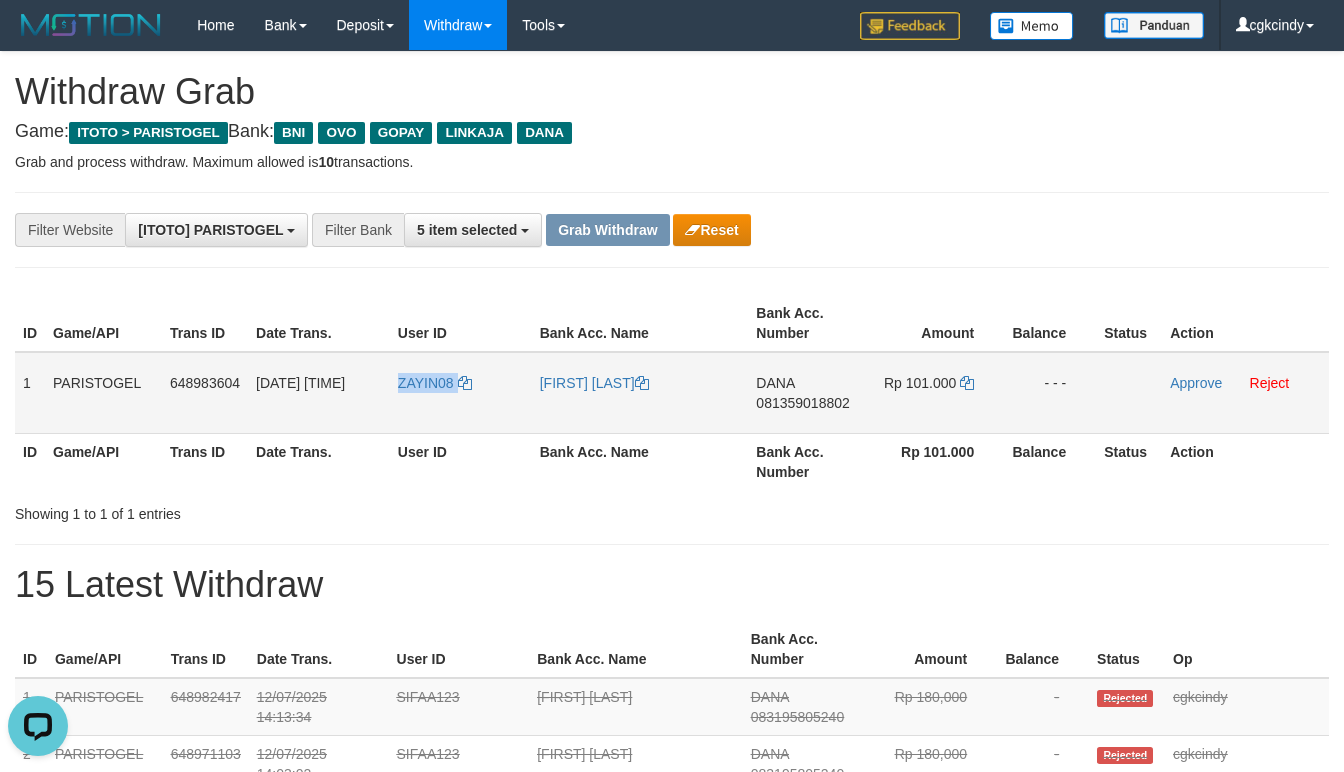 click on "ZAYIN08" at bounding box center [461, 393] 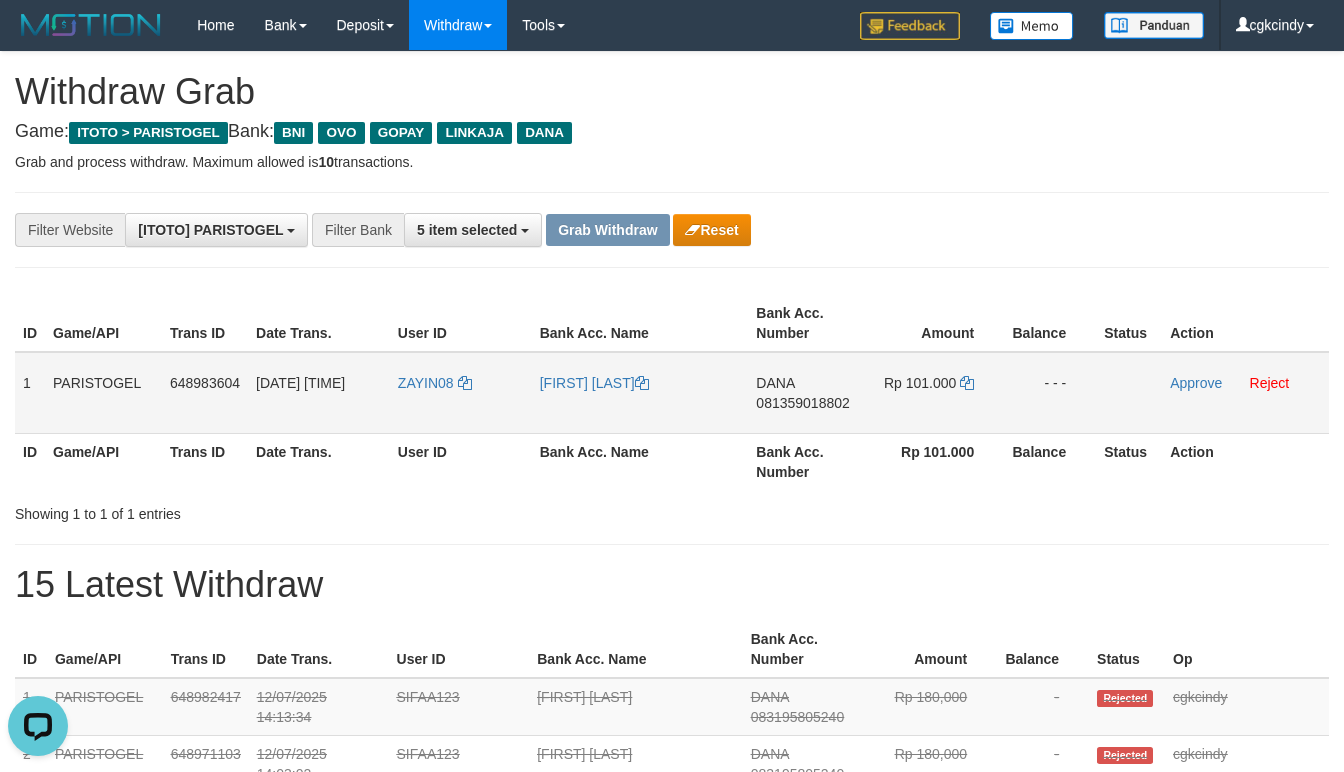 click on "[FIRST] [LAST]" at bounding box center [640, 393] 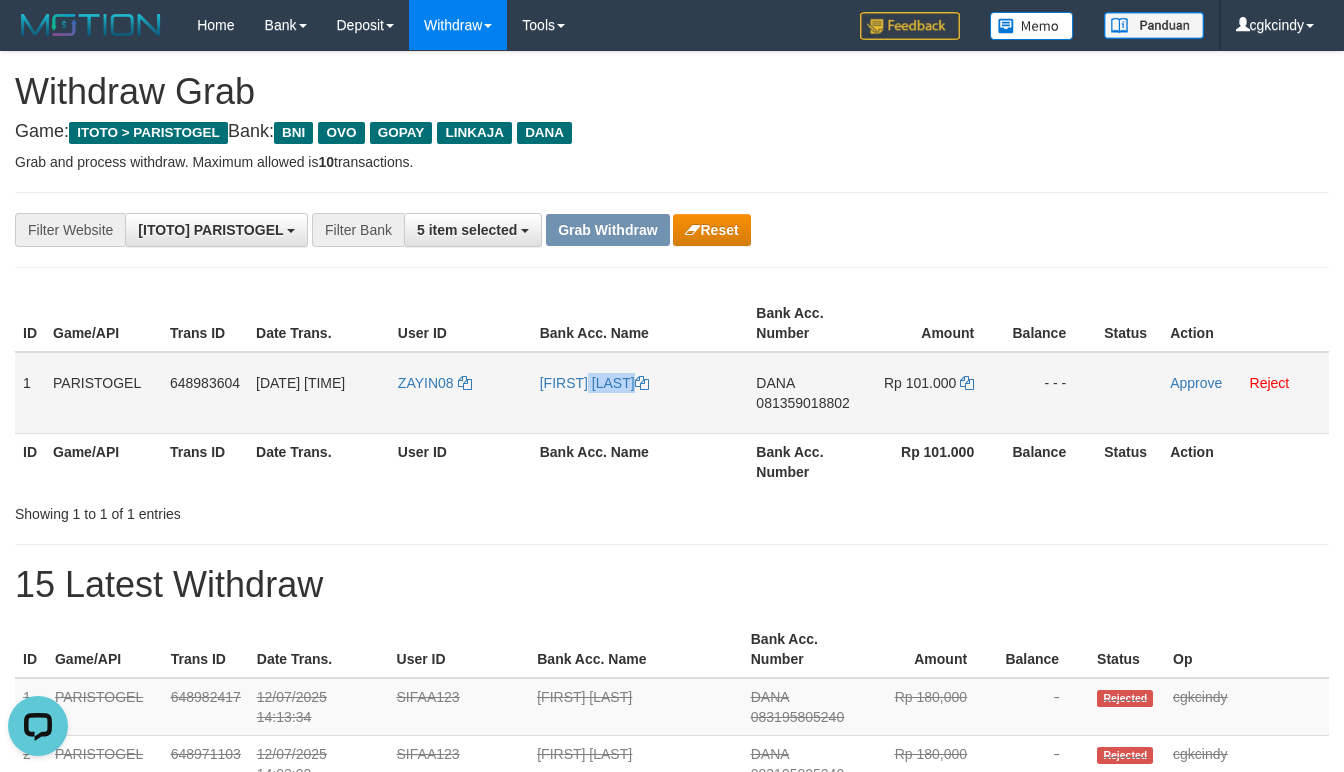 click on "[FIRST] [LAST]" at bounding box center [640, 393] 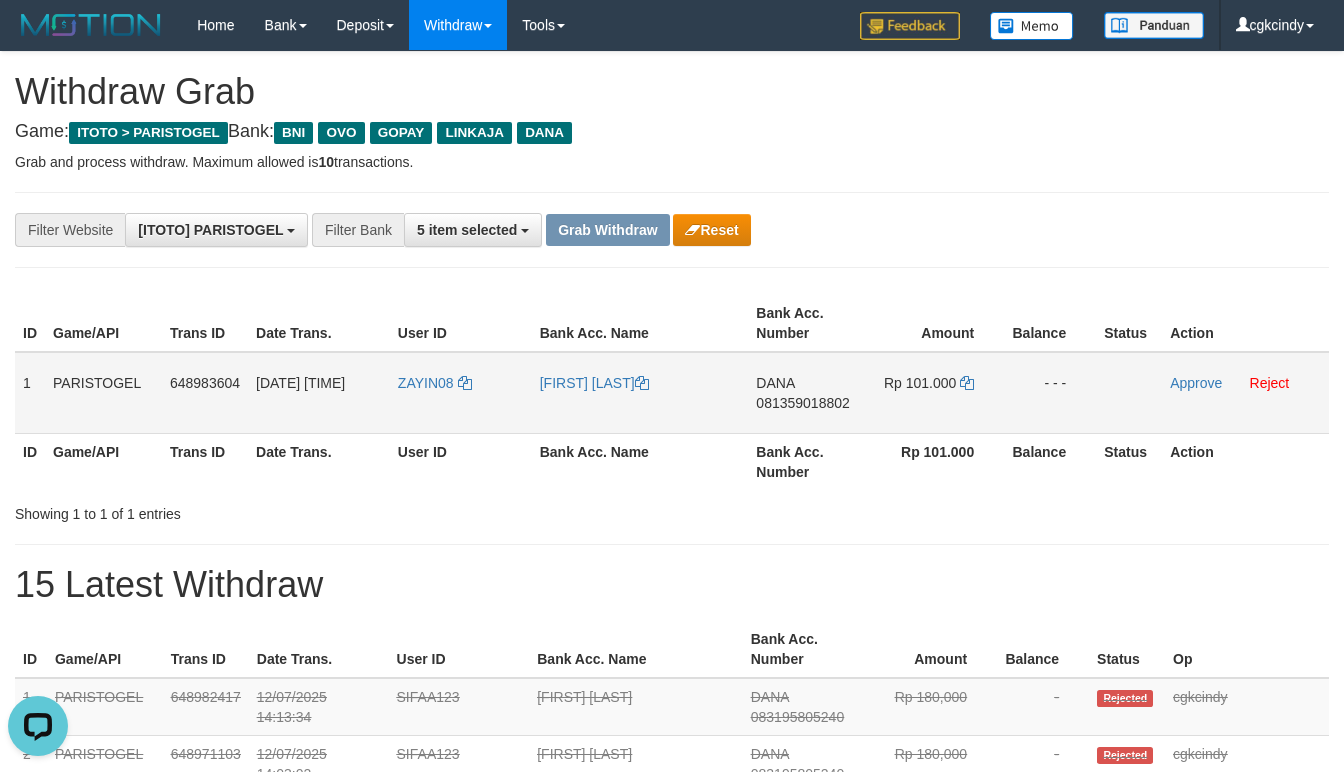 click on "Rp 101.000" at bounding box center (934, 393) 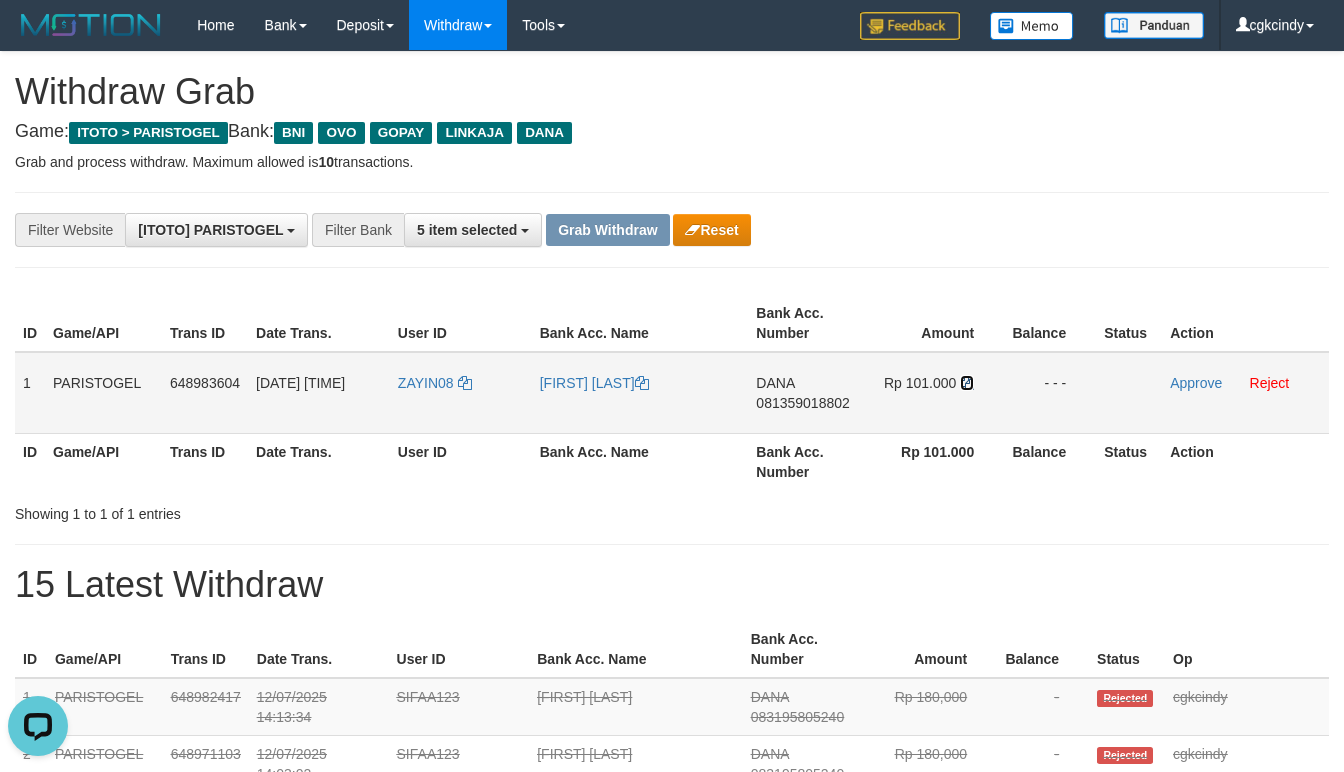 click at bounding box center (967, 383) 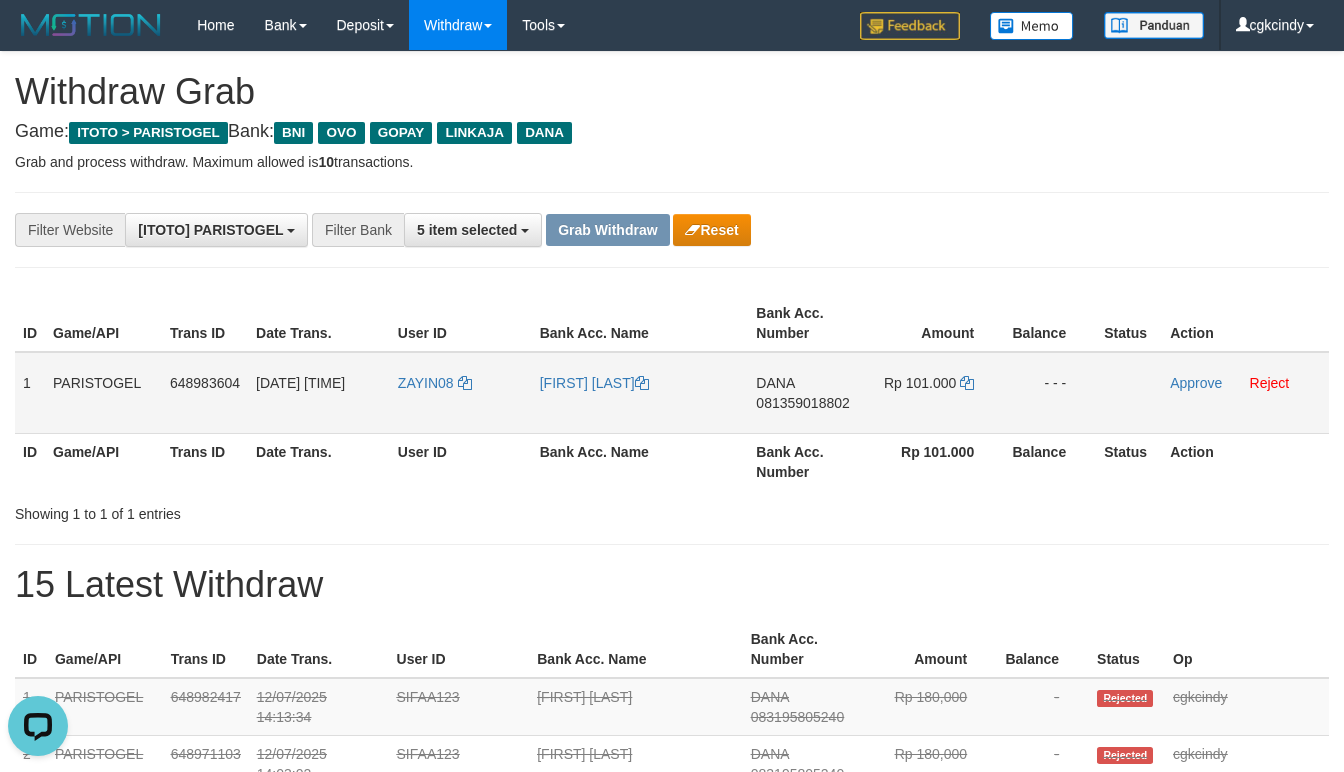 click on "081359018802" at bounding box center (802, 403) 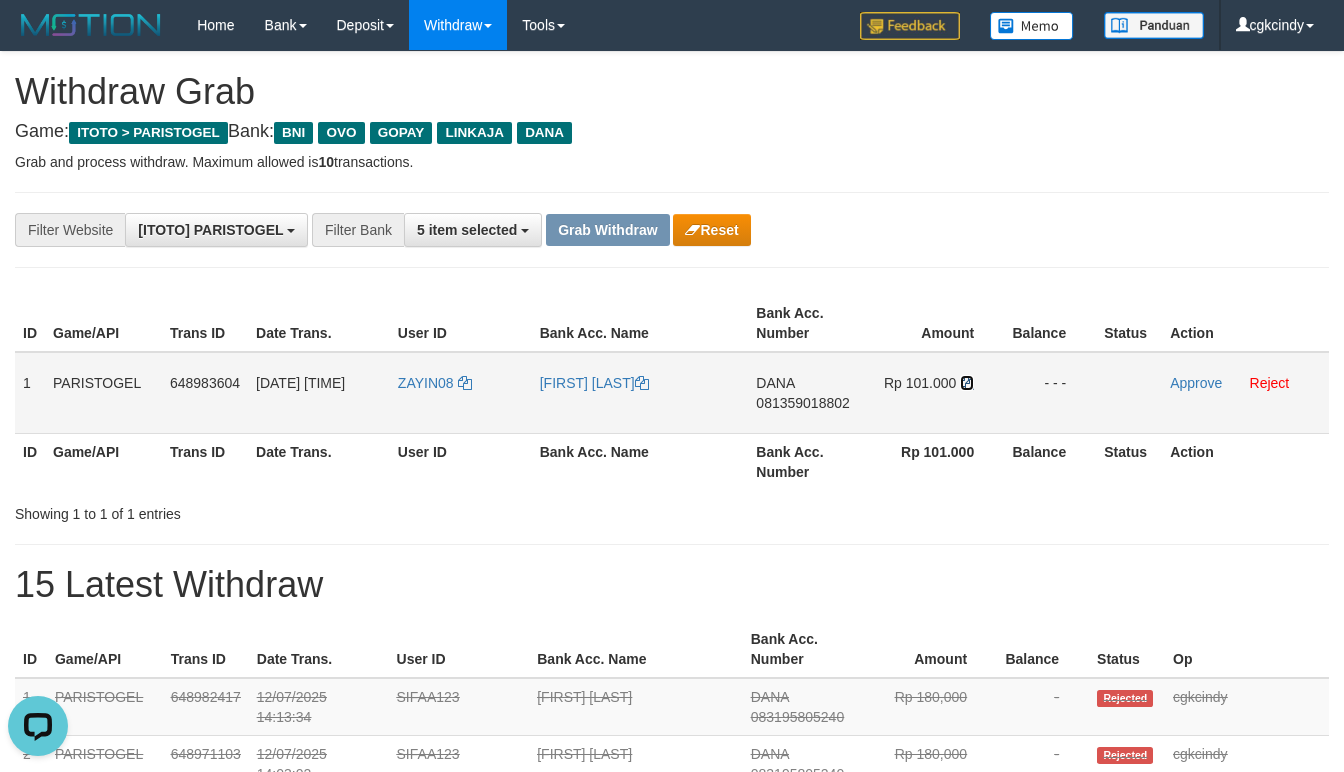click at bounding box center (967, 383) 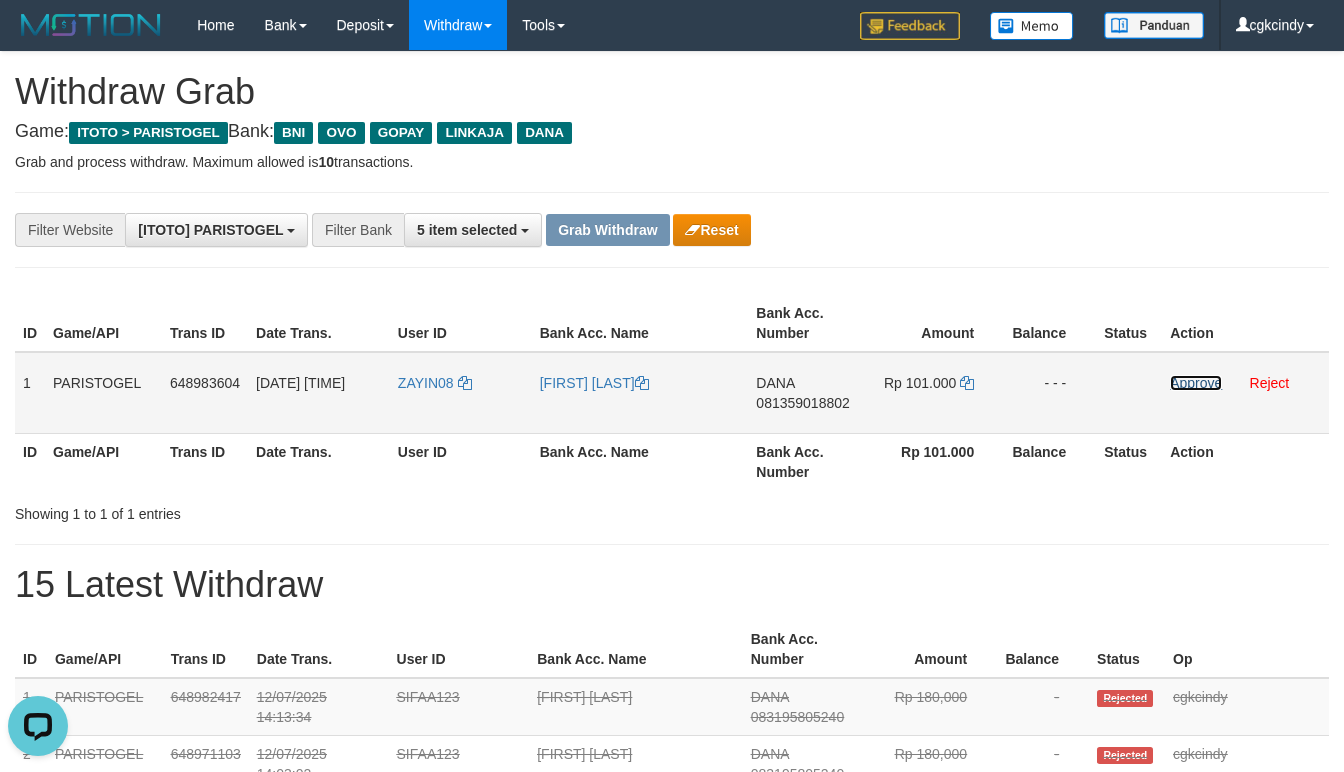 click on "Approve" at bounding box center [1196, 383] 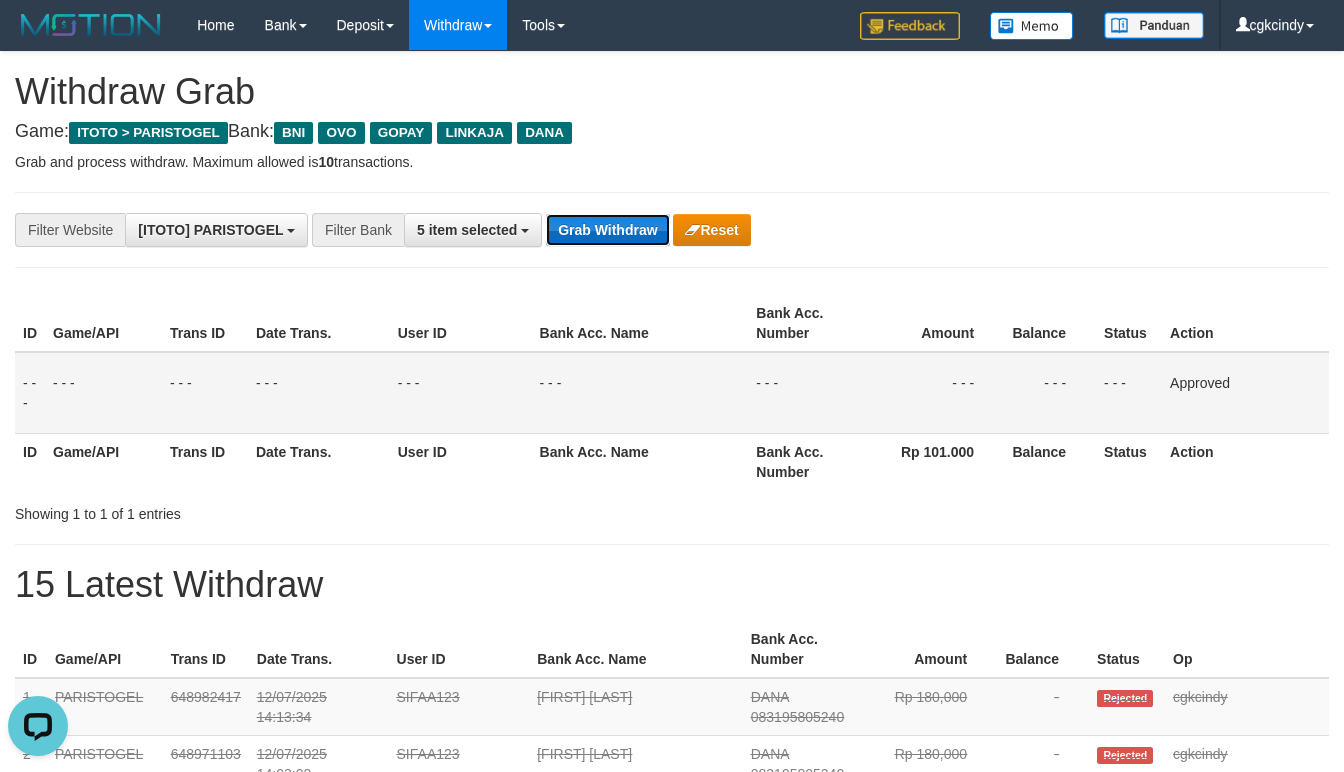 click on "Grab Withdraw" at bounding box center [607, 230] 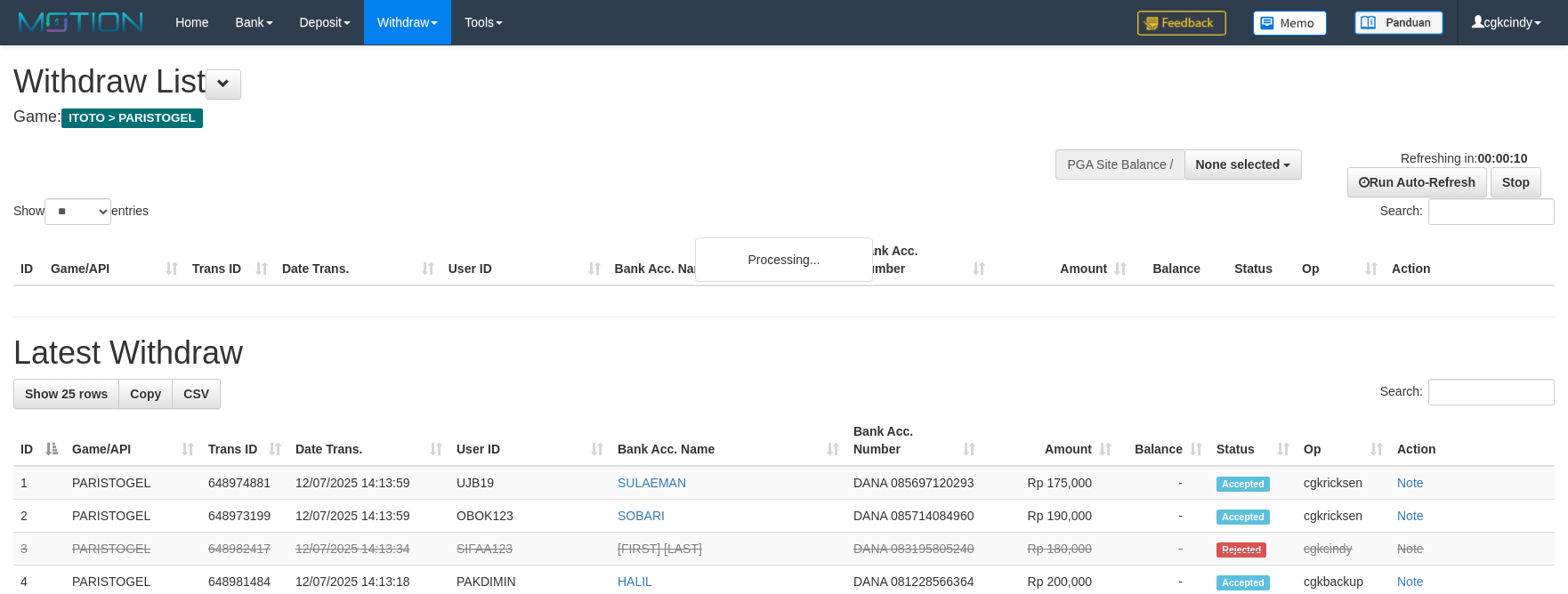 select 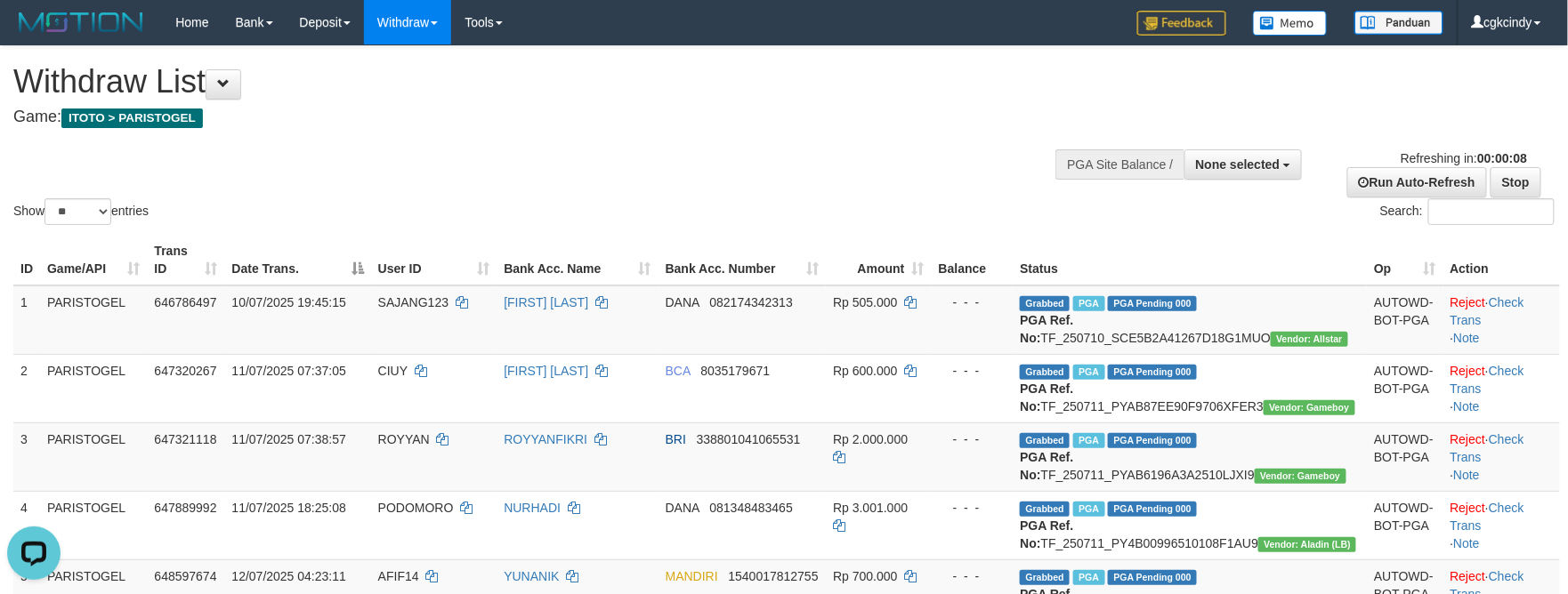 scroll, scrollTop: 0, scrollLeft: 0, axis: both 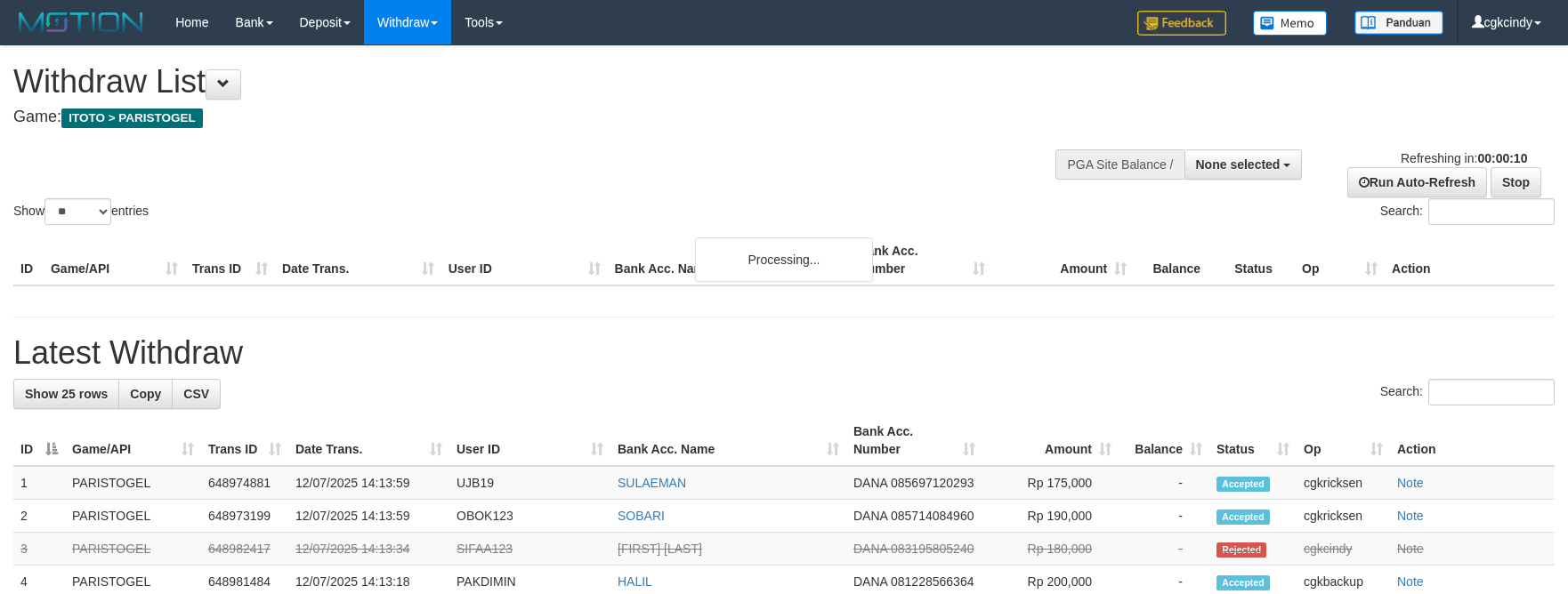 select 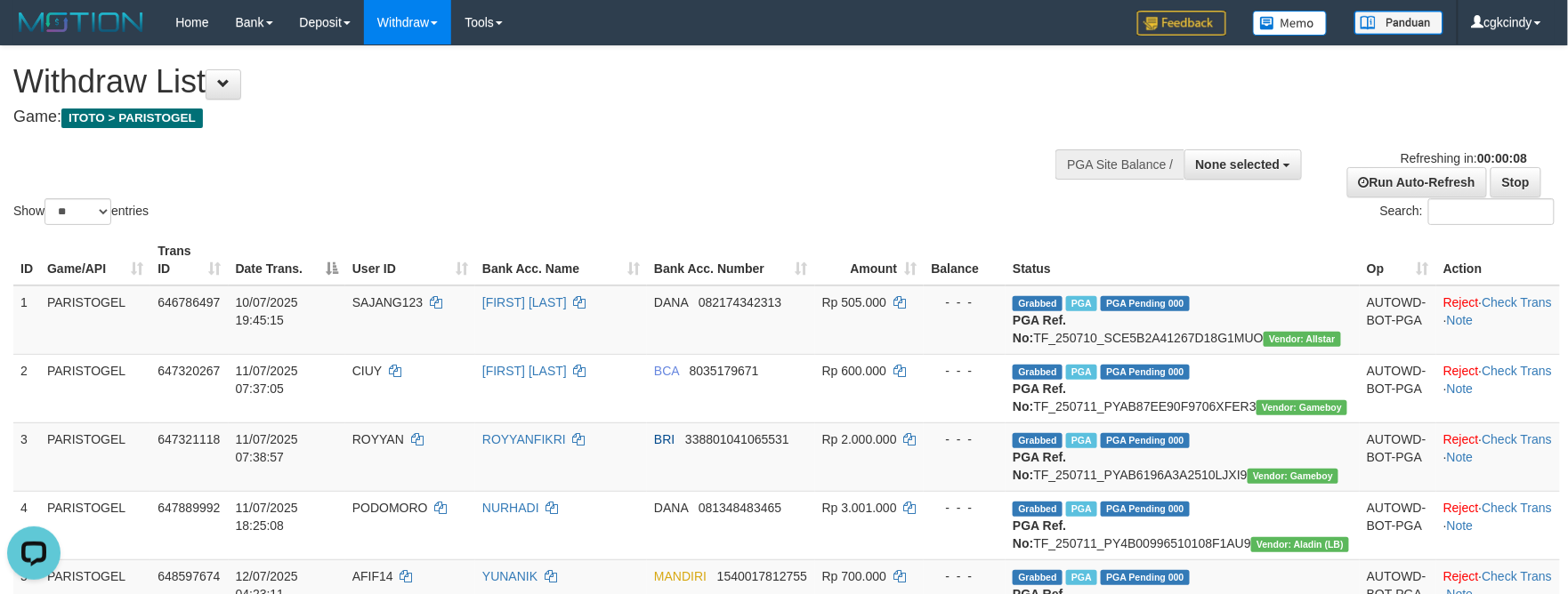 scroll, scrollTop: 0, scrollLeft: 0, axis: both 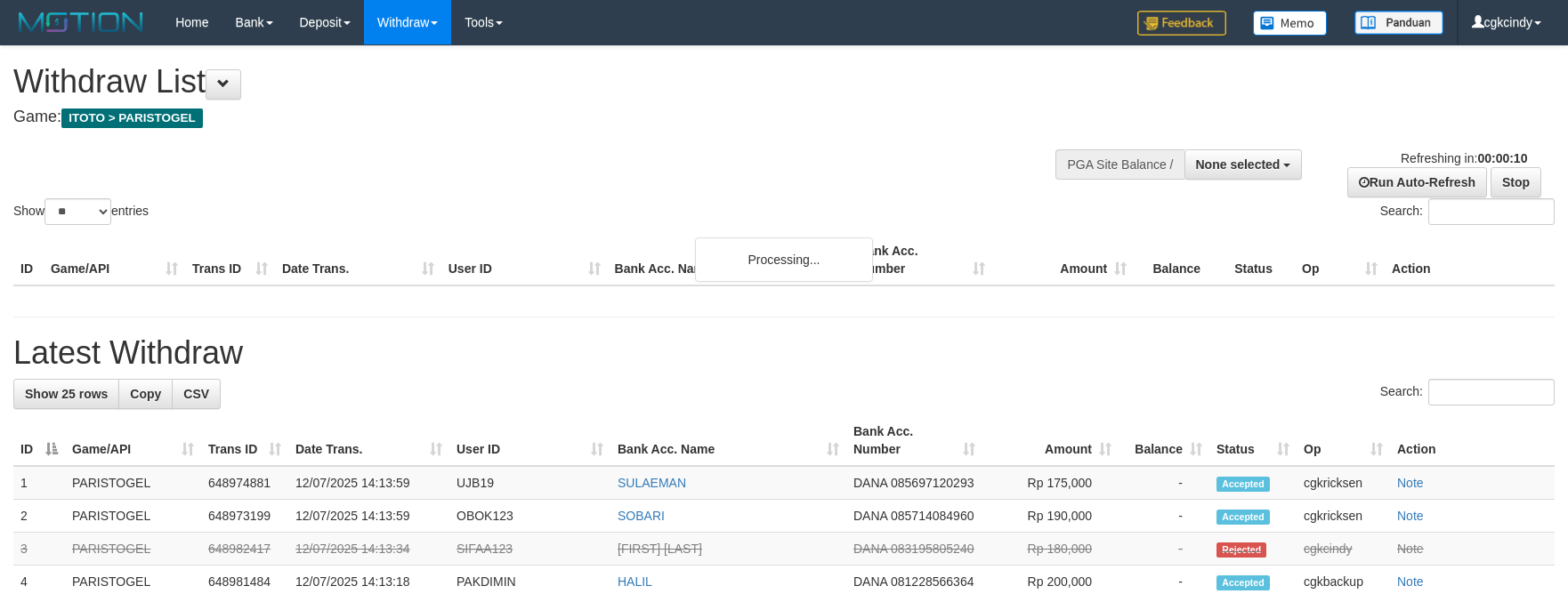 select 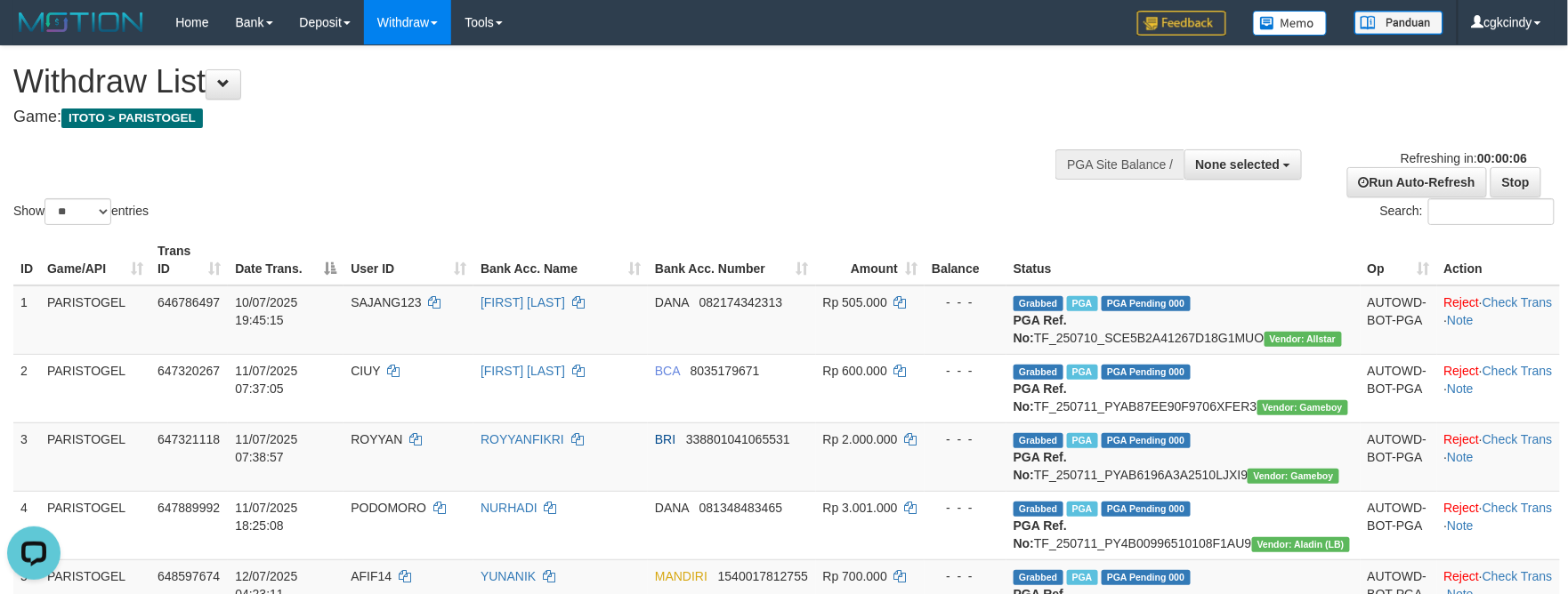 scroll, scrollTop: 0, scrollLeft: 0, axis: both 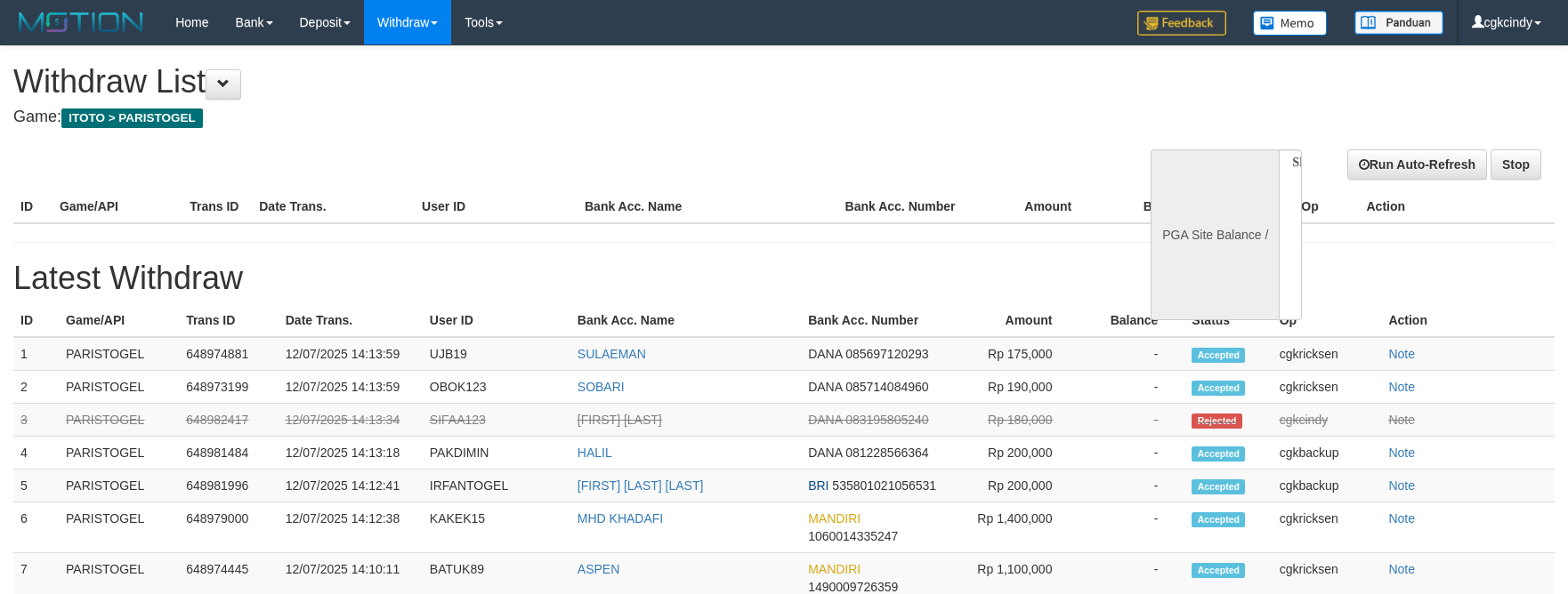 select 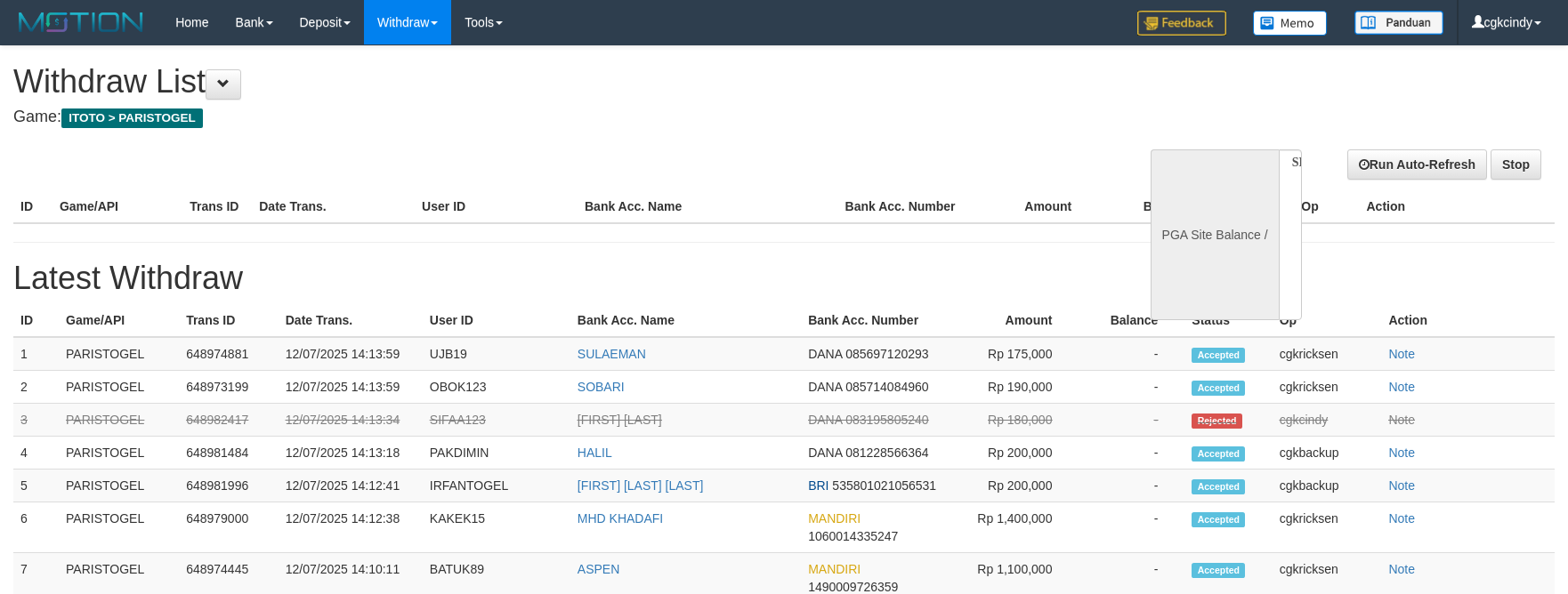 scroll, scrollTop: 0, scrollLeft: 0, axis: both 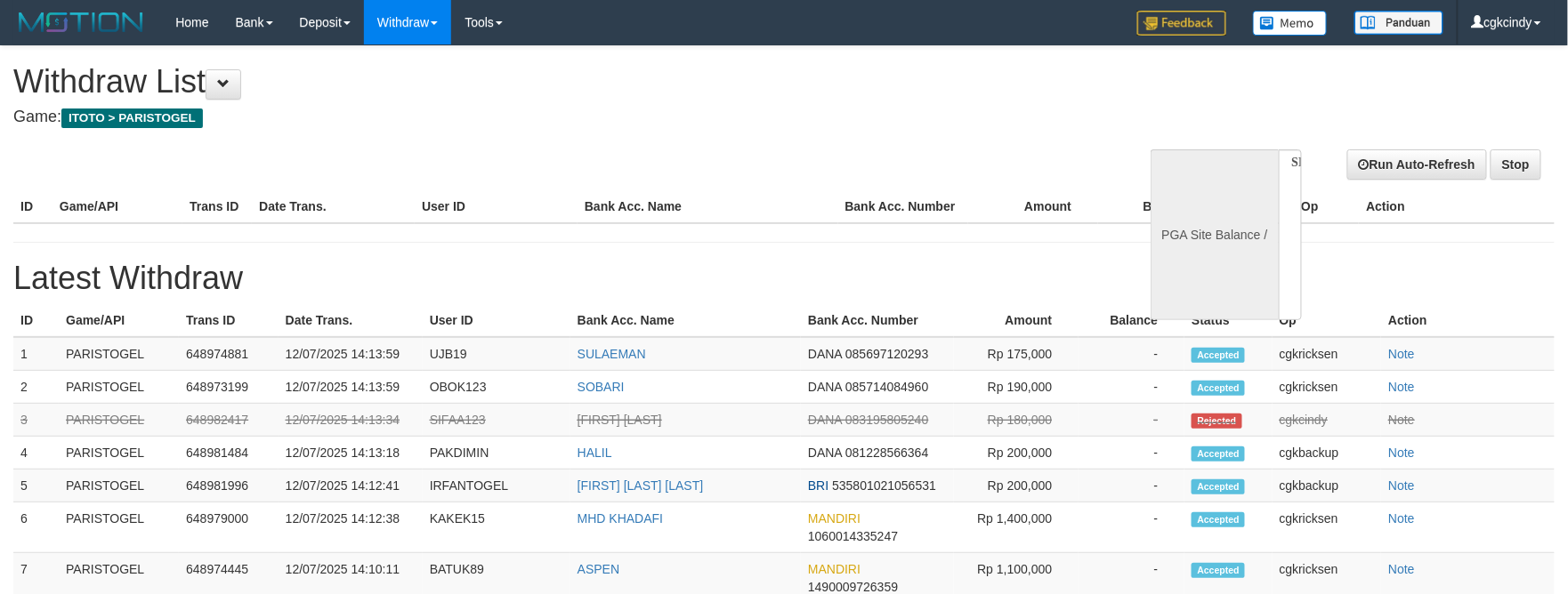 select on "**" 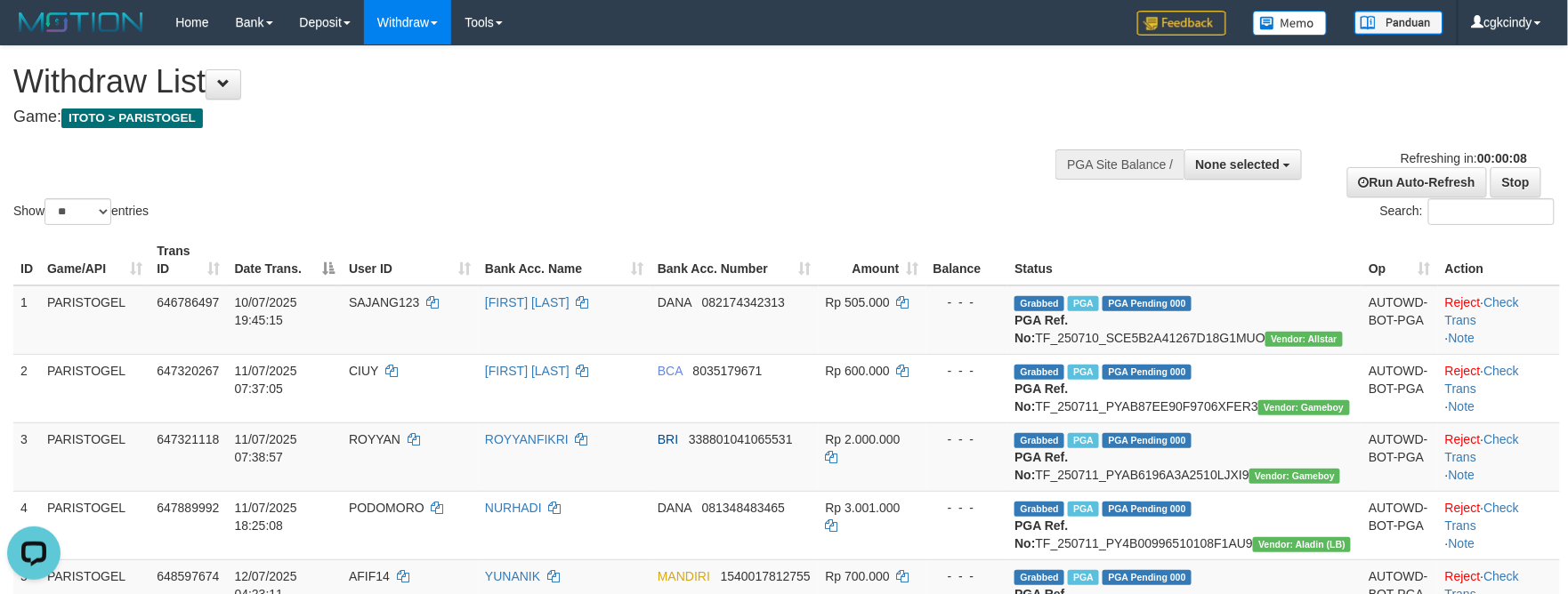 scroll, scrollTop: 0, scrollLeft: 0, axis: both 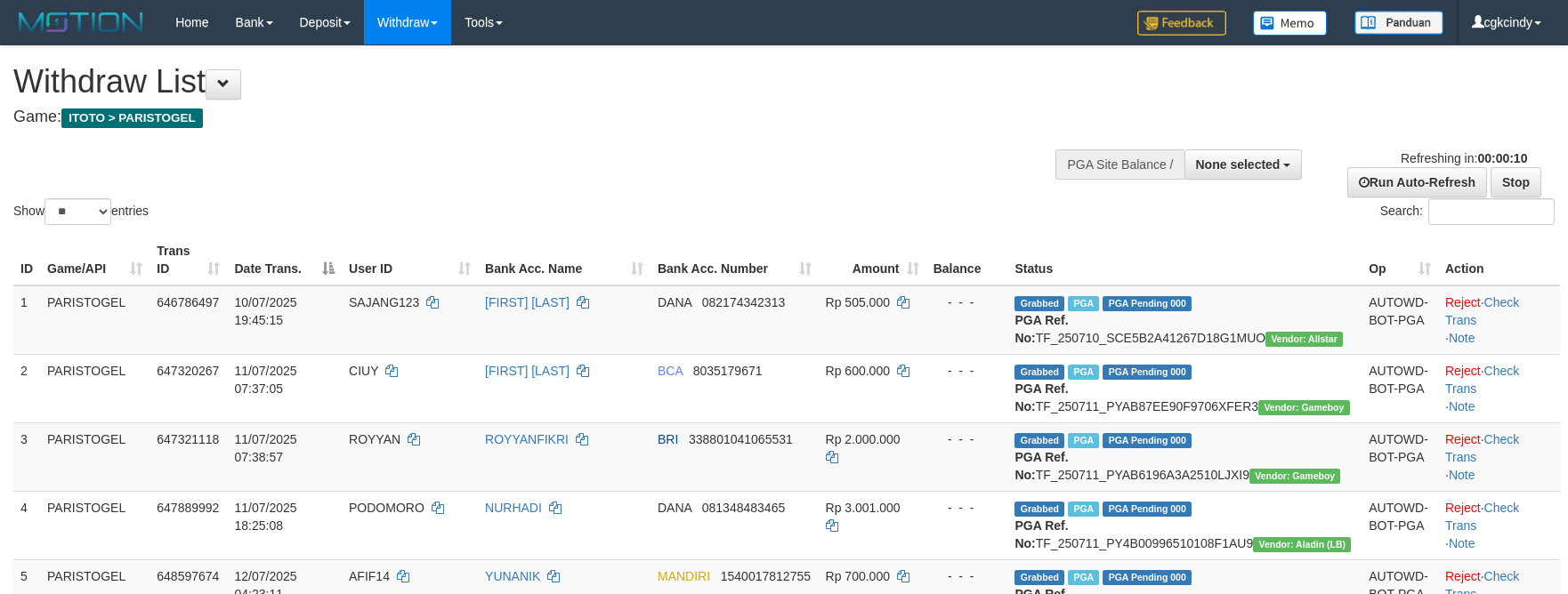 select 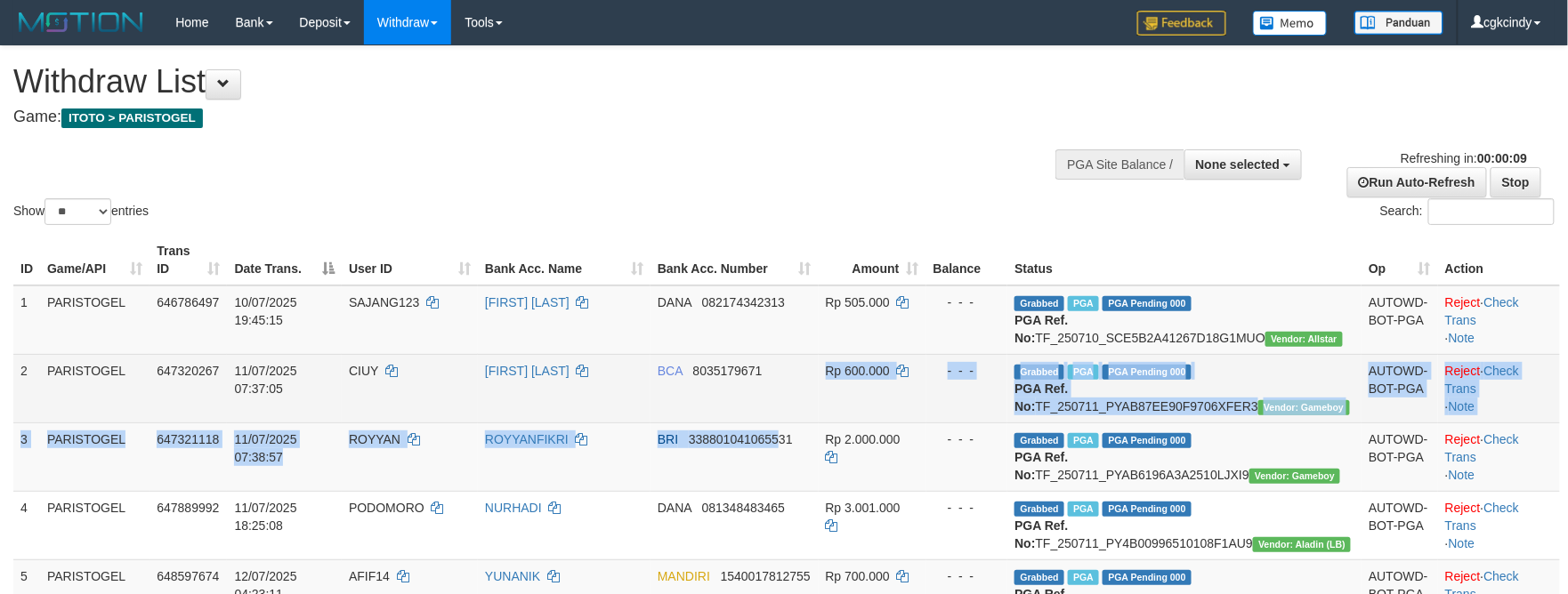 drag, startPoint x: 852, startPoint y: 445, endPoint x: 820, endPoint y: 428, distance: 36.235342 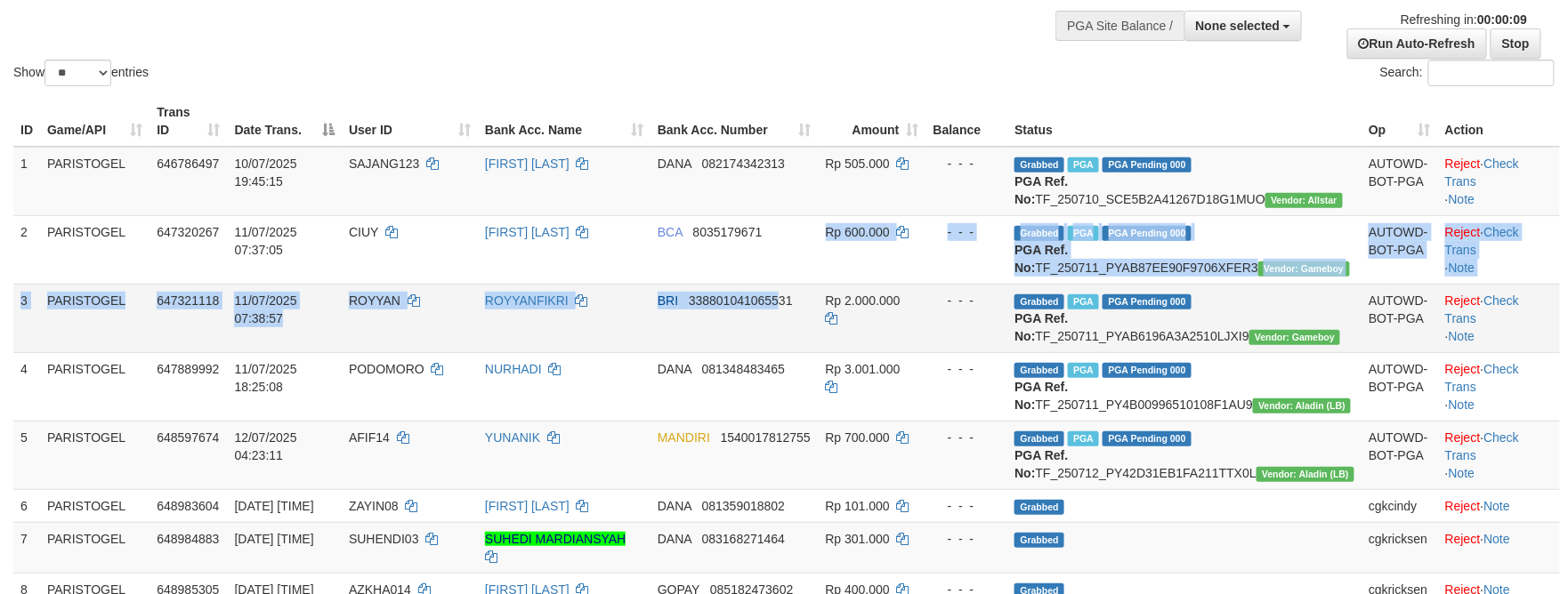 scroll, scrollTop: 356, scrollLeft: 0, axis: vertical 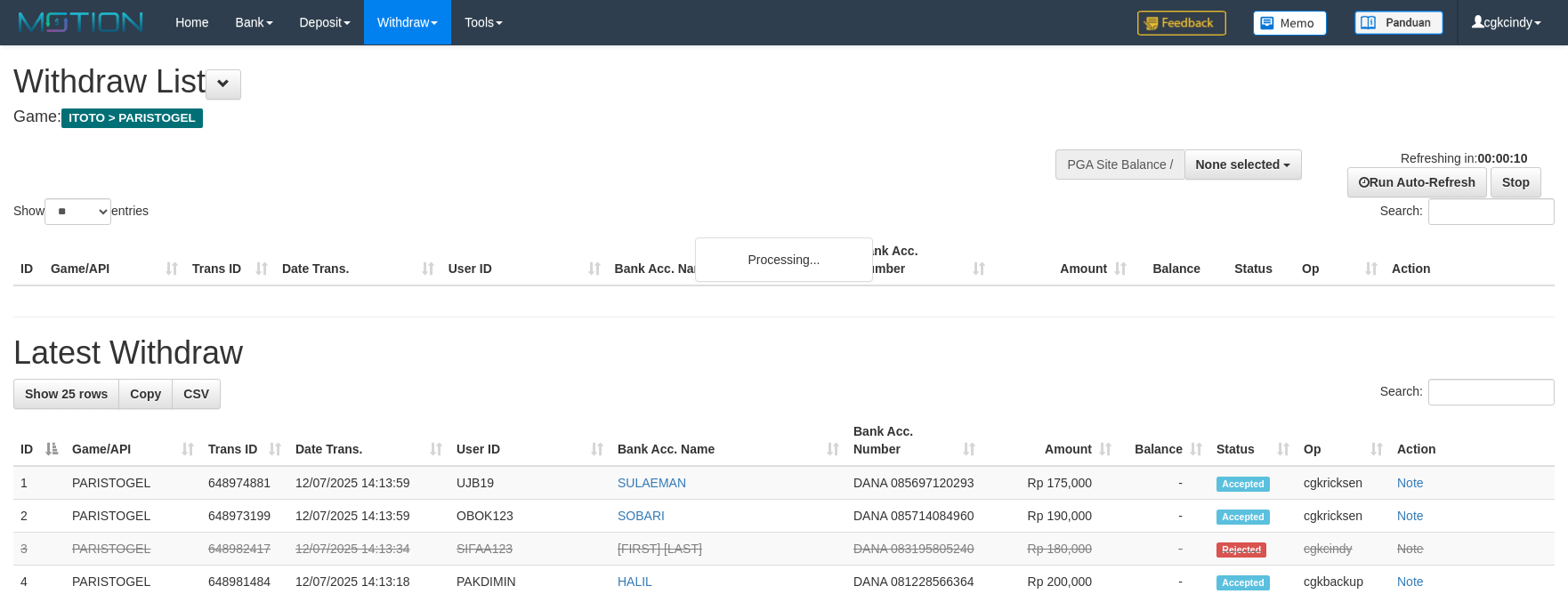 select 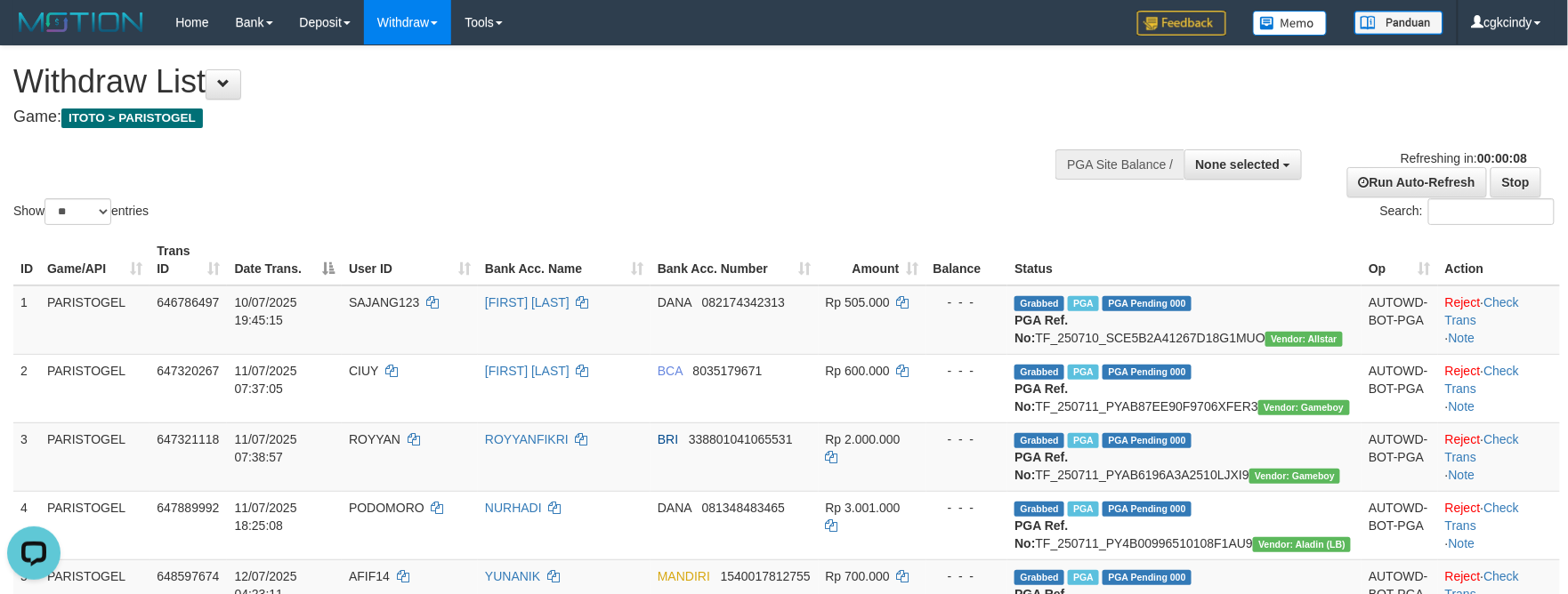 scroll, scrollTop: 0, scrollLeft: 0, axis: both 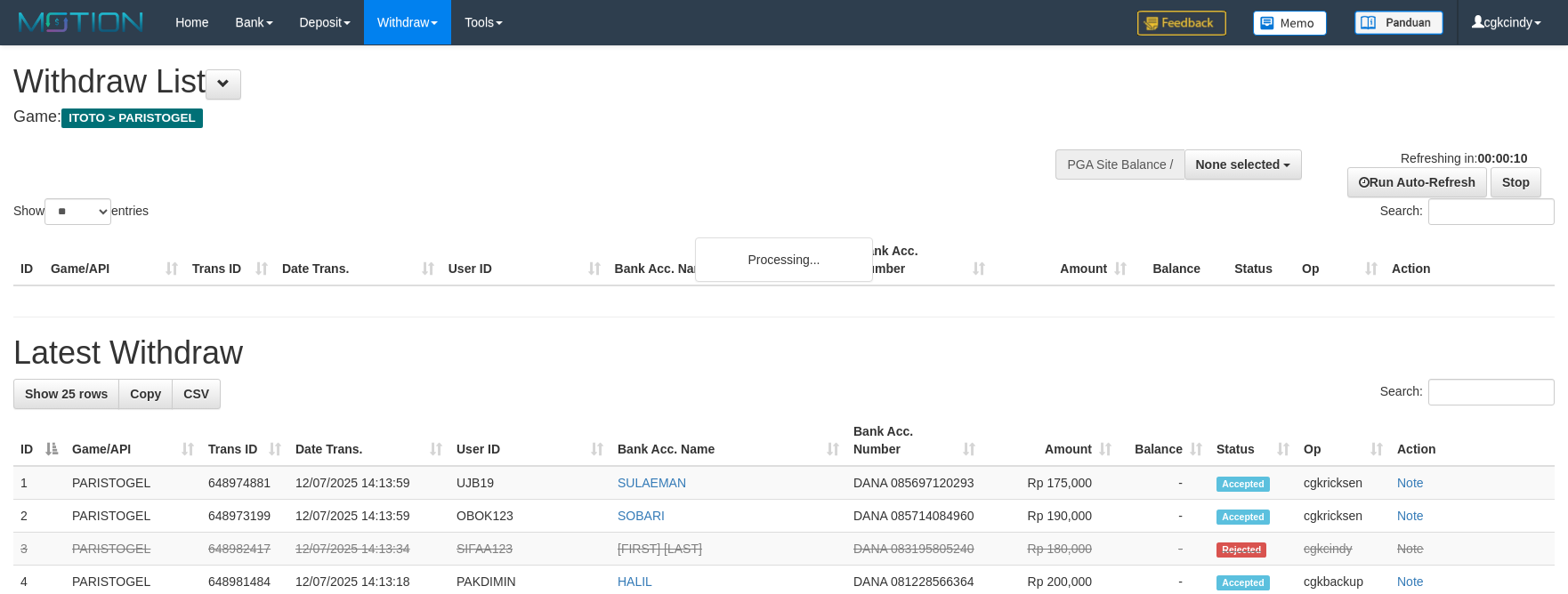 select 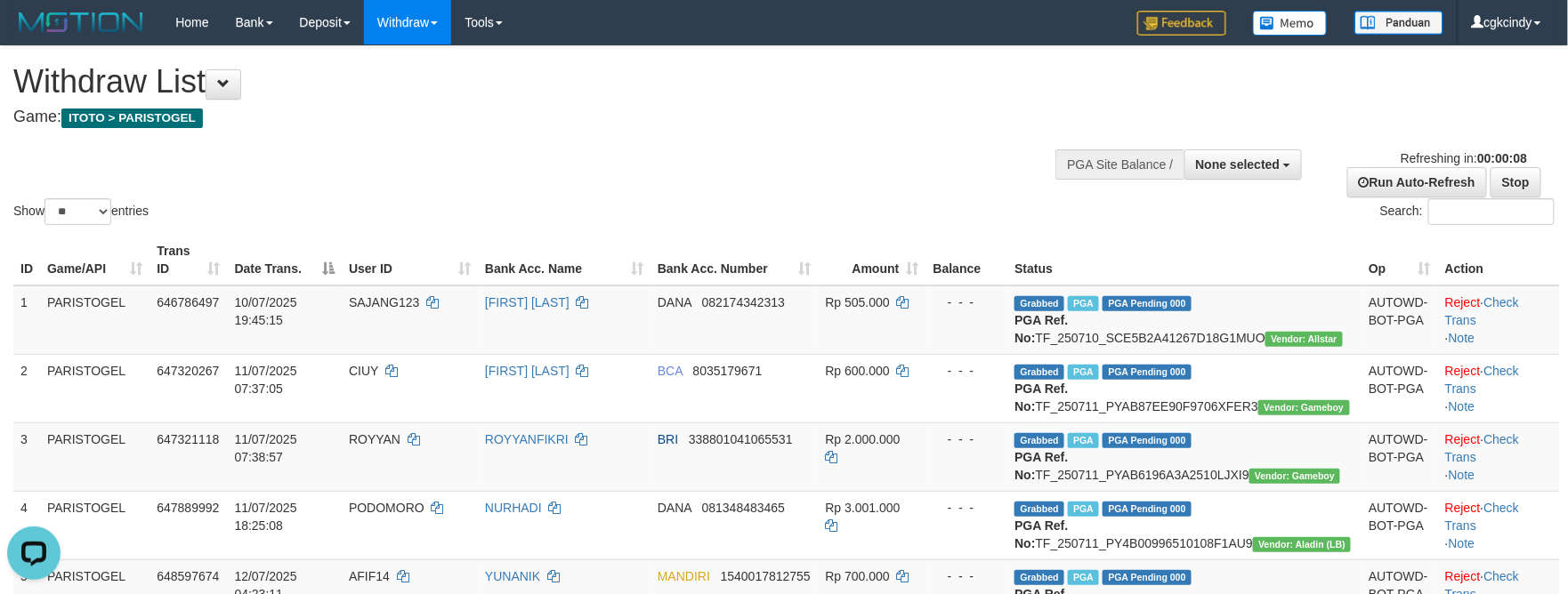 scroll, scrollTop: 0, scrollLeft: 0, axis: both 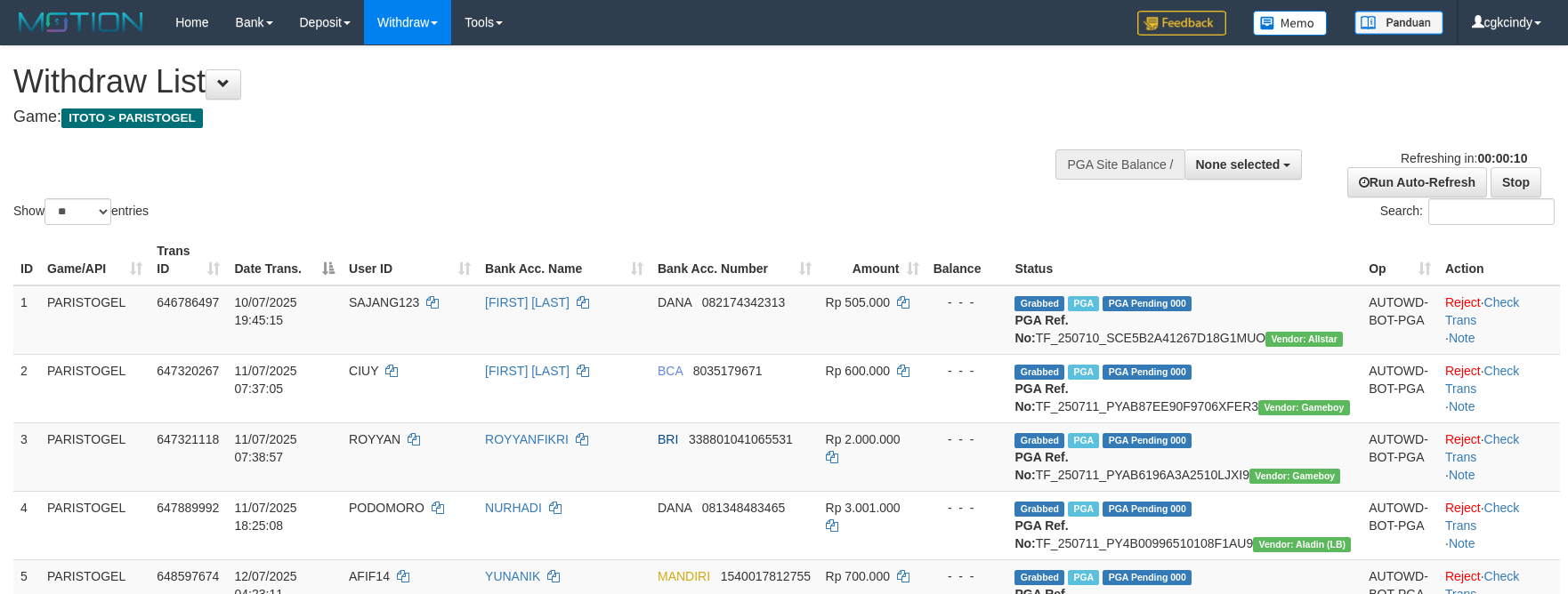 select 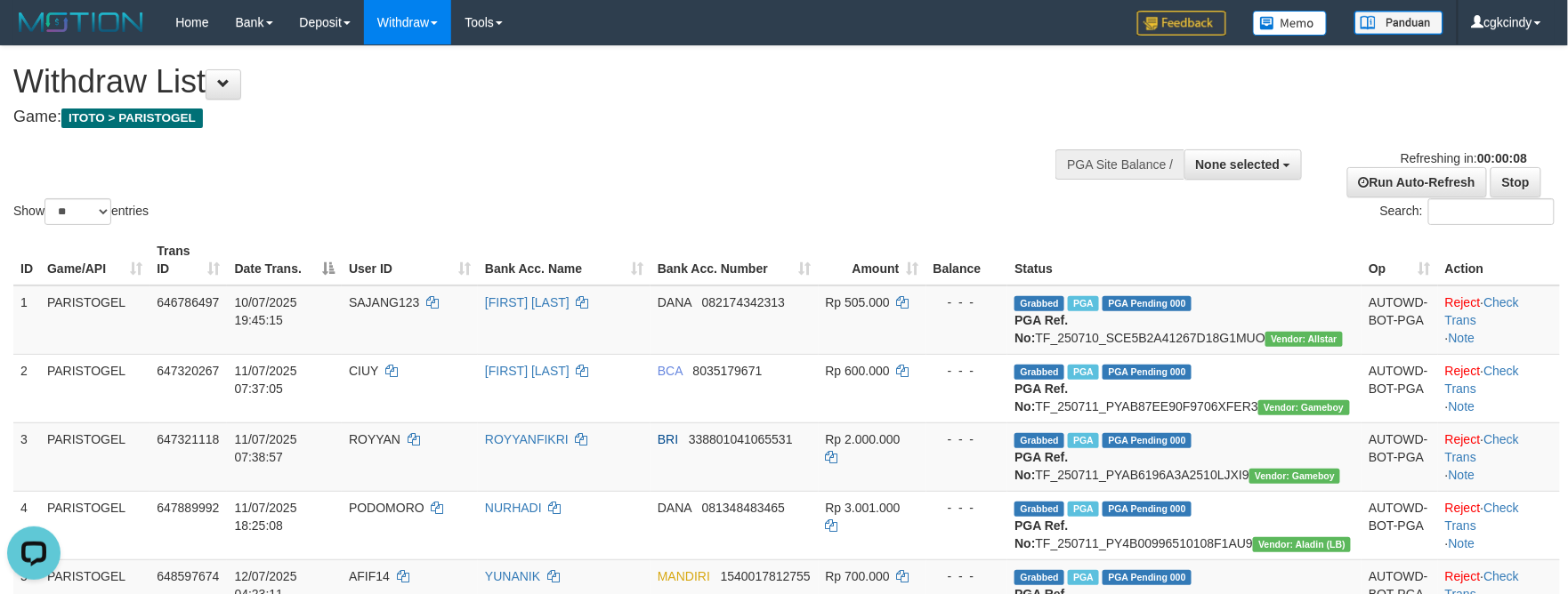 scroll, scrollTop: 0, scrollLeft: 0, axis: both 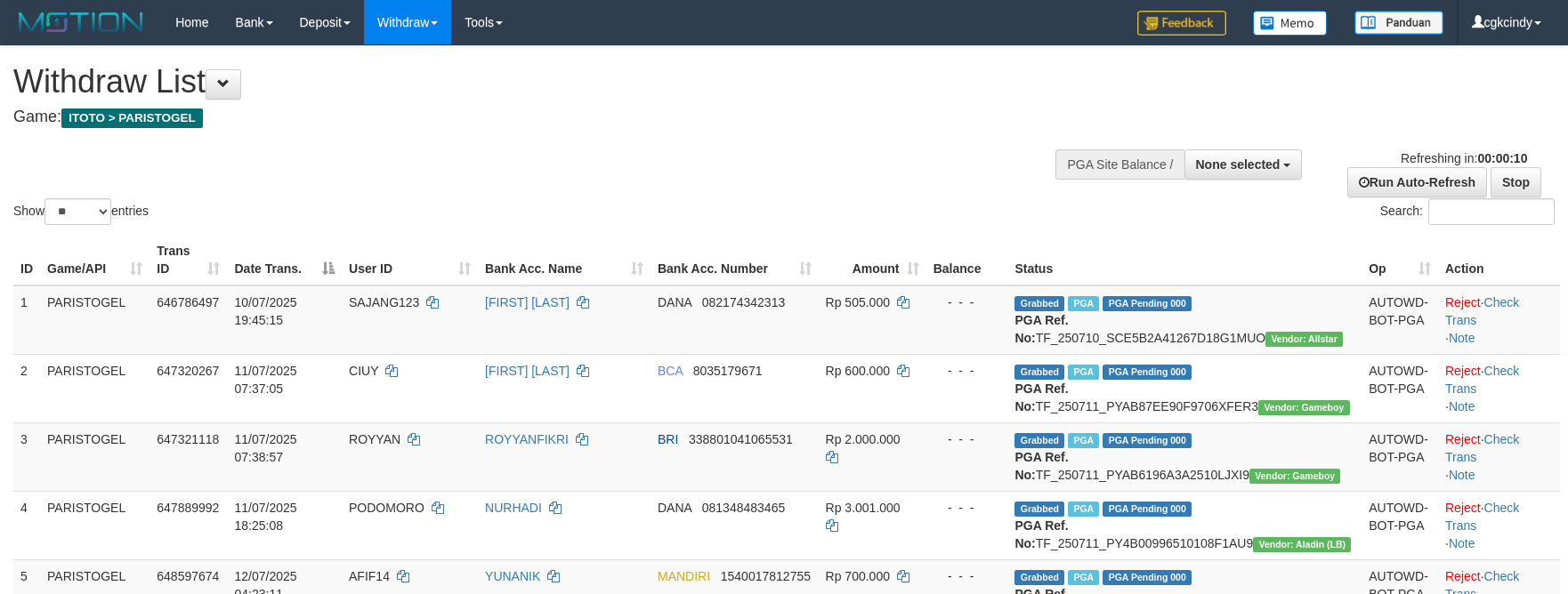 select 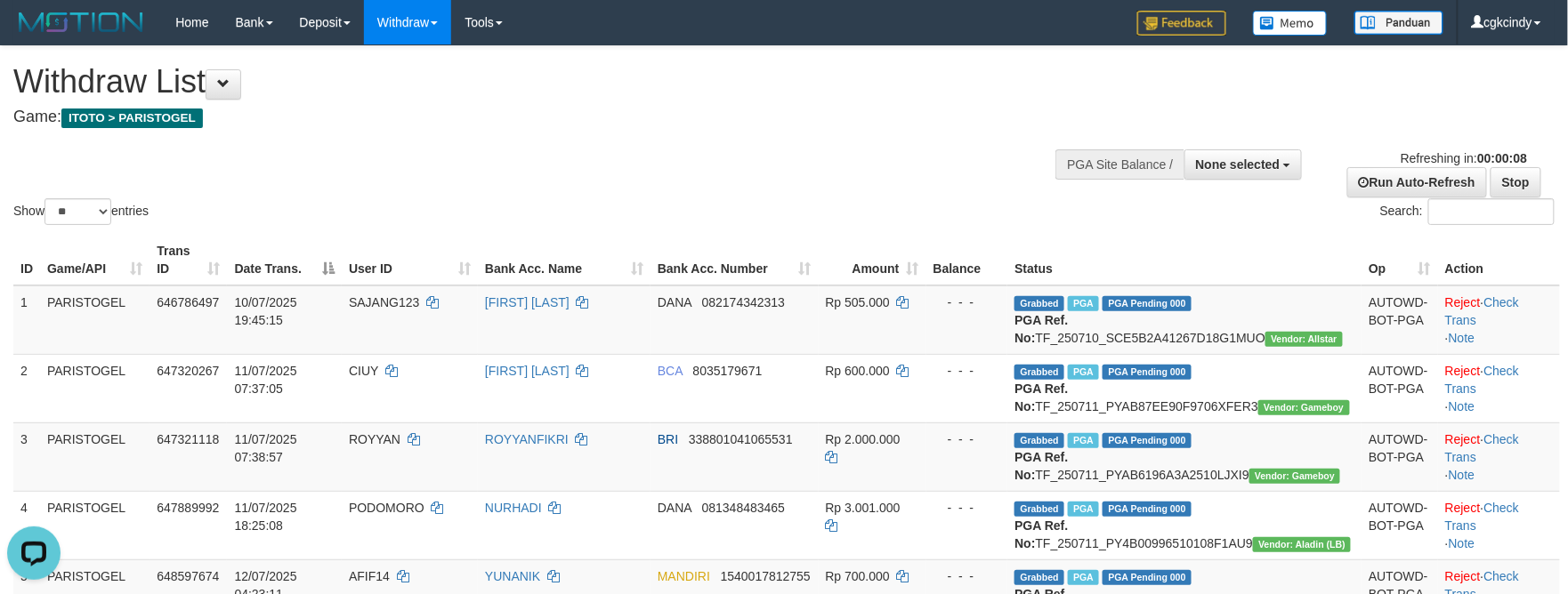 scroll, scrollTop: 0, scrollLeft: 0, axis: both 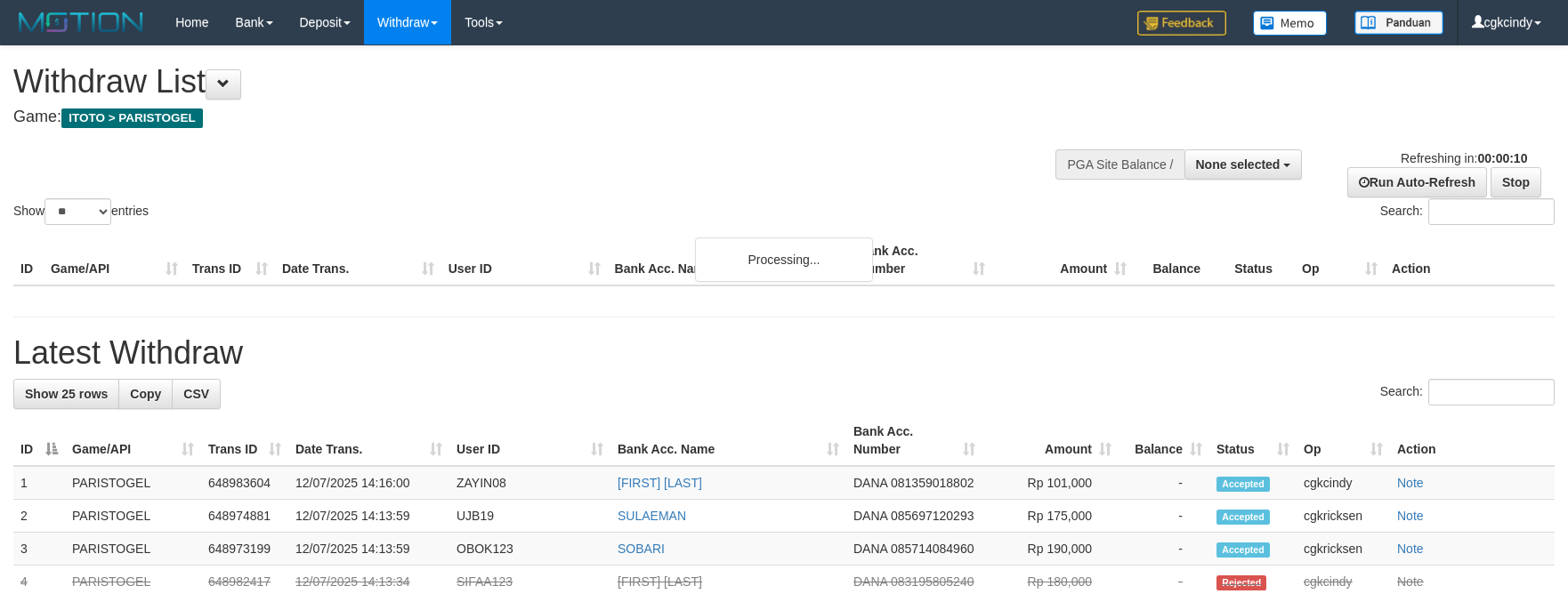 select 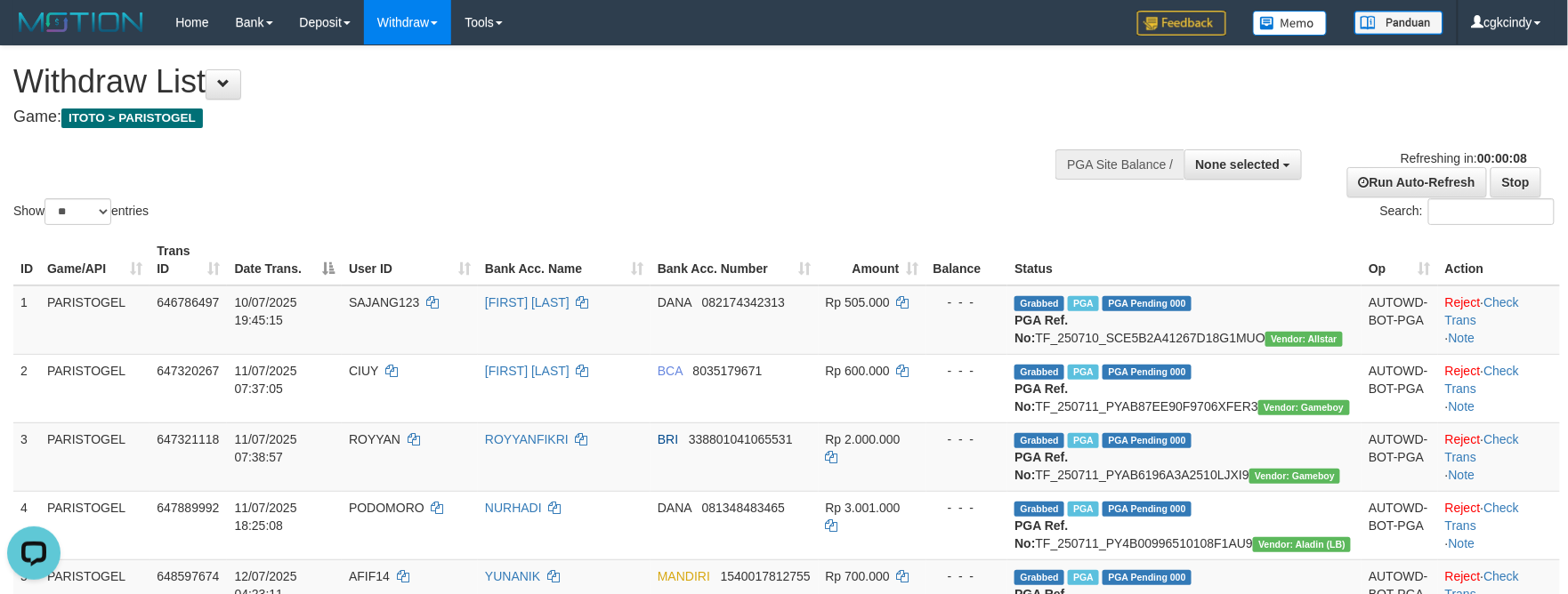 scroll, scrollTop: 0, scrollLeft: 0, axis: both 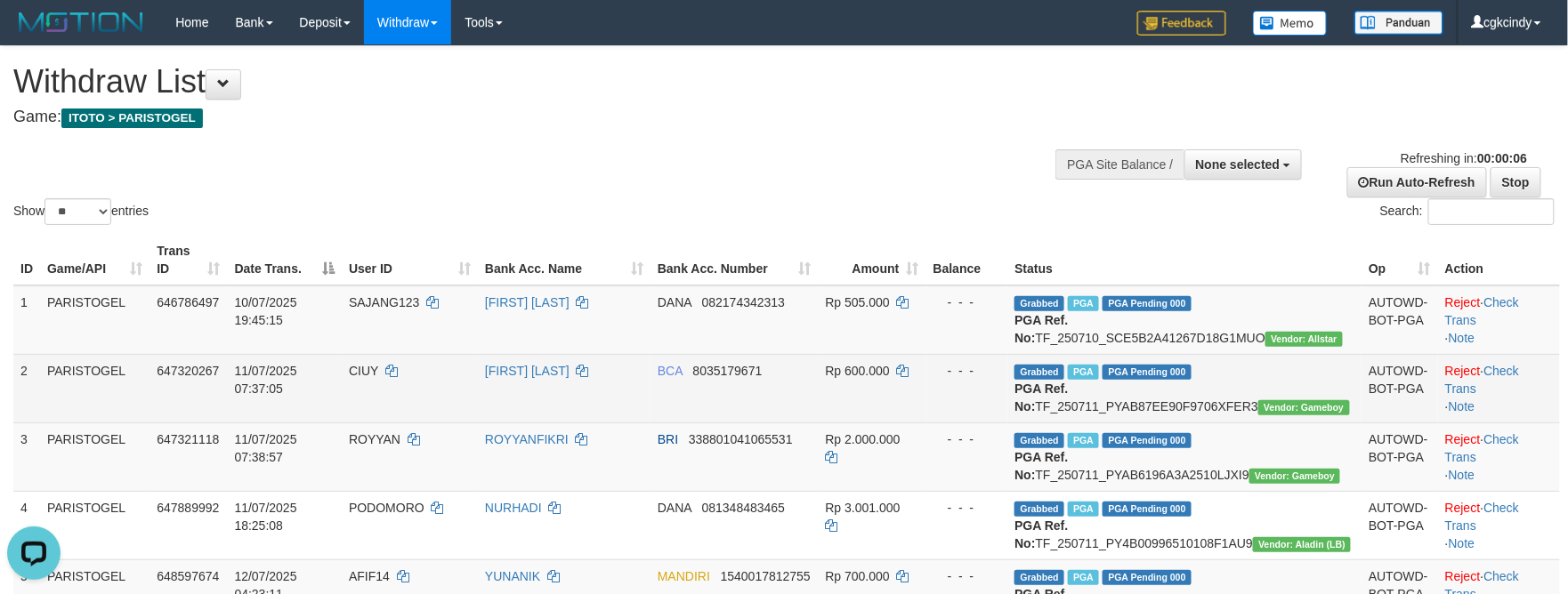 click on "11/07/2025 07:37:05" at bounding box center [265, 380] 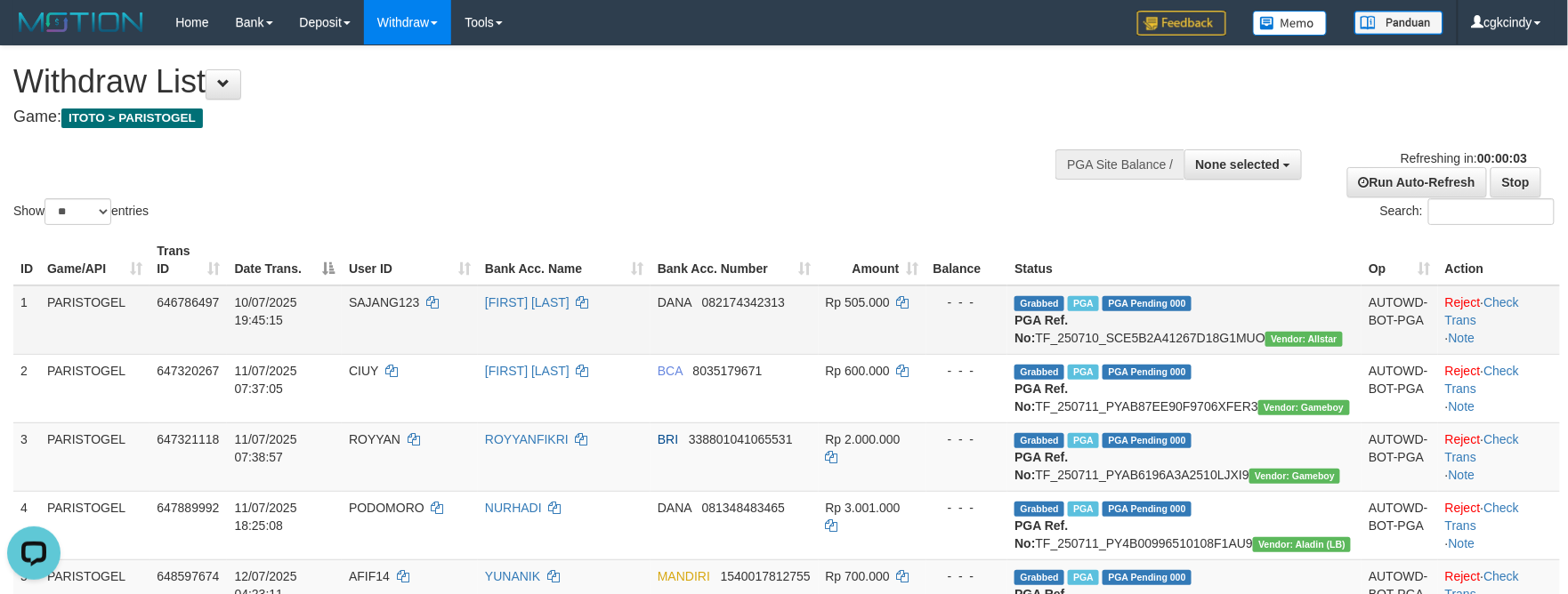 click on "DANA     082174342313" at bounding box center [734, 320] 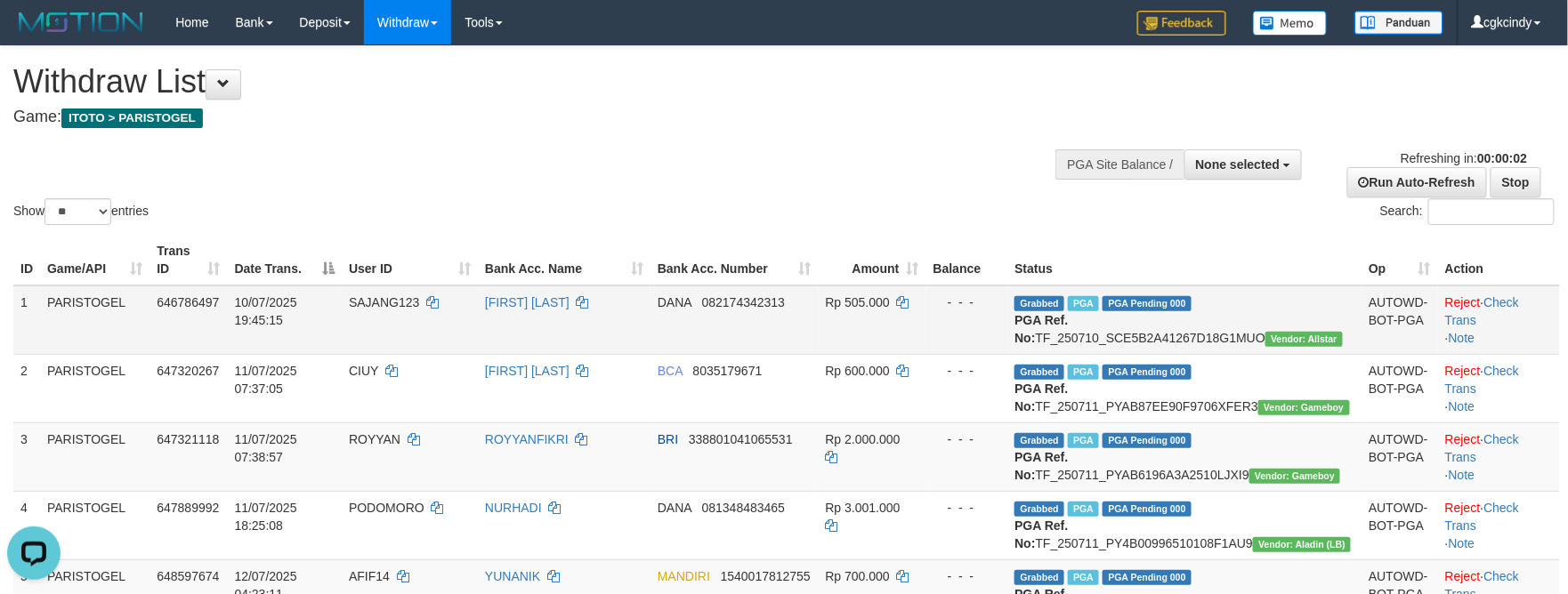 scroll, scrollTop: 118, scrollLeft: 0, axis: vertical 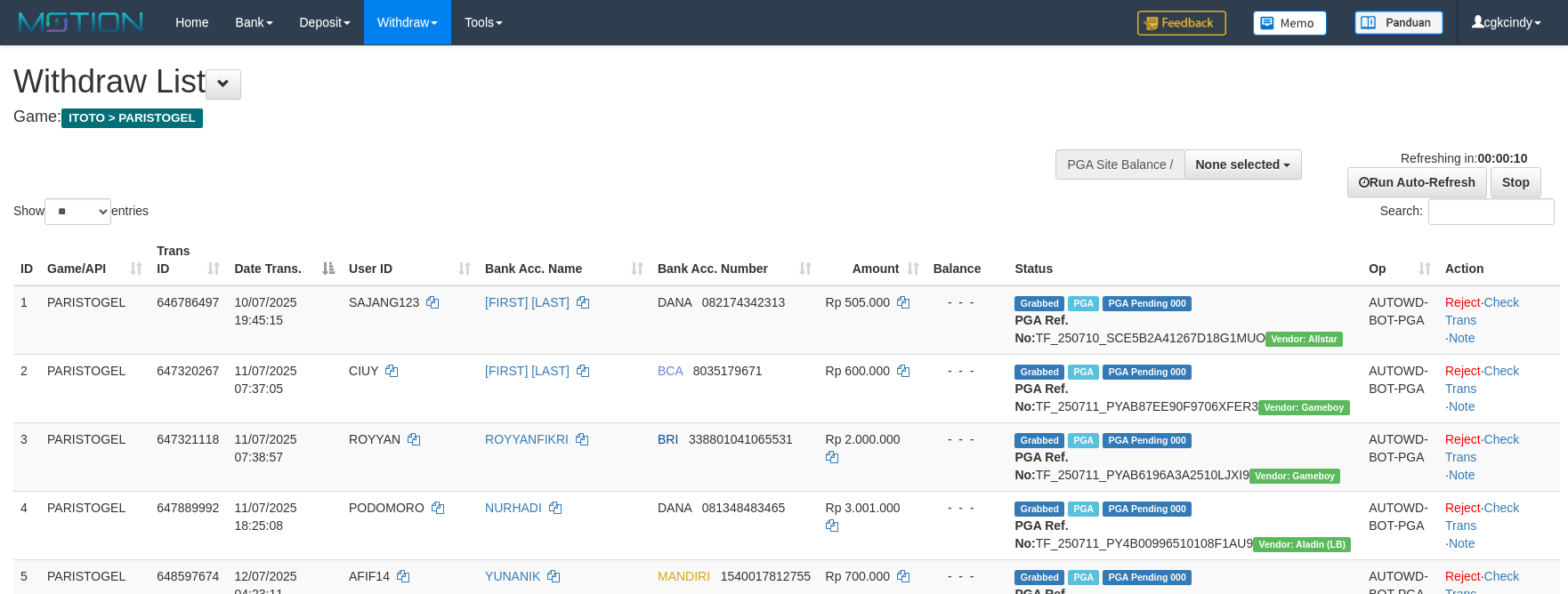 select 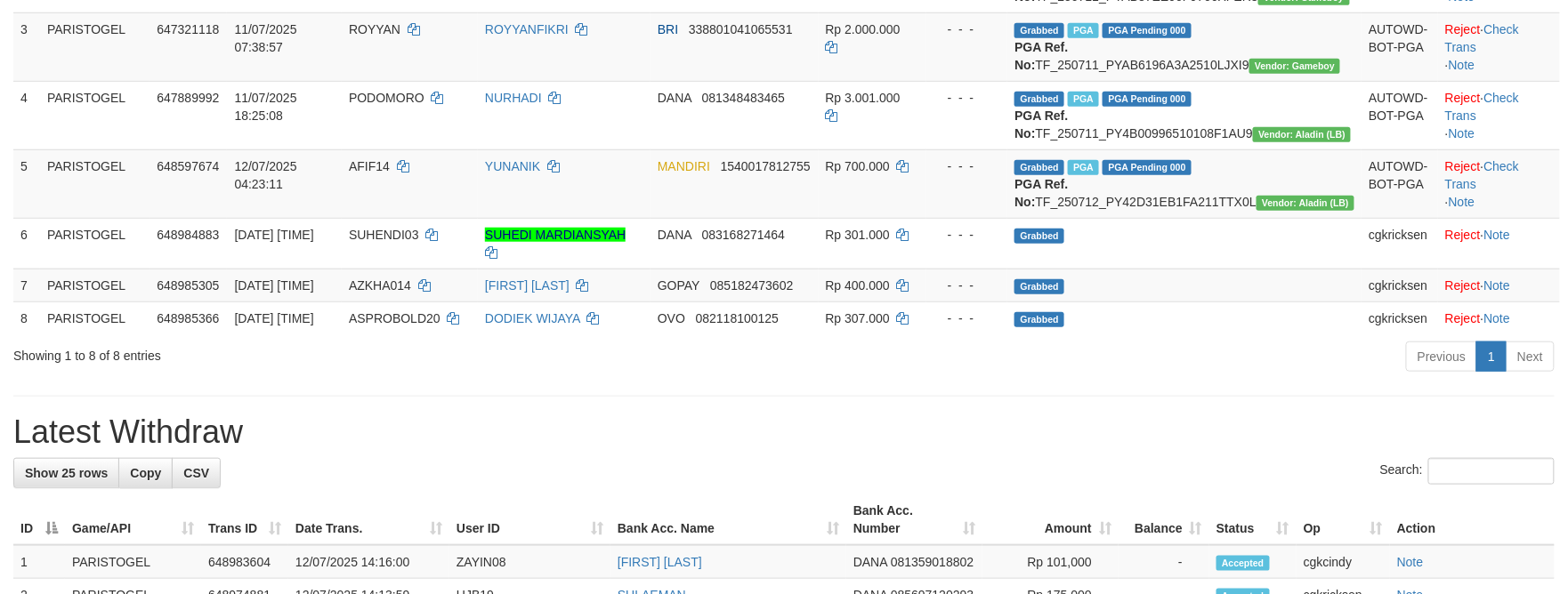scroll, scrollTop: 594, scrollLeft: 0, axis: vertical 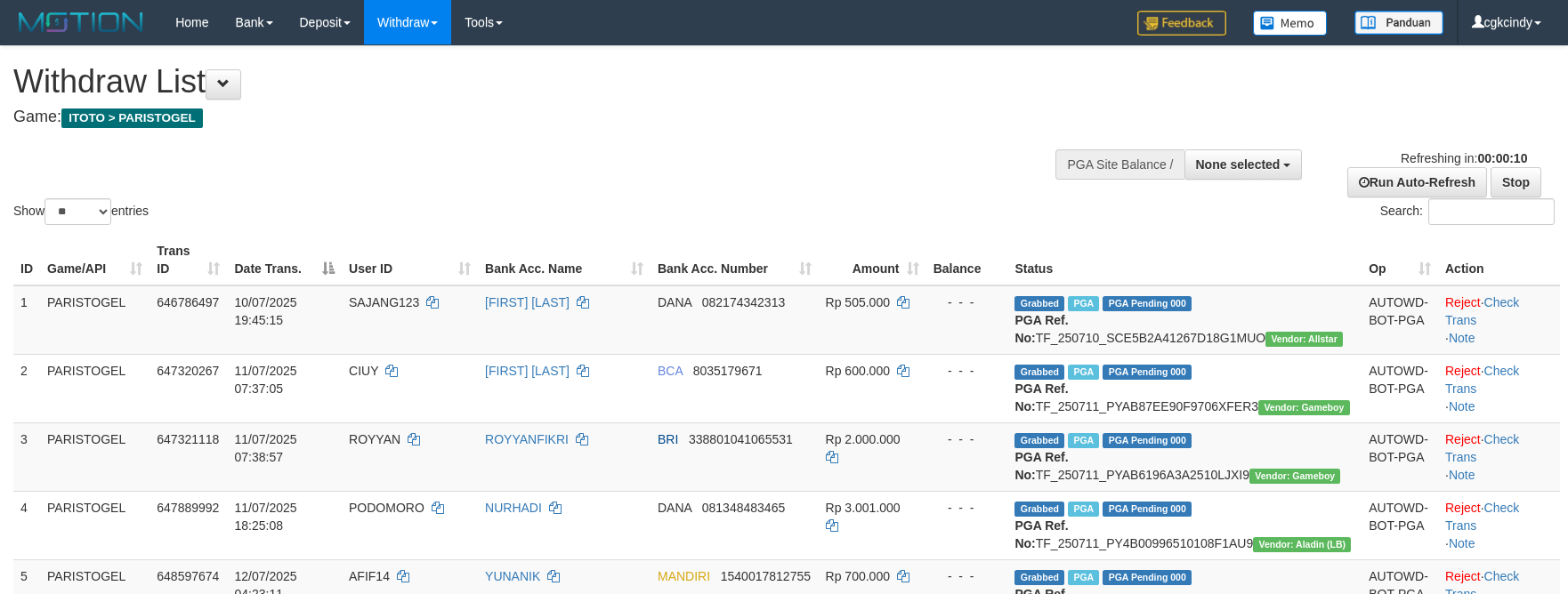 select 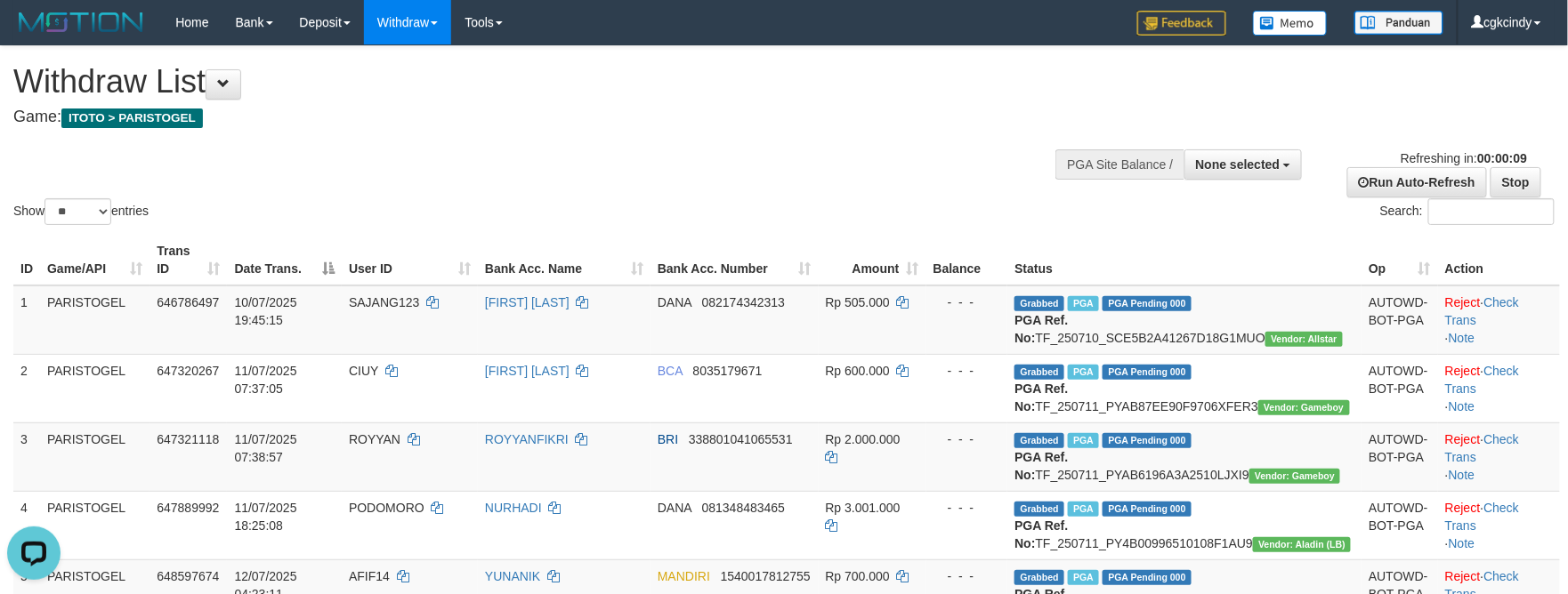 scroll, scrollTop: 0, scrollLeft: 0, axis: both 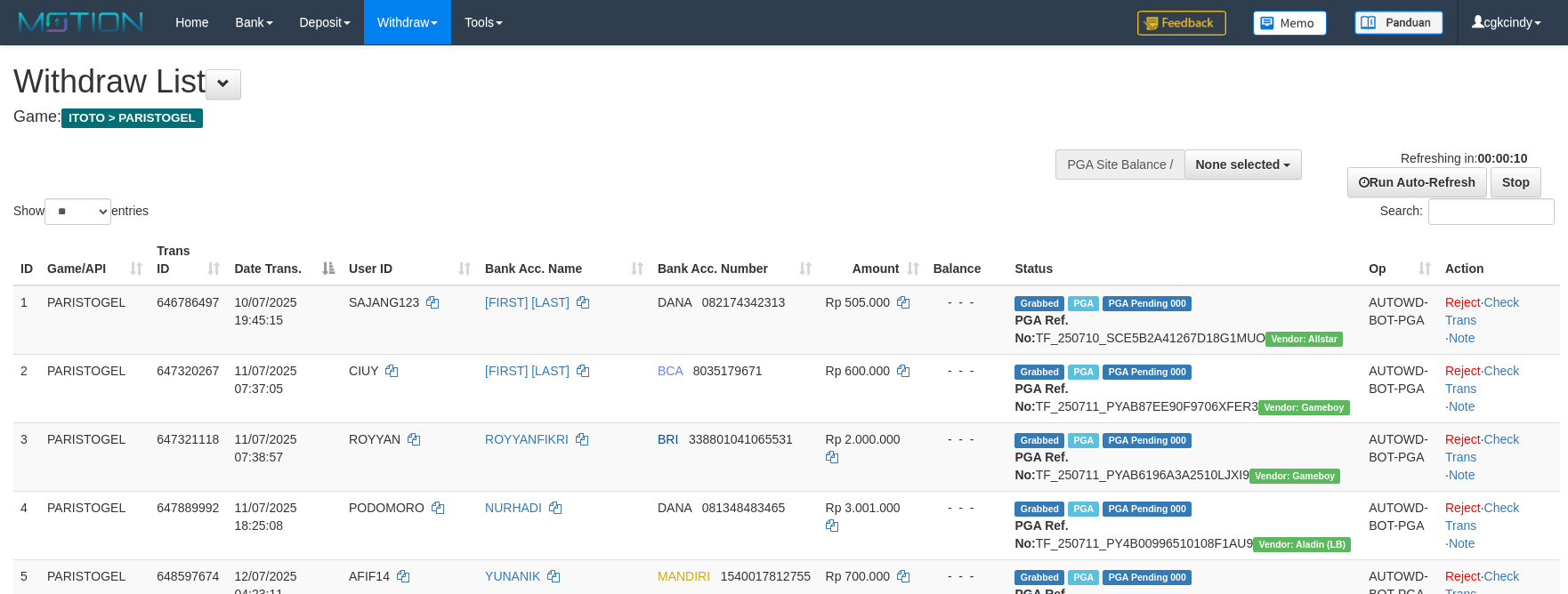 select 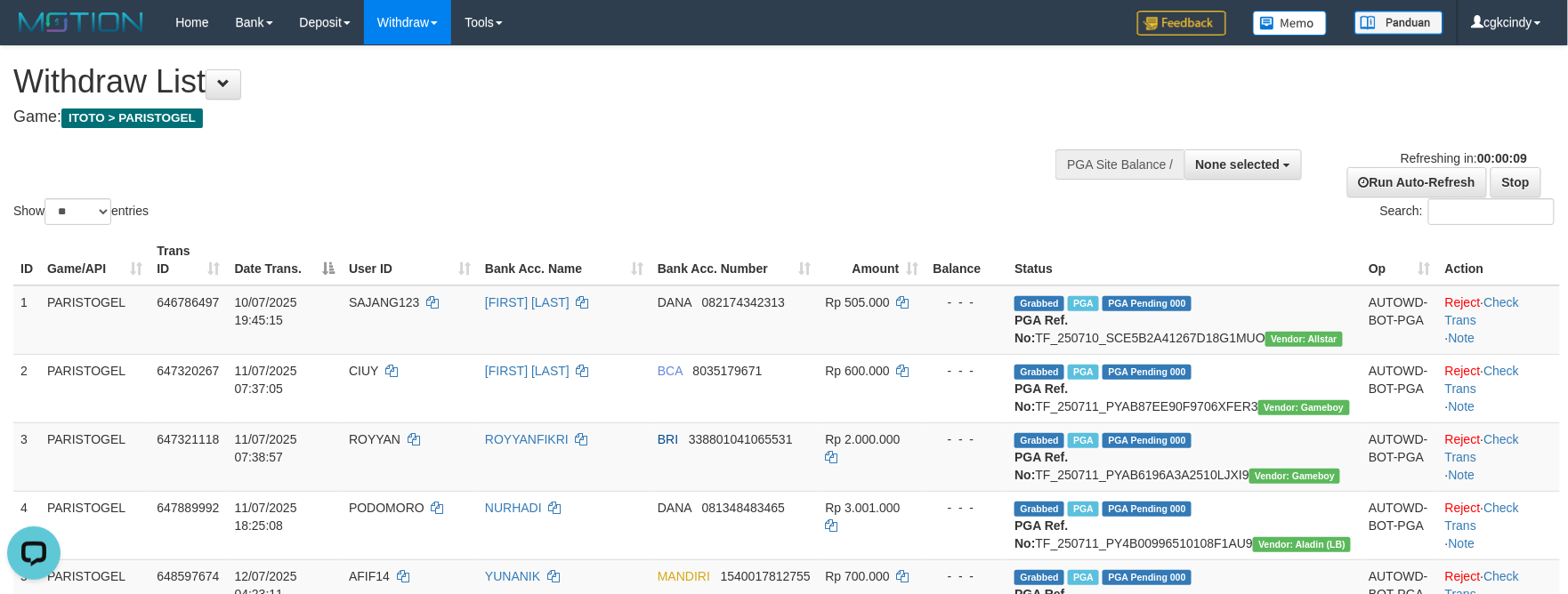 scroll, scrollTop: 0, scrollLeft: 0, axis: both 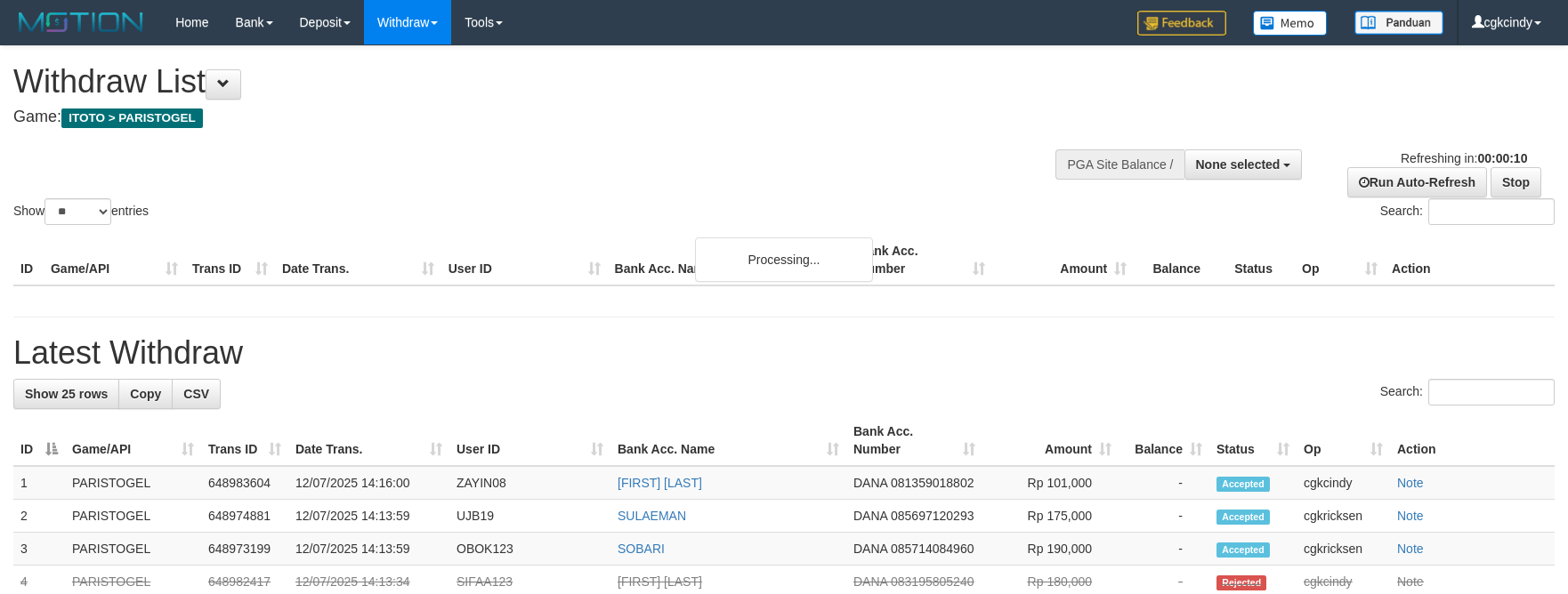 select 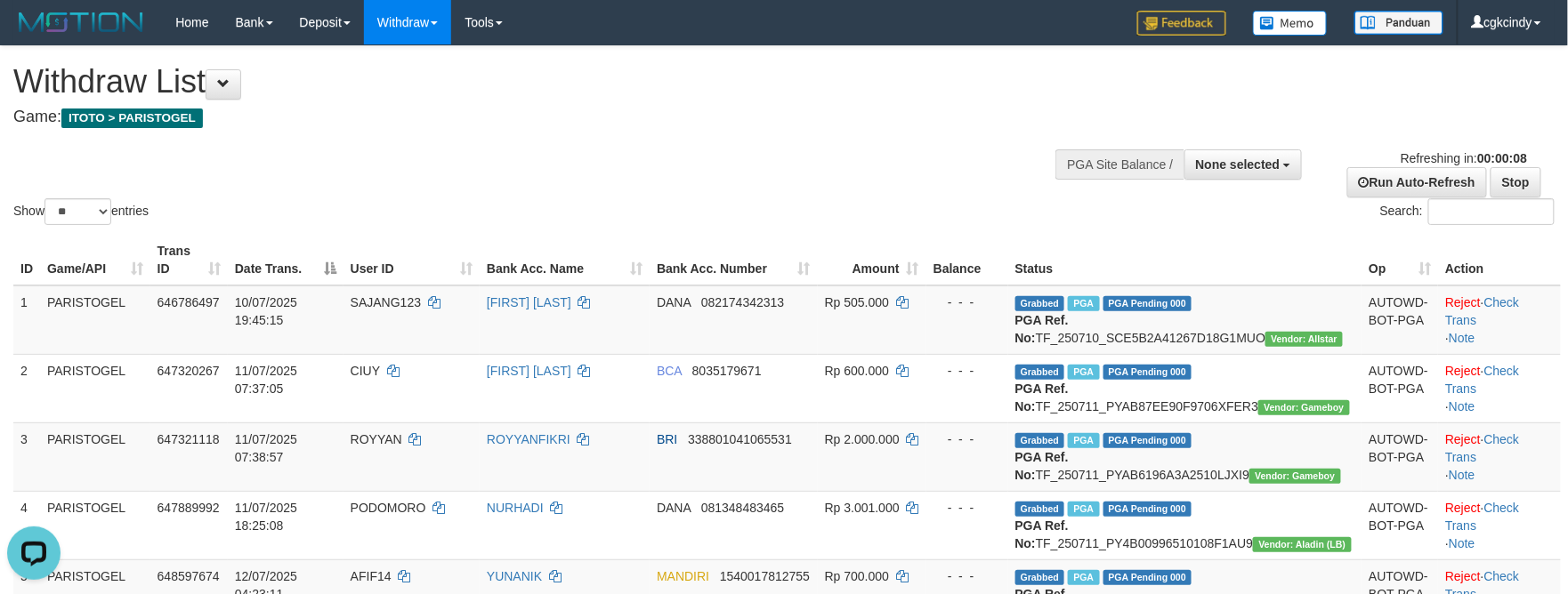 scroll, scrollTop: 0, scrollLeft: 0, axis: both 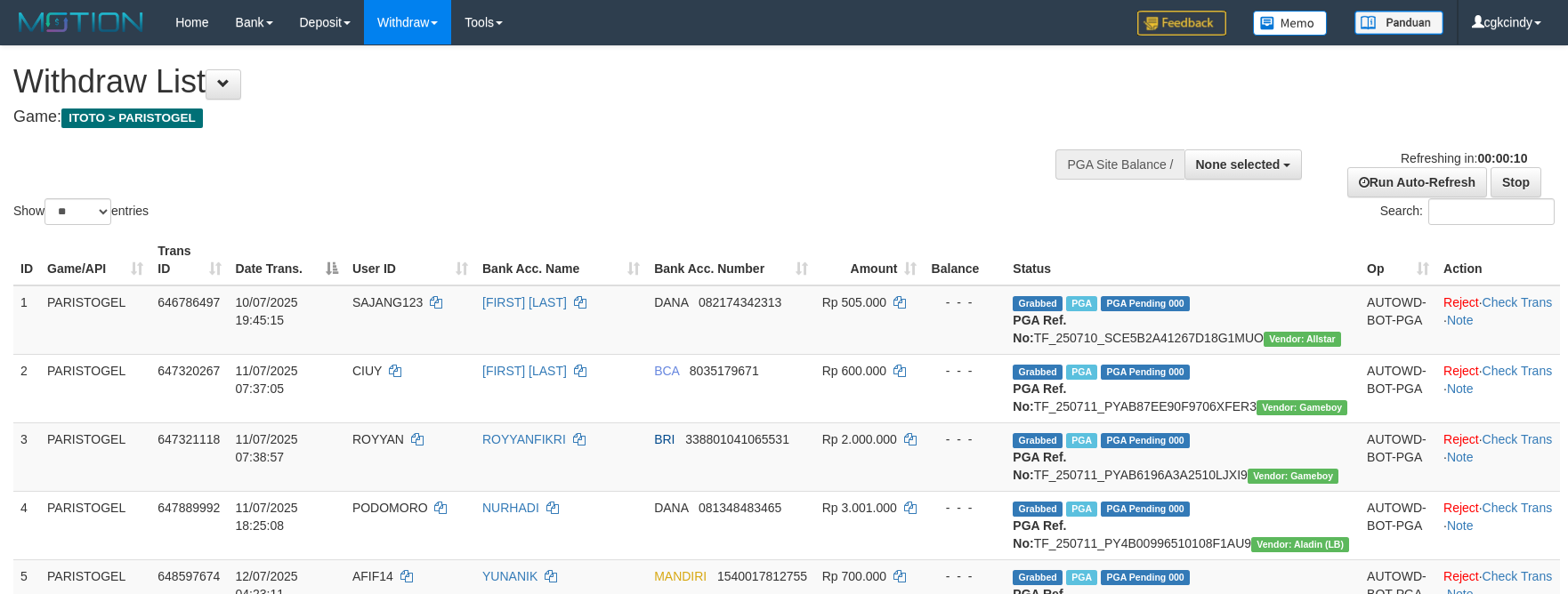 select 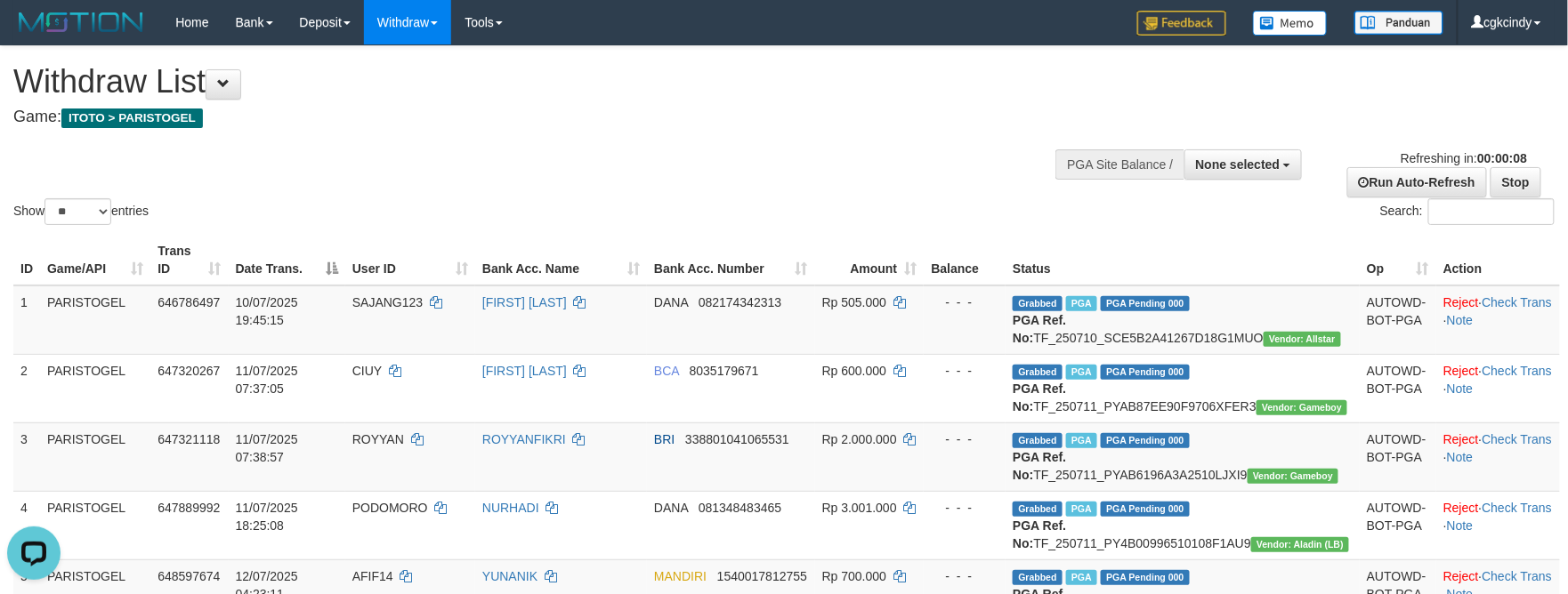 scroll, scrollTop: 0, scrollLeft: 0, axis: both 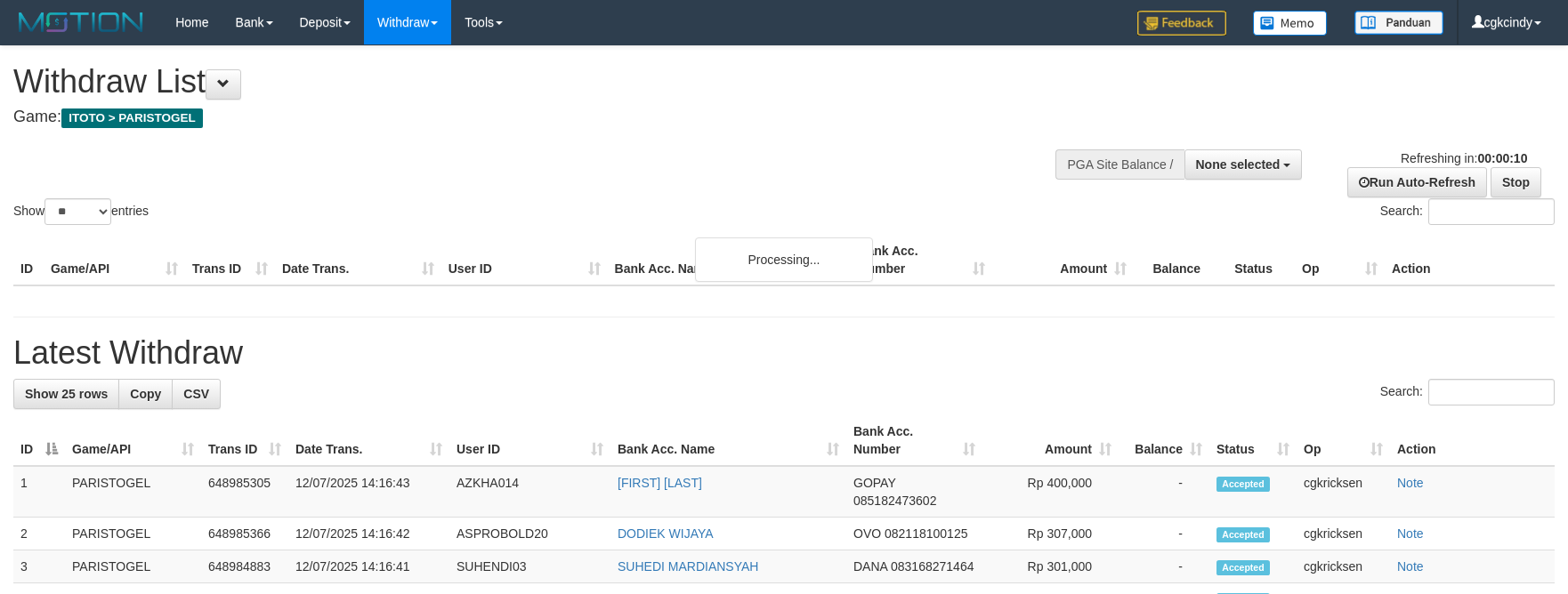 select 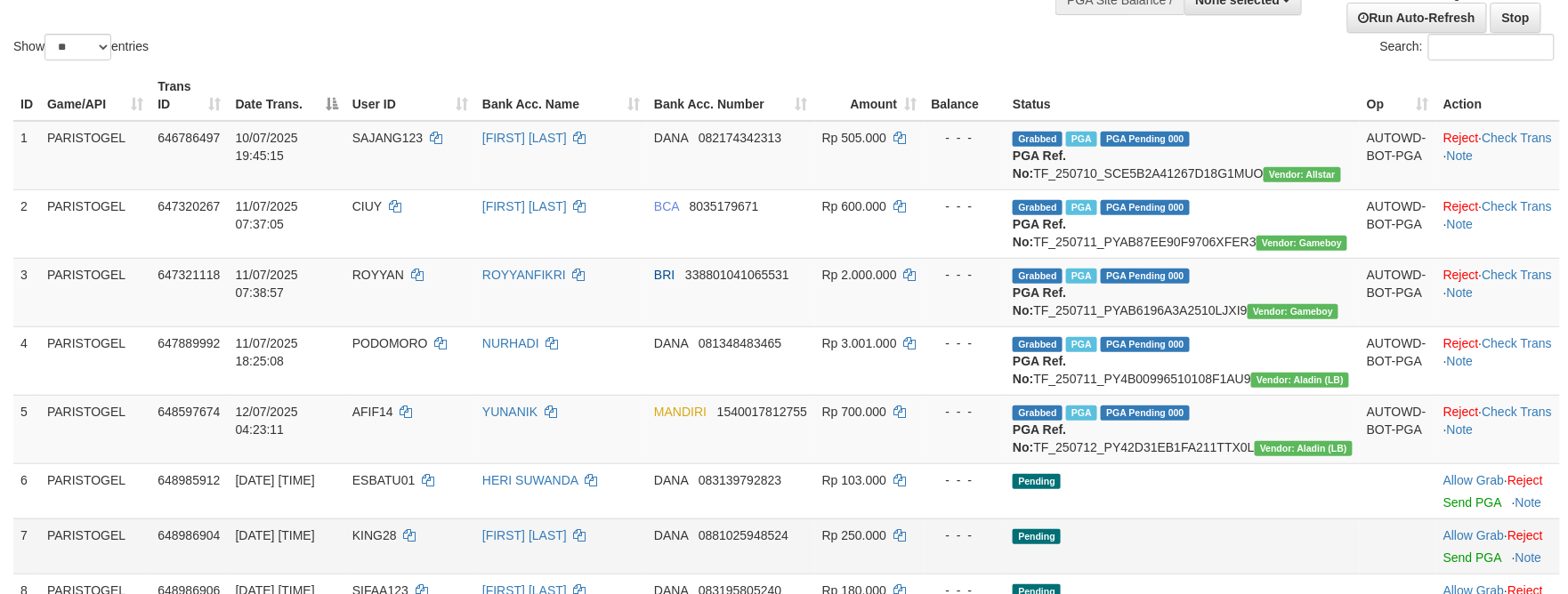 scroll, scrollTop: 356, scrollLeft: 0, axis: vertical 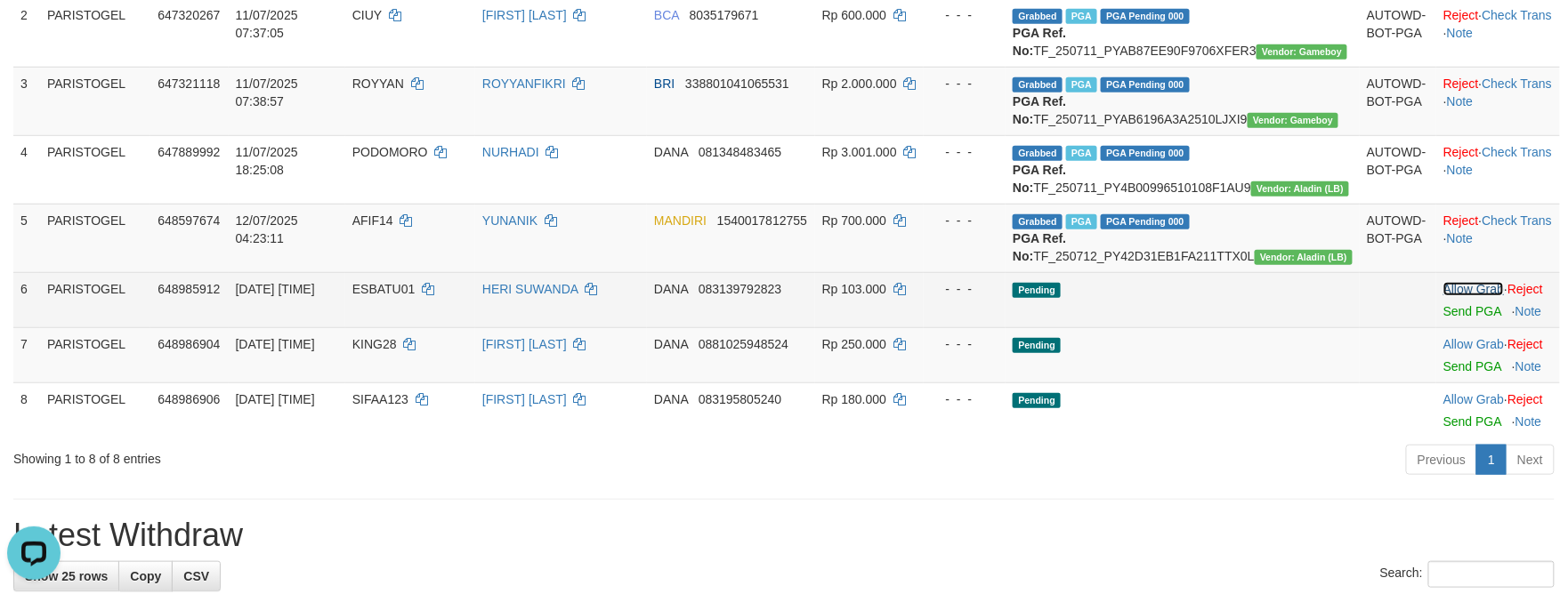 click on "Allow Grab" at bounding box center [1474, 289] 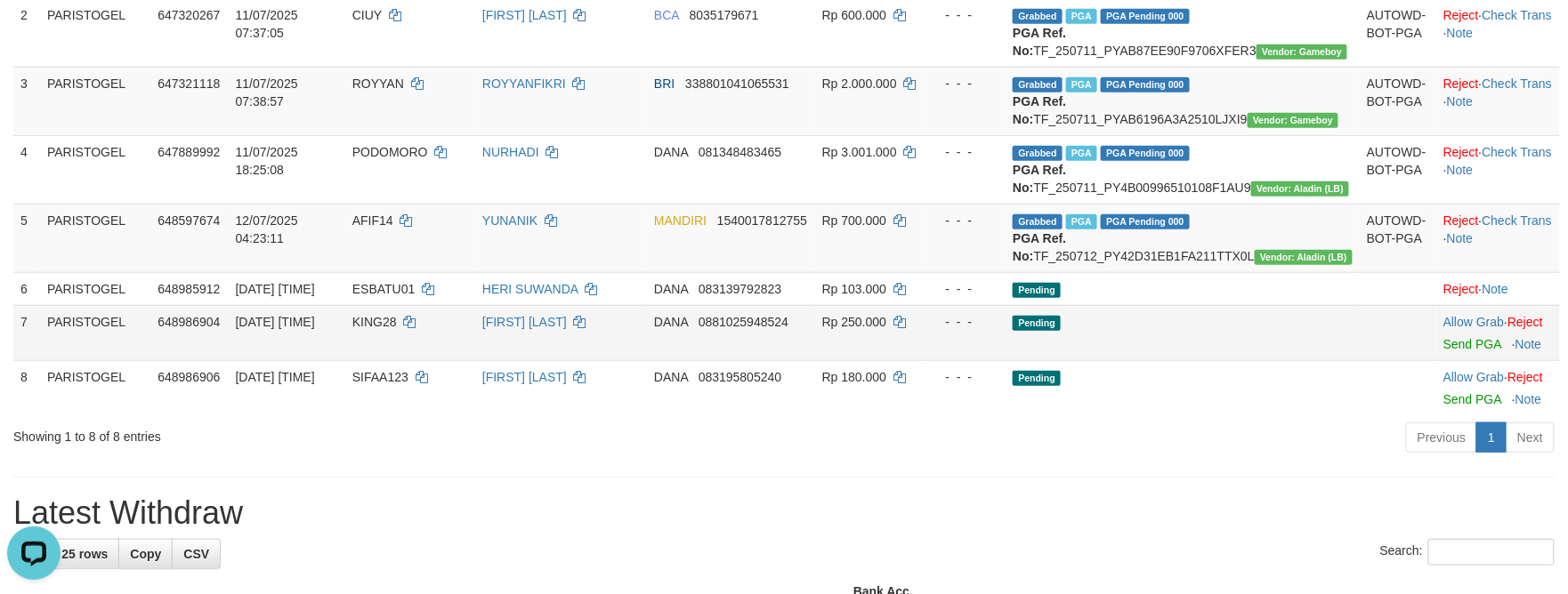 click on "Allow Grab   ·    Reject Send PGA     ·    Note" at bounding box center (1498, 333) 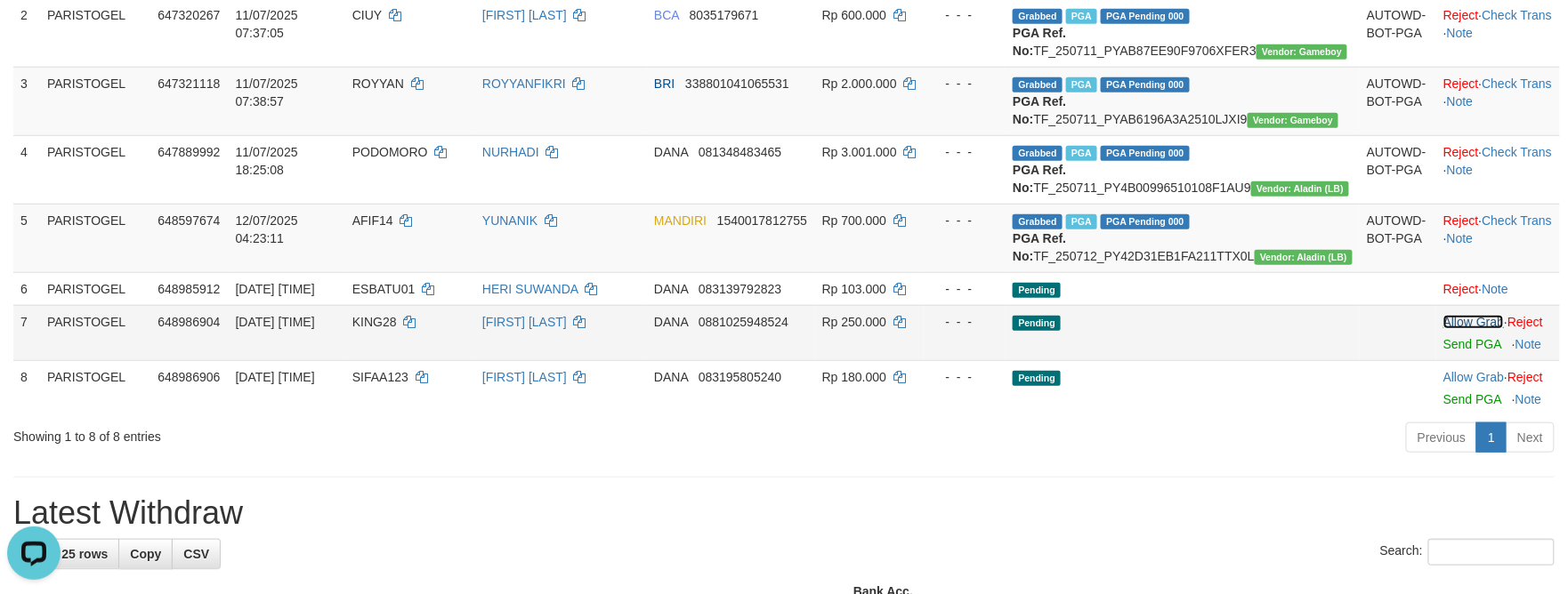 click on "Allow Grab" at bounding box center (1474, 322) 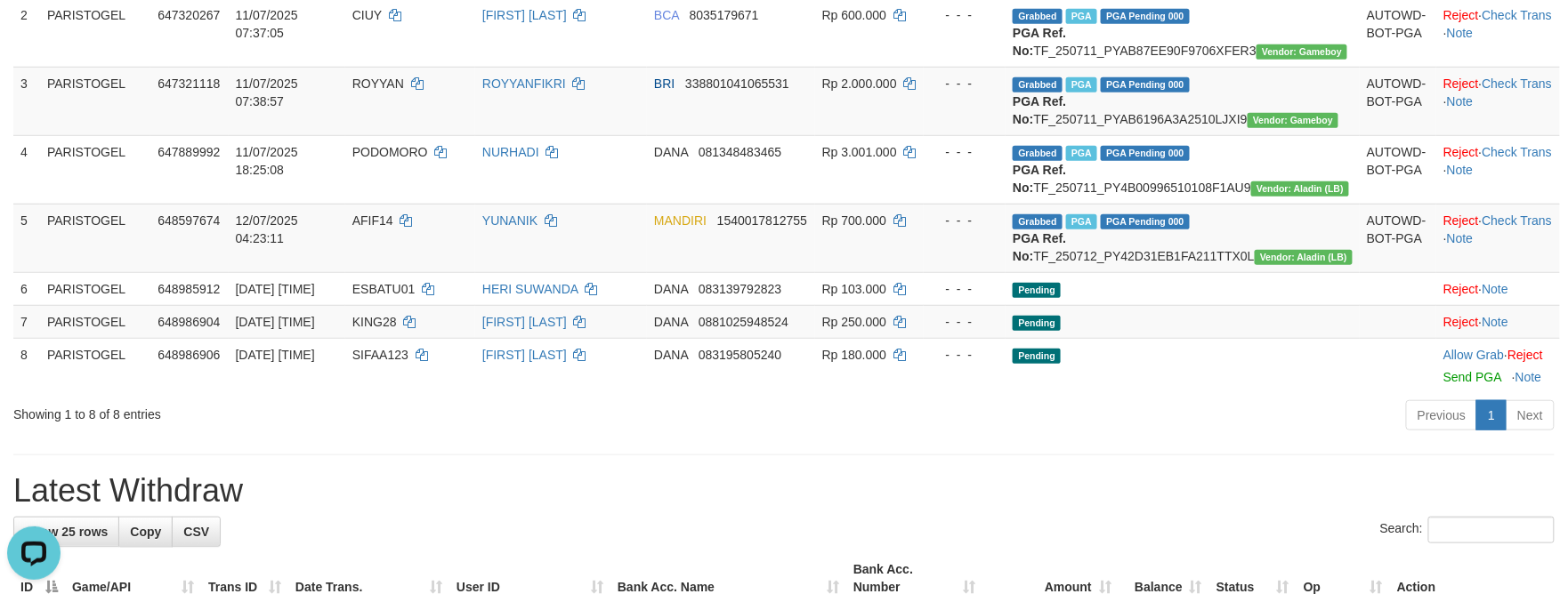 click on "Latest Withdraw" at bounding box center [784, 491] 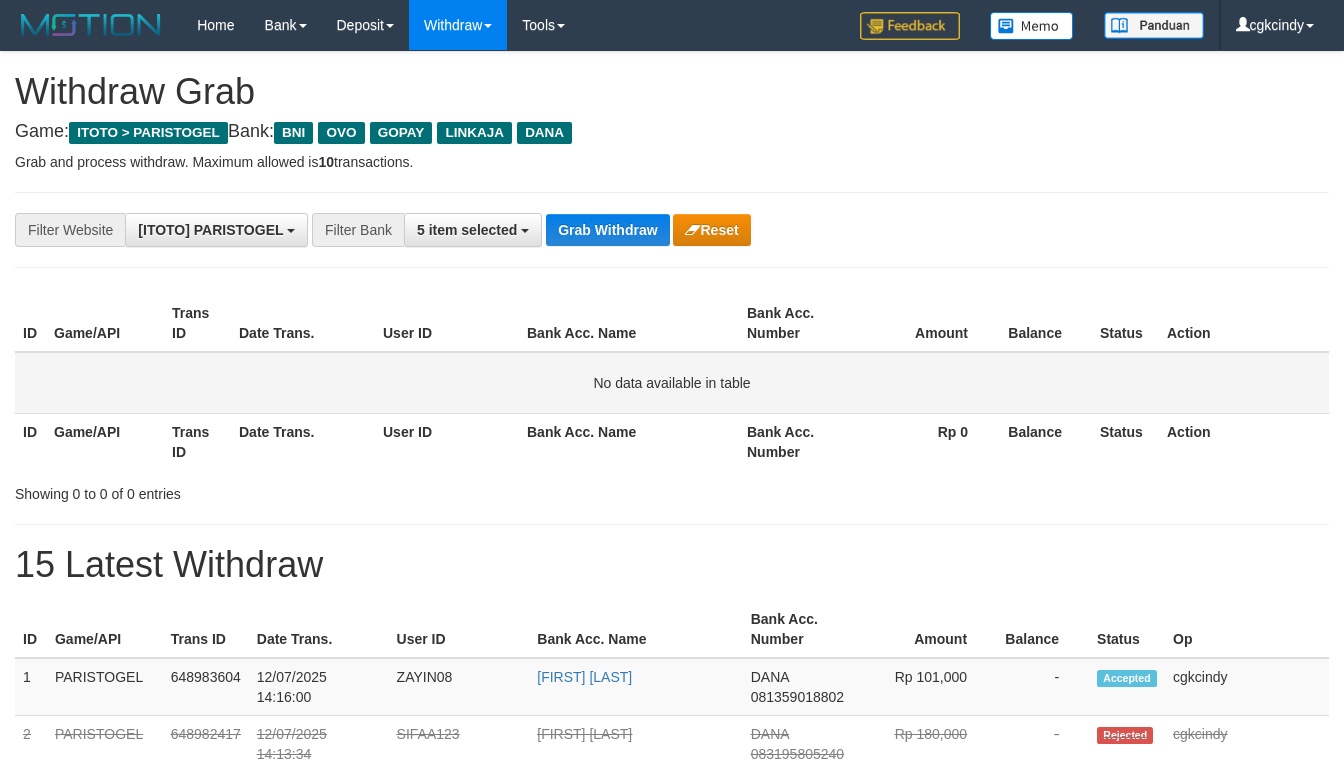scroll, scrollTop: 0, scrollLeft: 0, axis: both 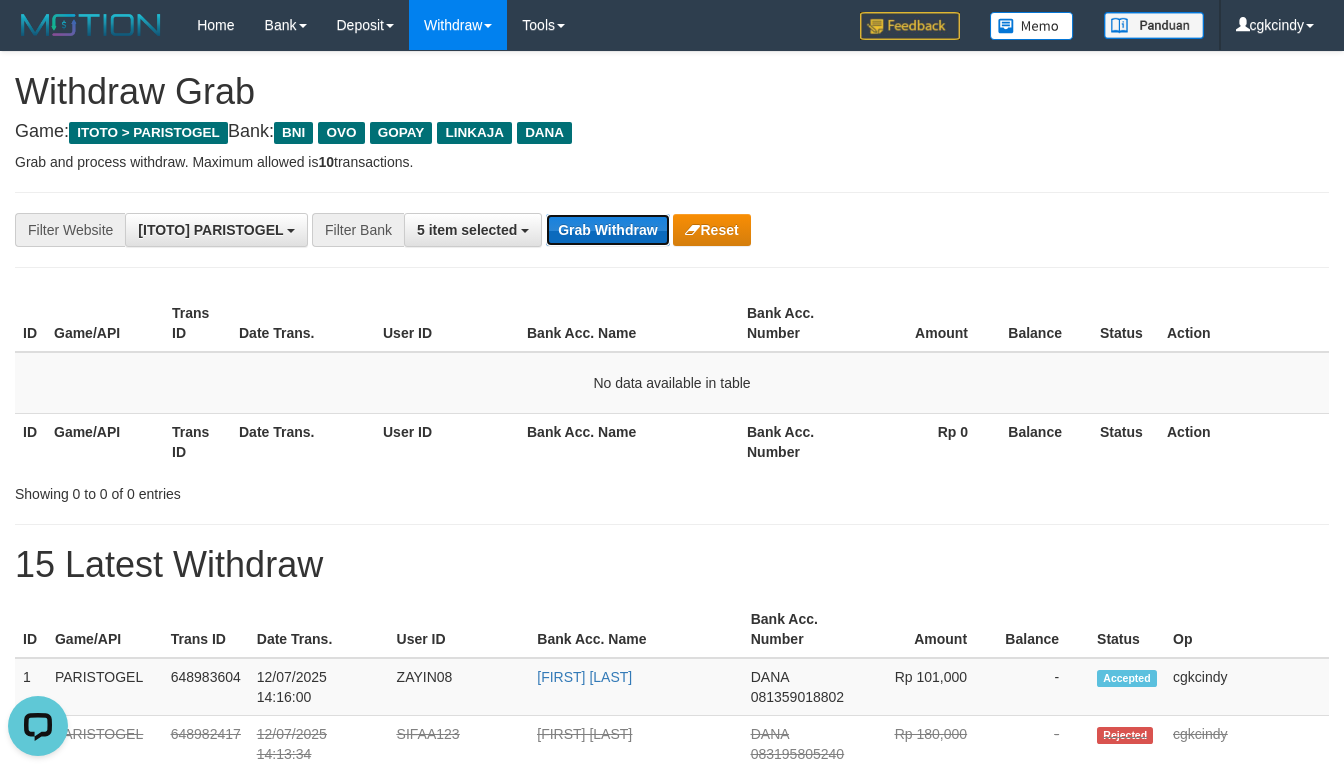 click on "Grab Withdraw" at bounding box center (607, 230) 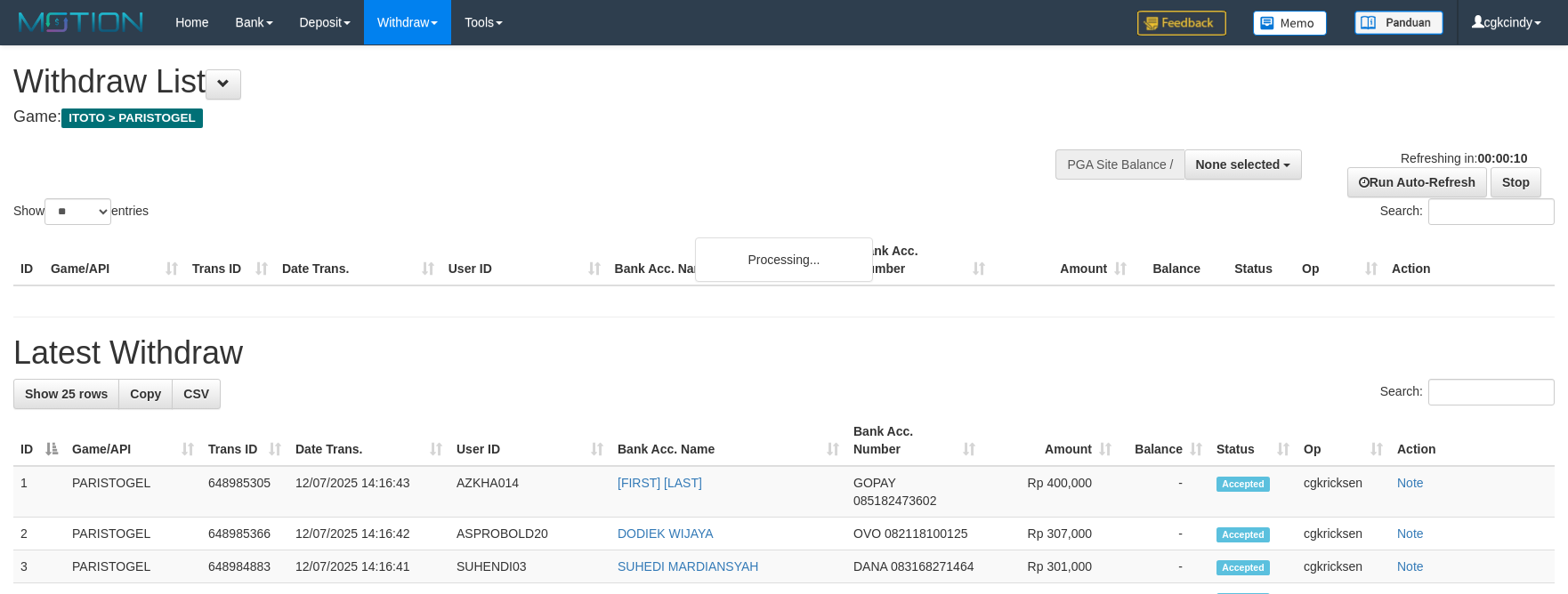 select 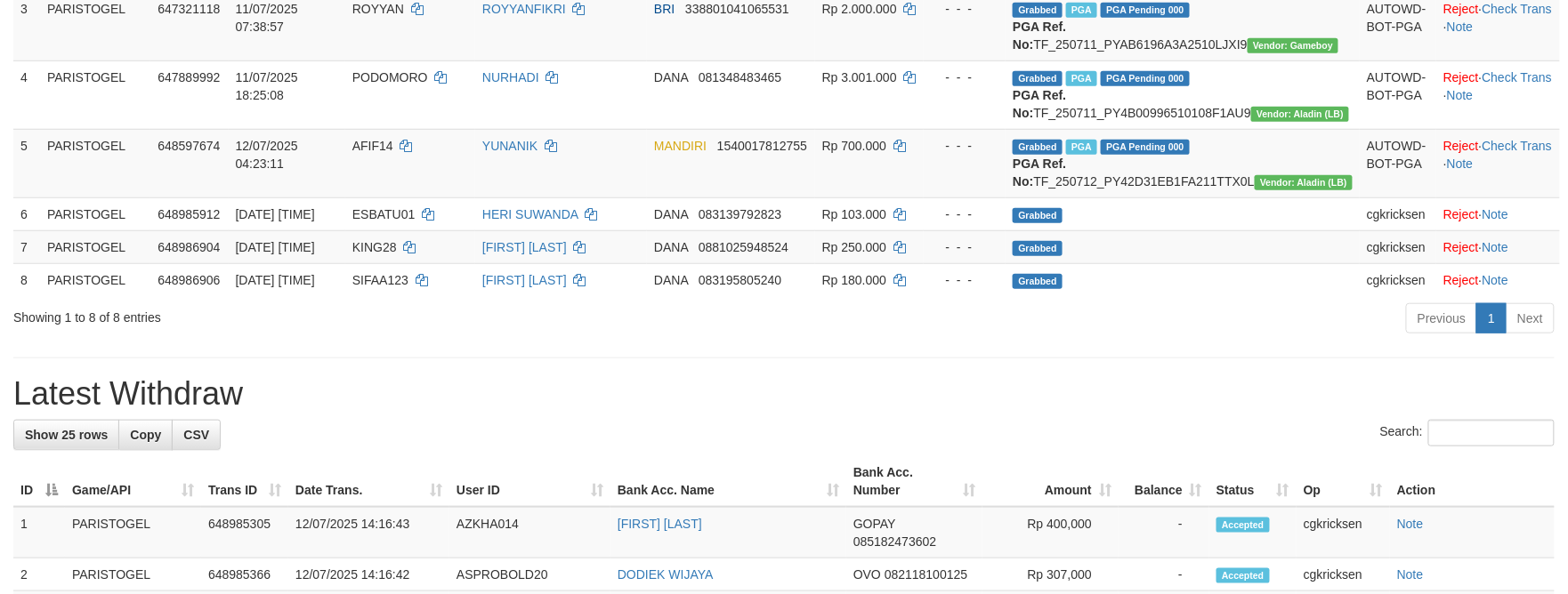 scroll, scrollTop: 356, scrollLeft: 0, axis: vertical 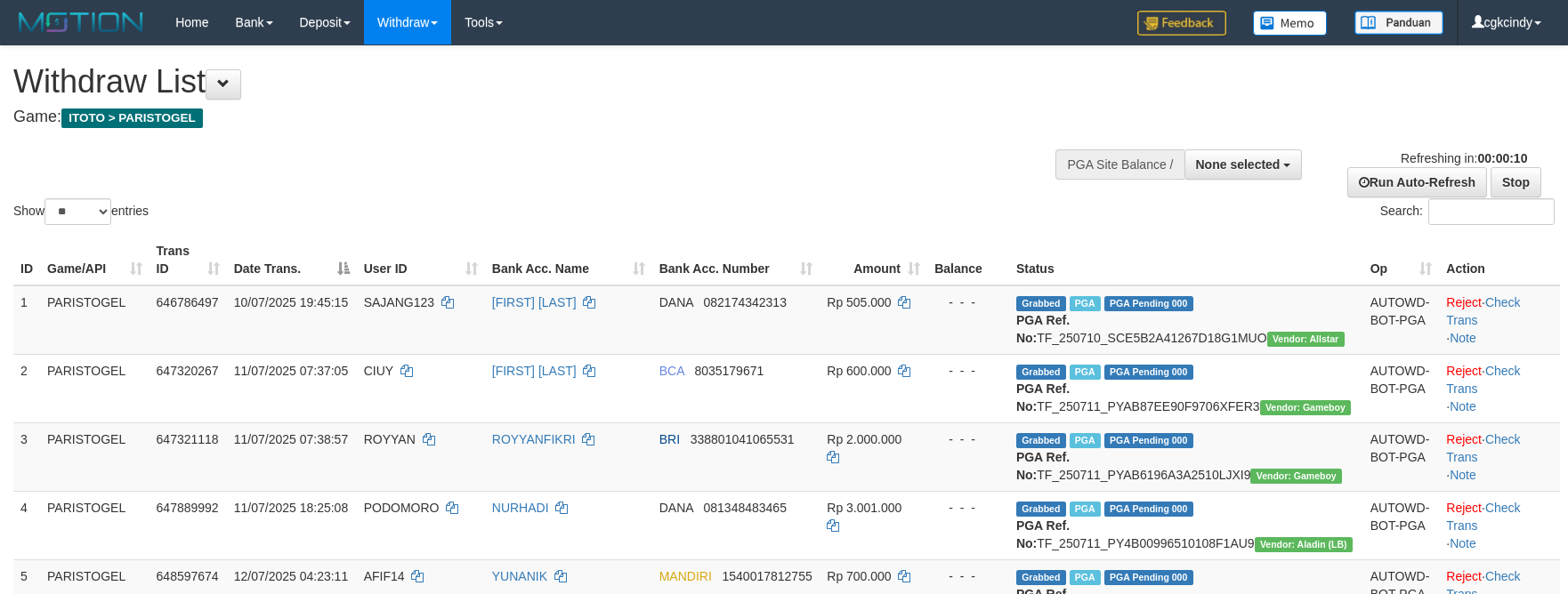 select 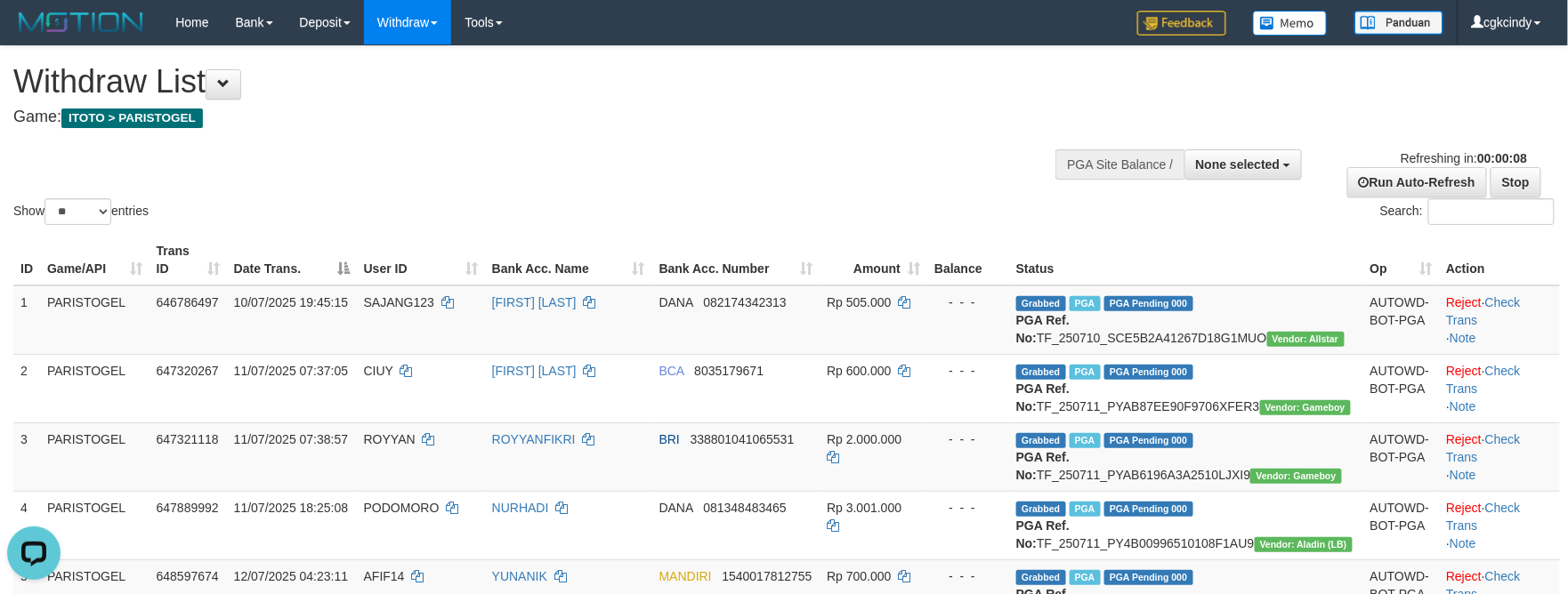 scroll, scrollTop: 0, scrollLeft: 0, axis: both 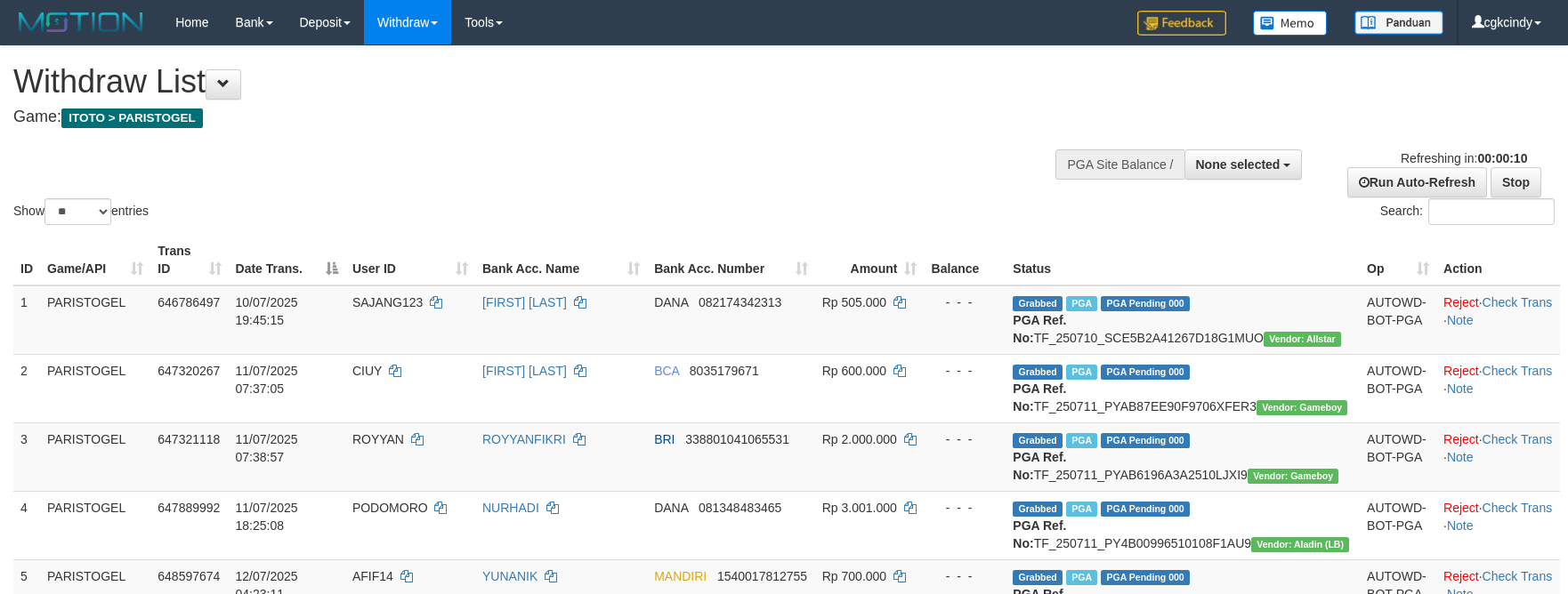 select 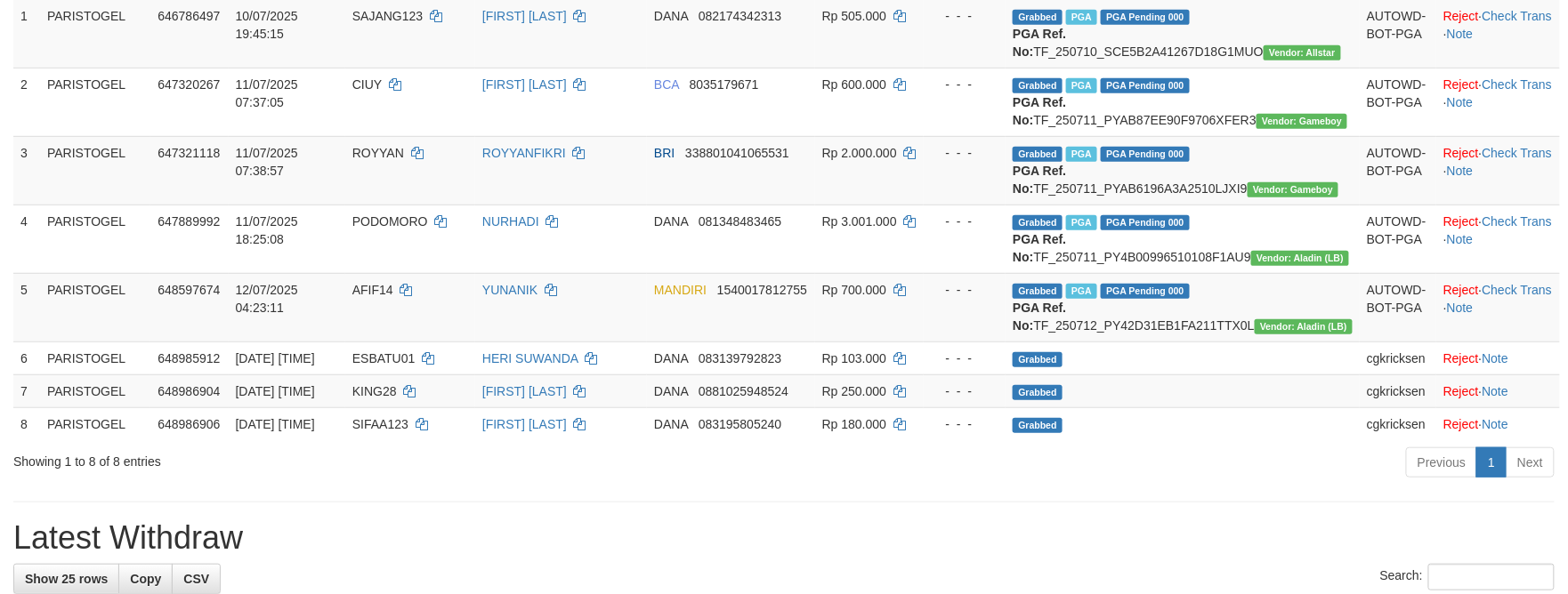 scroll, scrollTop: 474, scrollLeft: 0, axis: vertical 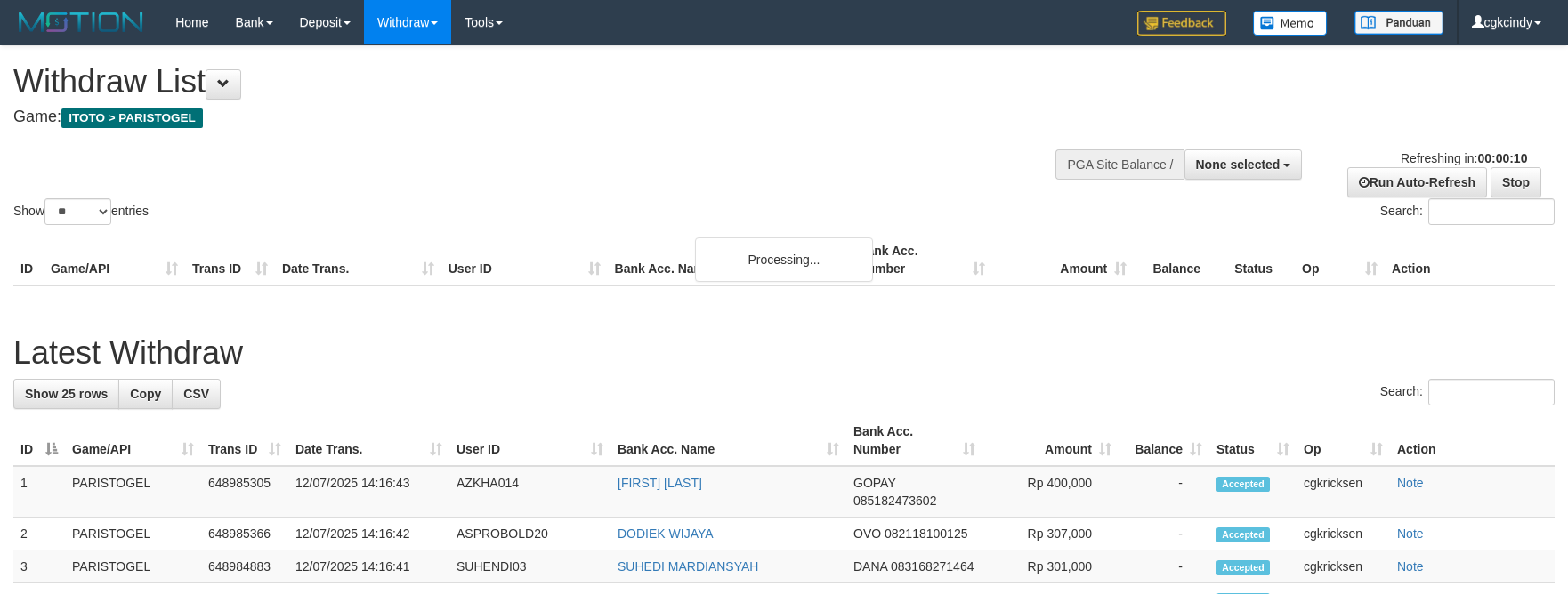 select 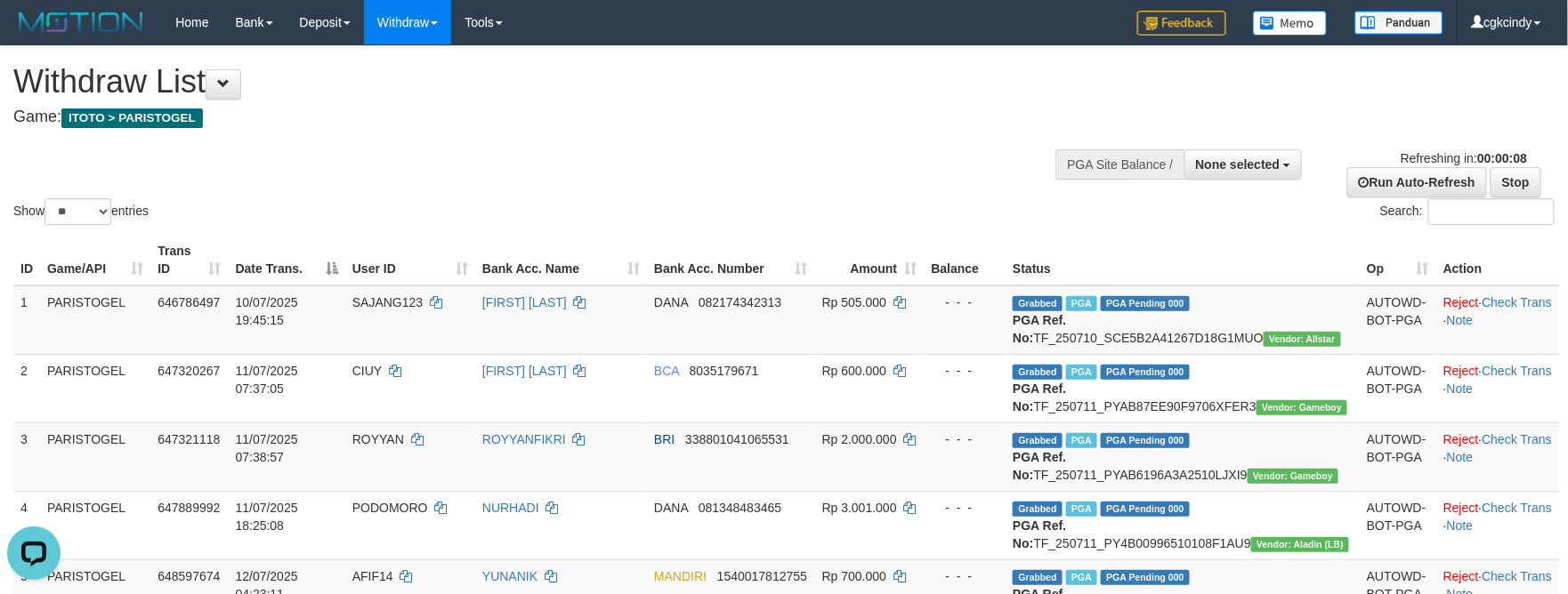 scroll, scrollTop: 0, scrollLeft: 0, axis: both 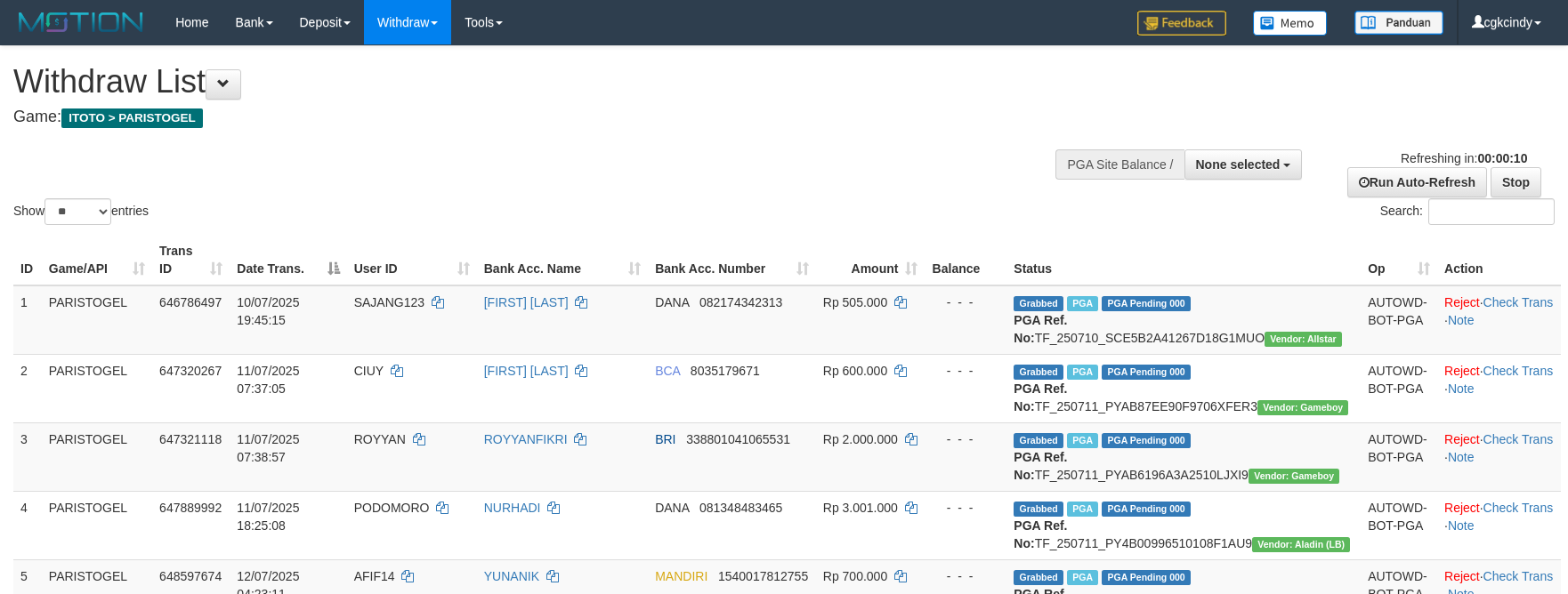 select 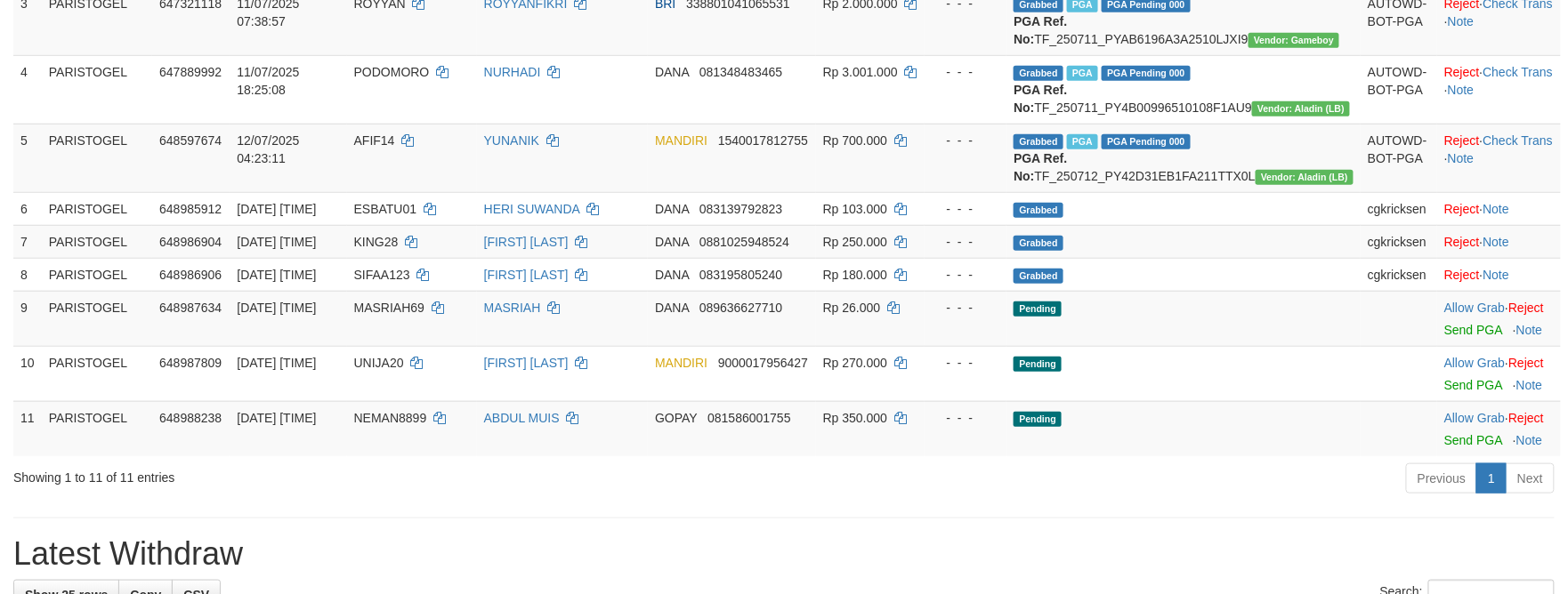 scroll, scrollTop: 592, scrollLeft: 0, axis: vertical 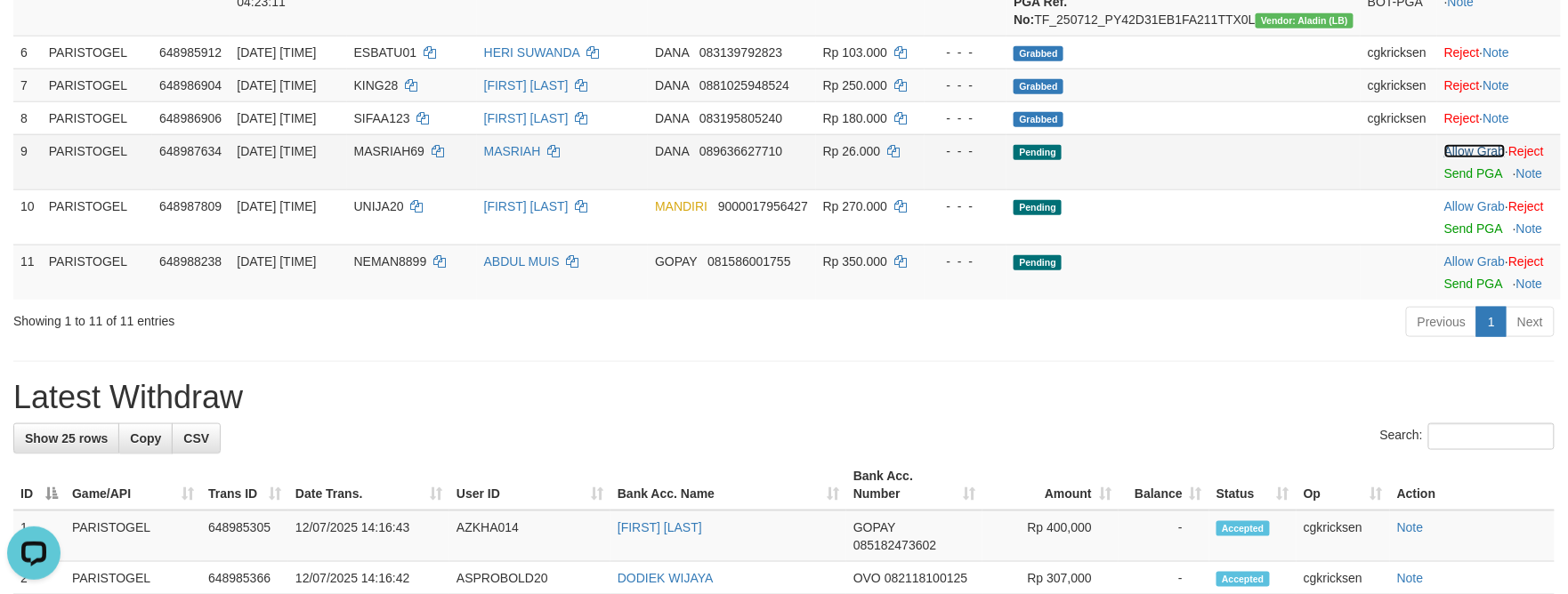 click on "Allow Grab" at bounding box center [1475, 151] 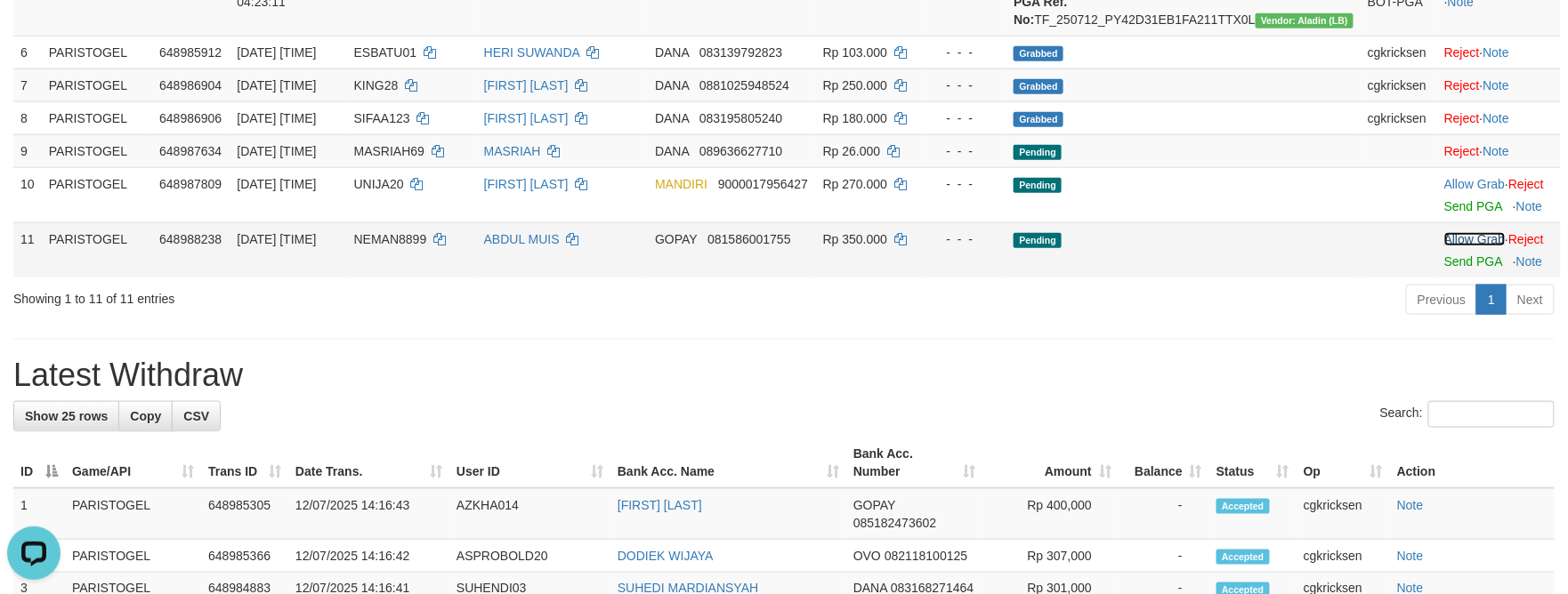 click on "Allow Grab" at bounding box center (1475, 239) 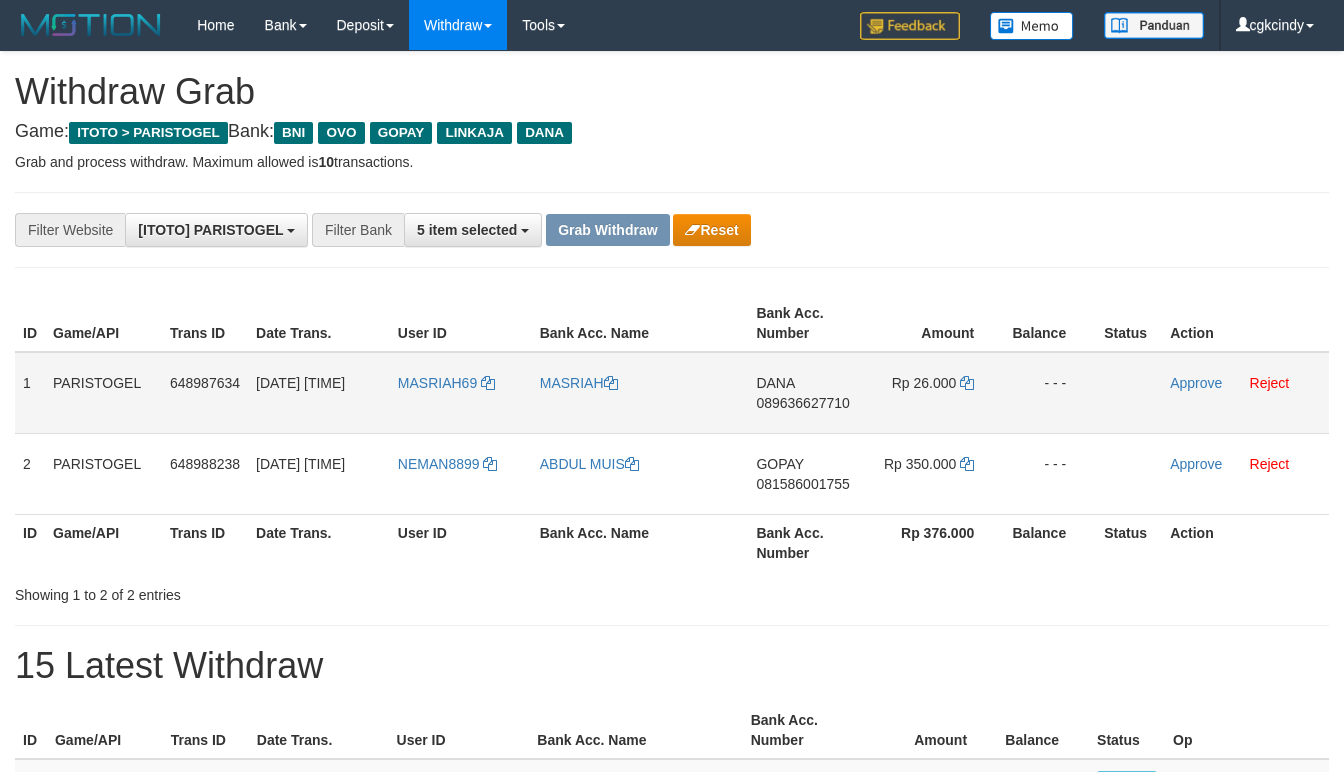 scroll, scrollTop: 0, scrollLeft: 0, axis: both 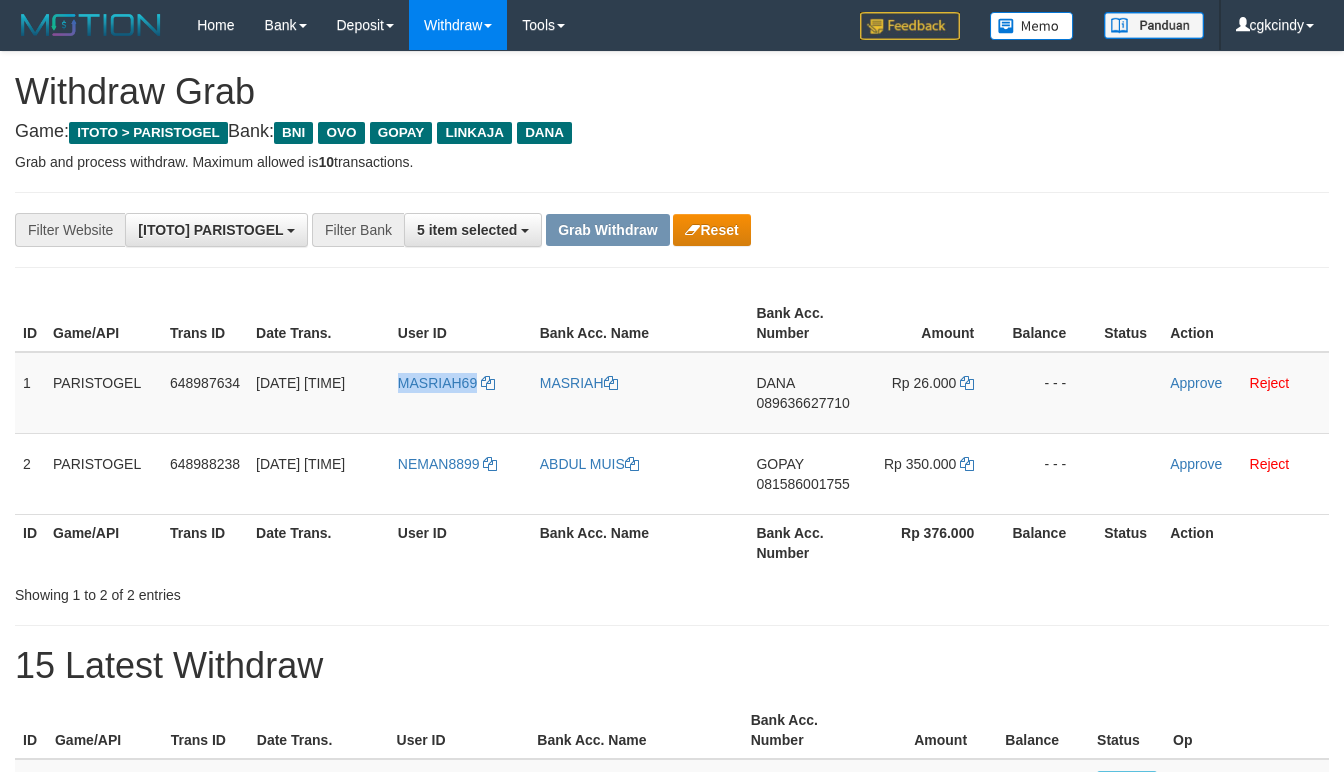 drag, startPoint x: 430, startPoint y: 417, endPoint x: 513, endPoint y: 716, distance: 310.3063 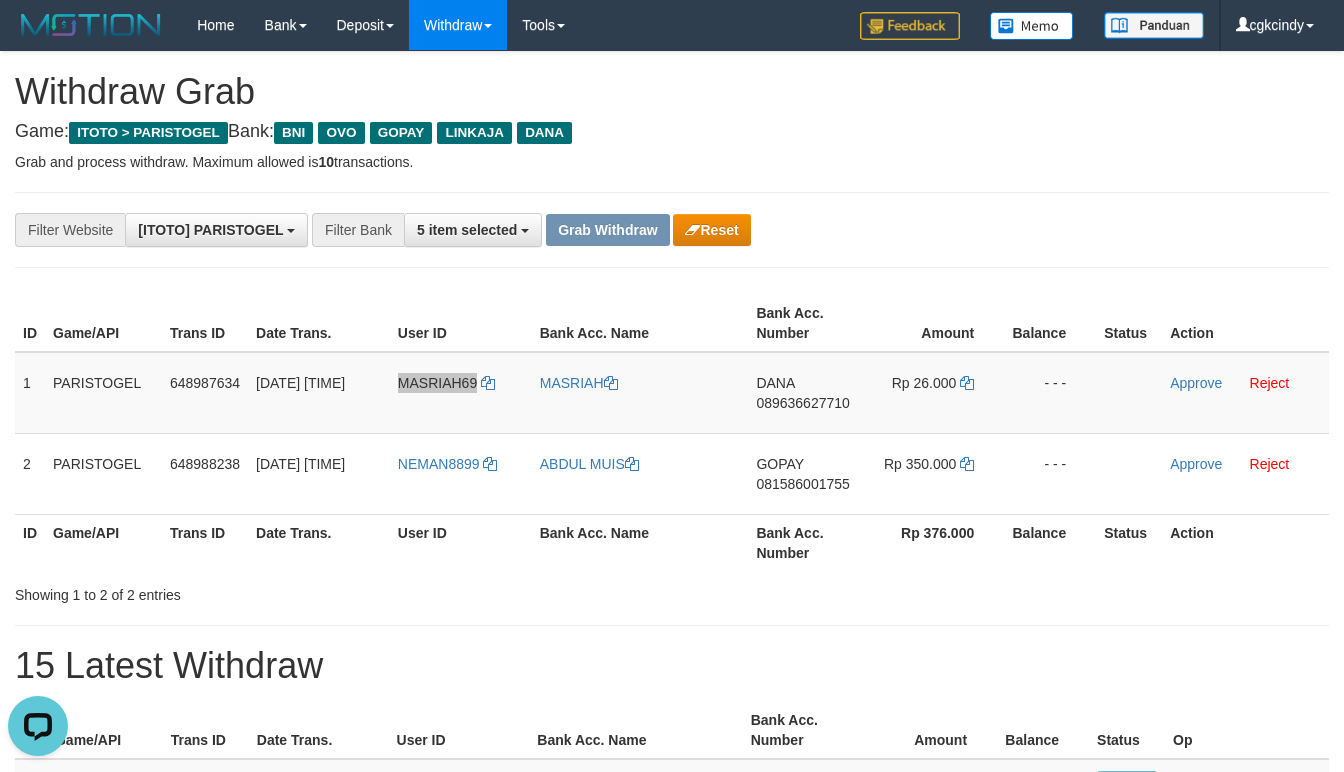scroll, scrollTop: 0, scrollLeft: 0, axis: both 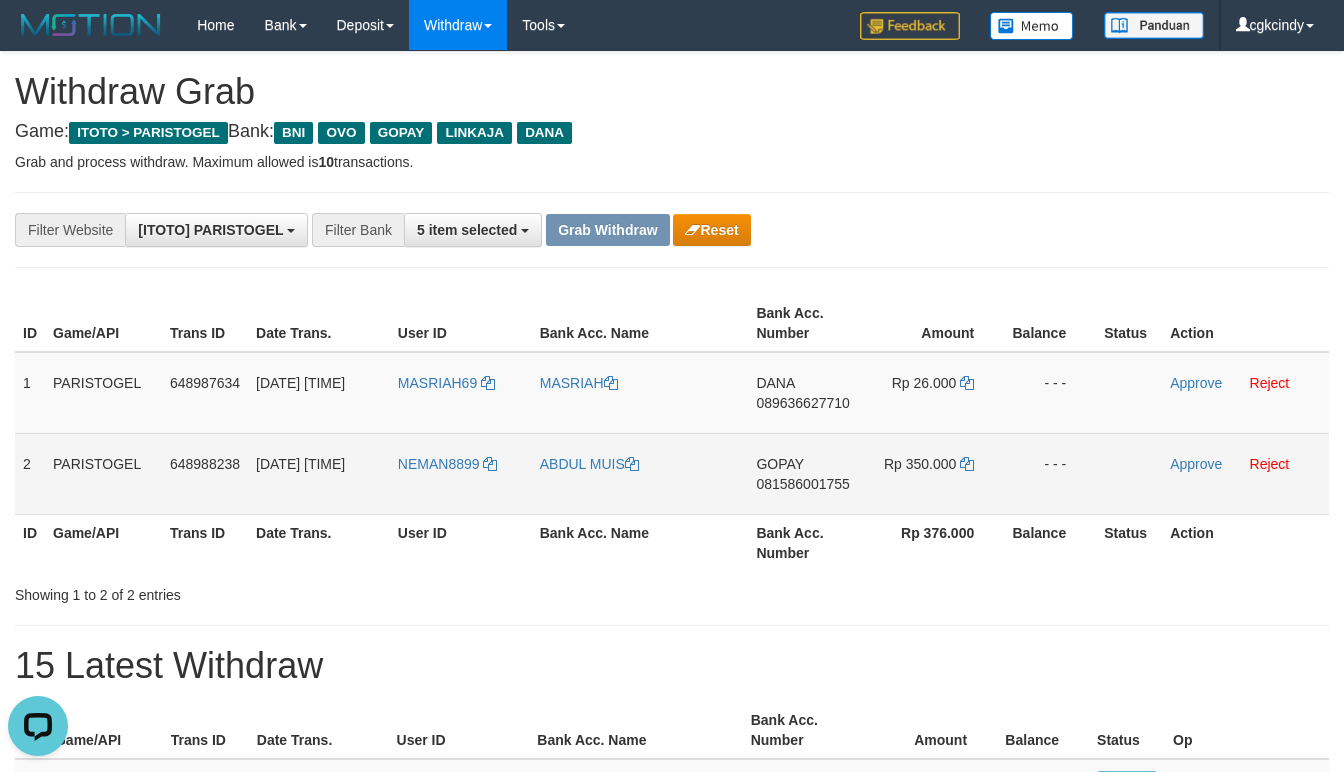 click on "NEMAN8899" at bounding box center [461, 473] 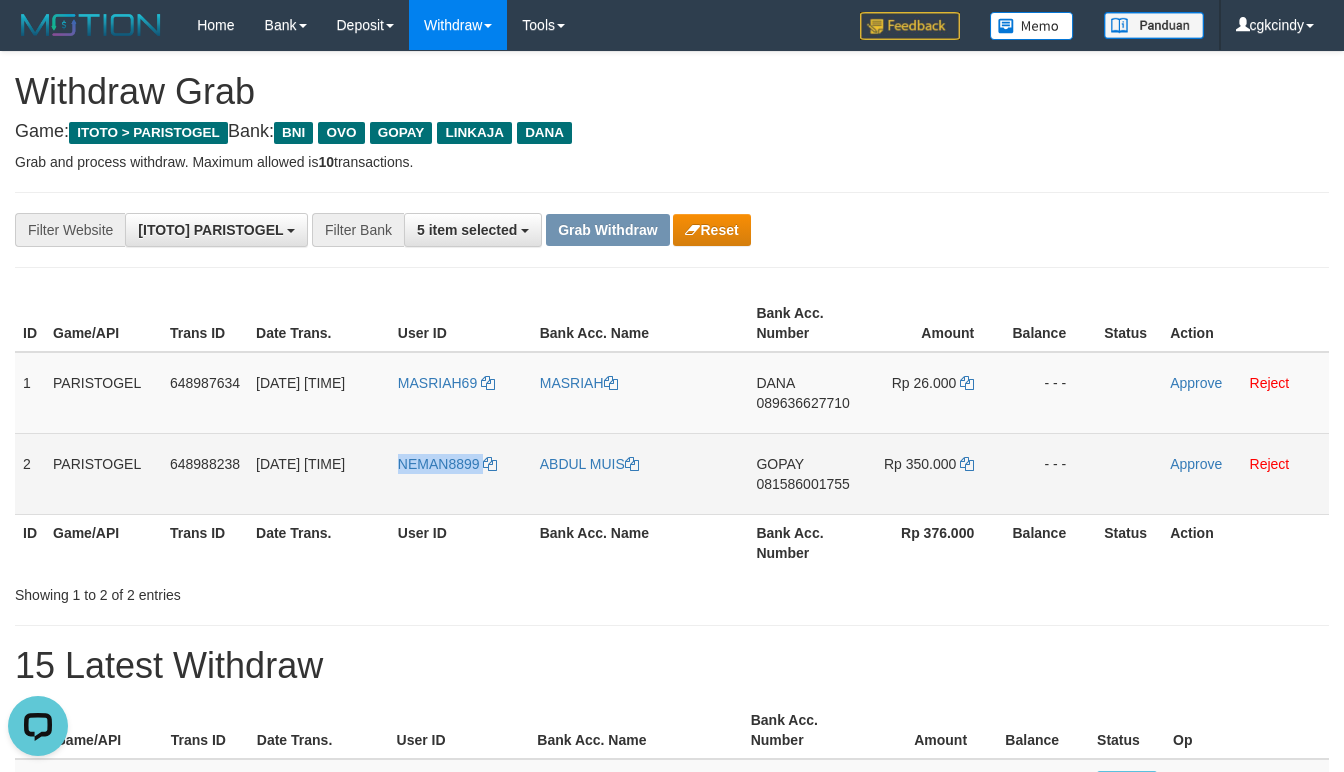 click on "NEMAN8899" at bounding box center (461, 473) 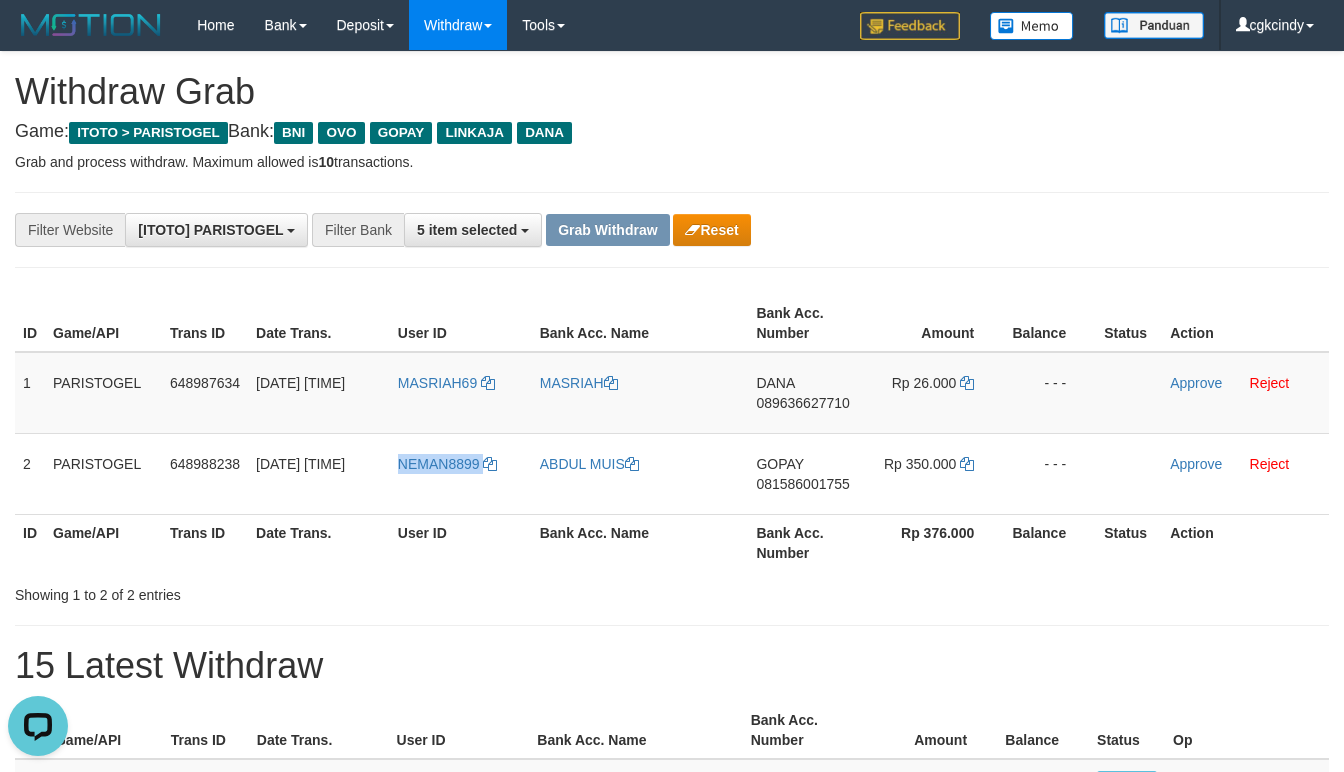 copy on "NEMAN8899" 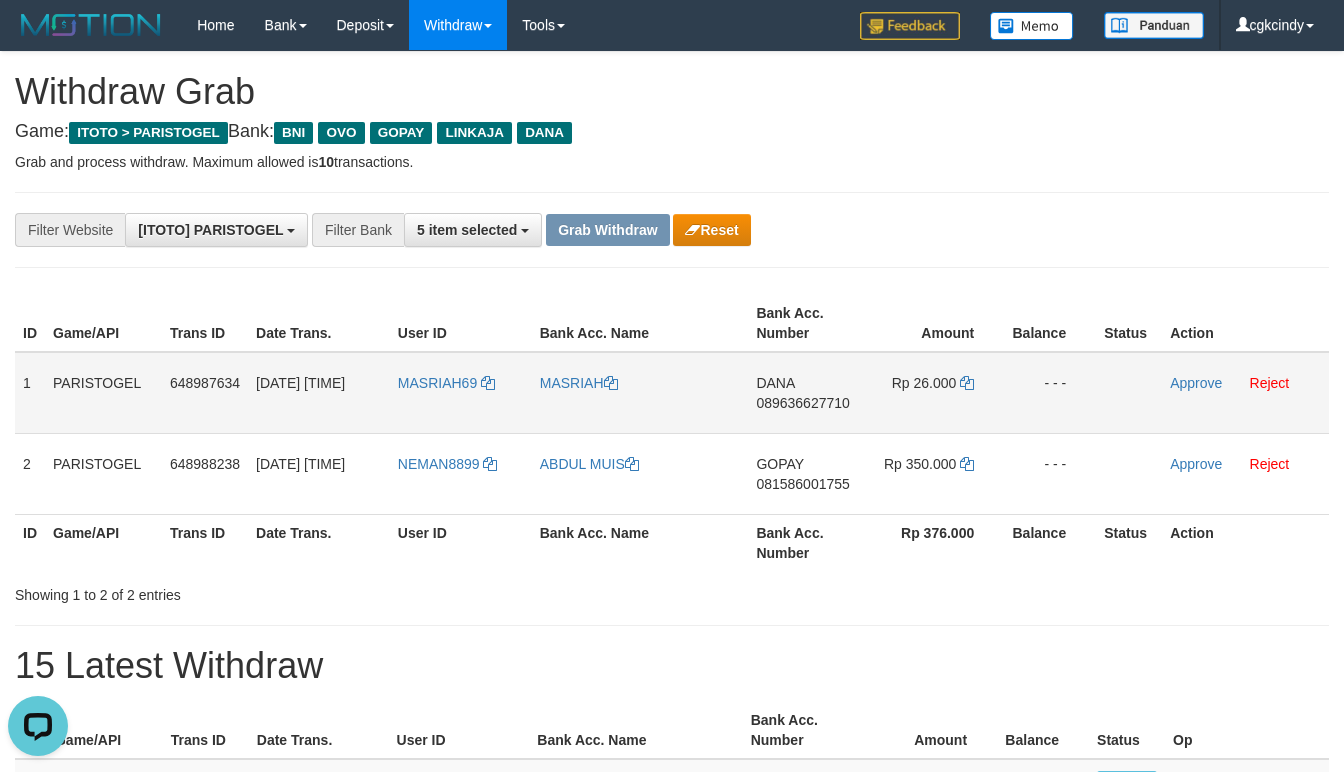 drag, startPoint x: 17, startPoint y: 368, endPoint x: 37, endPoint y: 366, distance: 20.09975 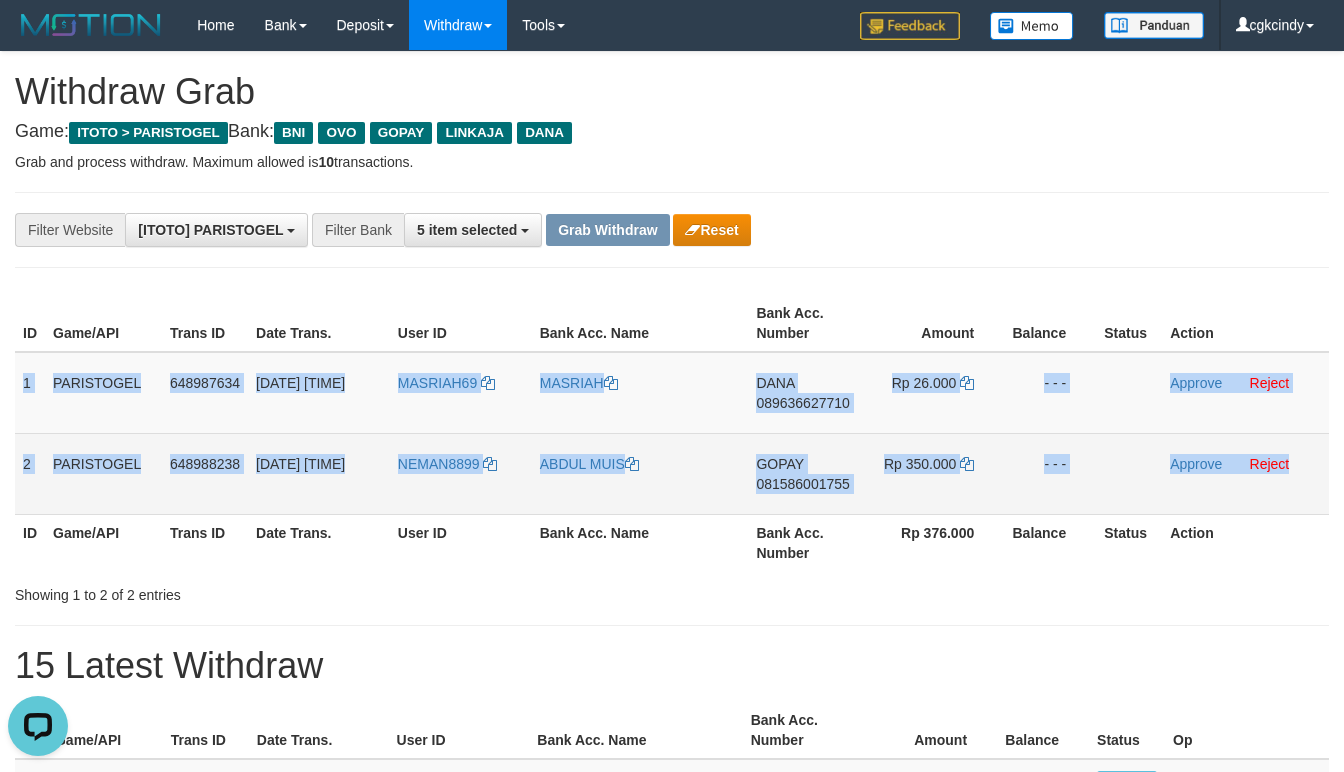 click on "Approve
Reject" at bounding box center [1245, 473] 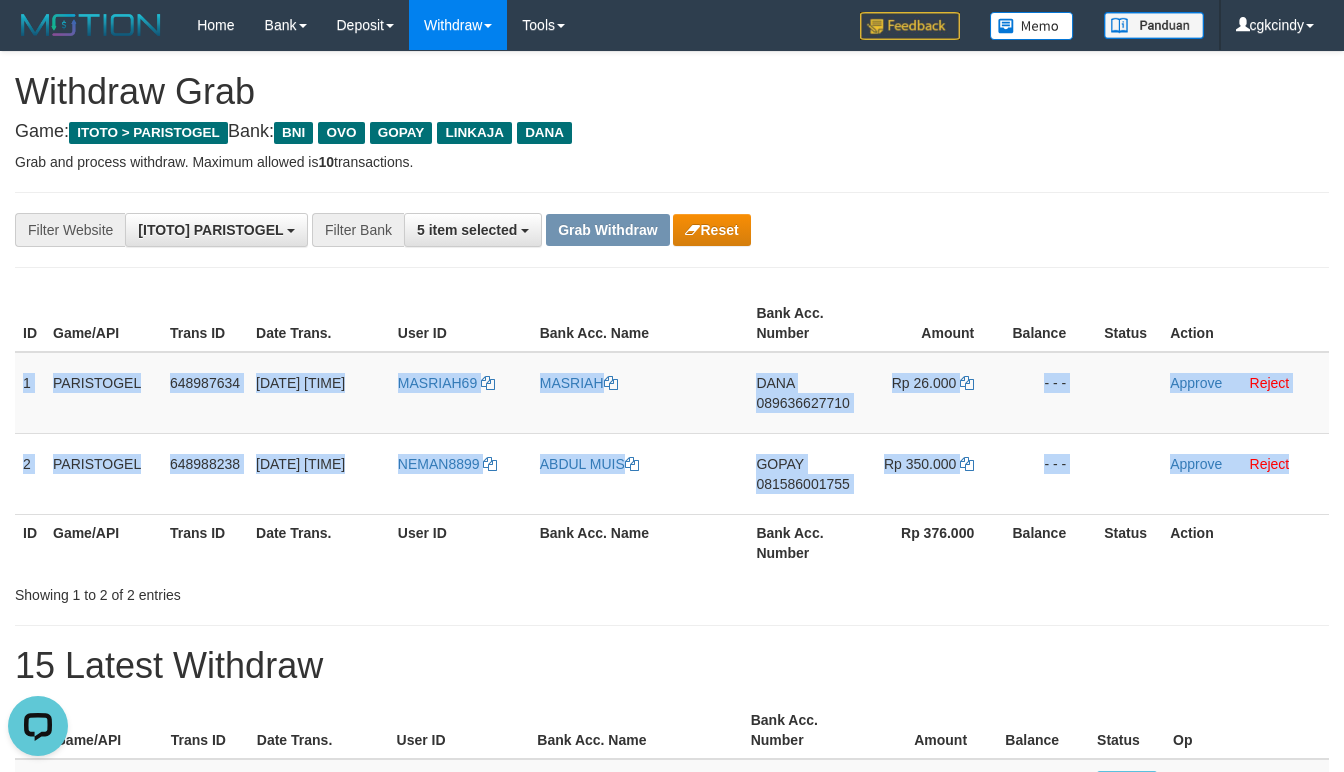 copy on "1
PARISTOGEL
648987634
12/07/2025 14:17:02
MASRIAH69
MASRIAH
DANA
089636627710
Rp 26.000
- - -
Approve
Reject
2
PARISTOGEL
648988238
12/07/2025 14:17:35
NEMAN8899
ABDUL MUIS
GOPAY
081586001755
Rp 350.000
- - -
Approve
Reject" 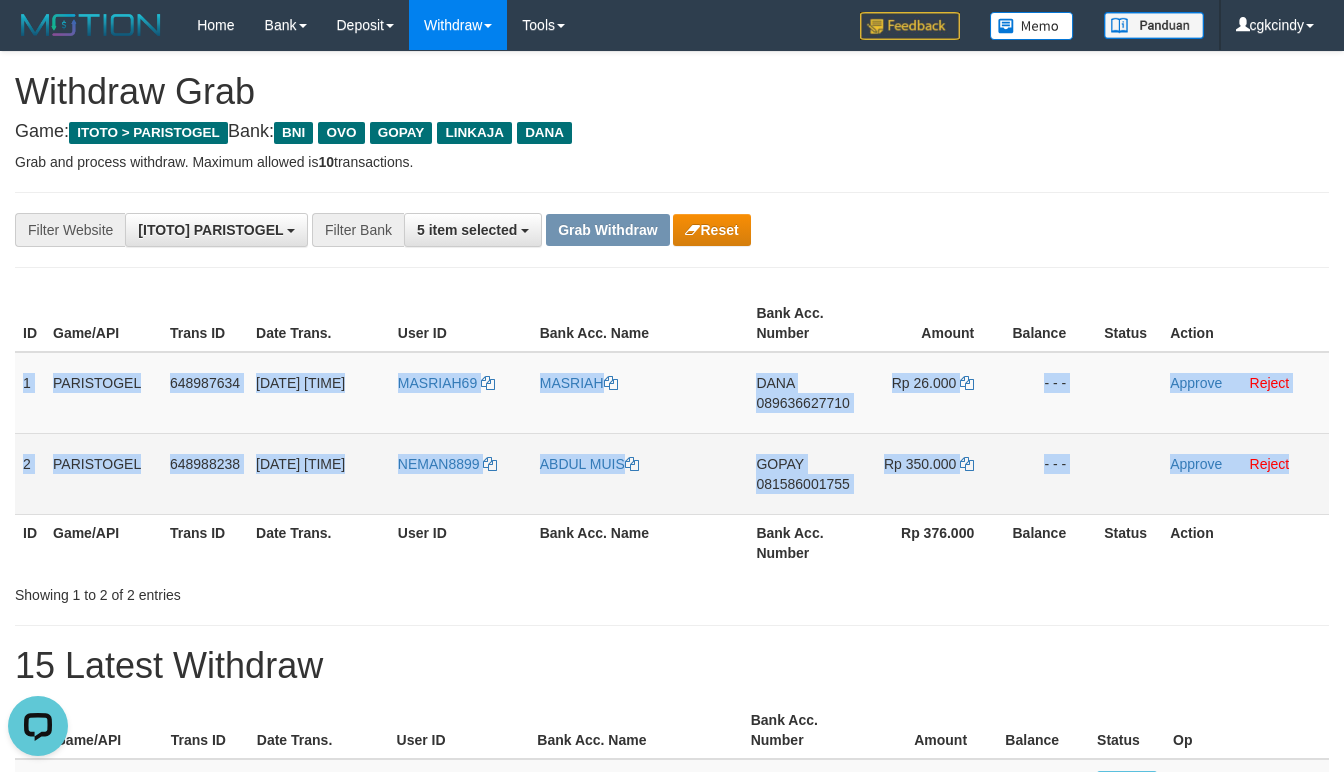 click on "ABDUL MUIS" at bounding box center (640, 473) 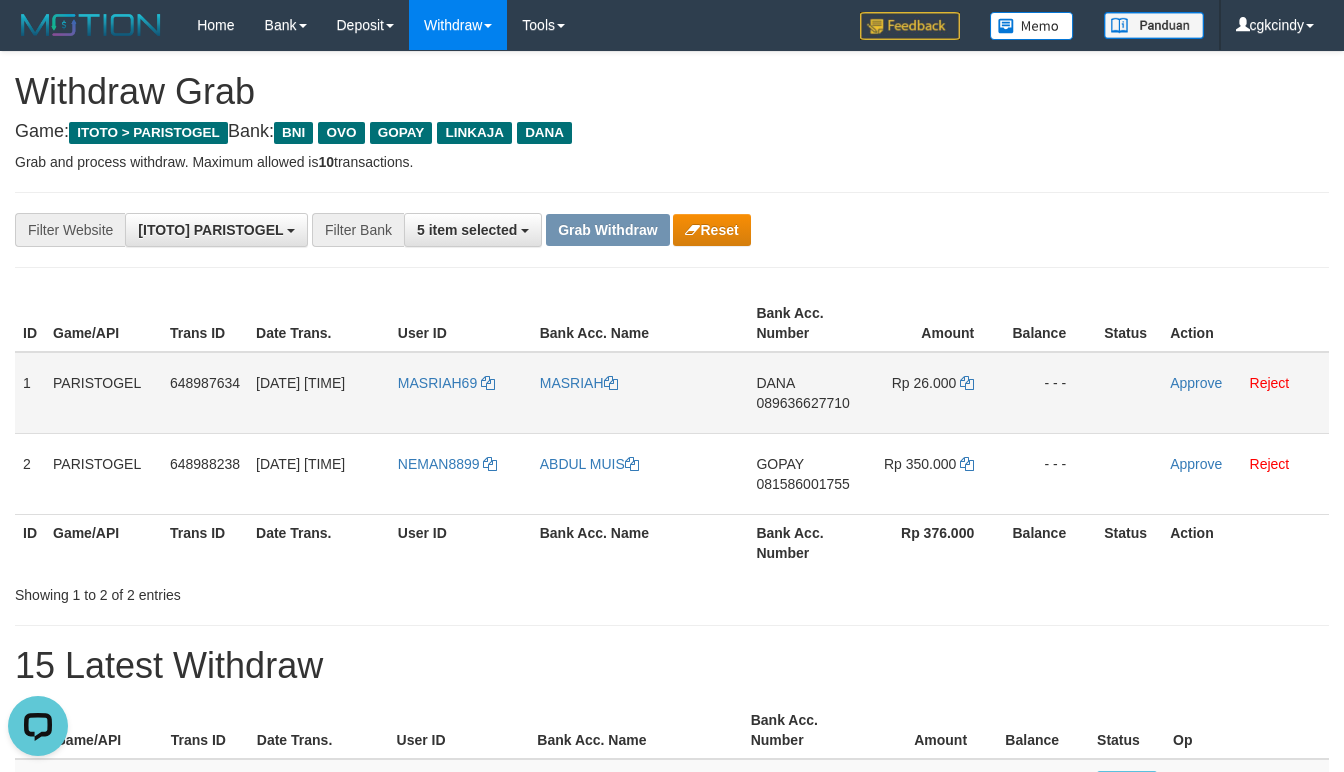 drag, startPoint x: 824, startPoint y: 397, endPoint x: 688, endPoint y: 417, distance: 137.46272 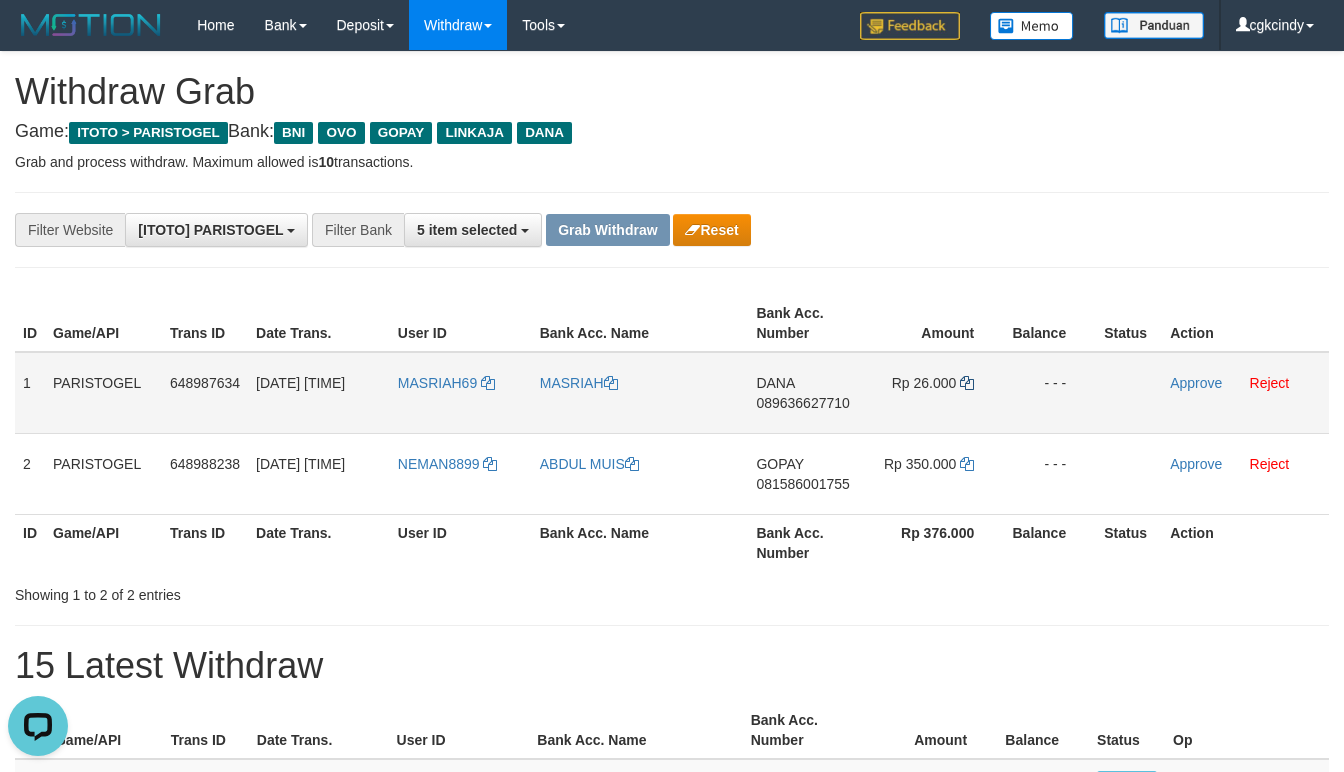 drag, startPoint x: 934, startPoint y: 382, endPoint x: 973, endPoint y: 378, distance: 39.20459 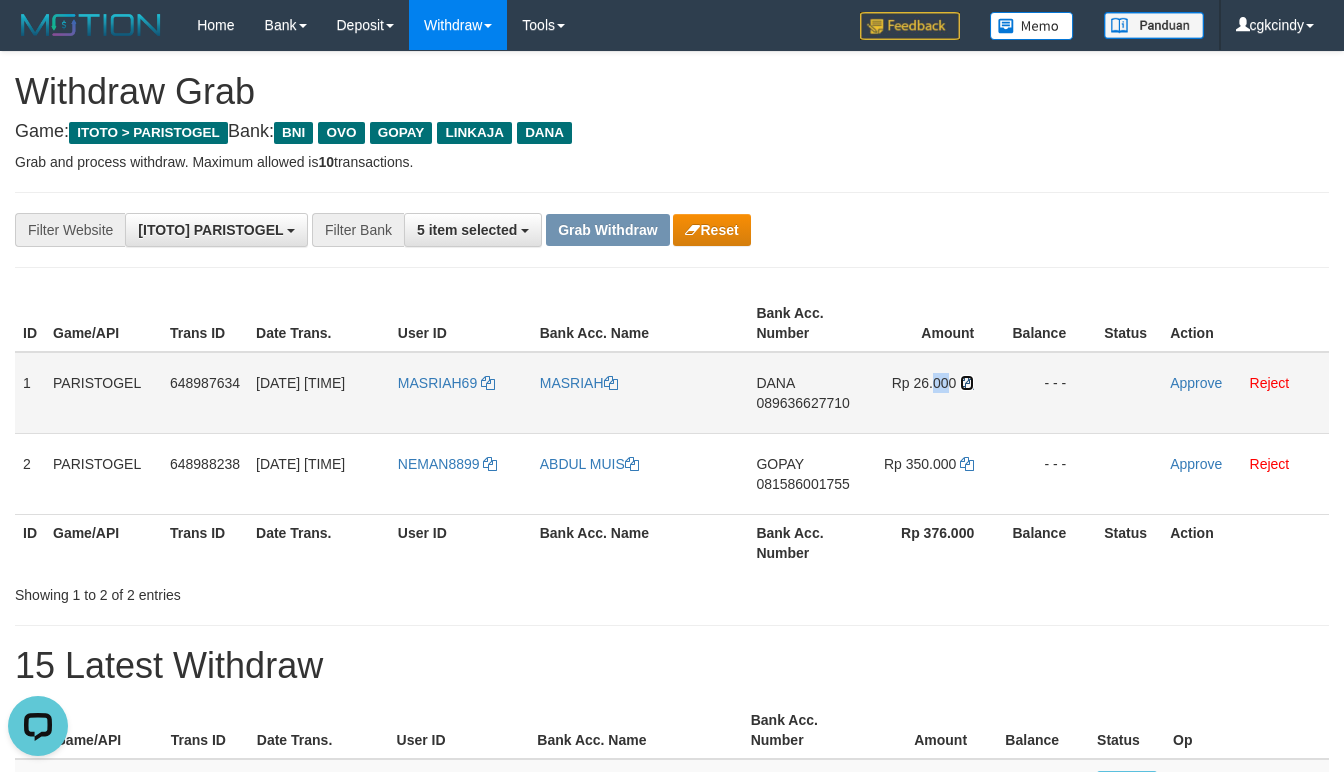 click at bounding box center [967, 383] 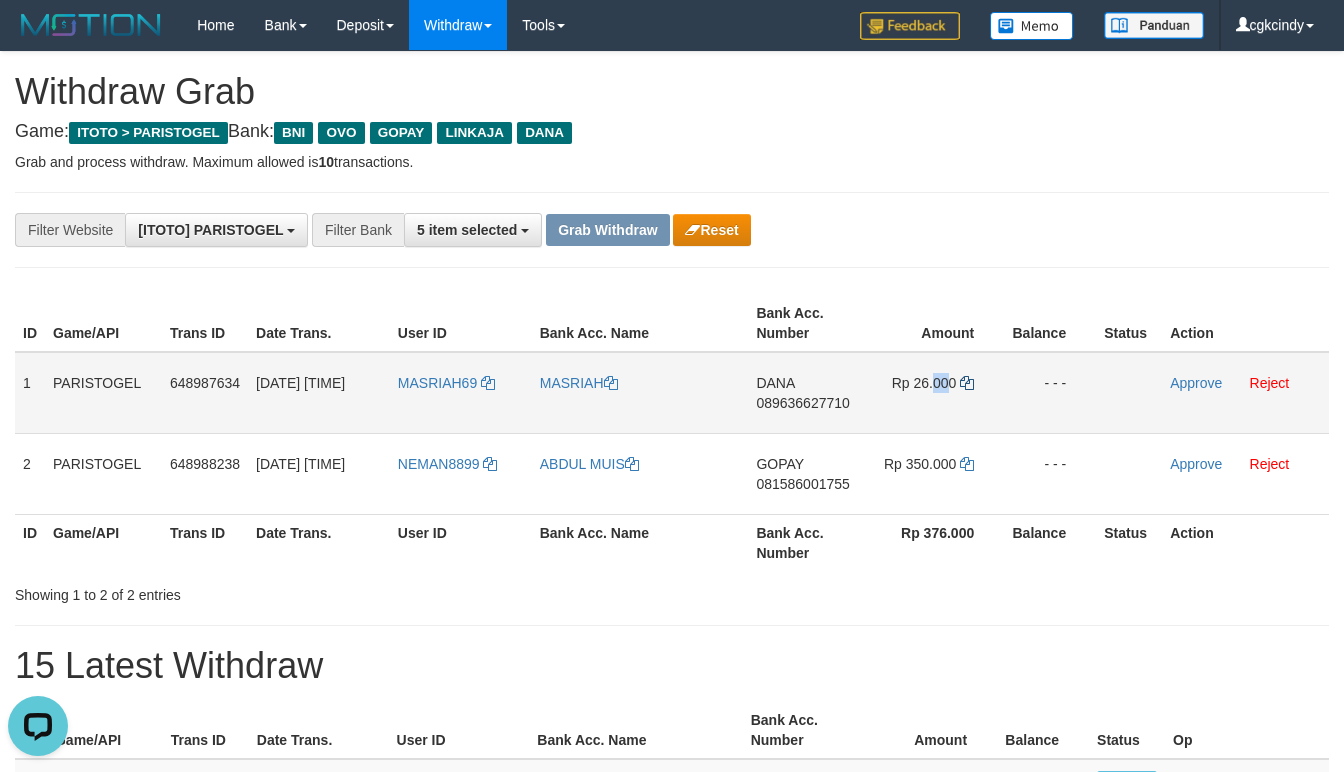 copy on "00" 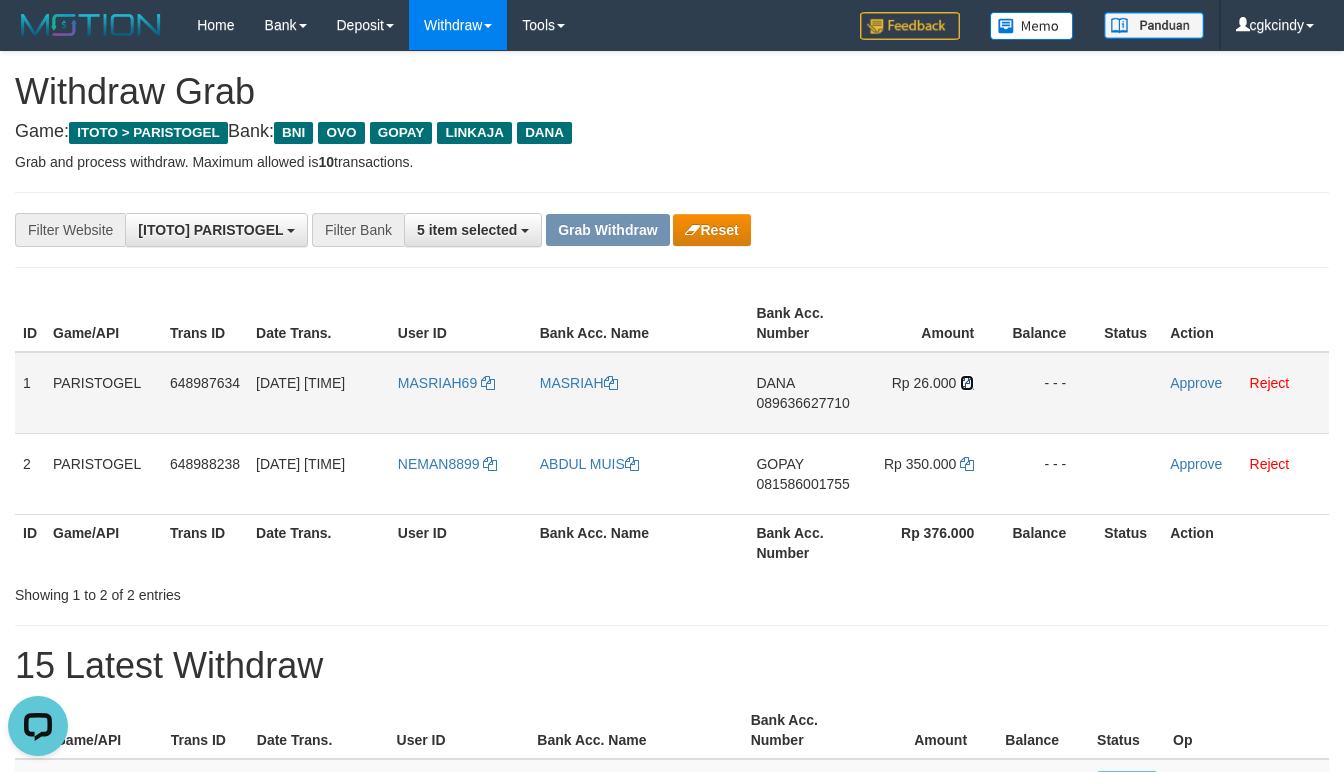 click at bounding box center [967, 383] 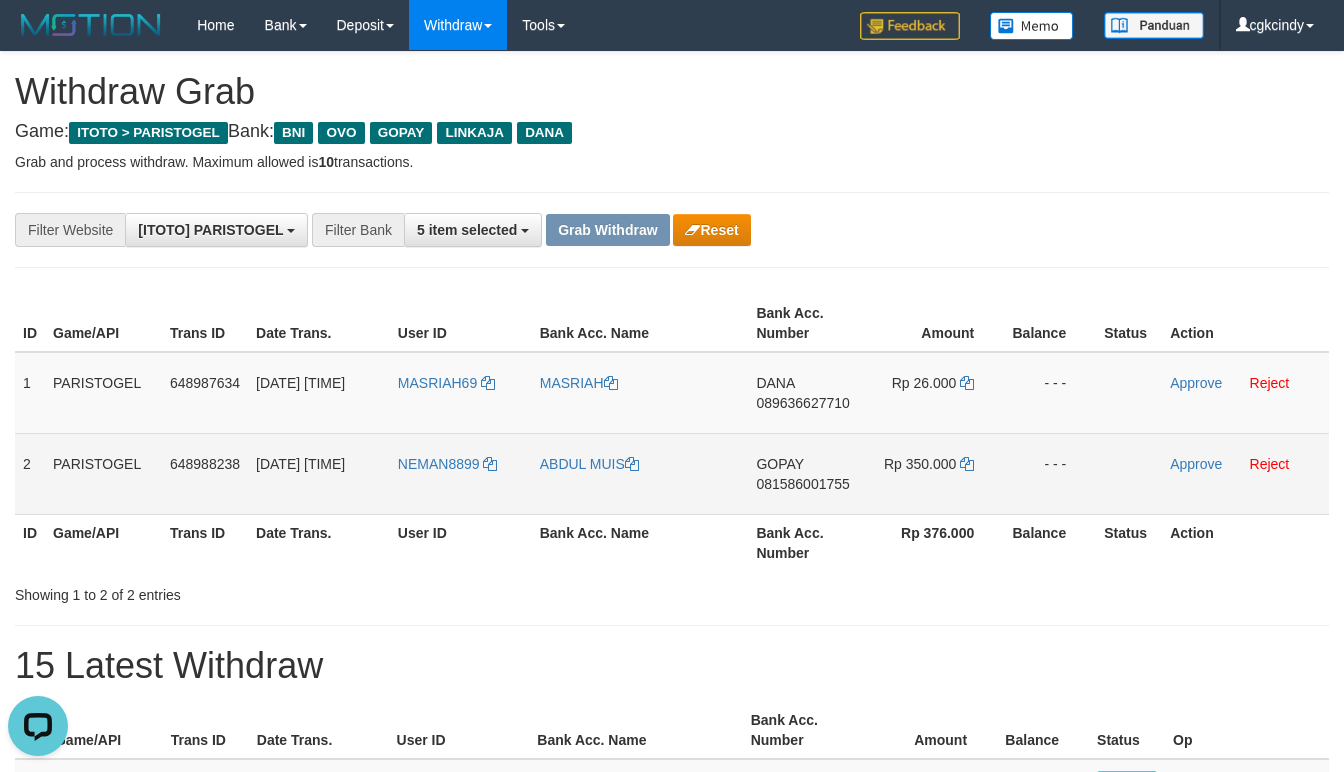click on "081586001755" at bounding box center [802, 484] 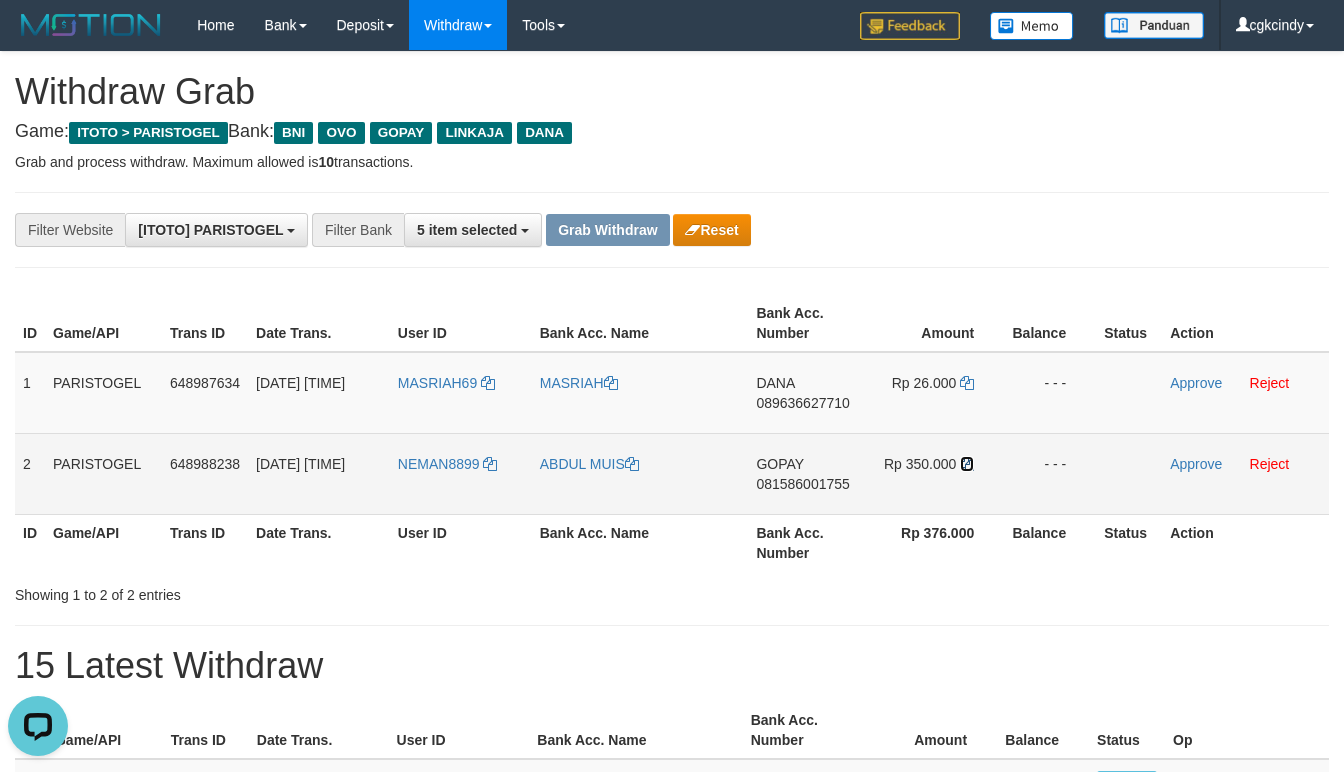 drag, startPoint x: 962, startPoint y: 464, endPoint x: 925, endPoint y: 485, distance: 42.544094 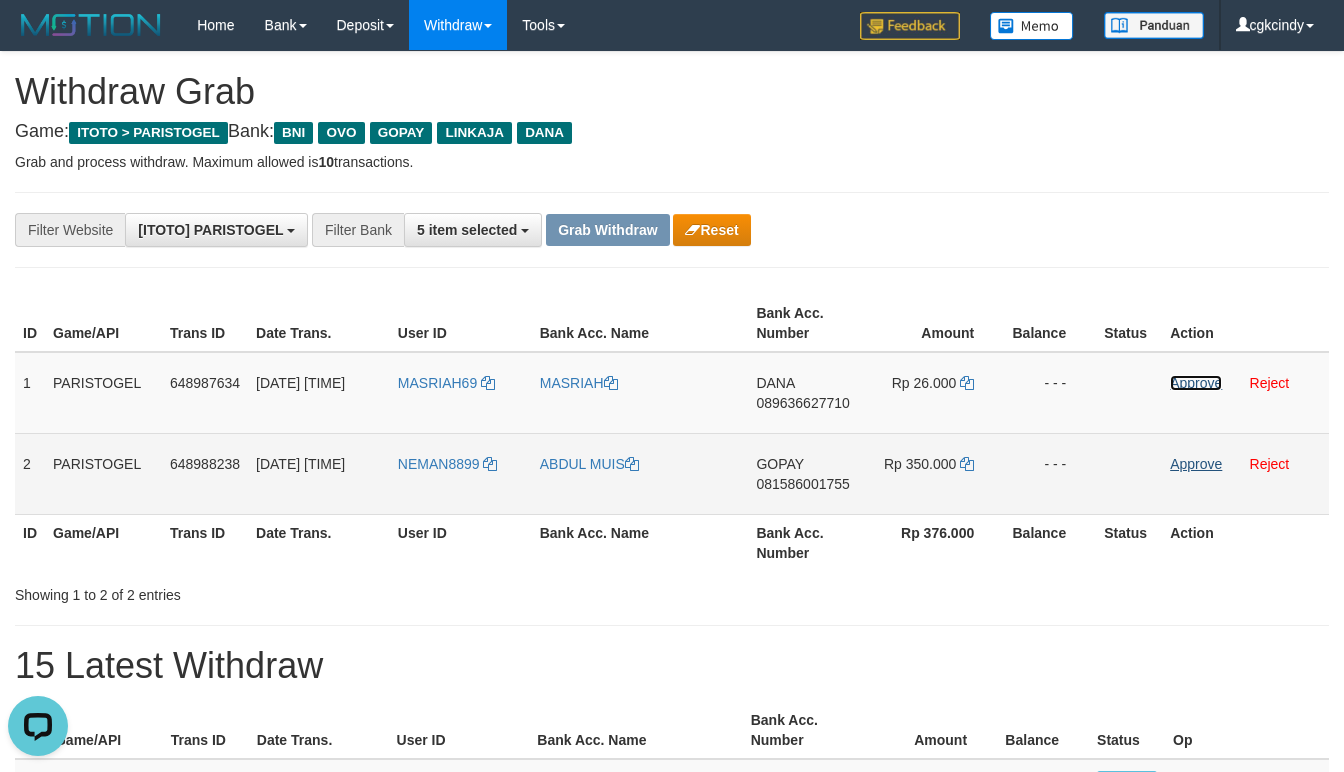 drag, startPoint x: 1198, startPoint y: 384, endPoint x: 1202, endPoint y: 470, distance: 86.09297 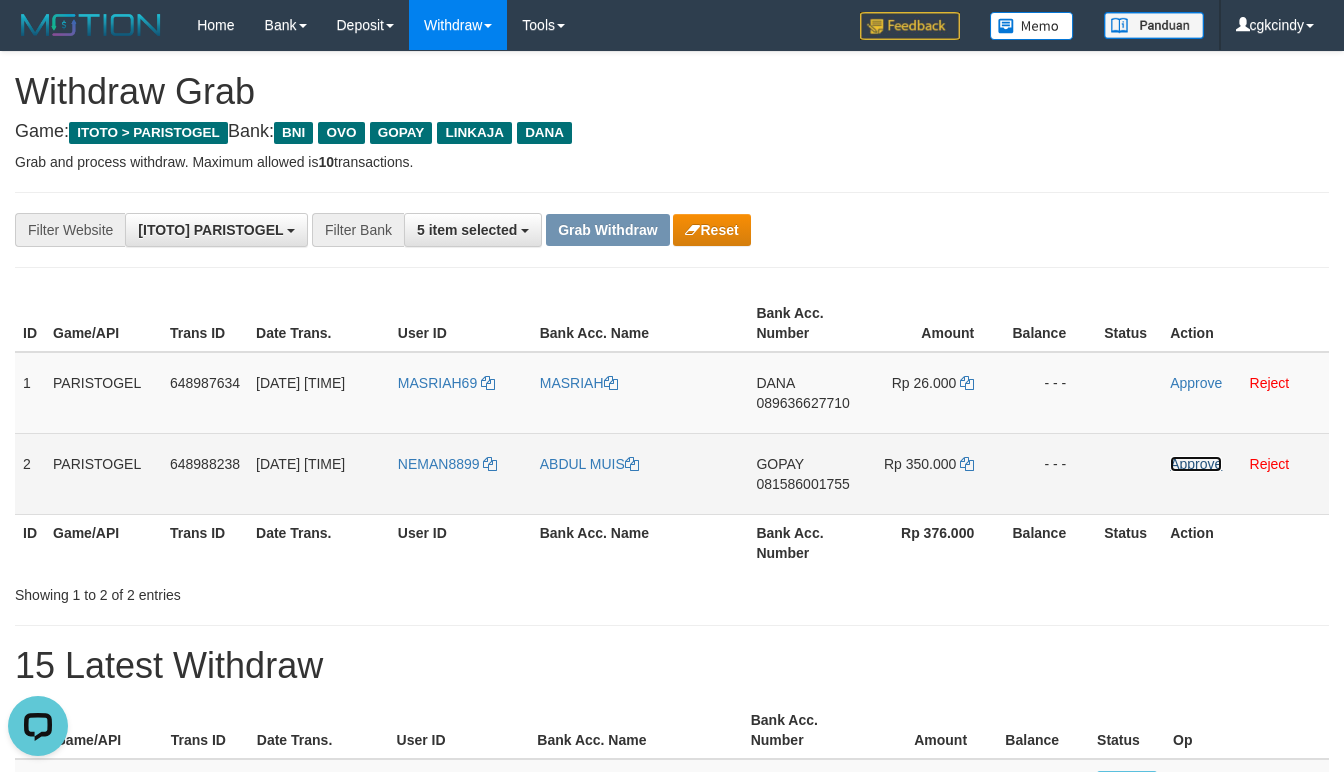 click on "Approve" at bounding box center (1196, 464) 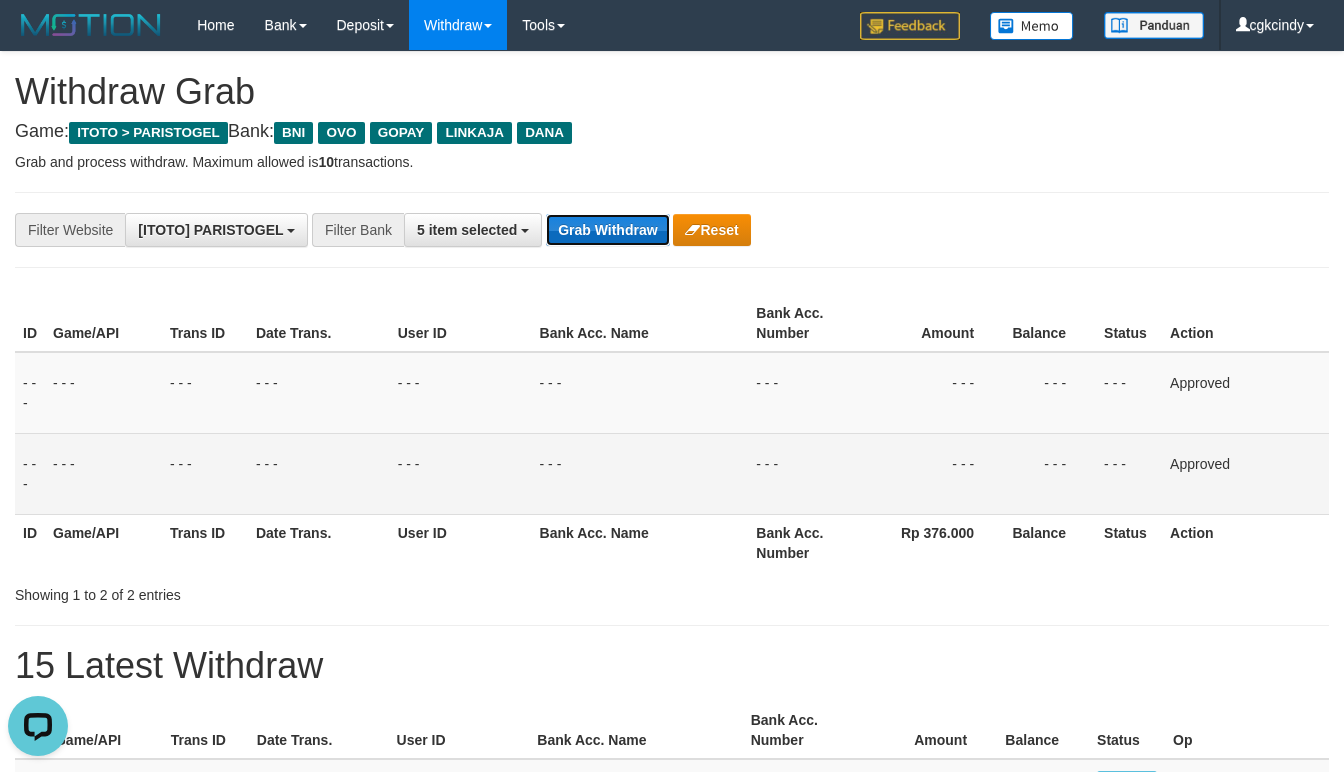 click on "Grab Withdraw" at bounding box center [607, 230] 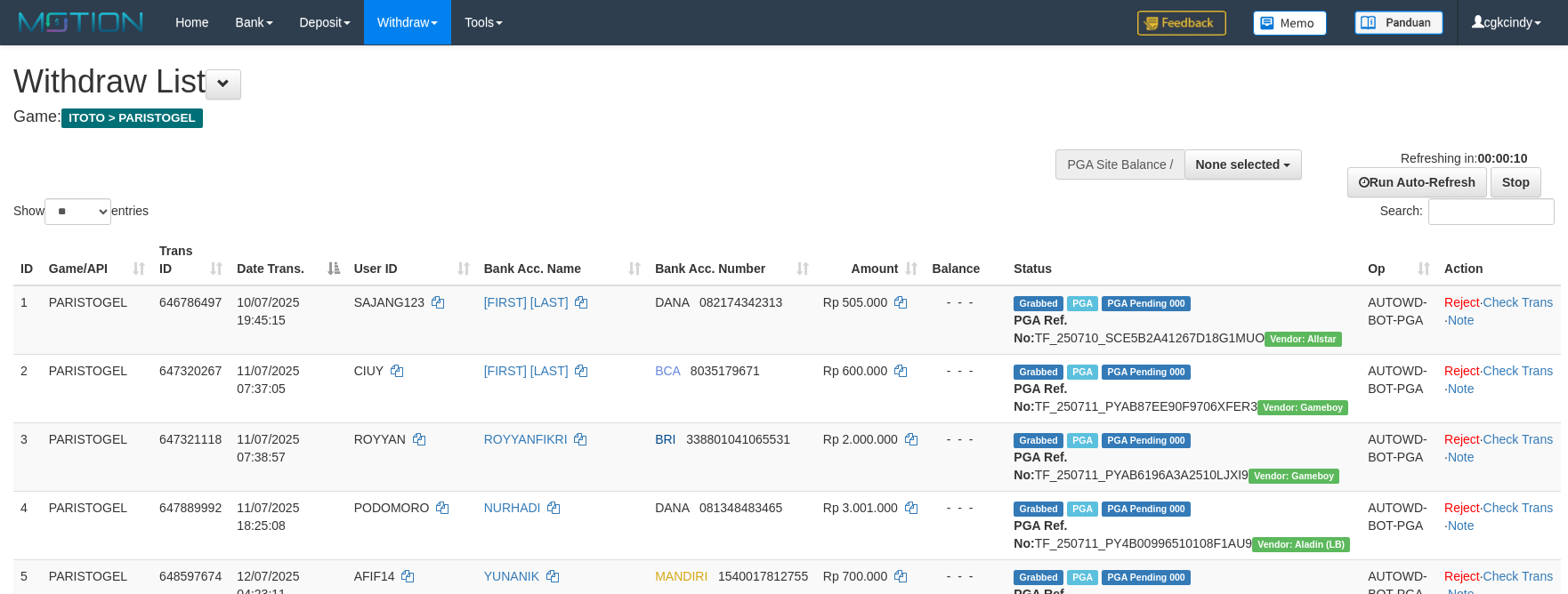 select 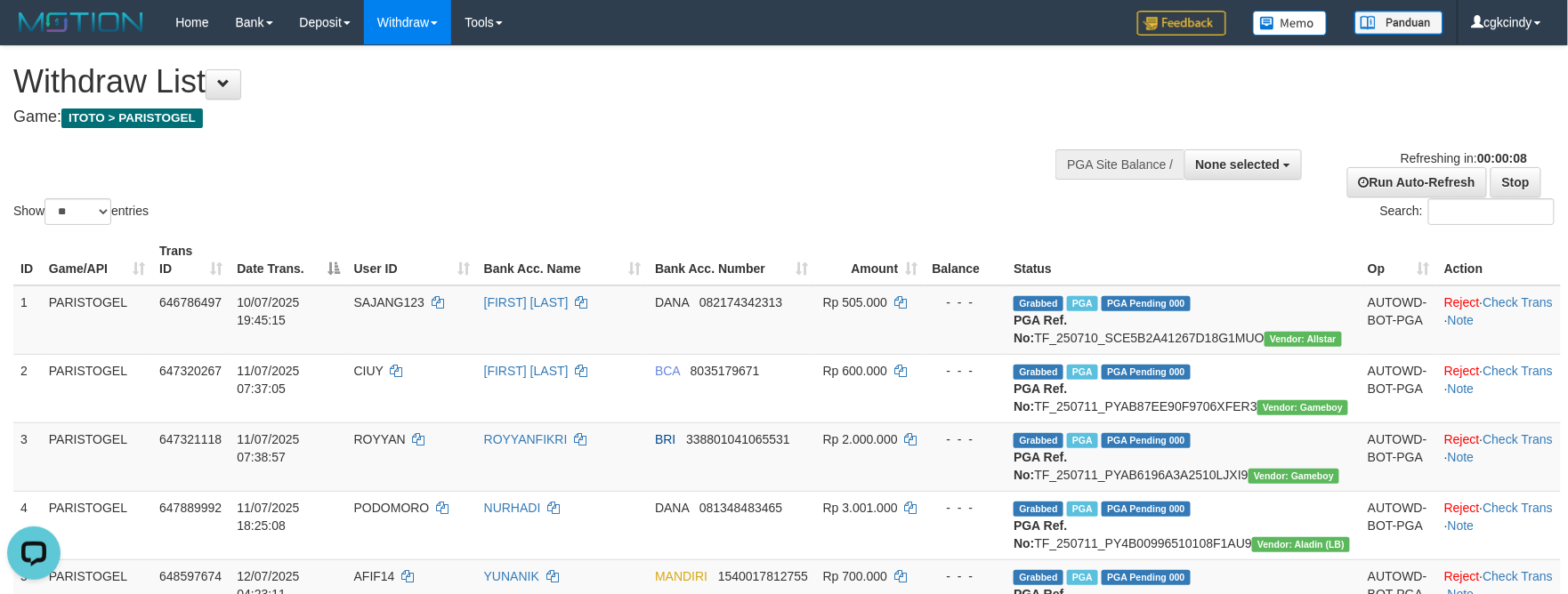 scroll, scrollTop: 0, scrollLeft: 0, axis: both 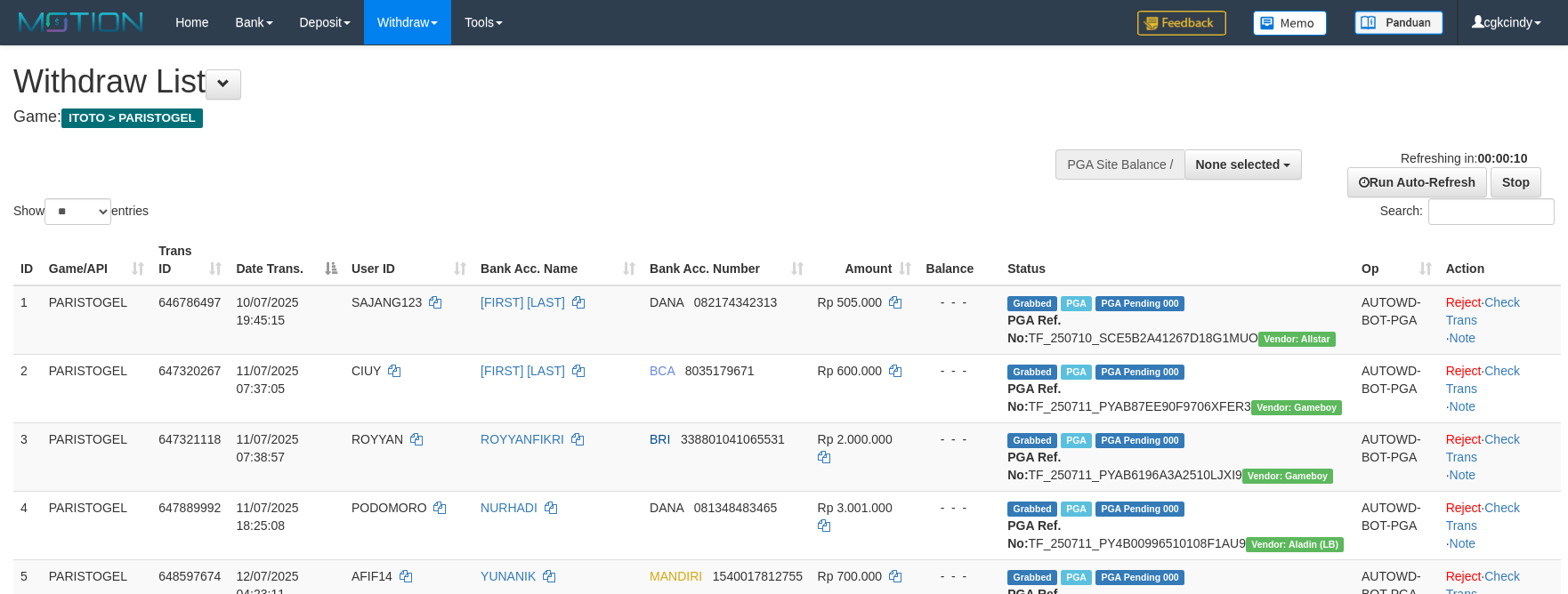 select 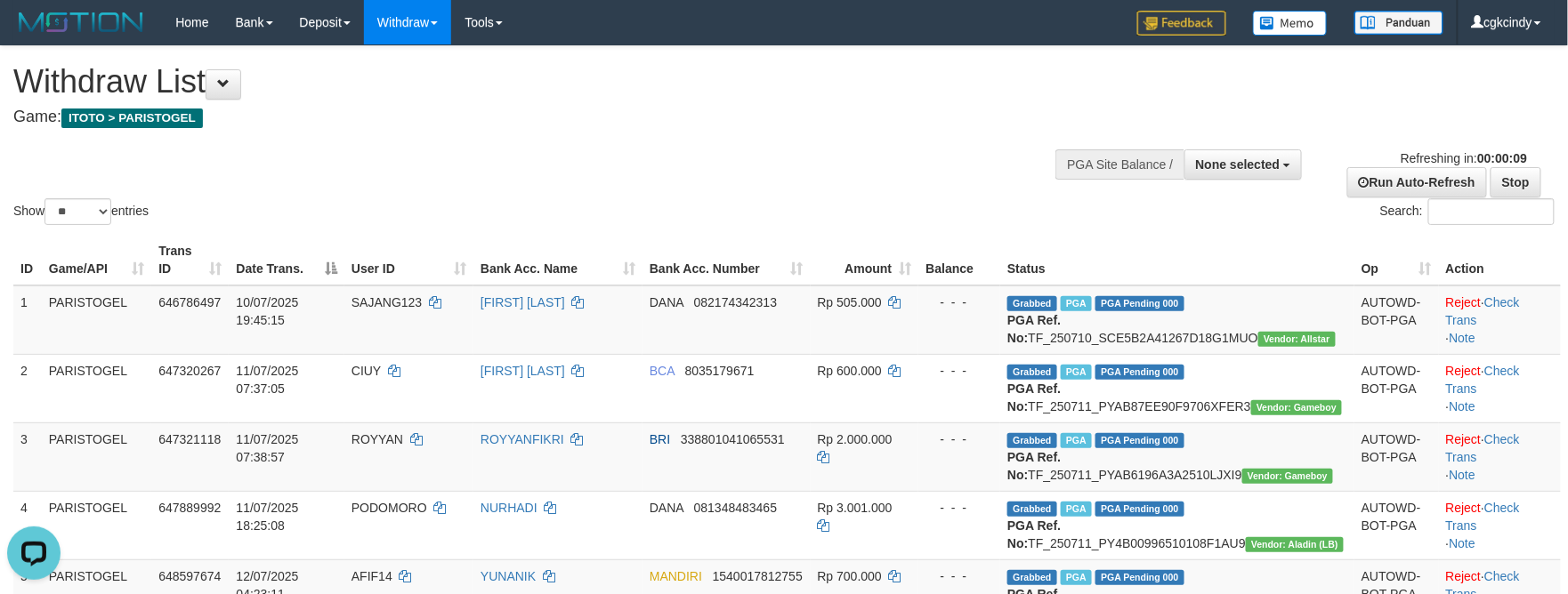 scroll, scrollTop: 0, scrollLeft: 0, axis: both 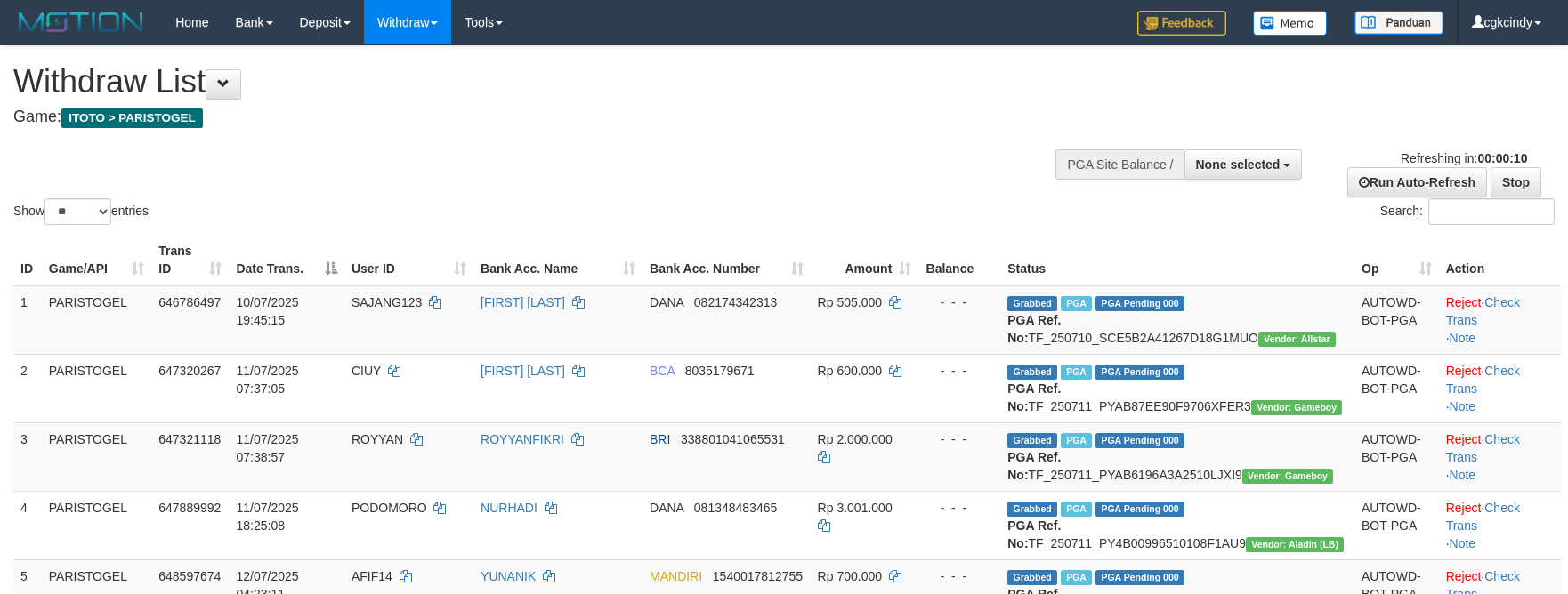 select 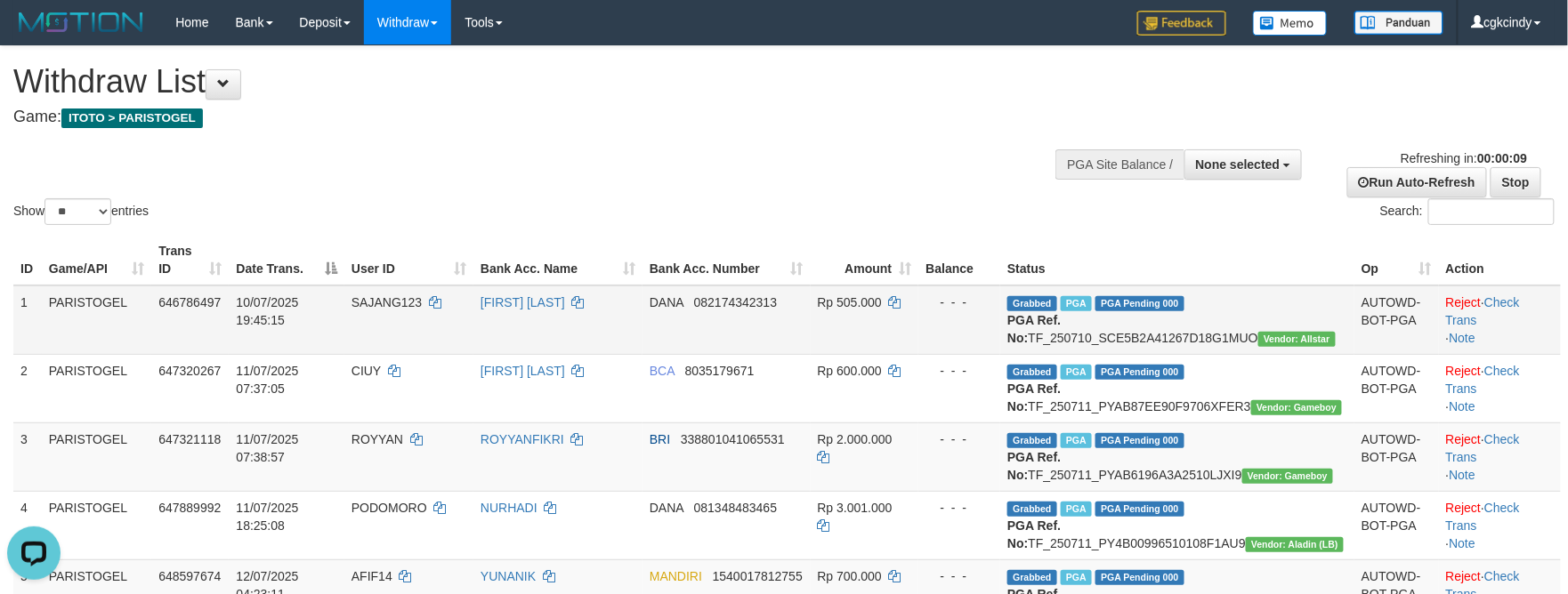 scroll, scrollTop: 0, scrollLeft: 0, axis: both 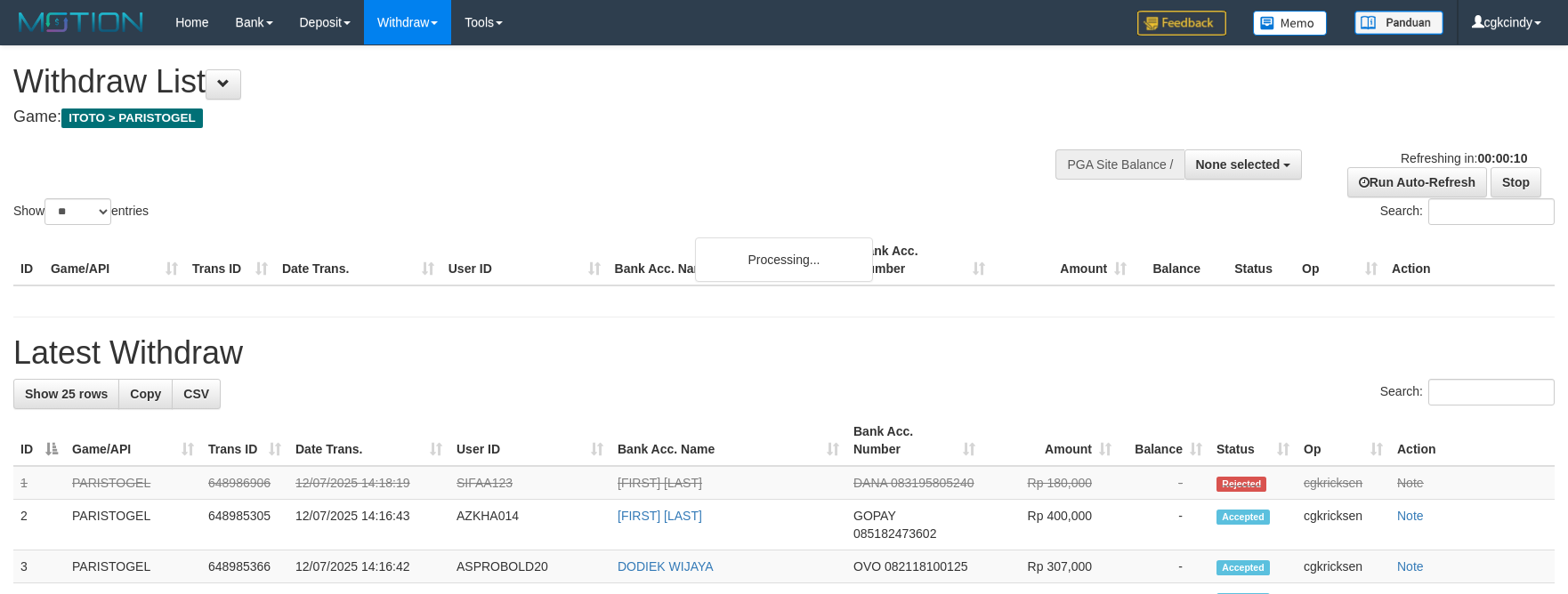 select 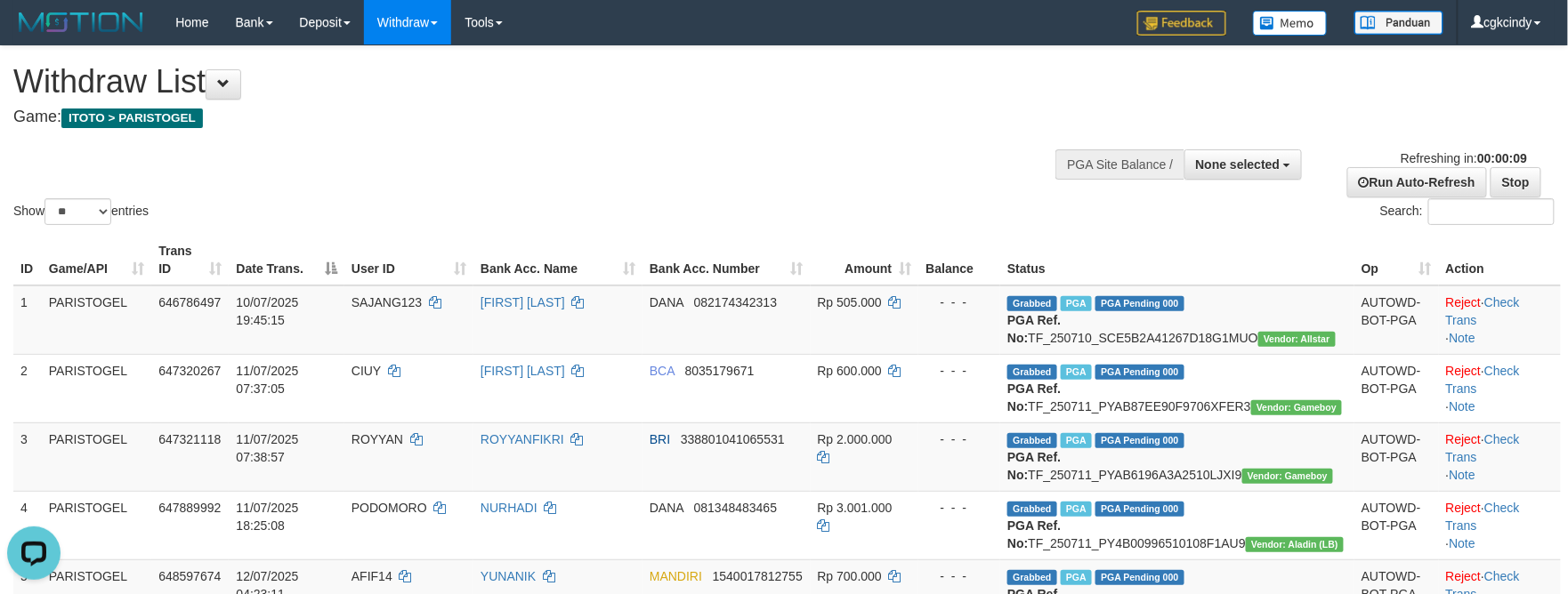 scroll, scrollTop: 0, scrollLeft: 0, axis: both 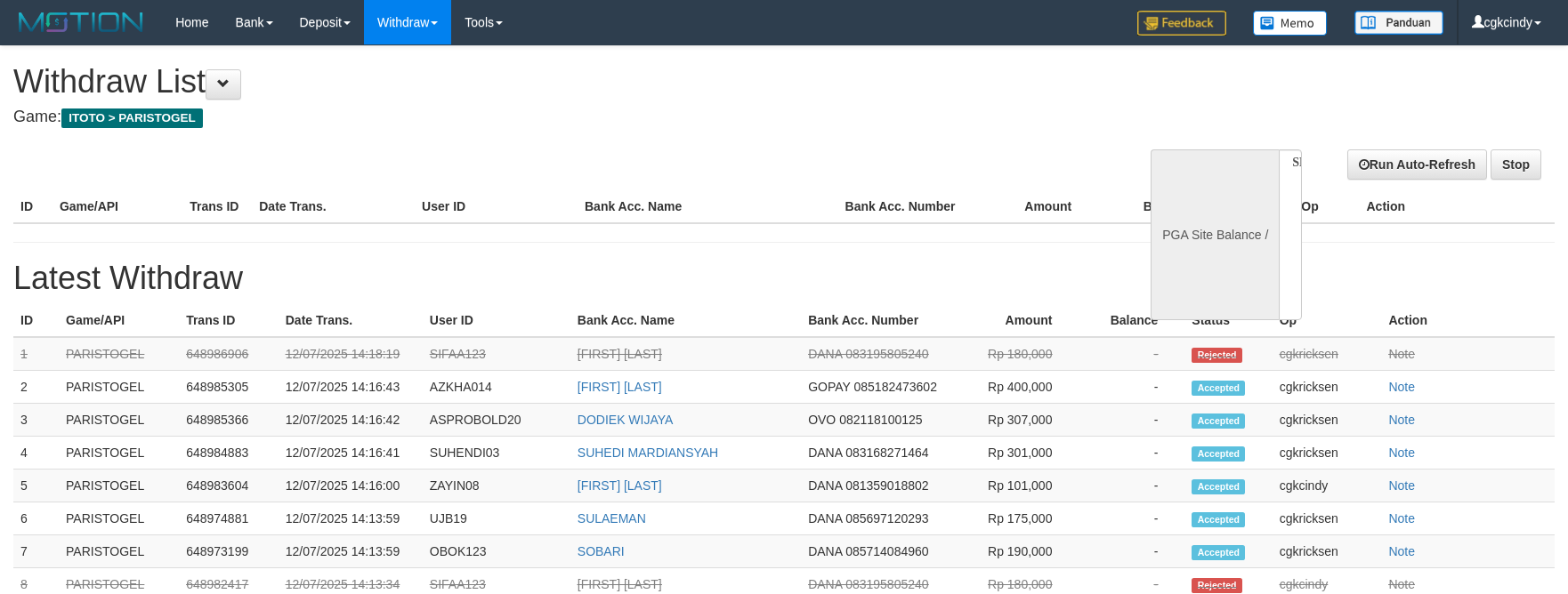 select 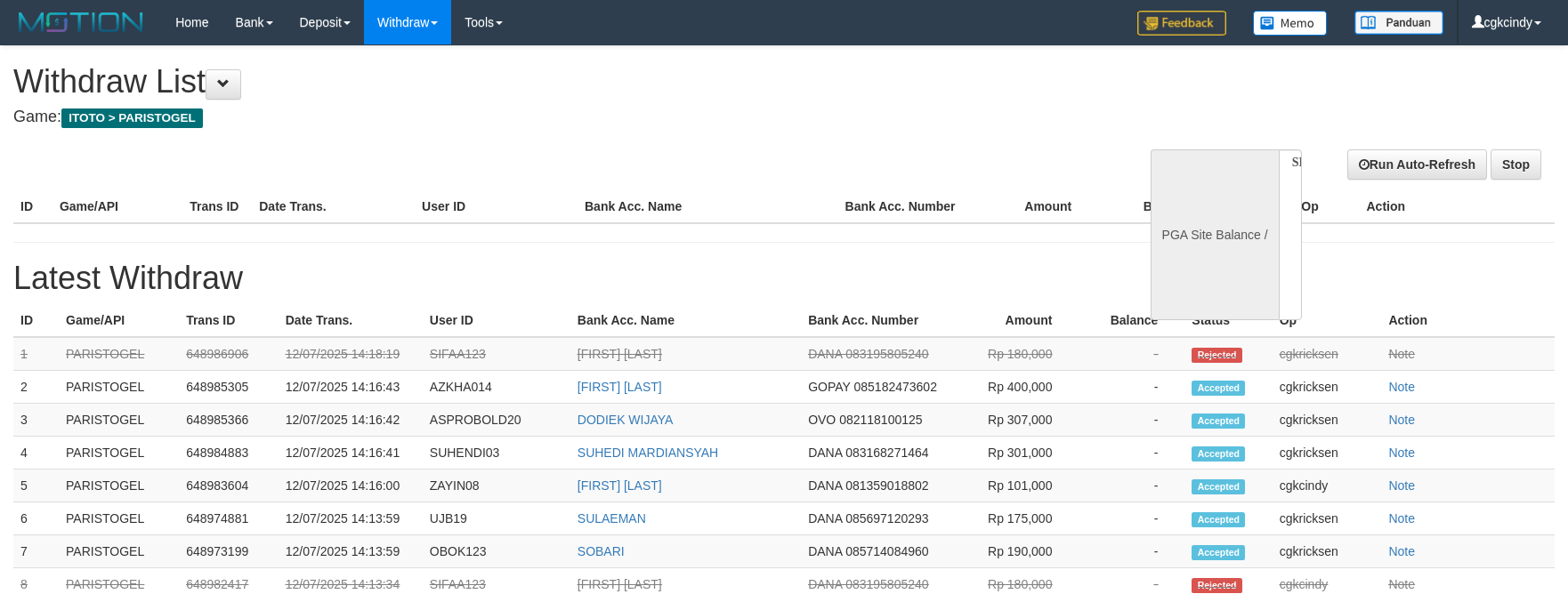 scroll, scrollTop: 0, scrollLeft: 0, axis: both 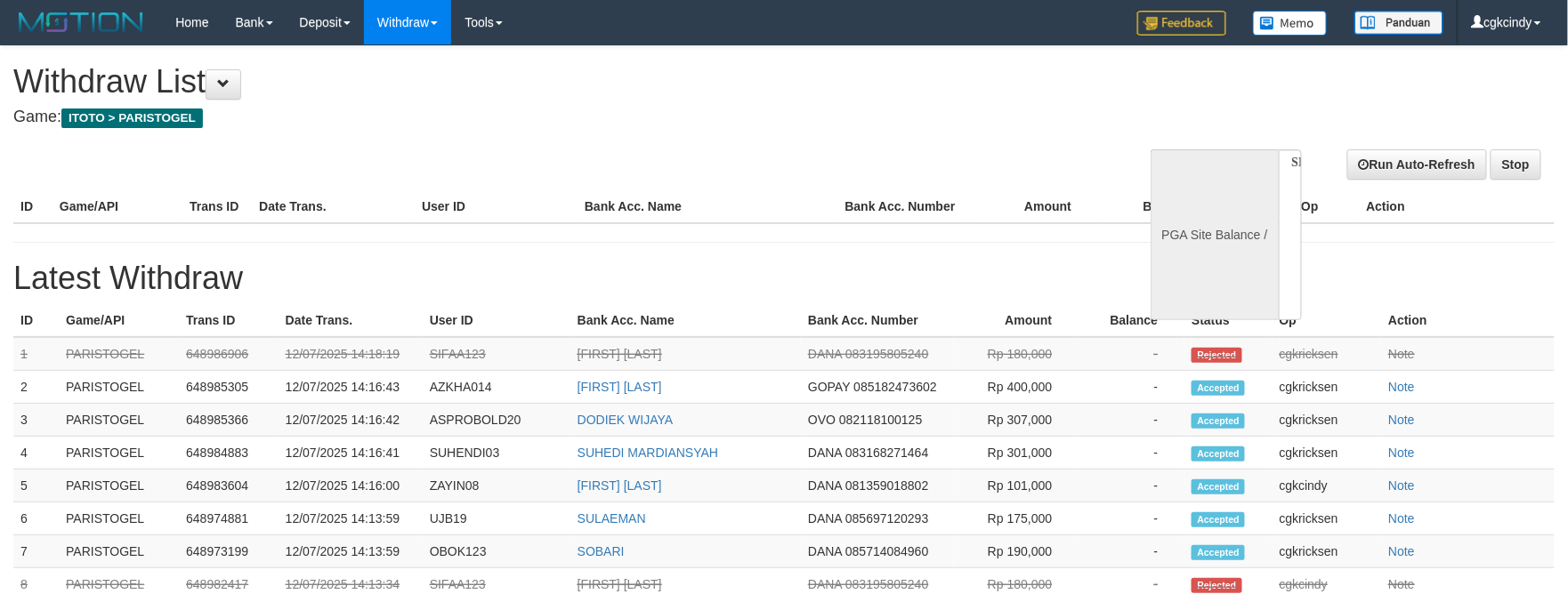select on "**" 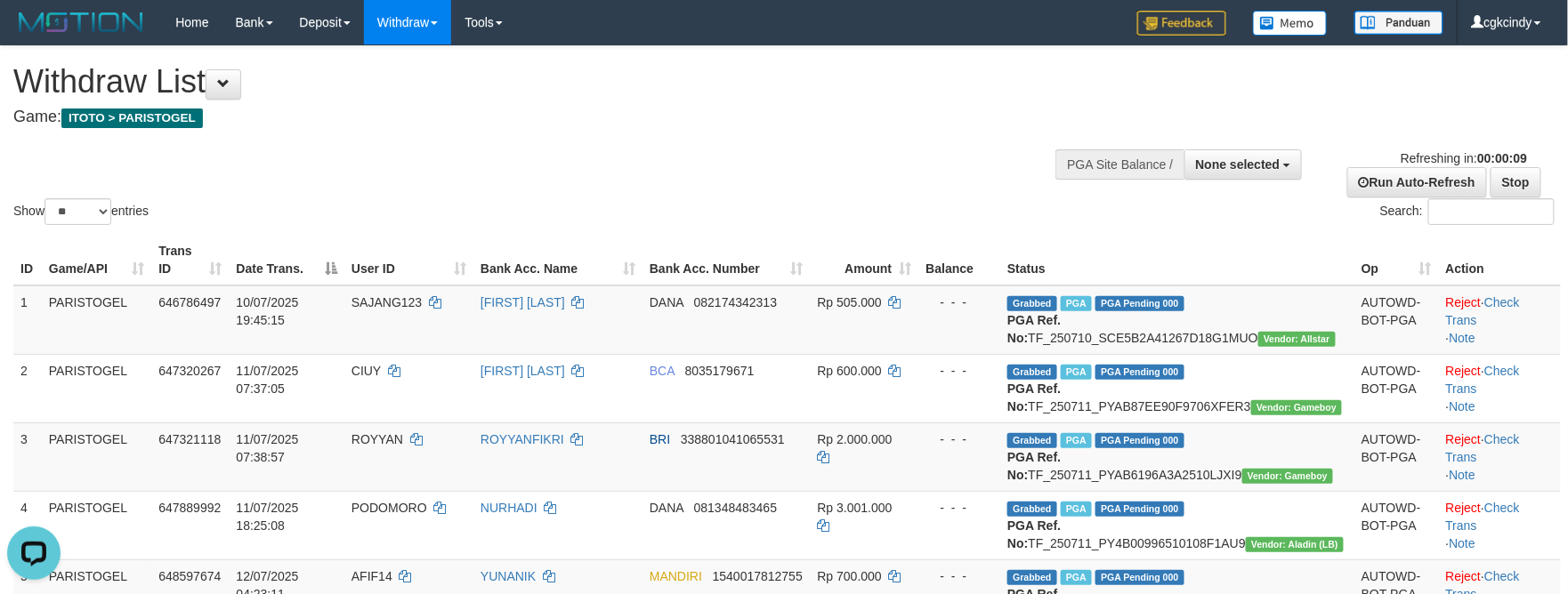 scroll, scrollTop: 0, scrollLeft: 0, axis: both 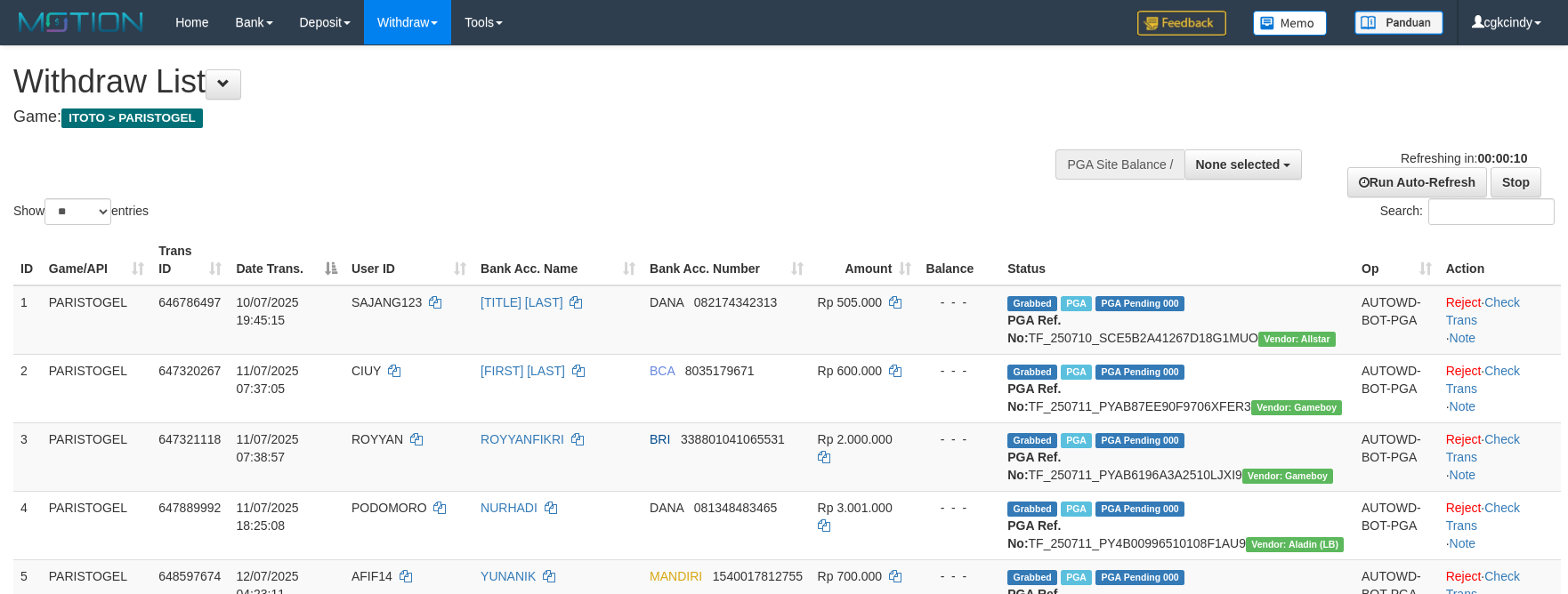 select 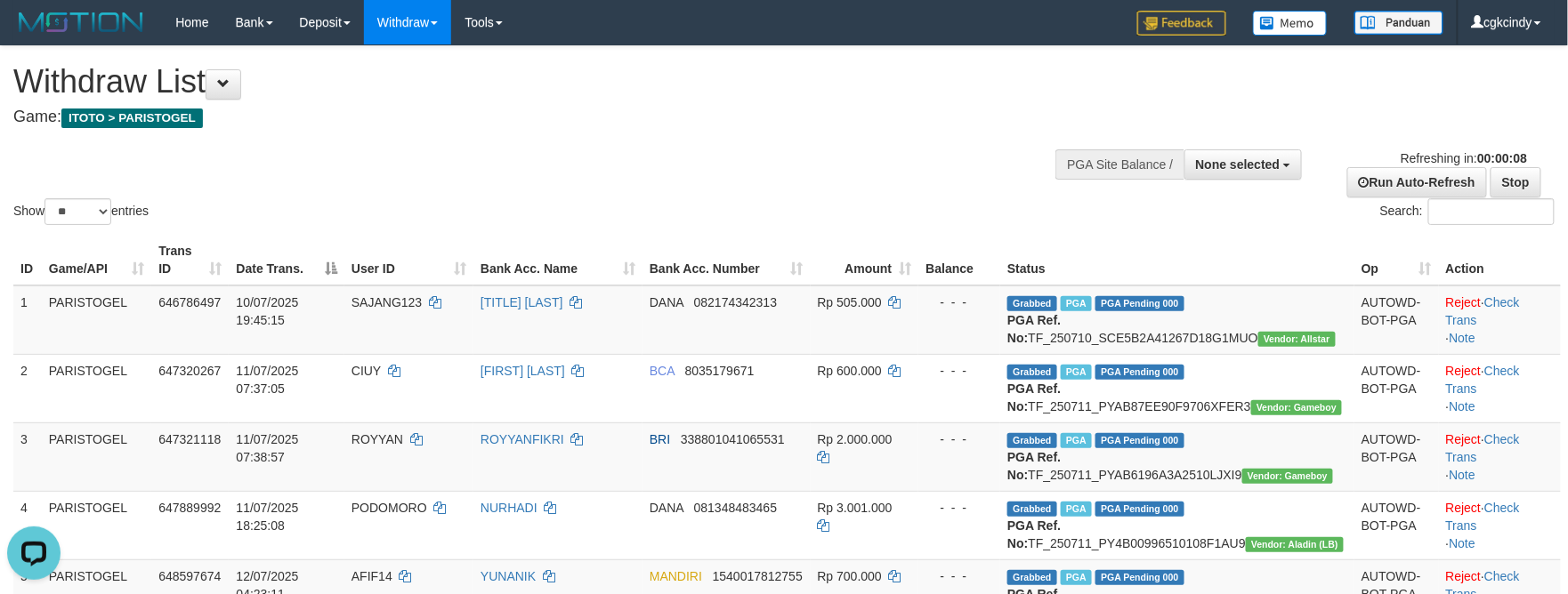 scroll, scrollTop: 0, scrollLeft: 0, axis: both 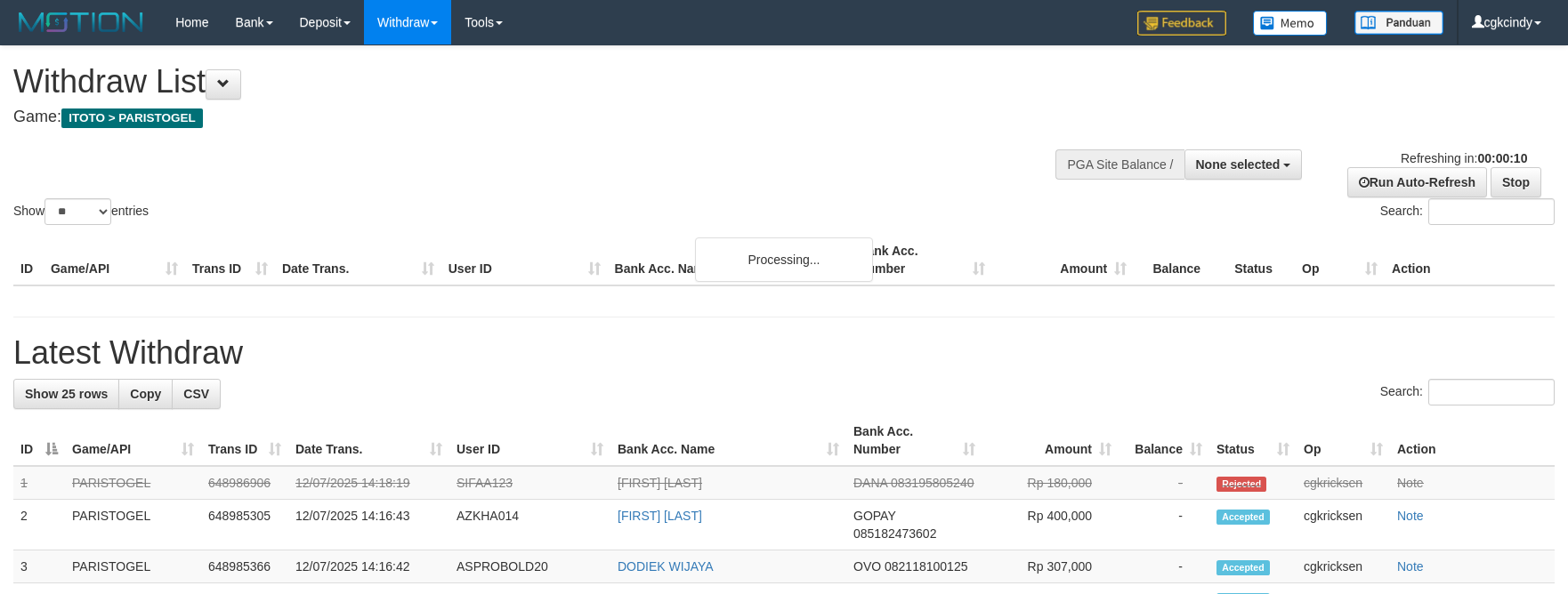 select 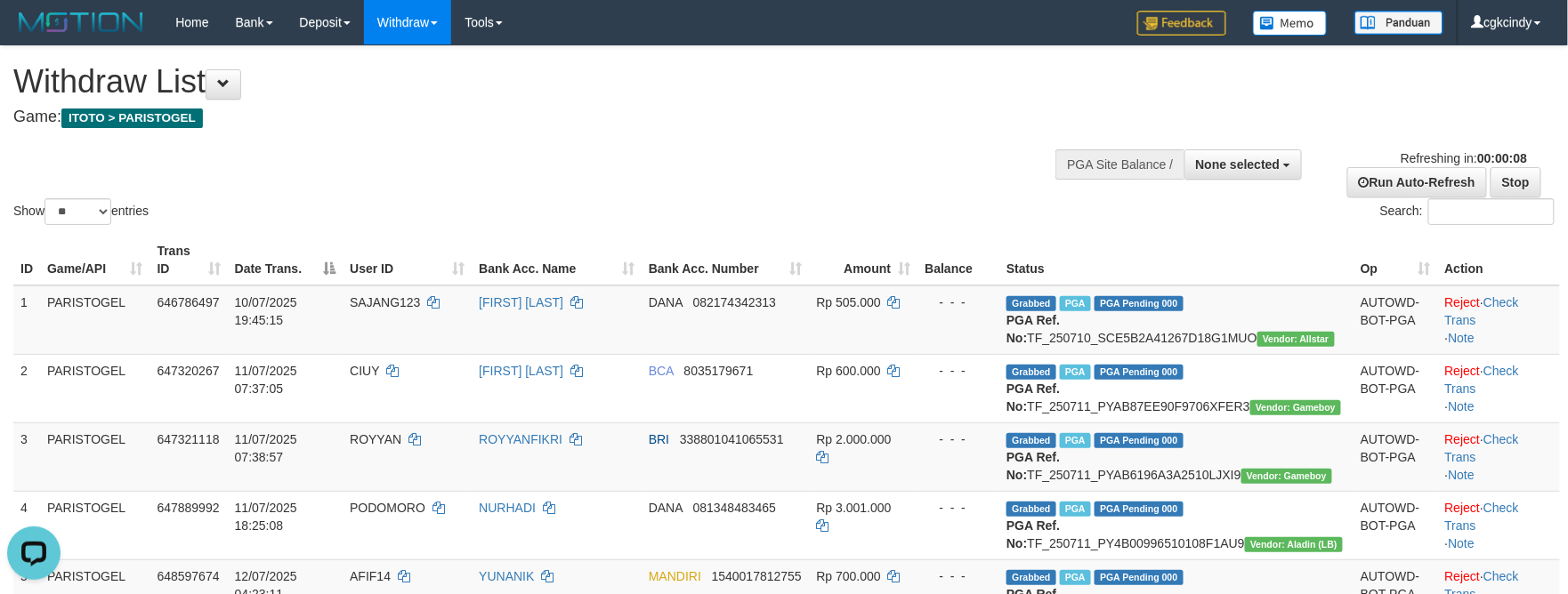 scroll, scrollTop: 0, scrollLeft: 0, axis: both 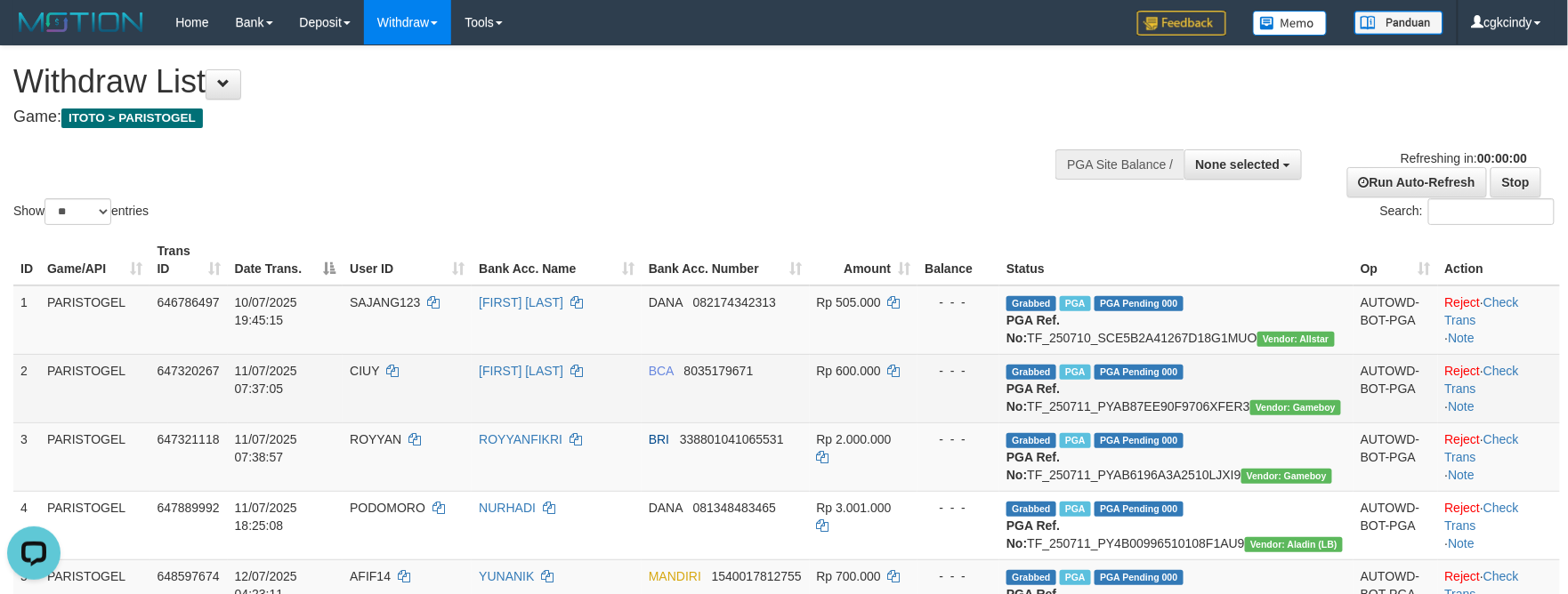 click on "[FIRST] [LAST]" at bounding box center (556, 388) 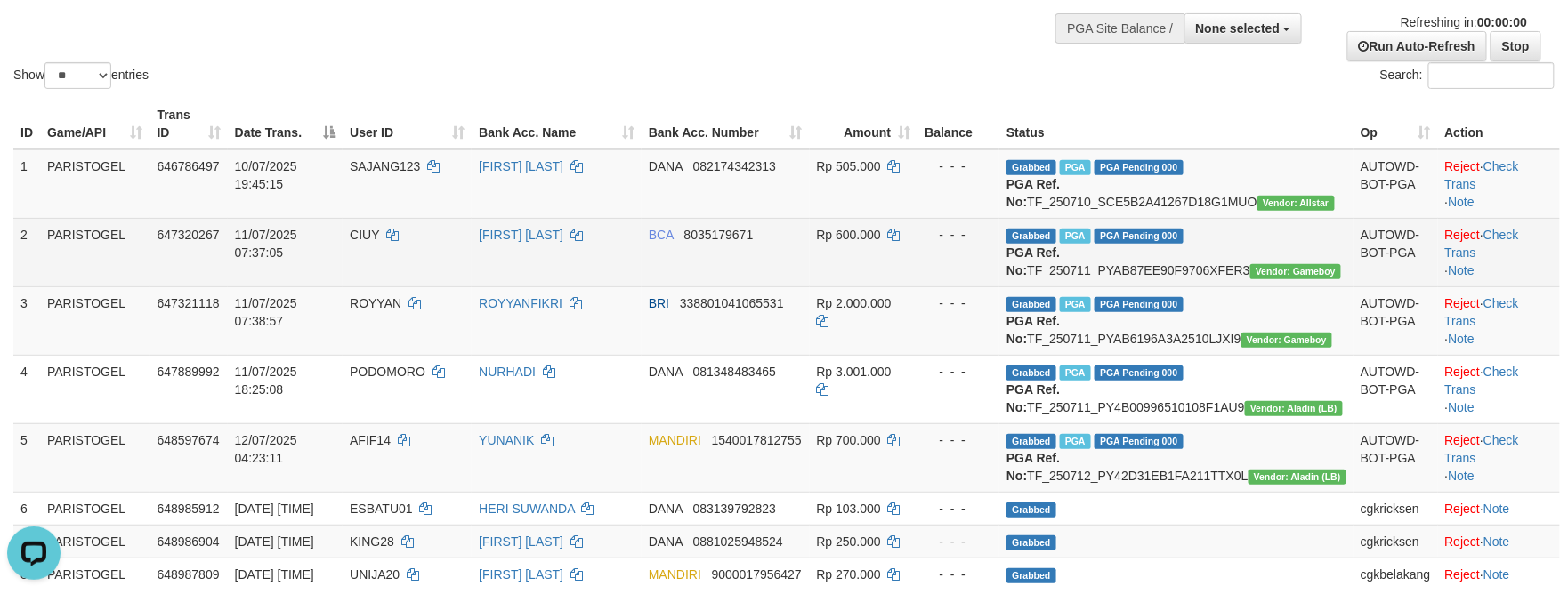 scroll, scrollTop: 474, scrollLeft: 0, axis: vertical 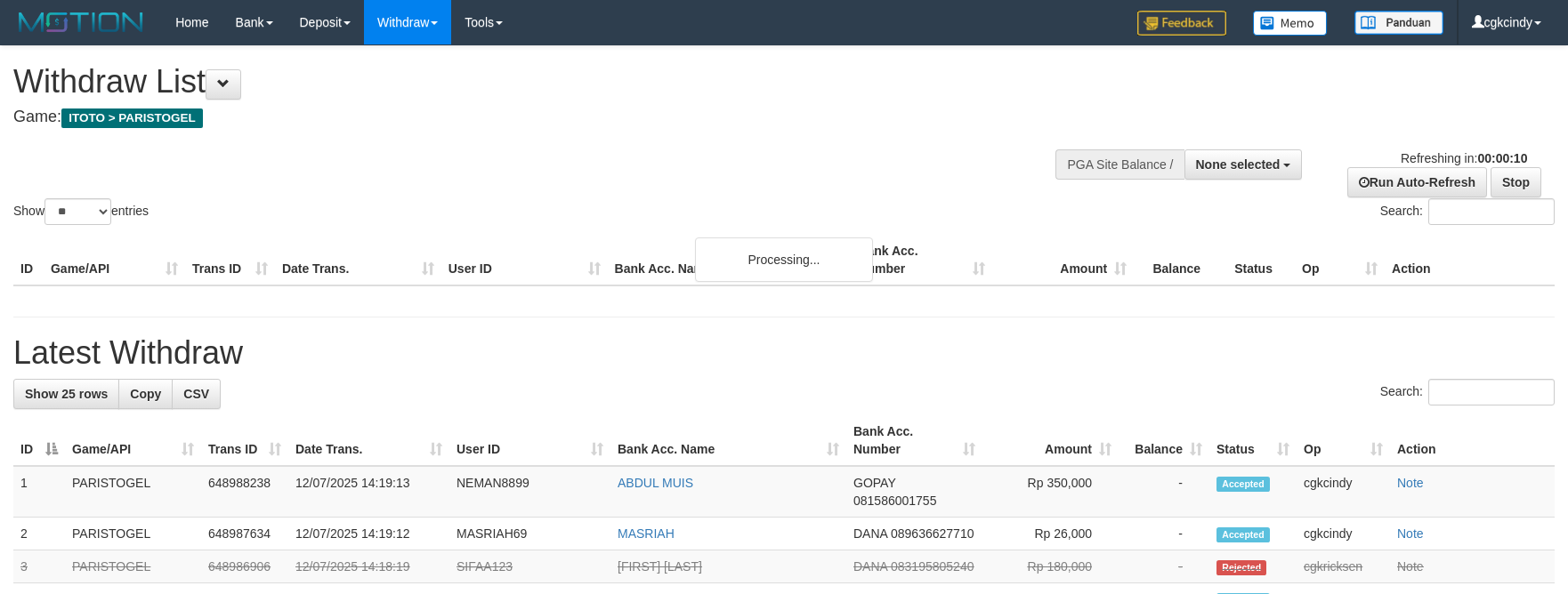 select 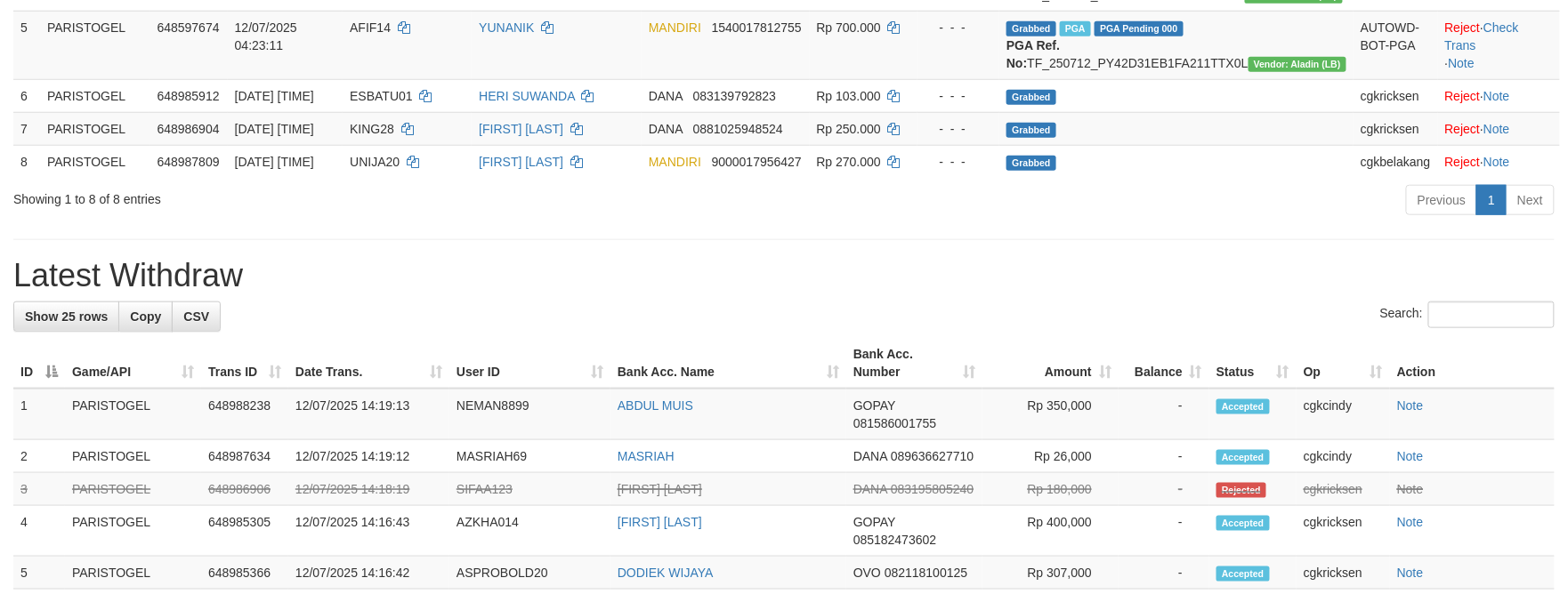 scroll, scrollTop: 474, scrollLeft: 0, axis: vertical 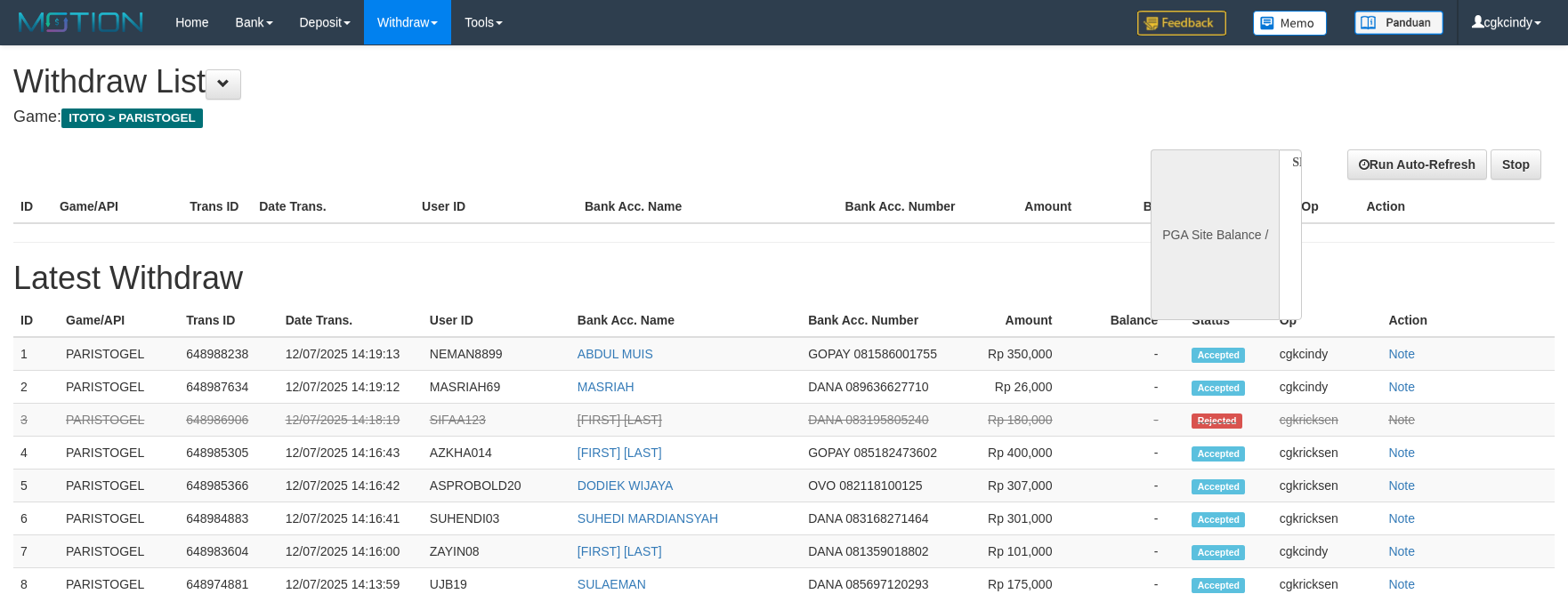 select 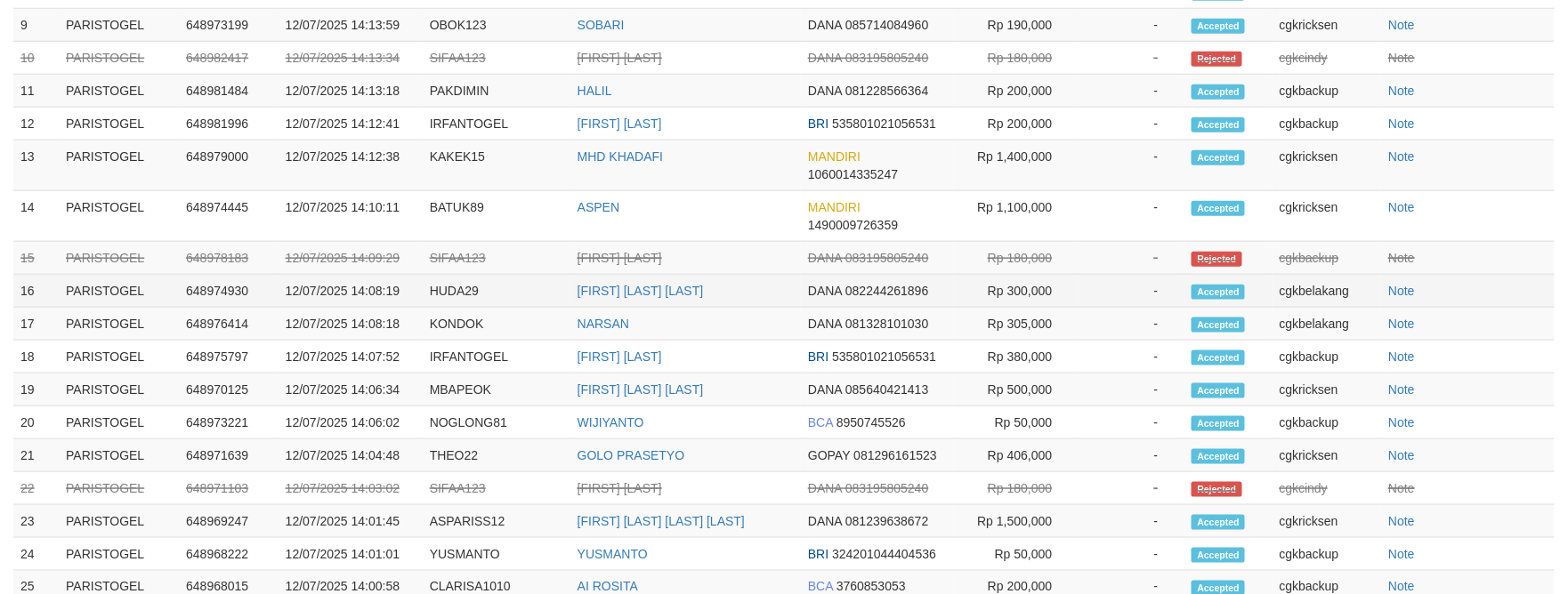 scroll, scrollTop: 669, scrollLeft: 0, axis: vertical 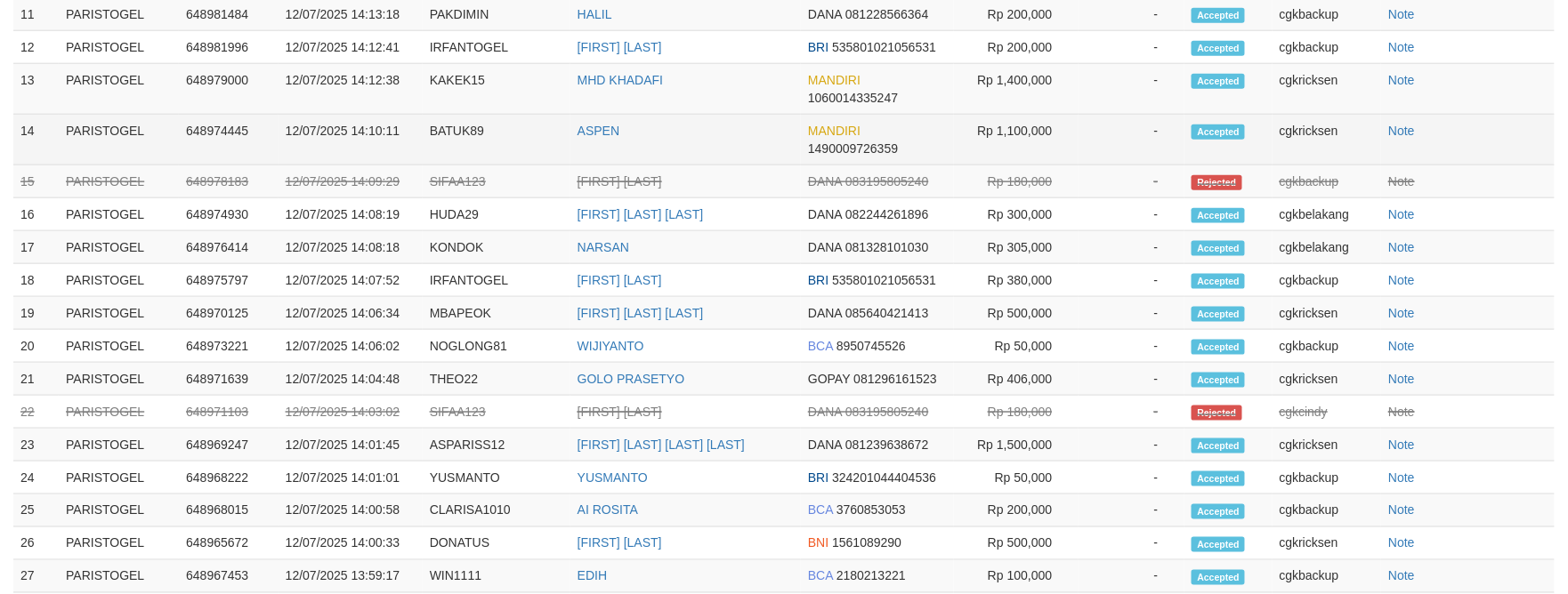 select on "**" 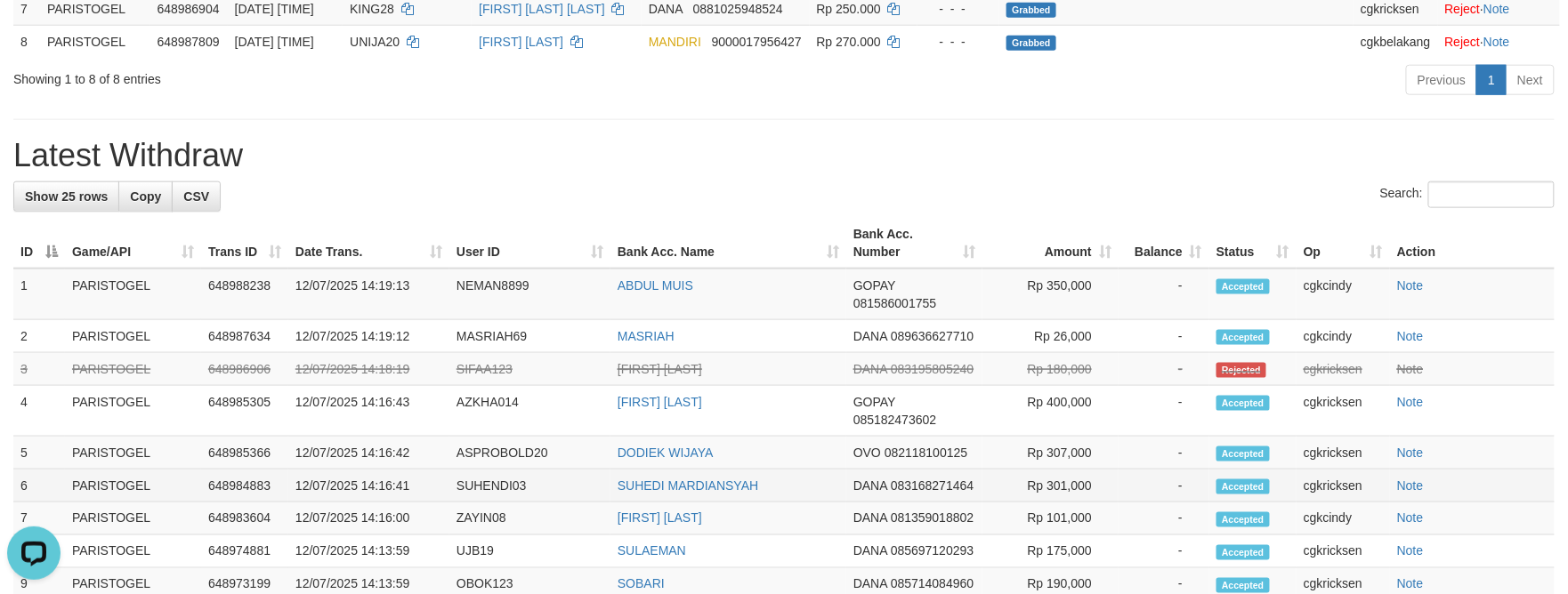 scroll, scrollTop: 0, scrollLeft: 0, axis: both 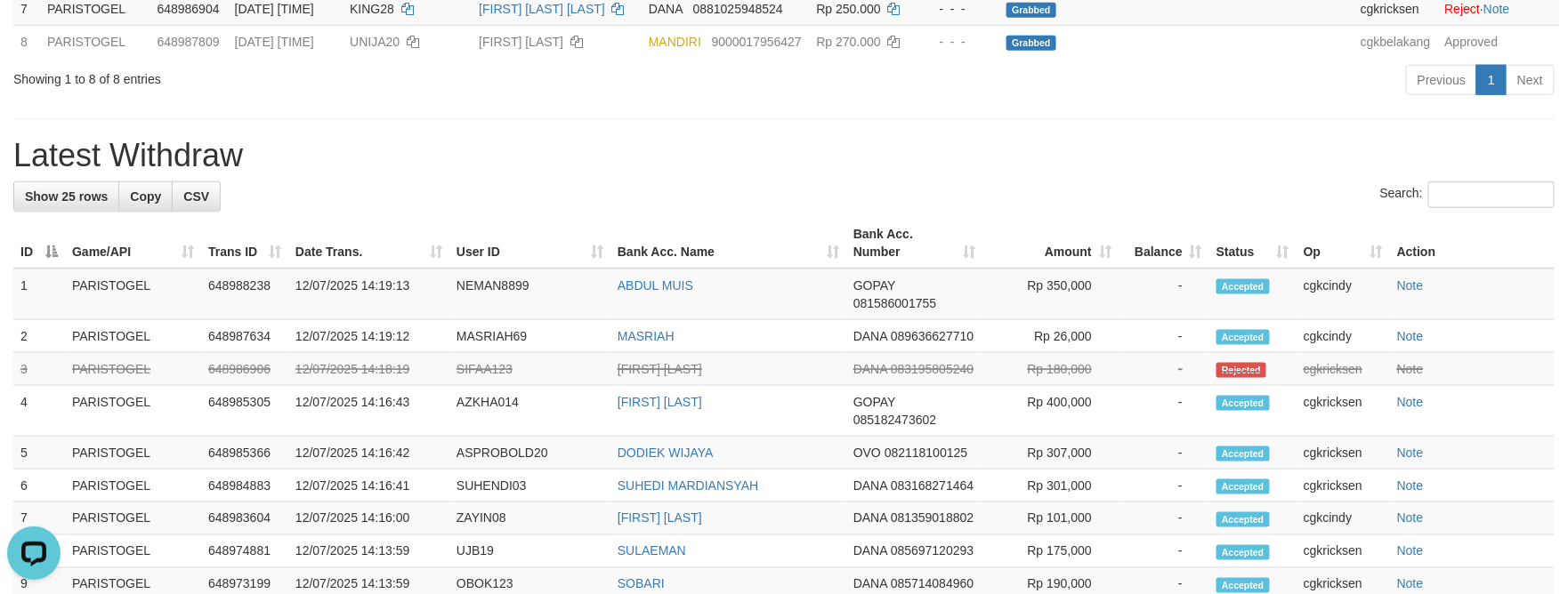 click on "Action" at bounding box center [1472, 243] 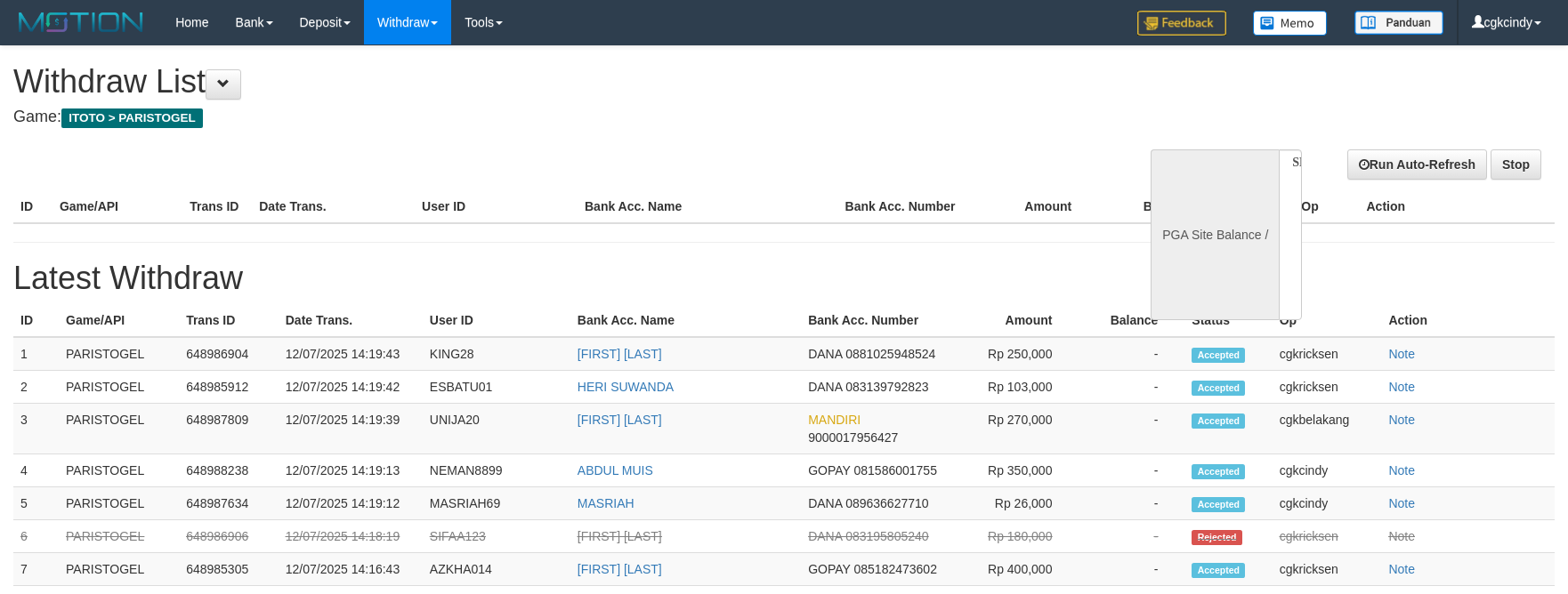 select 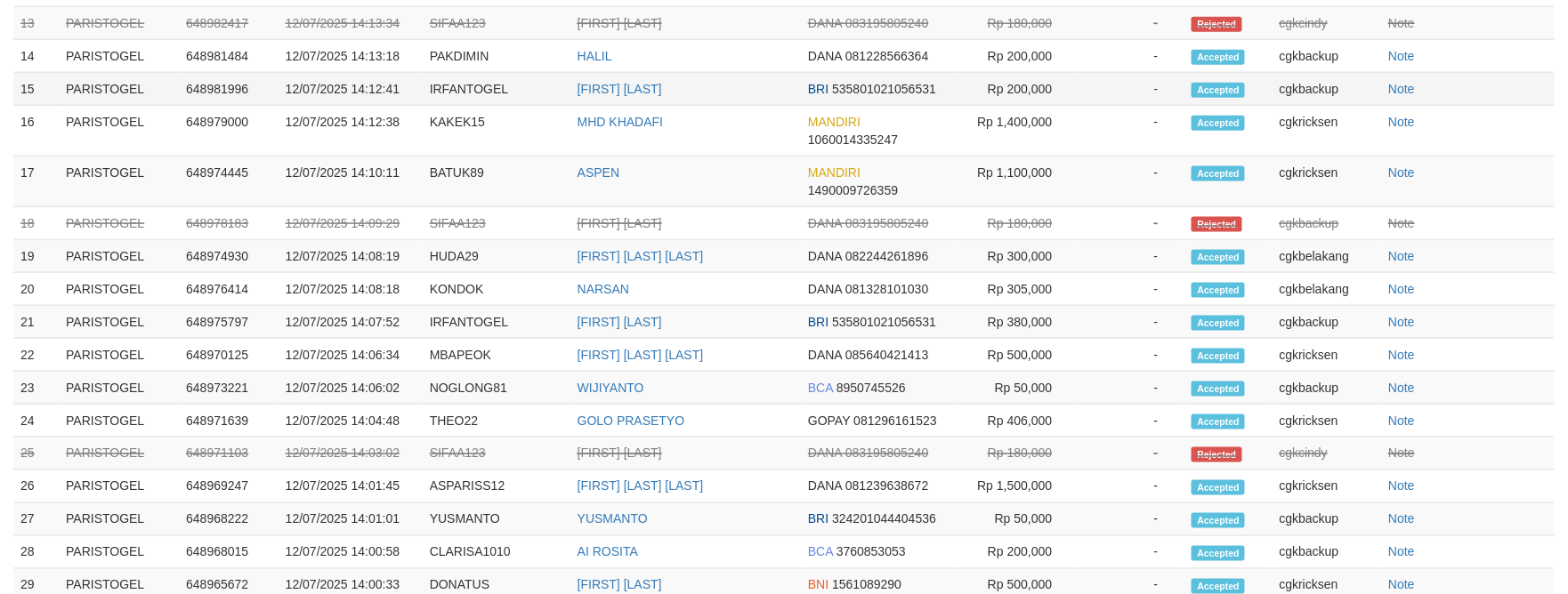 select on "**" 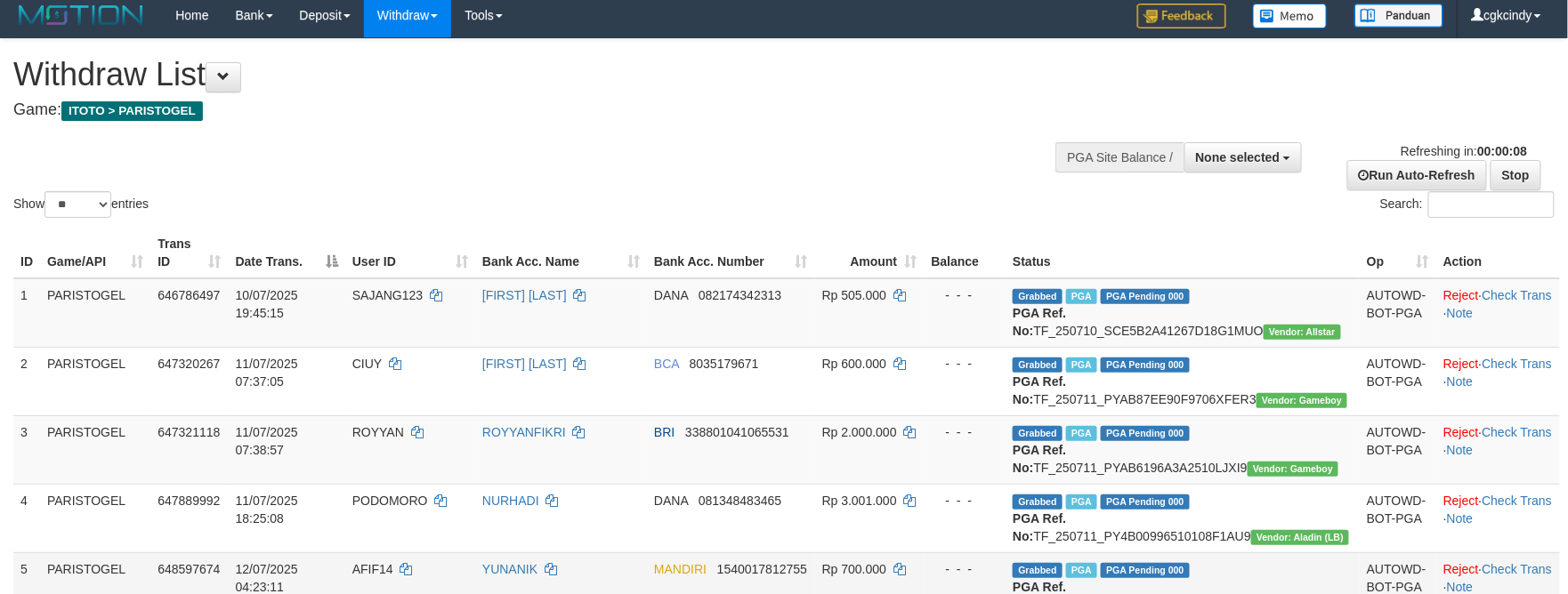 scroll, scrollTop: 0, scrollLeft: 0, axis: both 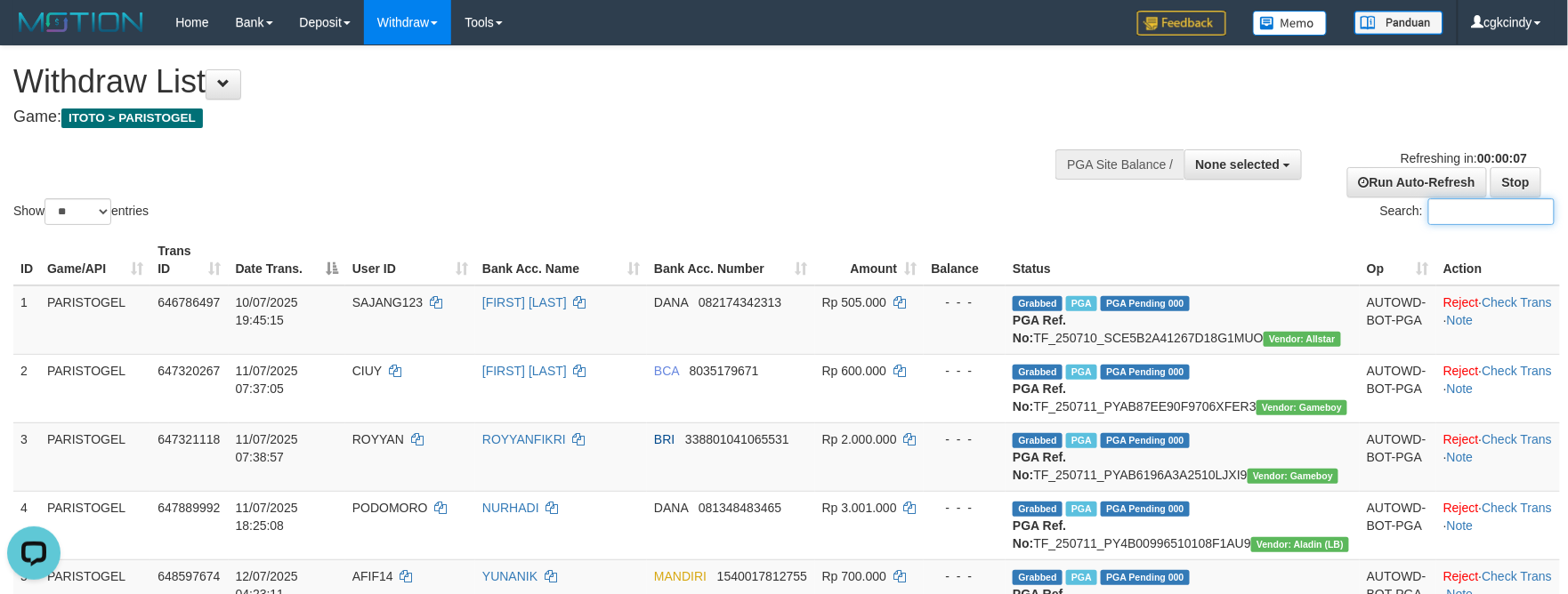 click on "Search:" at bounding box center [1491, 212] 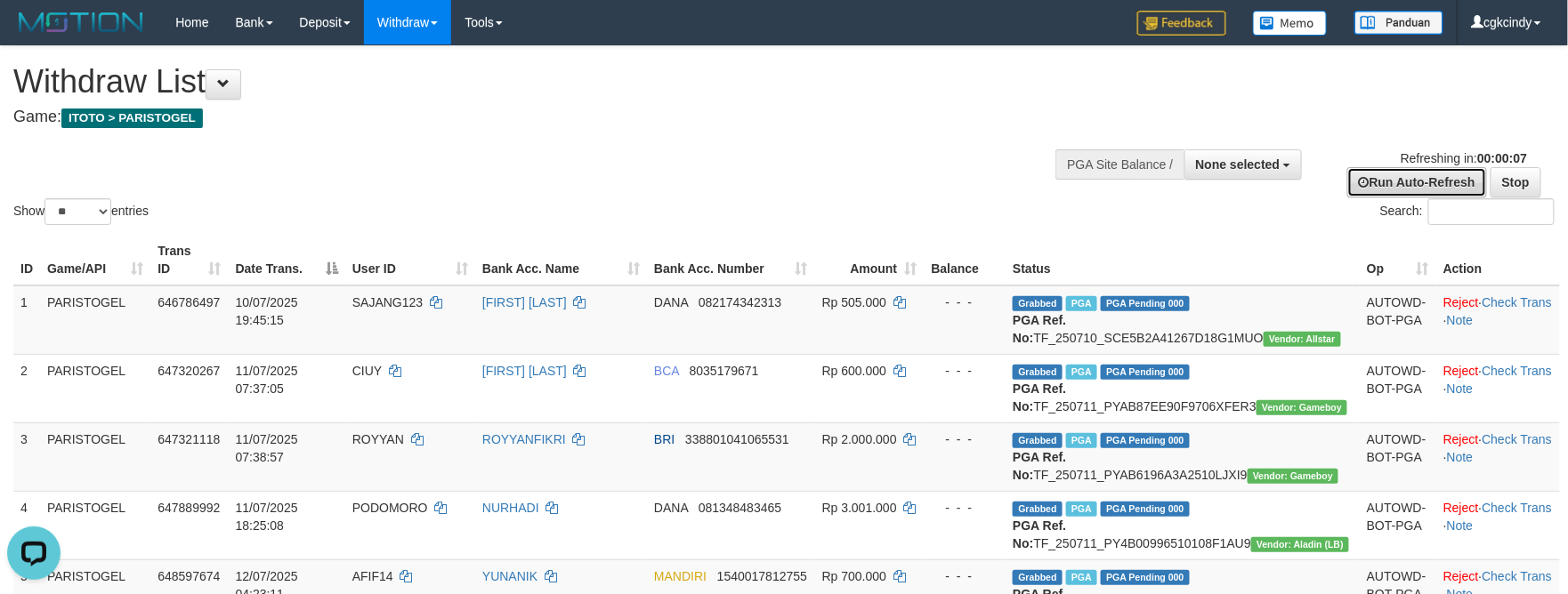 click on "Run Auto-Refresh" at bounding box center (1417, 182) 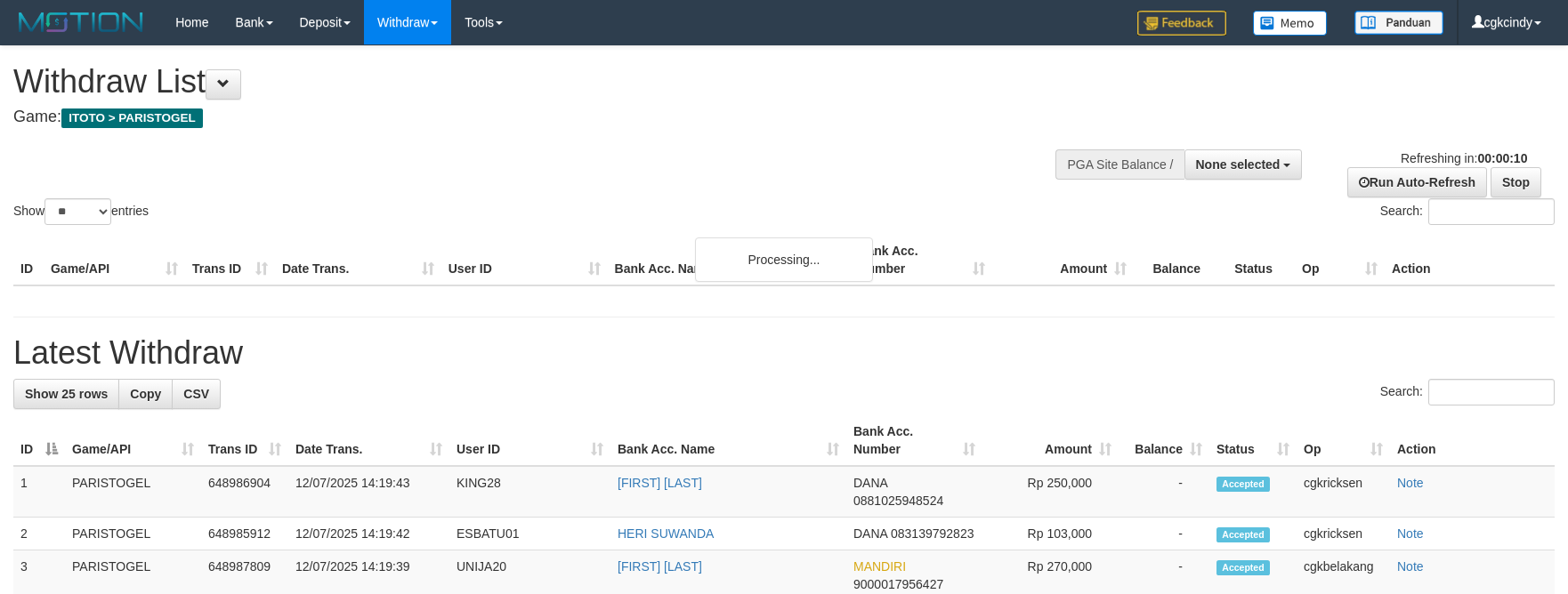 select 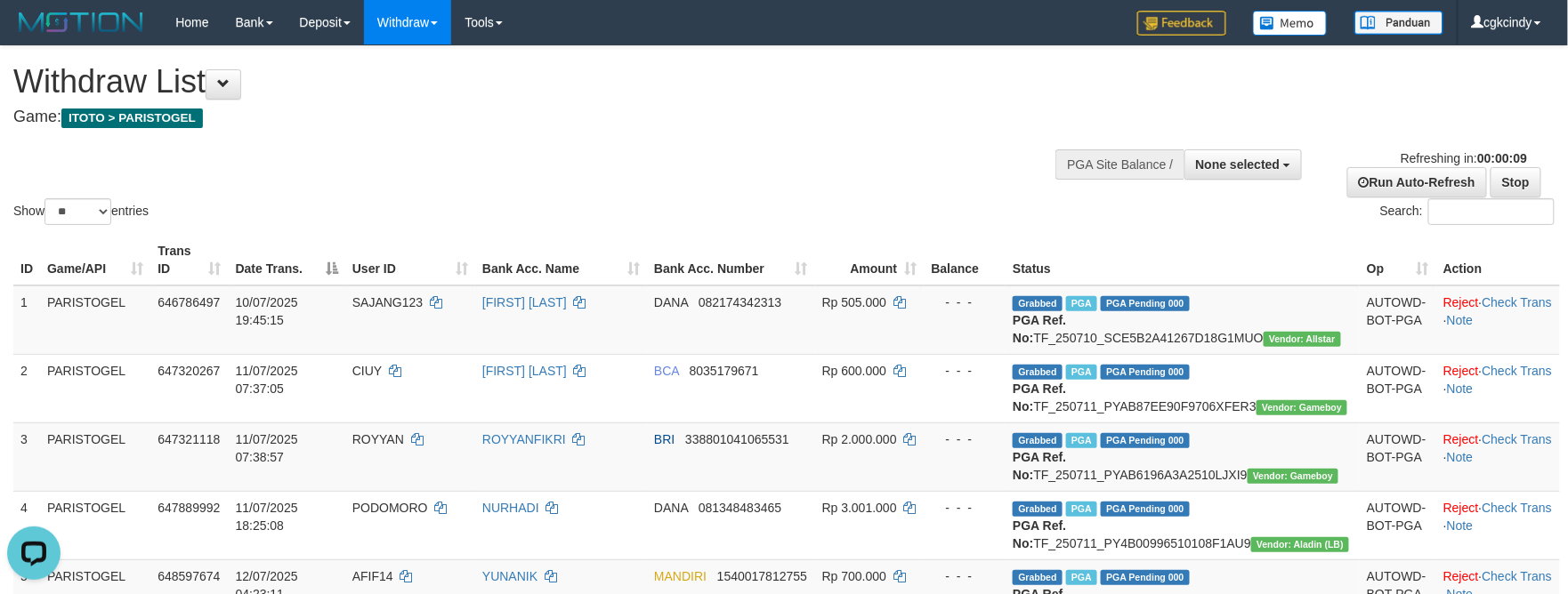 scroll, scrollTop: 0, scrollLeft: 0, axis: both 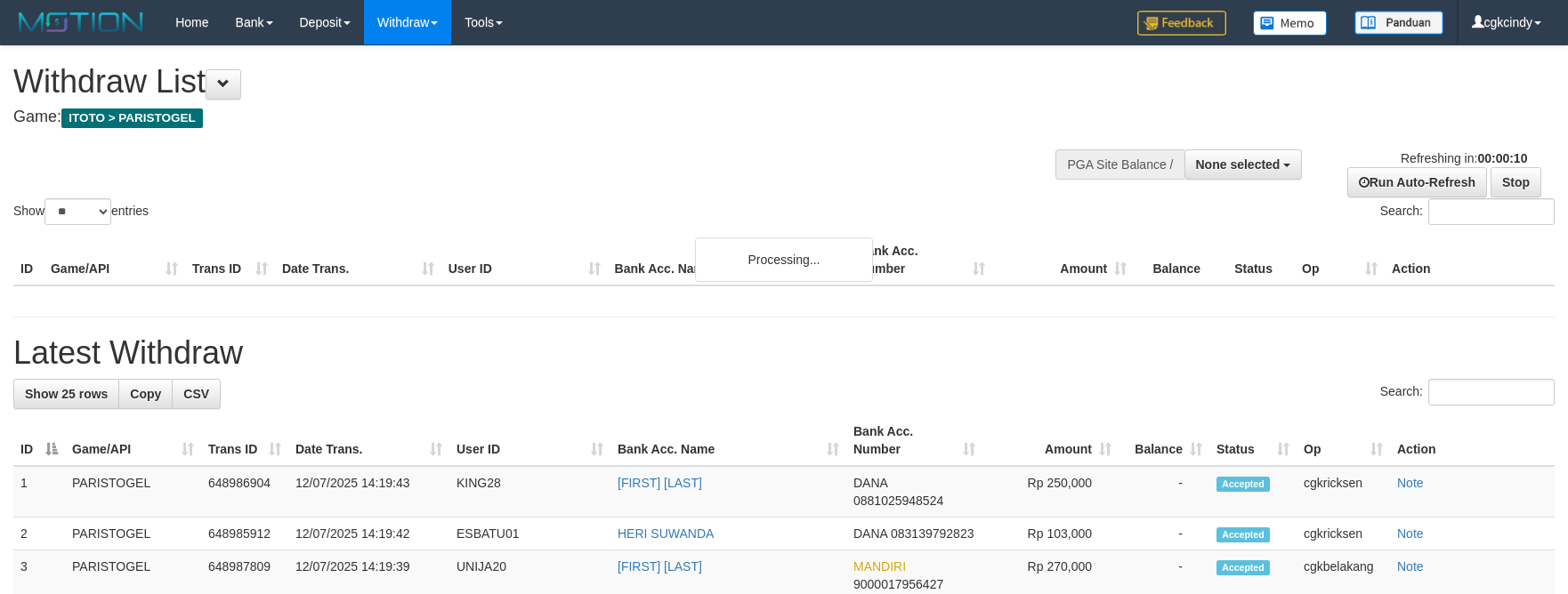 select 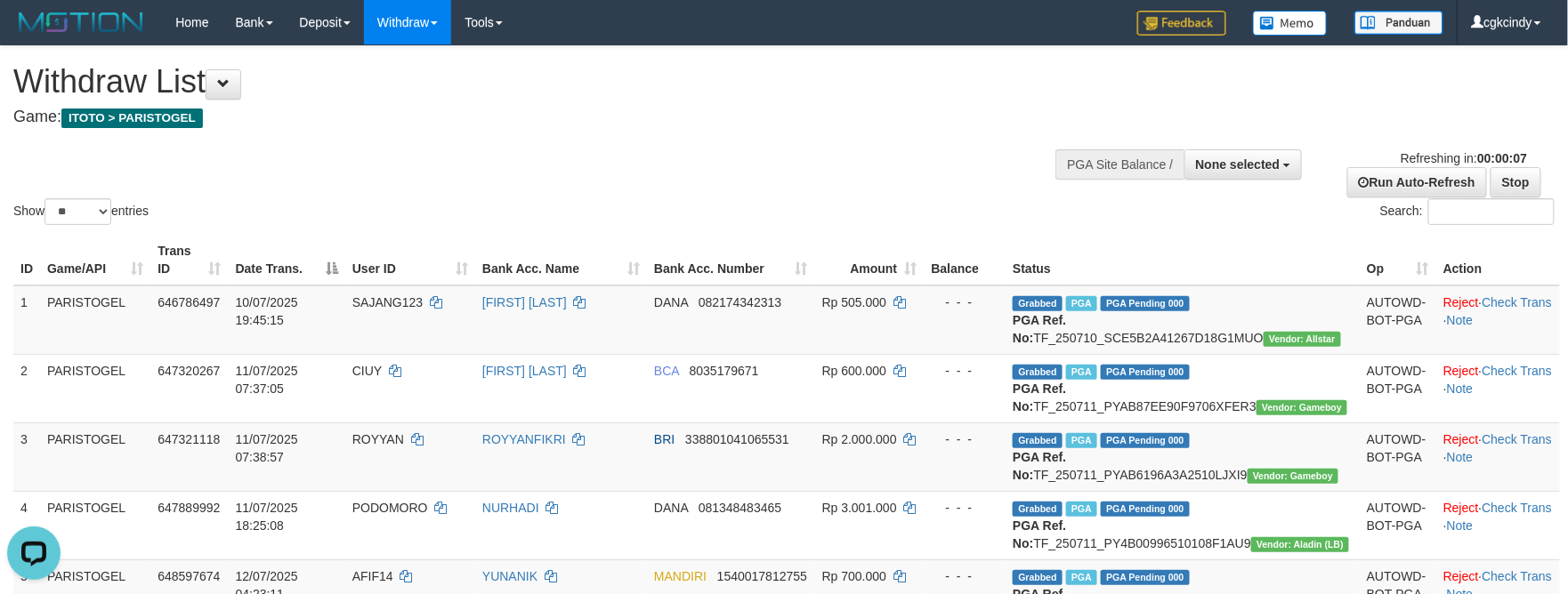 scroll, scrollTop: 0, scrollLeft: 0, axis: both 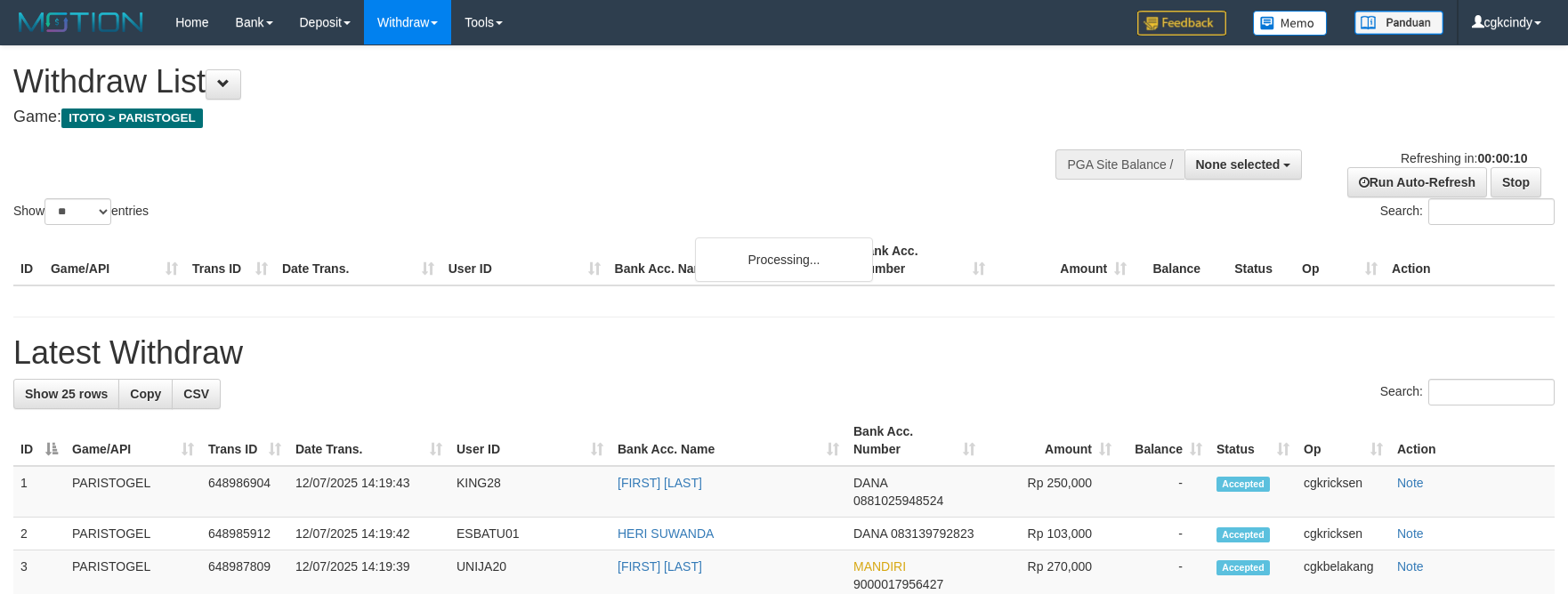 select 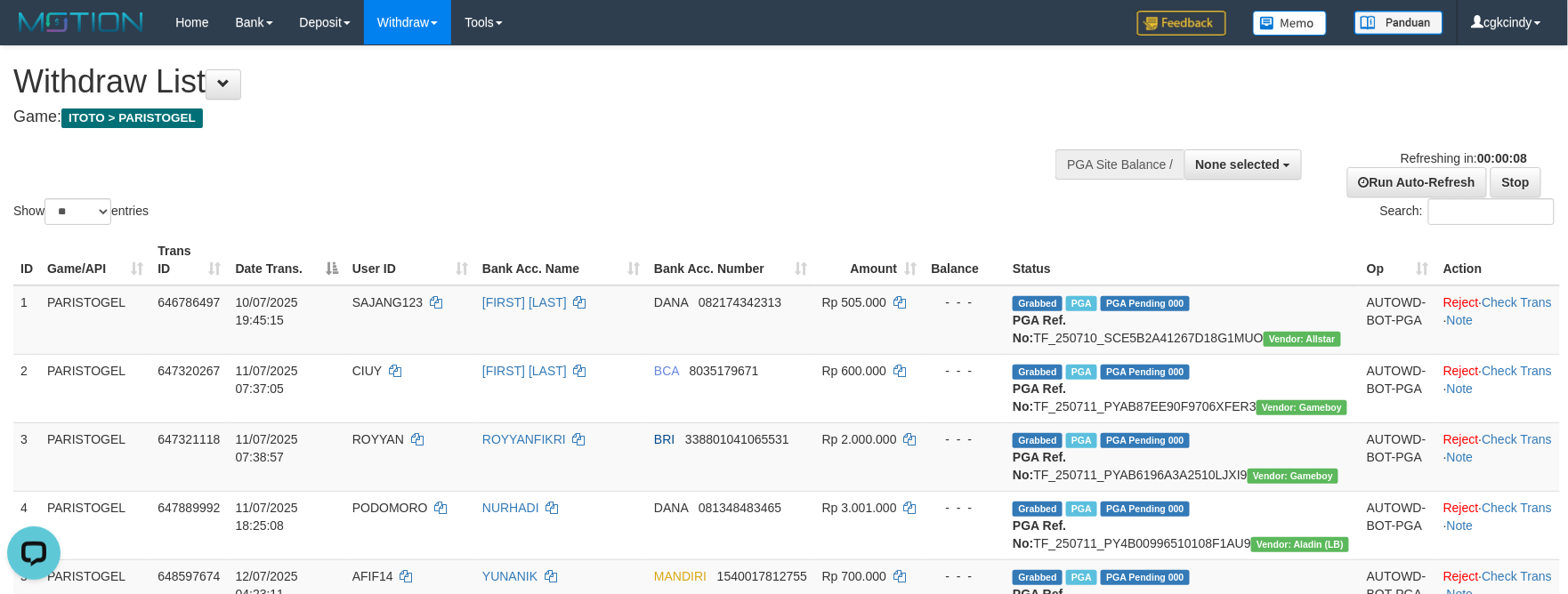 scroll, scrollTop: 0, scrollLeft: 0, axis: both 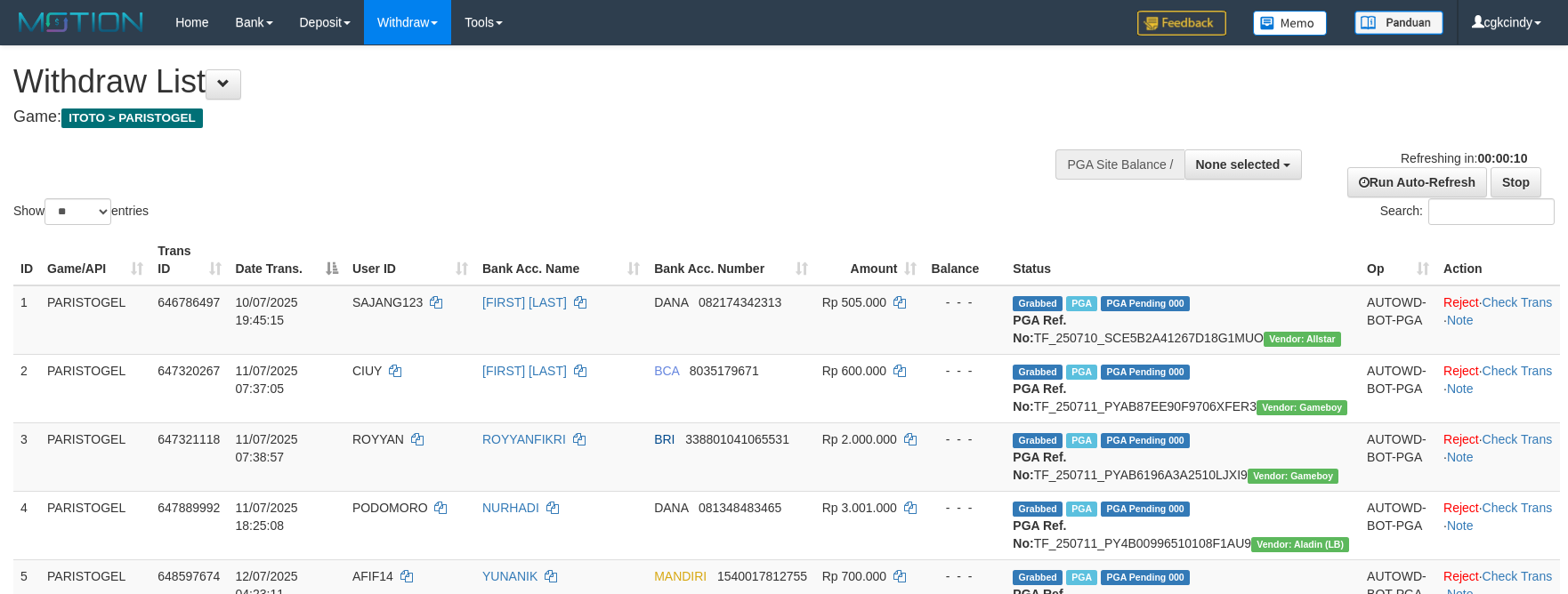 select 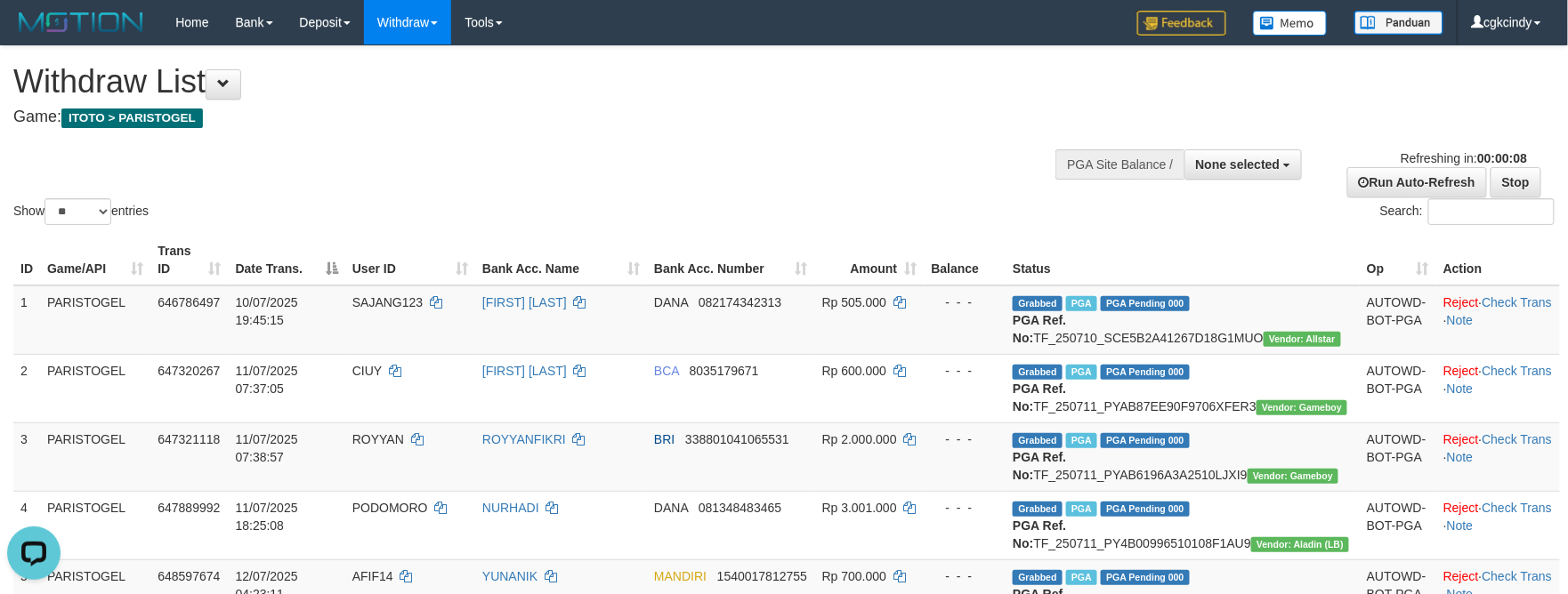 scroll, scrollTop: 0, scrollLeft: 0, axis: both 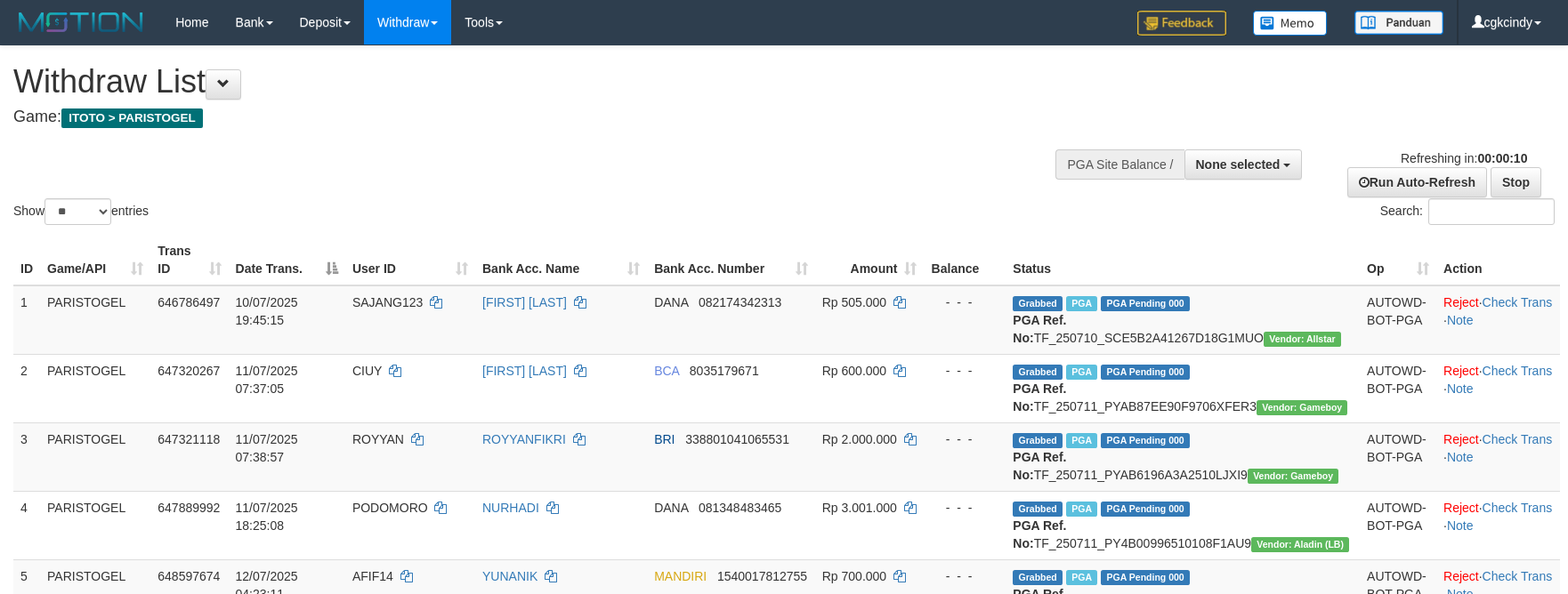 select 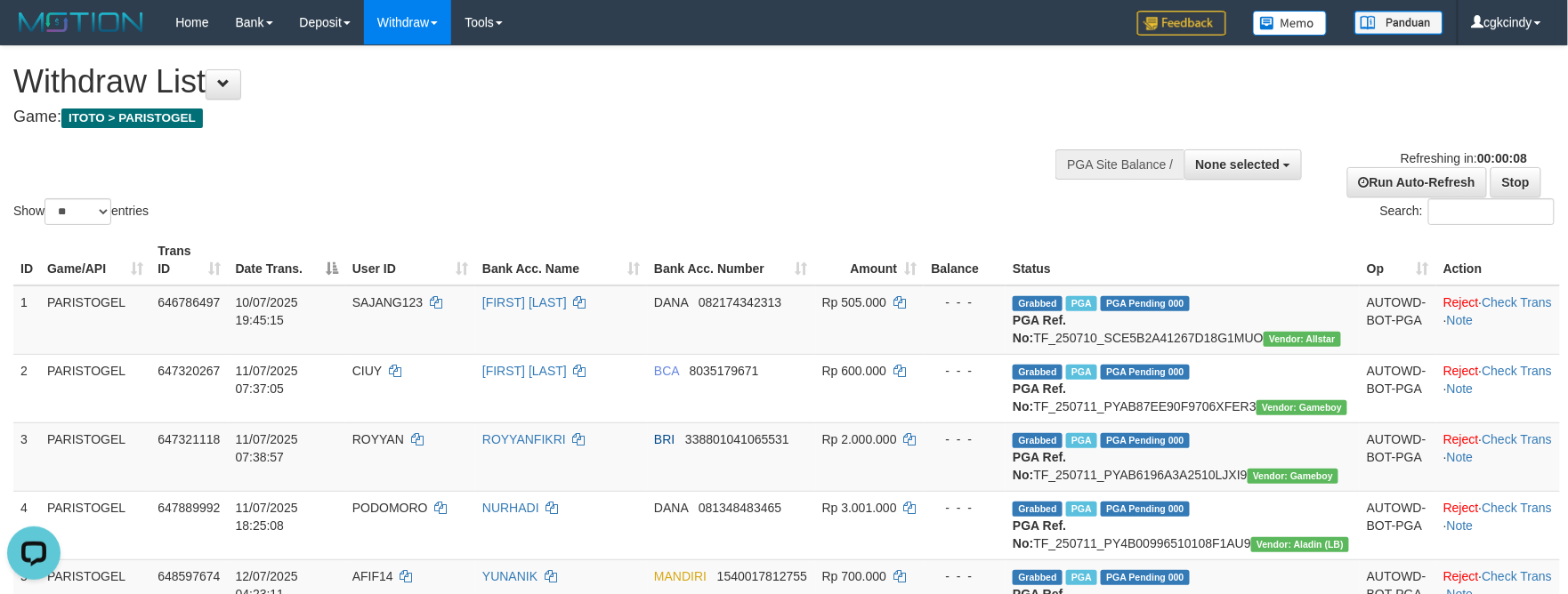 scroll, scrollTop: 0, scrollLeft: 0, axis: both 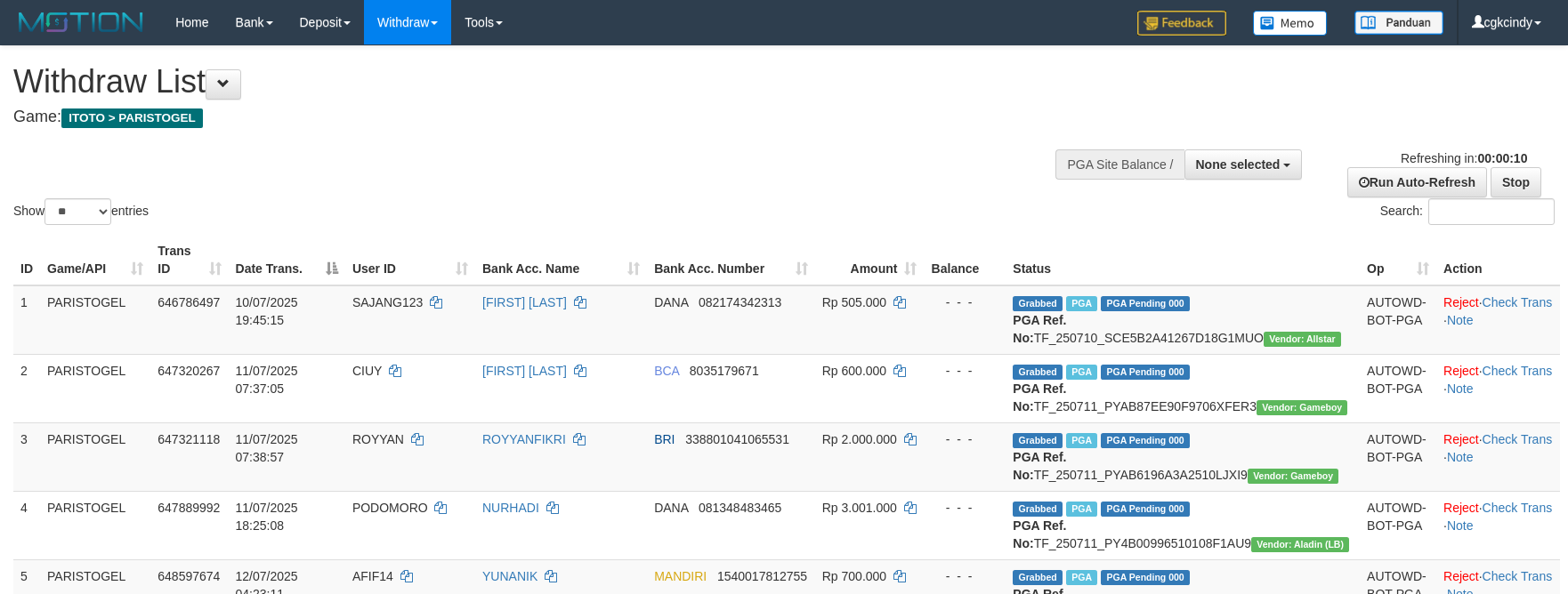 select 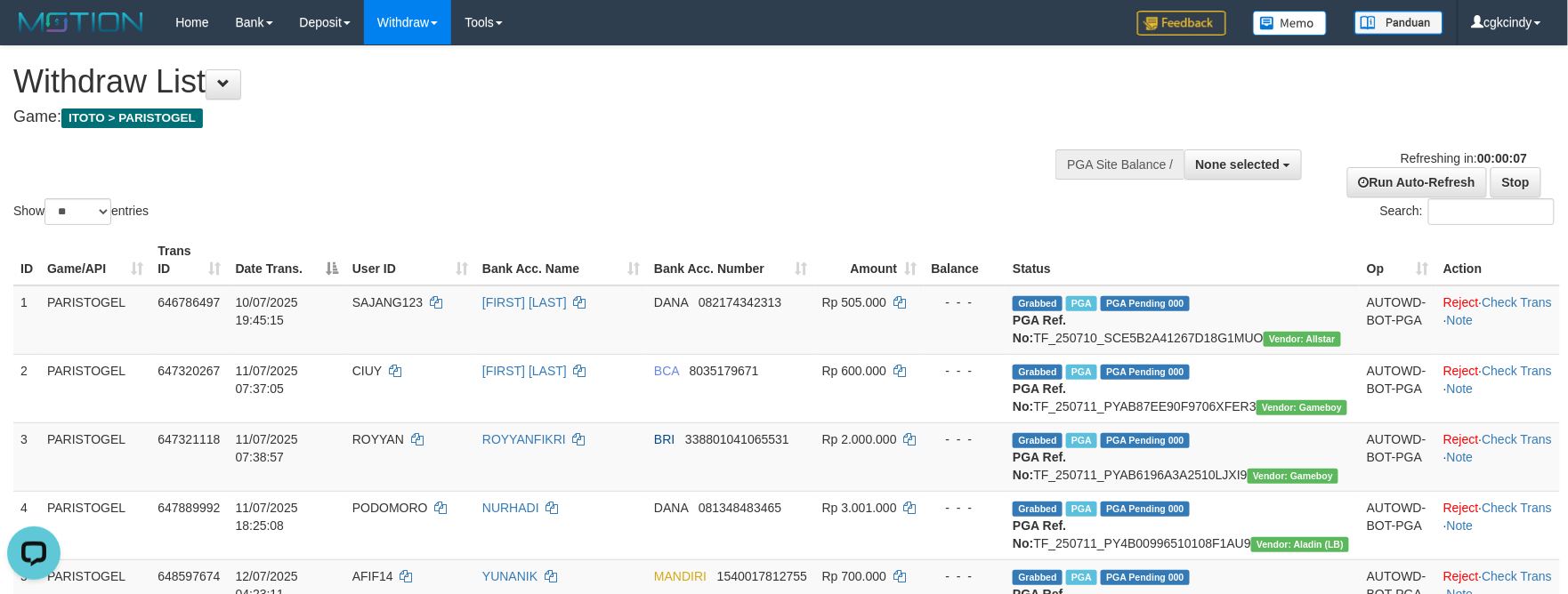 scroll, scrollTop: 0, scrollLeft: 0, axis: both 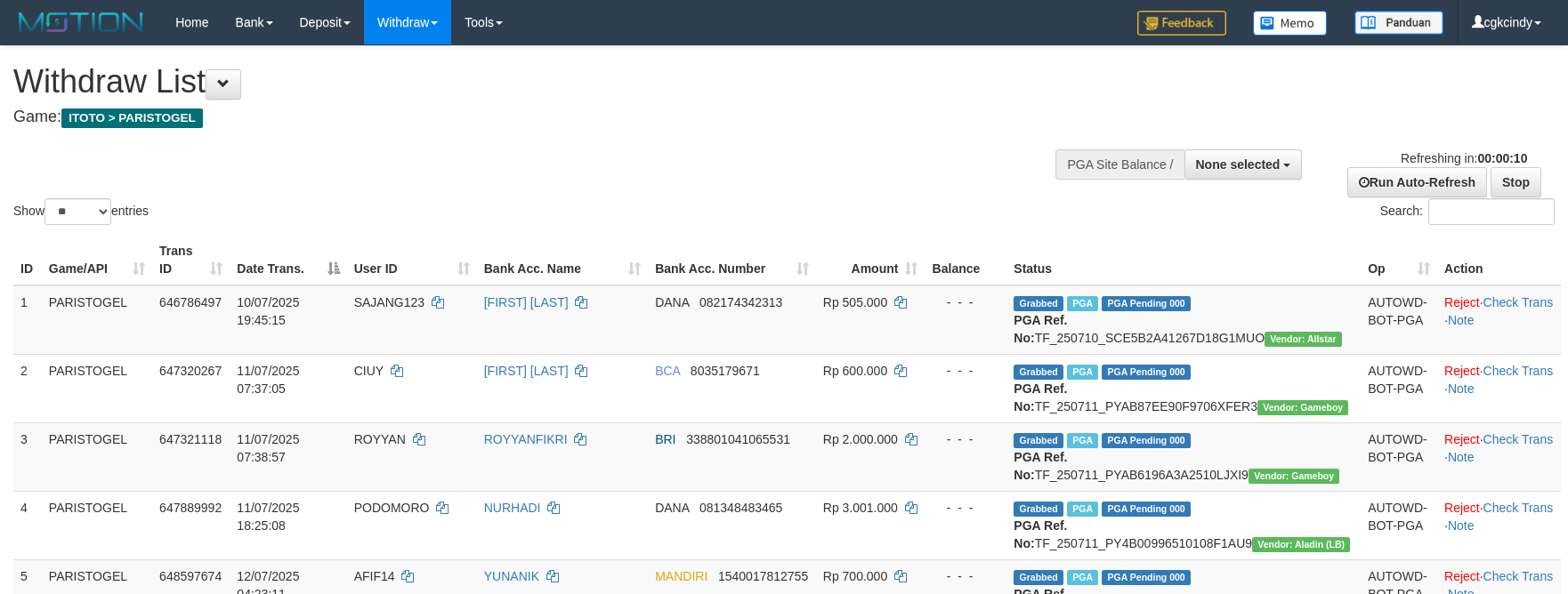 select 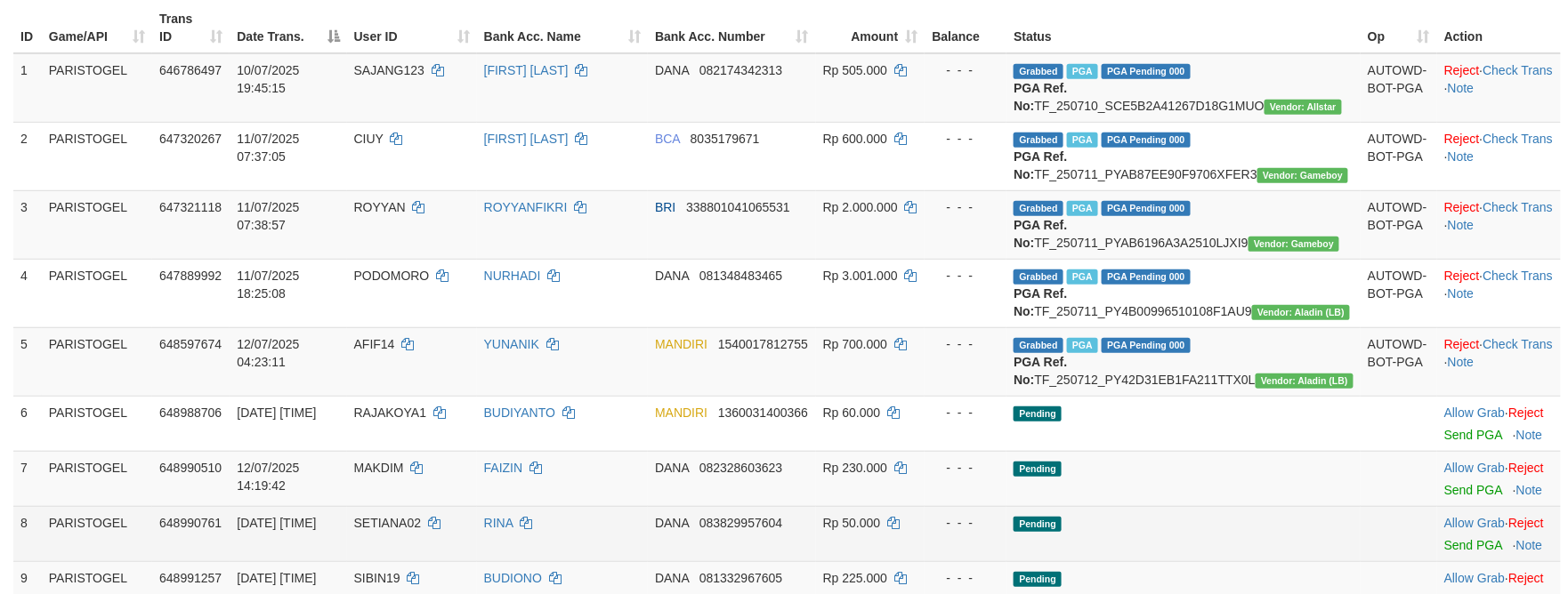 scroll, scrollTop: 474, scrollLeft: 0, axis: vertical 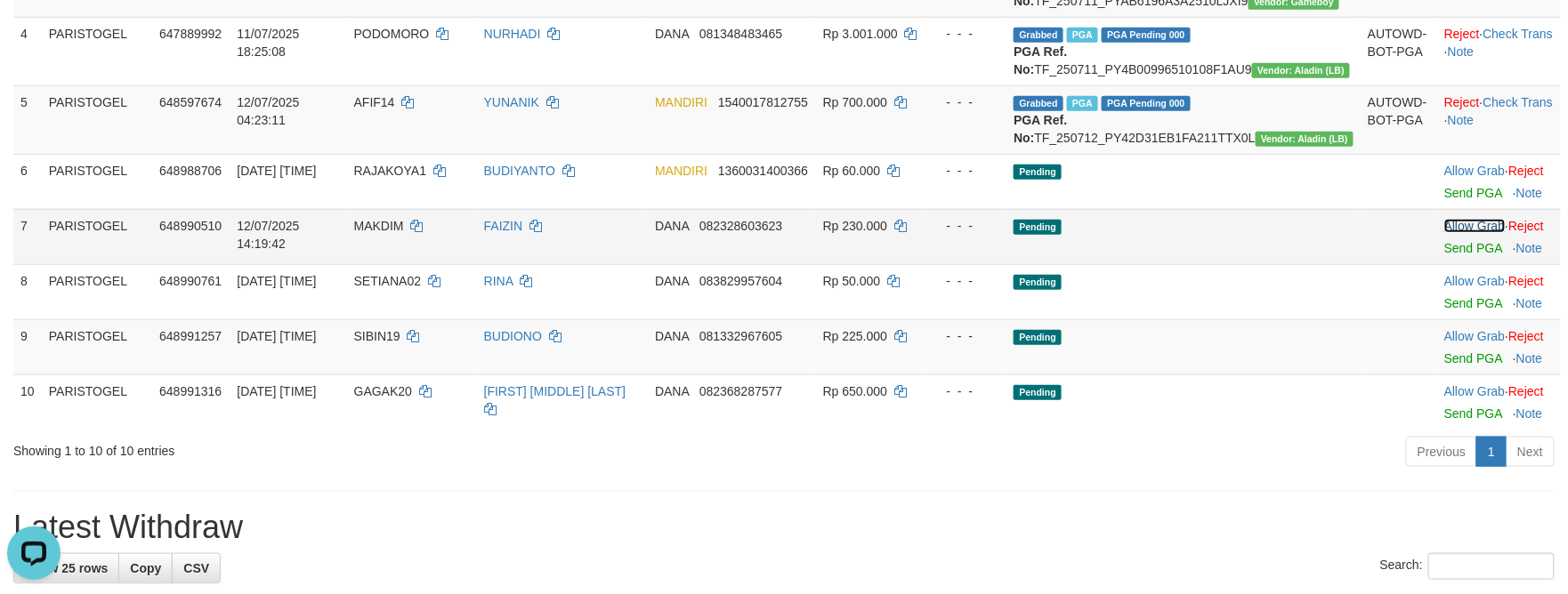 click on "Allow Grab" at bounding box center [1475, 226] 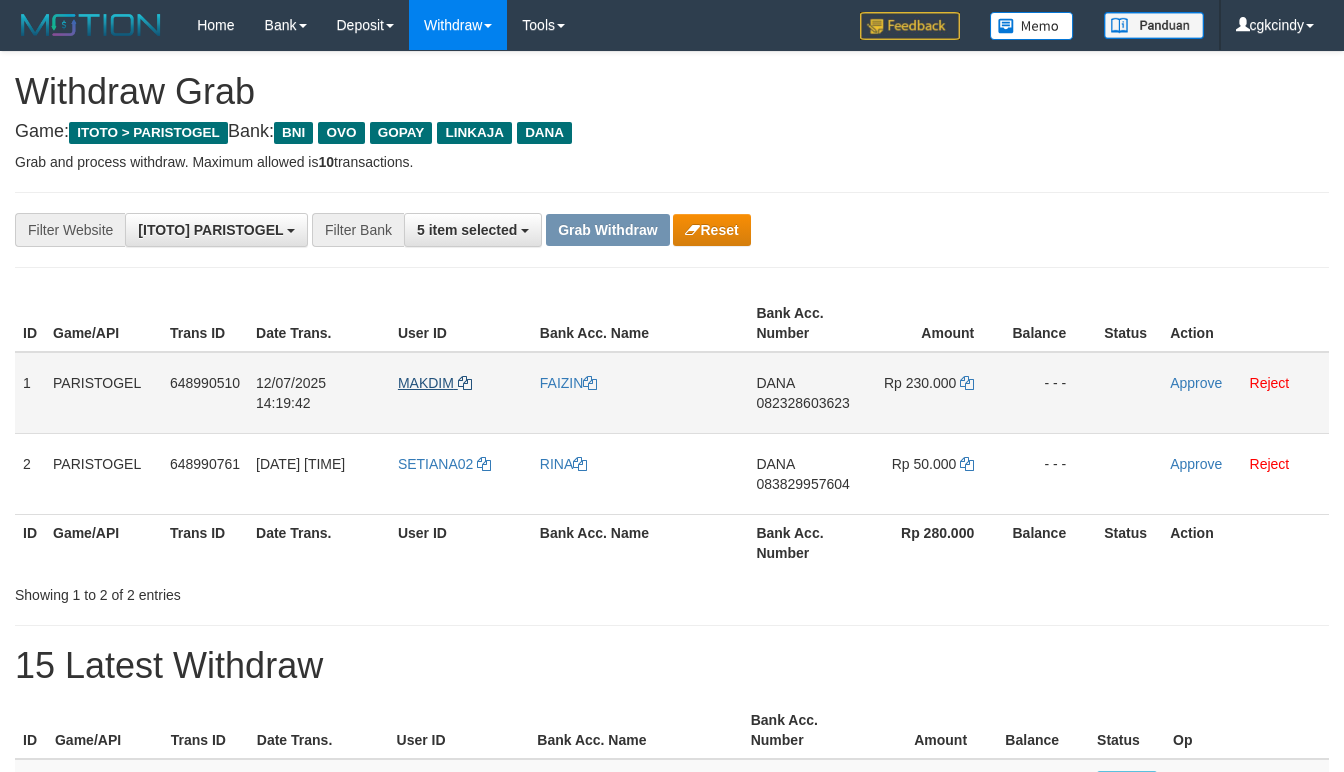 scroll, scrollTop: 0, scrollLeft: 0, axis: both 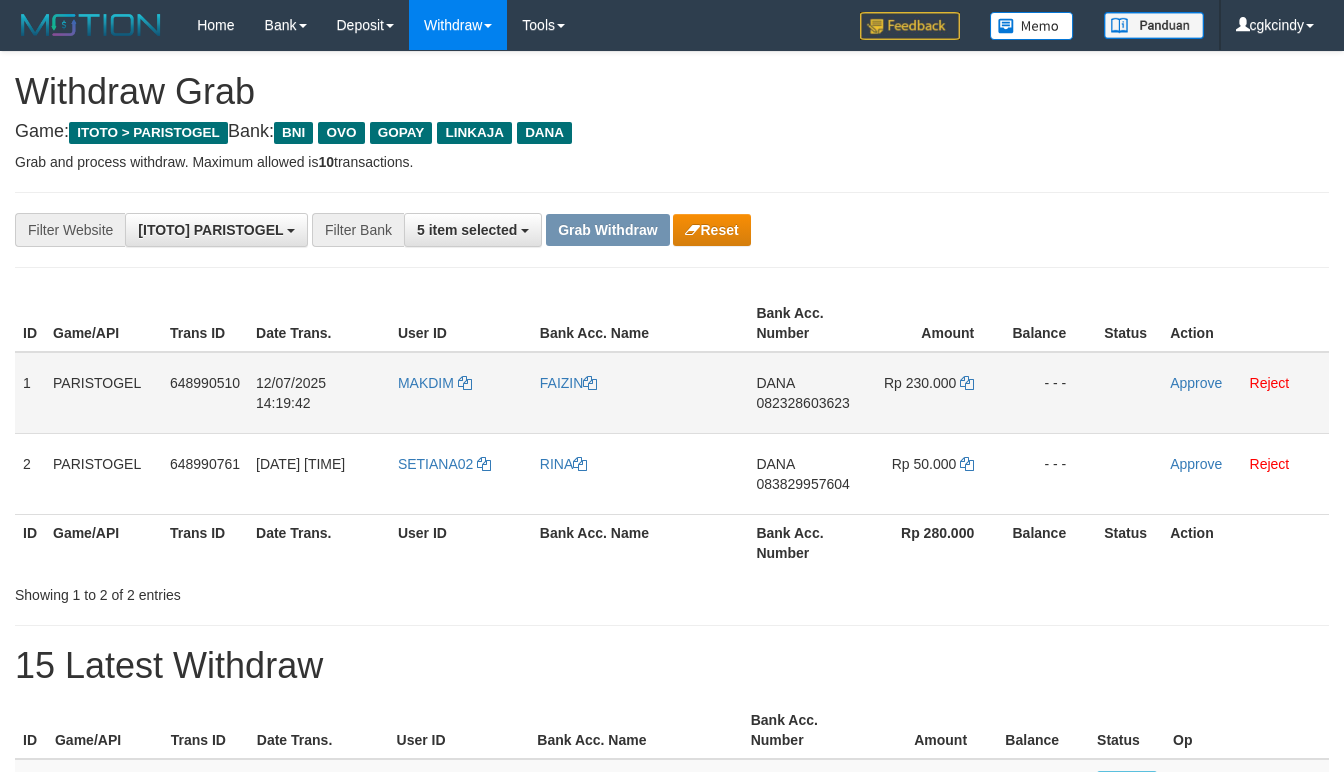 click on "MAKDIM" at bounding box center (461, 393) 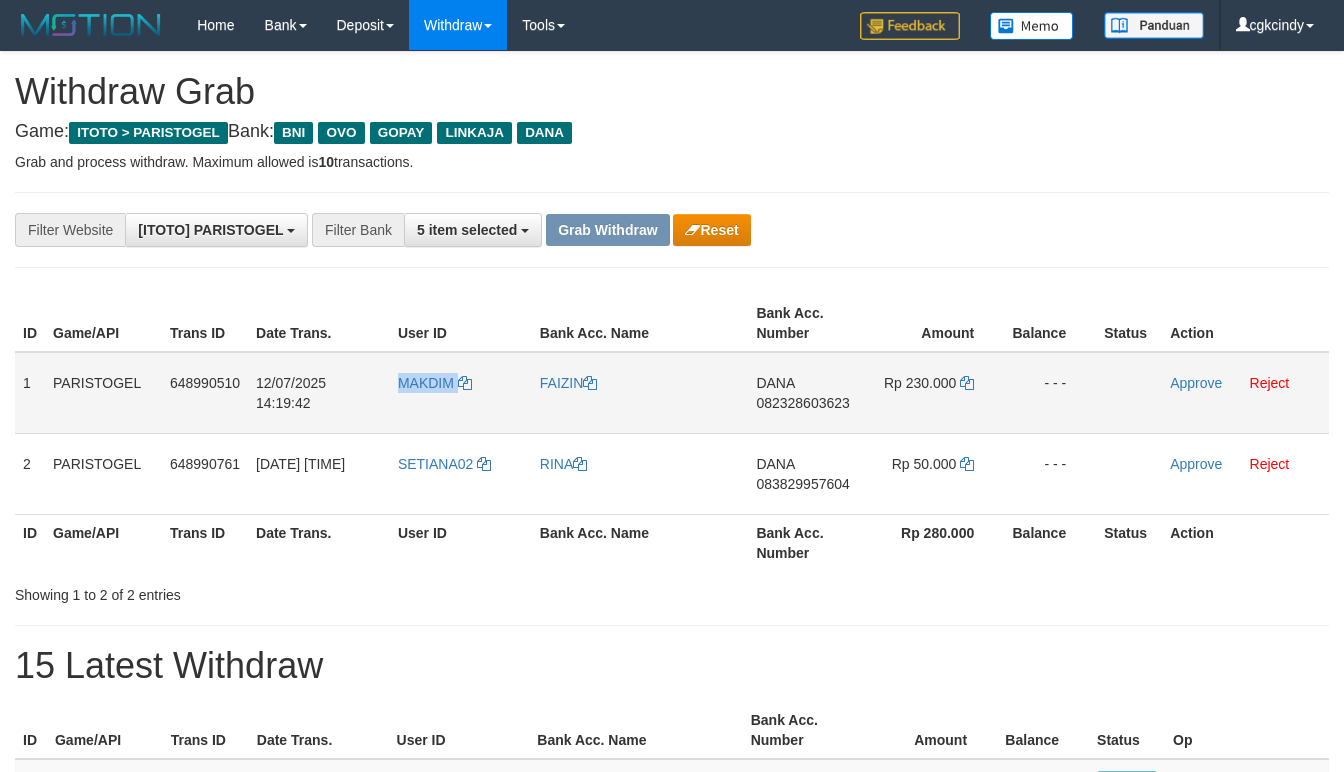 click on "MAKDIM" at bounding box center [461, 393] 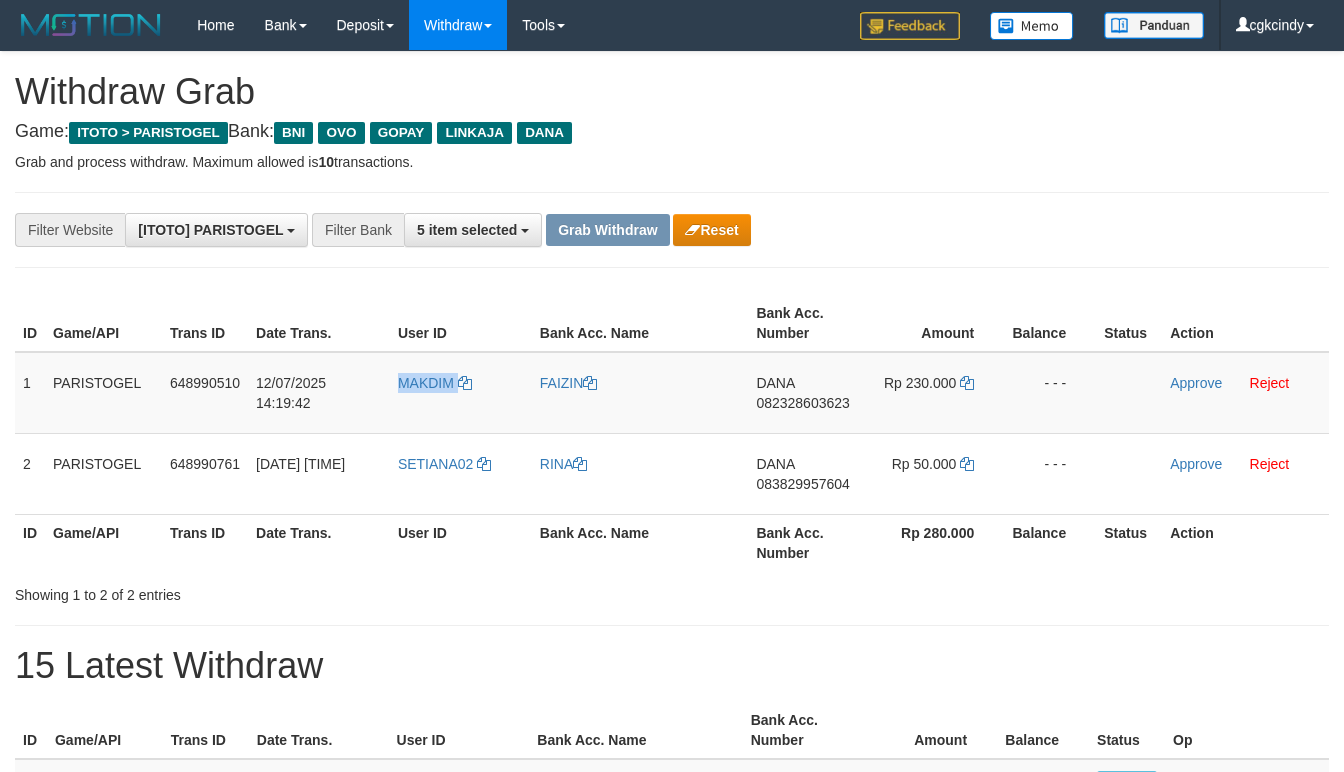 copy on "MAKDIM" 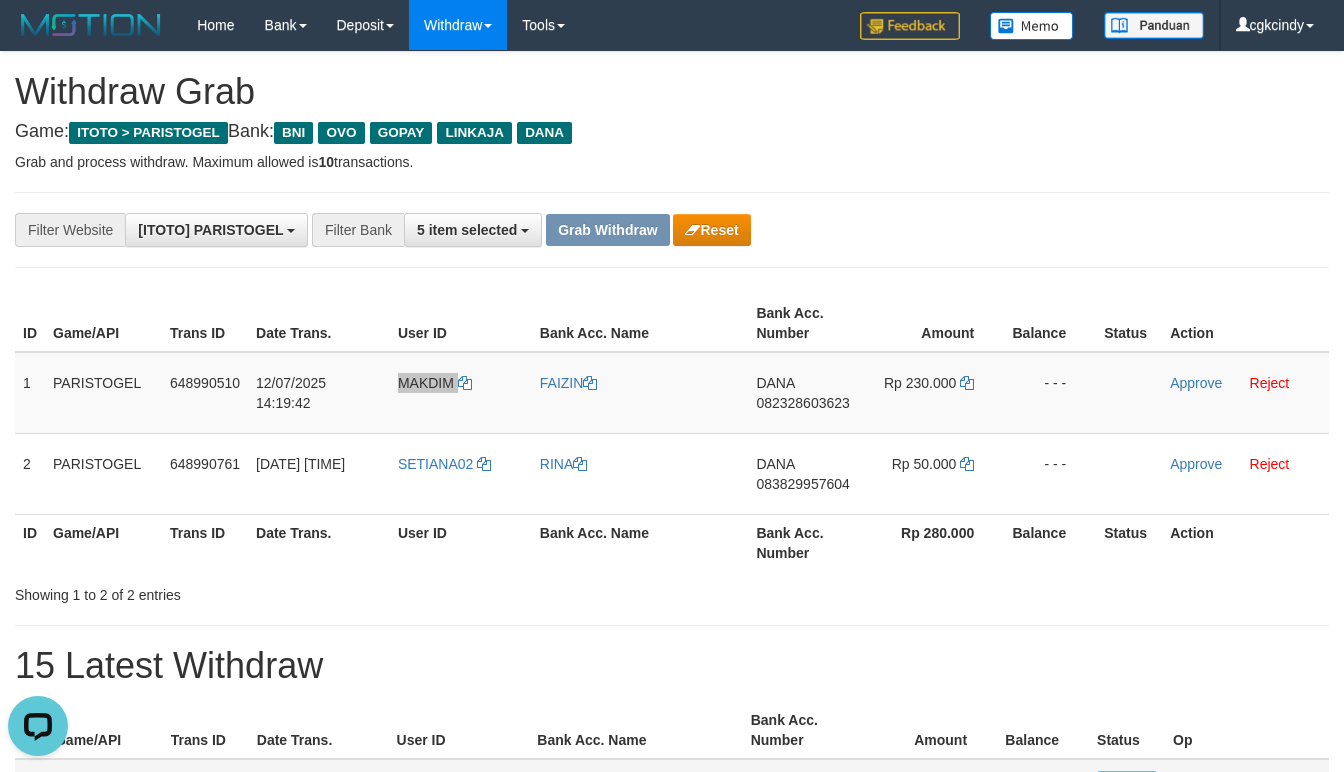 scroll, scrollTop: 0, scrollLeft: 0, axis: both 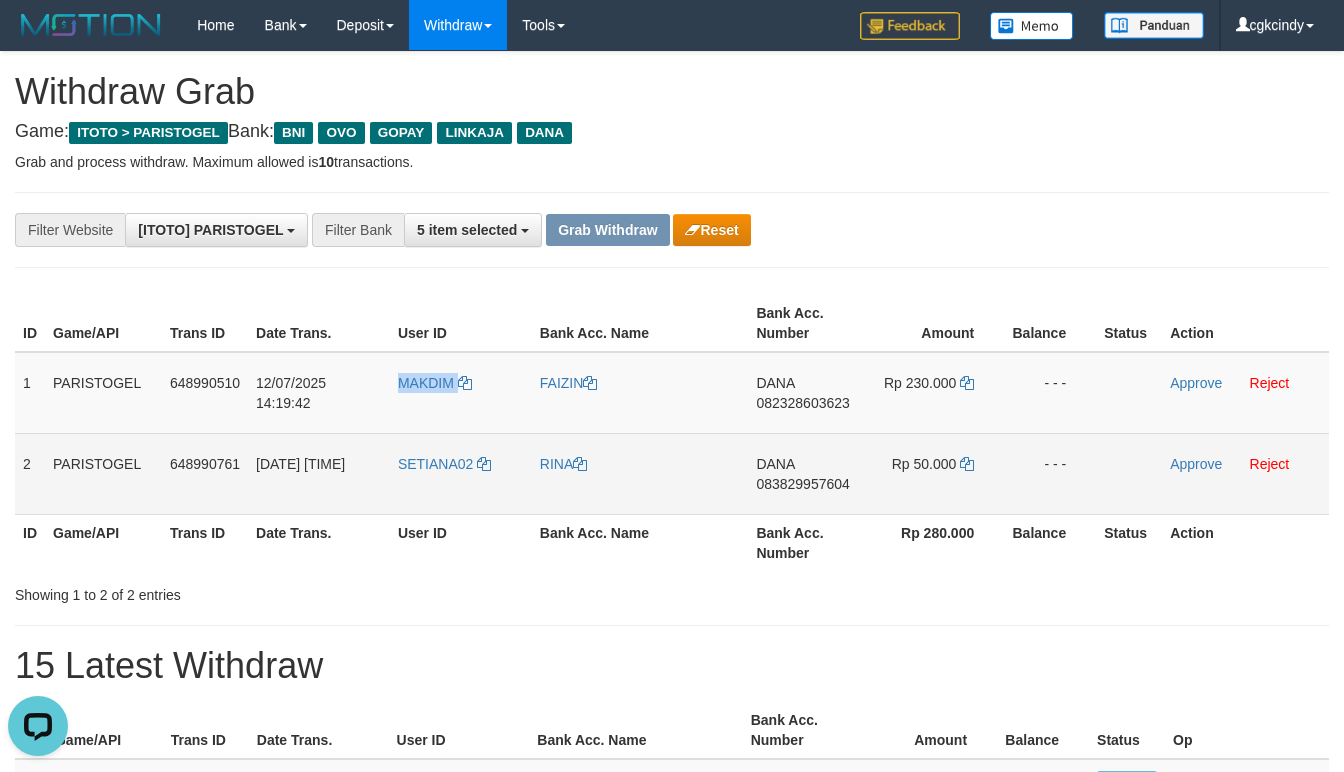 click on "SETIANA02" at bounding box center [461, 473] 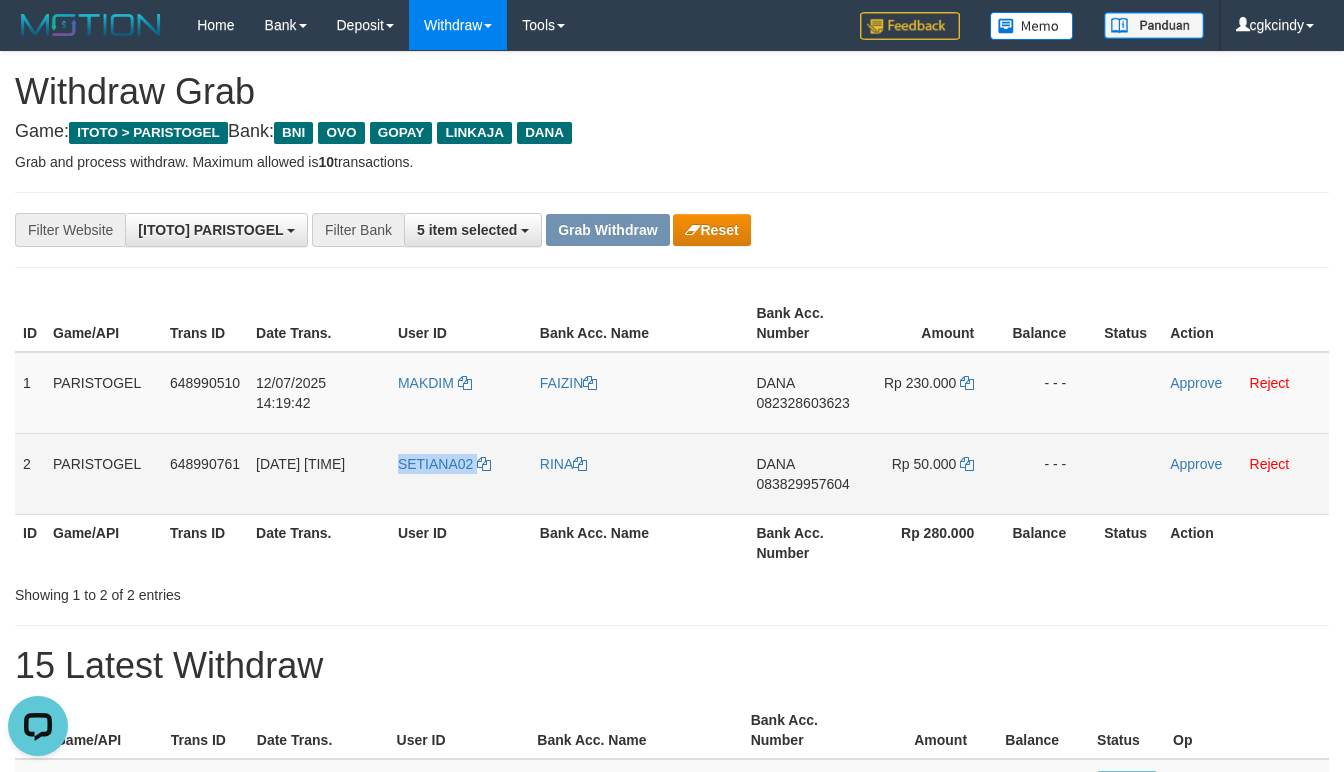 click on "SETIANA02" at bounding box center [461, 473] 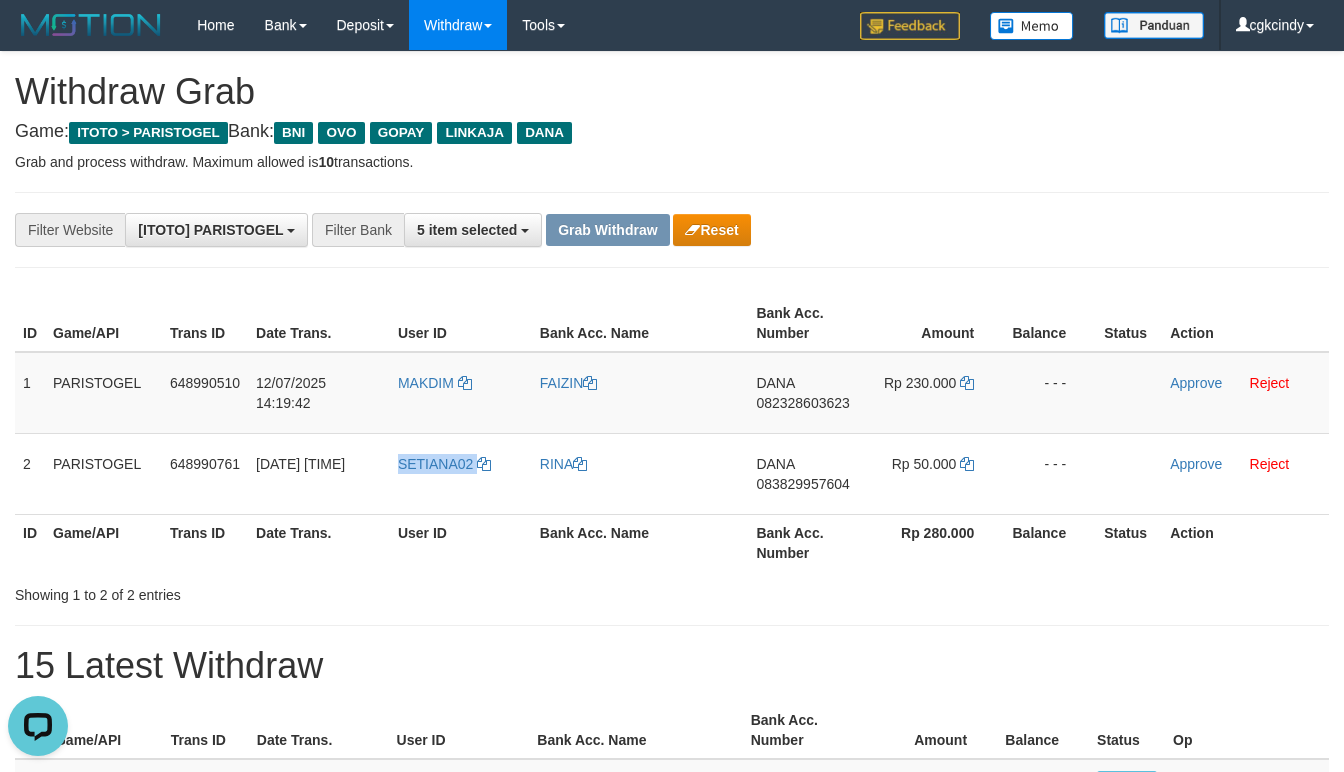 copy on "SETIANA02" 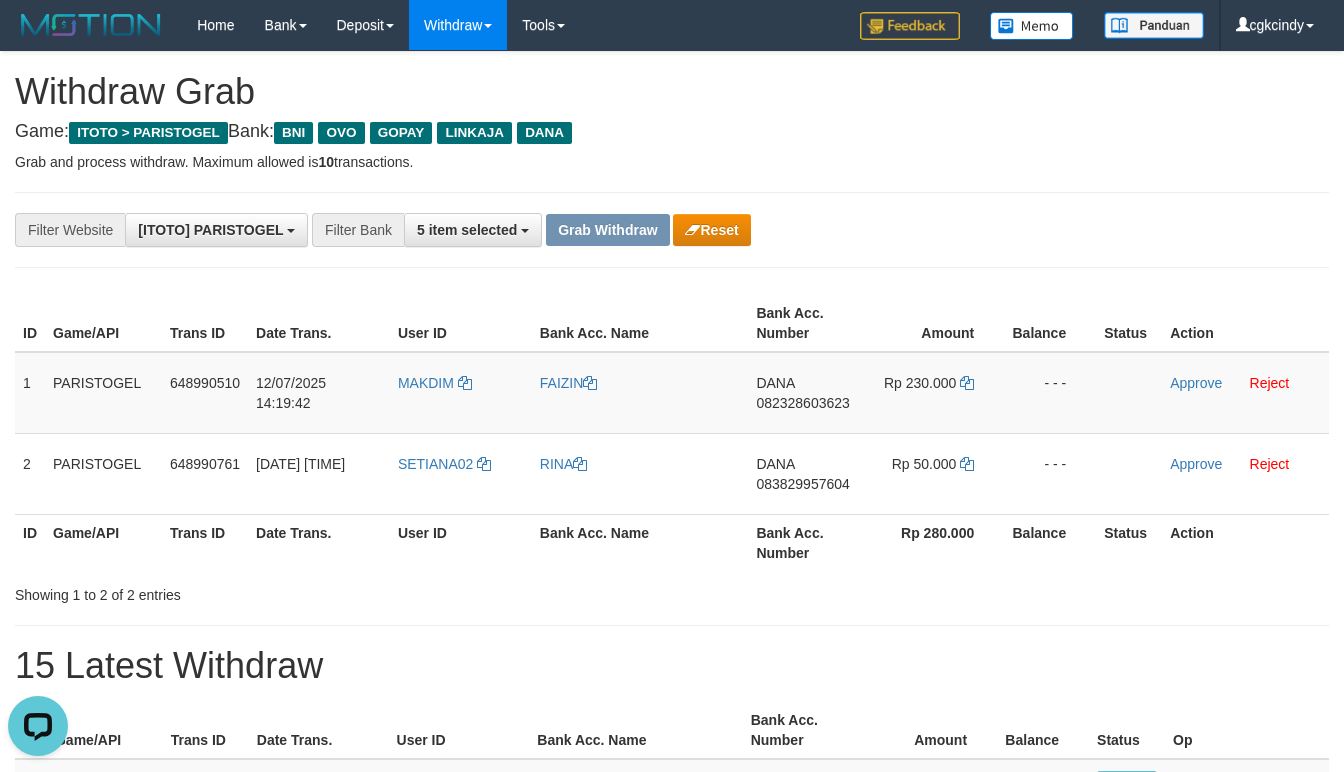 click on "ID Game/API Trans ID Date Trans. User ID Bank Acc. Name Bank Acc. Number Amount Balance Status Action
1
PARISTOGEL
648990510
[DATE] [TIME]
MAKDIM
FAIZIN
DANA
[PHONE]
Rp 230.000
- - -
Approve
Reject
2
PARISTOGEL
648990761
[DATE] [TIME]
SETIANA02
RINA
DANA
[PHONE]
Rp 50.000
- - -
Approve" at bounding box center (672, 433) 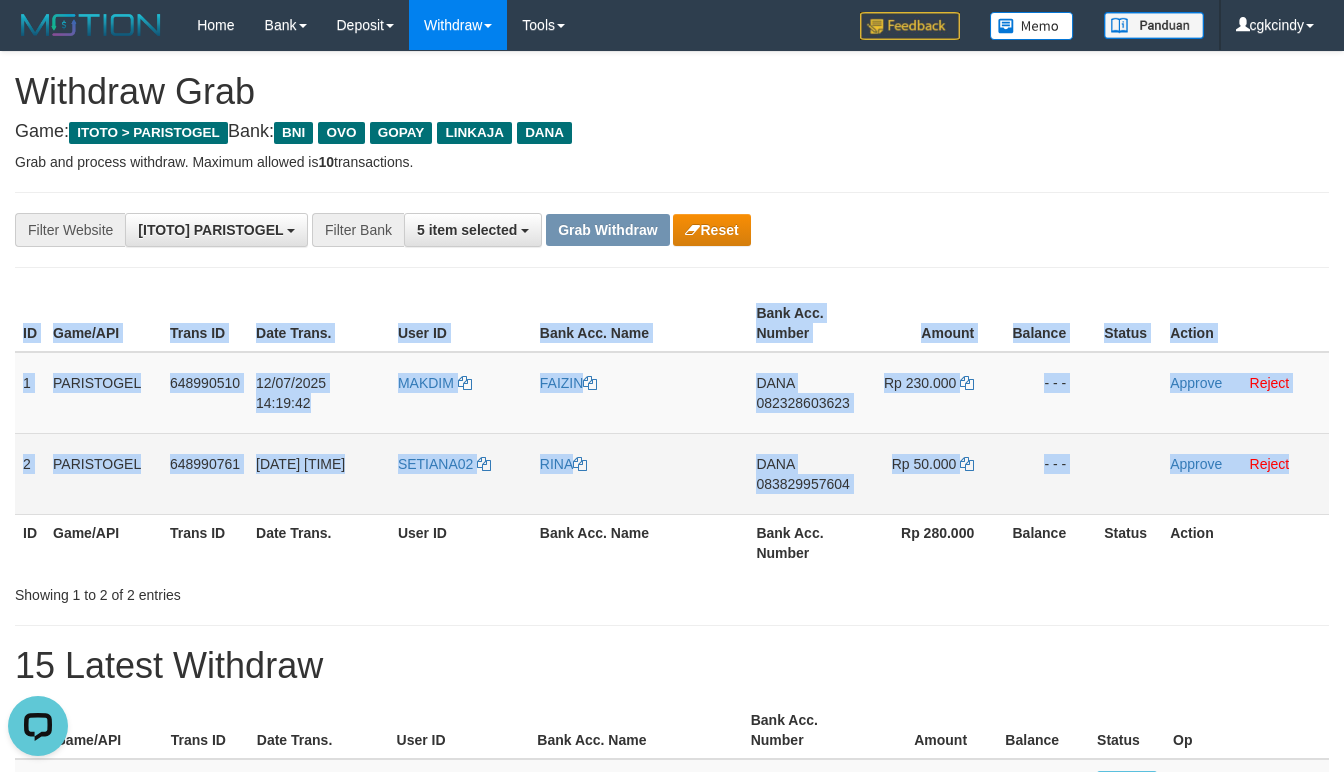 click on "Approve
Reject" at bounding box center (1245, 473) 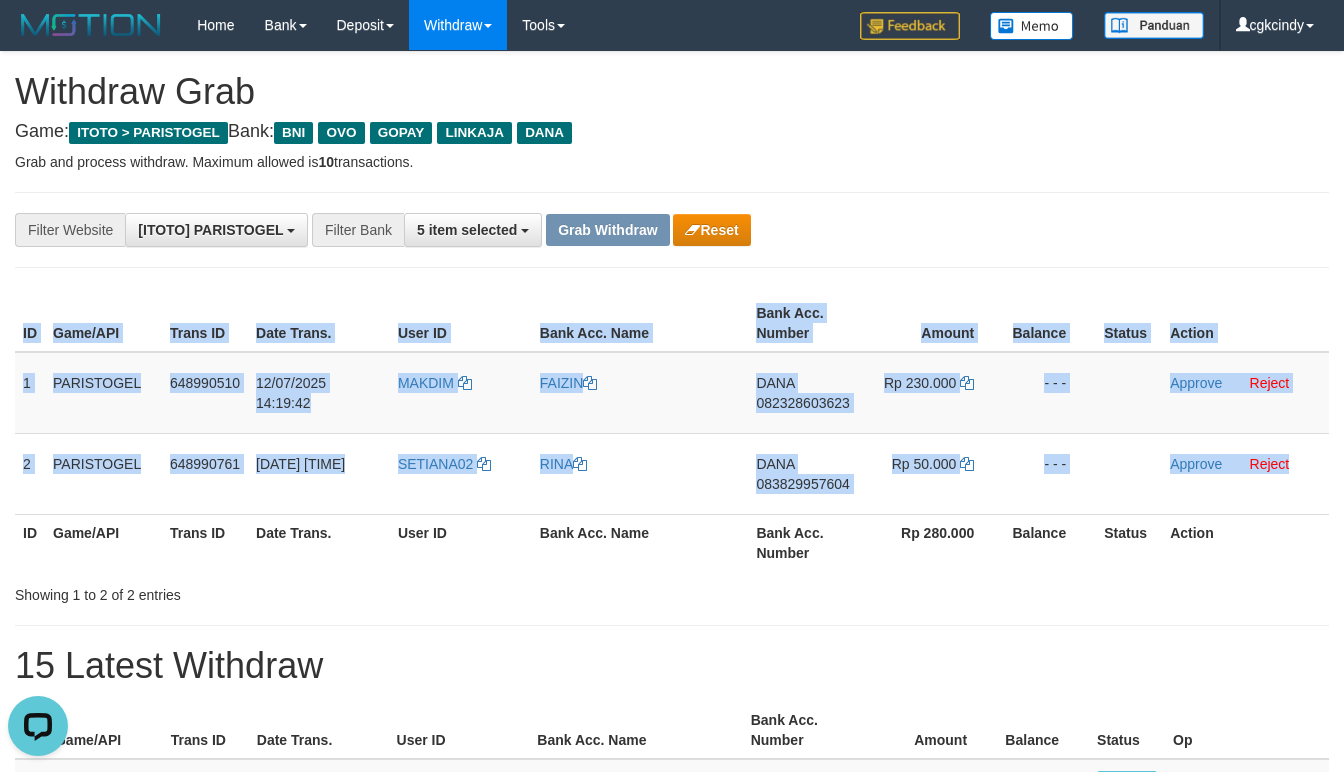 copy on "ID Game/API Trans ID Date Trans. User ID Bank Acc. Name Bank Acc. Number Amount Balance Status Action
1
PARISTOGEL
648990510
[DATE] [TIME]
MAKDIM
FAIZIN
DANA
[PHONE]
Rp 230.000
- - -
Approve
Reject
2
PARISTOGEL
648990761
[DATE] [TIME]
SETIANA02
RINA
DANA
[PHONE]
Rp 50.000
- - -
Approve
Reject" 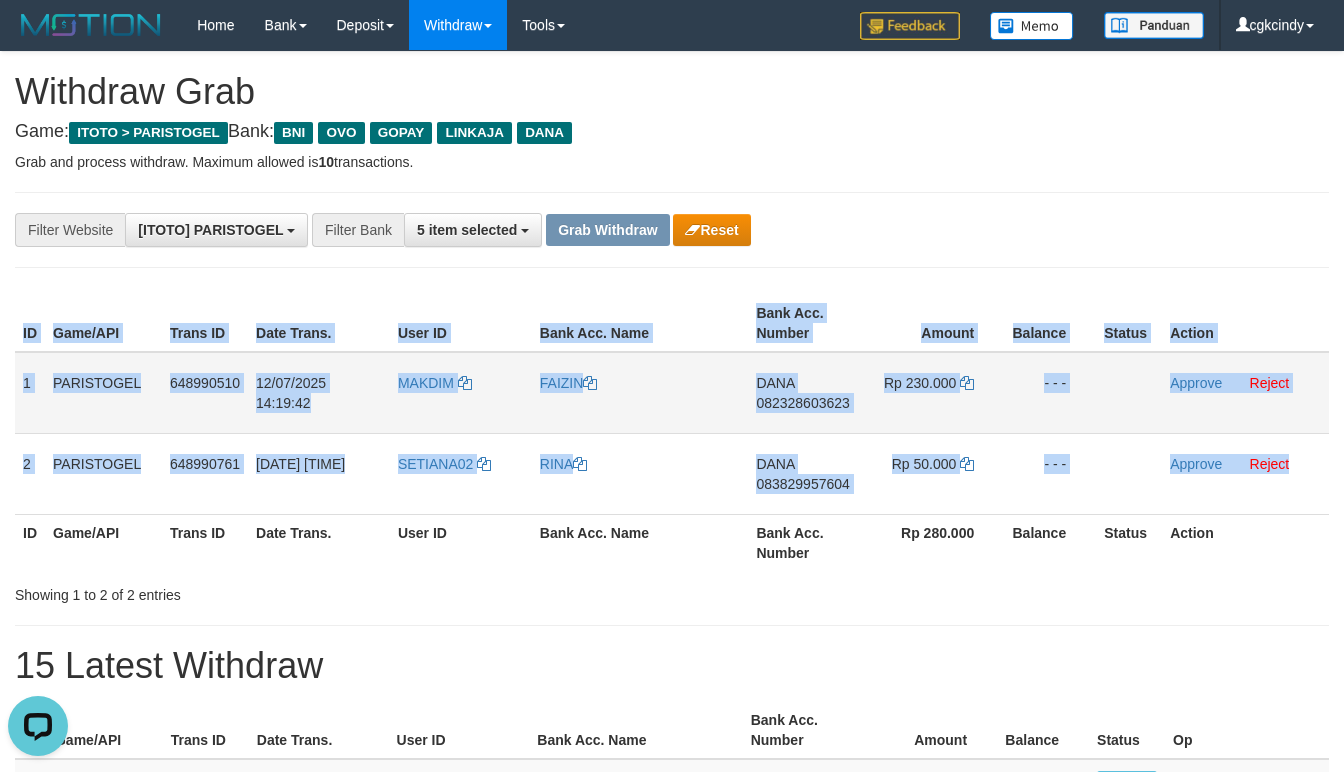click on "1" at bounding box center (30, 393) 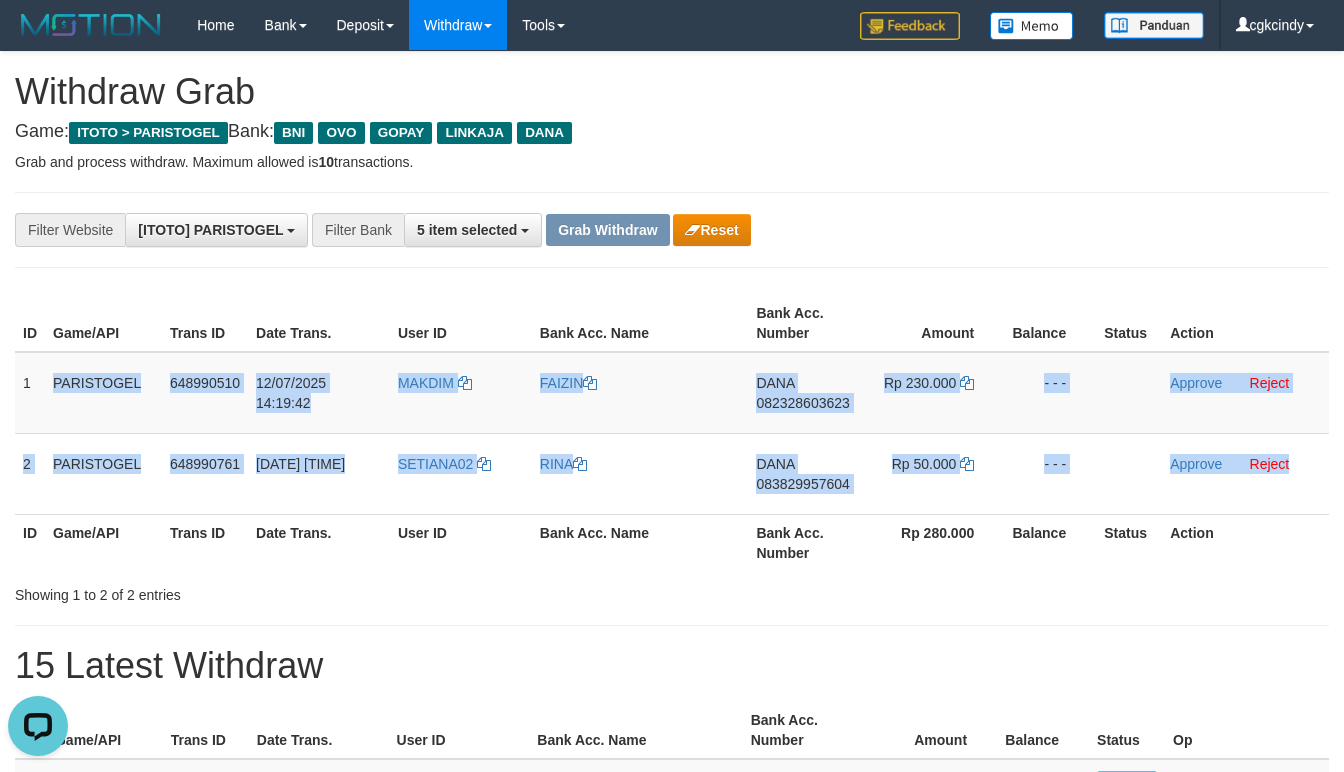 drag, startPoint x: 30, startPoint y: 361, endPoint x: 1013, endPoint y: 304, distance: 984.6512 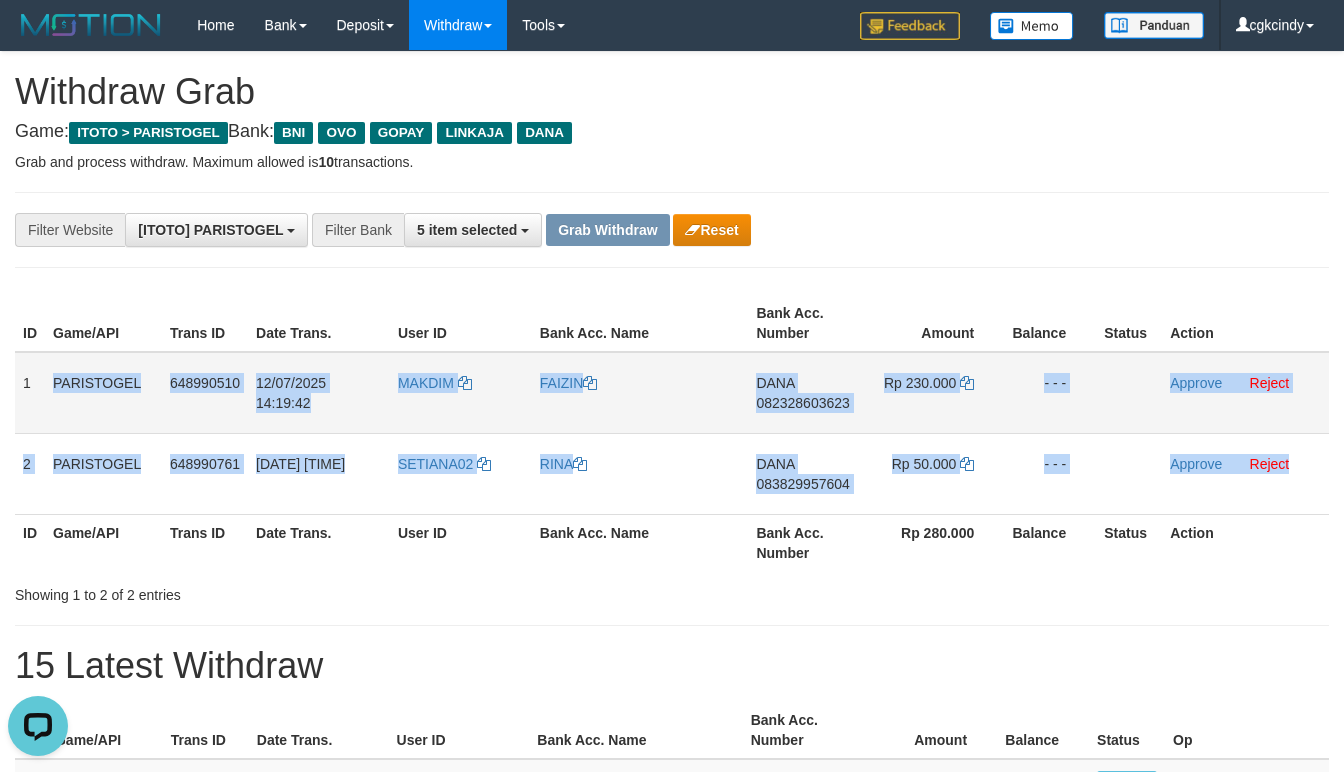 click on "082328603623" at bounding box center (802, 403) 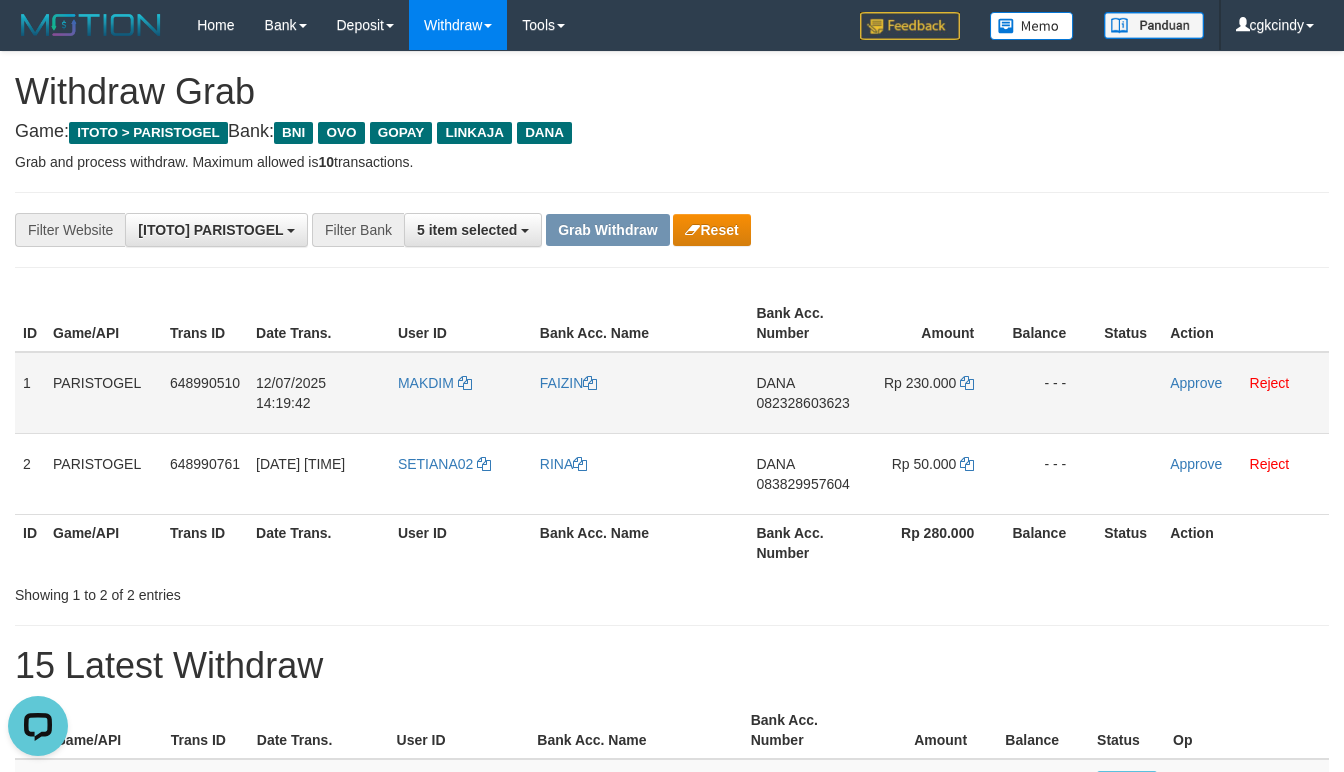 click on "082328603623" at bounding box center [802, 403] 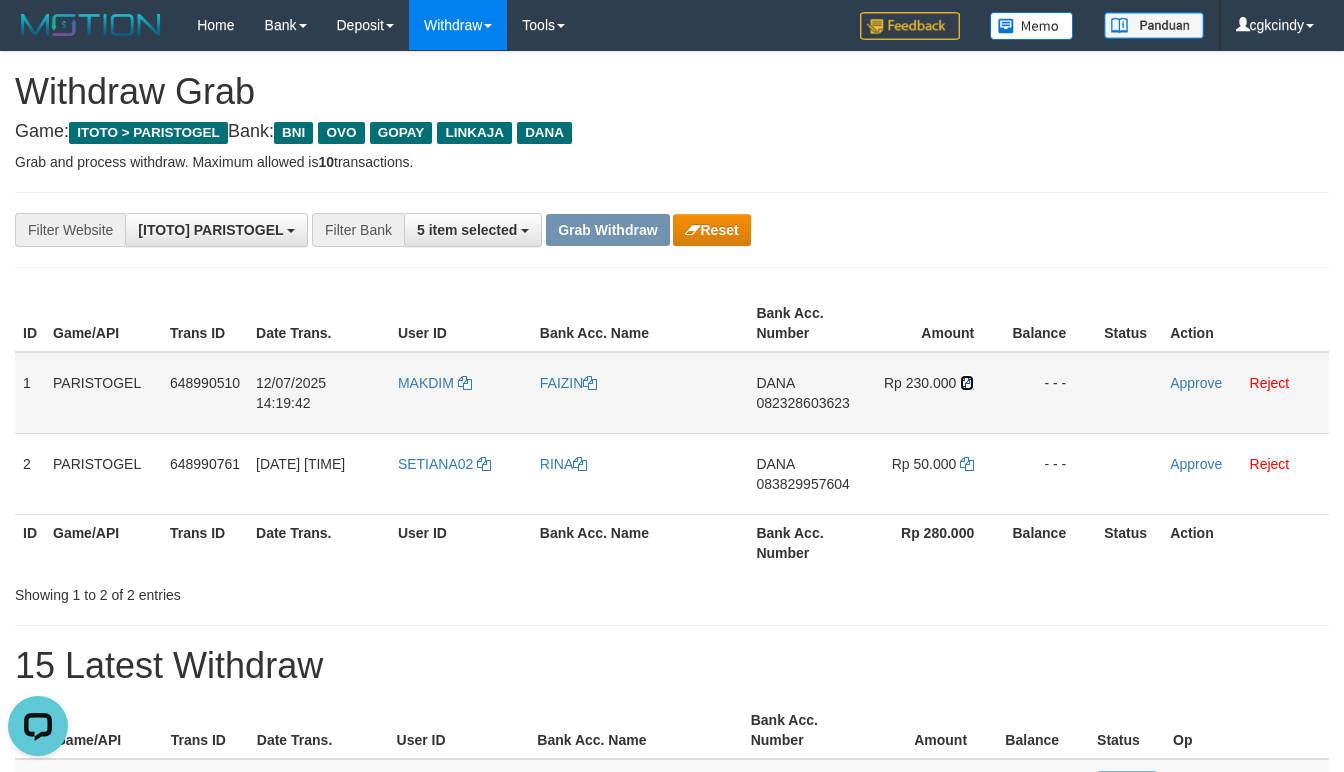 click at bounding box center [967, 383] 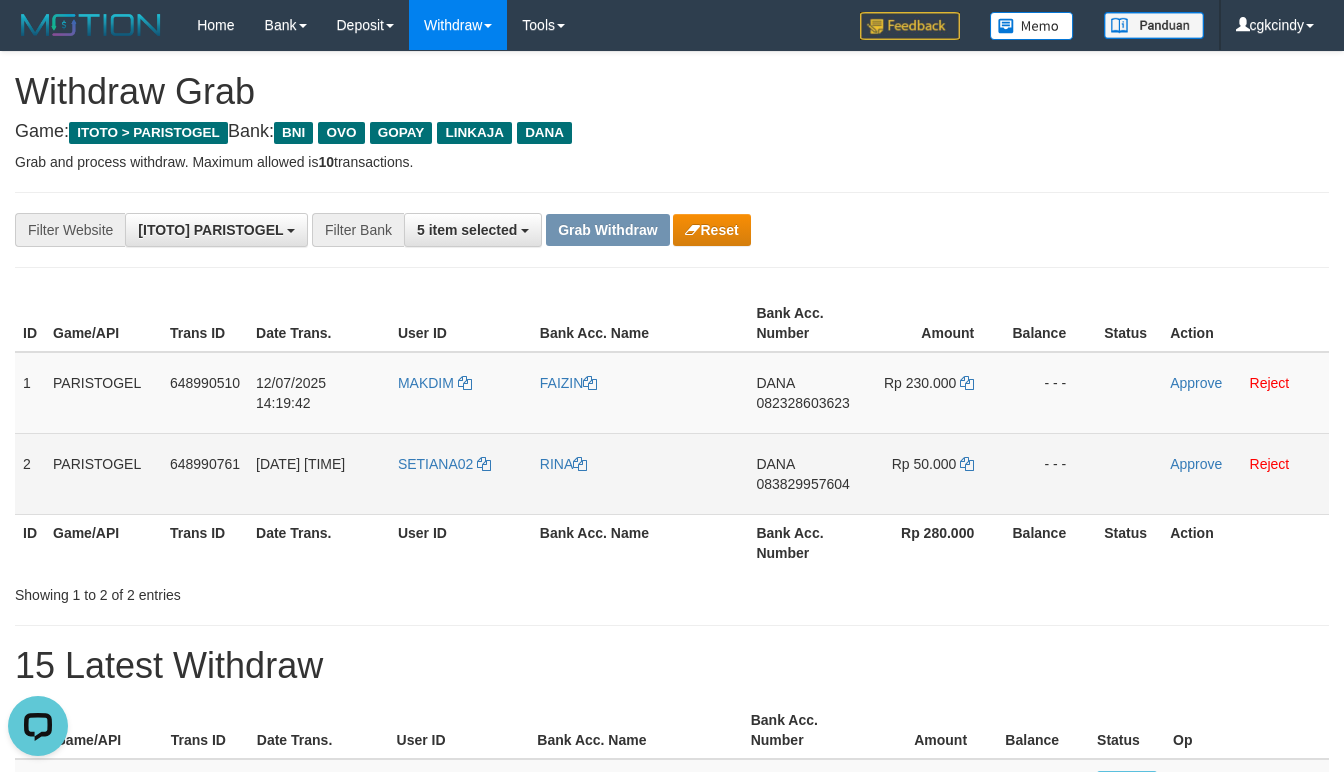 click on "083829957604" at bounding box center (802, 484) 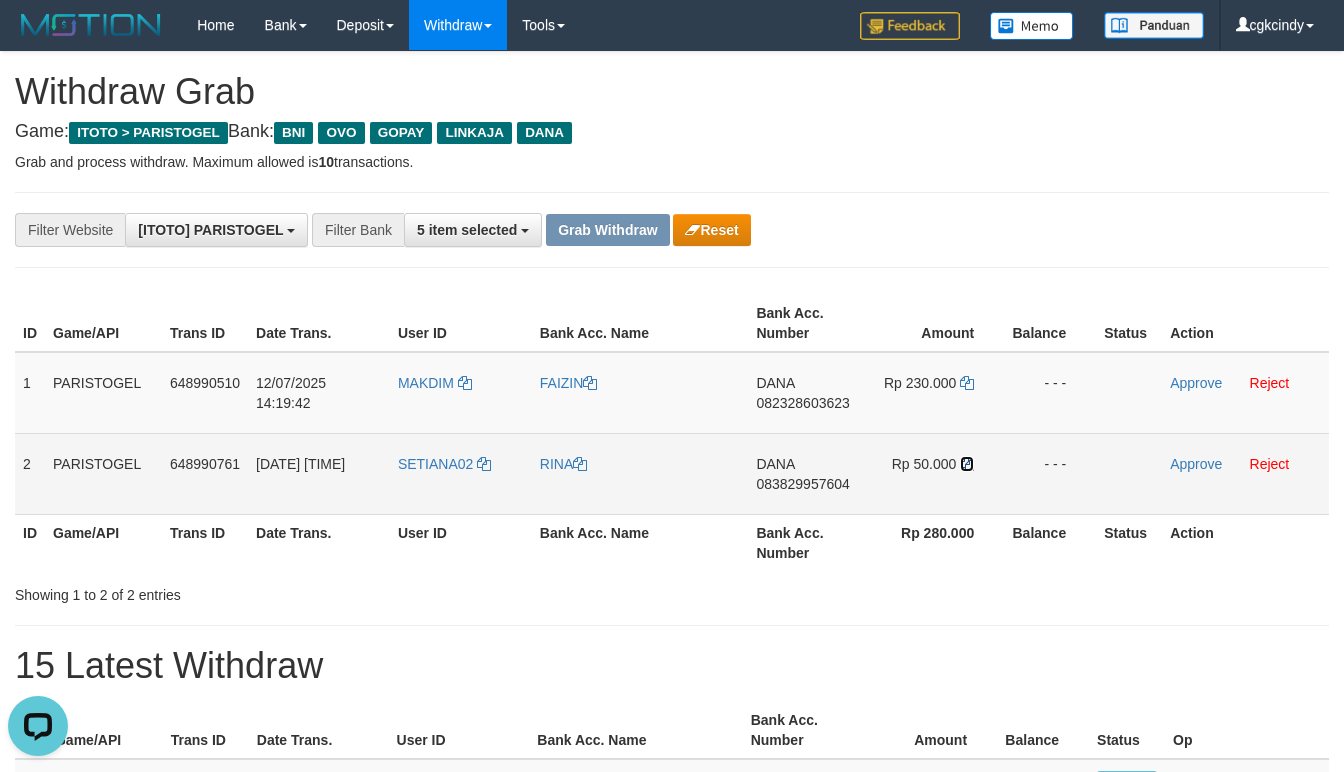 click at bounding box center (967, 464) 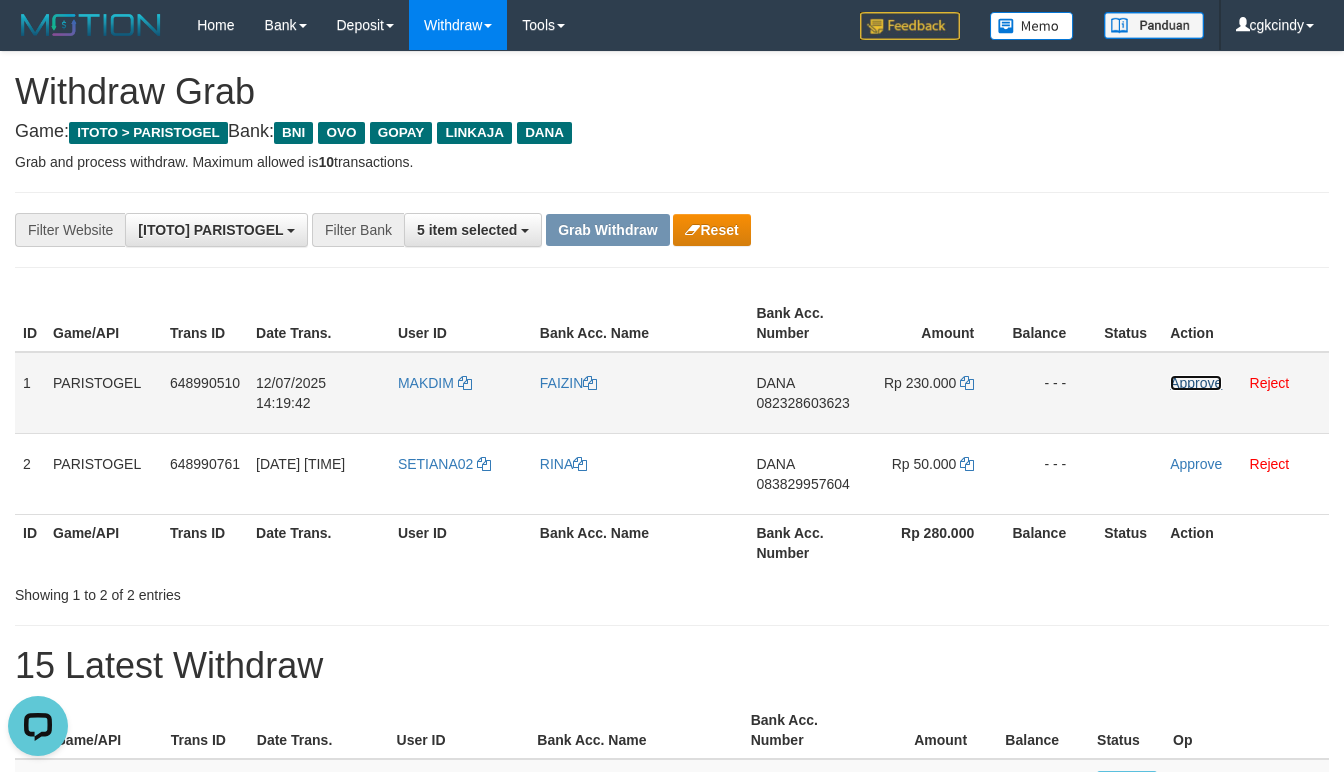 click on "Approve" at bounding box center [1196, 383] 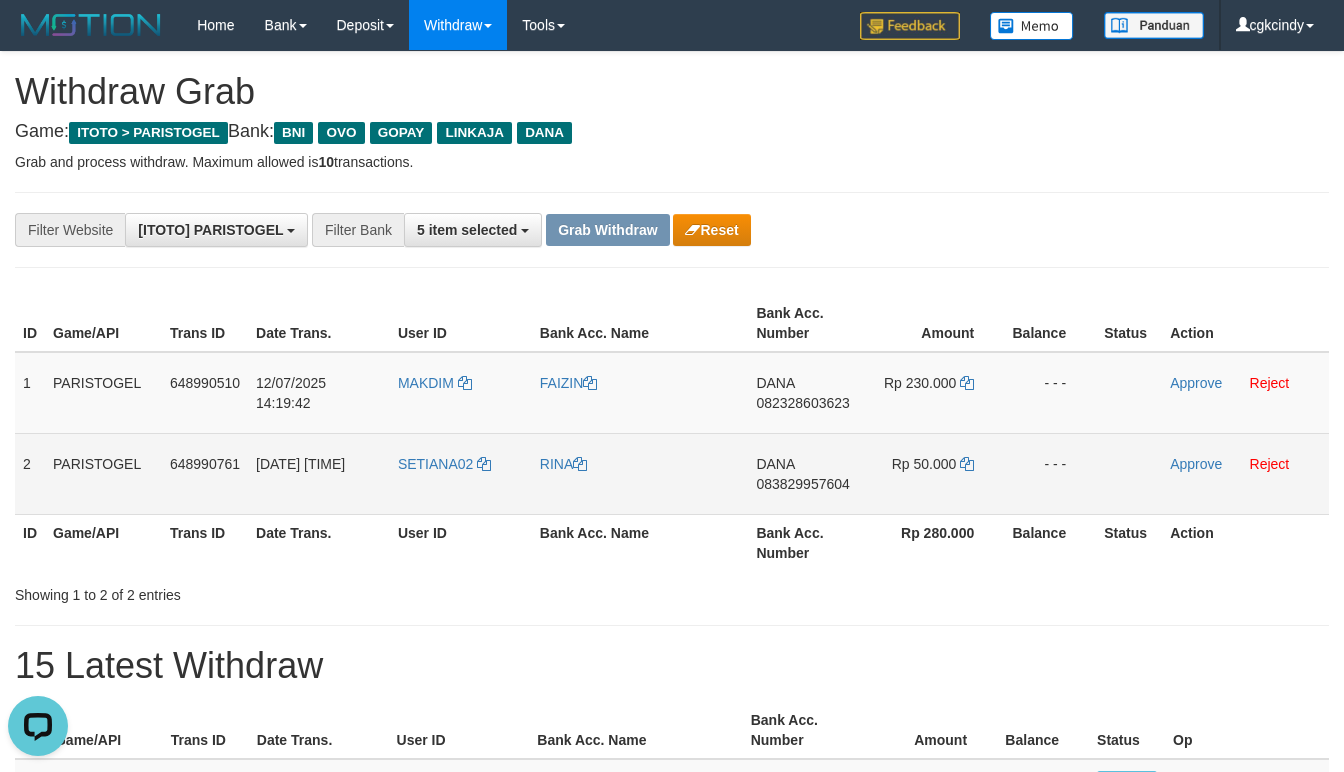 click on "Approve
Reject" at bounding box center [1245, 473] 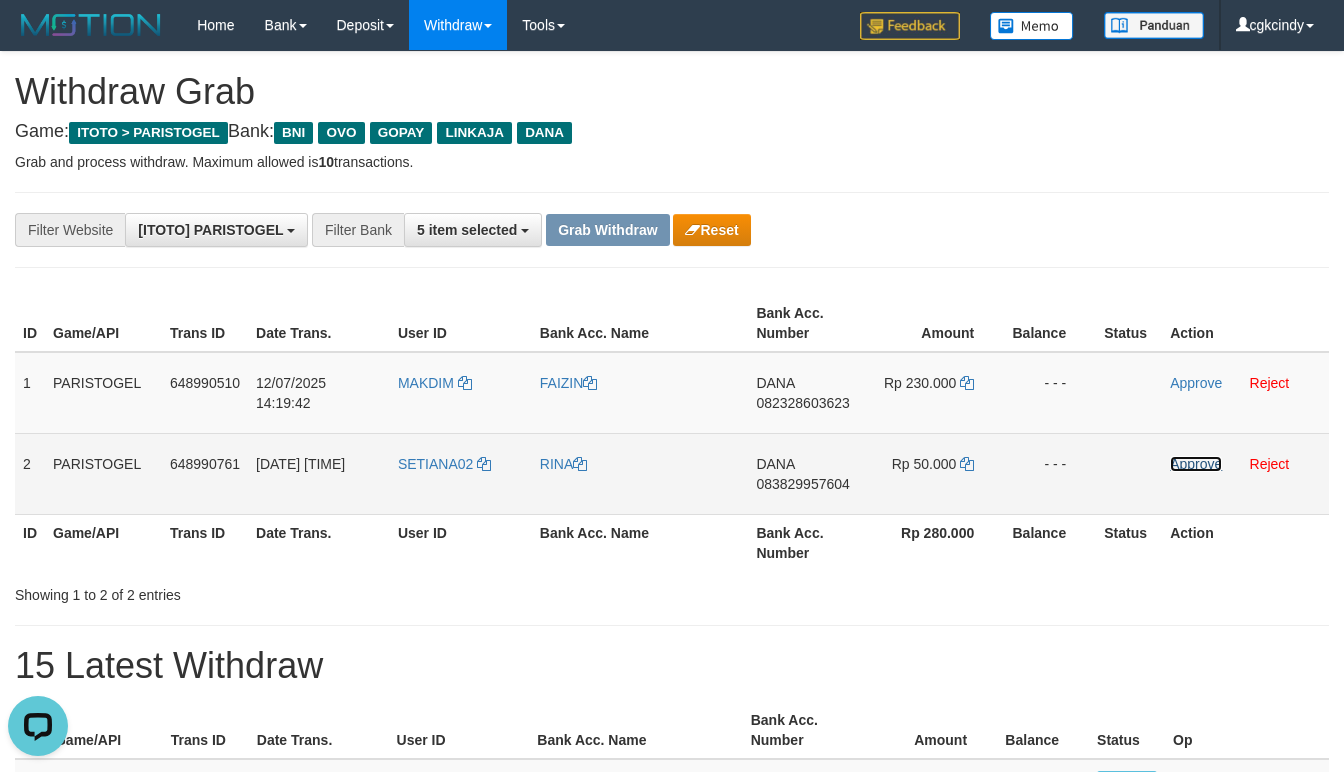 click on "Approve" at bounding box center (1196, 464) 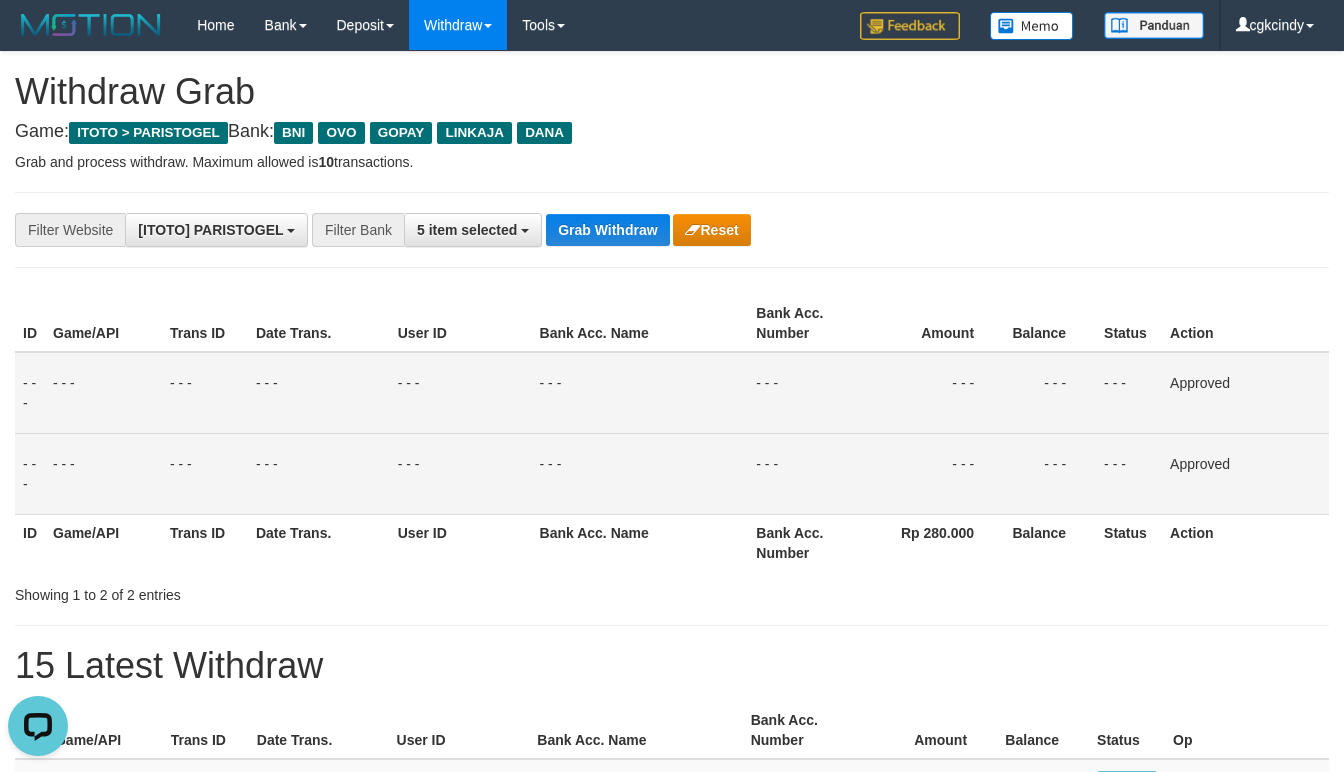 click on "- - -" at bounding box center (806, 393) 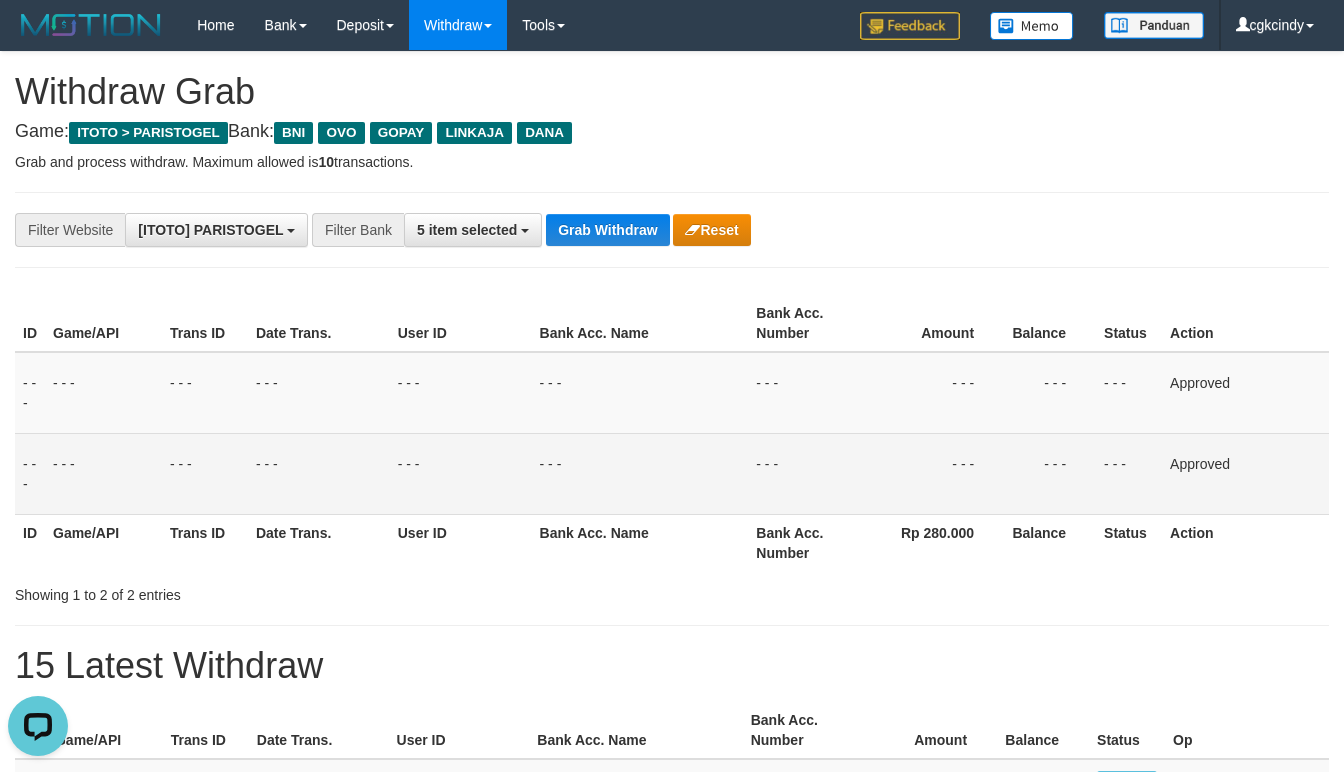 click on "**********" at bounding box center [672, 230] 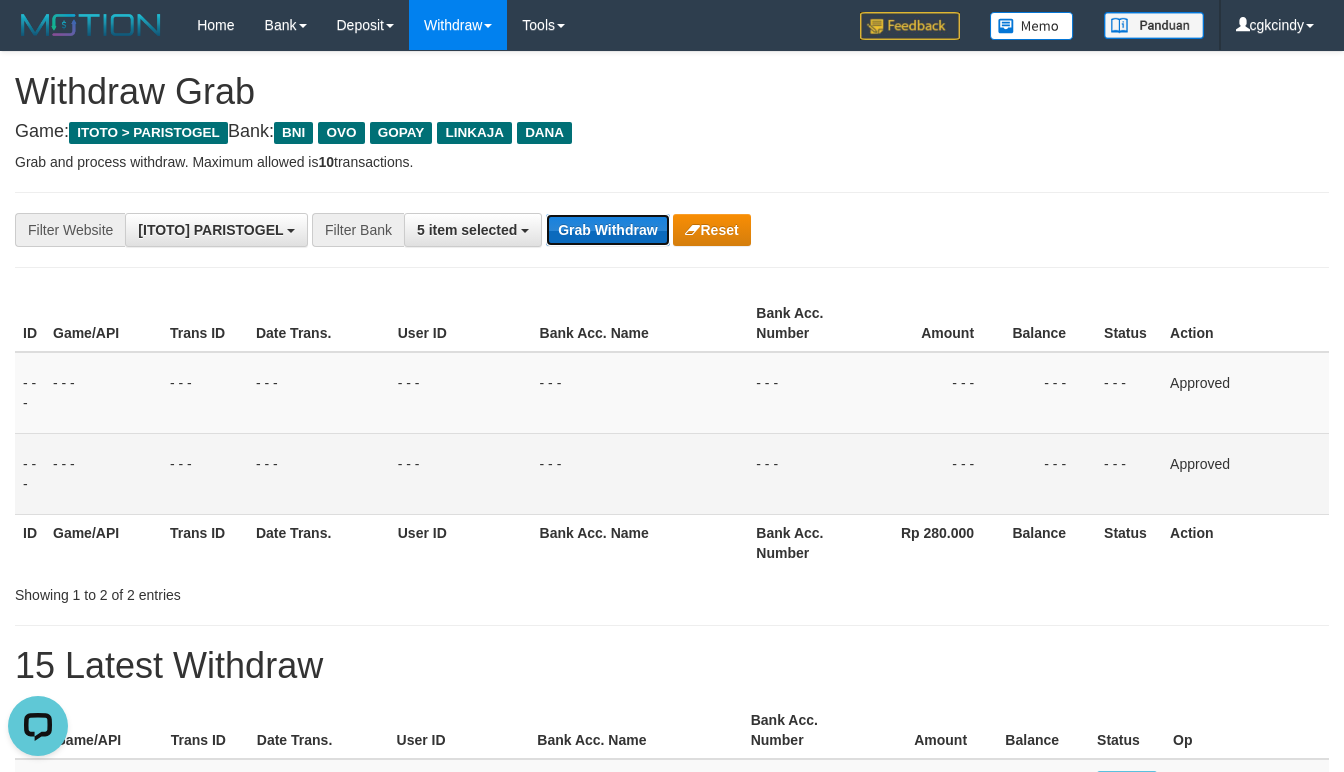 click on "Grab Withdraw" at bounding box center [607, 230] 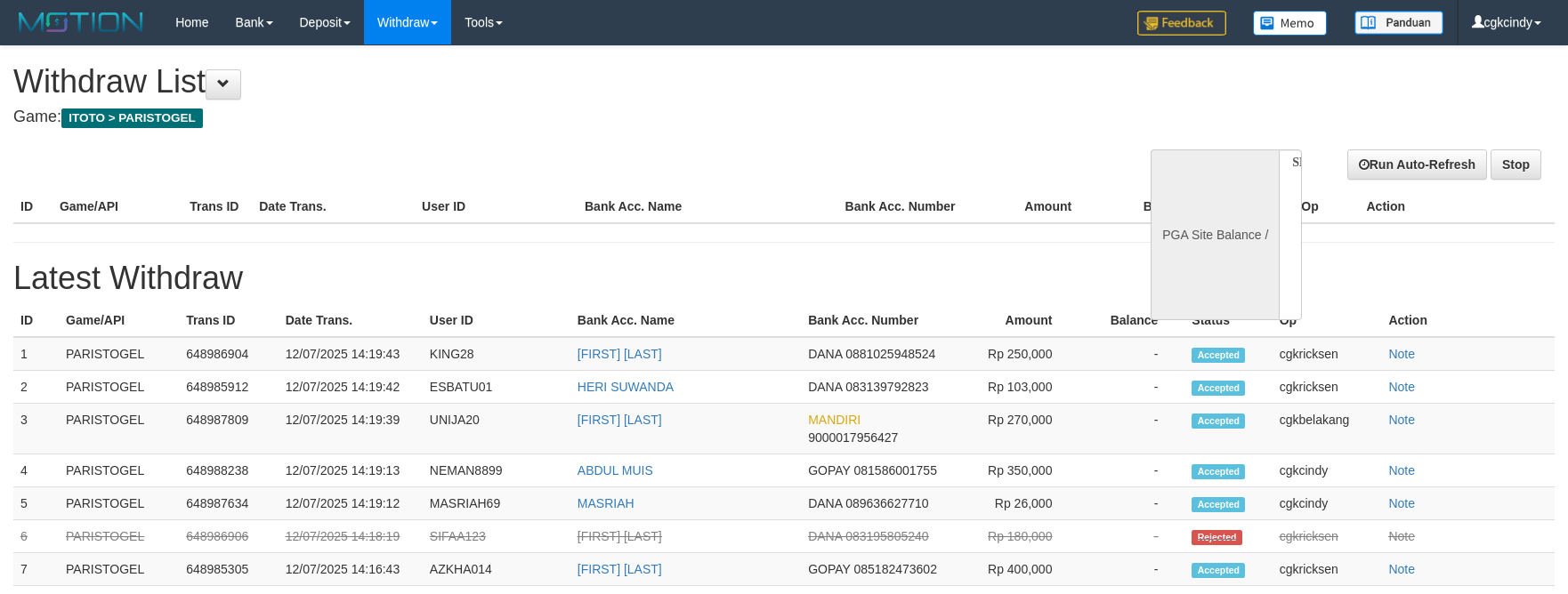 select 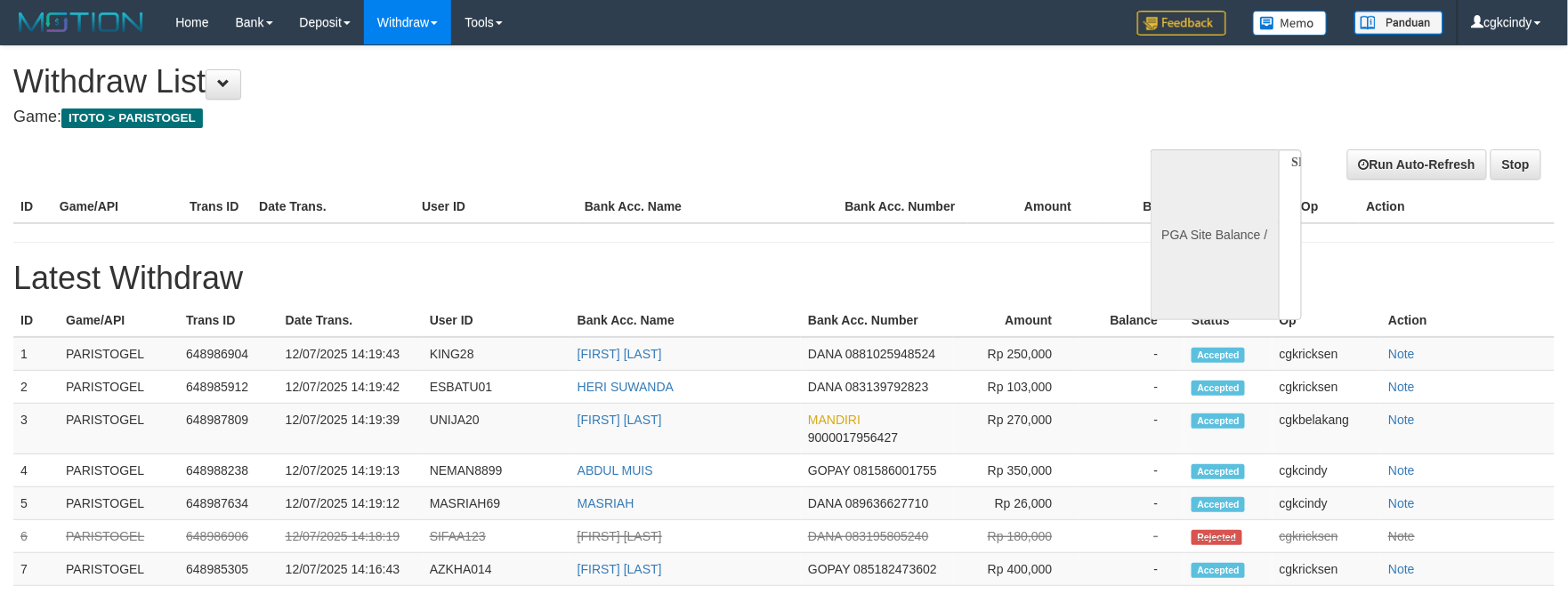 select on "**" 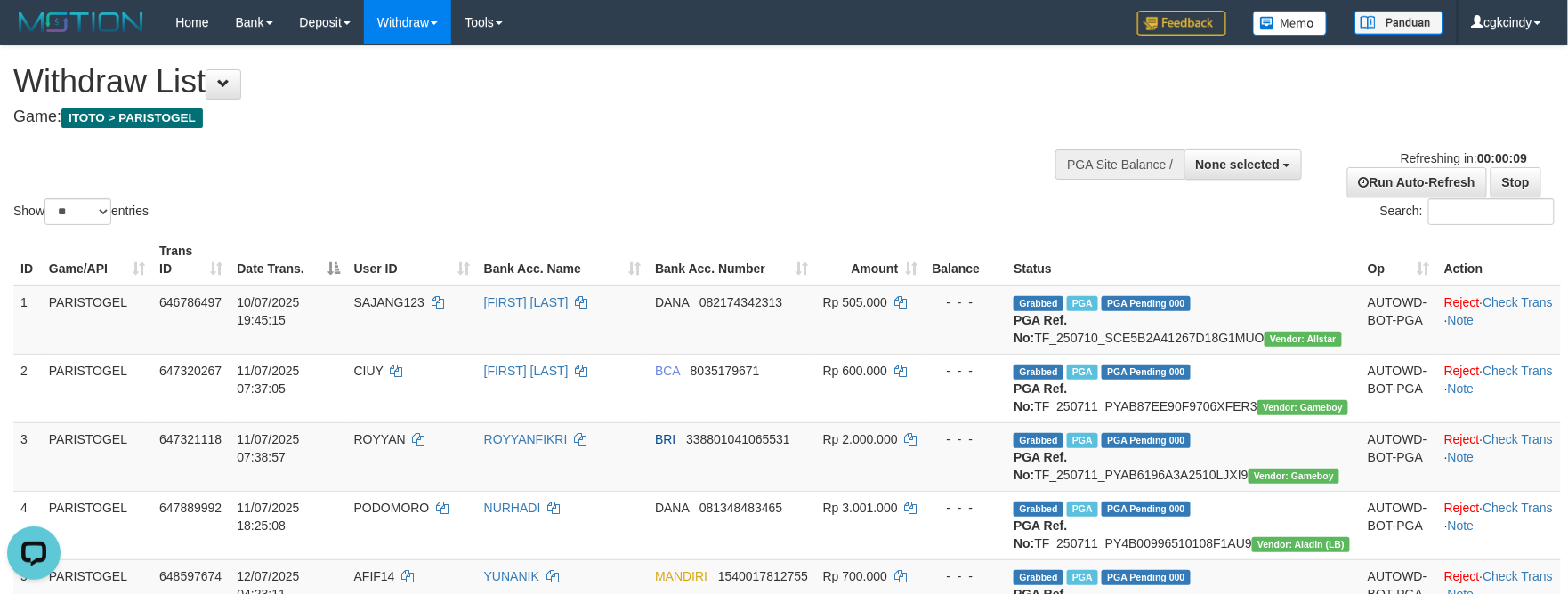 scroll, scrollTop: 0, scrollLeft: 0, axis: both 